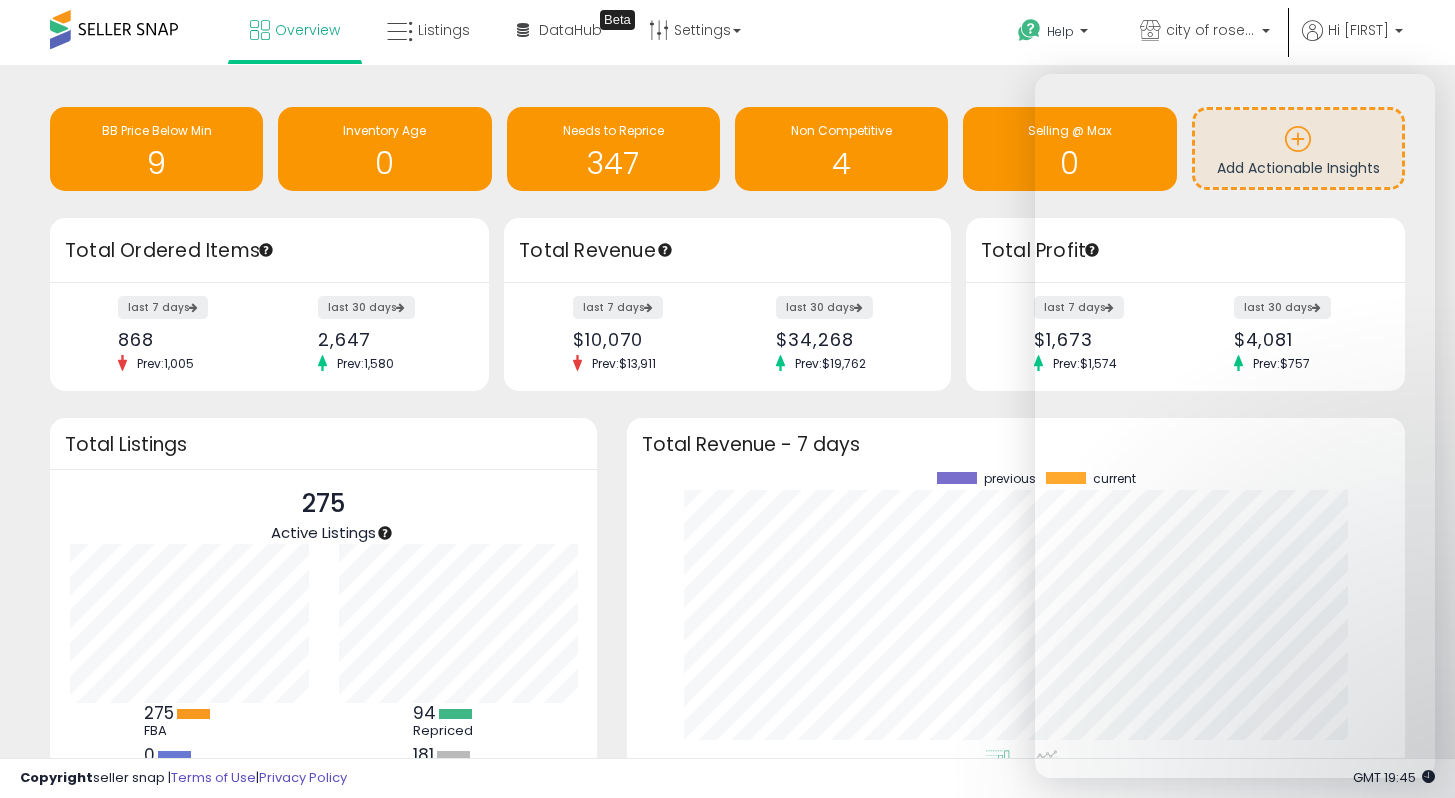 scroll, scrollTop: 0, scrollLeft: 0, axis: both 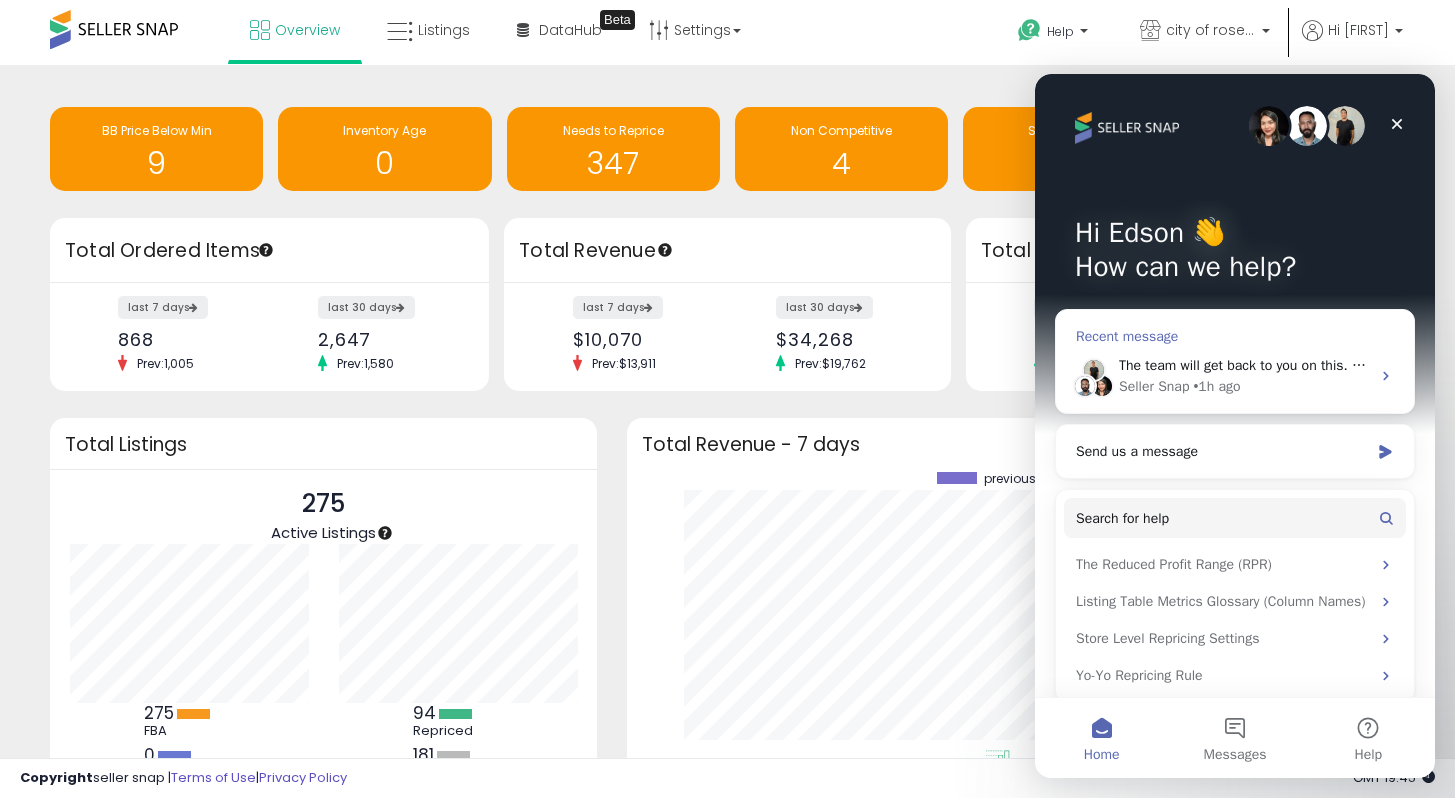 click on "The team will get back to you on this. Our usual reply time is a few minutes. You'll get replies here and to [EMAIL]." at bounding box center (1469, 365) 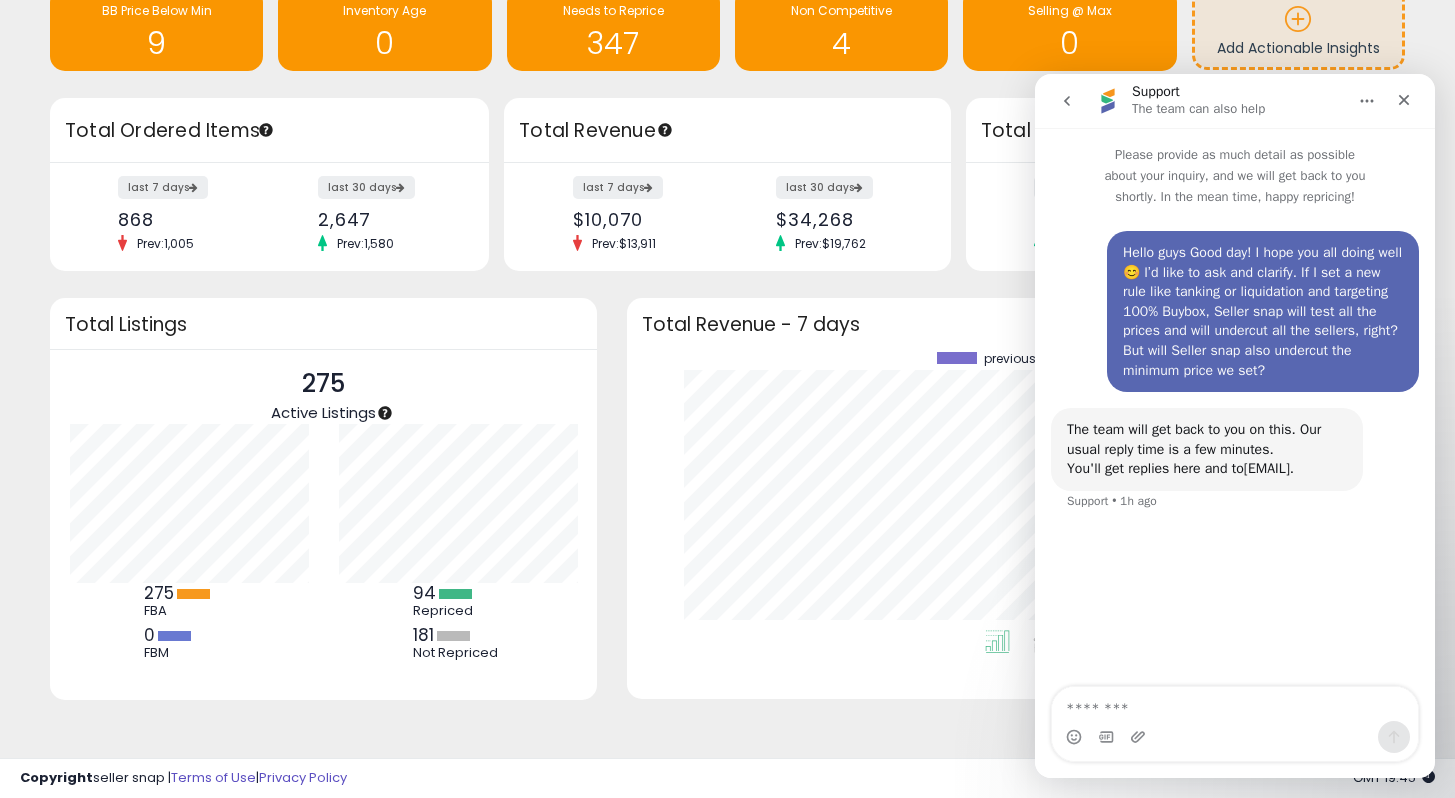 scroll, scrollTop: 119, scrollLeft: 0, axis: vertical 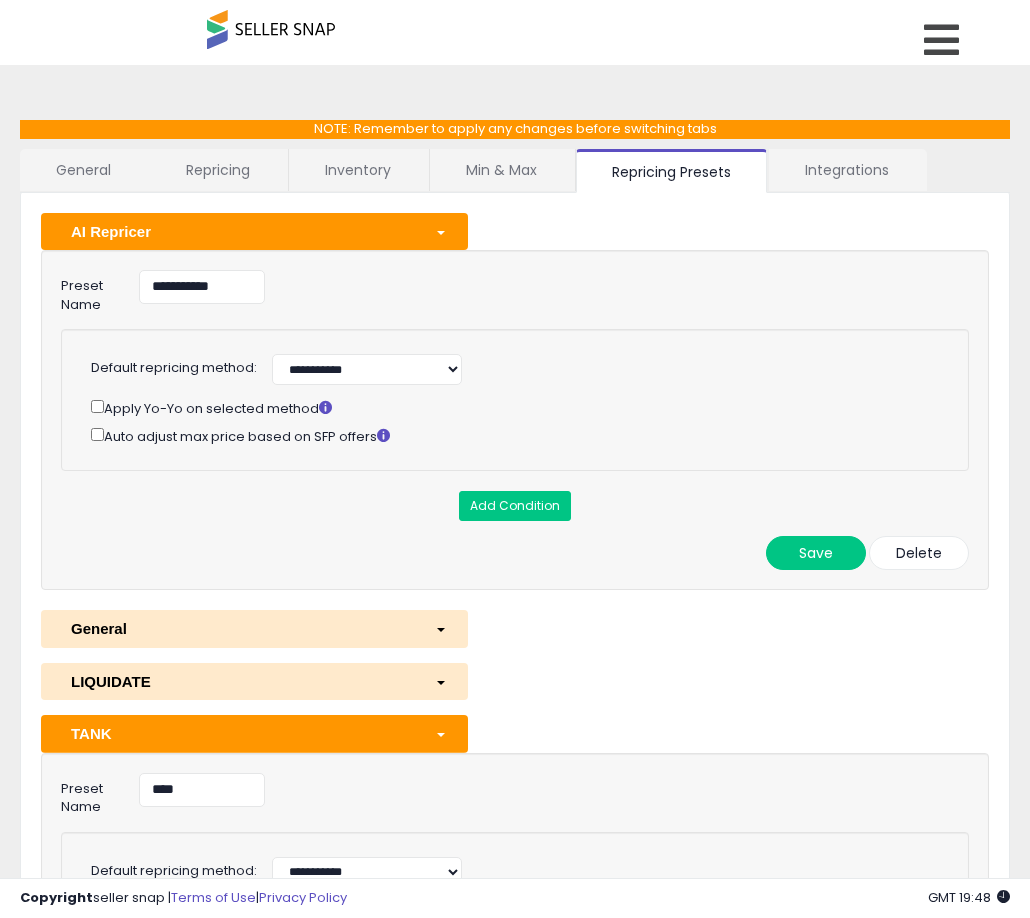 select on "**********" 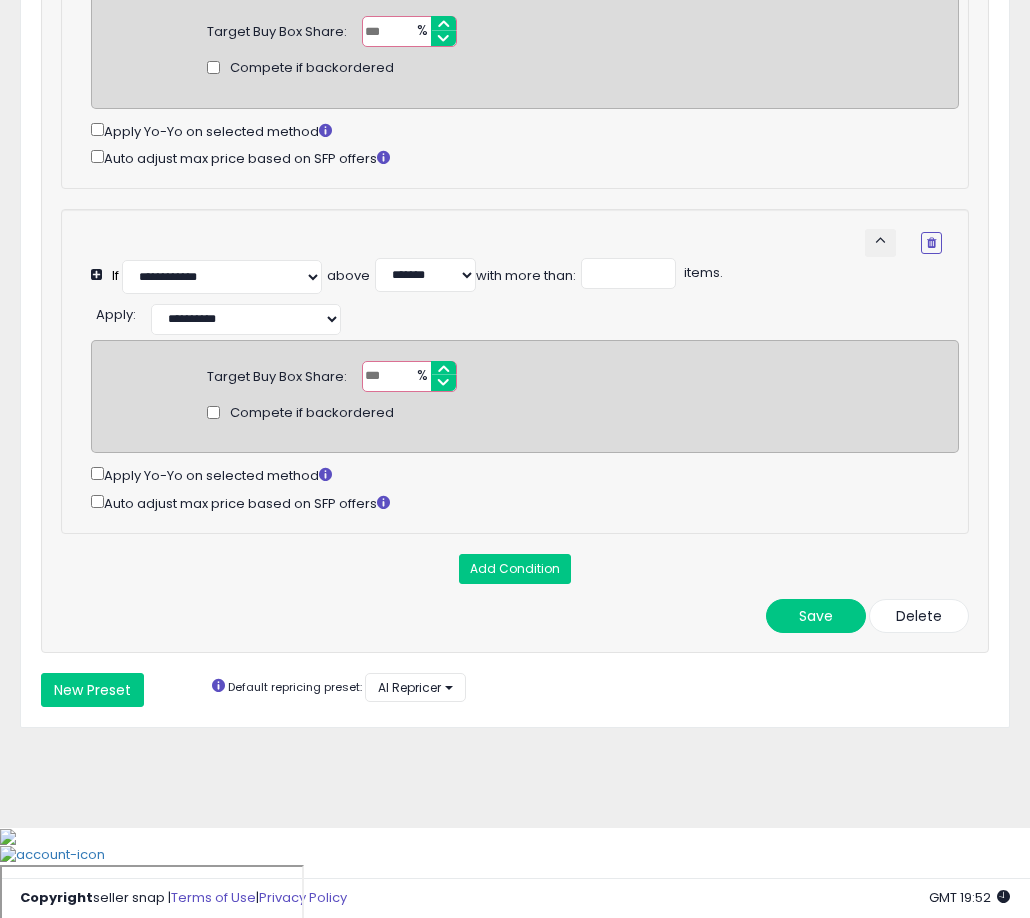 scroll, scrollTop: 2902, scrollLeft: 0, axis: vertical 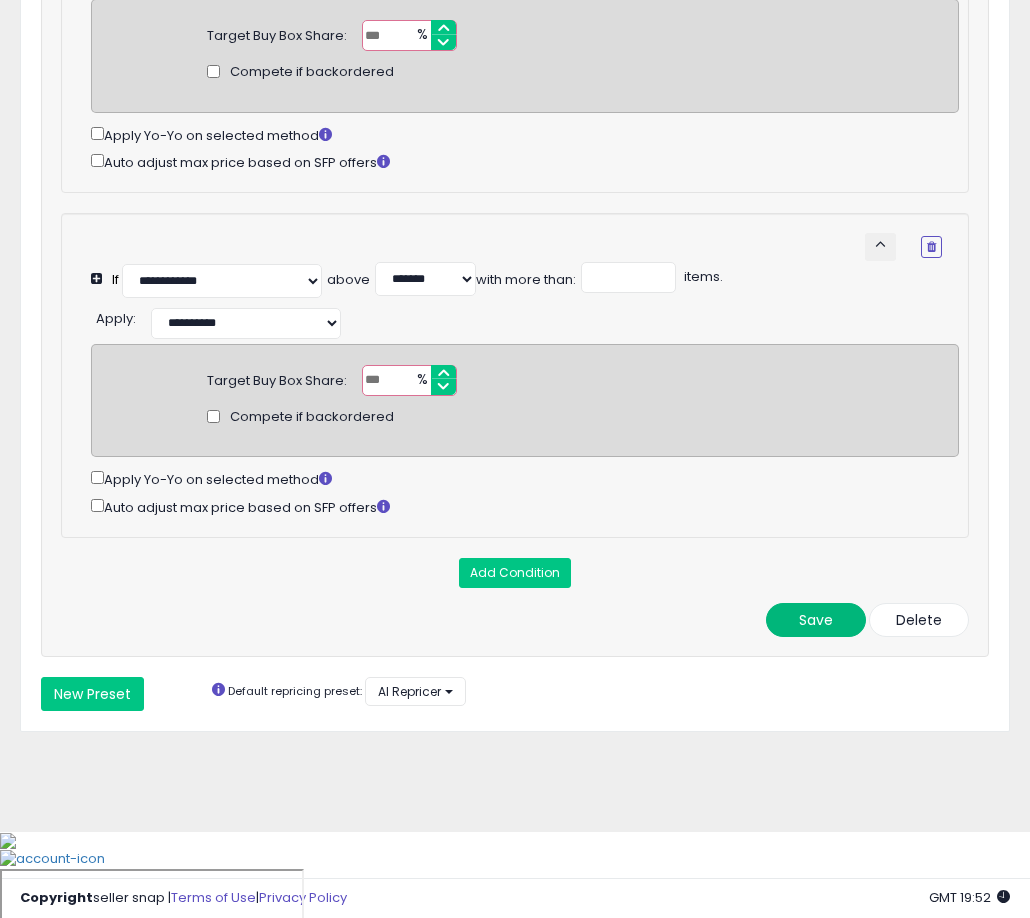 click on "Save" at bounding box center [816, 620] 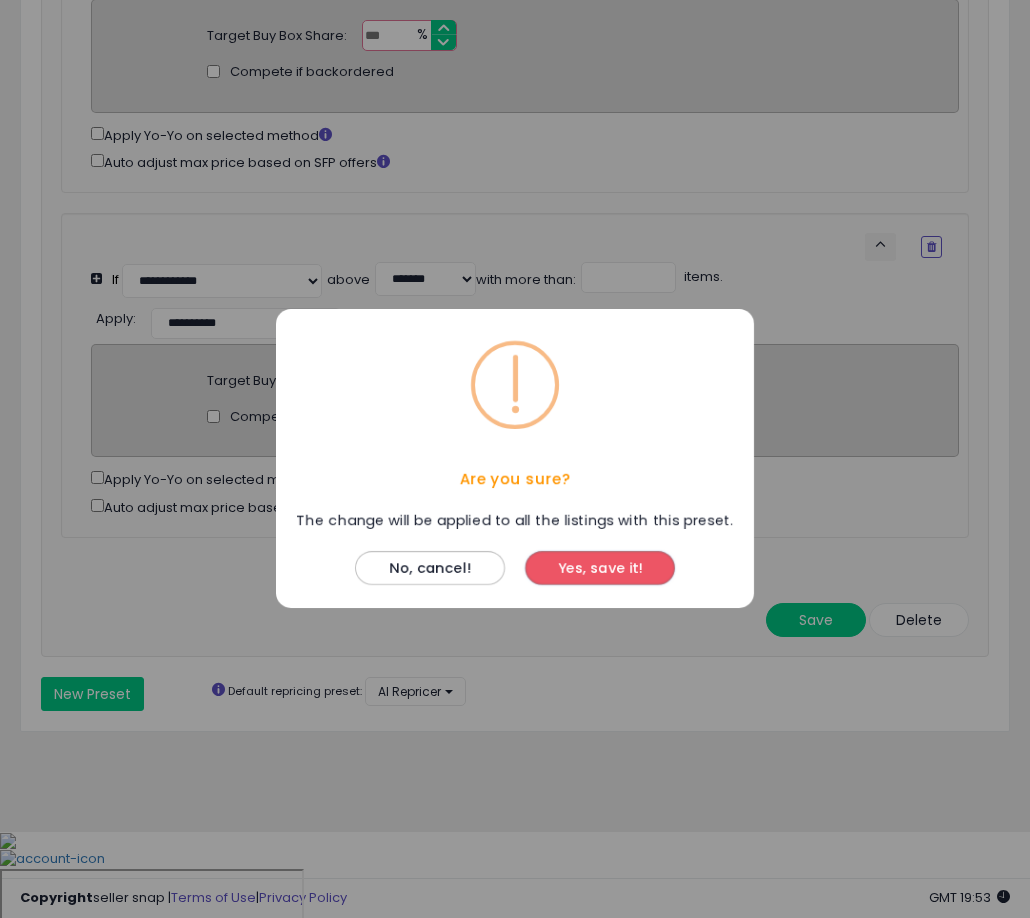 click on "Yes, save it!" at bounding box center (600, 569) 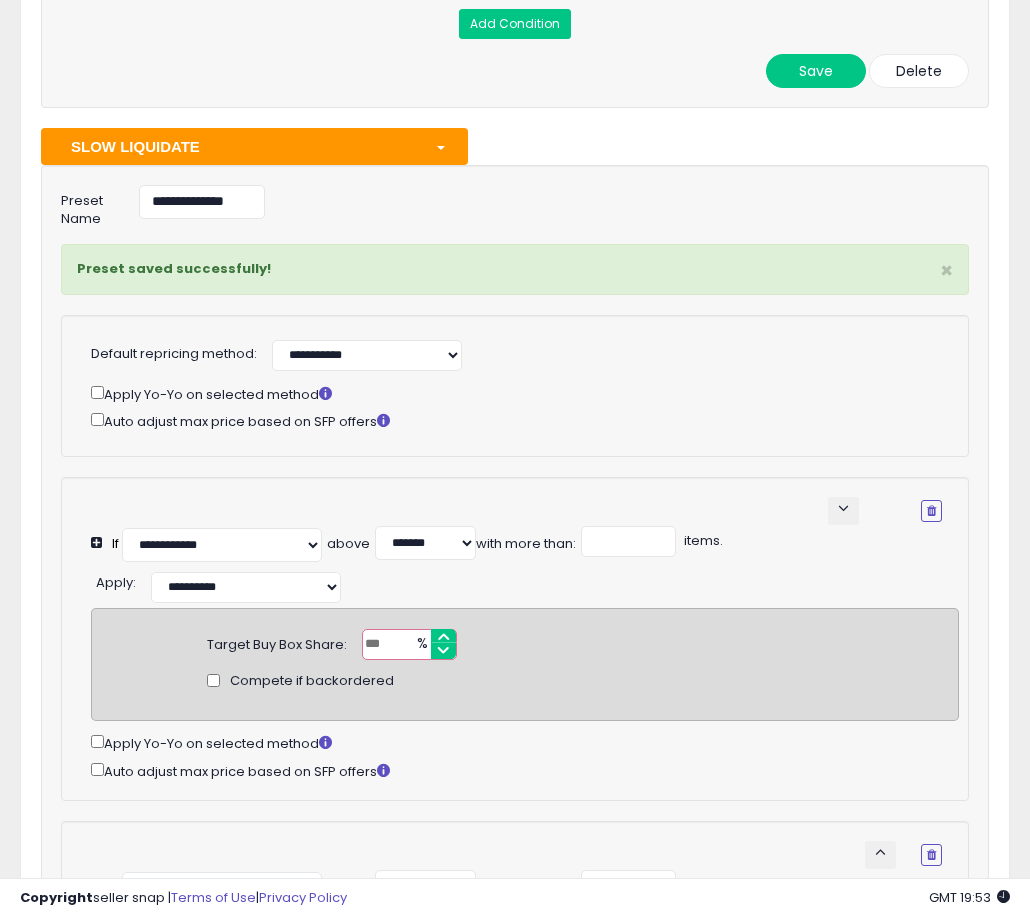 scroll, scrollTop: 1963, scrollLeft: 0, axis: vertical 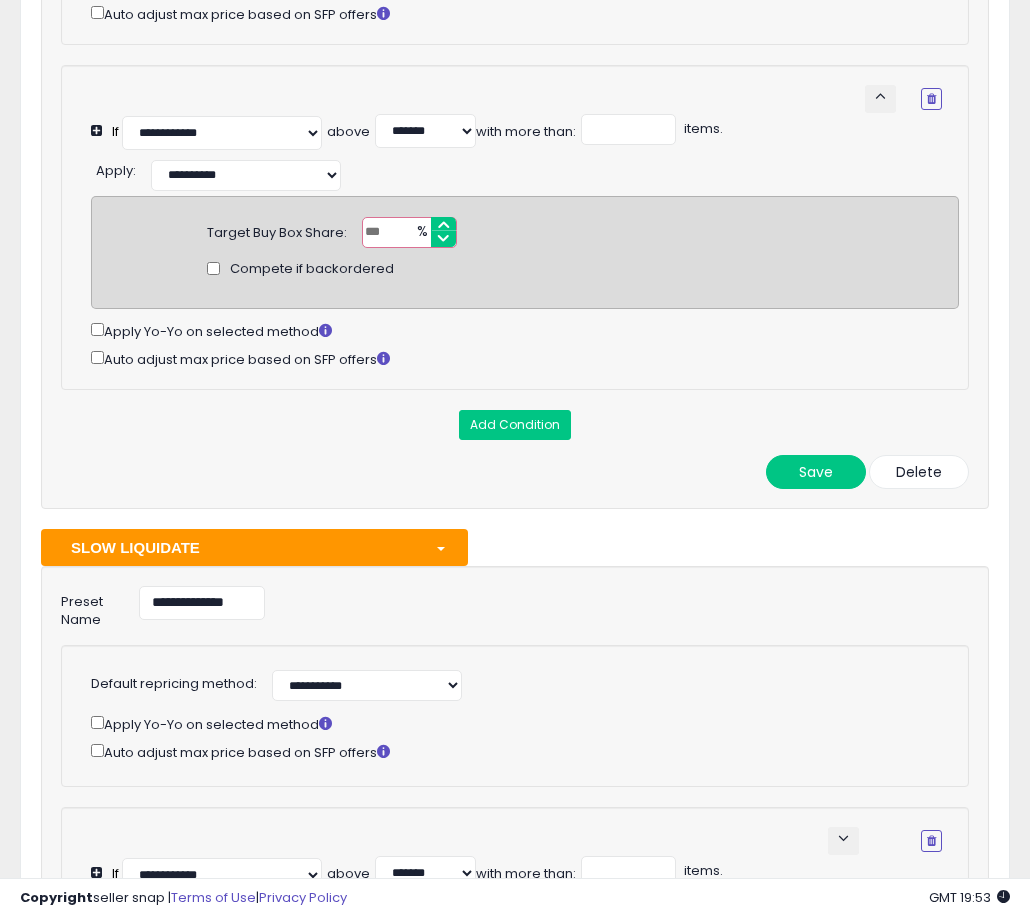 click at bounding box center (436, 547) 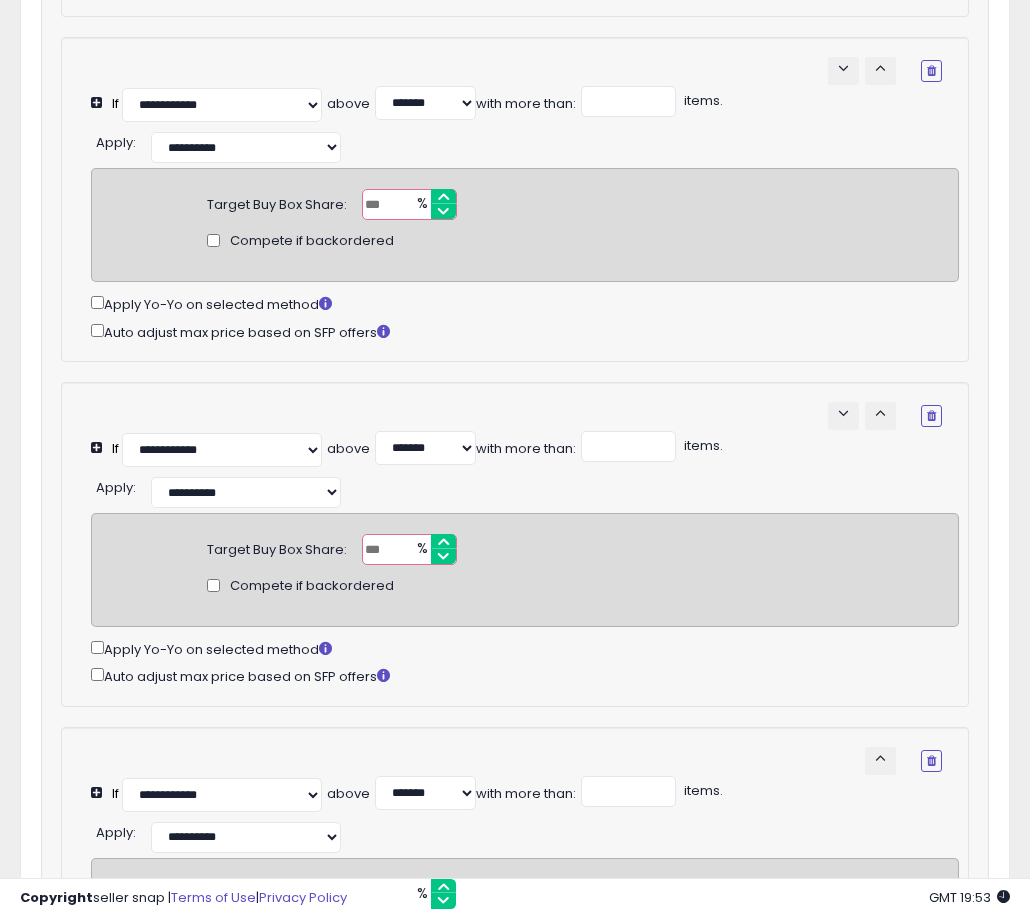 scroll, scrollTop: 1360, scrollLeft: 0, axis: vertical 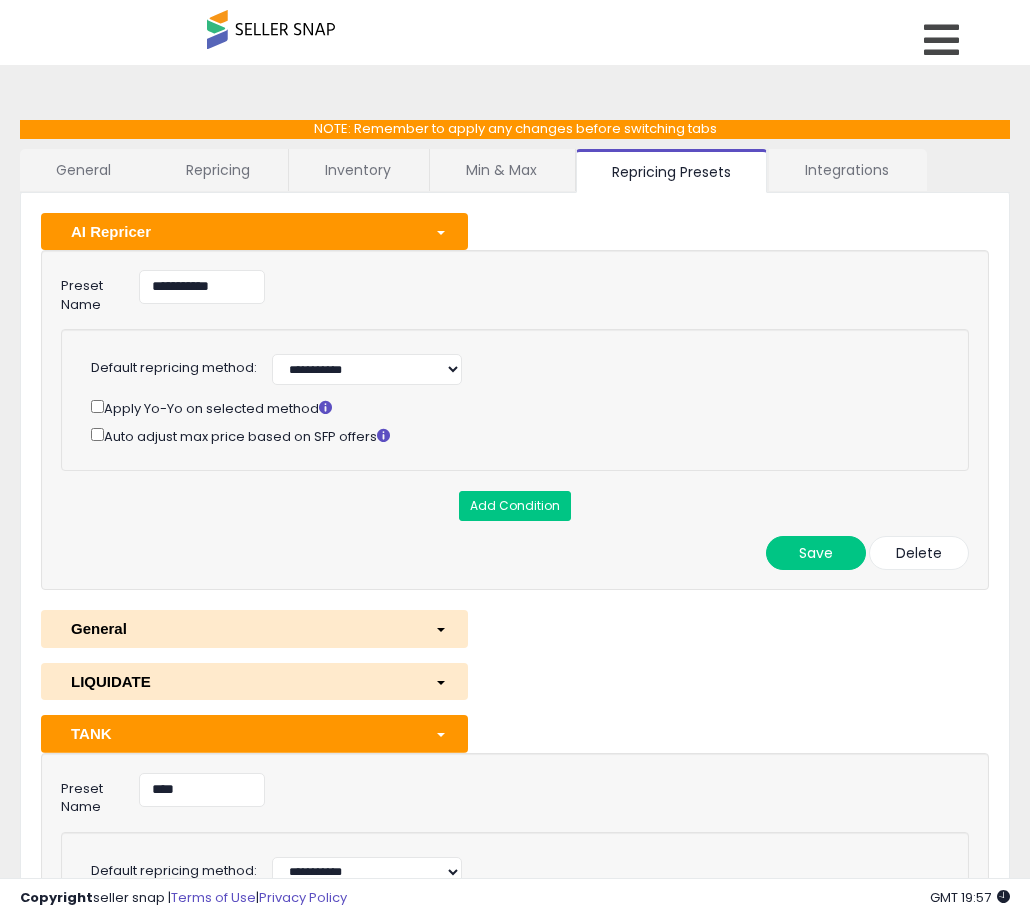 click on "General" at bounding box center (238, 628) 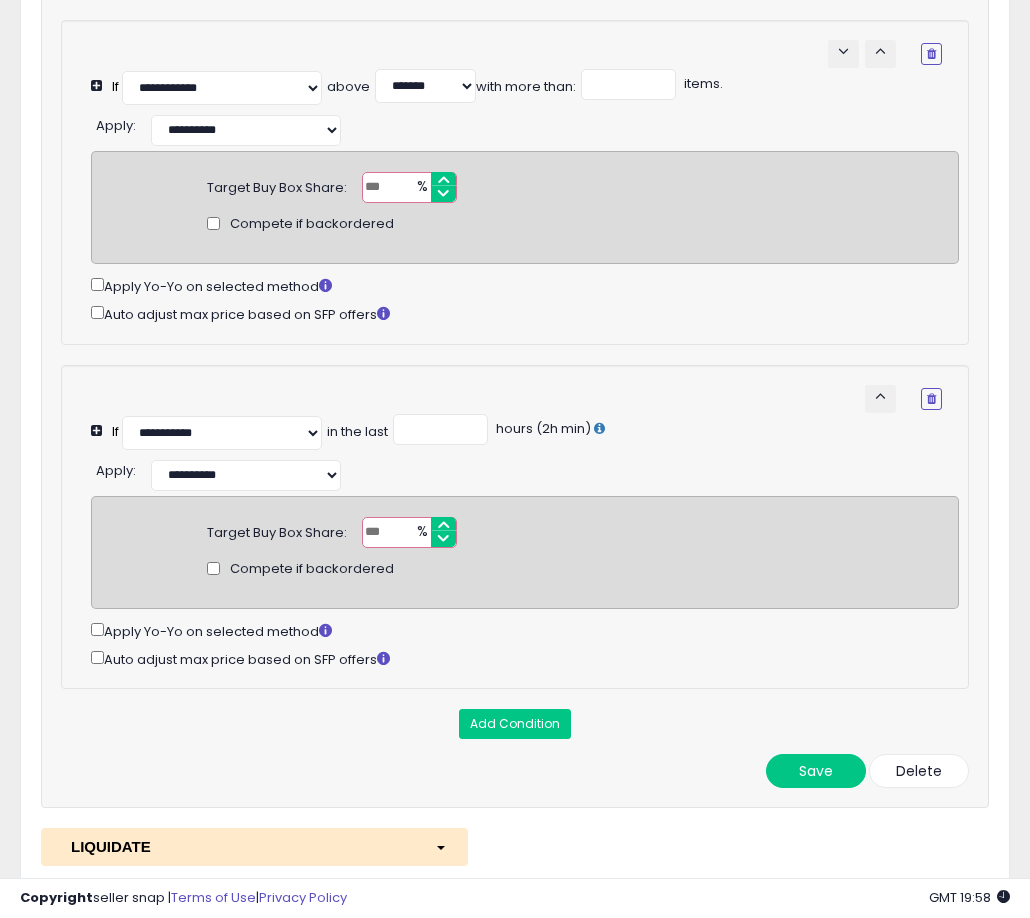 scroll, scrollTop: 1840, scrollLeft: 0, axis: vertical 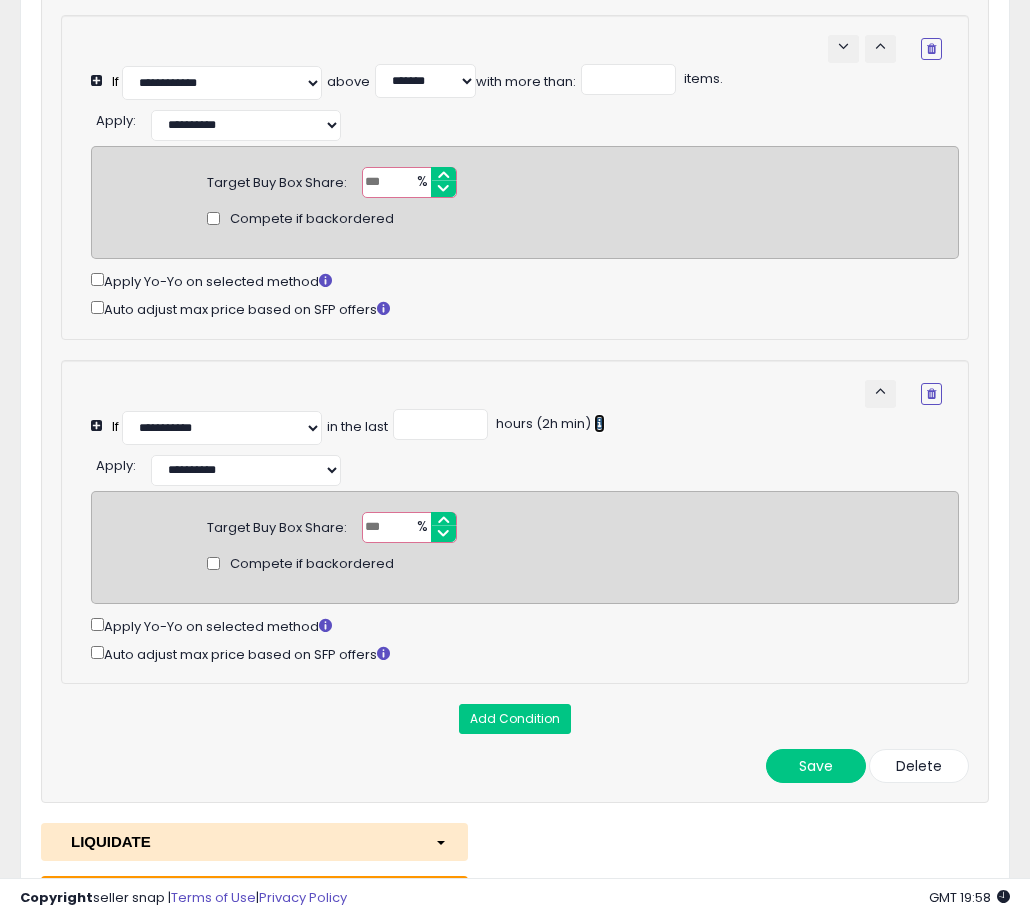 click at bounding box center [599, 423] 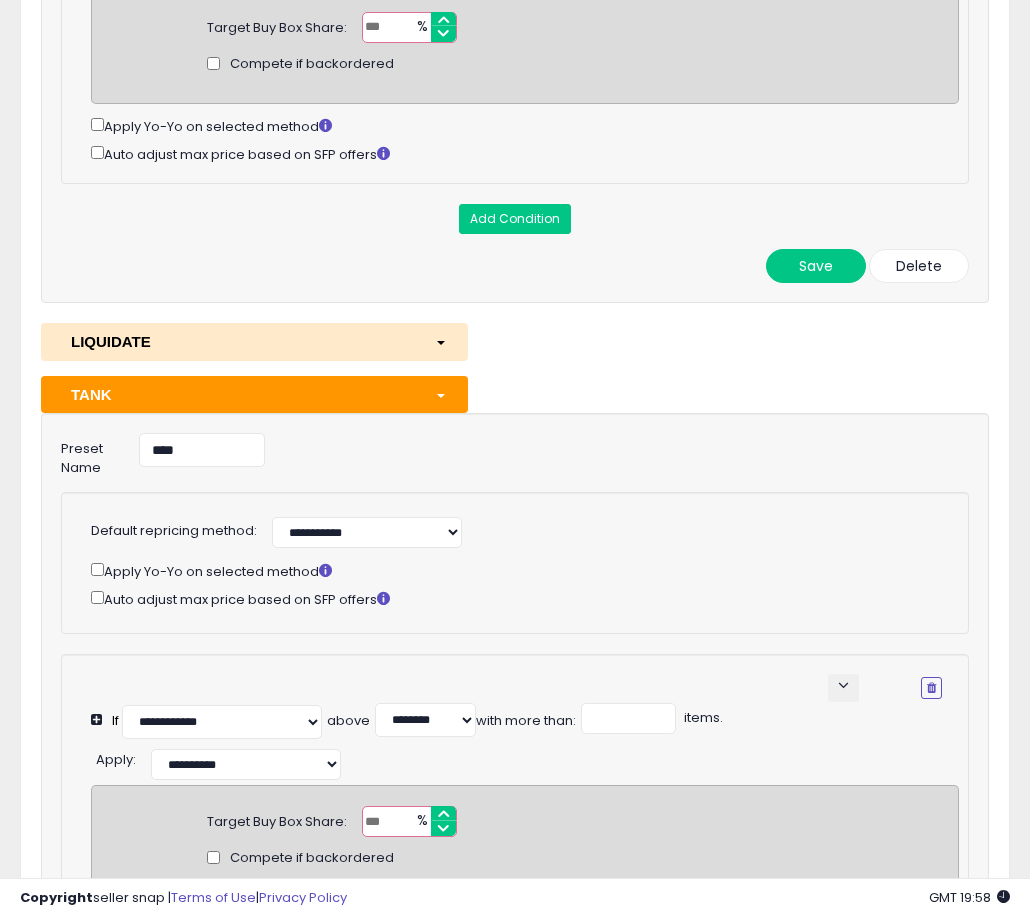scroll, scrollTop: 2366, scrollLeft: 0, axis: vertical 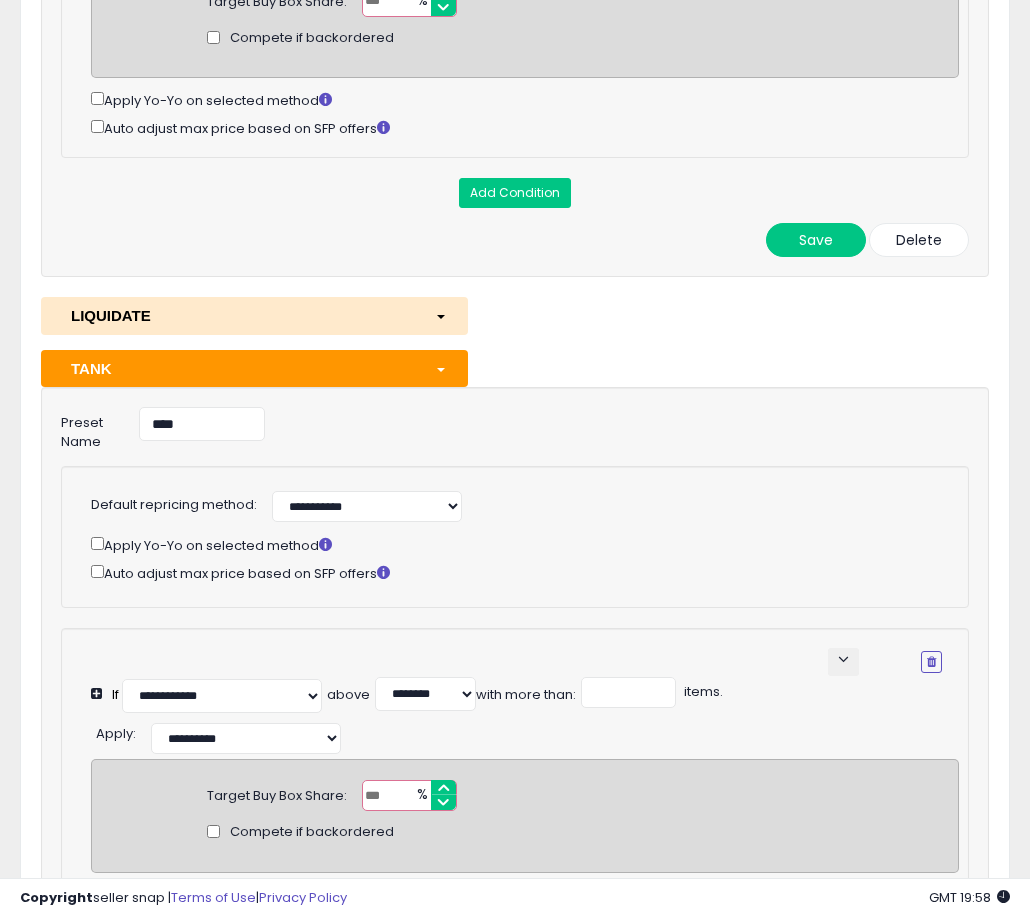 click on "LIQUIDATE" at bounding box center [238, 315] 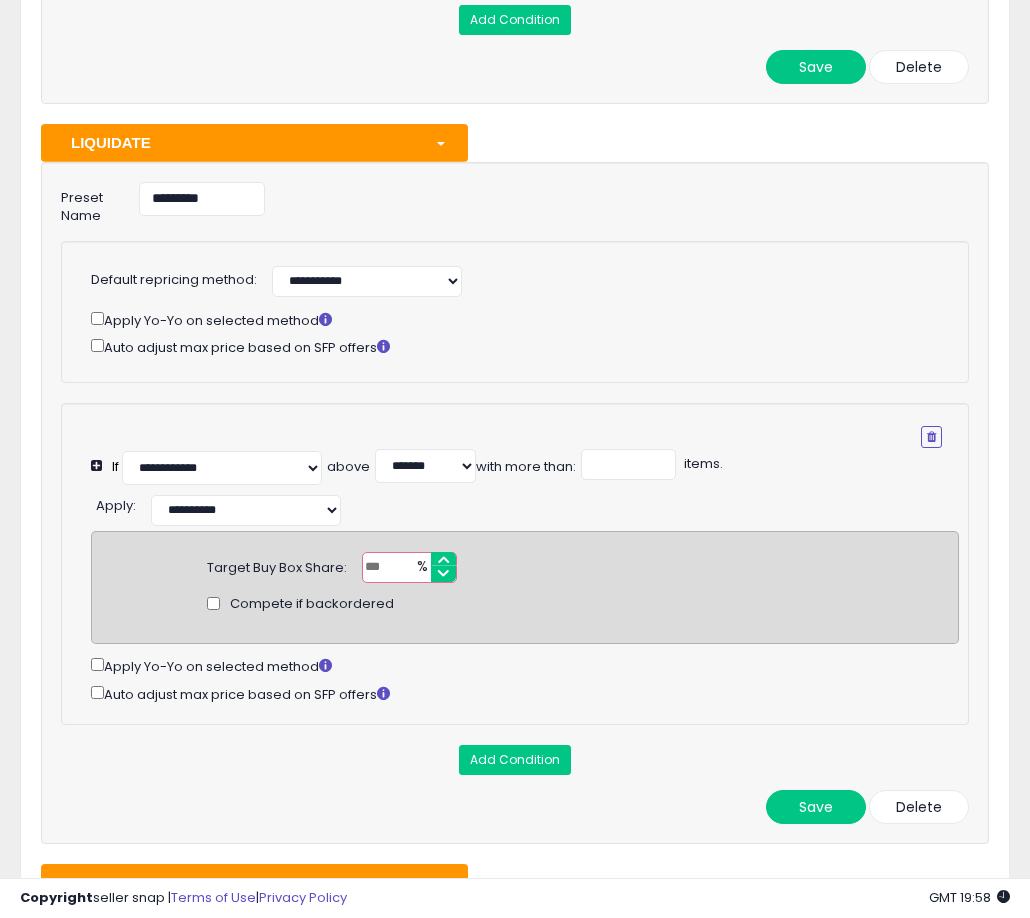 scroll, scrollTop: 2625, scrollLeft: 0, axis: vertical 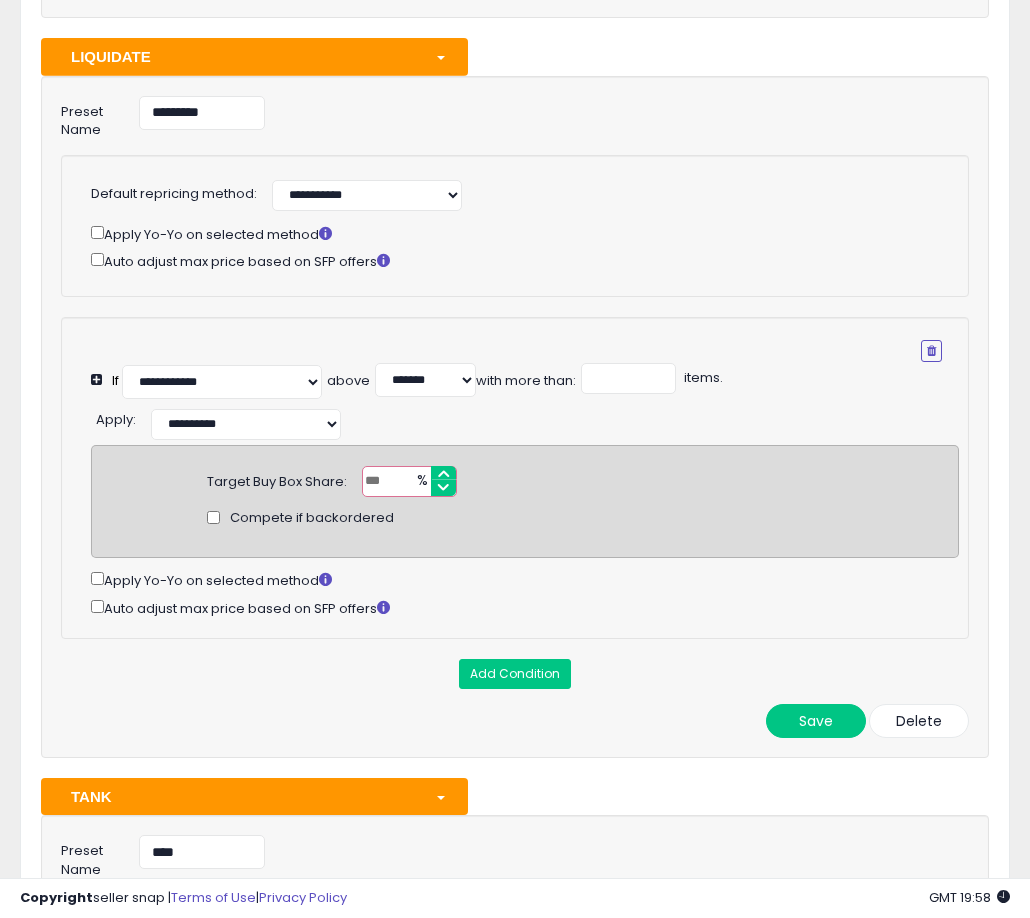 click on "***" at bounding box center (409, 481) 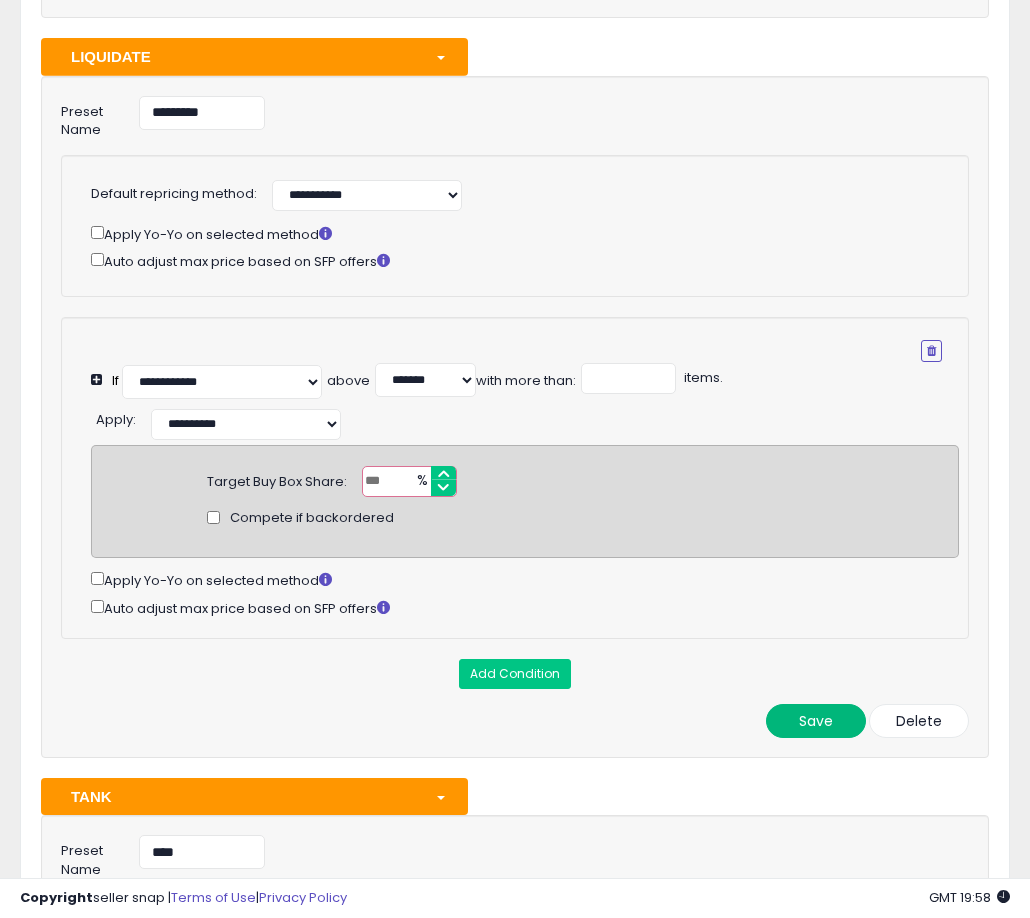 click on "Save" at bounding box center [816, 721] 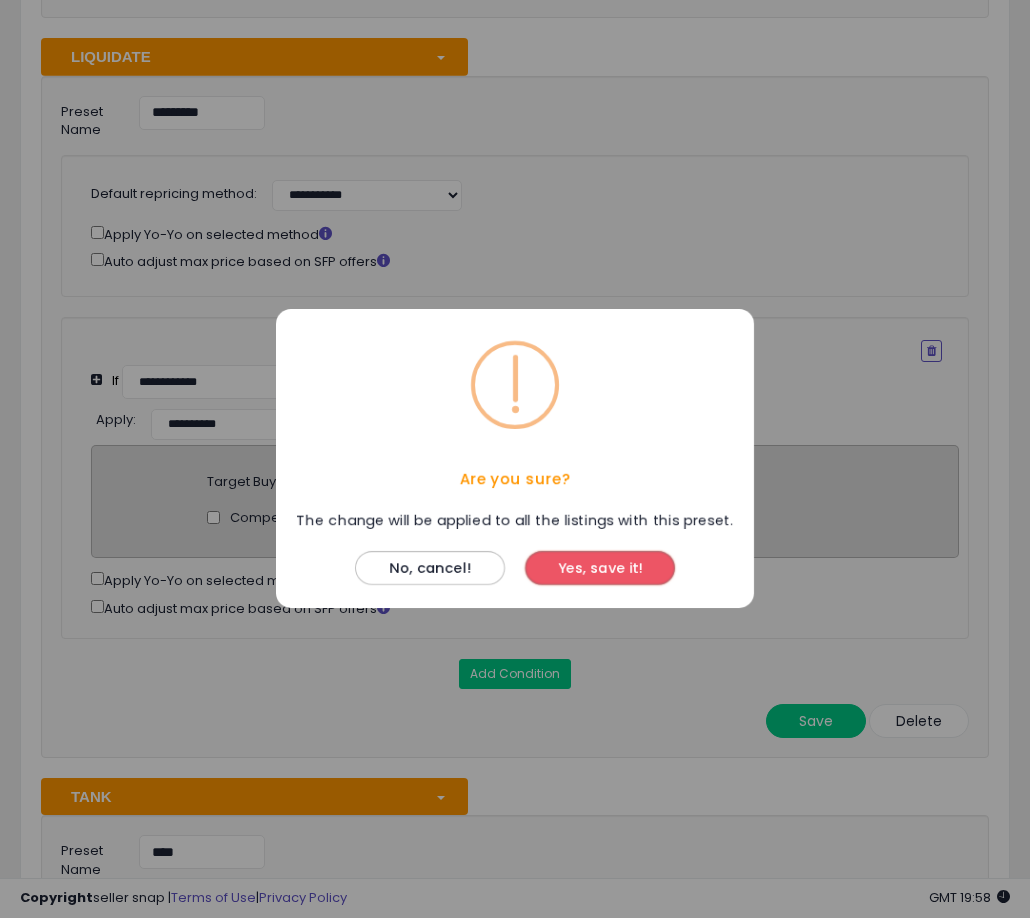 click on "Yes, save it!" at bounding box center [600, 569] 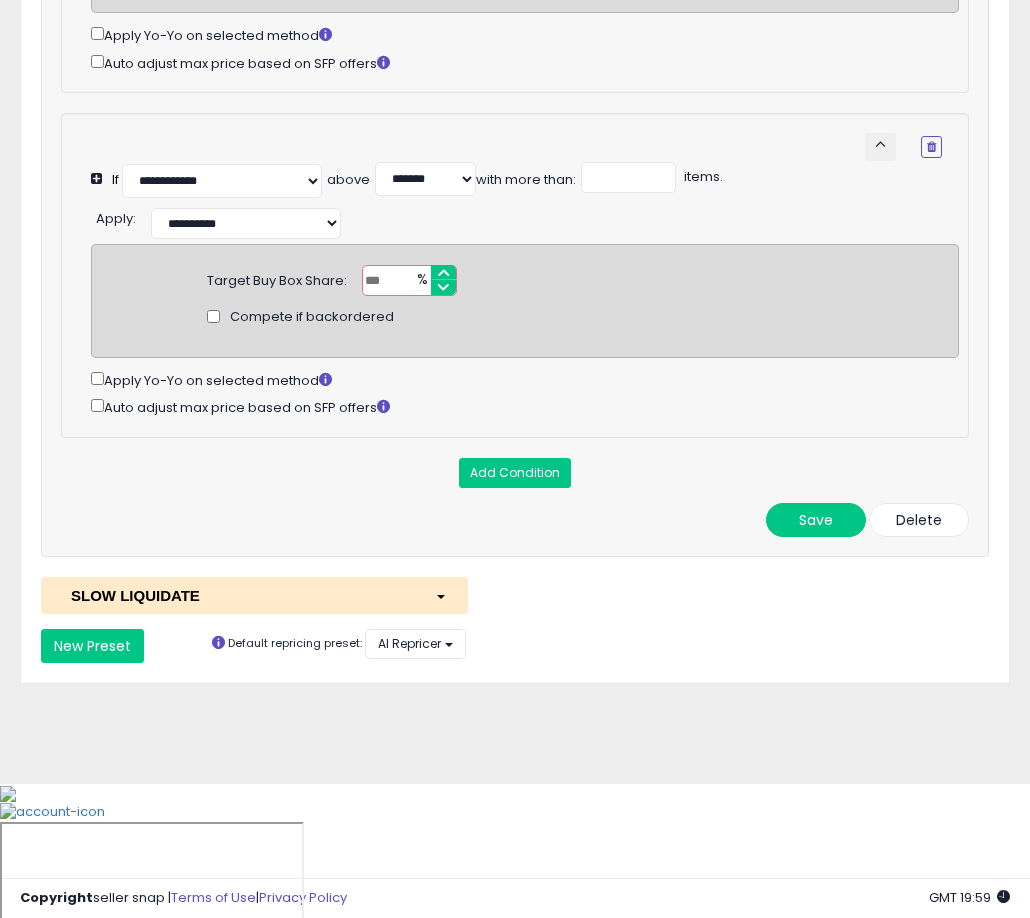 scroll, scrollTop: 4618, scrollLeft: 0, axis: vertical 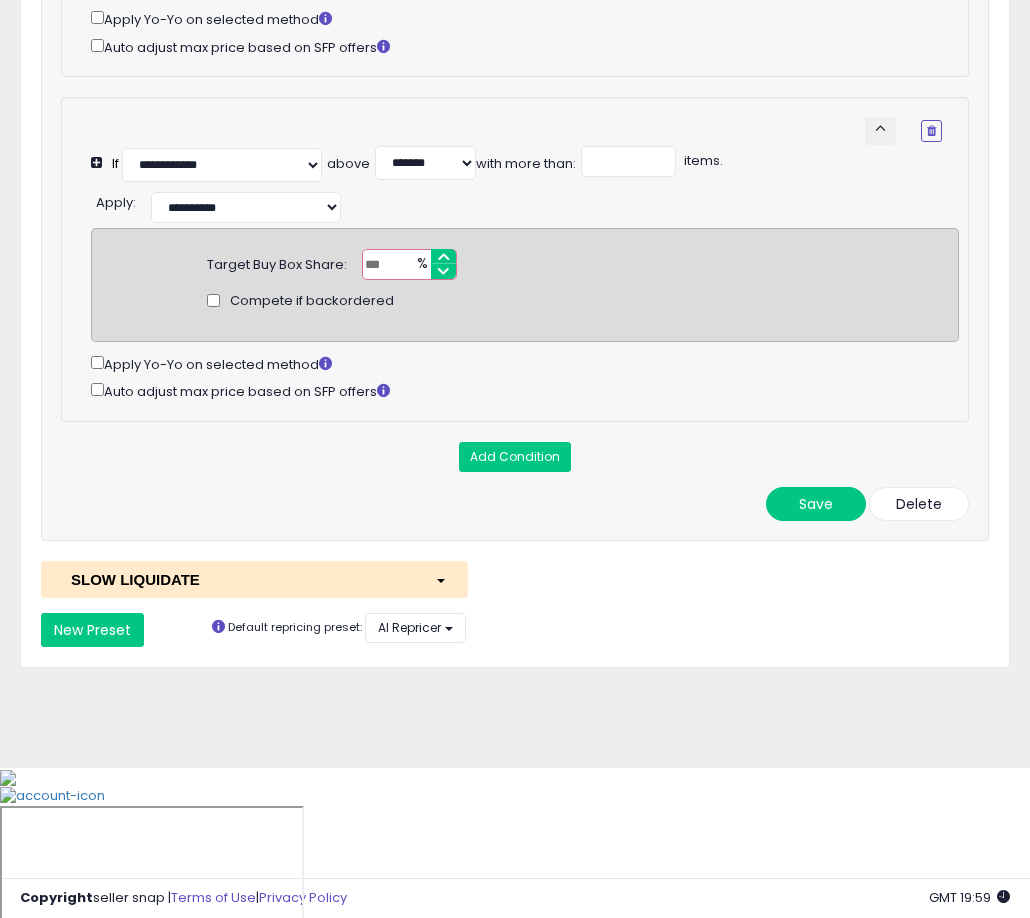 click on "SLOW LIQUIDATE" at bounding box center [254, 579] 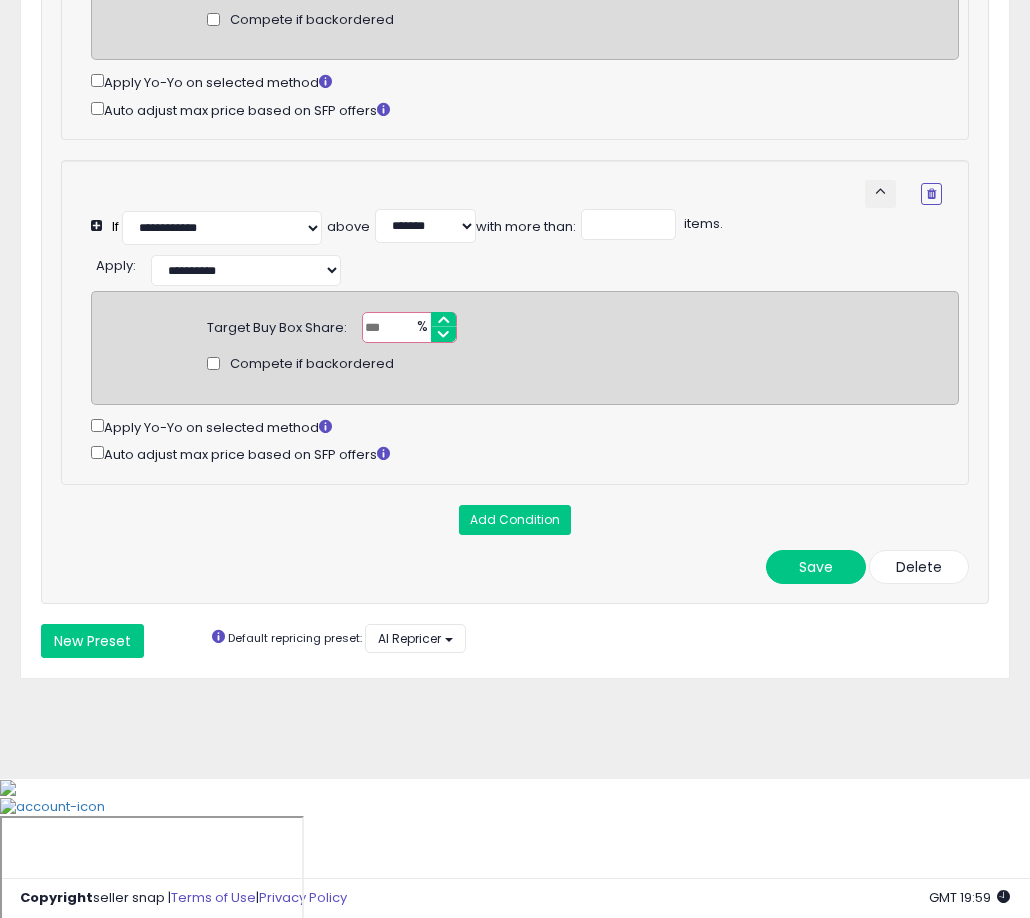 scroll, scrollTop: 5253, scrollLeft: 0, axis: vertical 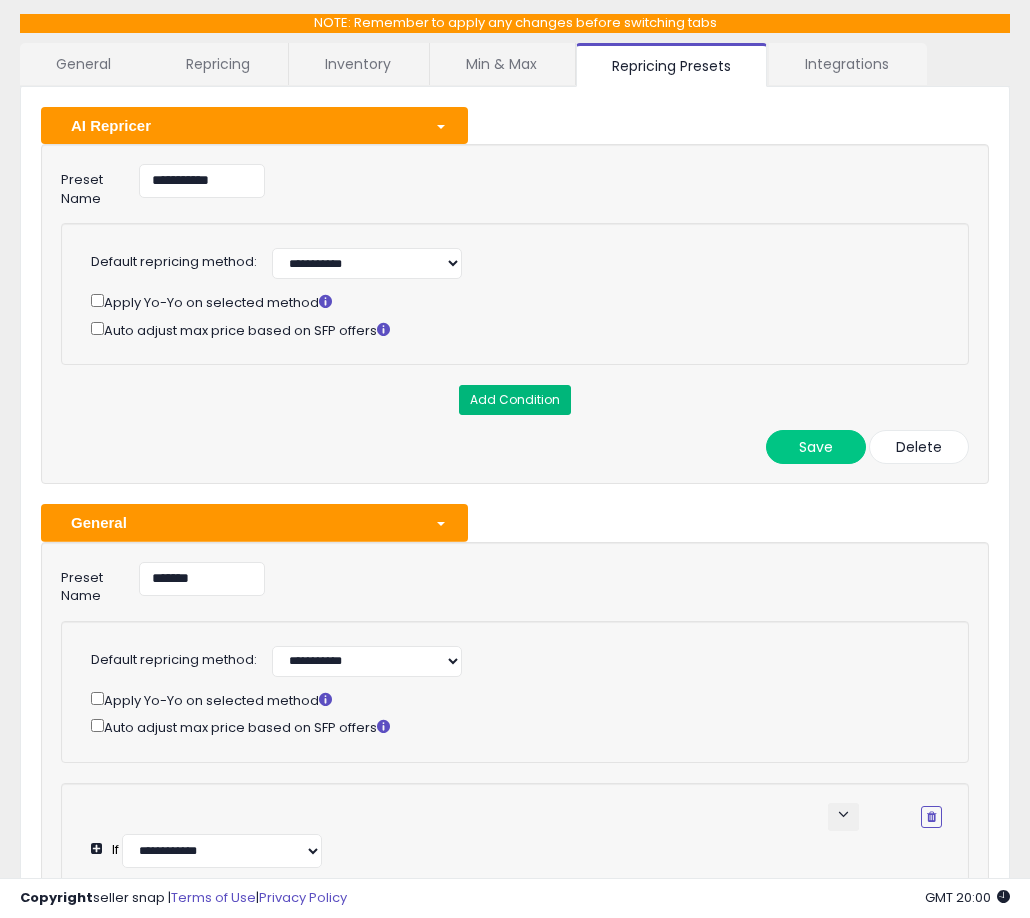 click on "Add Condition" at bounding box center [515, 400] 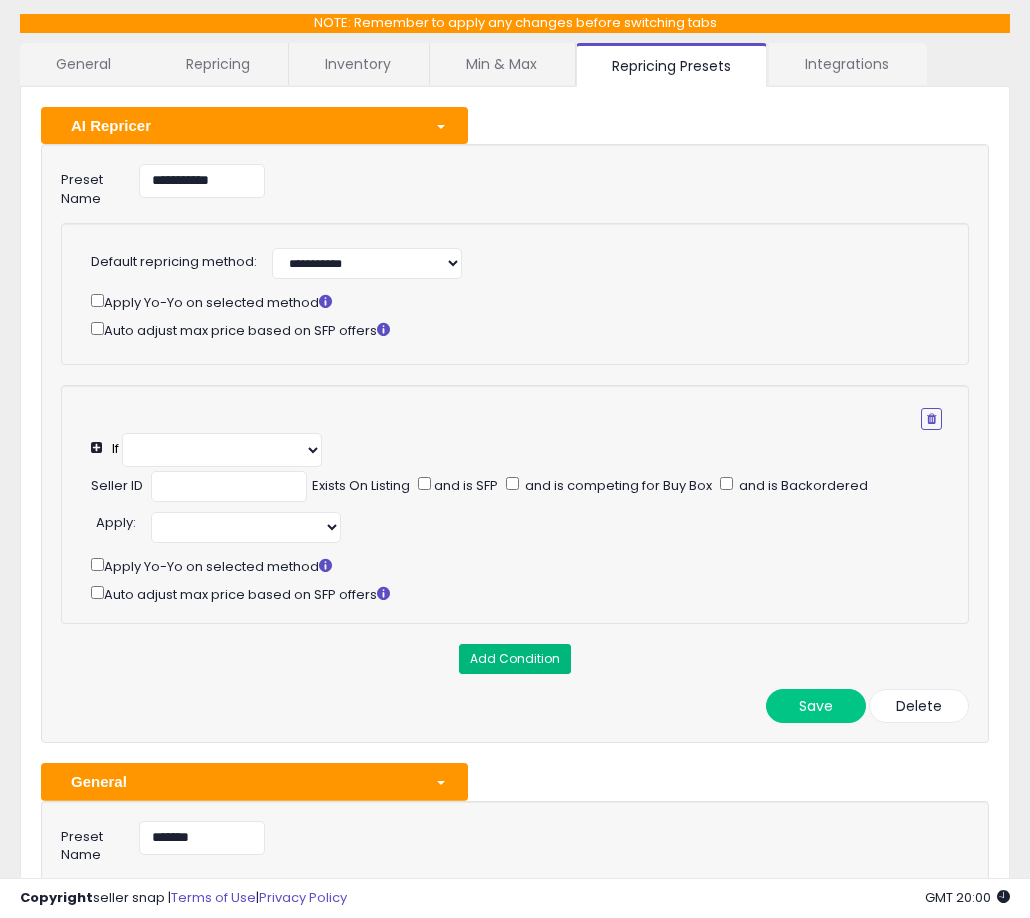 select on "**********" 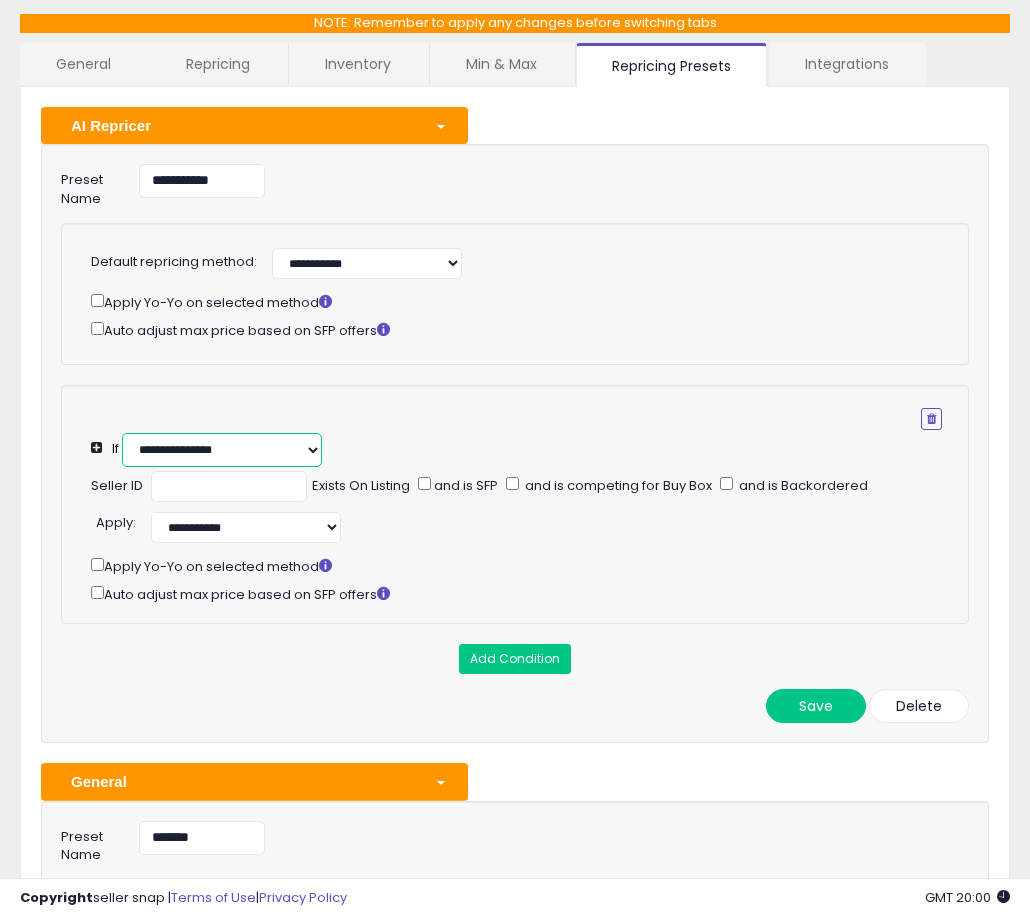 click on "**********" at bounding box center [222, 450] 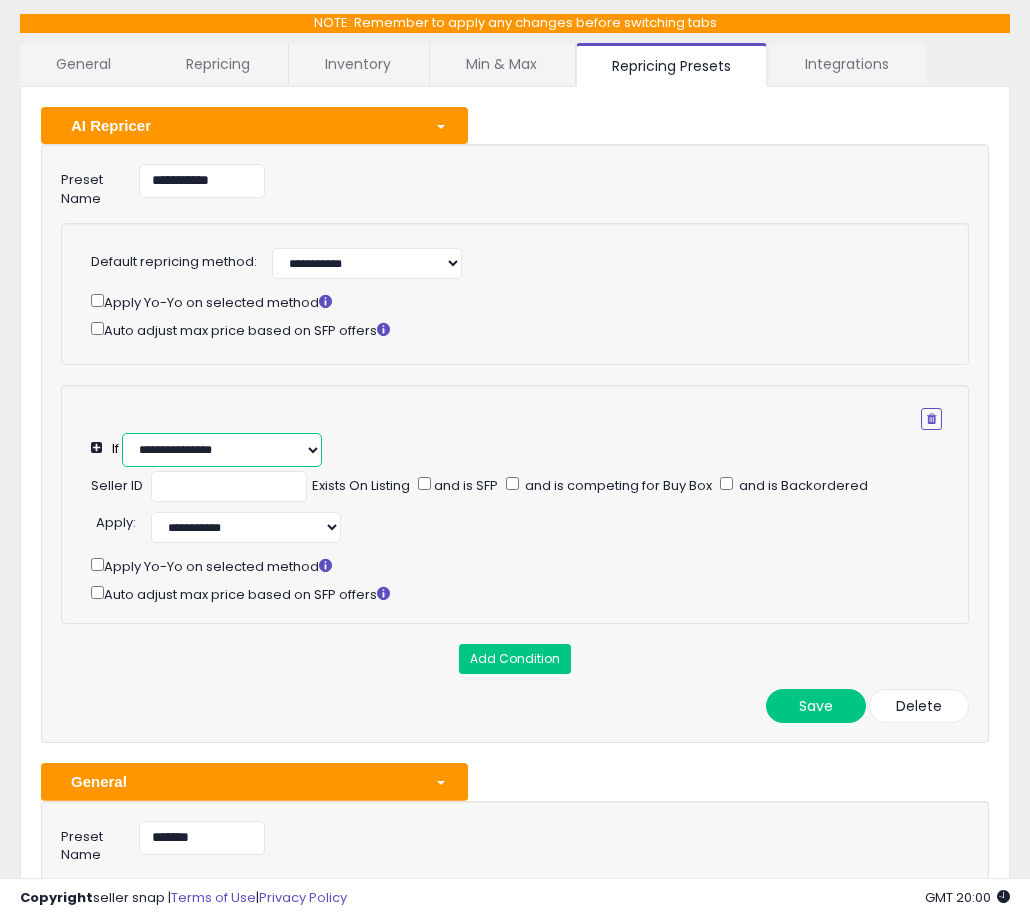 select on "**********" 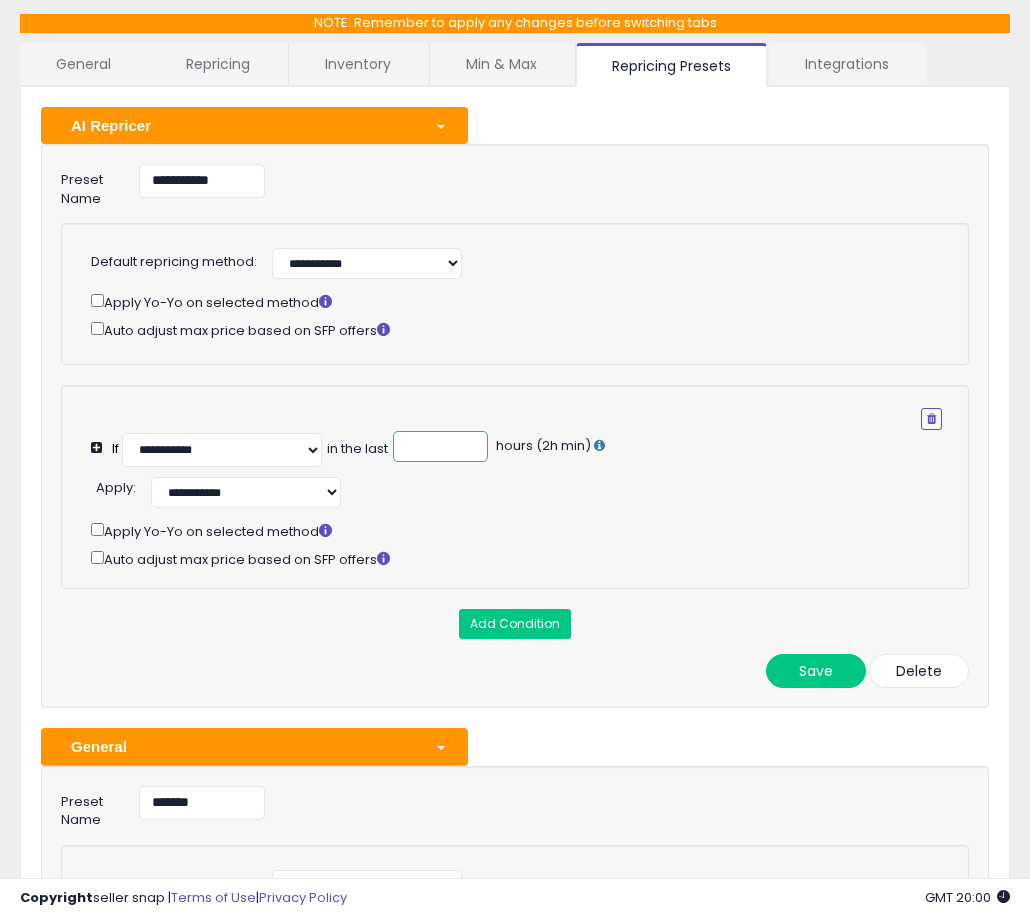 click at bounding box center [440, 446] 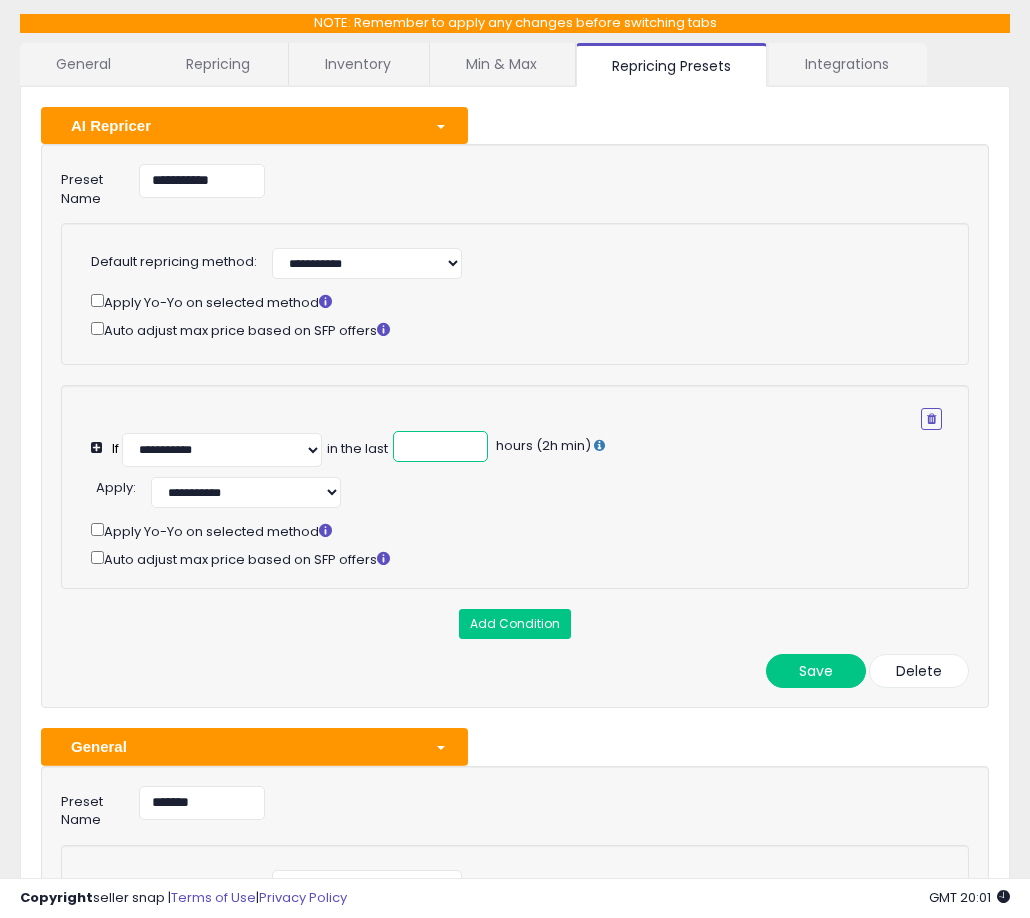 type on "*" 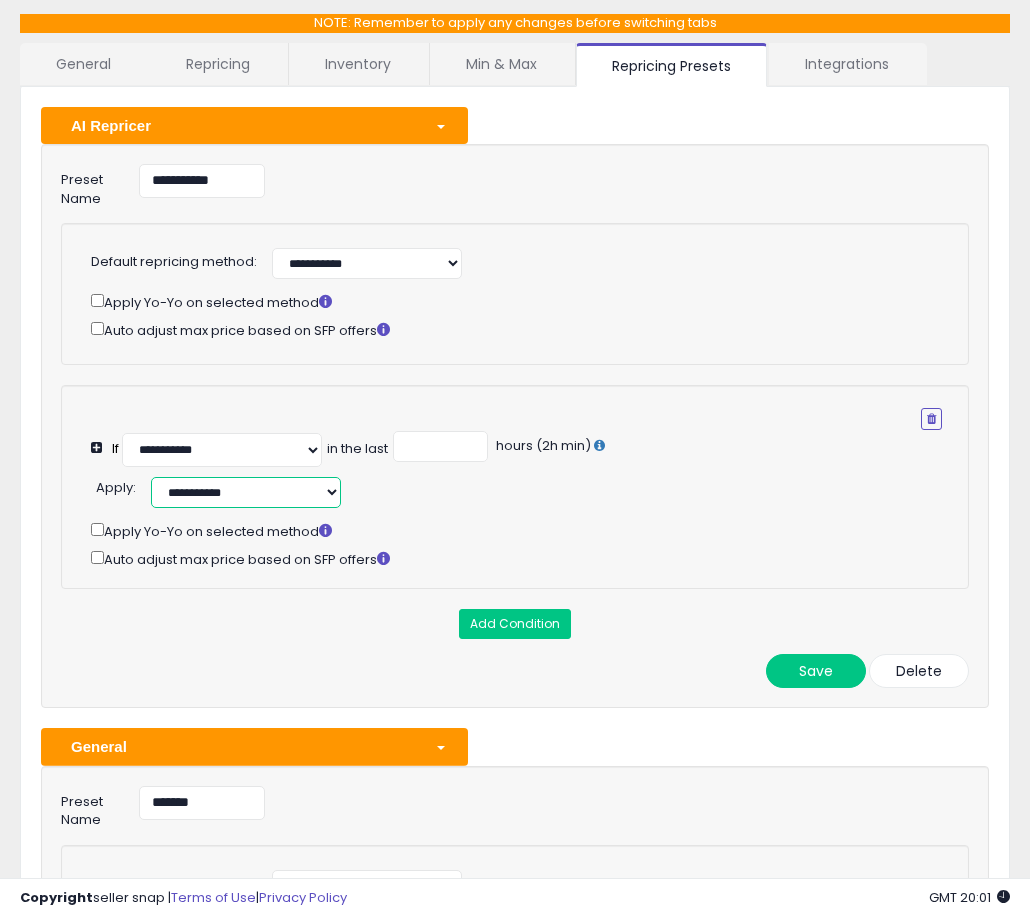 click on "**********" at bounding box center [246, 492] 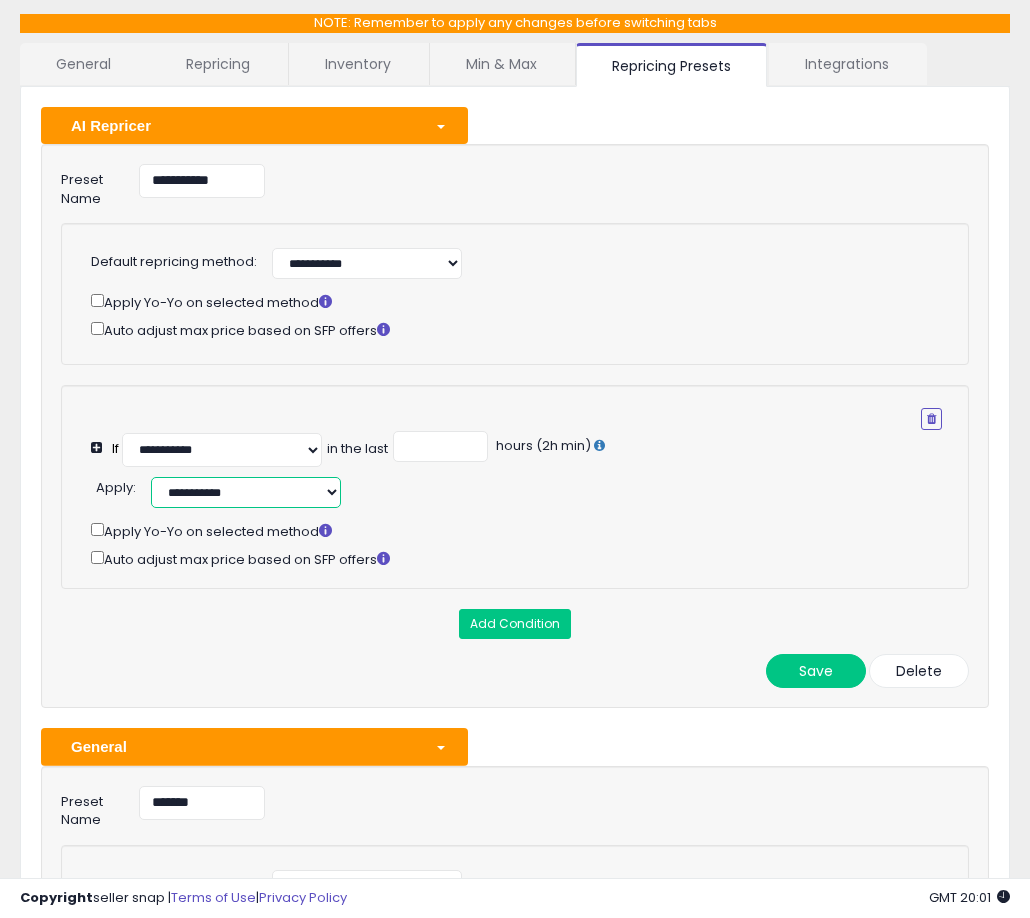 select on "******" 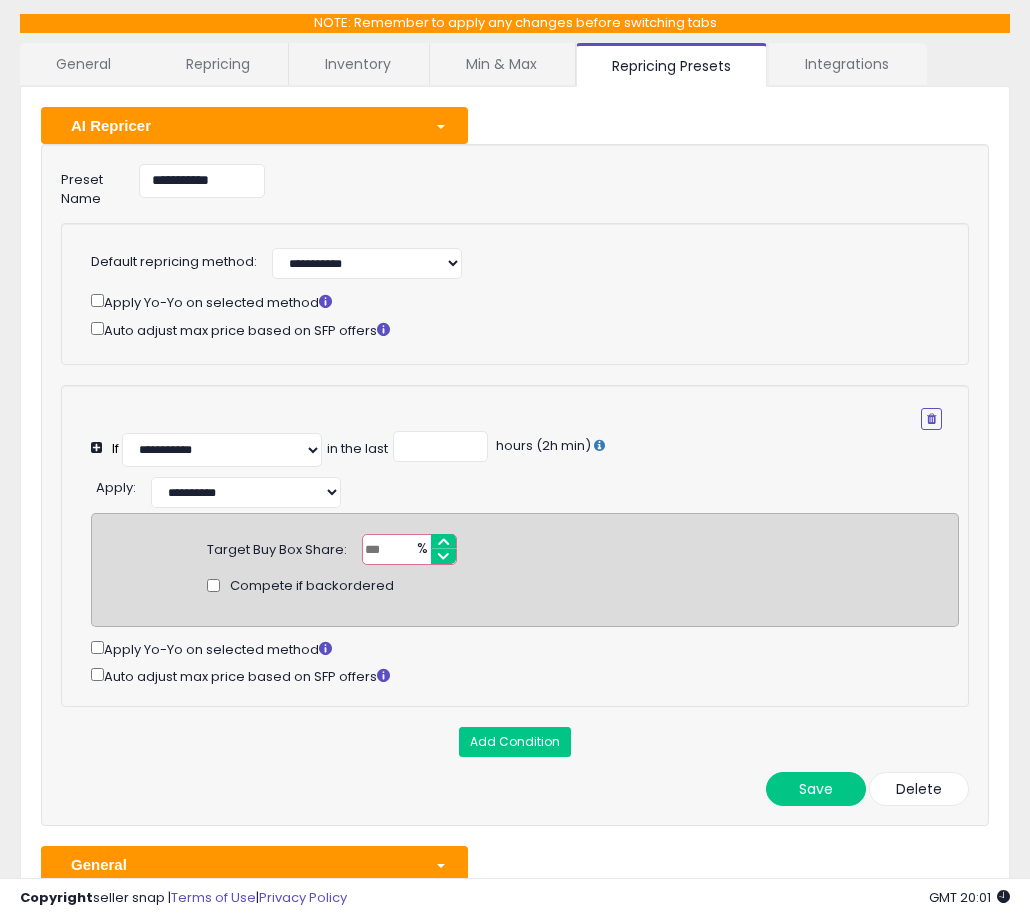 click at bounding box center [409, 549] 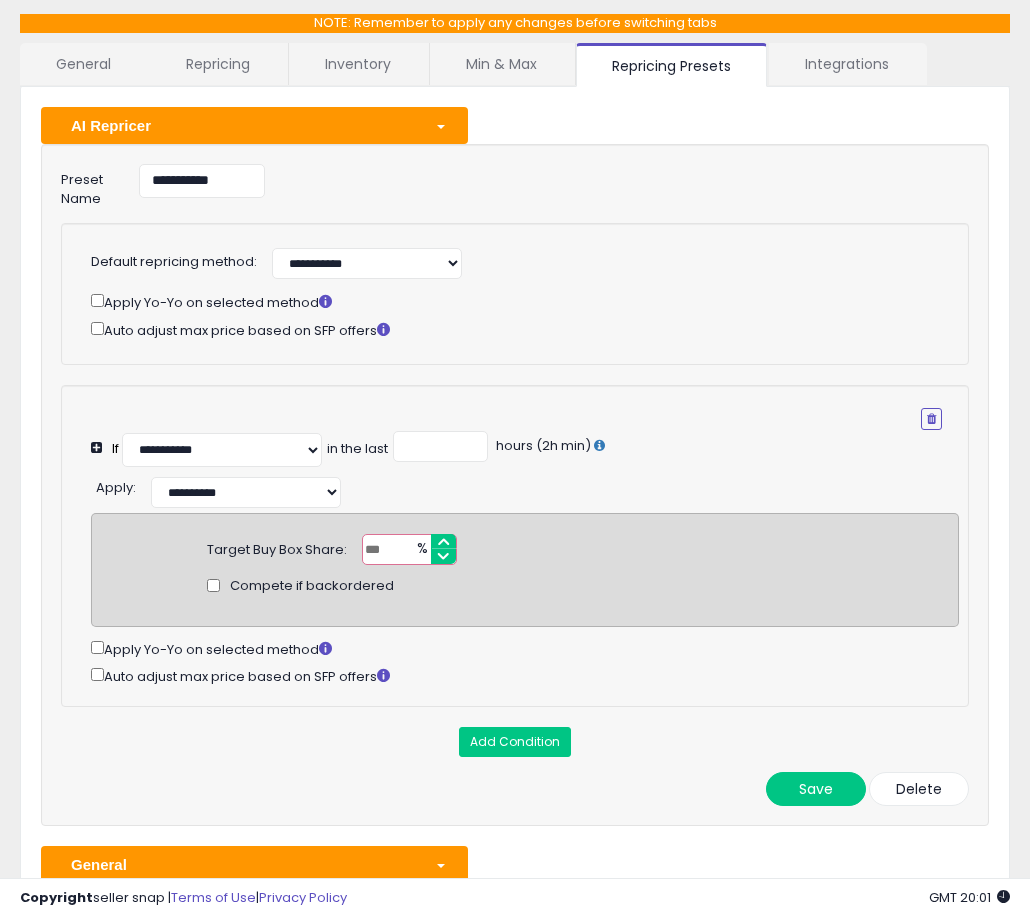 click on "**" at bounding box center (409, 549) 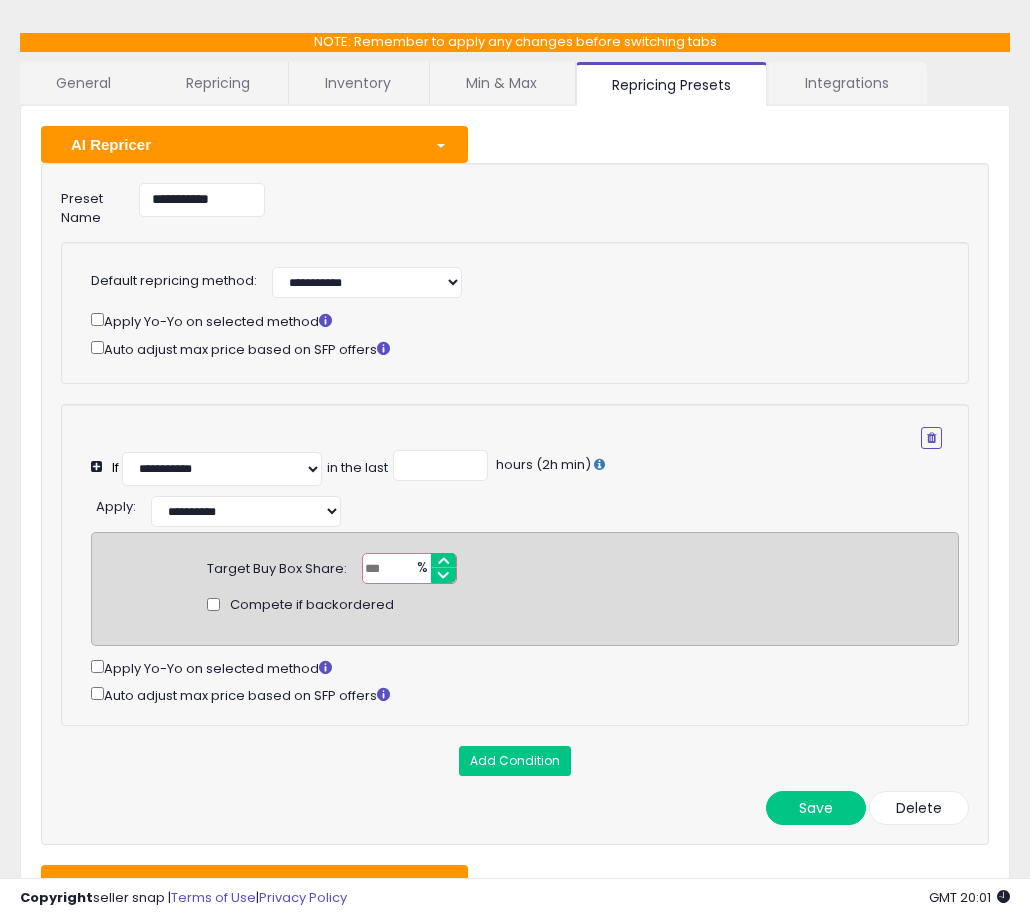 scroll, scrollTop: 68, scrollLeft: 0, axis: vertical 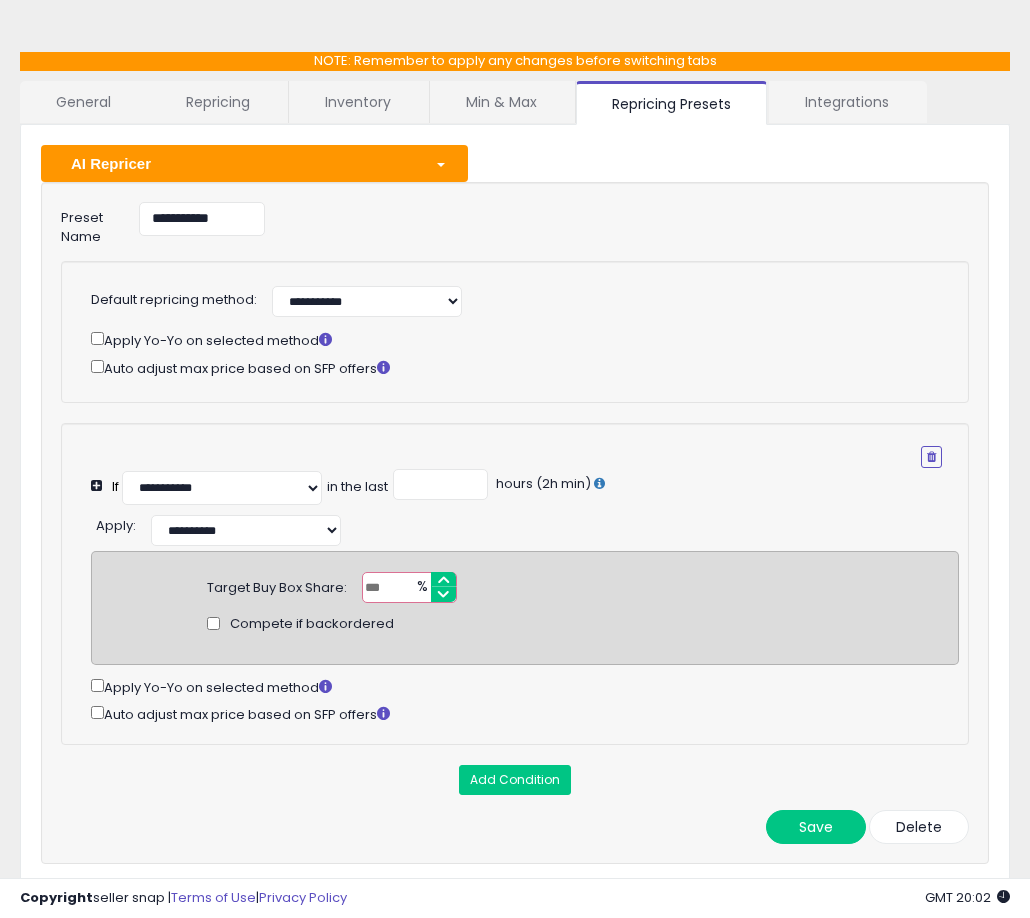 type on "*" 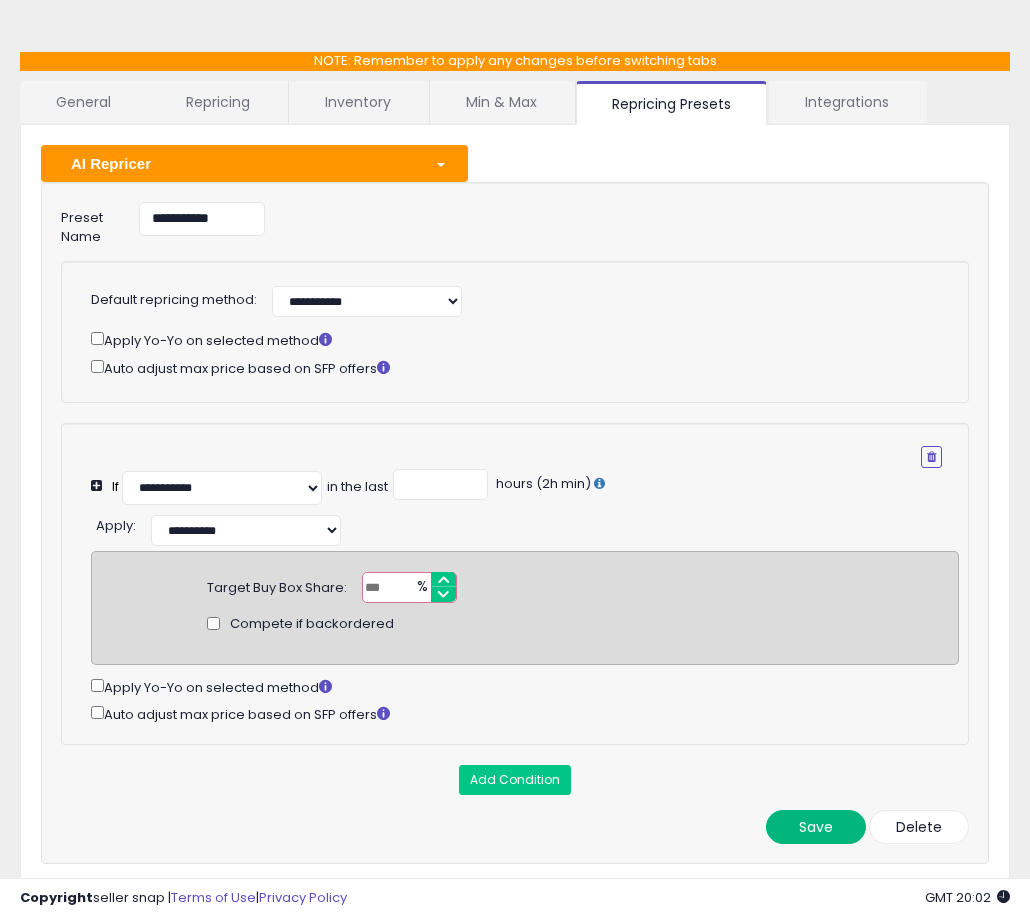 type on "**" 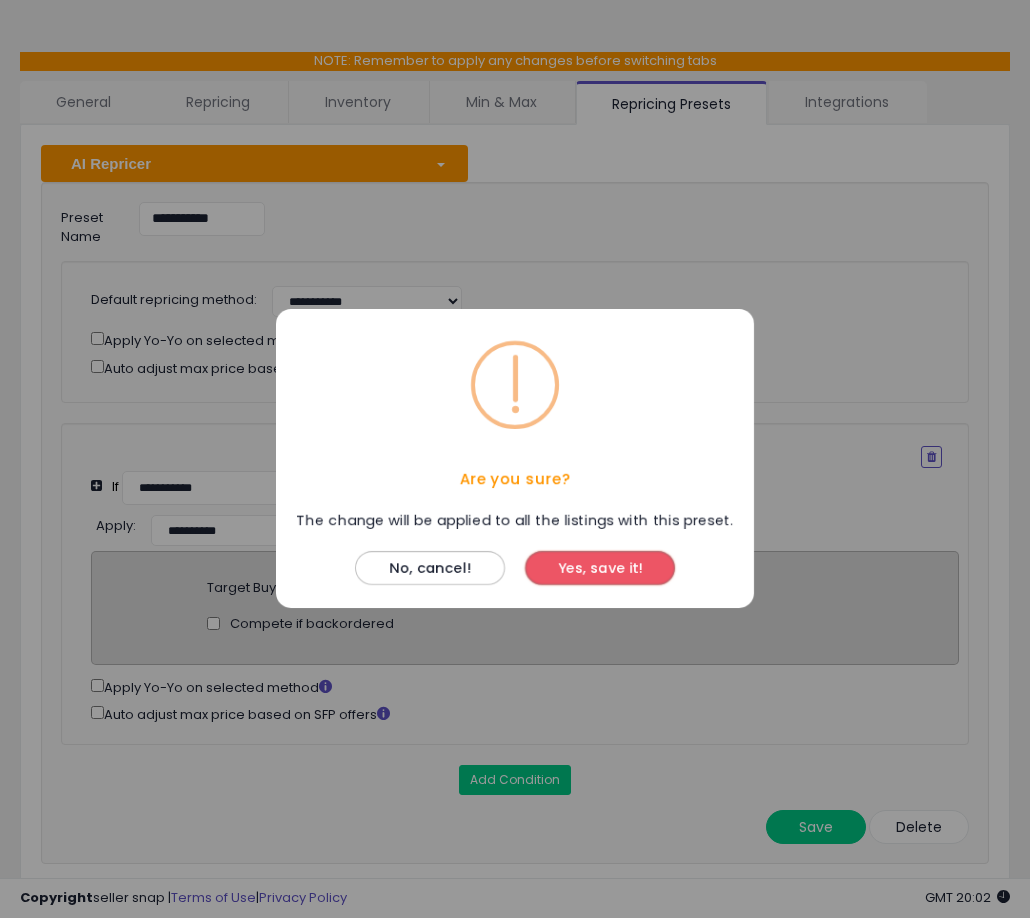 click on "Yes, save it!" at bounding box center [600, 569] 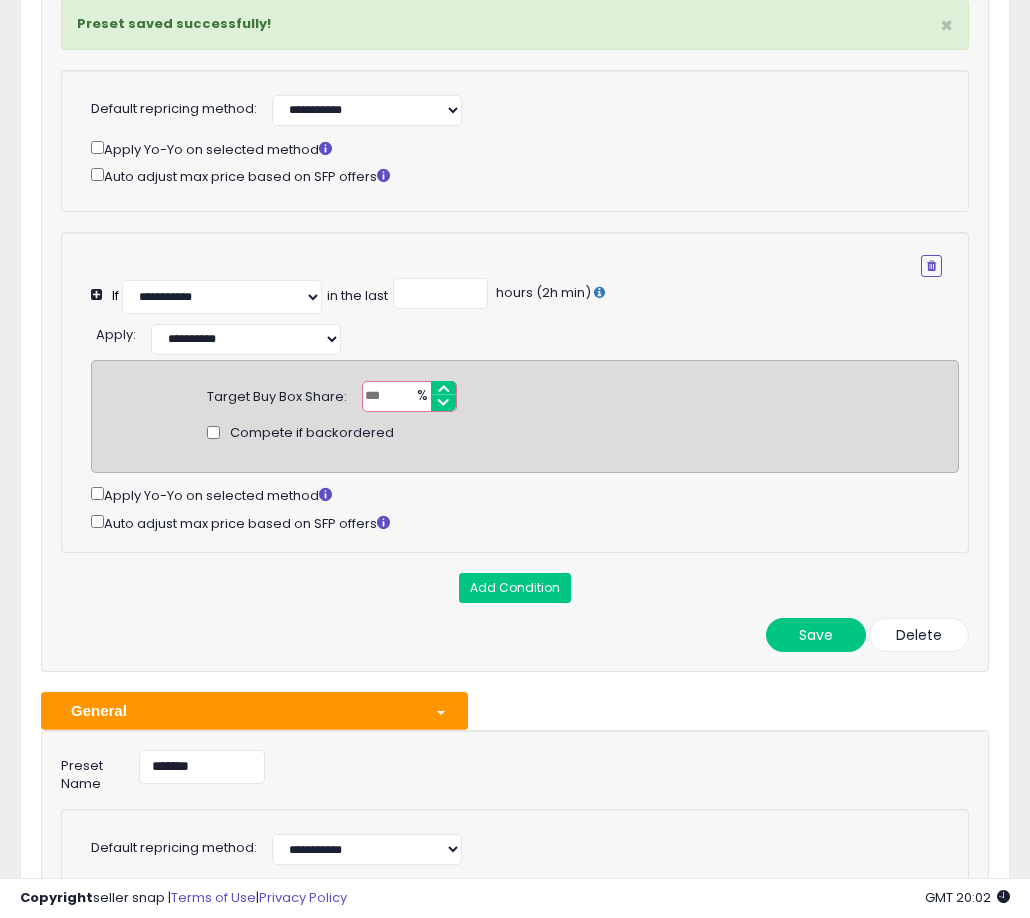 scroll, scrollTop: 308, scrollLeft: 0, axis: vertical 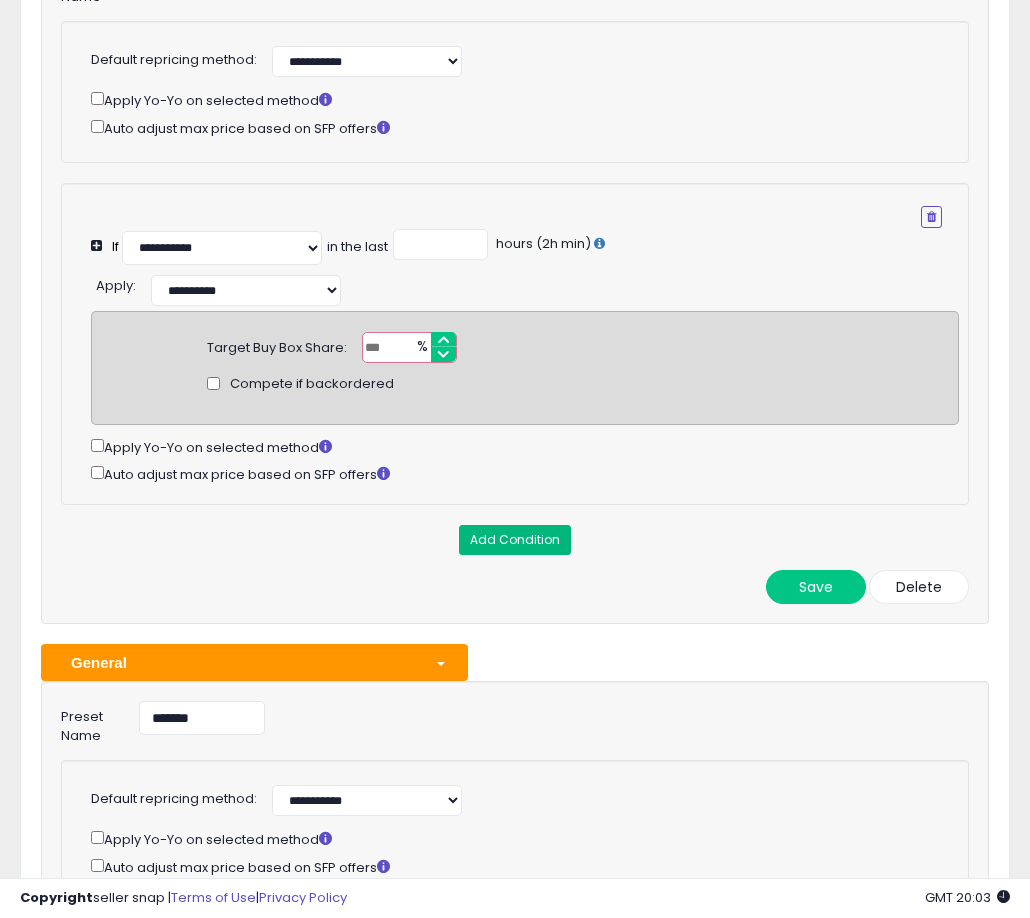 click on "Add Condition" at bounding box center [515, 540] 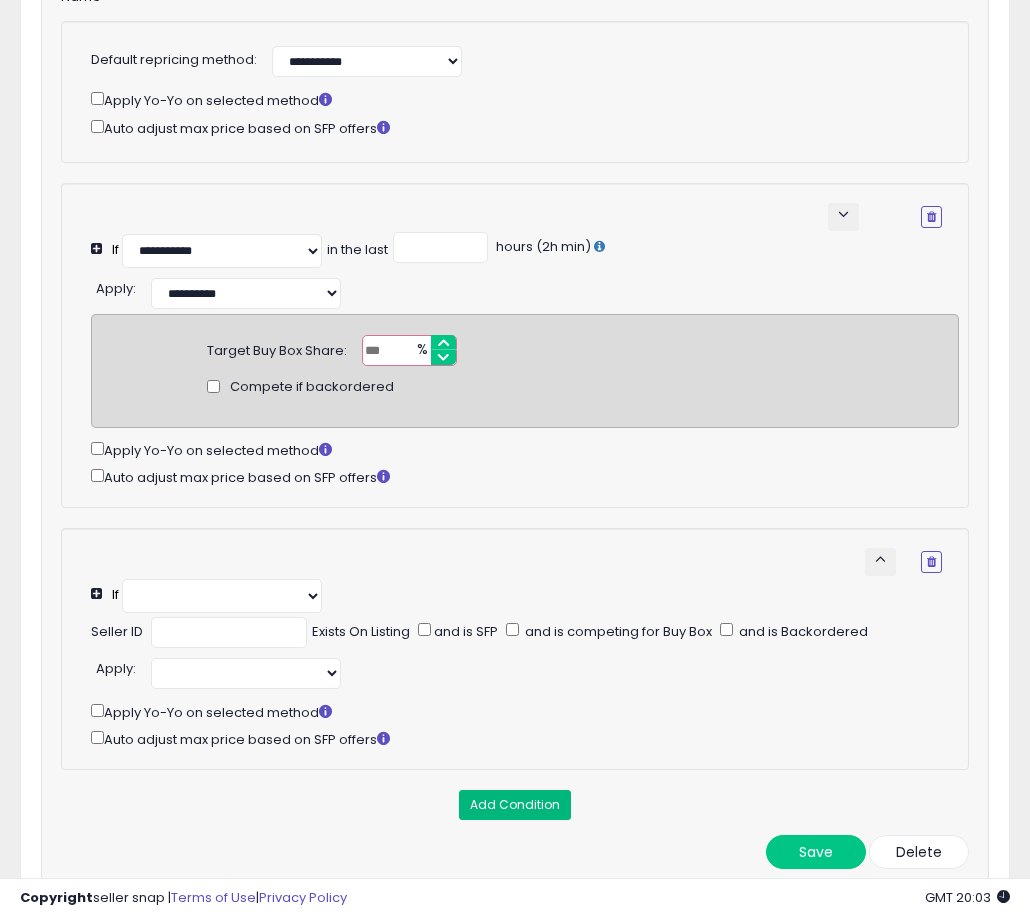 select on "**********" 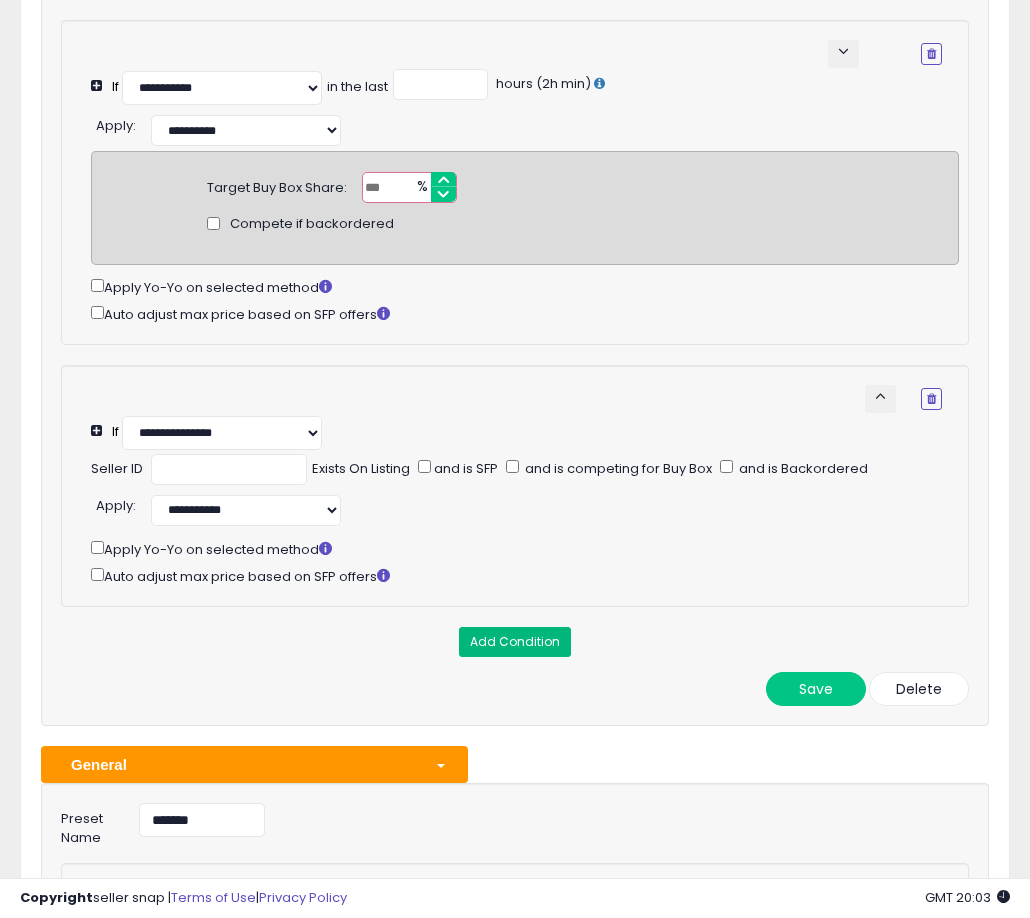 scroll, scrollTop: 488, scrollLeft: 0, axis: vertical 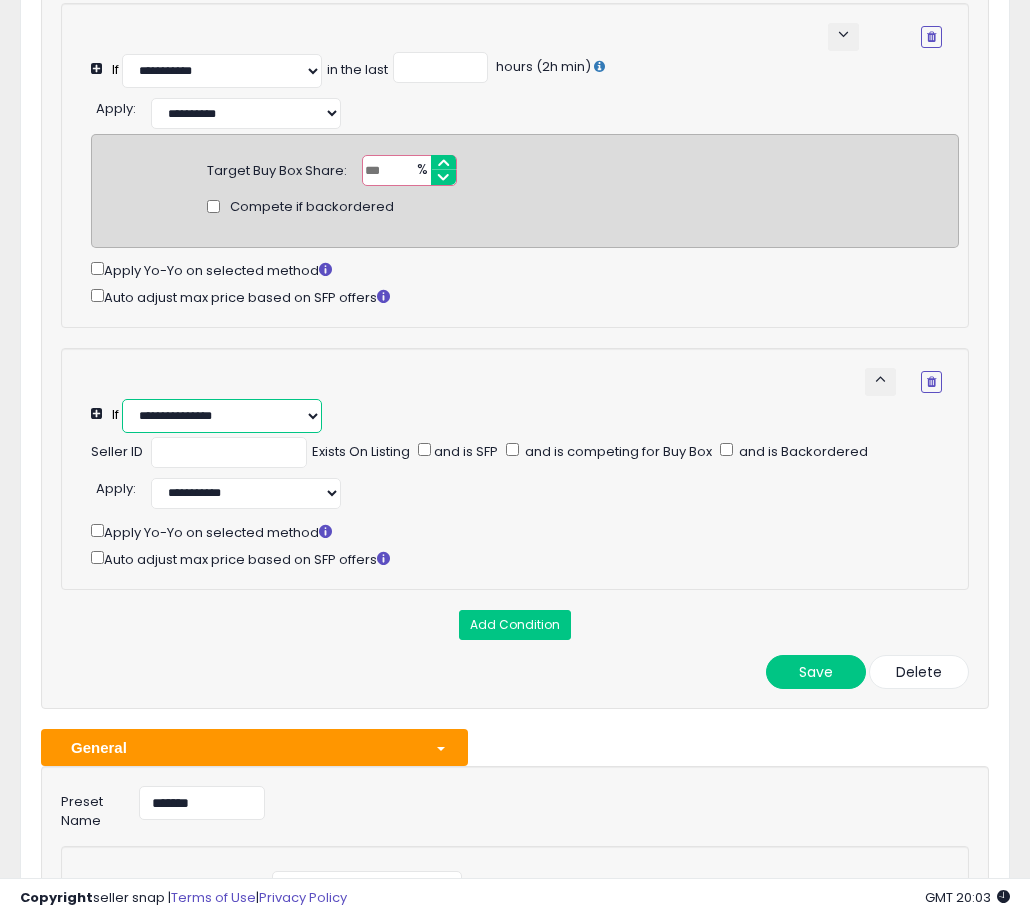 click on "**********" at bounding box center [222, 416] 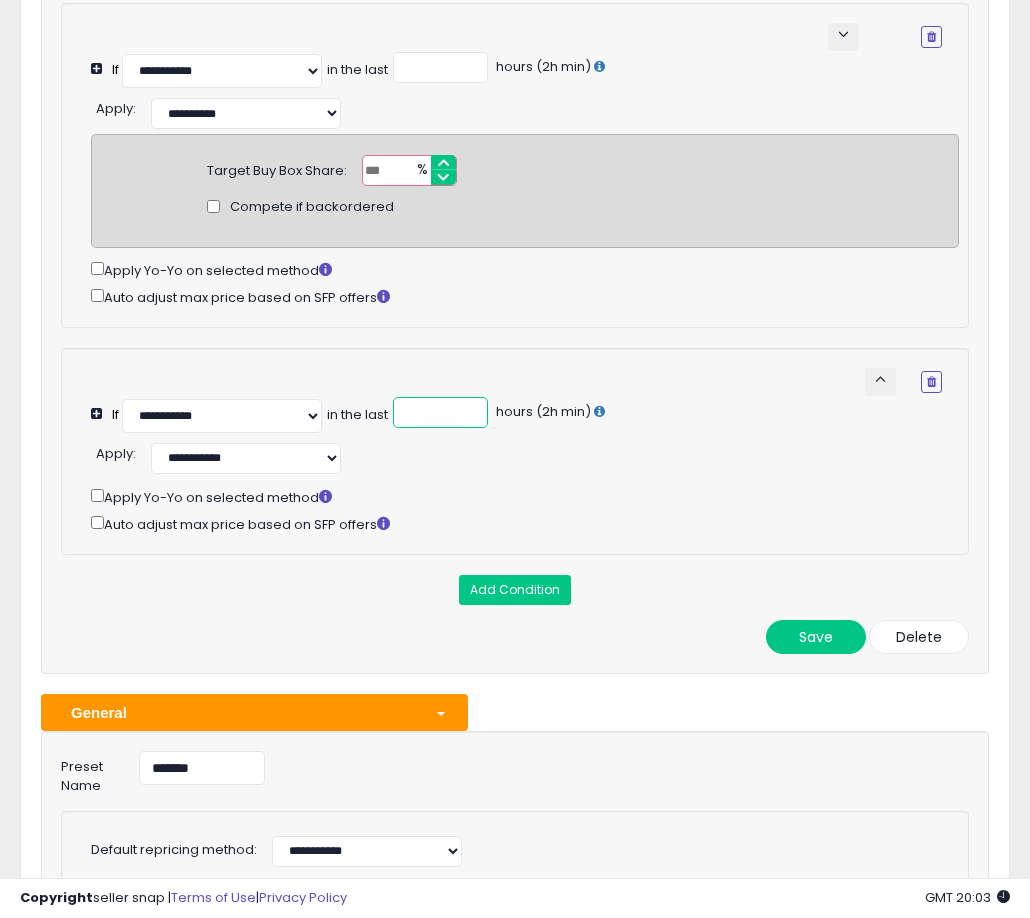 click at bounding box center [440, 412] 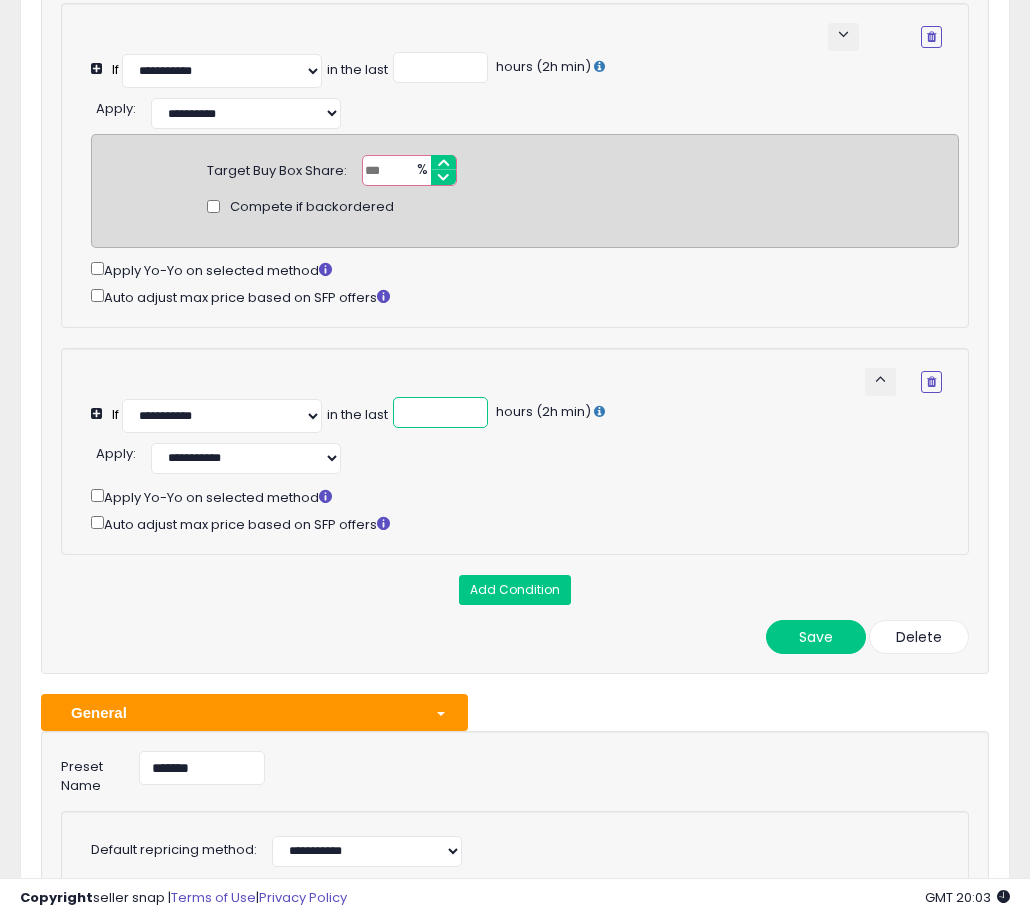 type on "**" 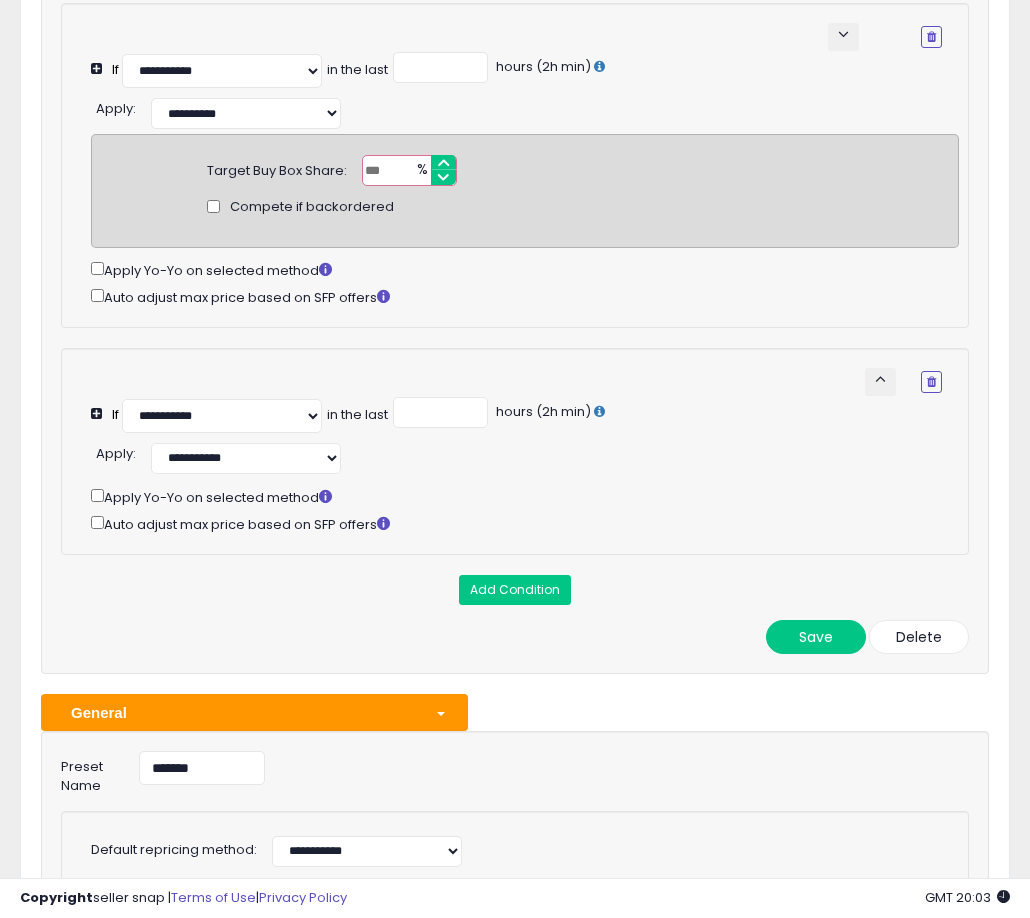 click on "**********" at bounding box center (525, 456) 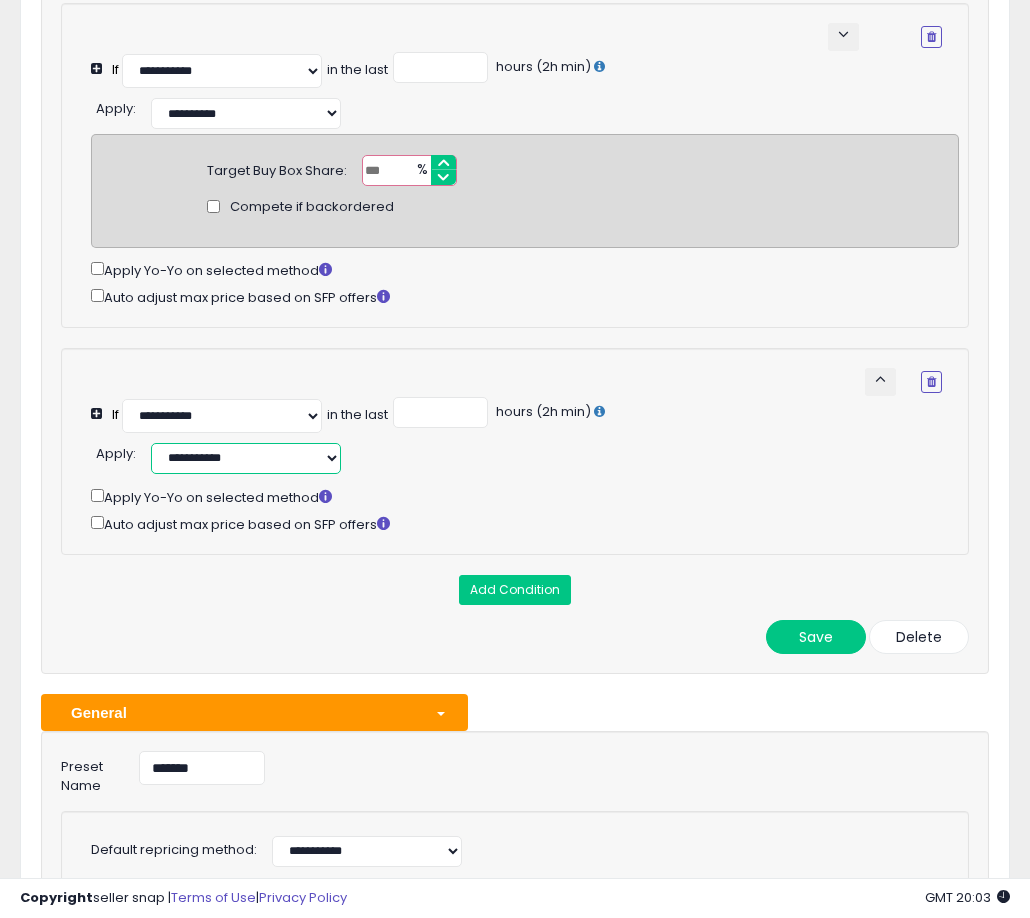 click on "**********" at bounding box center (246, 458) 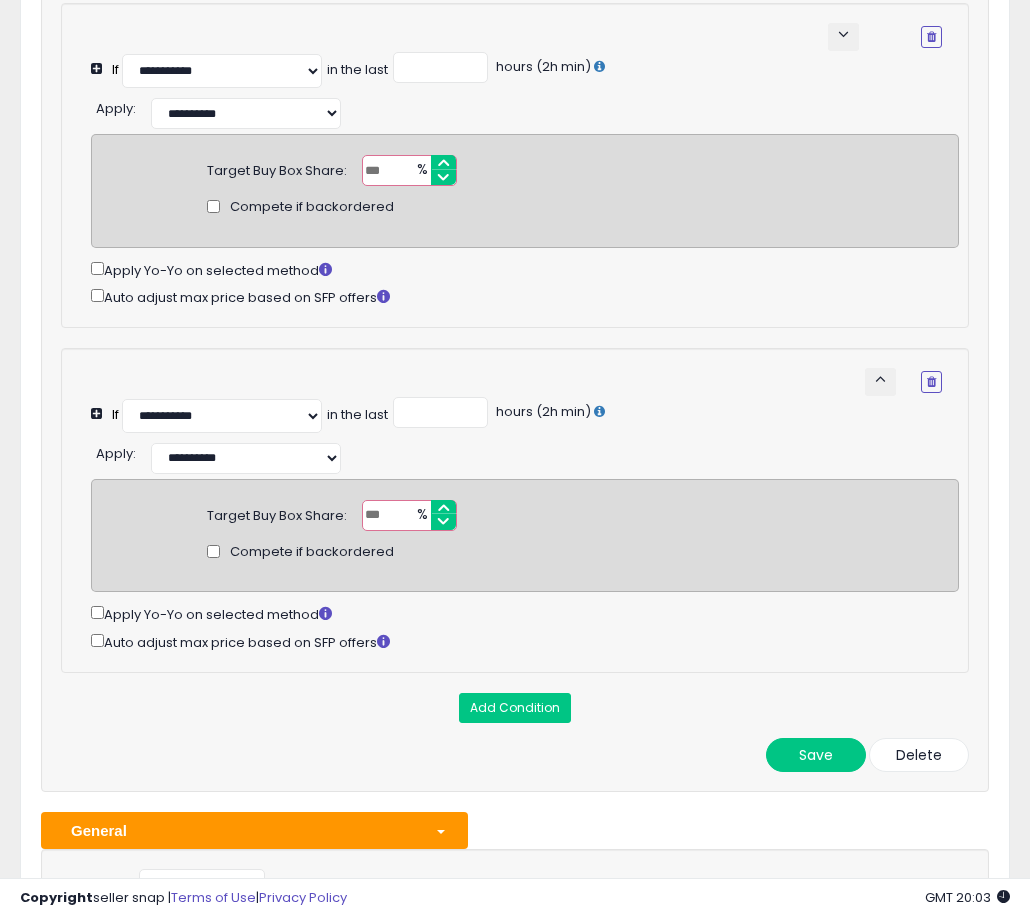 click at bounding box center [409, 515] 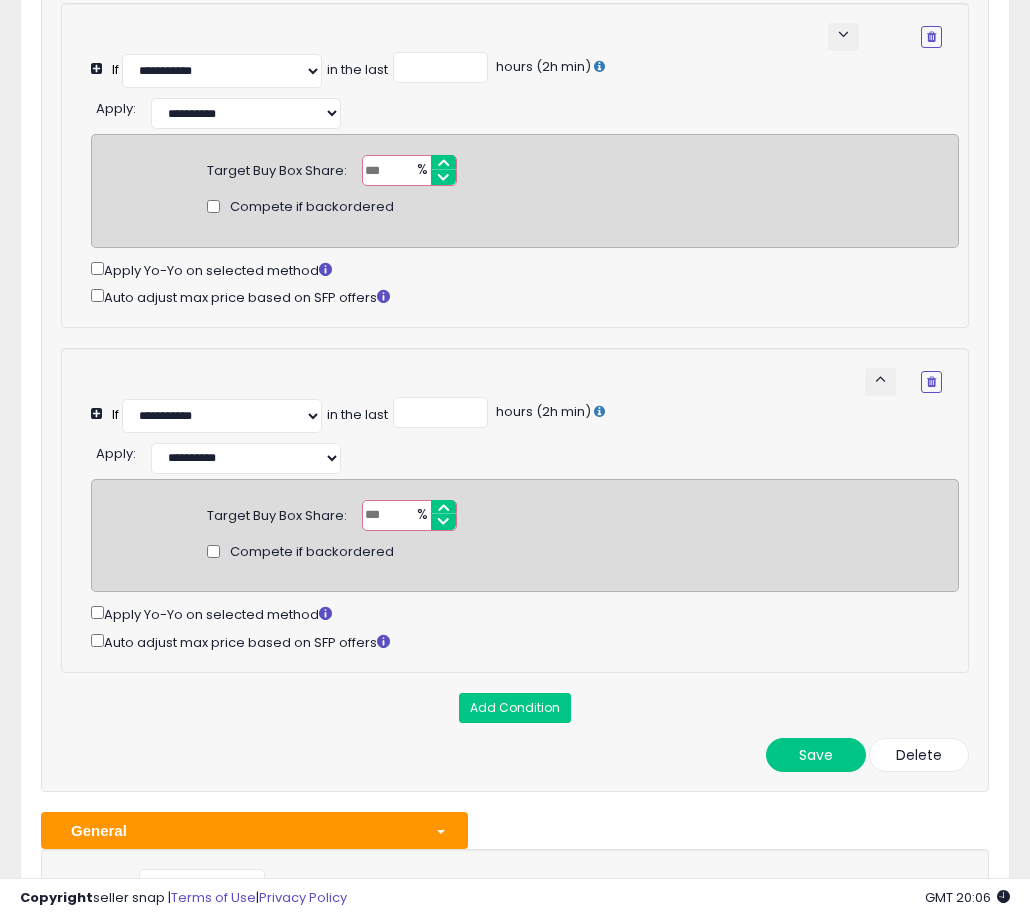 click on "**" at bounding box center [409, 515] 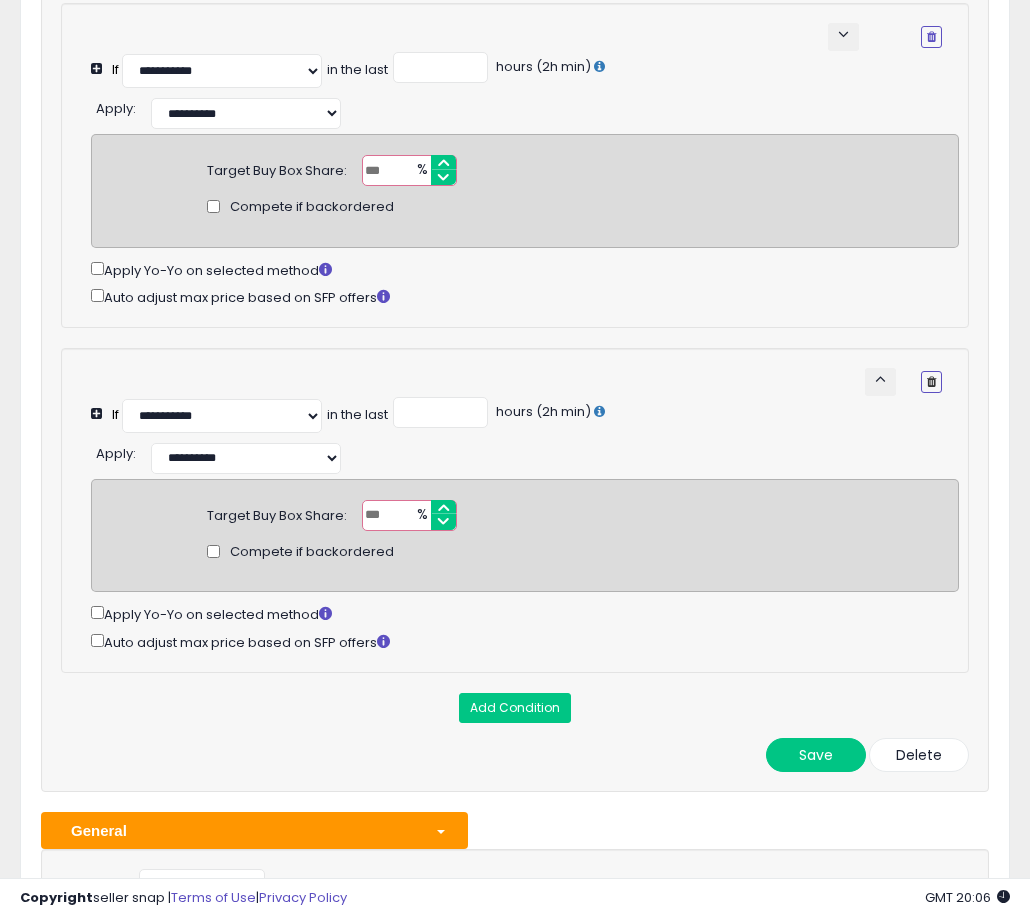 type on "**" 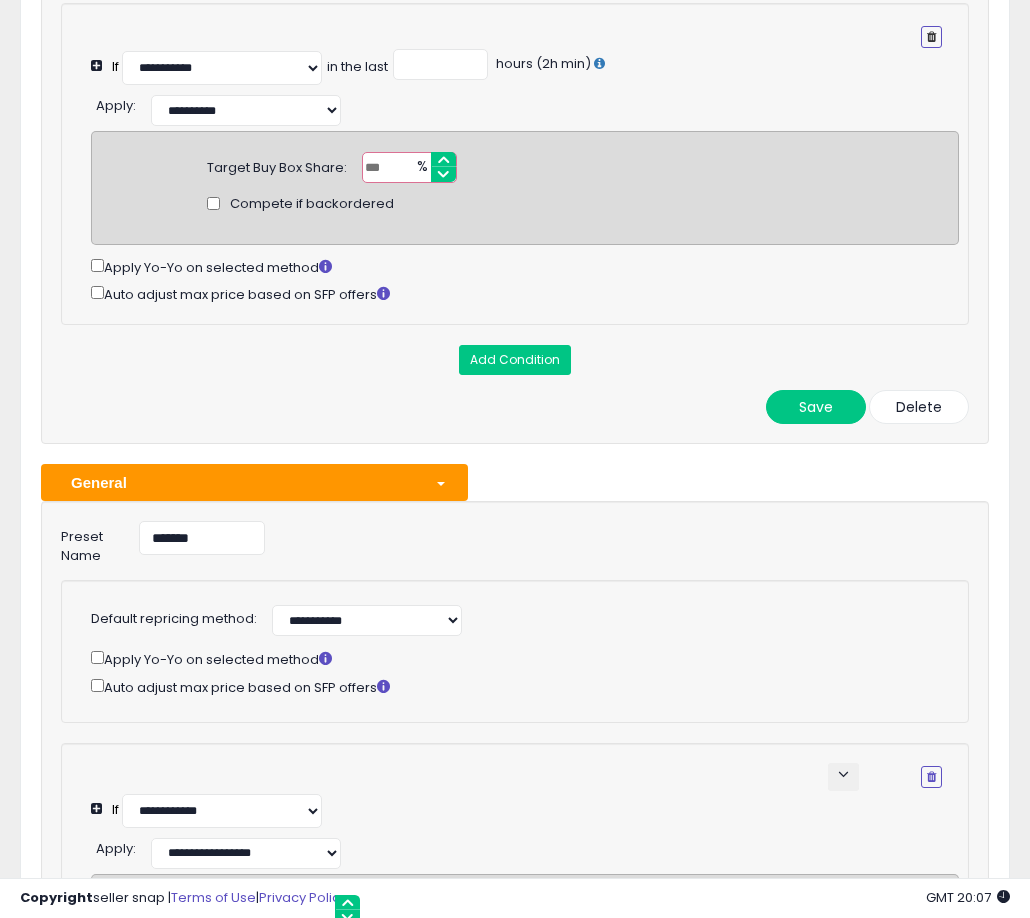 click at bounding box center (931, 37) 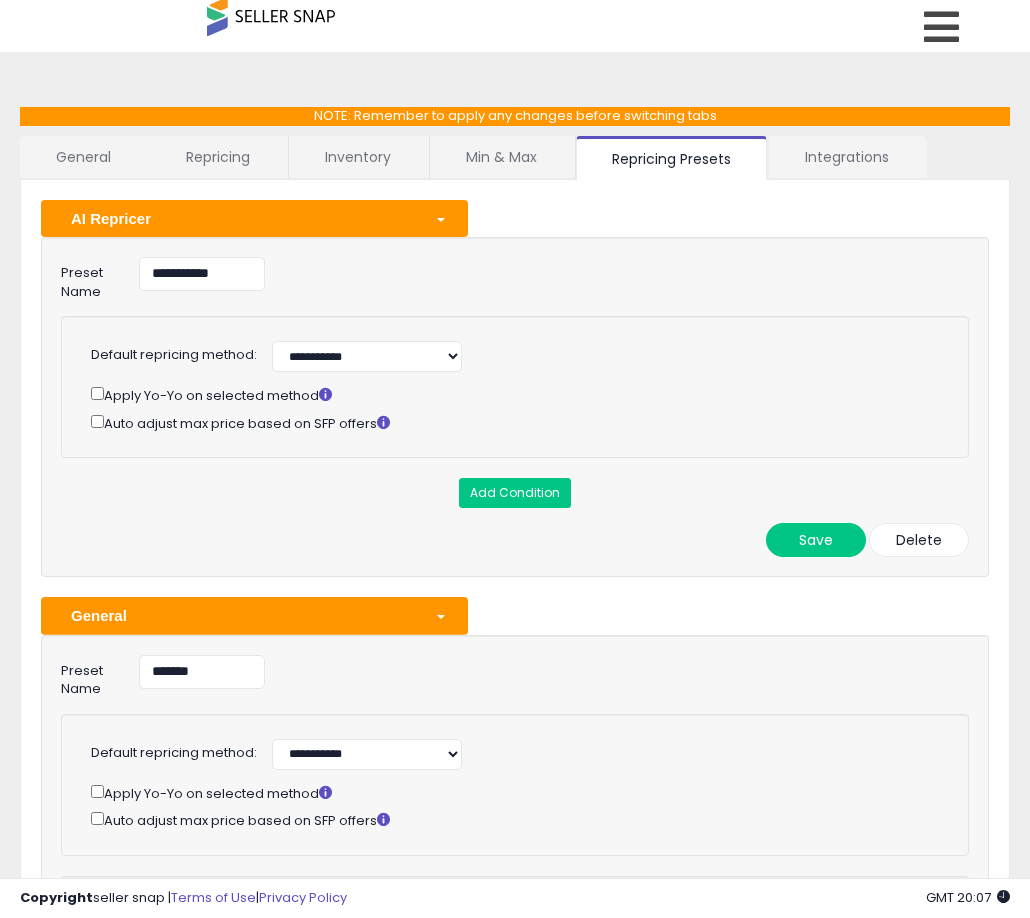 scroll, scrollTop: 0, scrollLeft: 0, axis: both 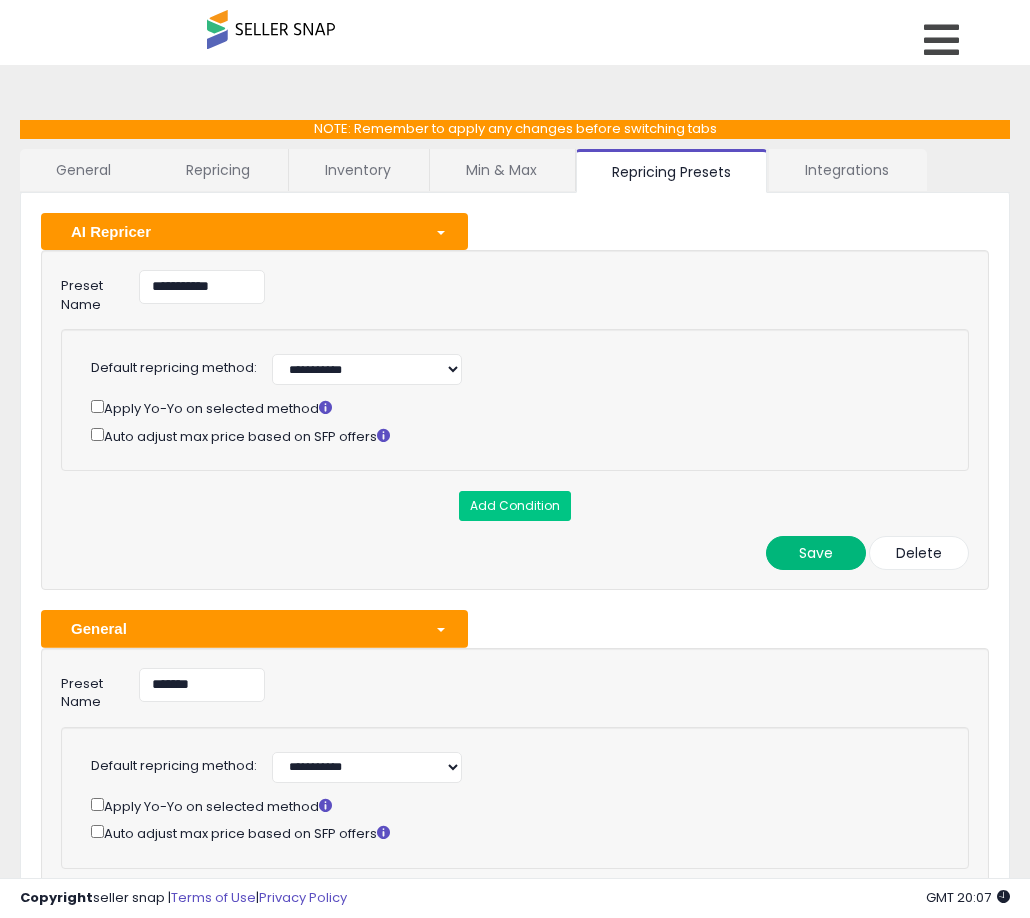 click on "Save" at bounding box center (816, 553) 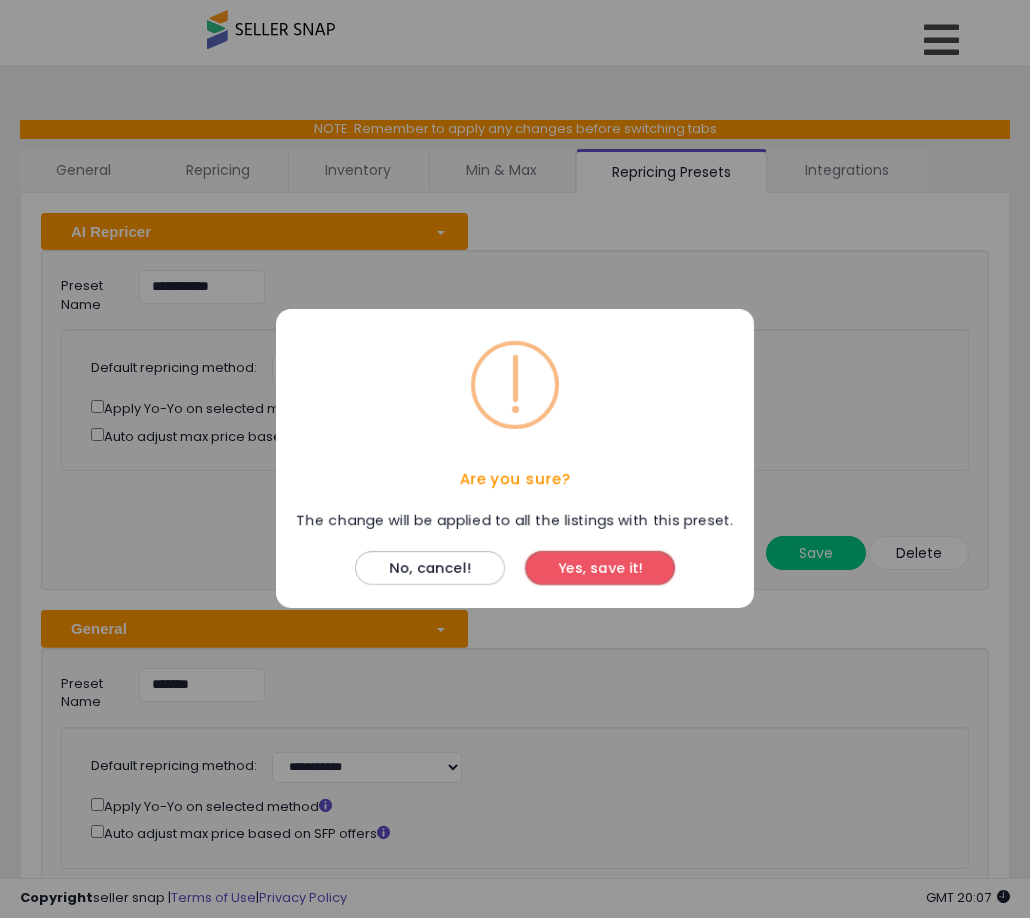 click on "Yes, save it!" at bounding box center [600, 569] 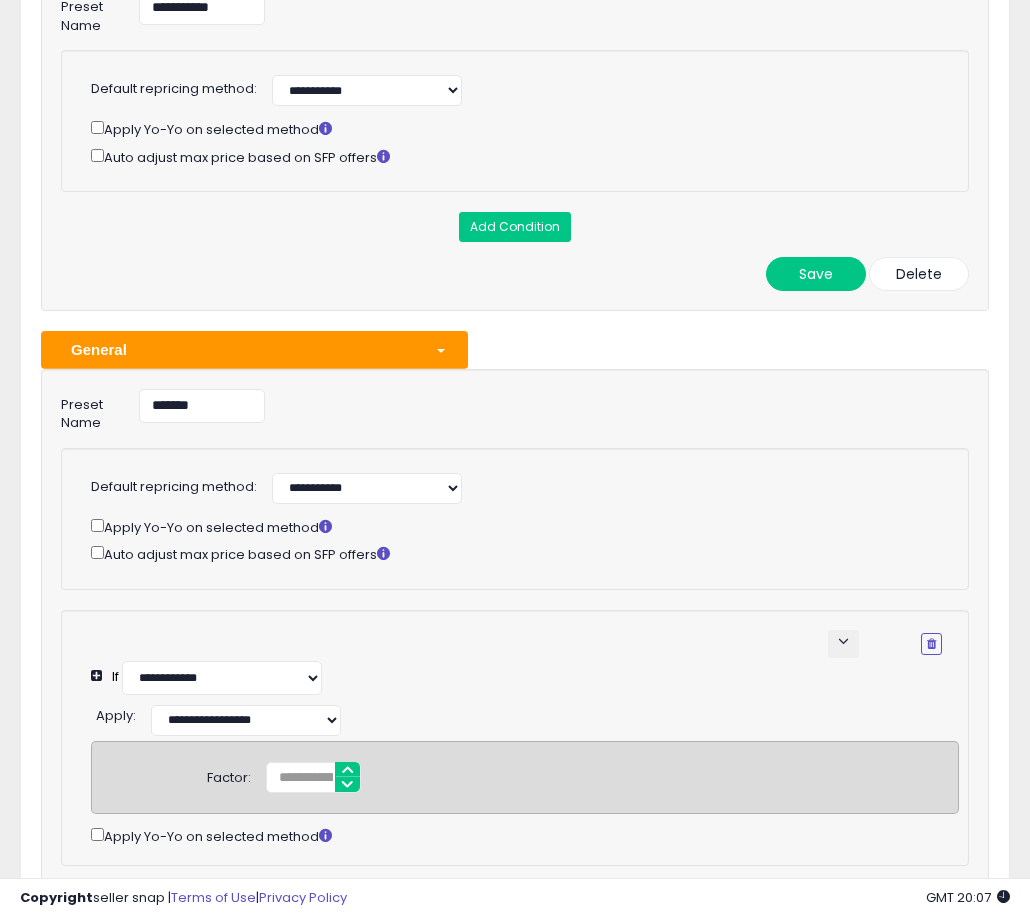 scroll, scrollTop: 215, scrollLeft: 0, axis: vertical 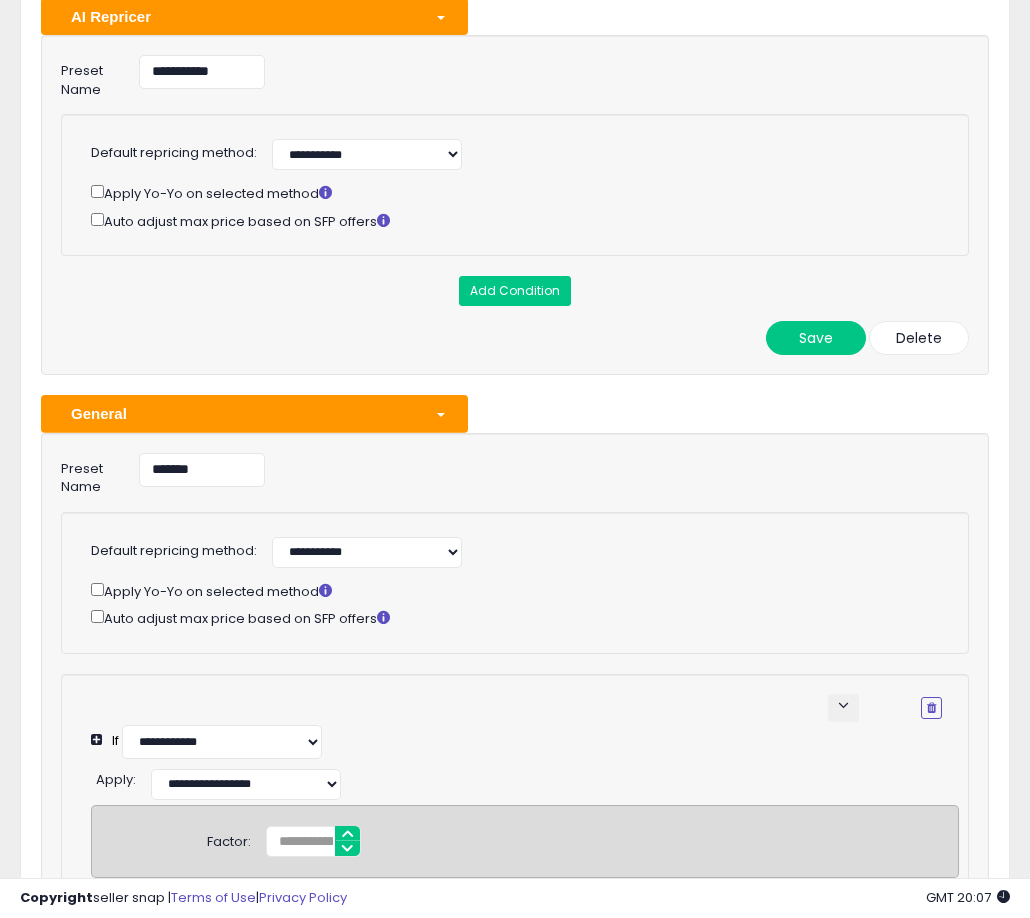 click on "General" at bounding box center [238, 413] 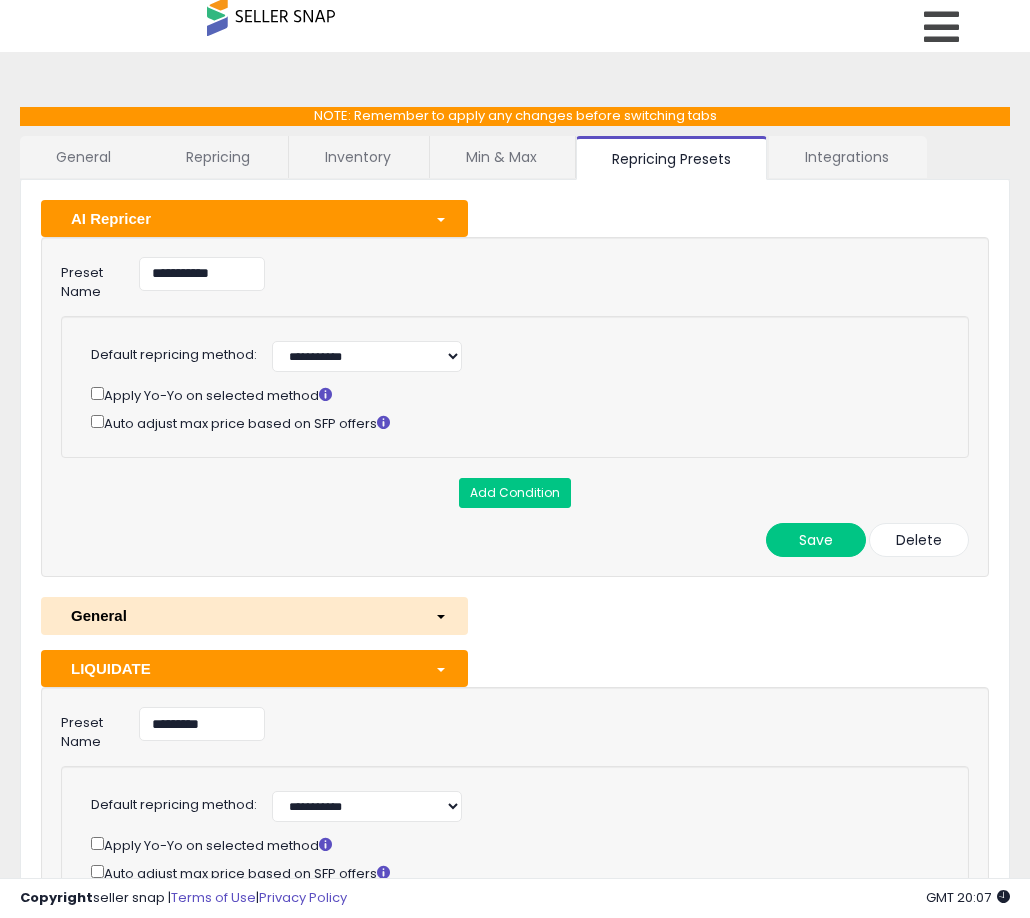 scroll, scrollTop: 0, scrollLeft: 0, axis: both 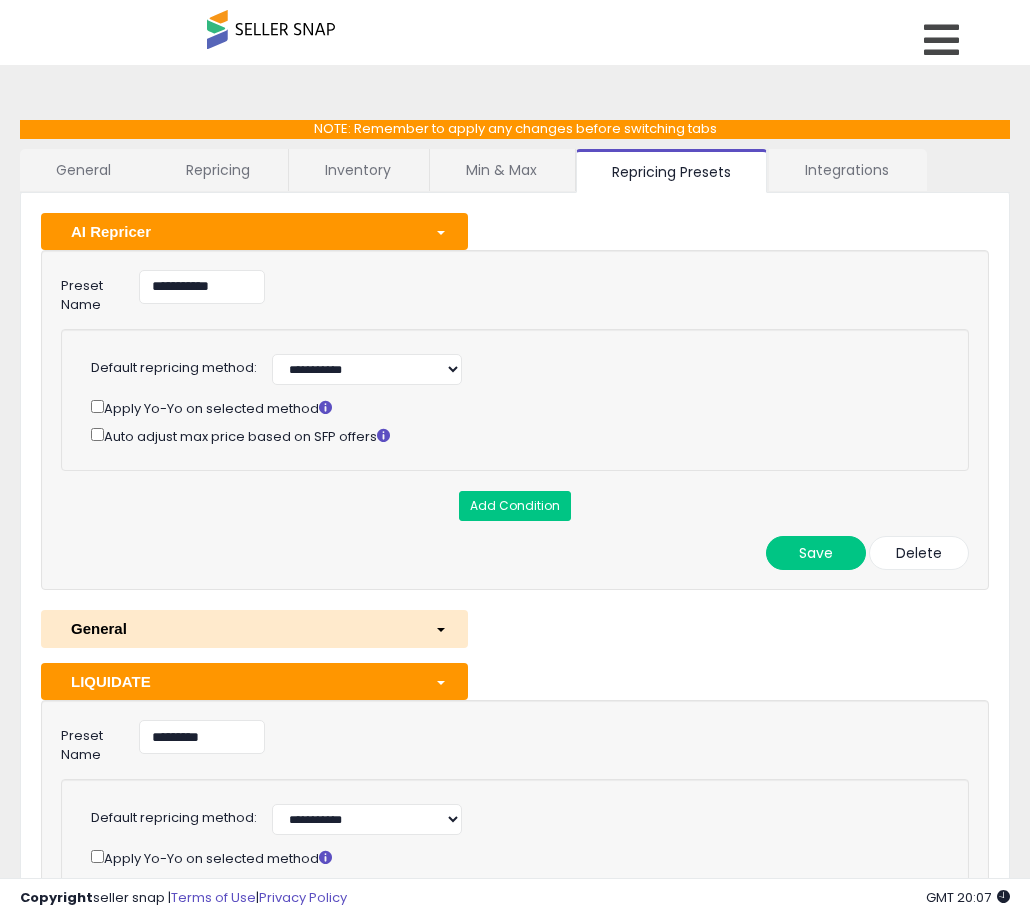click on "AI Repricer" at bounding box center [238, 231] 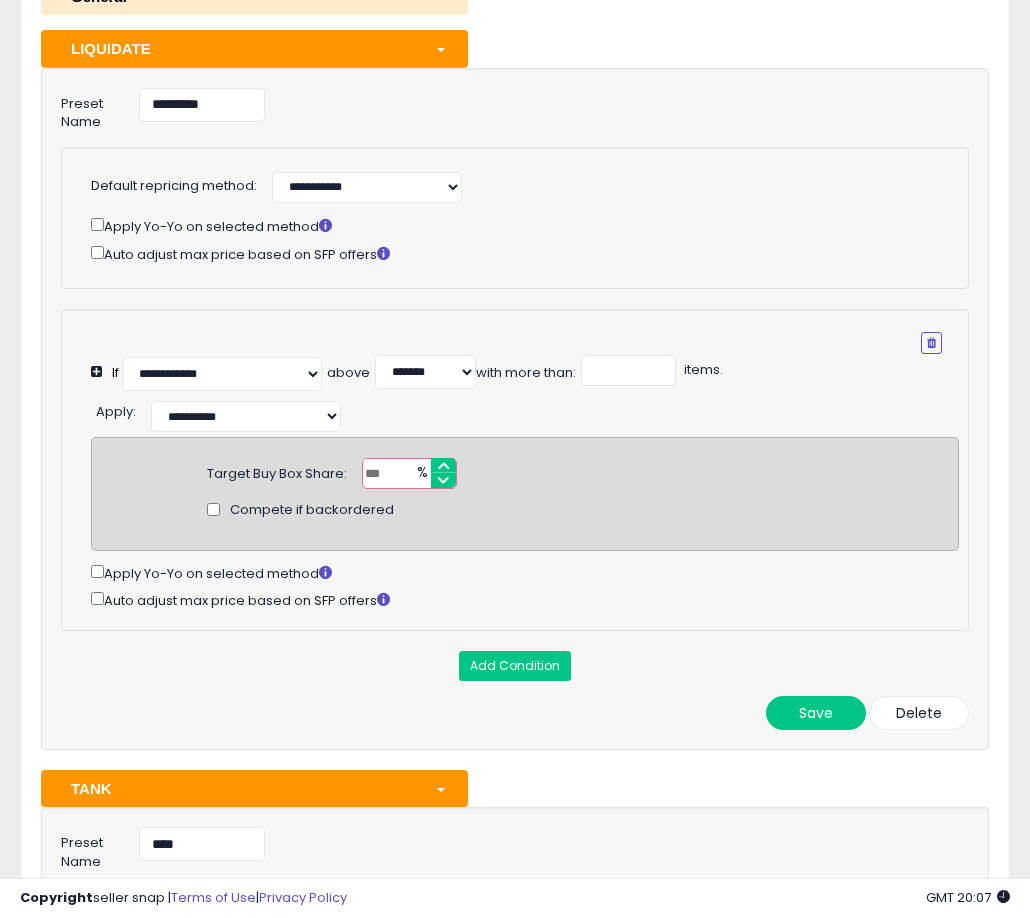 scroll, scrollTop: 295, scrollLeft: 0, axis: vertical 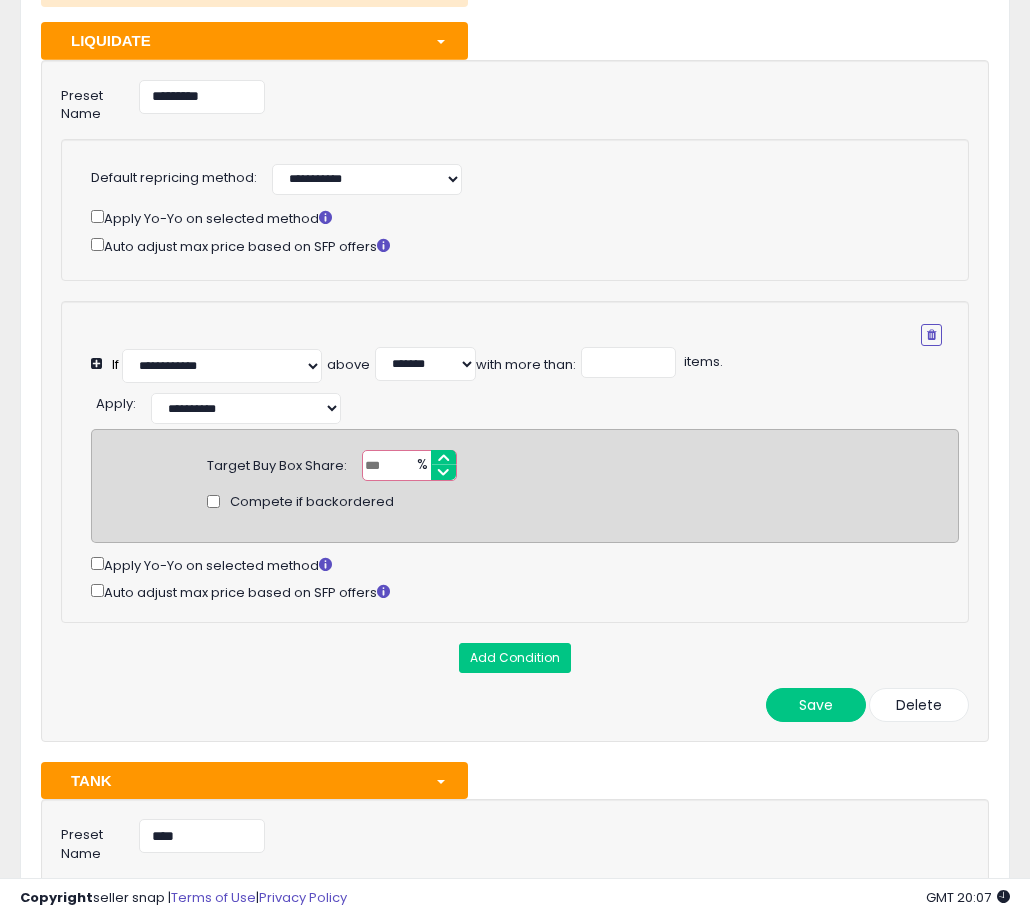 click at bounding box center [436, 40] 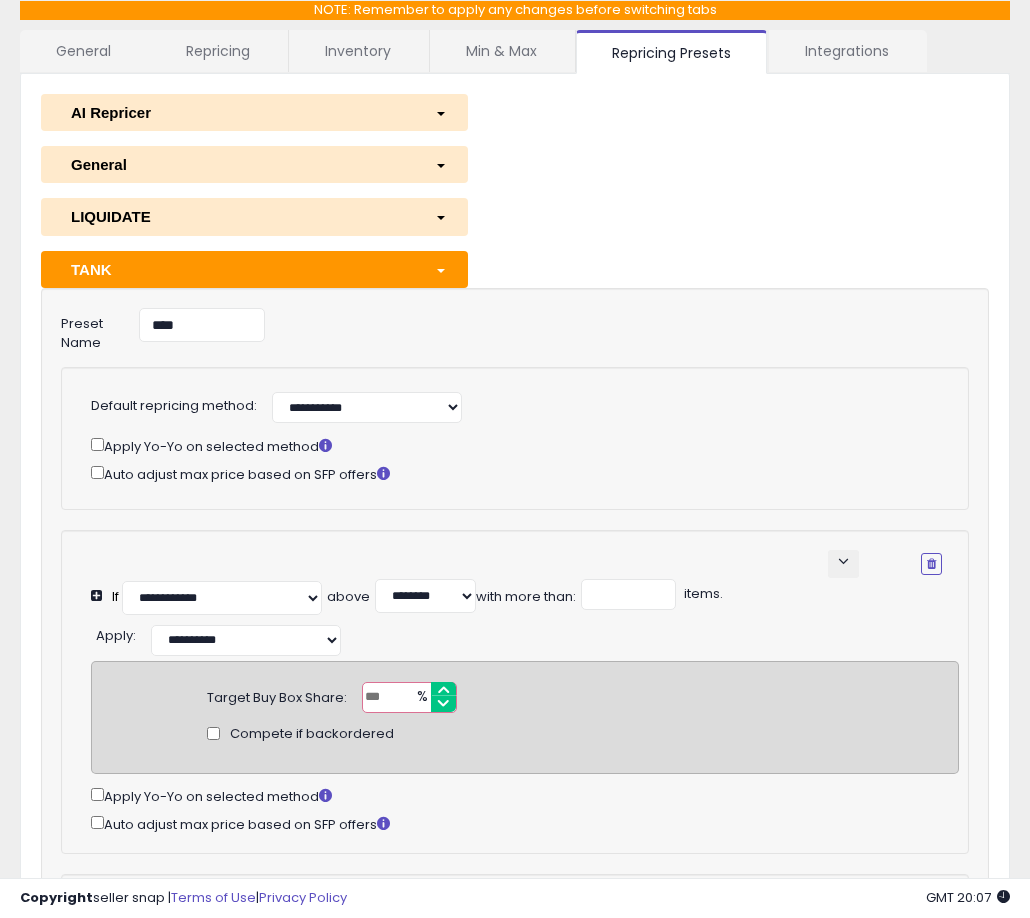 scroll, scrollTop: 115, scrollLeft: 0, axis: vertical 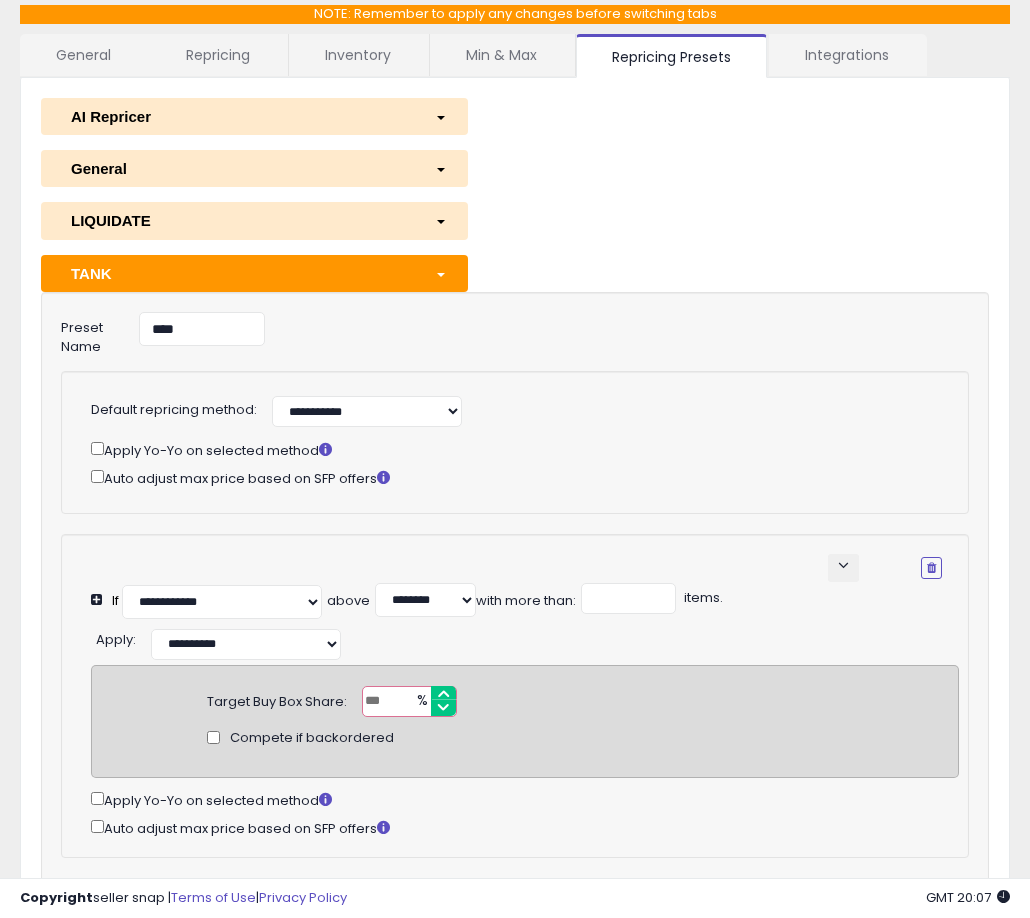 click at bounding box center (436, 273) 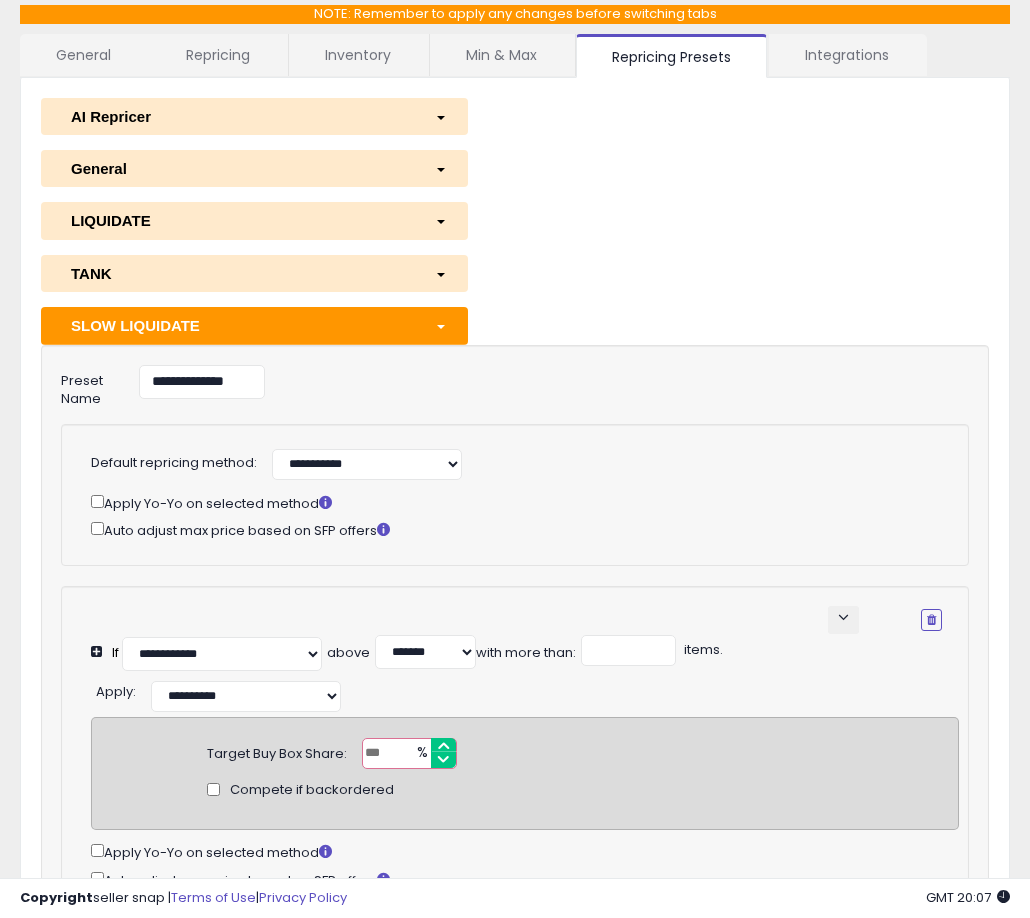 click at bounding box center (436, 325) 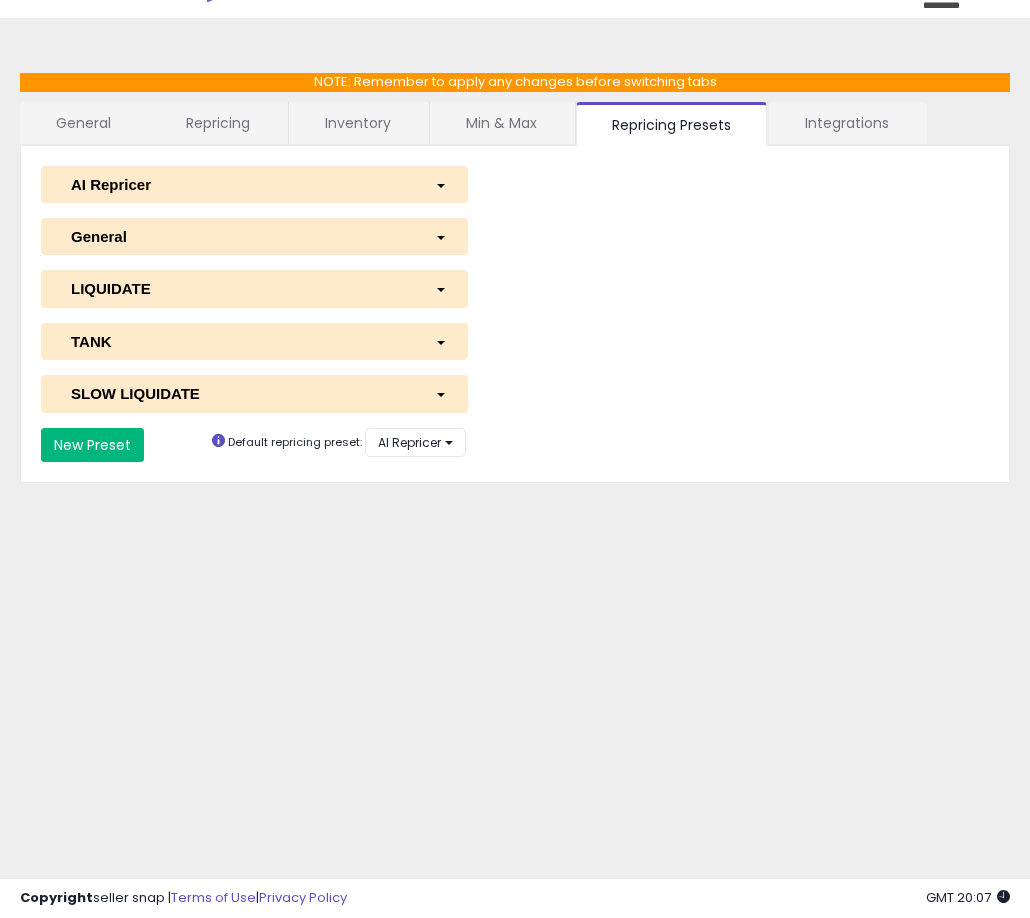 click on "New Preset" at bounding box center [92, 445] 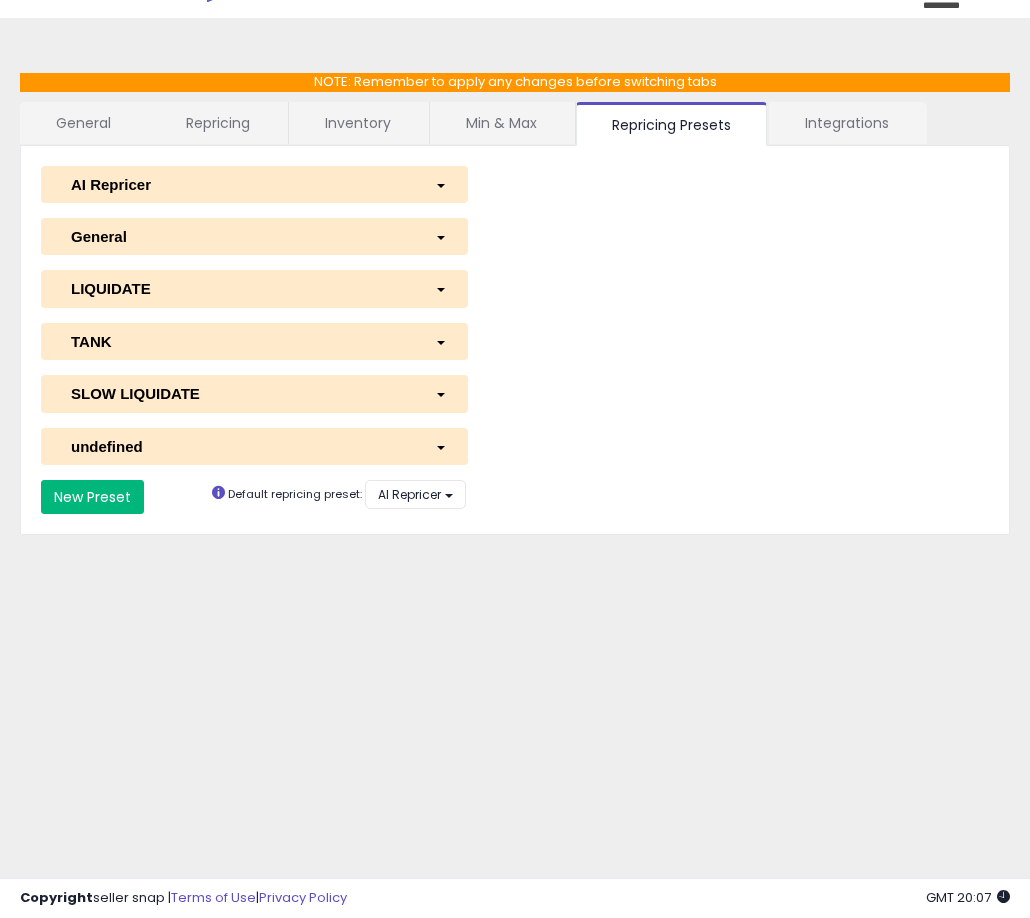 select on "*********" 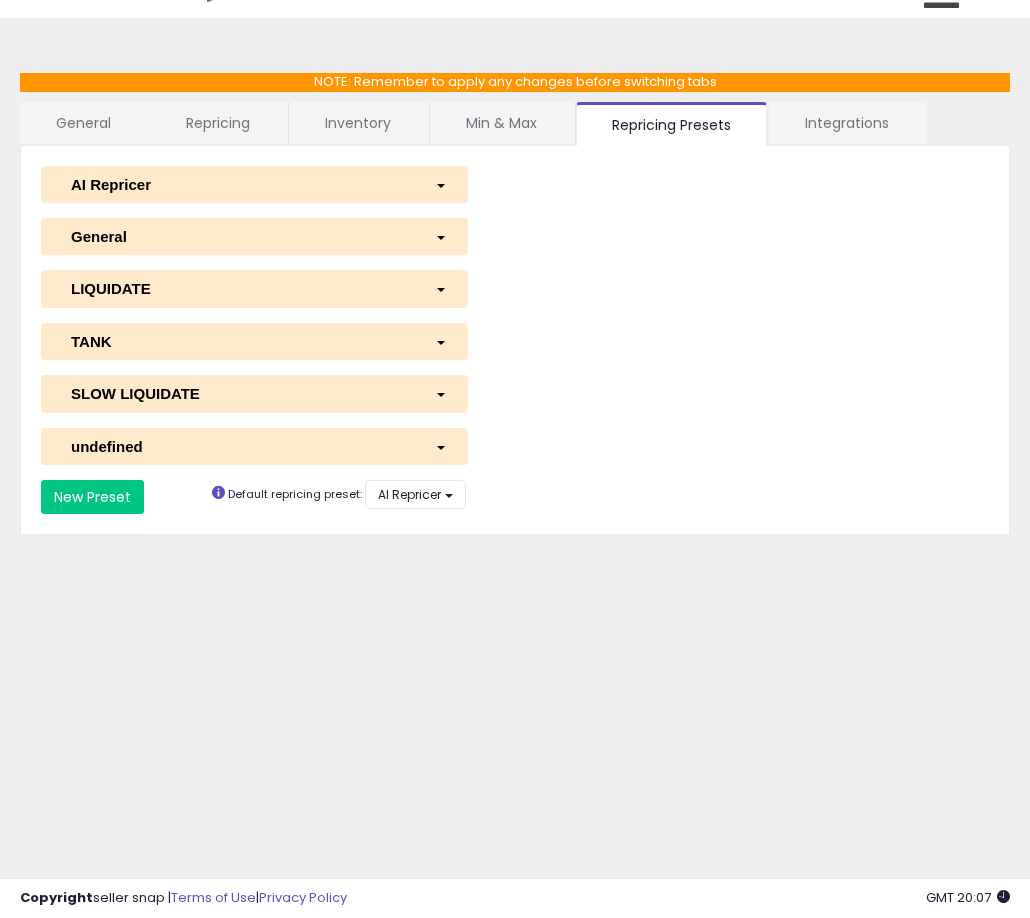 click on "undefined" at bounding box center (238, 446) 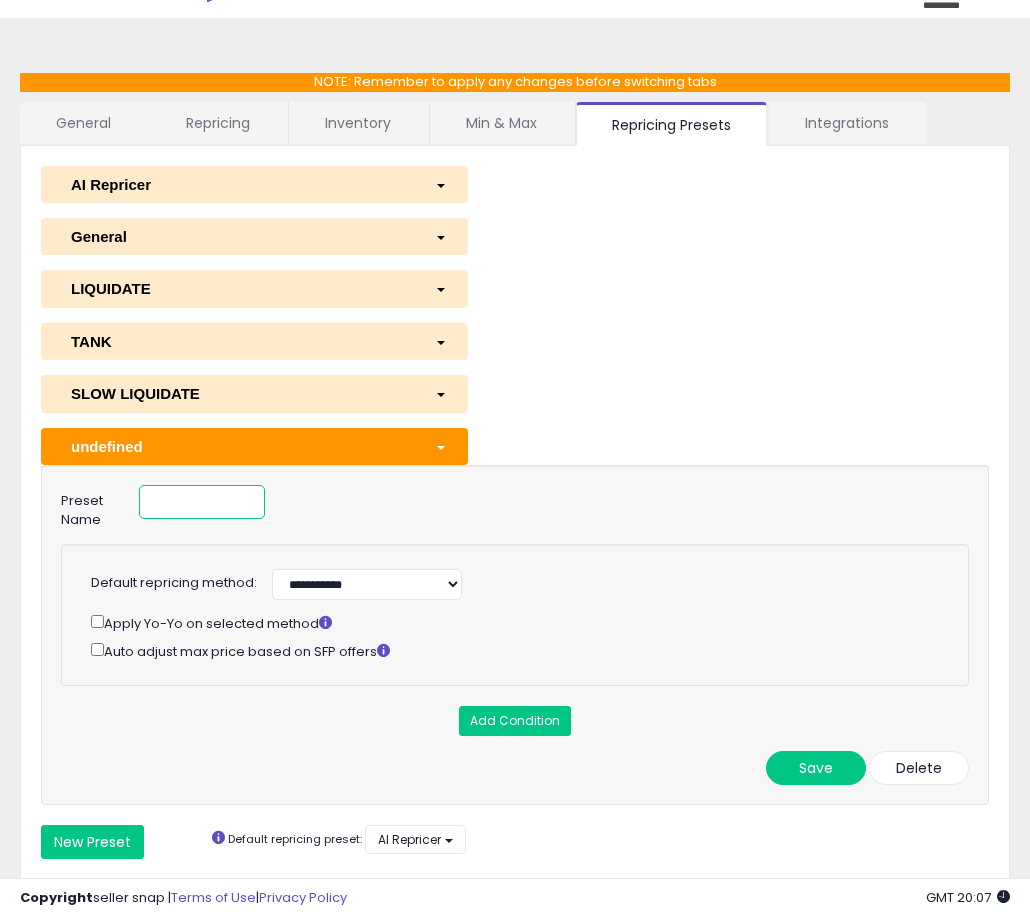 click at bounding box center (202, 502) 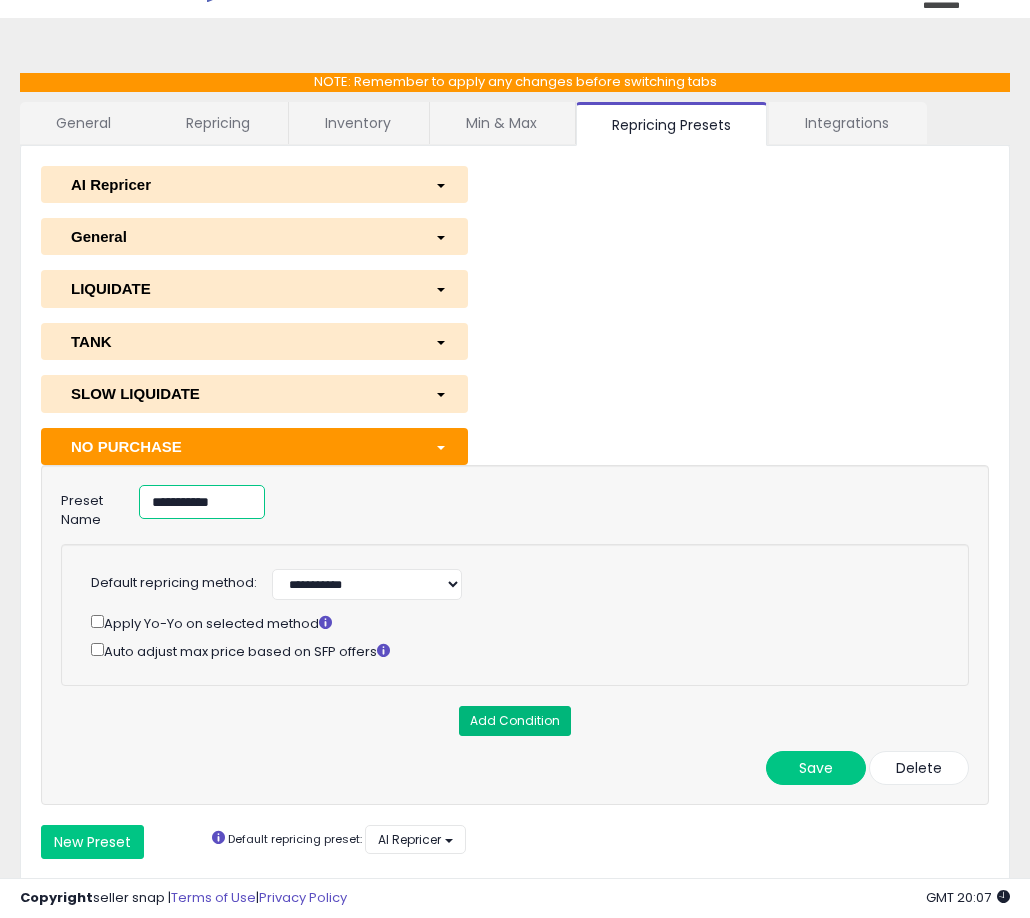 type on "**********" 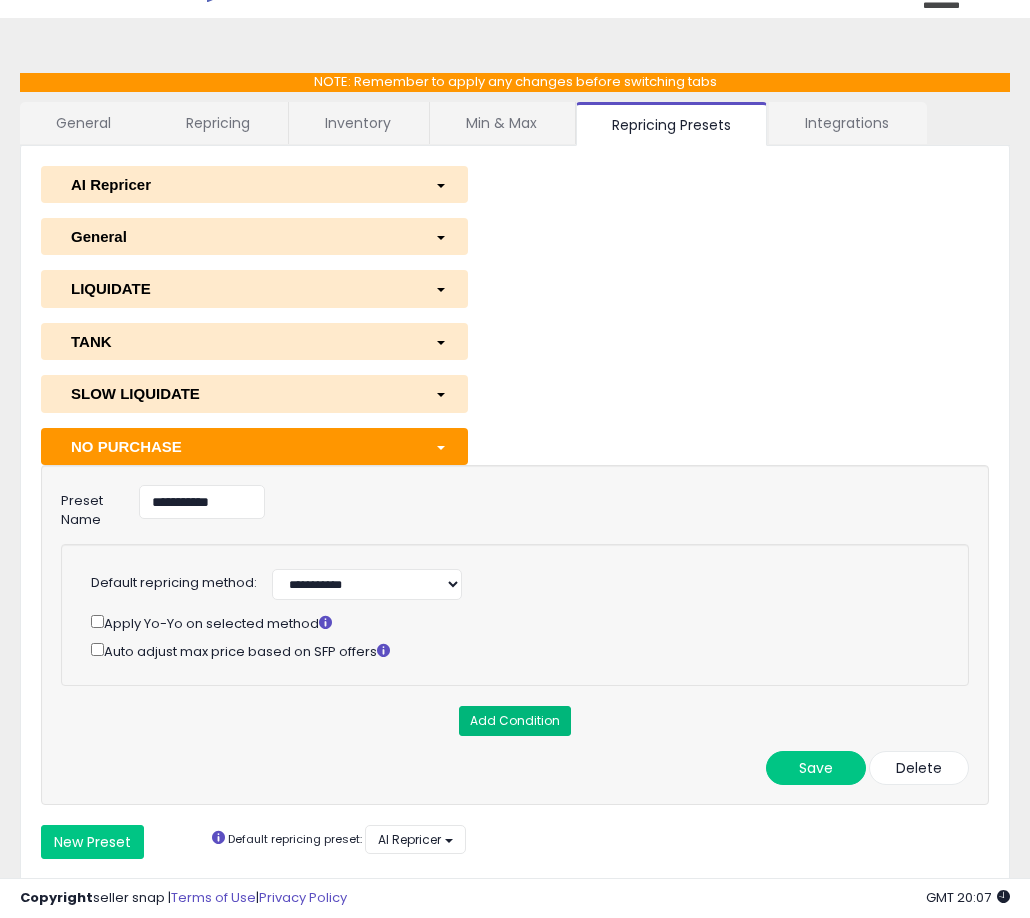 click on "Add Condition" at bounding box center (515, 721) 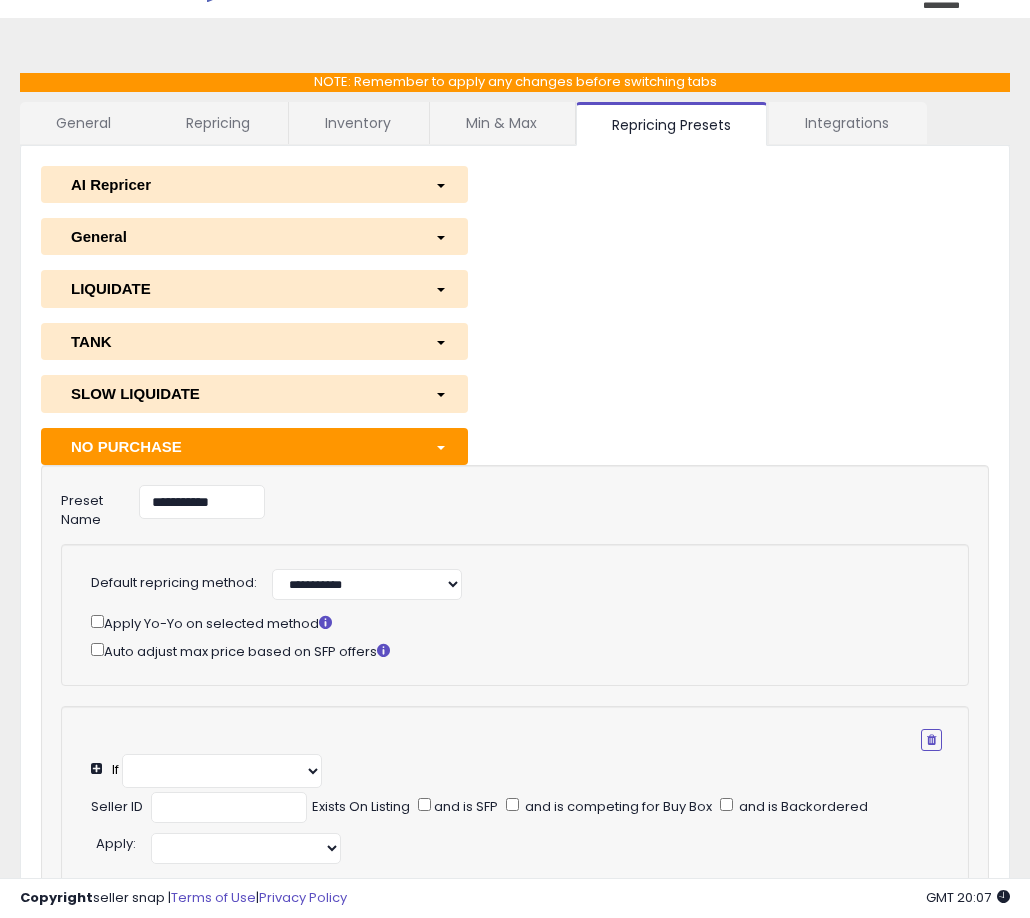 select on "**********" 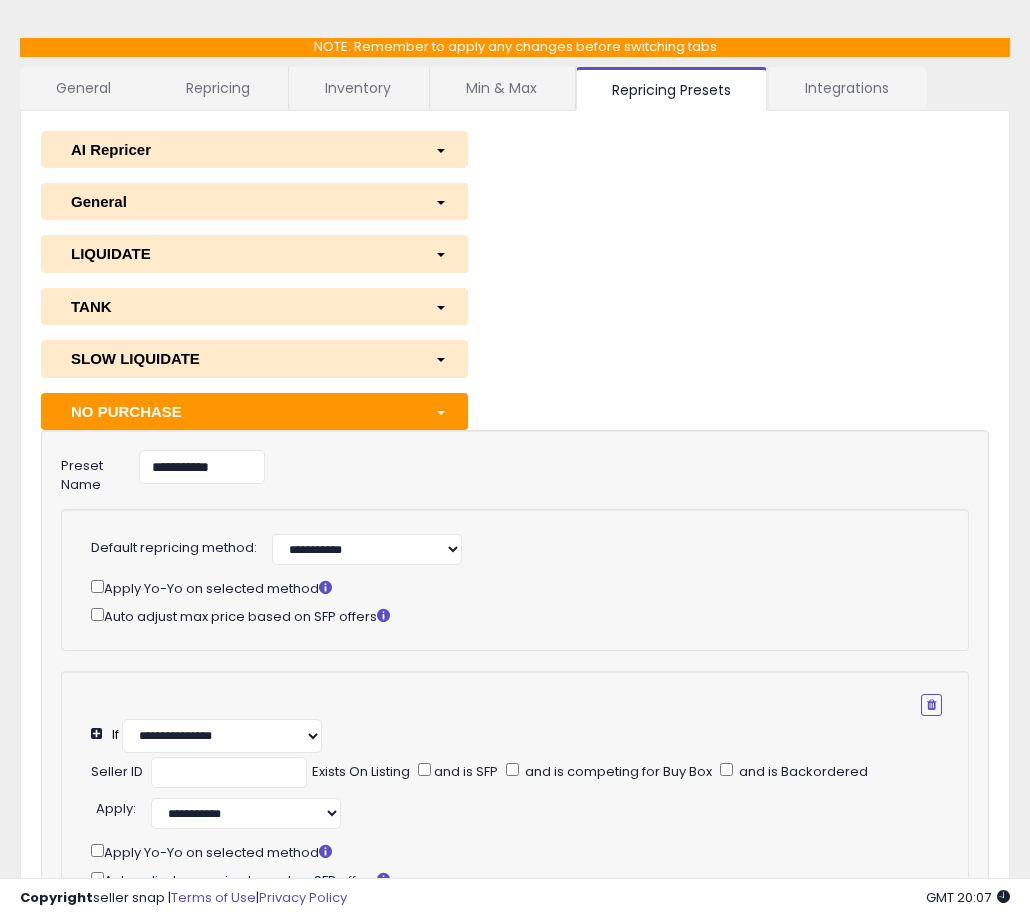 scroll, scrollTop: 83, scrollLeft: 0, axis: vertical 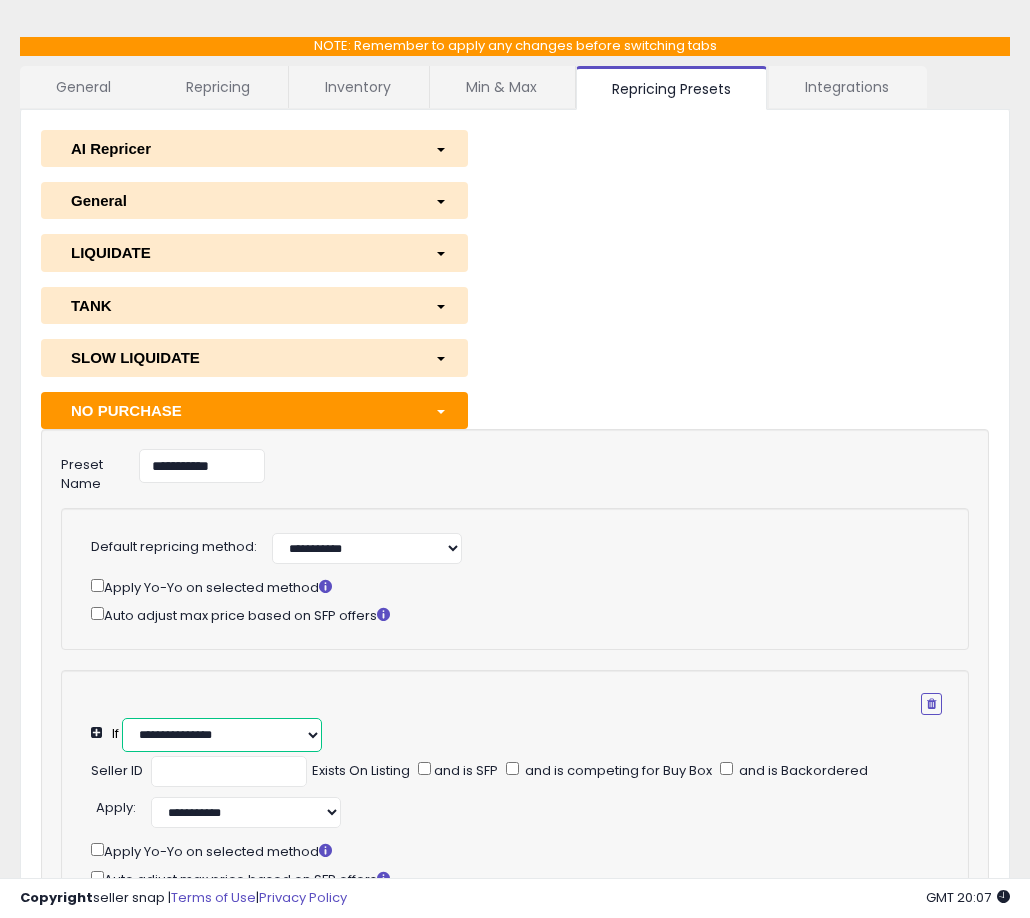 click on "**********" at bounding box center (222, 735) 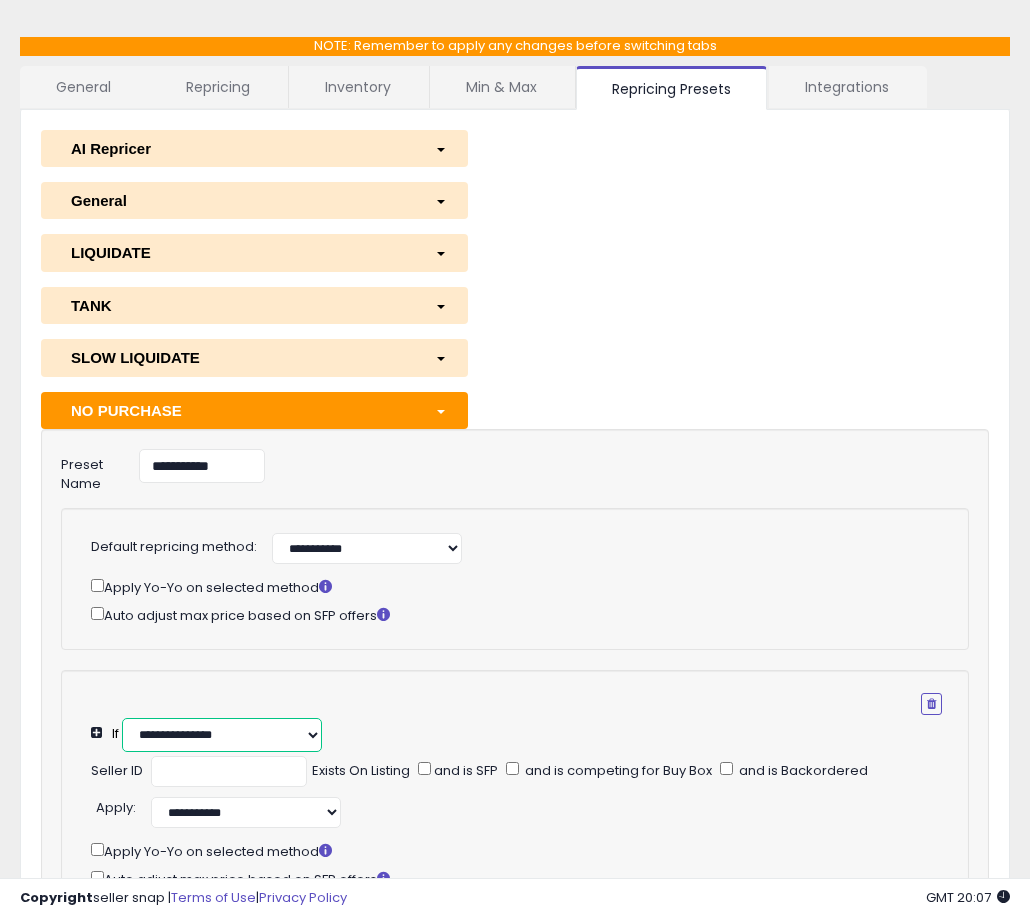 select on "**********" 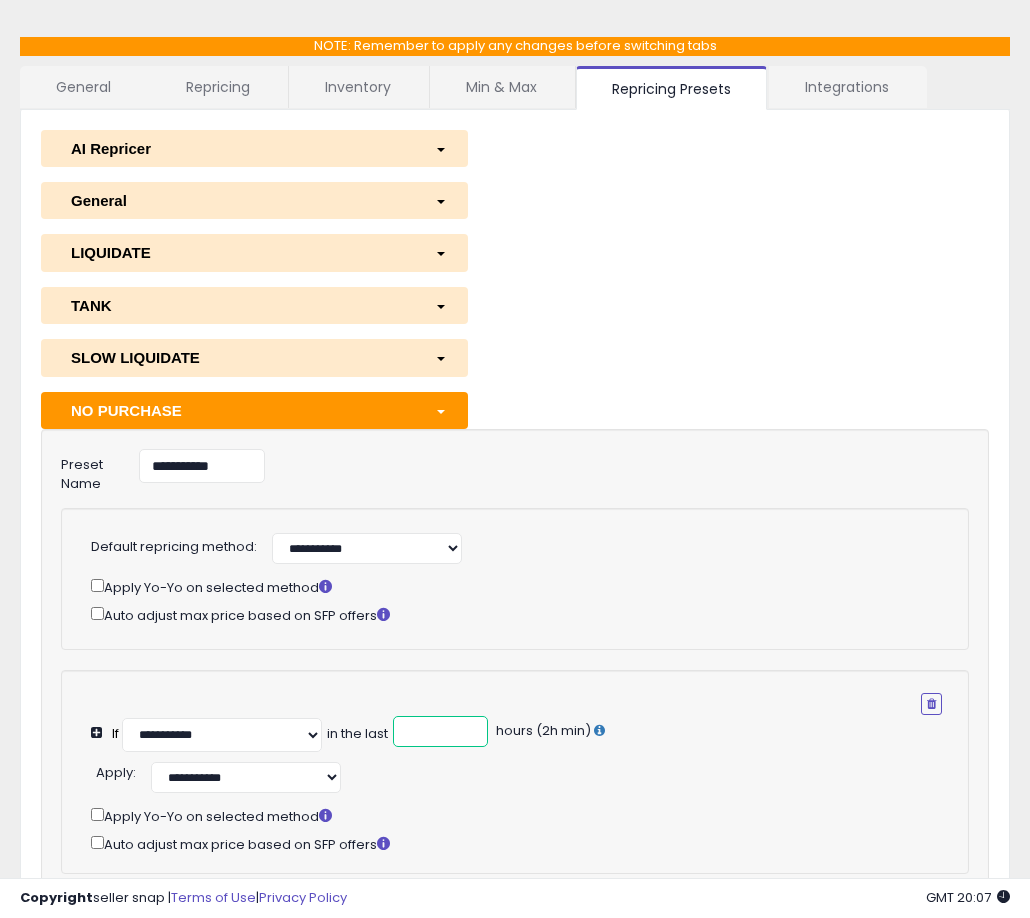 click at bounding box center [440, 731] 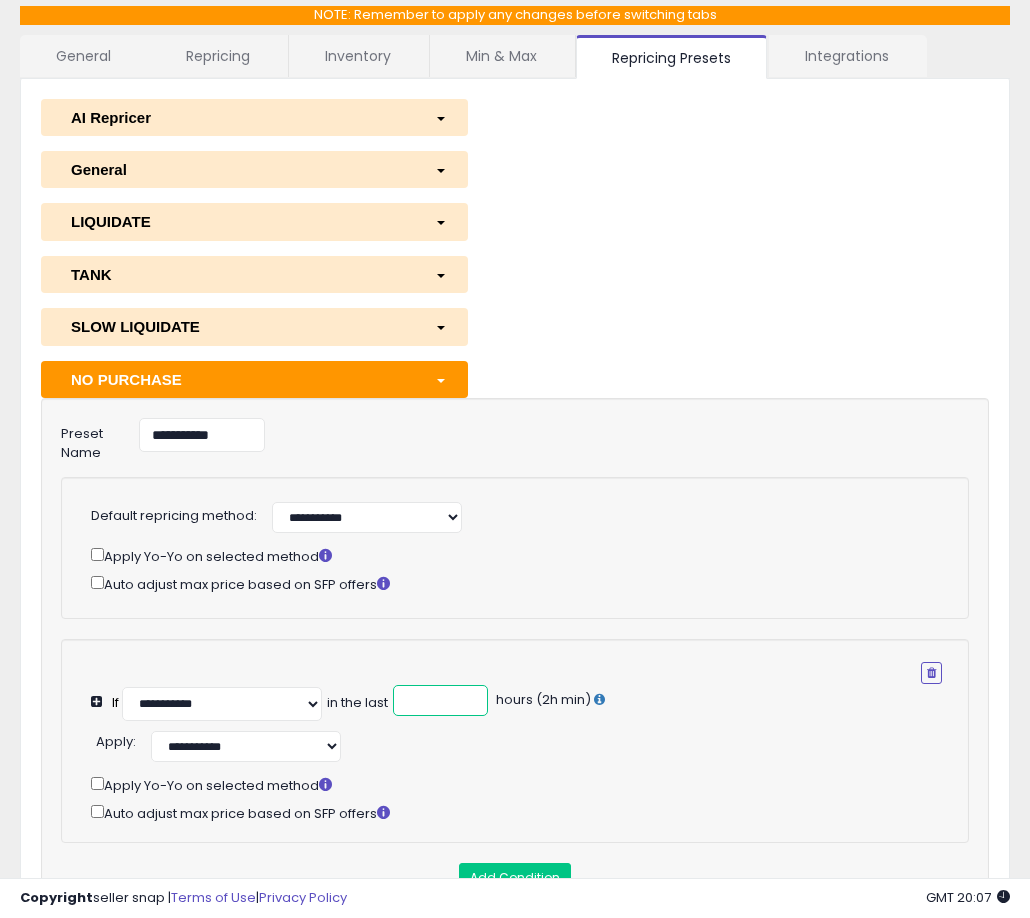 scroll, scrollTop: 276, scrollLeft: 0, axis: vertical 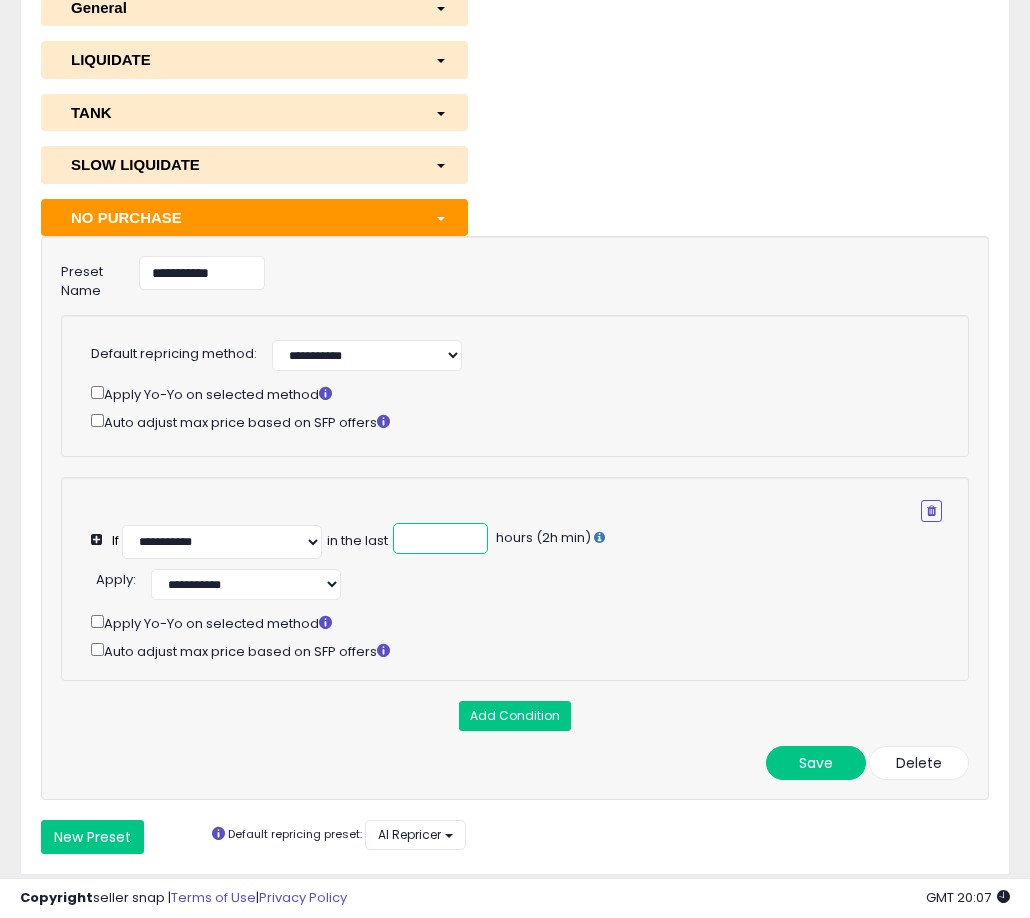 type on "*" 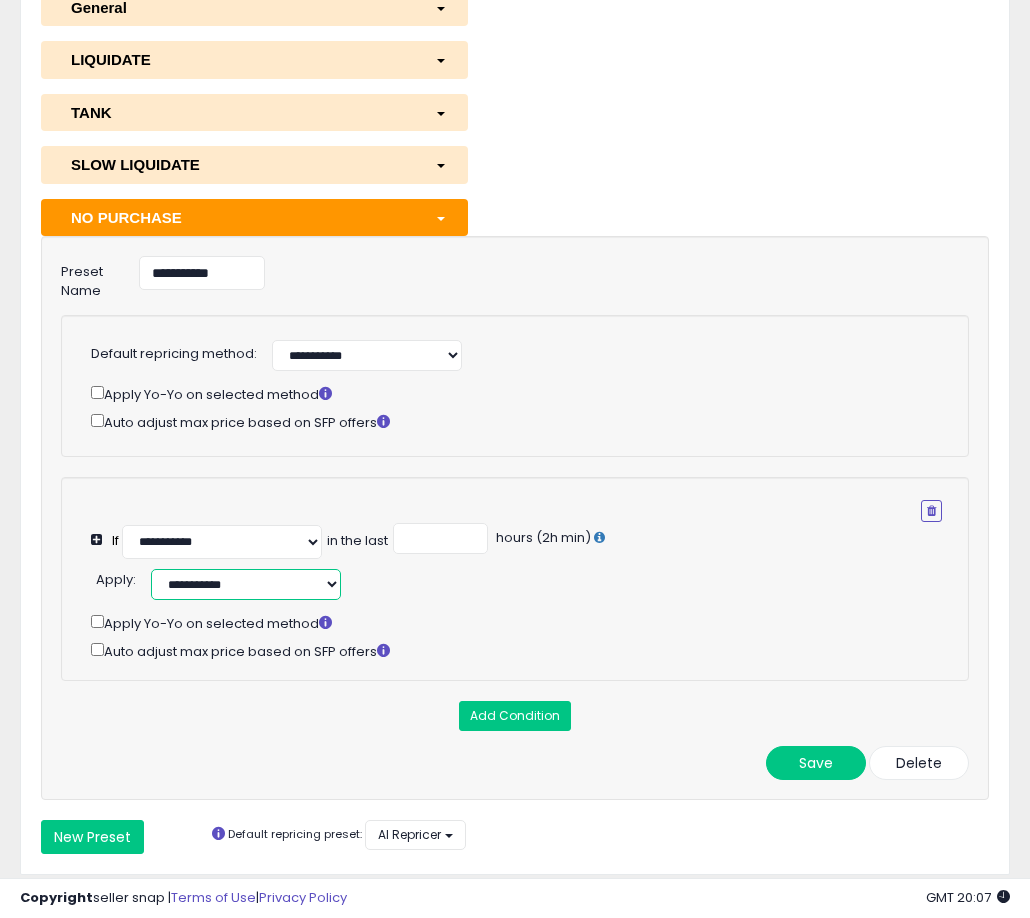 click on "**********" at bounding box center [246, 584] 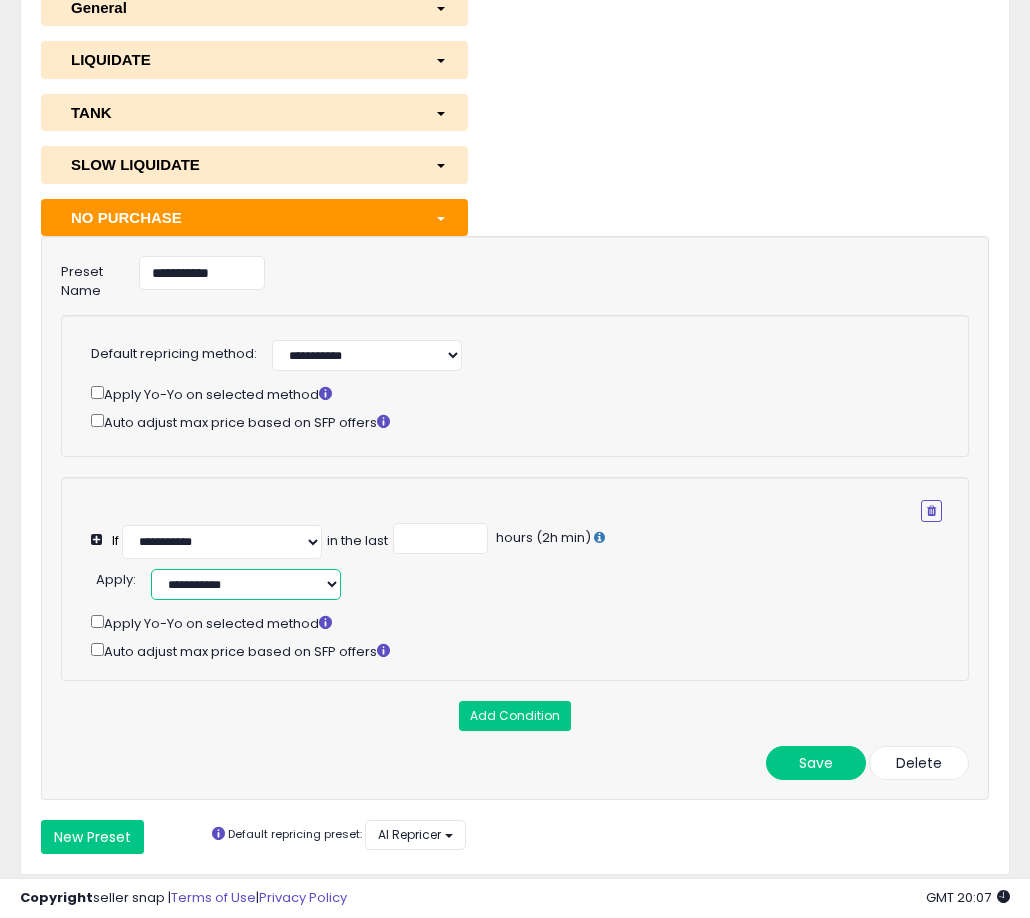 select on "**********" 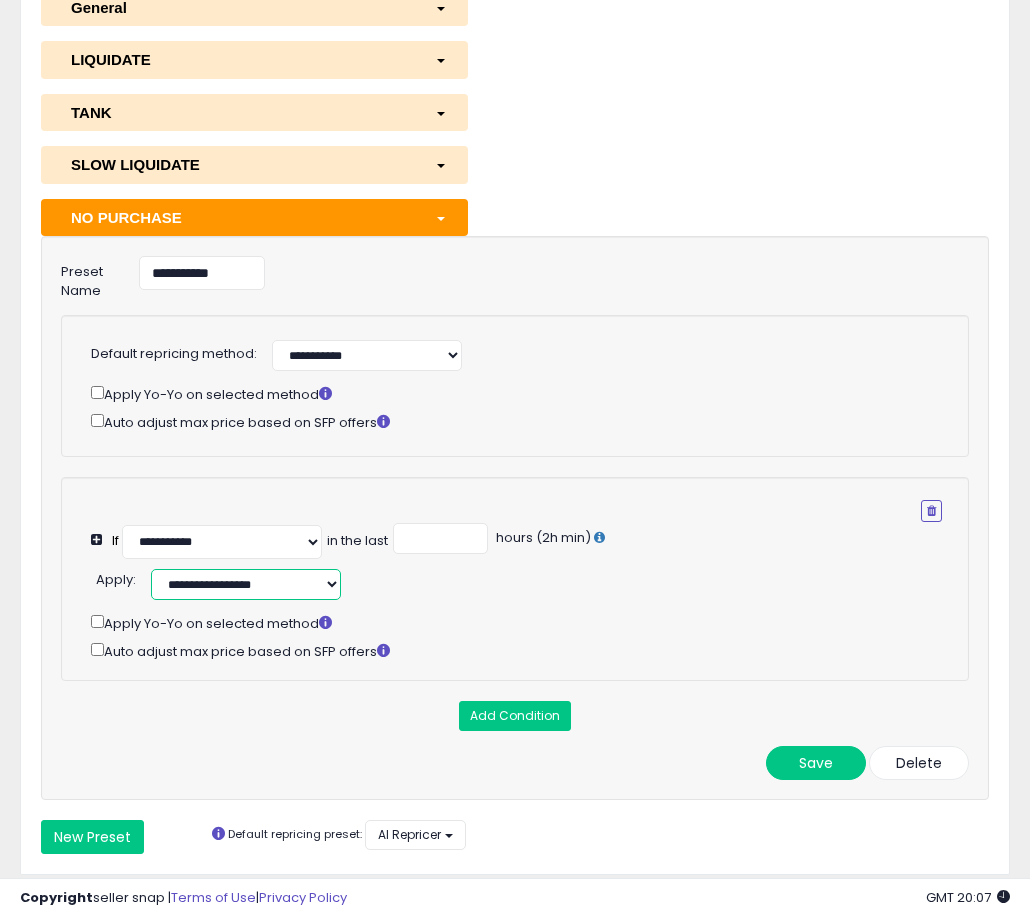 select 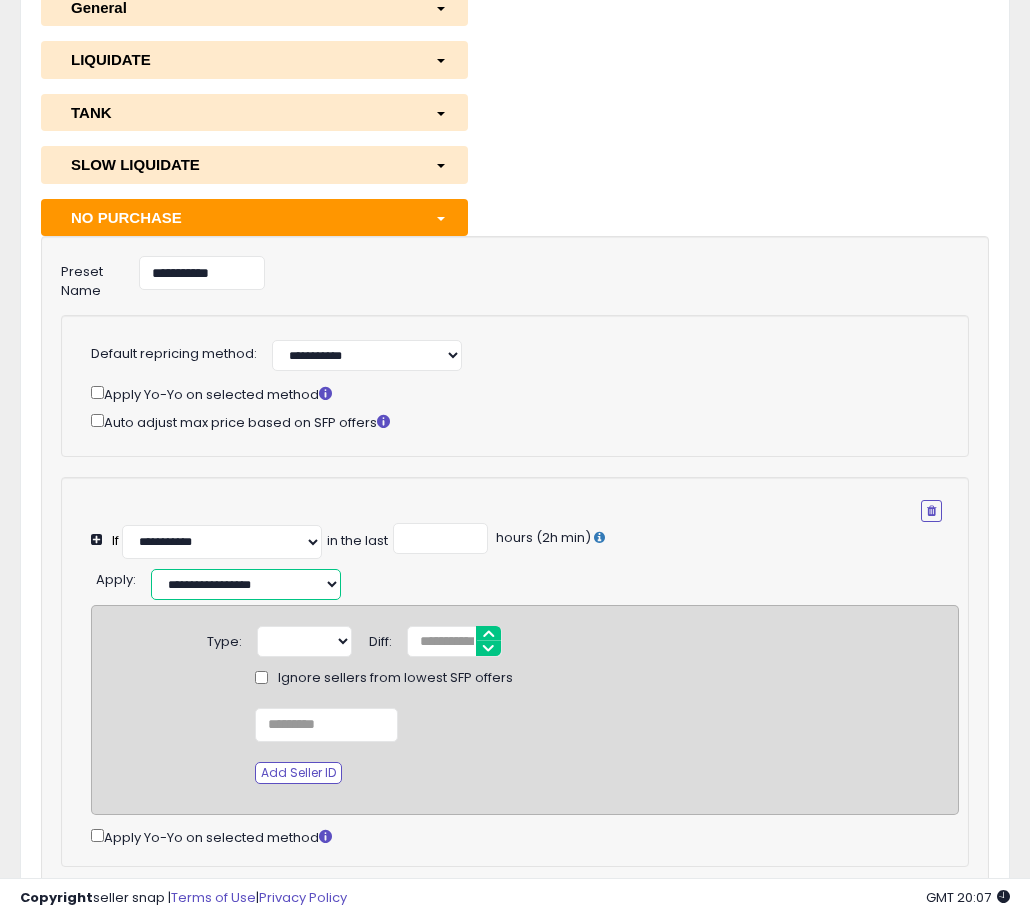 click on "**********" at bounding box center [246, 584] 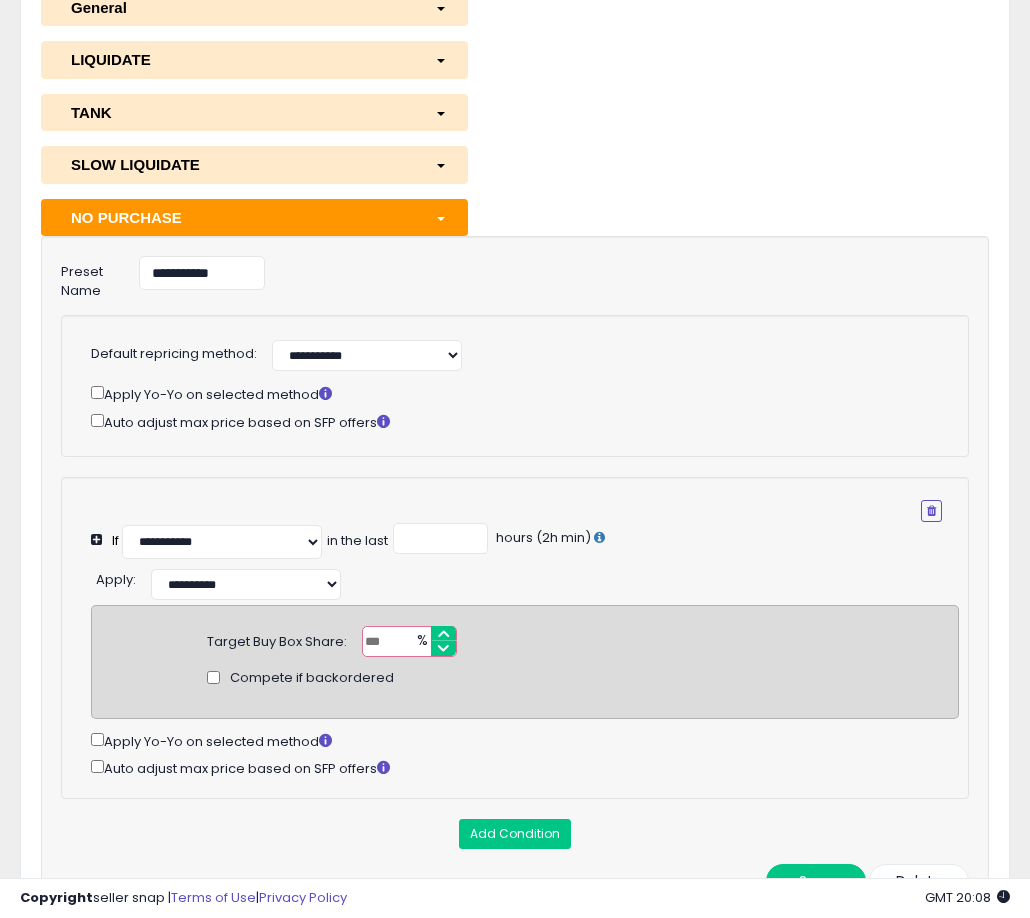 click on "%" at bounding box center [421, 642] 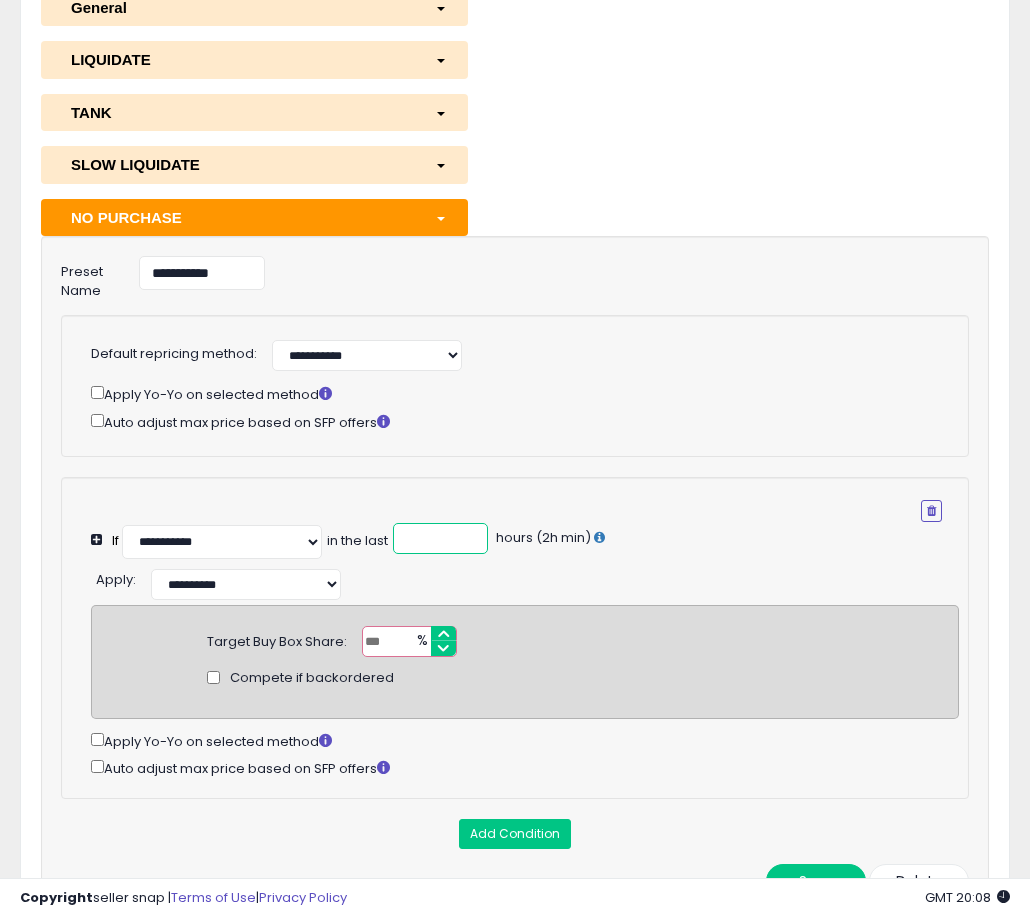 click on "*" at bounding box center [440, 538] 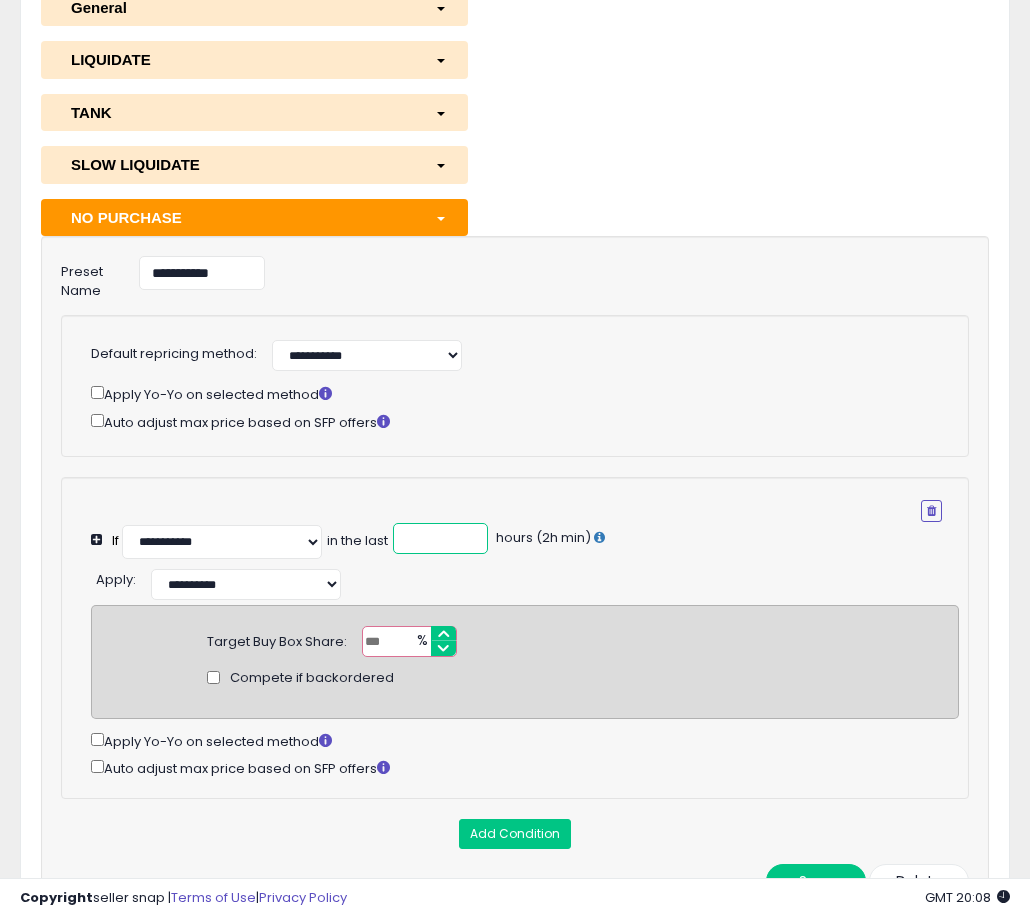 type on "*" 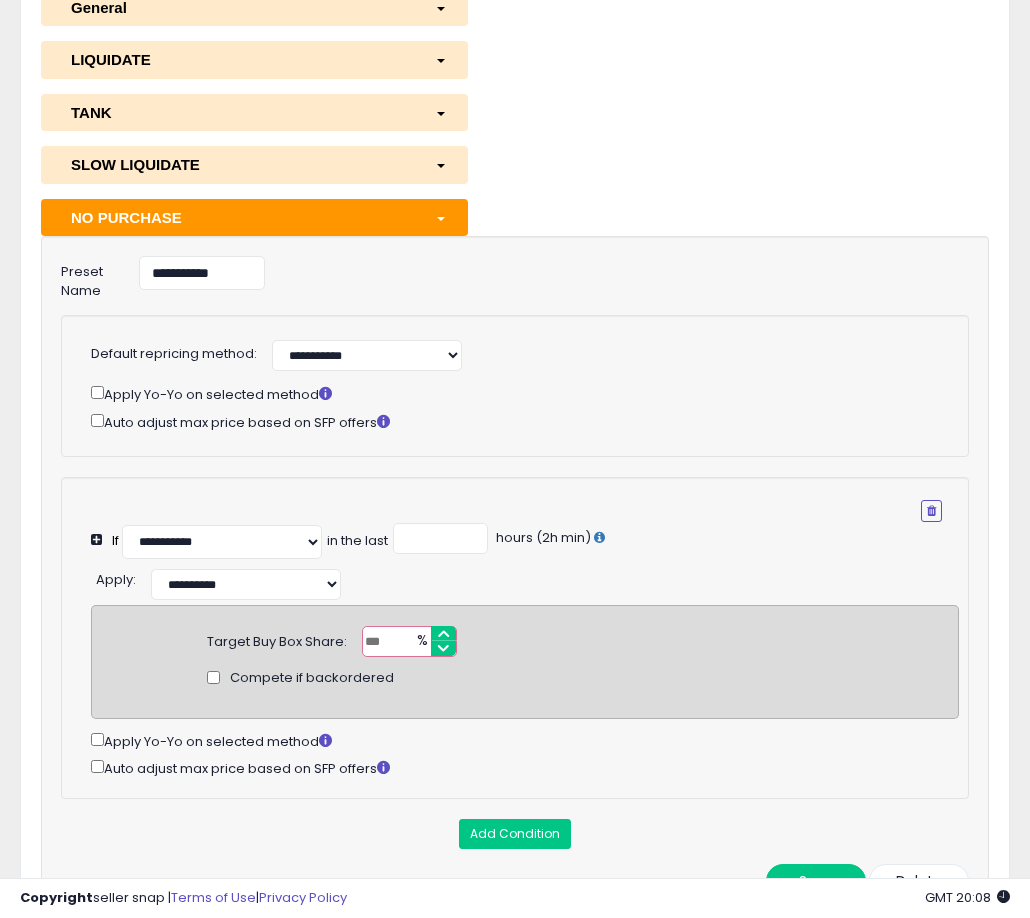 click on "Auto adjust max price based on SFP offers" at bounding box center (525, 767) 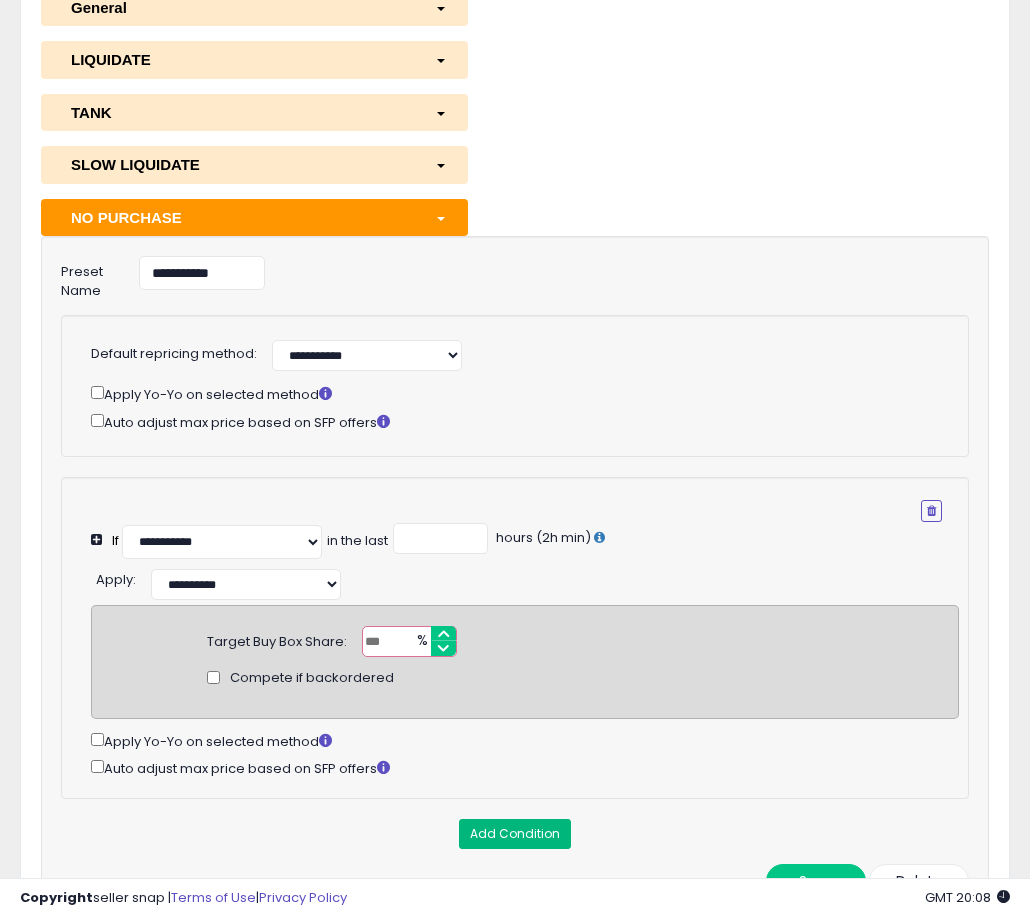 click on "Add Condition" at bounding box center [515, 834] 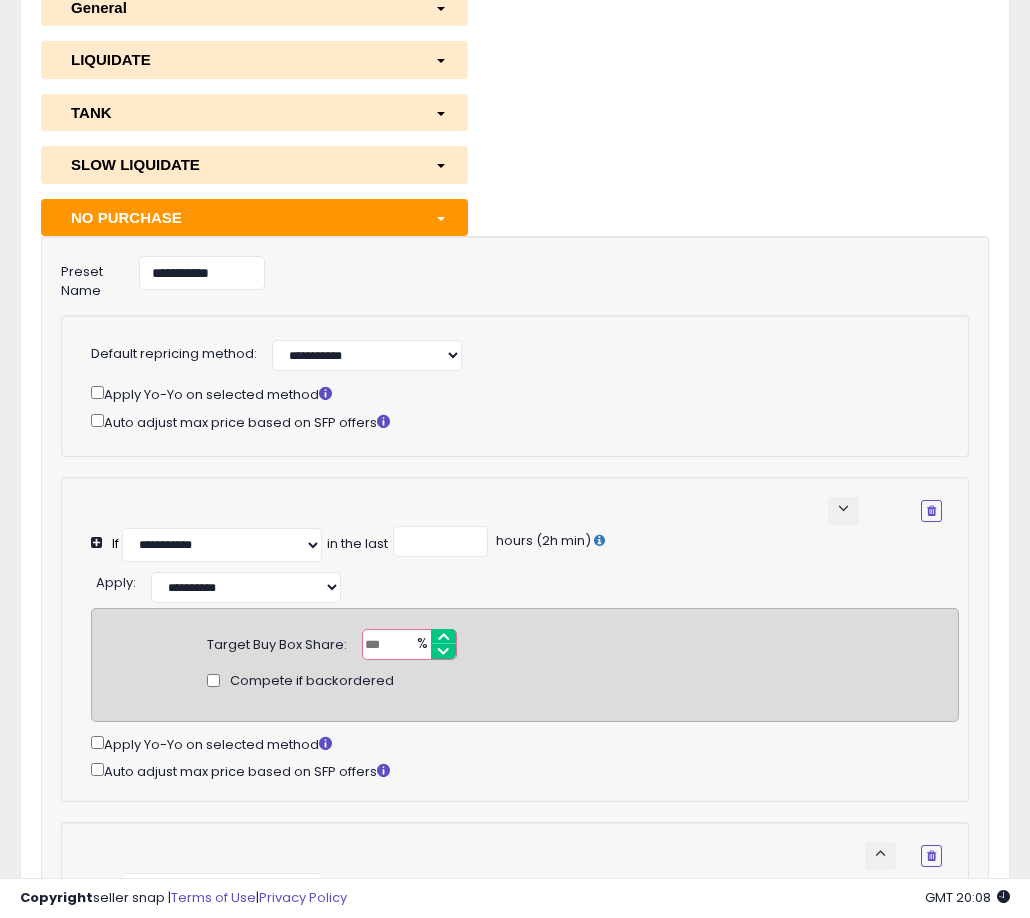 select on "**********" 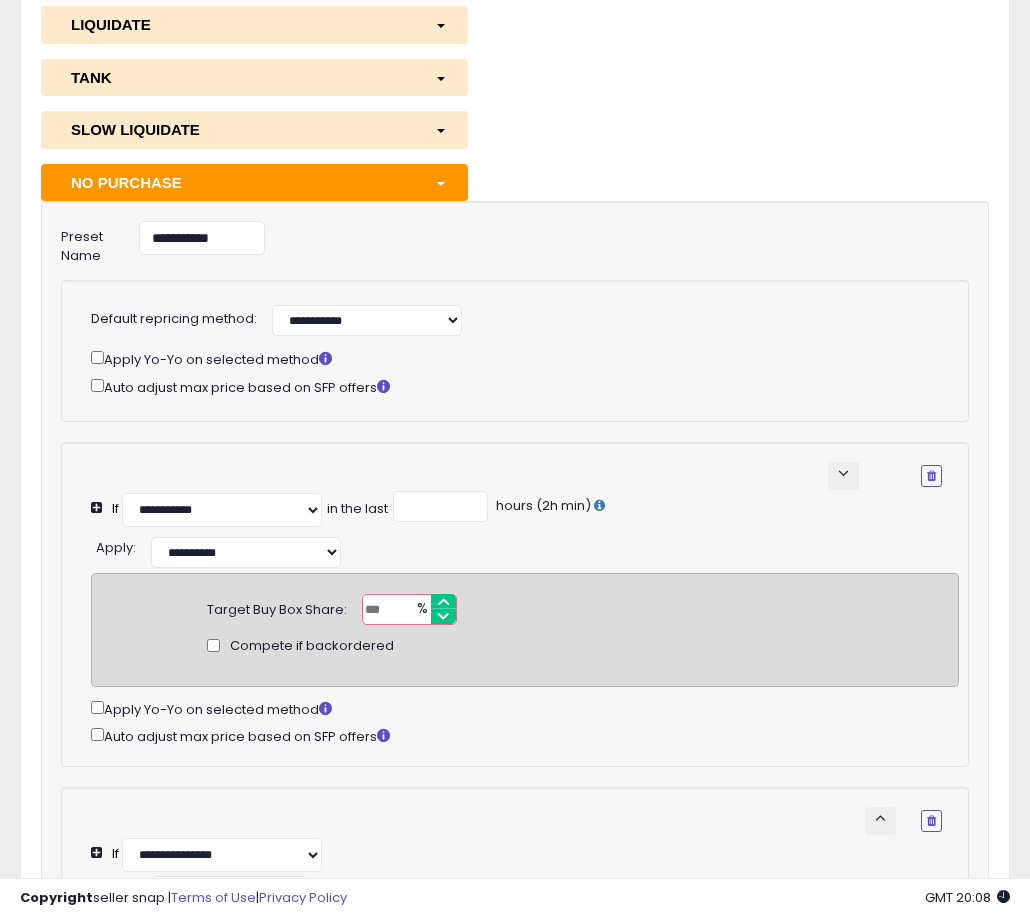 scroll, scrollTop: 745, scrollLeft: 0, axis: vertical 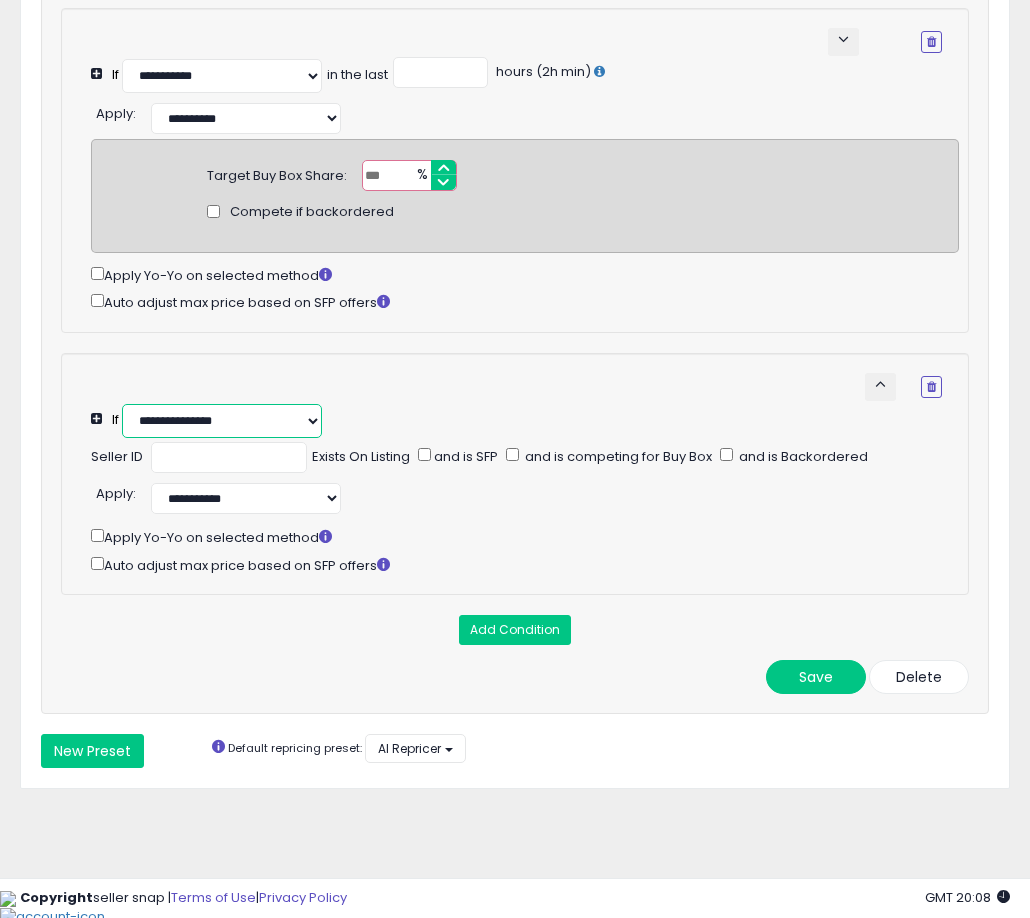 click on "**********" at bounding box center [222, 421] 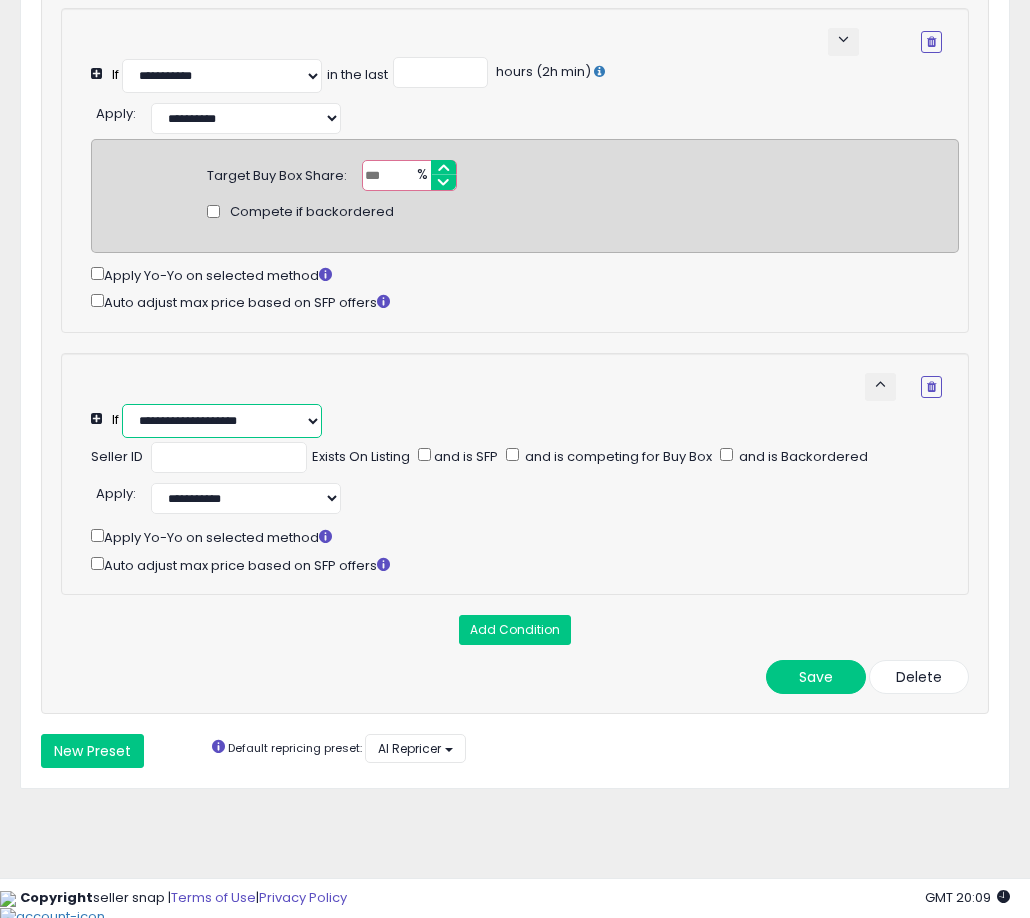 scroll, scrollTop: 711, scrollLeft: 0, axis: vertical 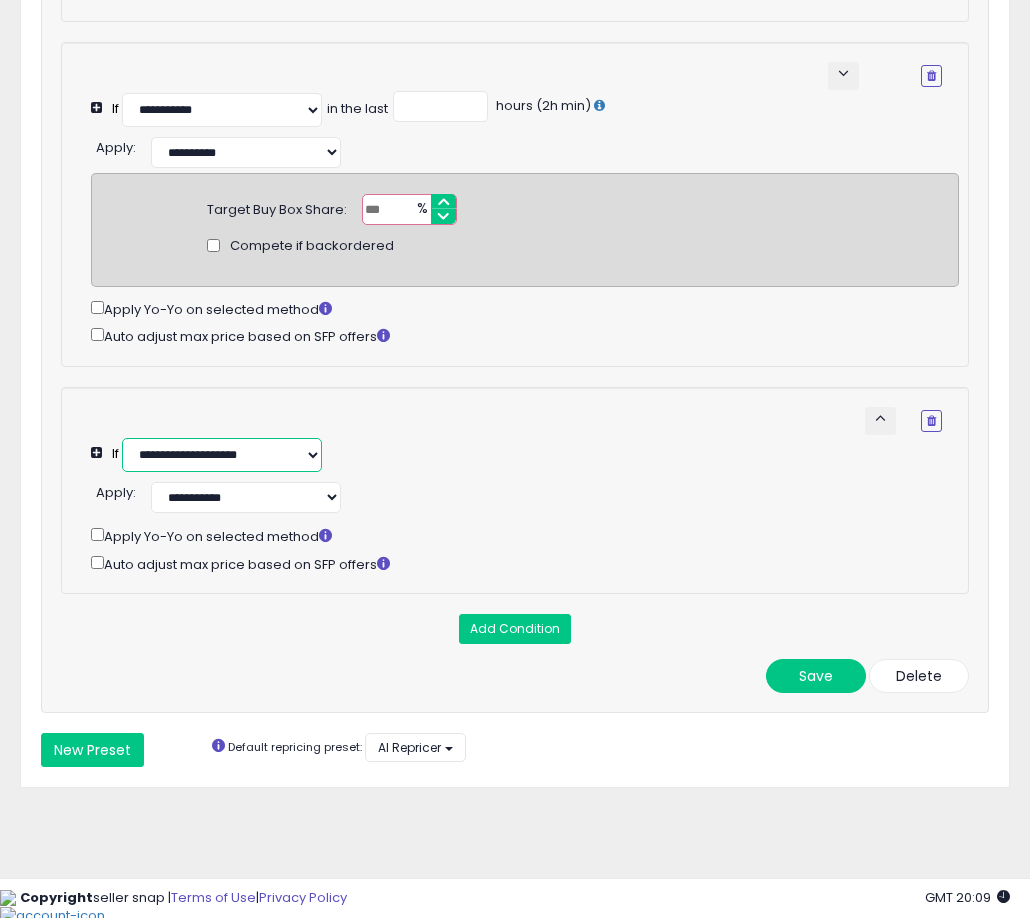 click on "**********" at bounding box center (222, 455) 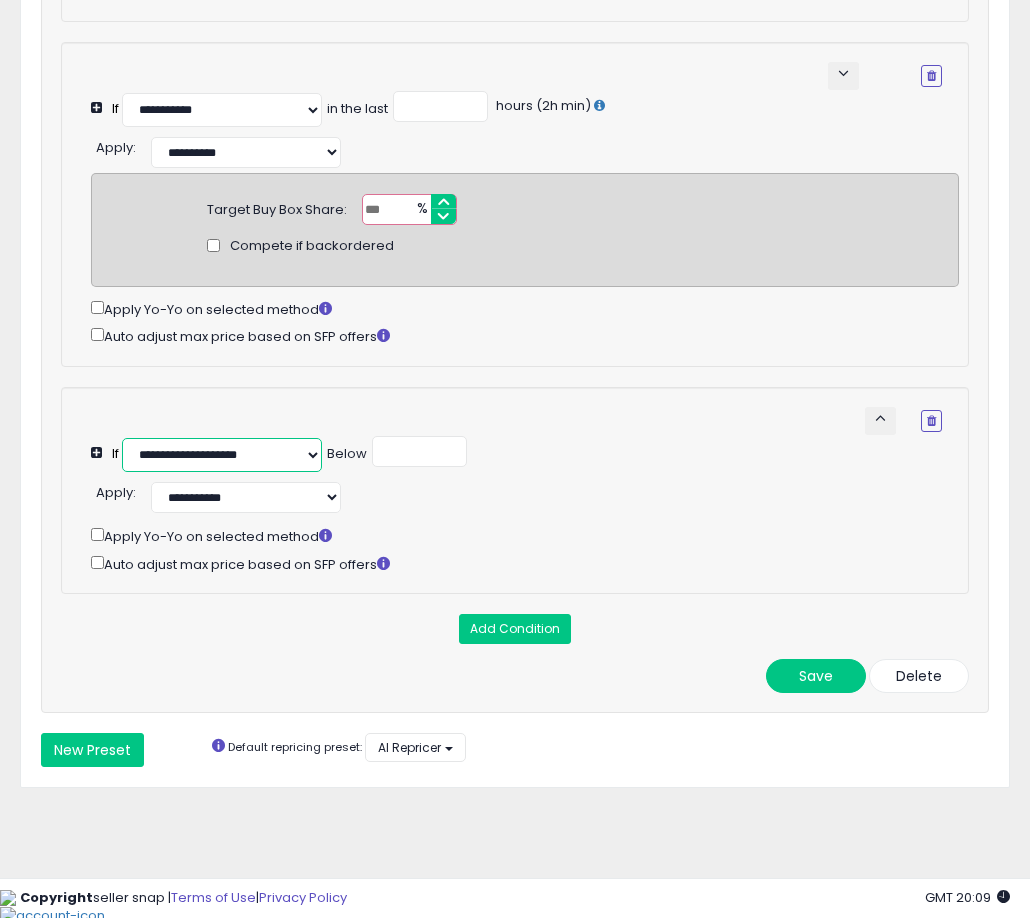 click on "**********" at bounding box center (222, 455) 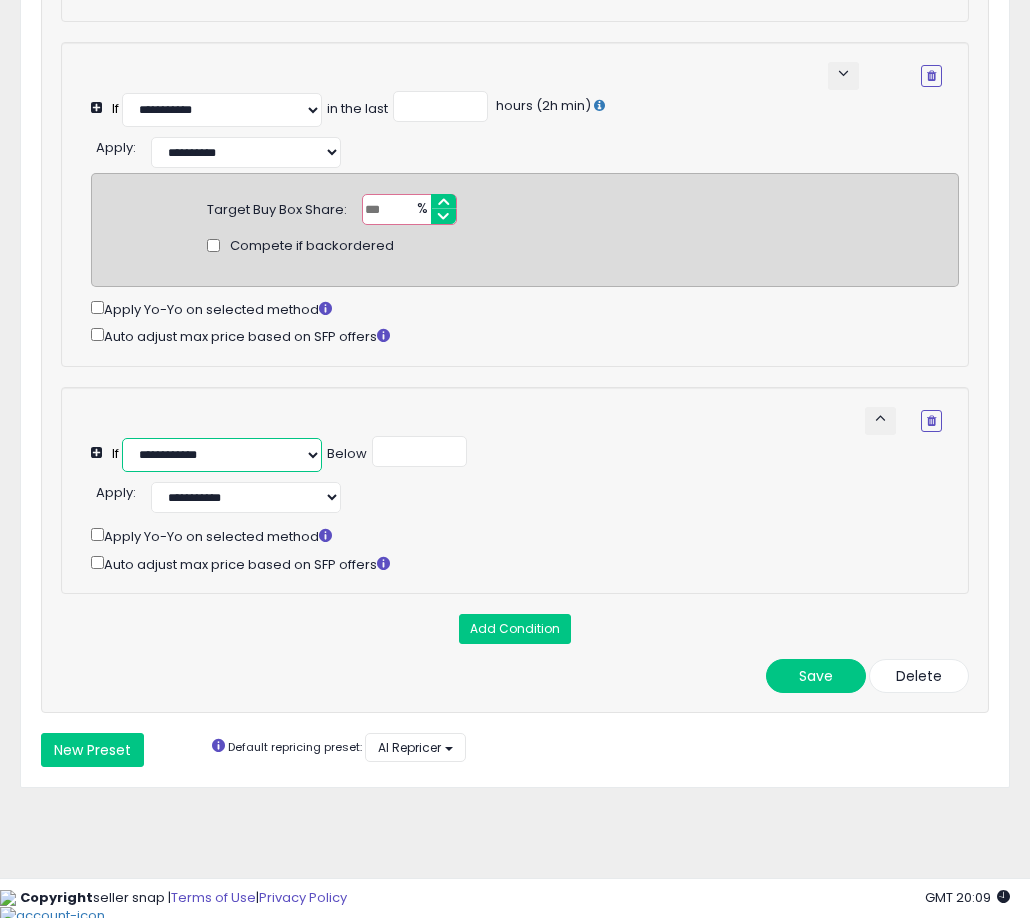 select 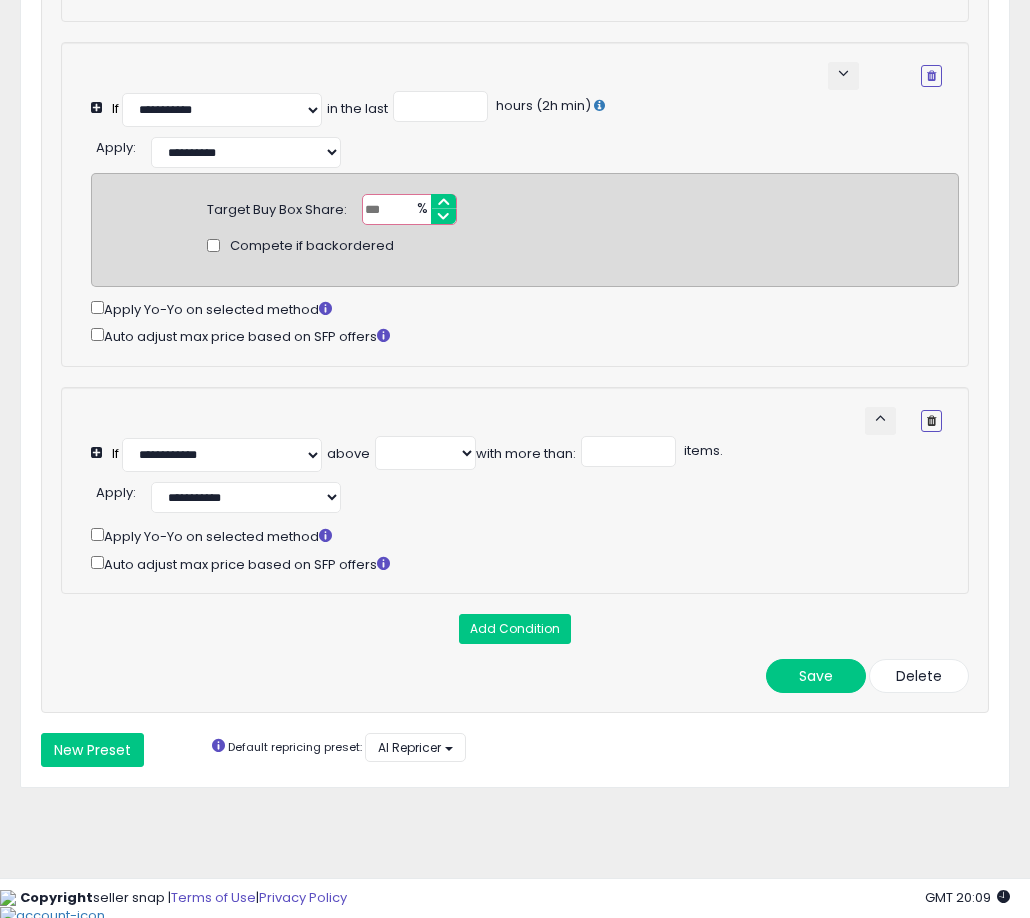 click at bounding box center [931, 421] 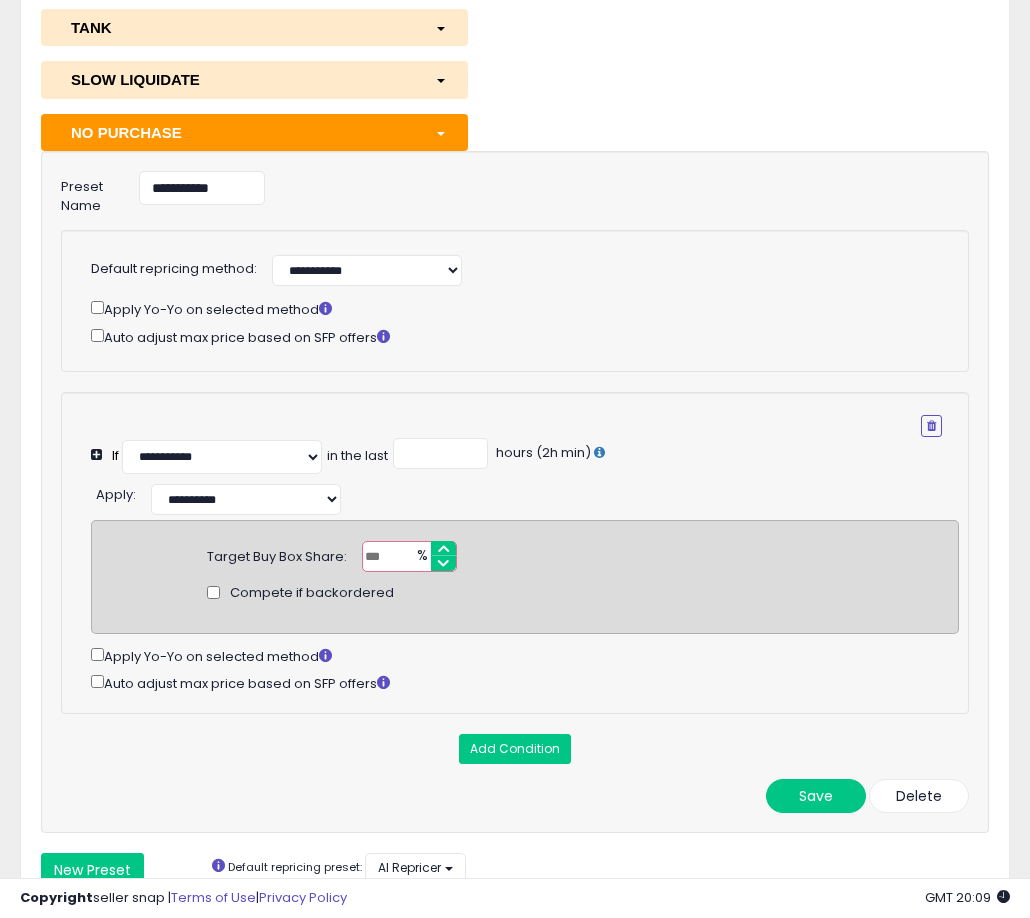 scroll, scrollTop: 342, scrollLeft: 0, axis: vertical 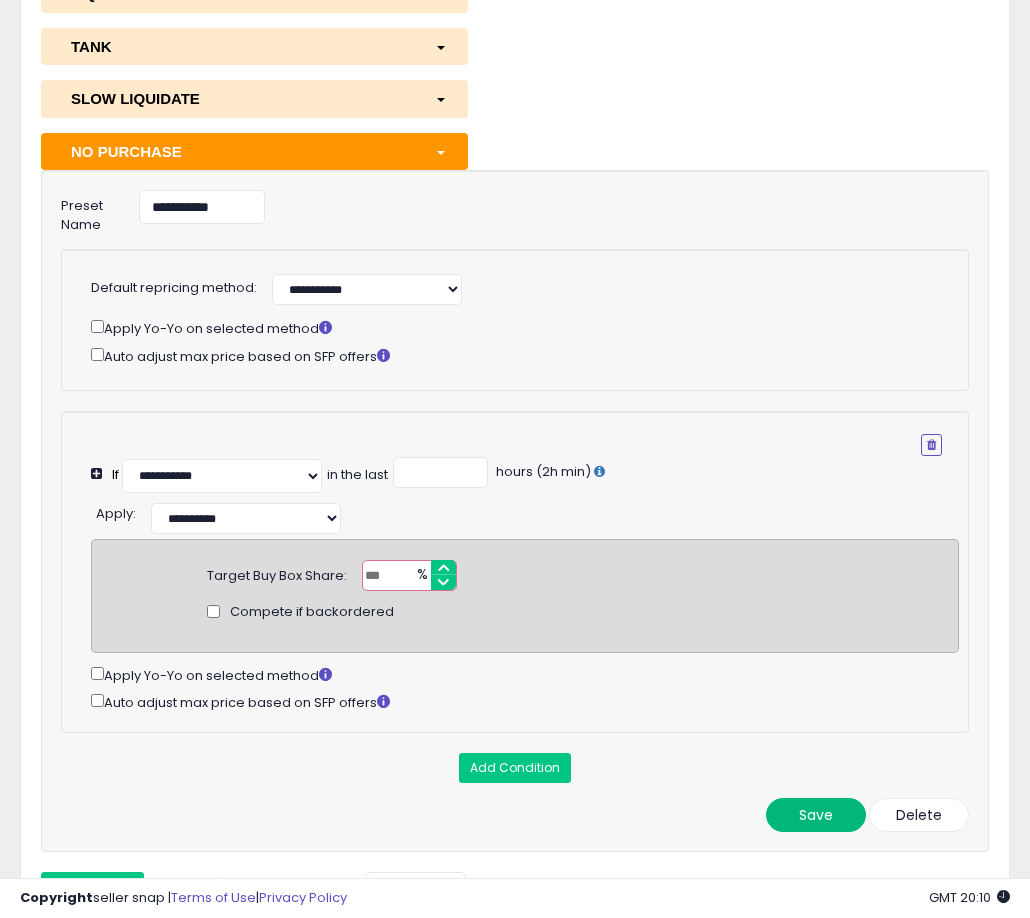 click on "Save" at bounding box center [816, 815] 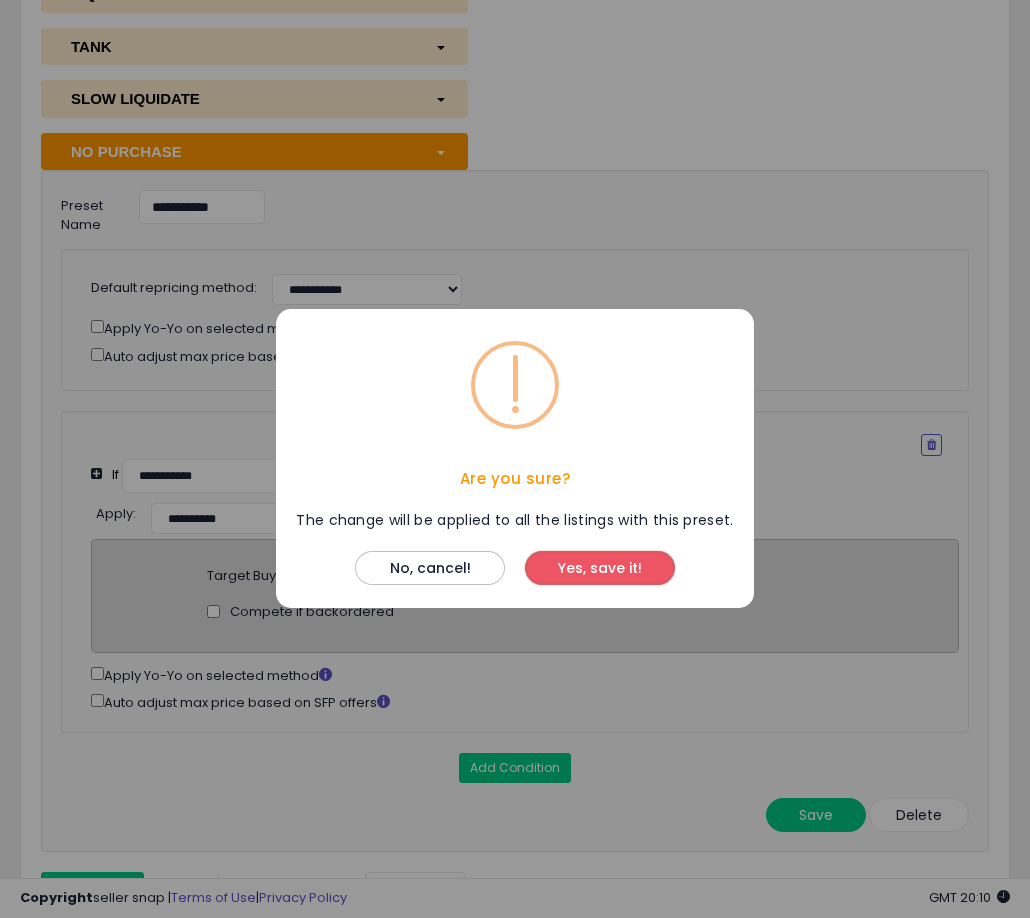 click on "Yes, save it!" at bounding box center (600, 569) 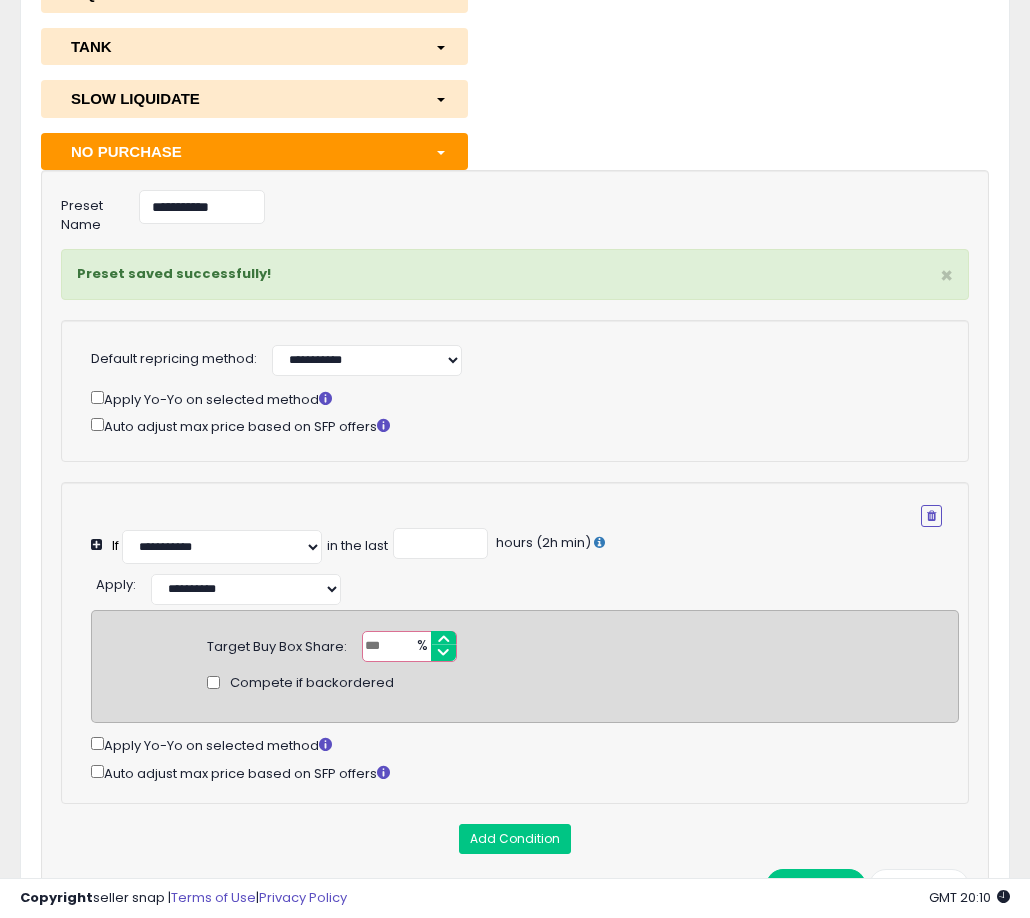click at bounding box center (436, 151) 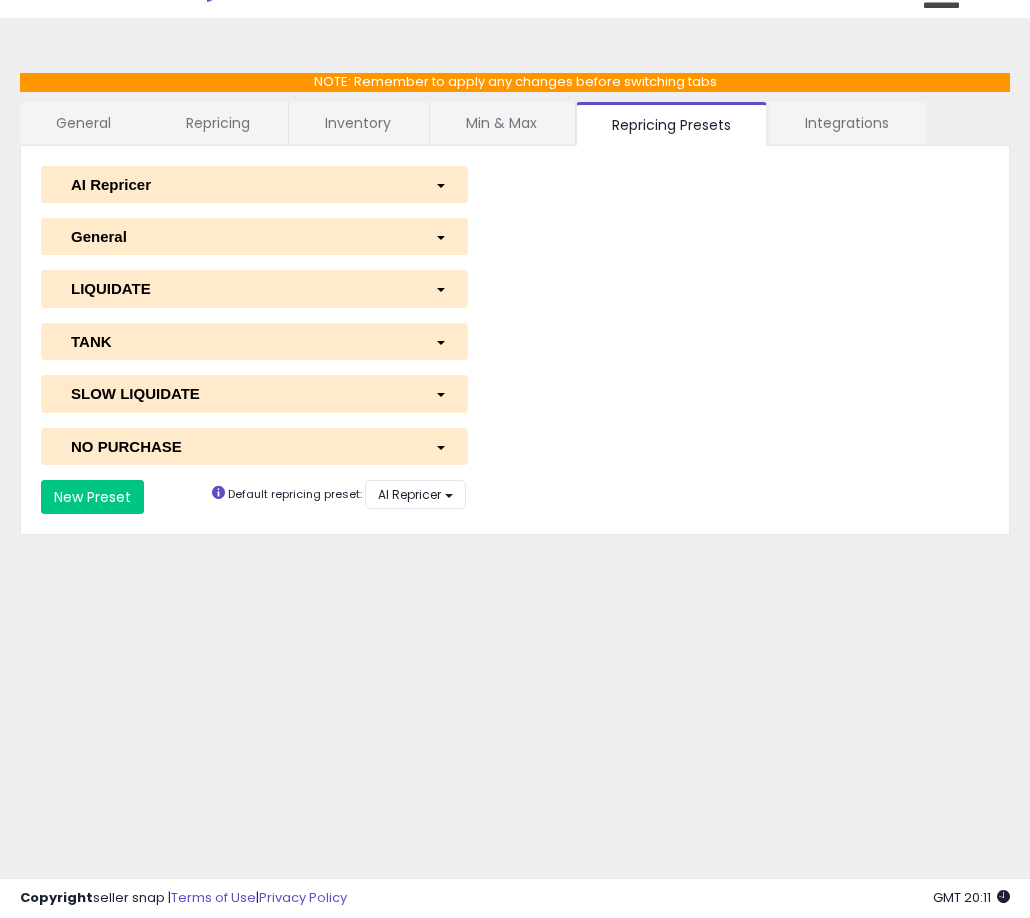 type 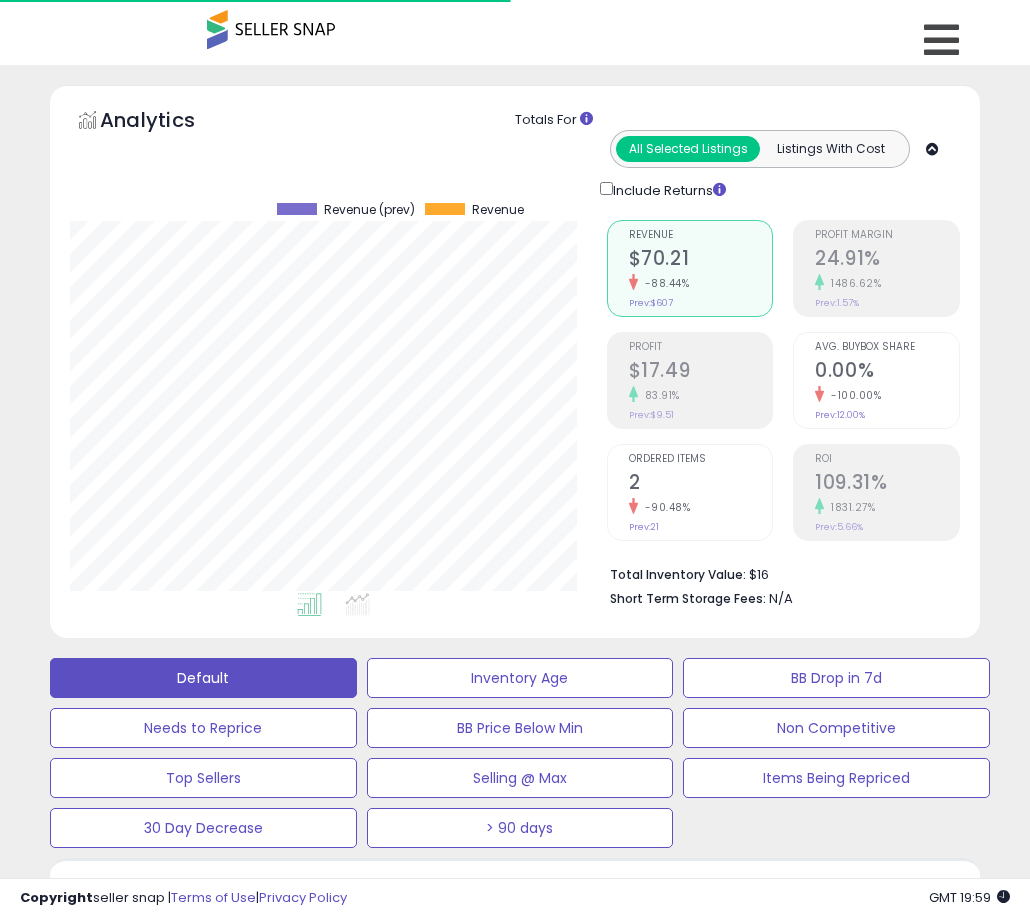 select on "**********" 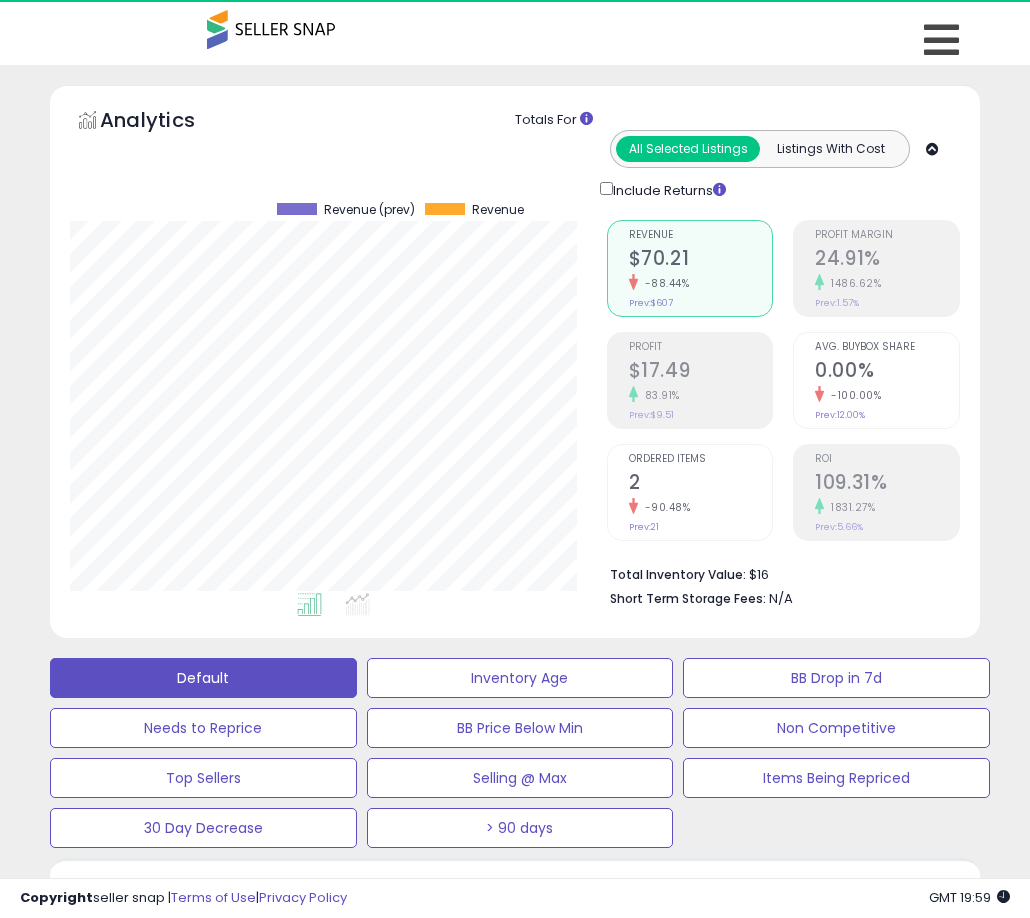scroll, scrollTop: 0, scrollLeft: 0, axis: both 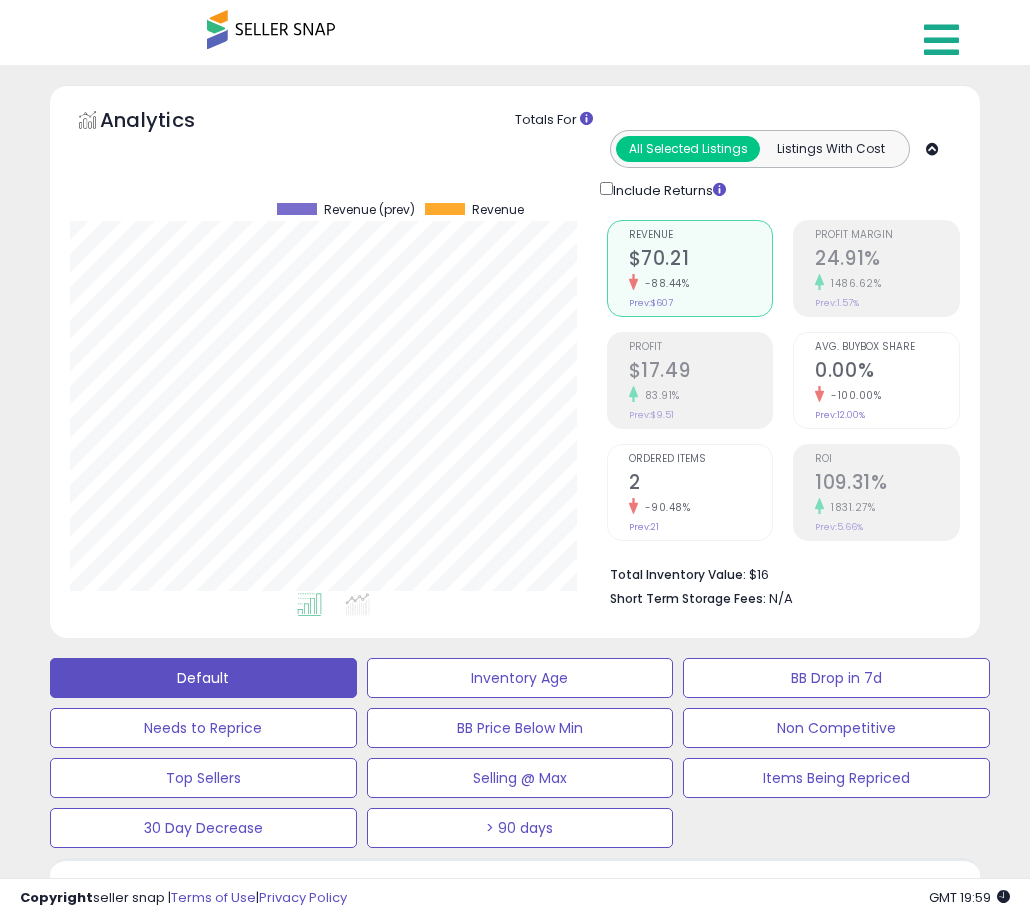 click at bounding box center (941, 40) 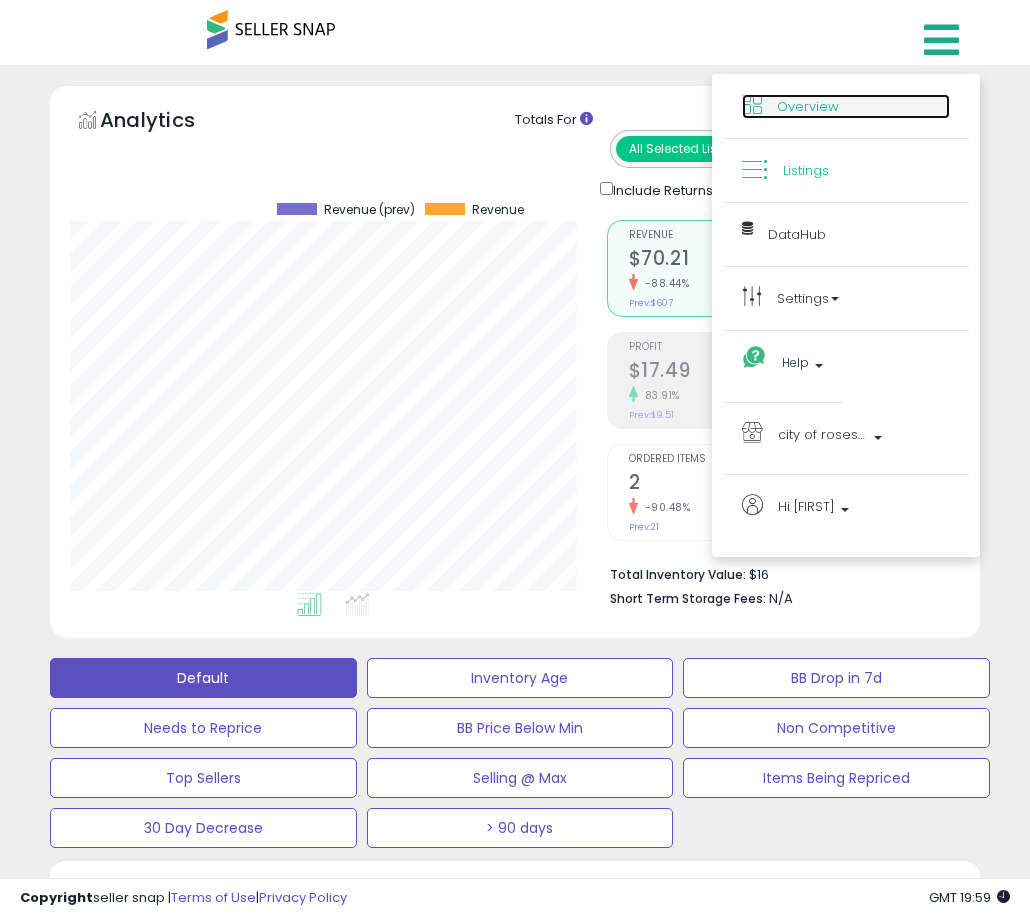 click on "Overview" at bounding box center (808, 106) 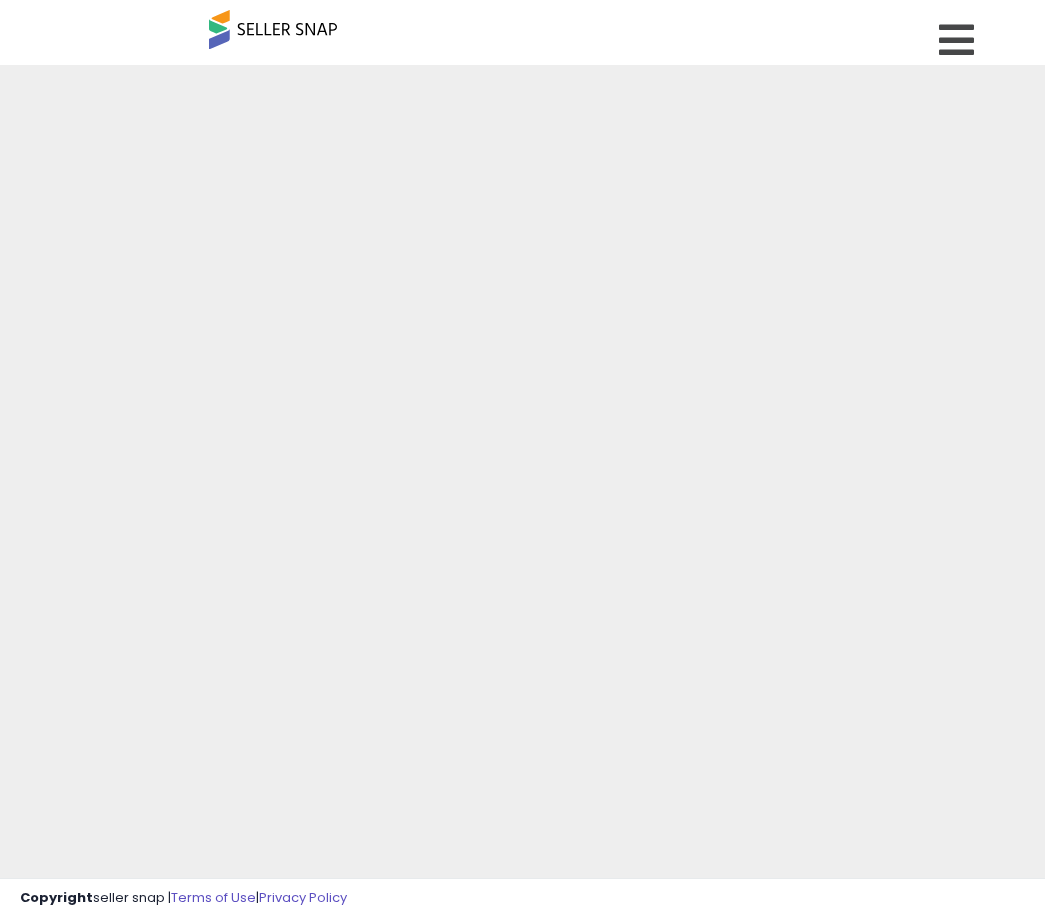 scroll, scrollTop: 0, scrollLeft: 0, axis: both 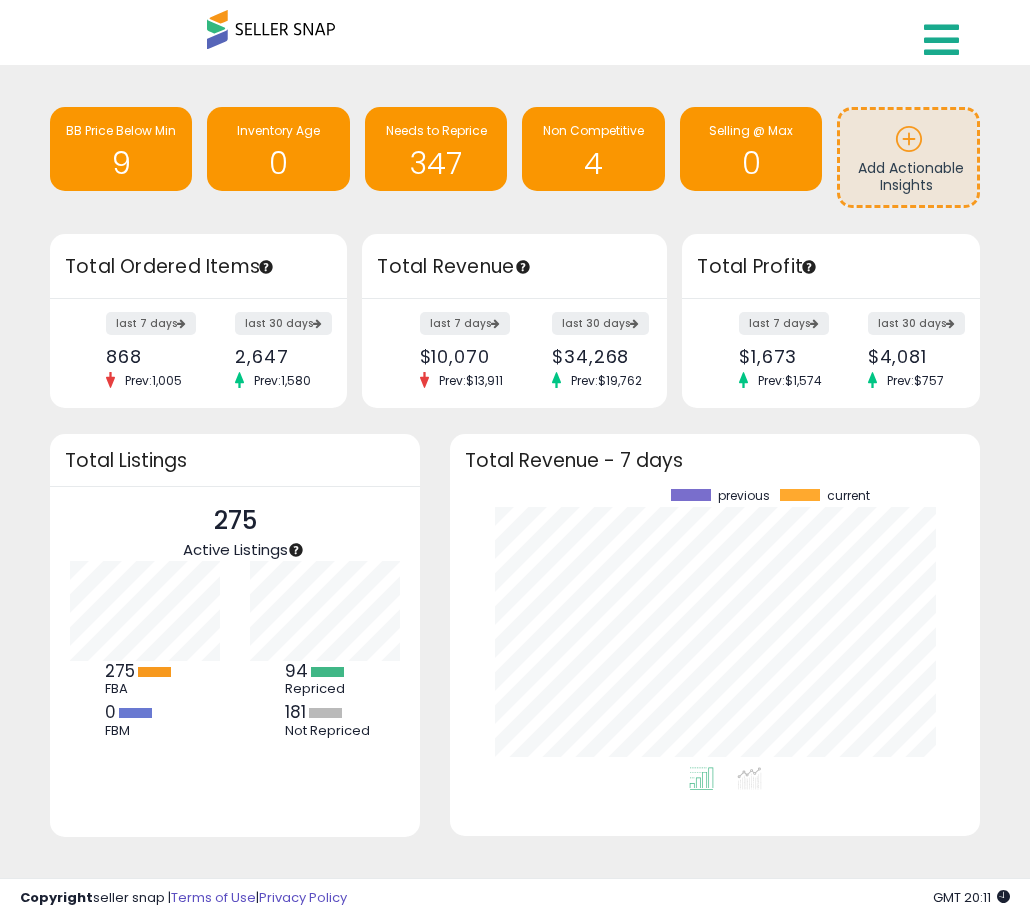 click at bounding box center [941, 40] 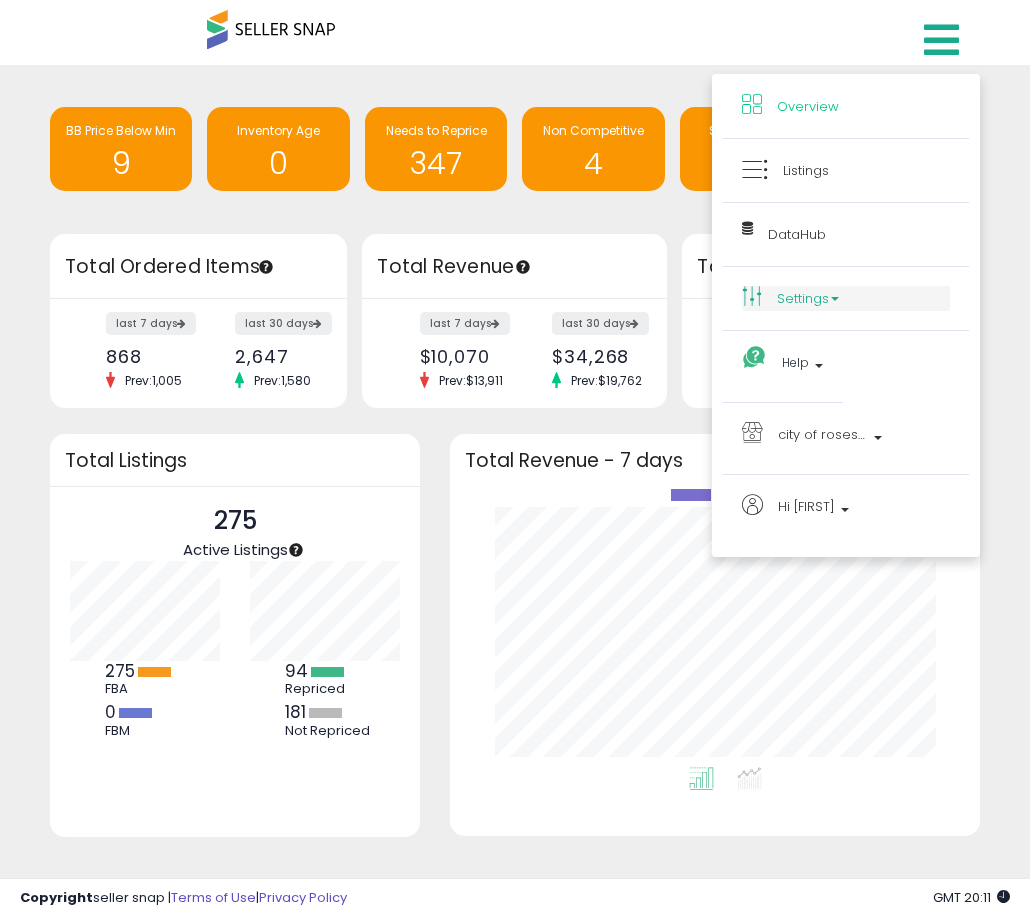 click on "Settings" at bounding box center (846, 298) 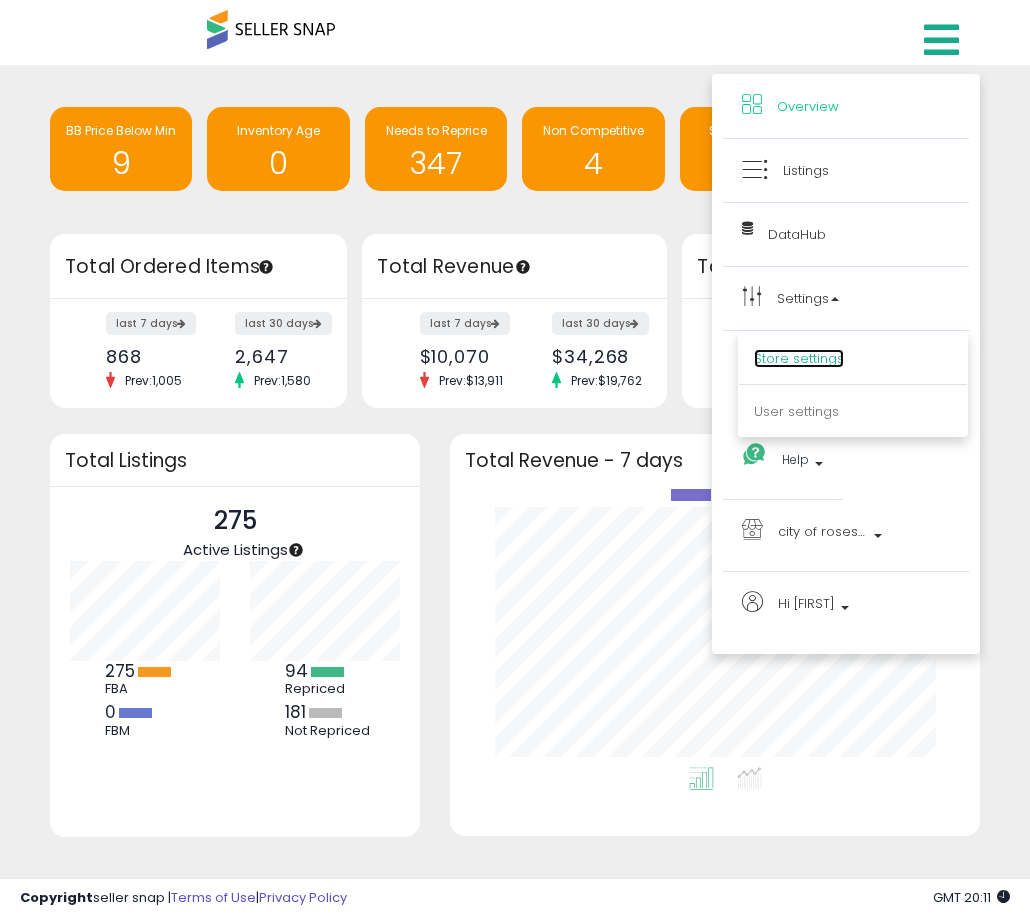 click on "Store
settings" at bounding box center [799, 358] 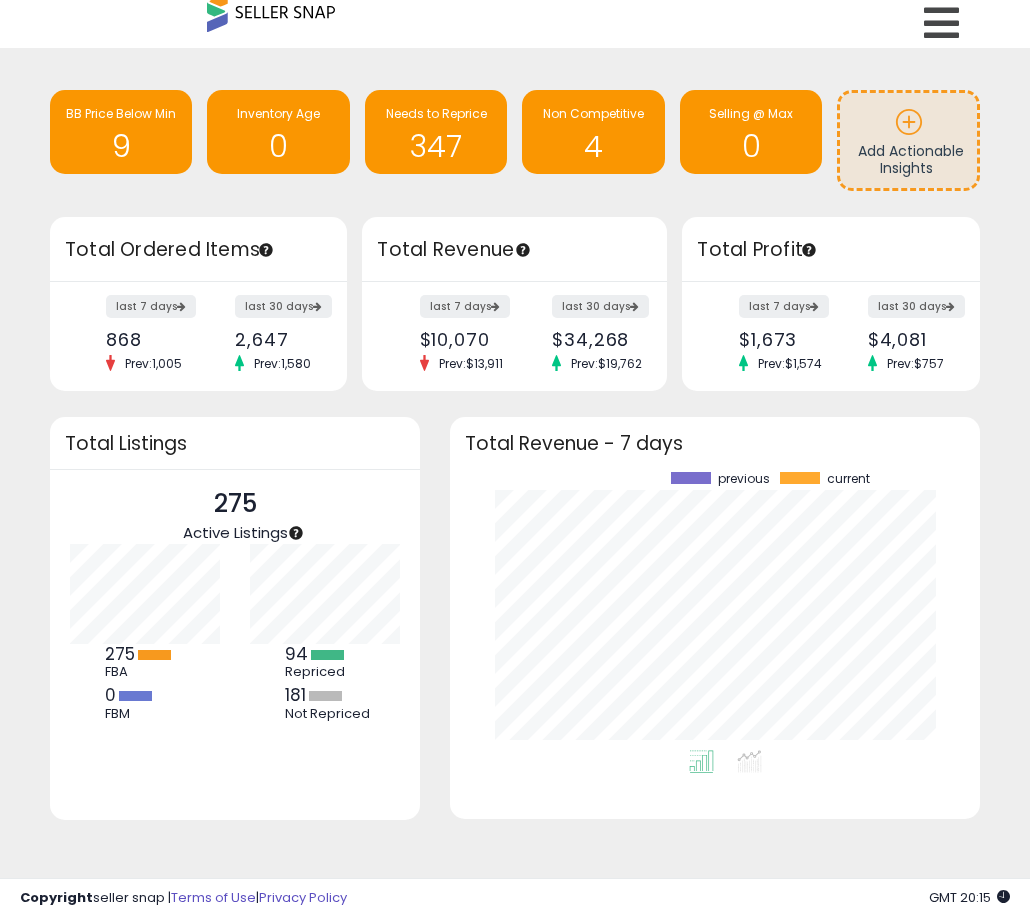 scroll, scrollTop: 0, scrollLeft: 0, axis: both 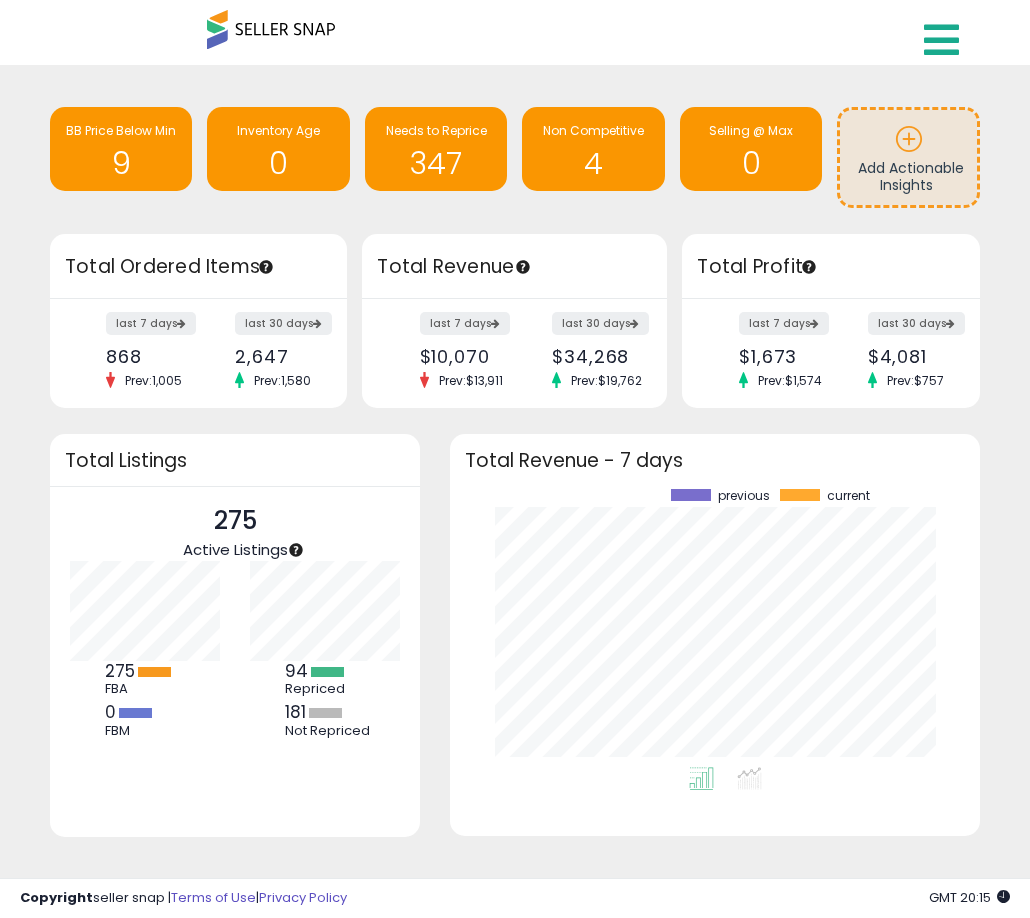click at bounding box center [941, 40] 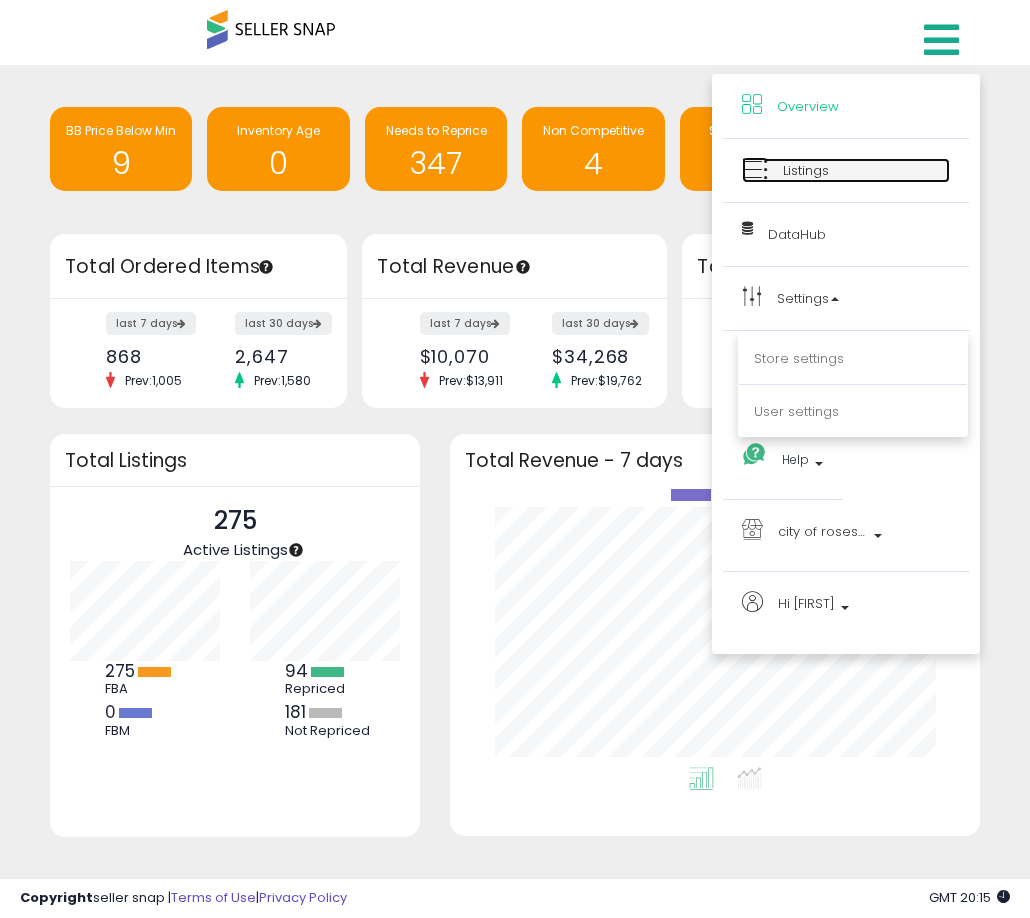 click on "Listings" at bounding box center [806, 170] 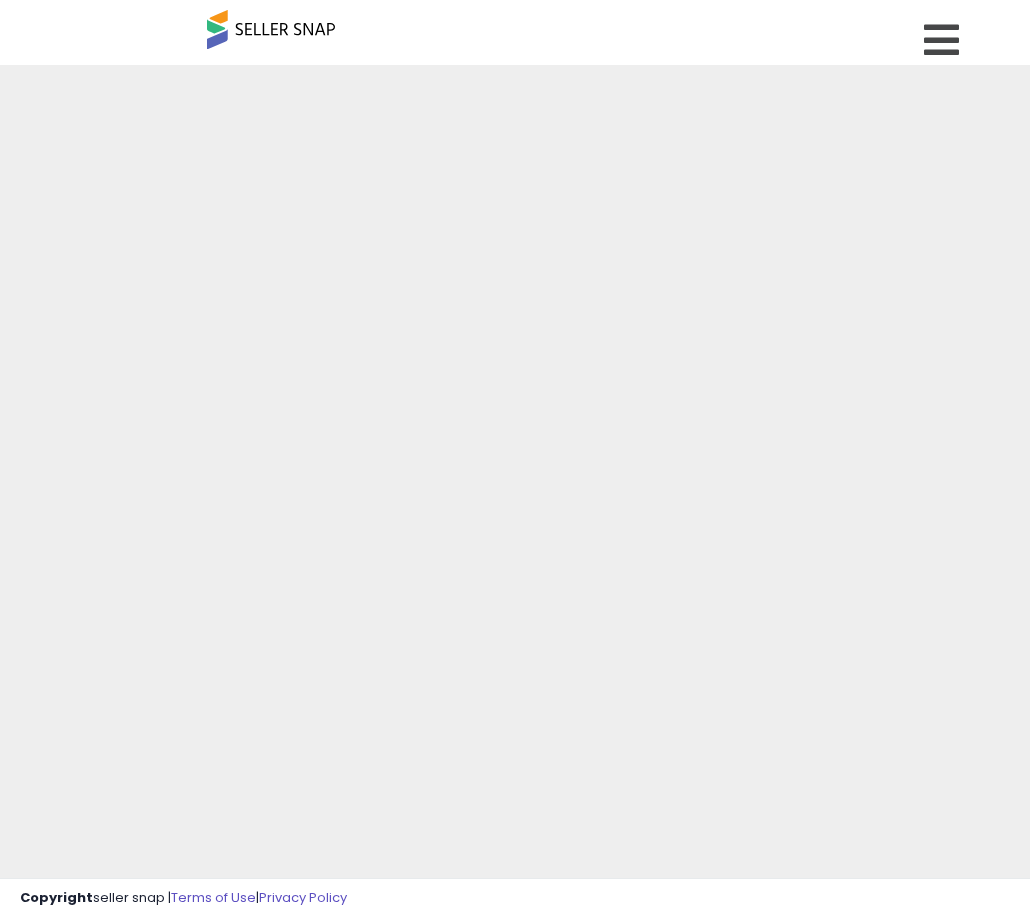 scroll, scrollTop: 0, scrollLeft: 0, axis: both 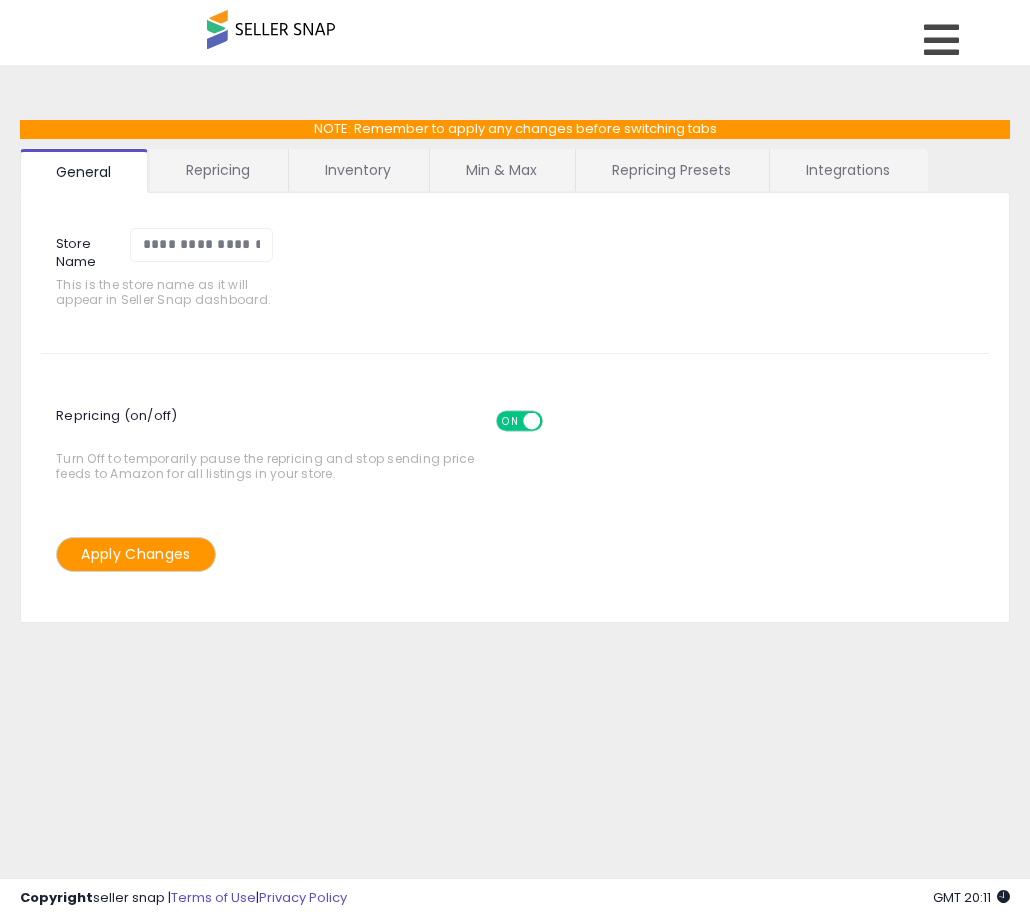 click on "Repricing Presets" at bounding box center [671, 170] 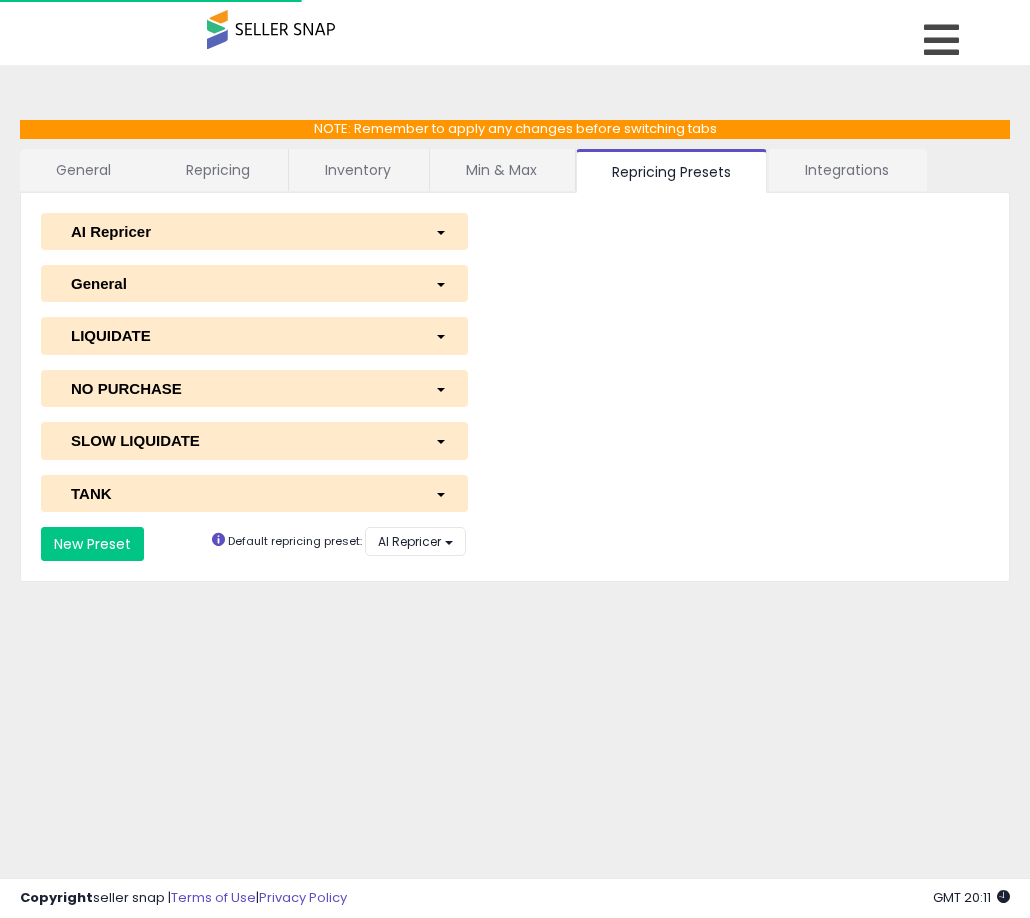 select on "*********" 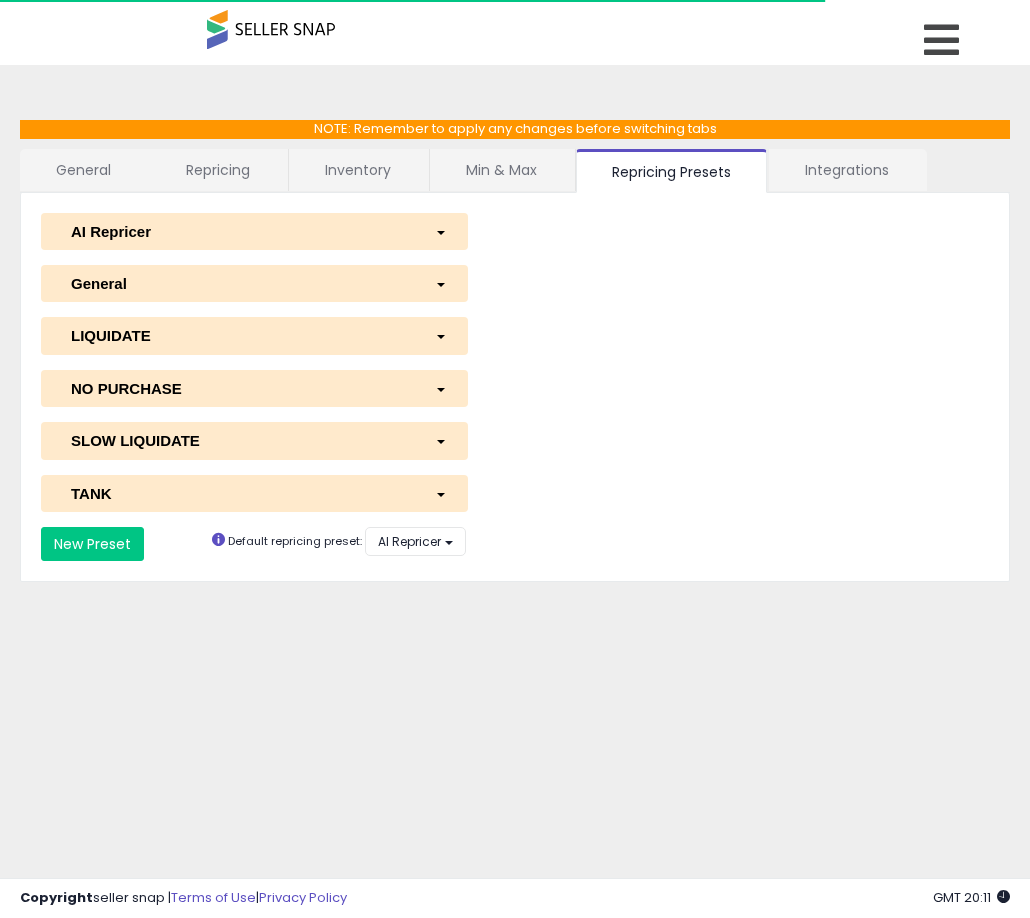 select on "**********" 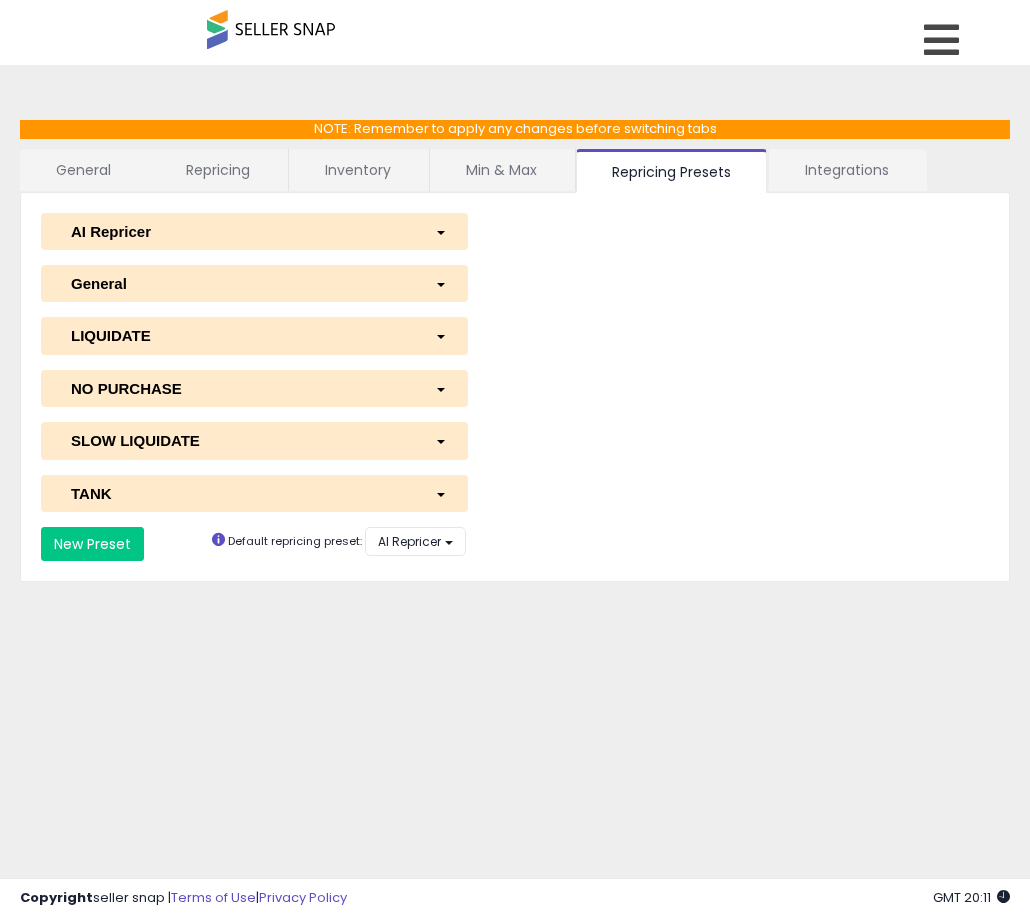 click on "LIQUIDATE" at bounding box center [238, 335] 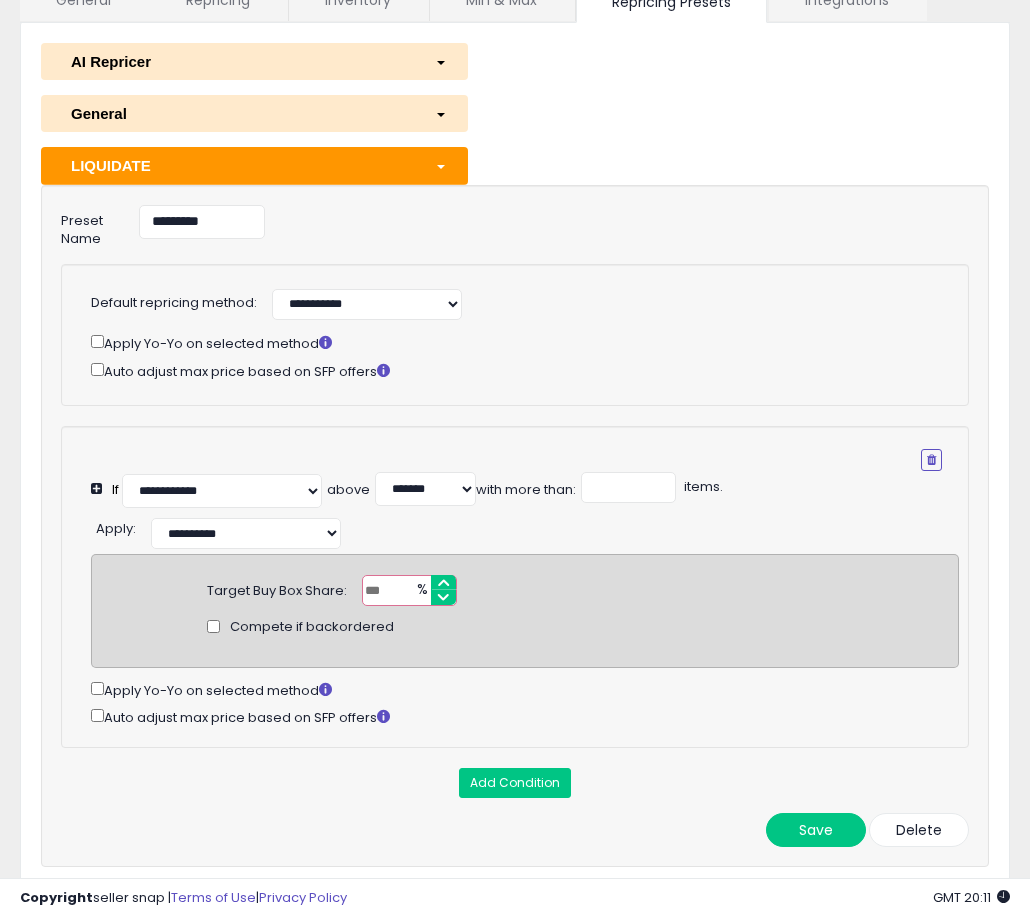 scroll, scrollTop: 411, scrollLeft: 0, axis: vertical 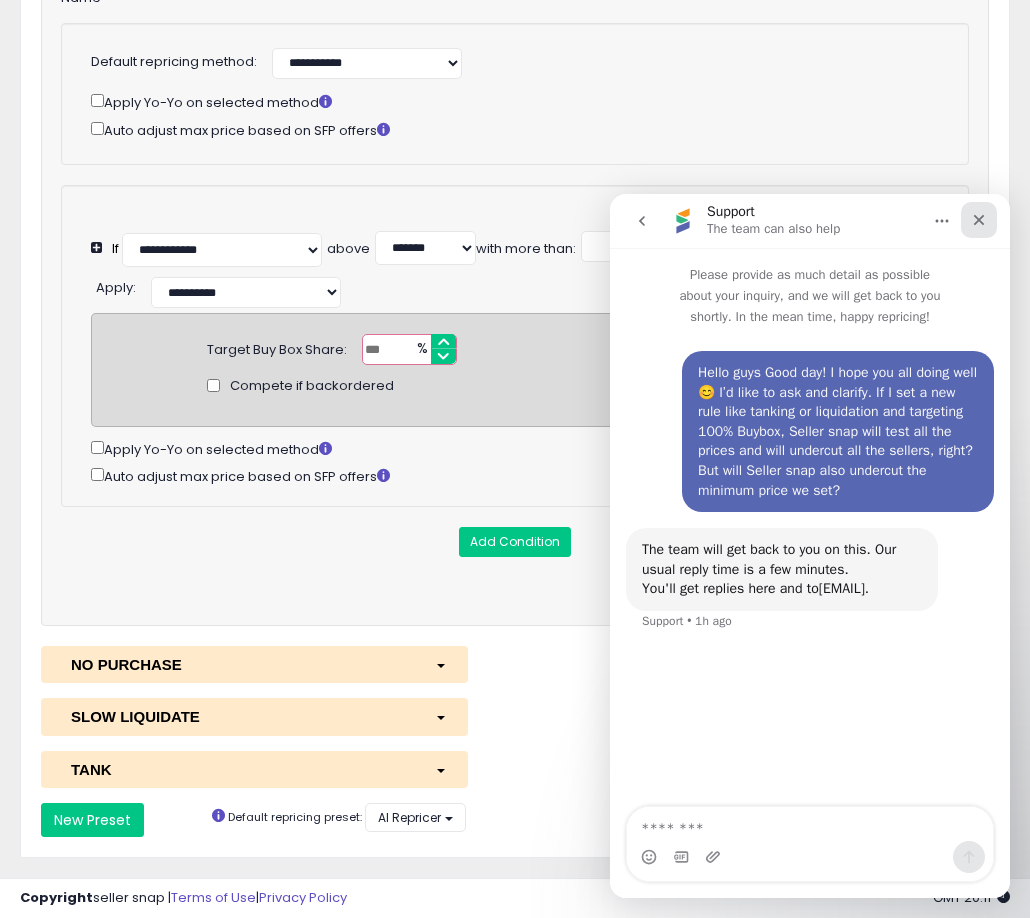 click 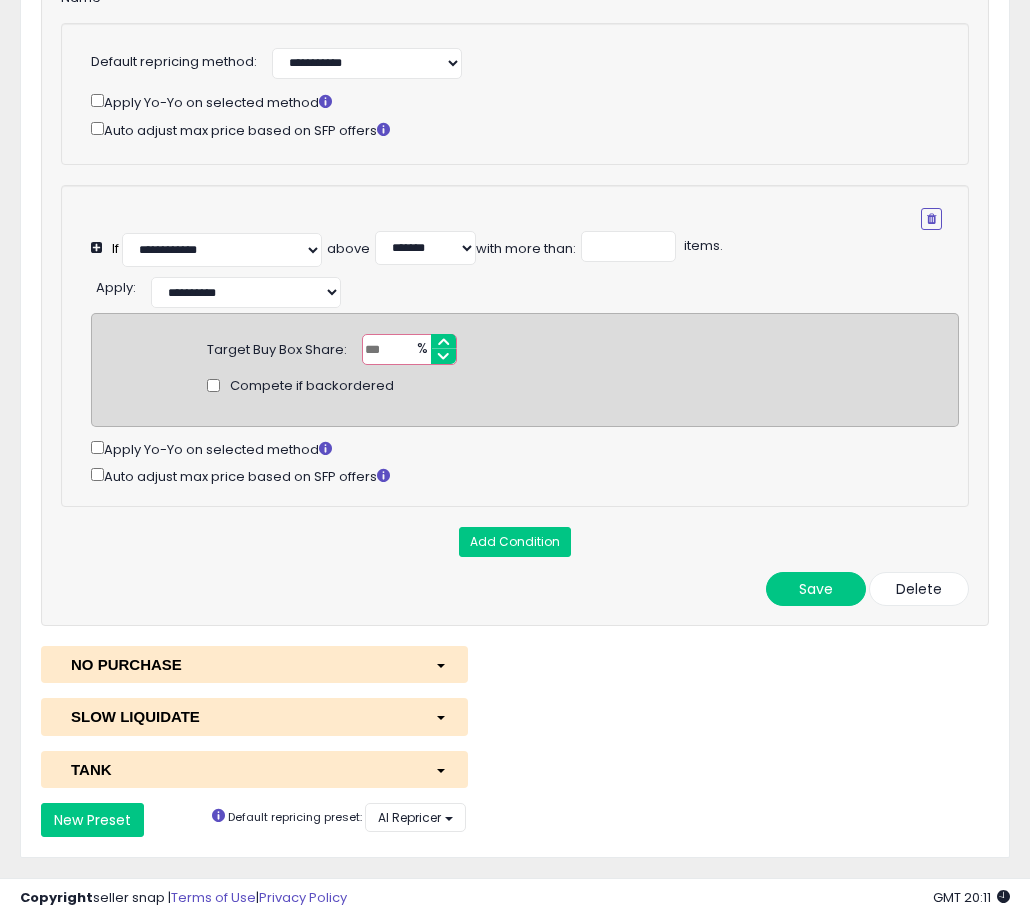scroll, scrollTop: 0, scrollLeft: 0, axis: both 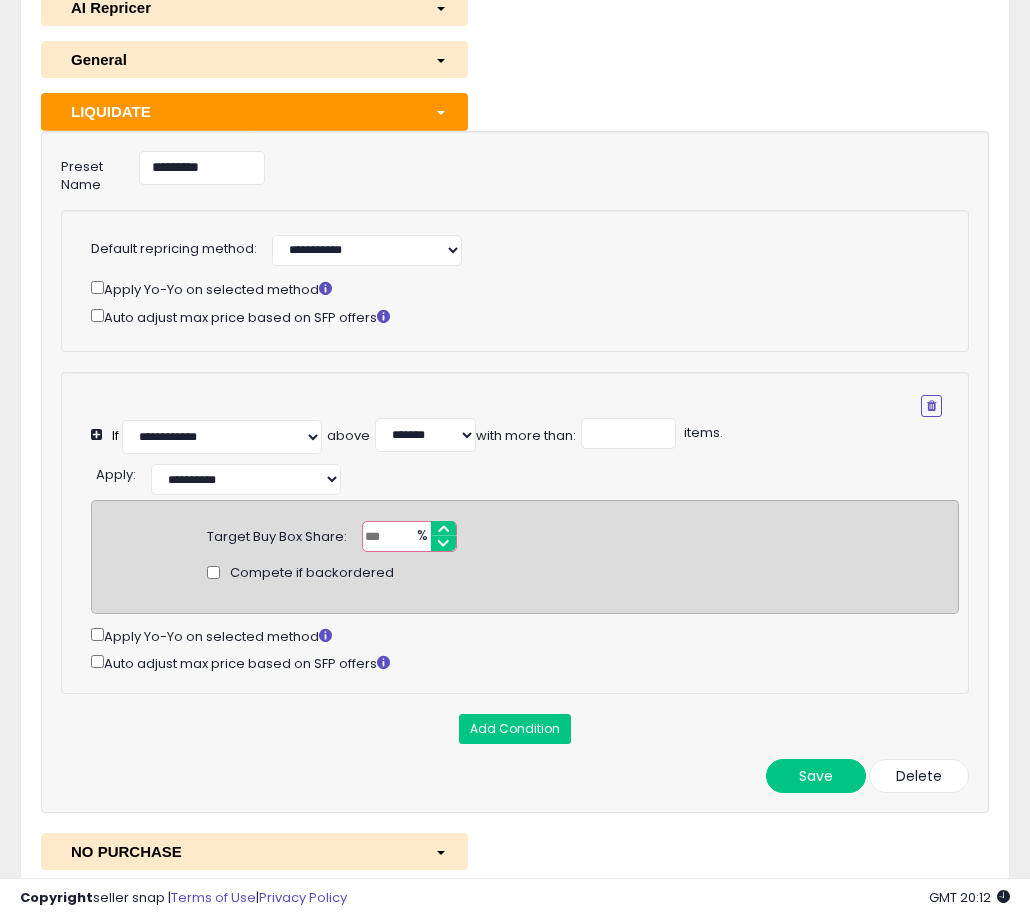 click on "**" at bounding box center (409, 536) 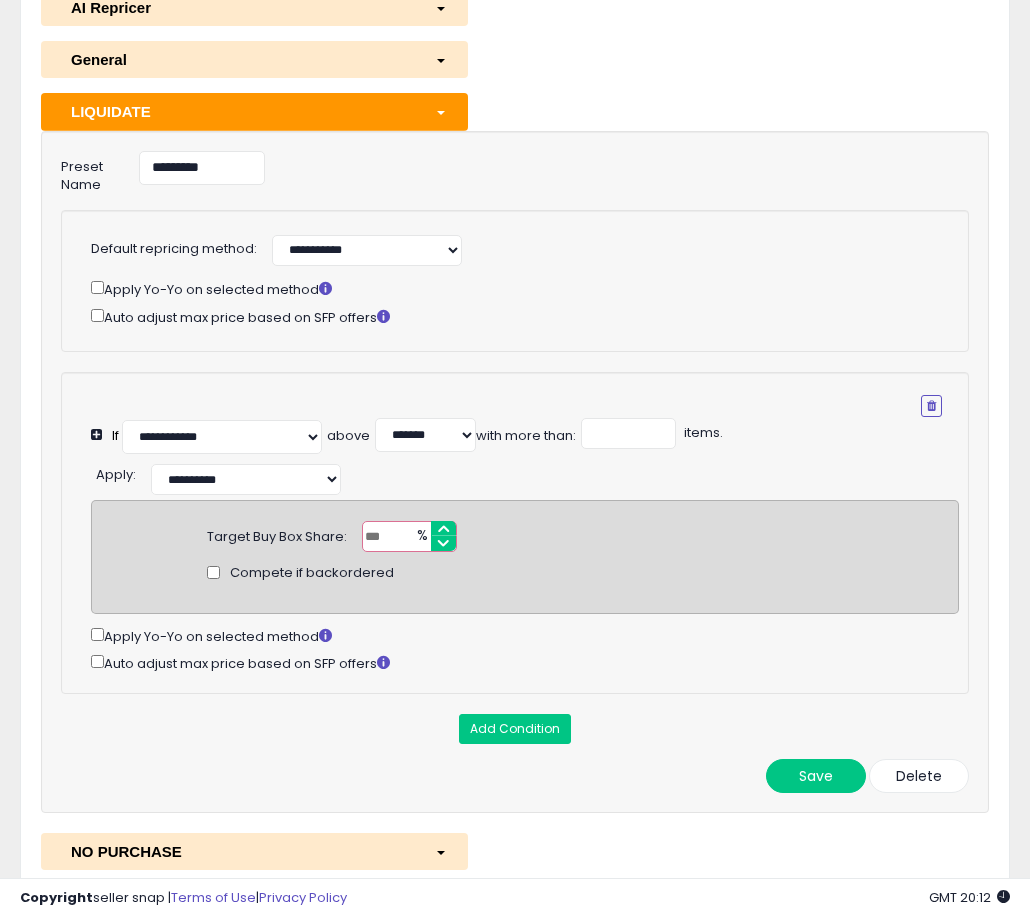type on "*" 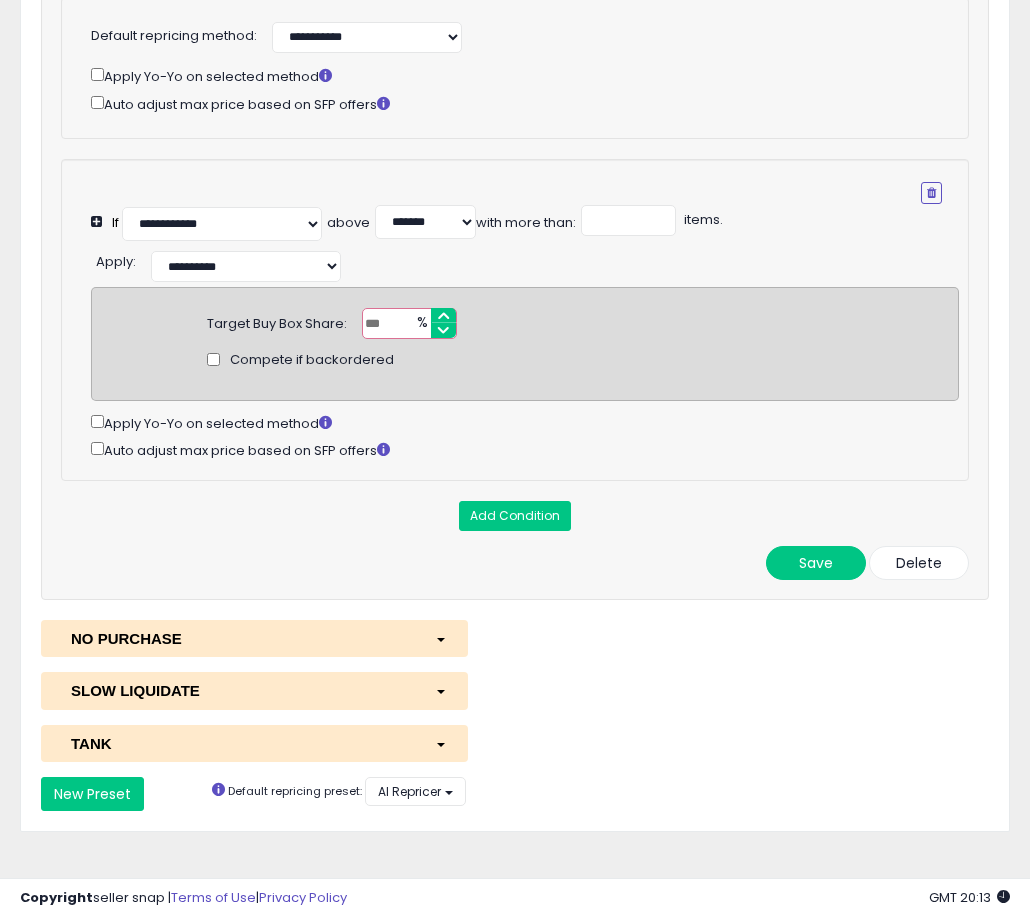 scroll, scrollTop: 455, scrollLeft: 0, axis: vertical 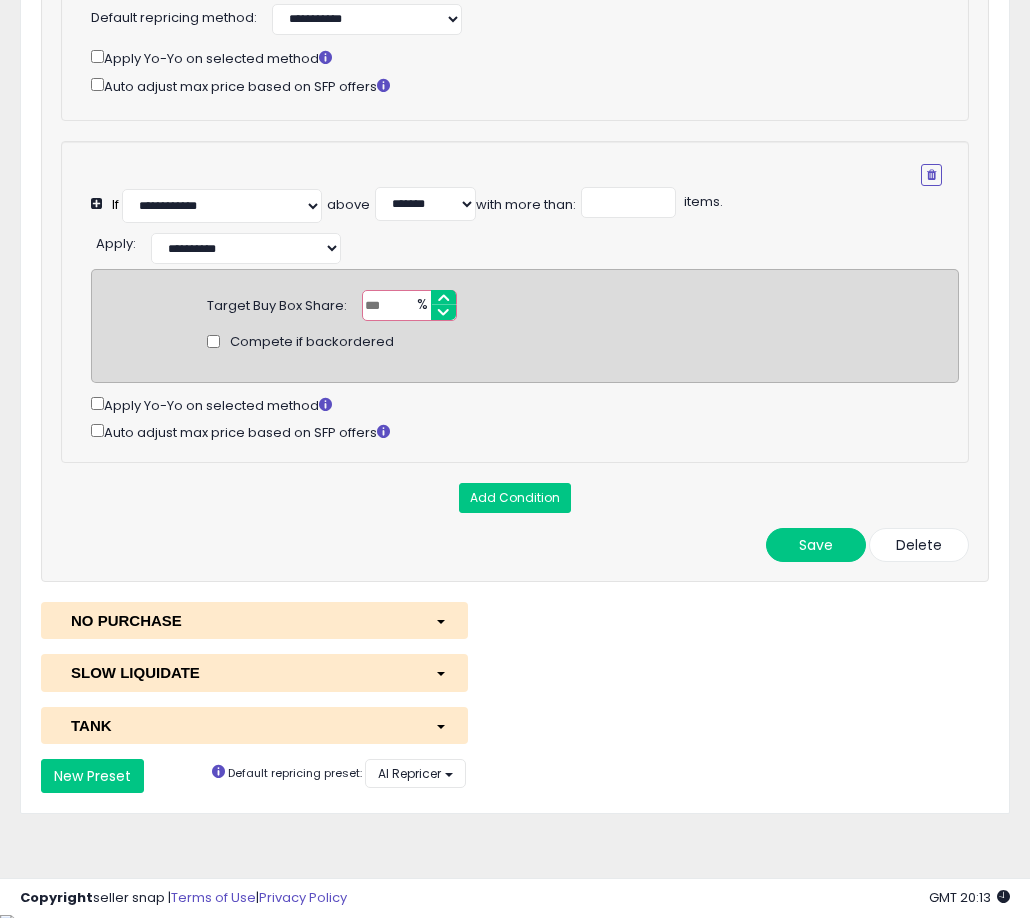 type on "**" 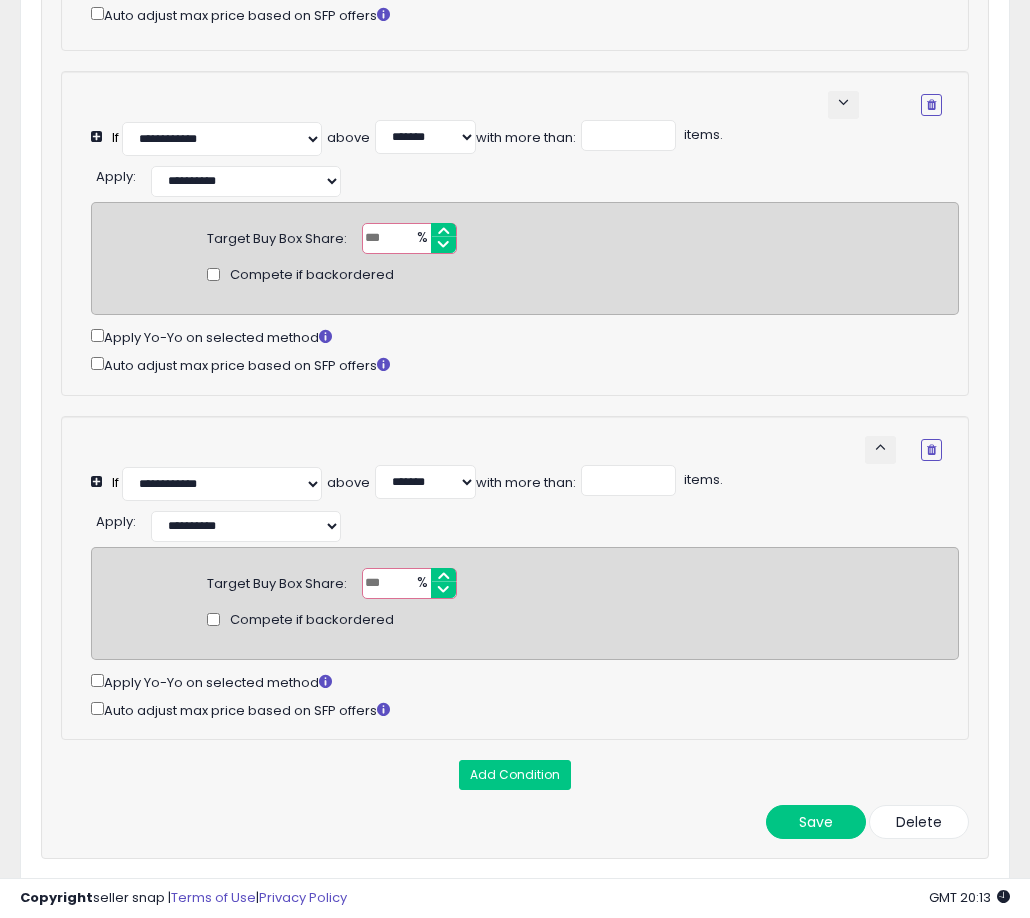 scroll, scrollTop: 1318, scrollLeft: 0, axis: vertical 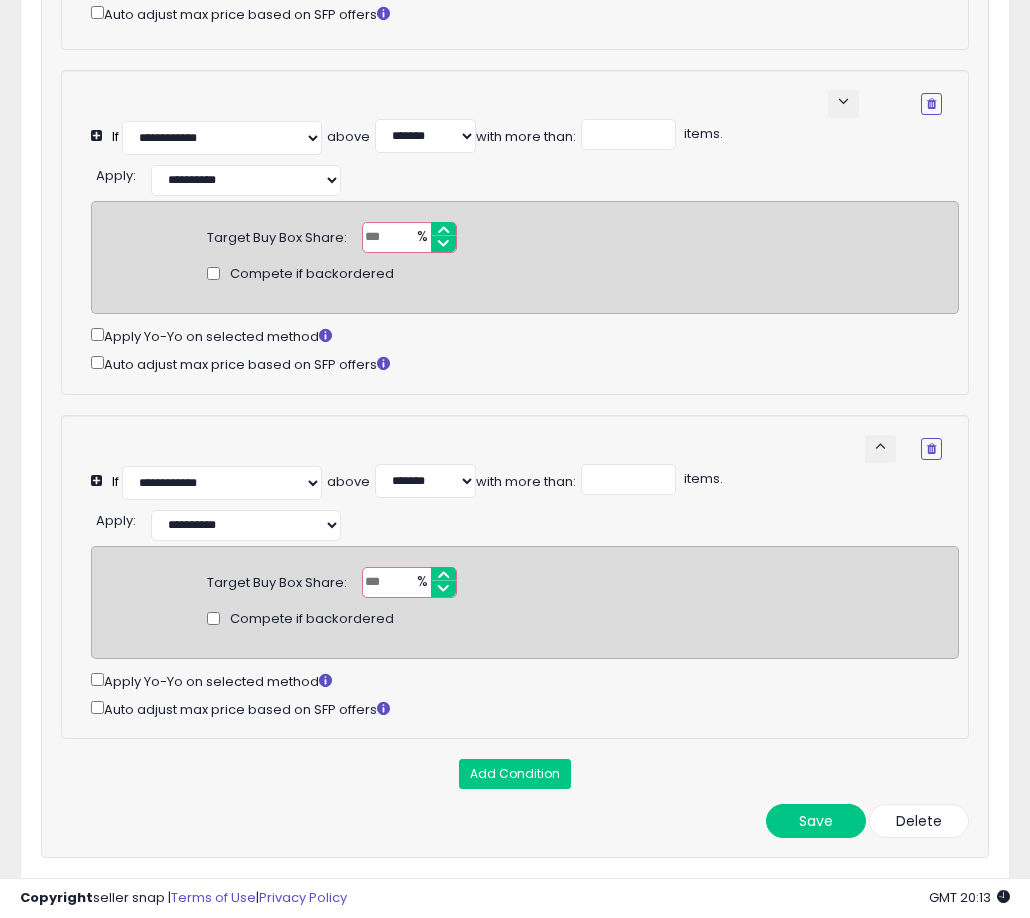 click on "**" at bounding box center [409, 582] 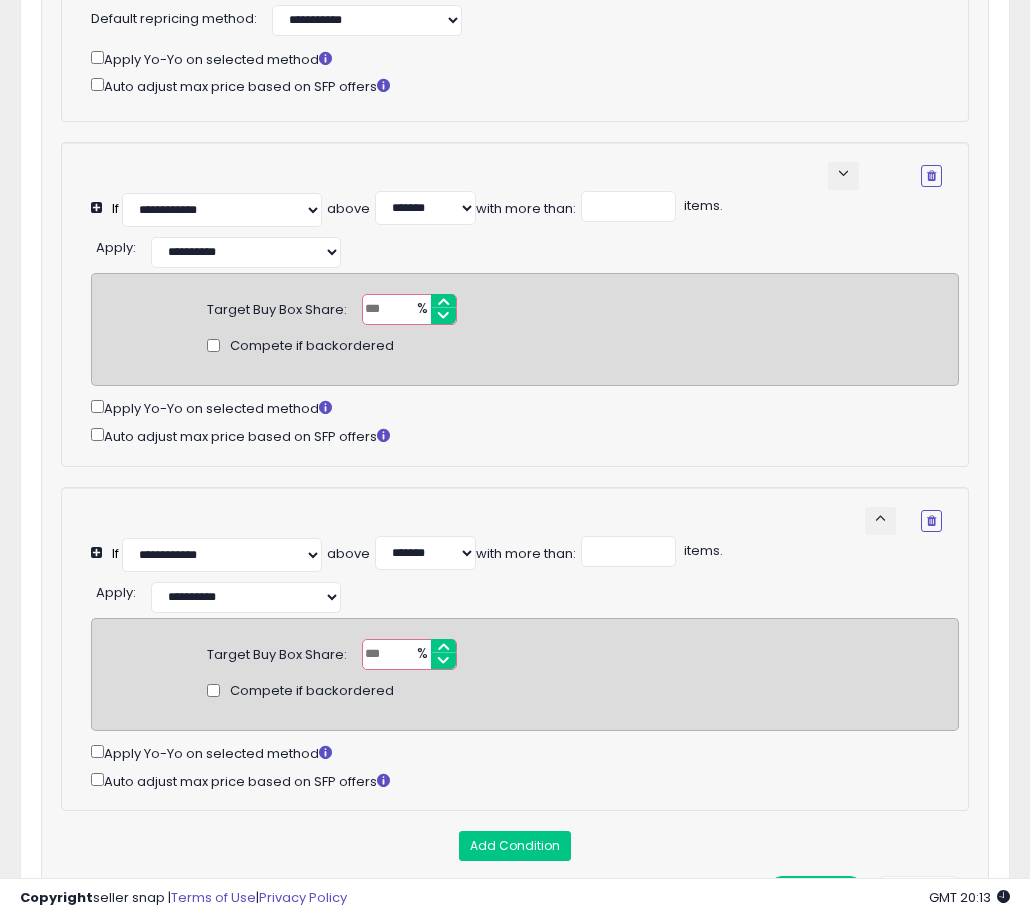 scroll, scrollTop: 1160, scrollLeft: 0, axis: vertical 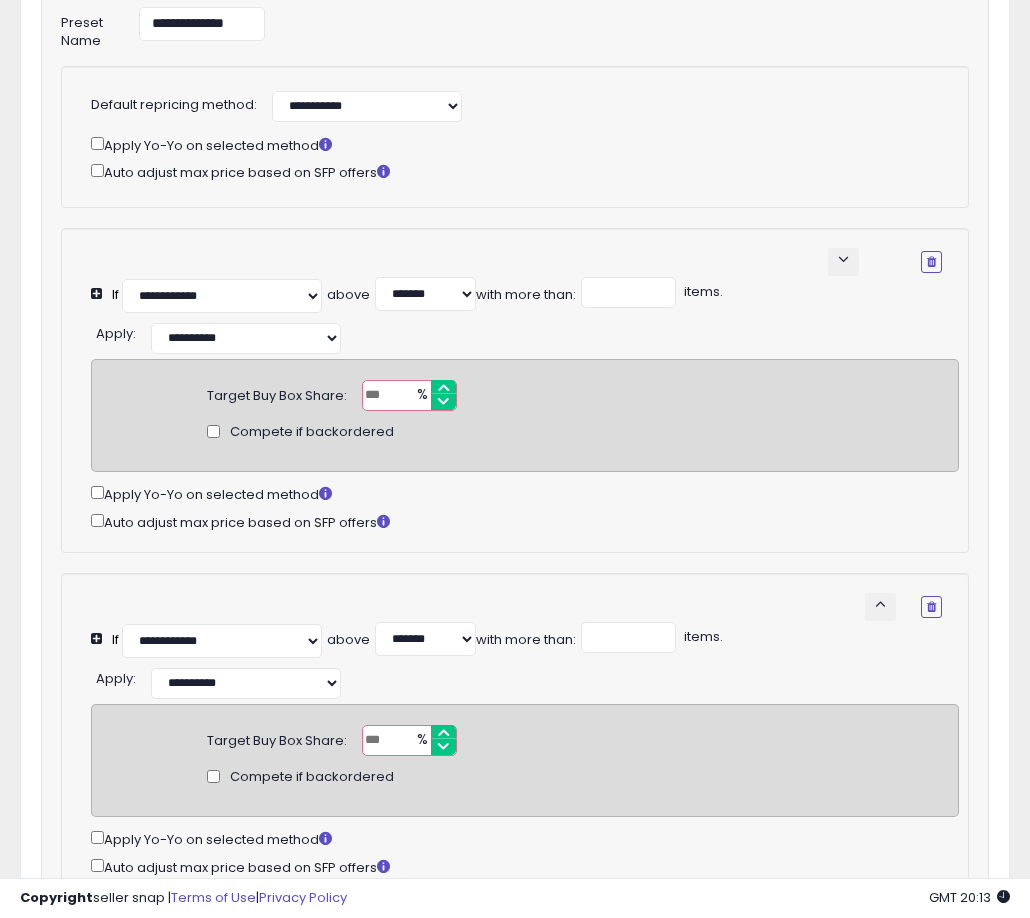 type on "**" 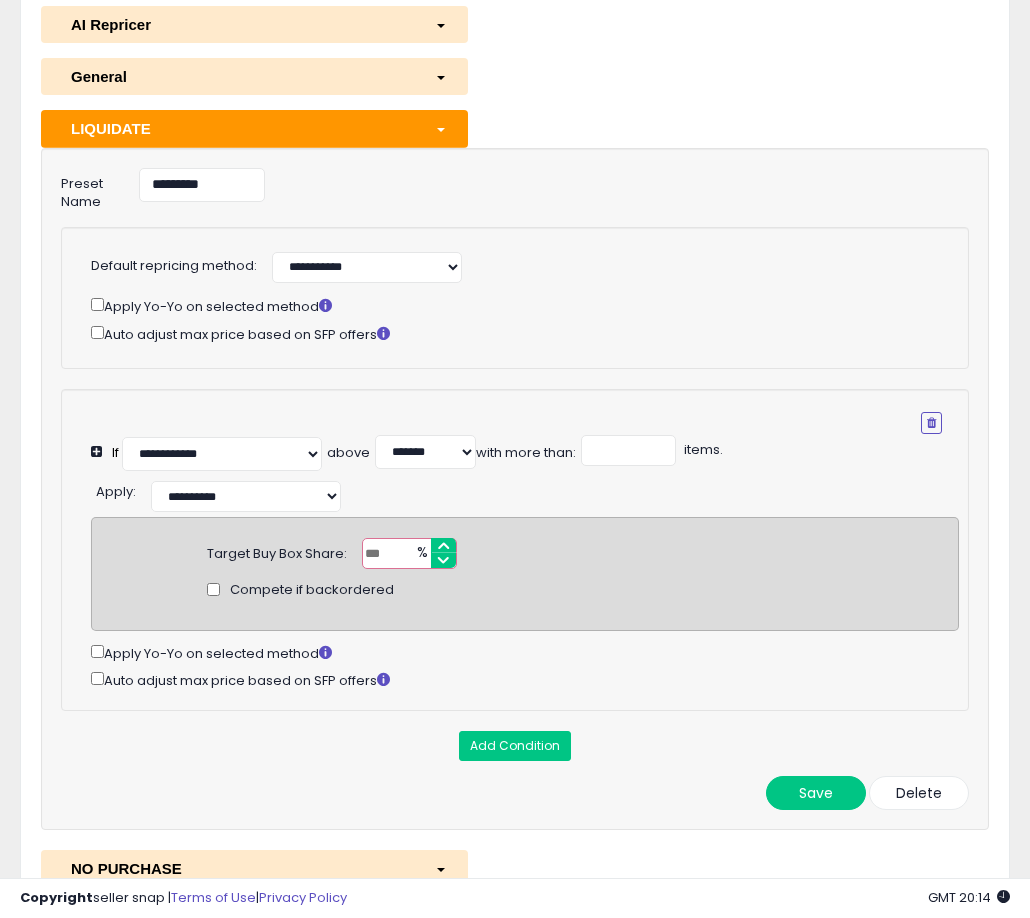 scroll, scrollTop: 224, scrollLeft: 0, axis: vertical 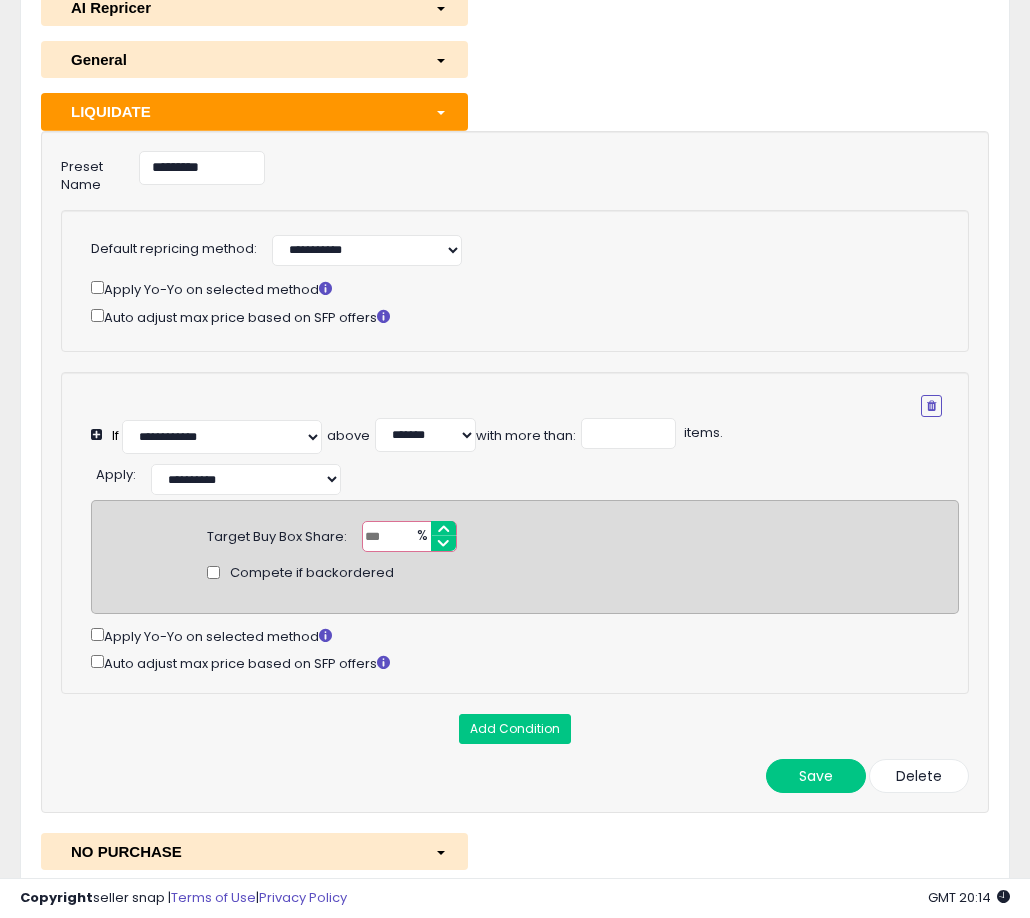 type on "**" 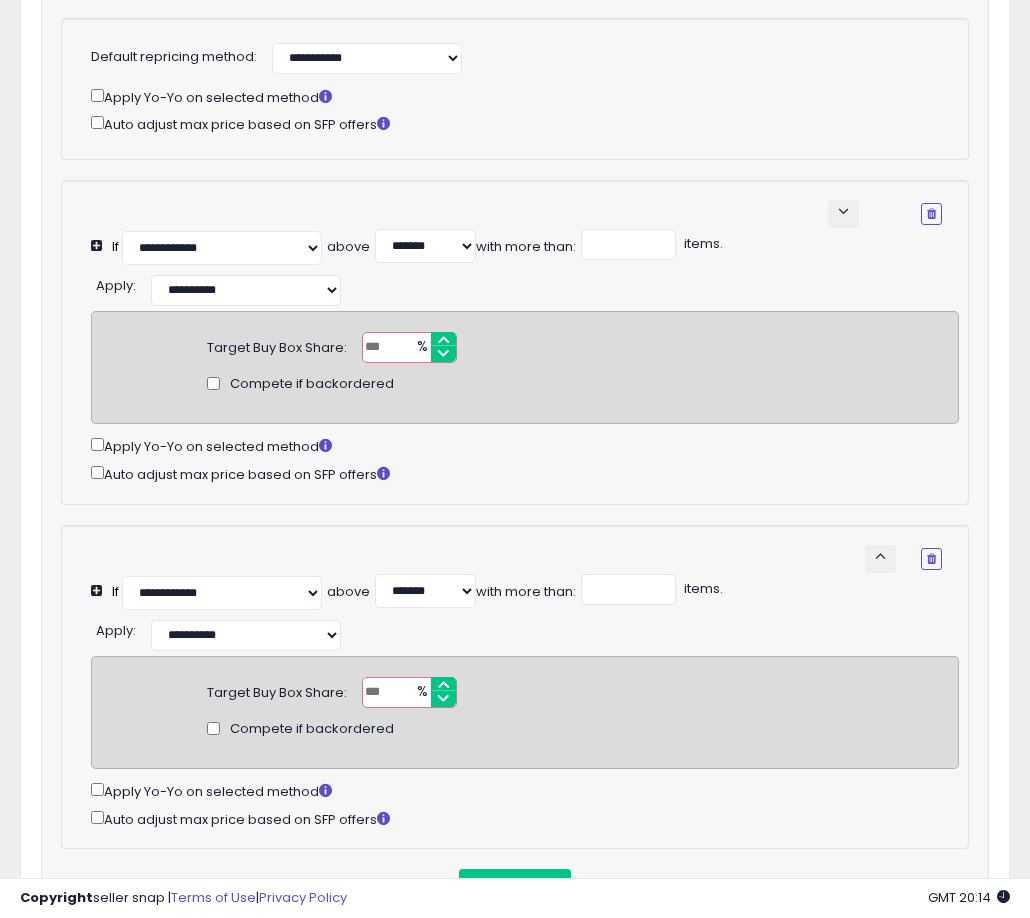 scroll, scrollTop: 1207, scrollLeft: 0, axis: vertical 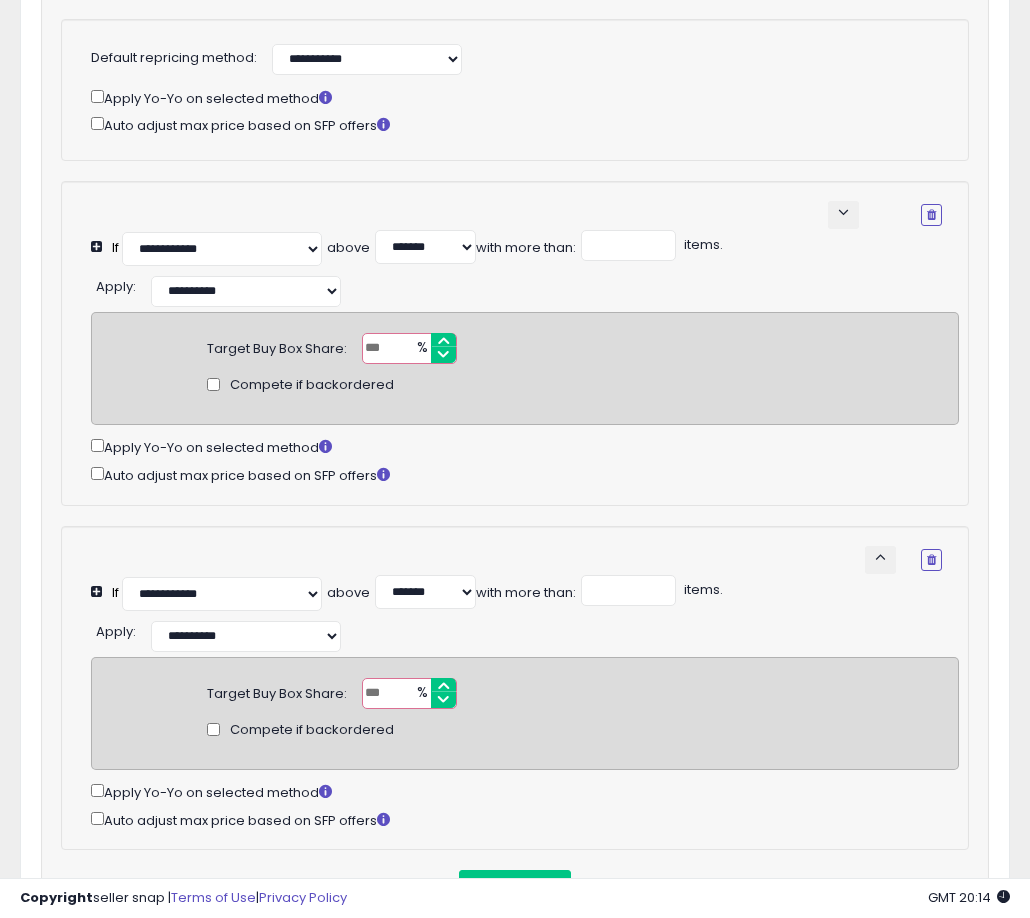 type on "**" 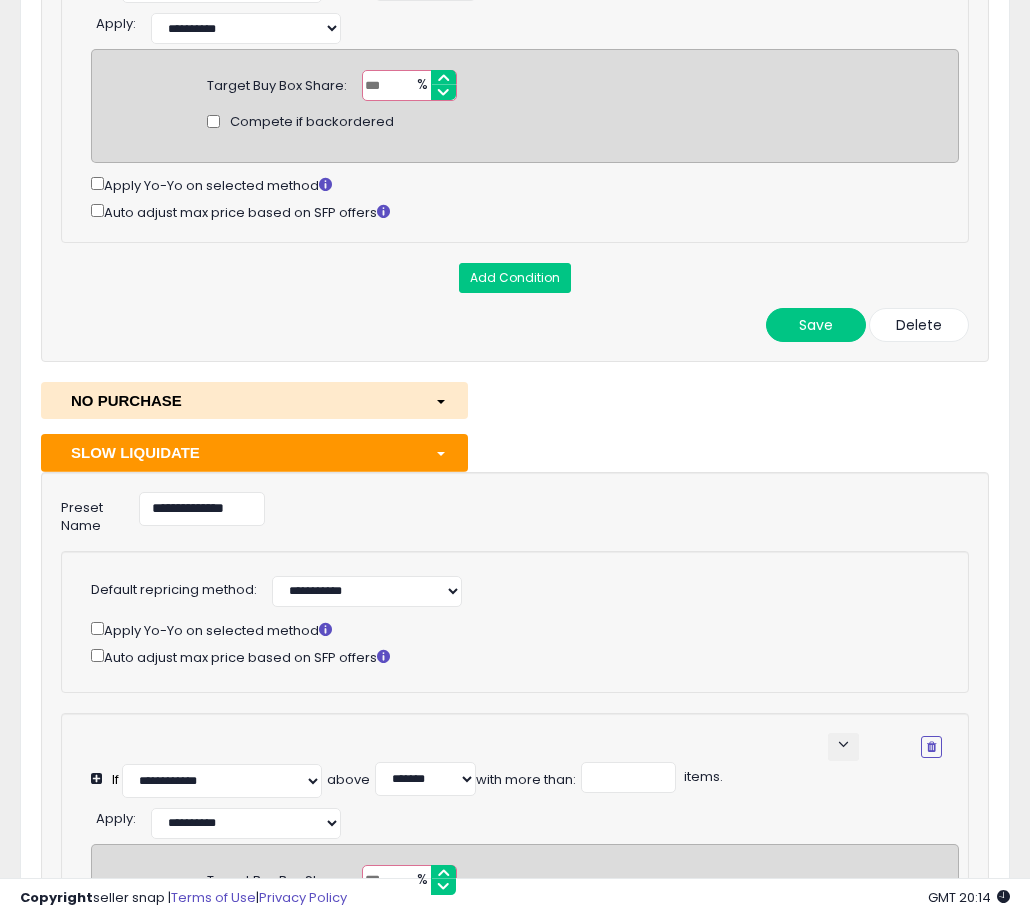 scroll, scrollTop: 677, scrollLeft: 0, axis: vertical 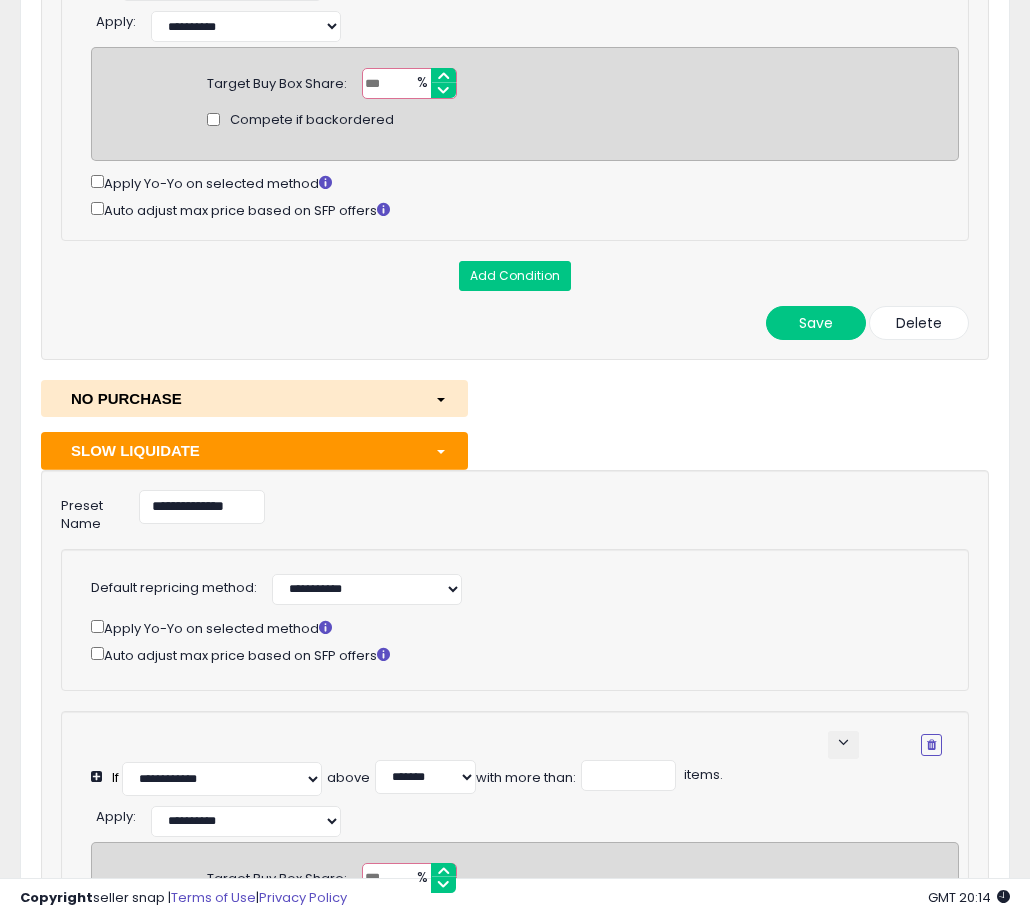 type on "**" 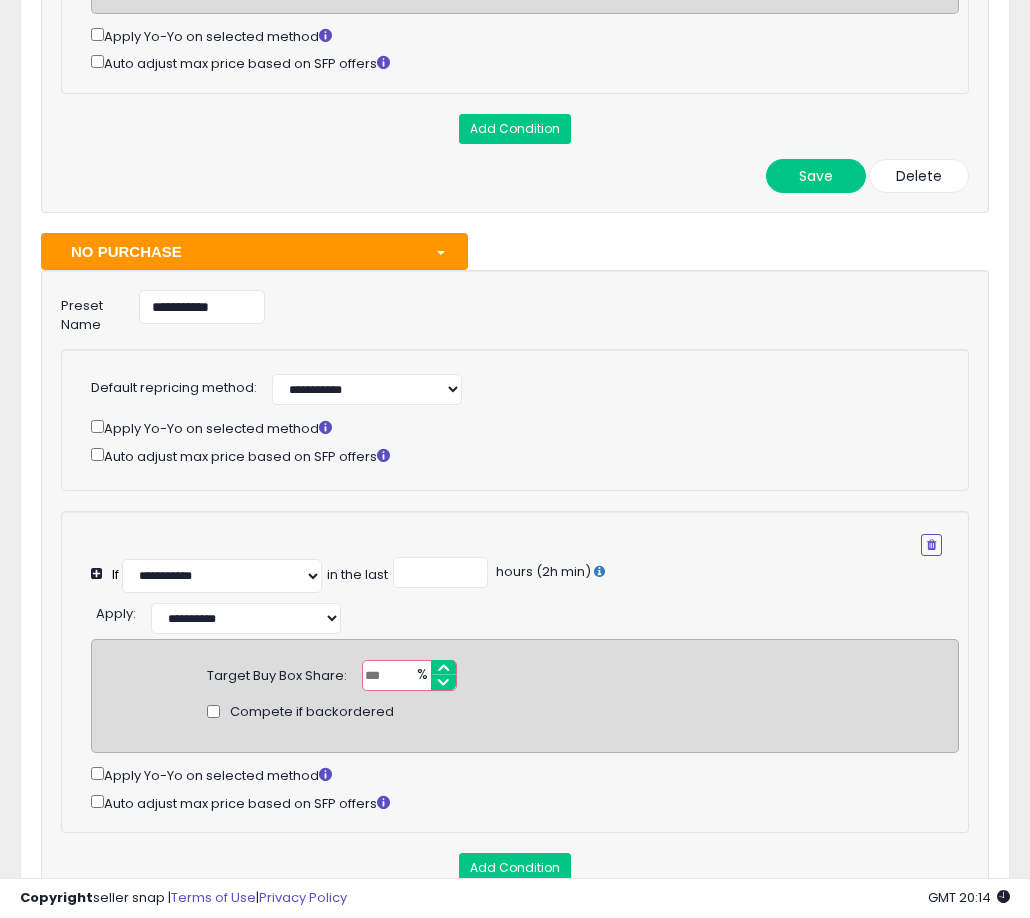 scroll, scrollTop: 843, scrollLeft: 0, axis: vertical 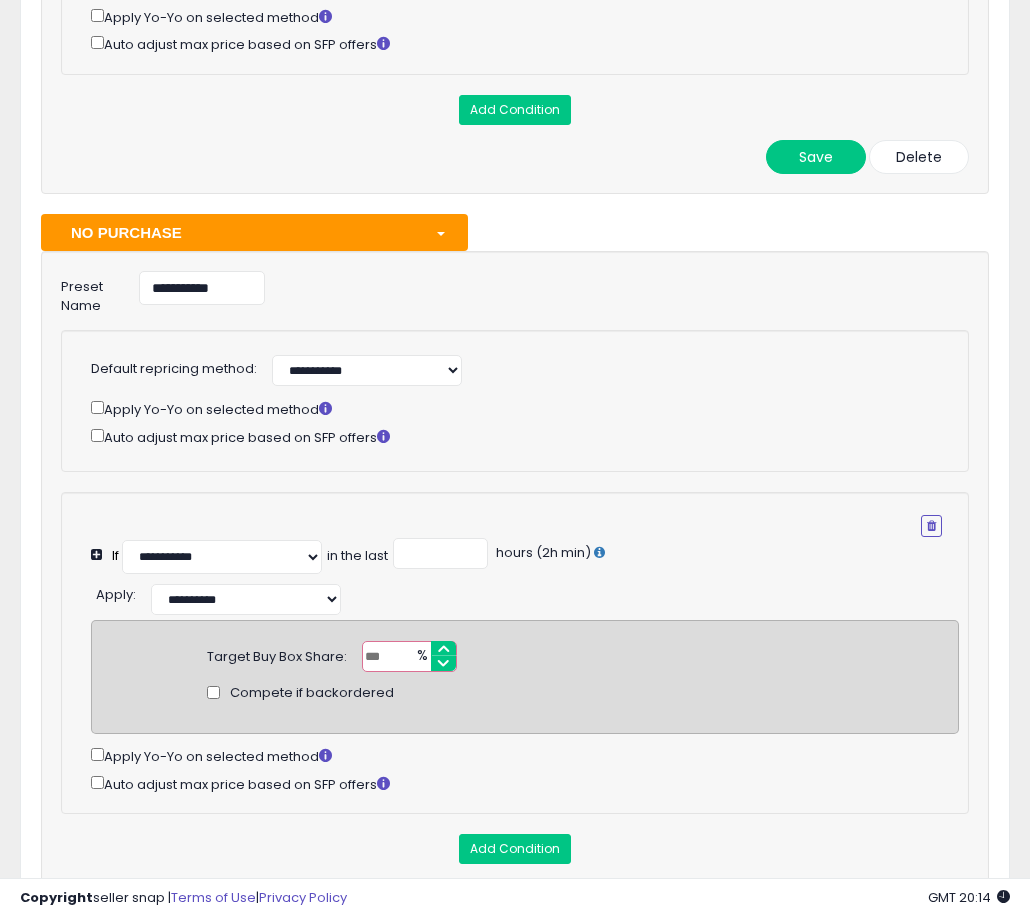 click at bounding box center (436, 232) 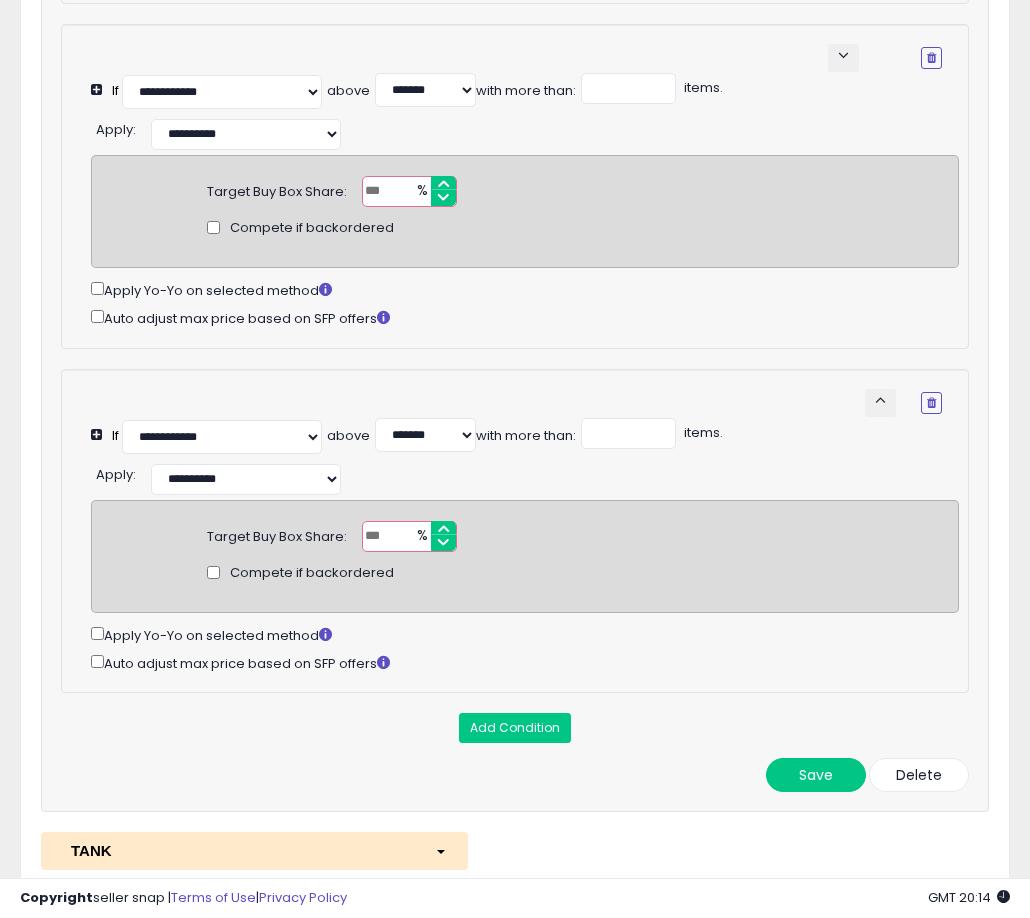 scroll, scrollTop: 1391, scrollLeft: 0, axis: vertical 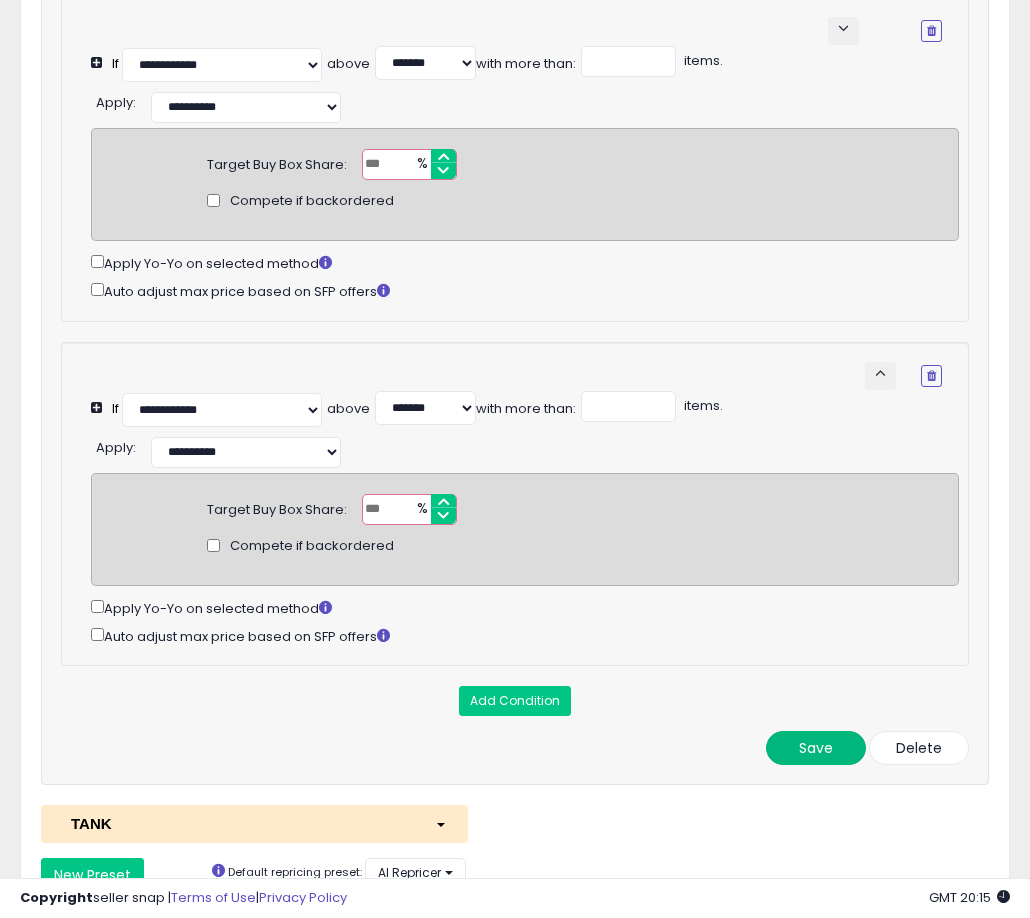 click on "Save" at bounding box center [816, 748] 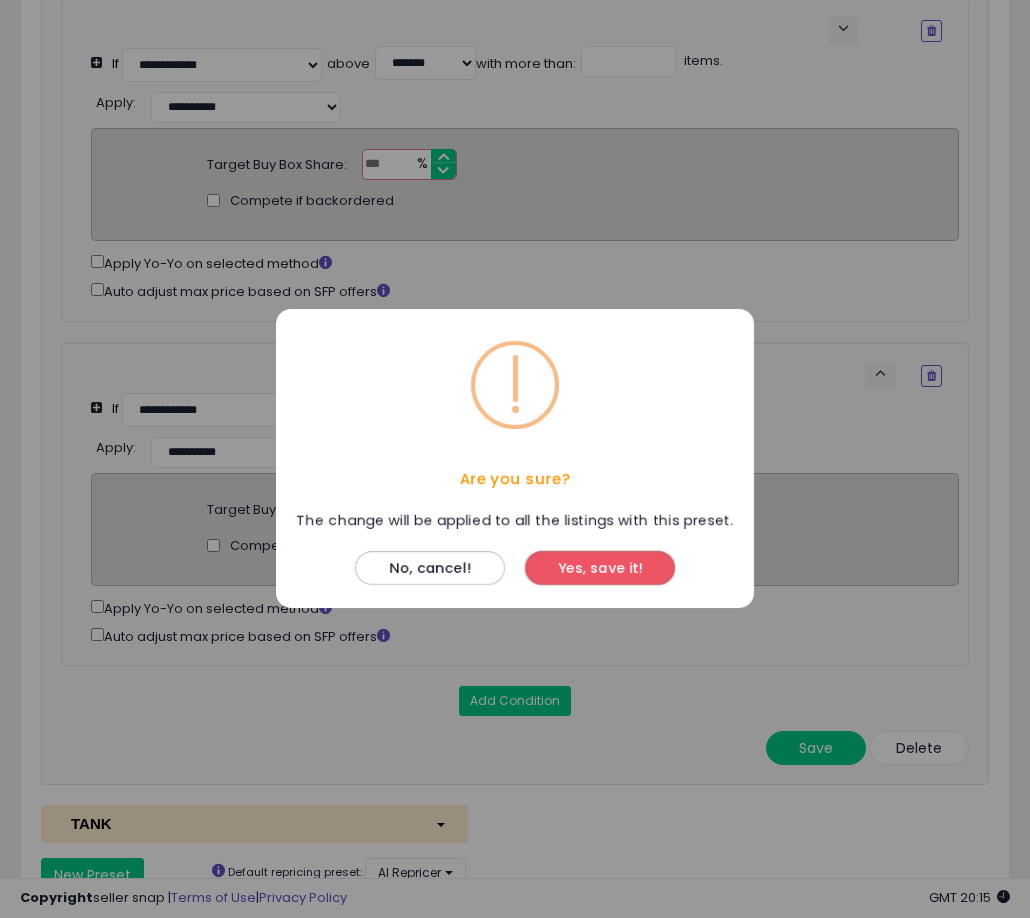 click on "Yes, save it!" at bounding box center [600, 569] 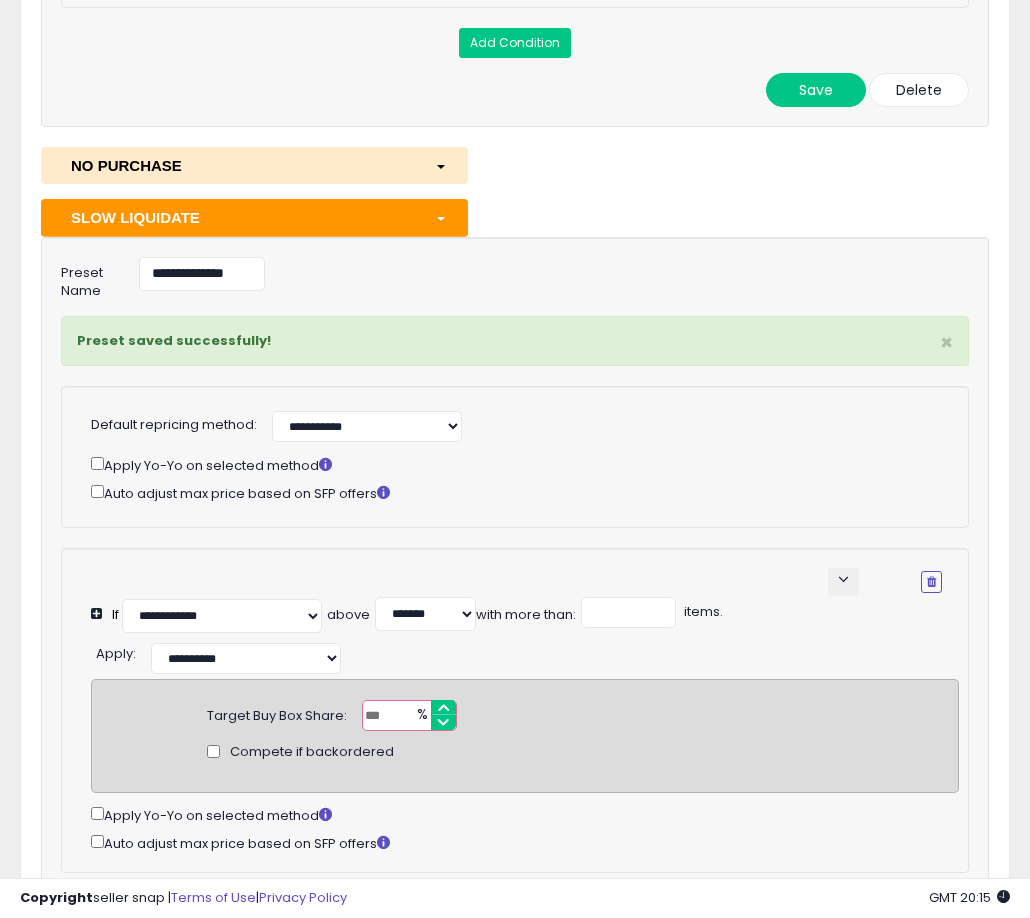 scroll, scrollTop: 890, scrollLeft: 0, axis: vertical 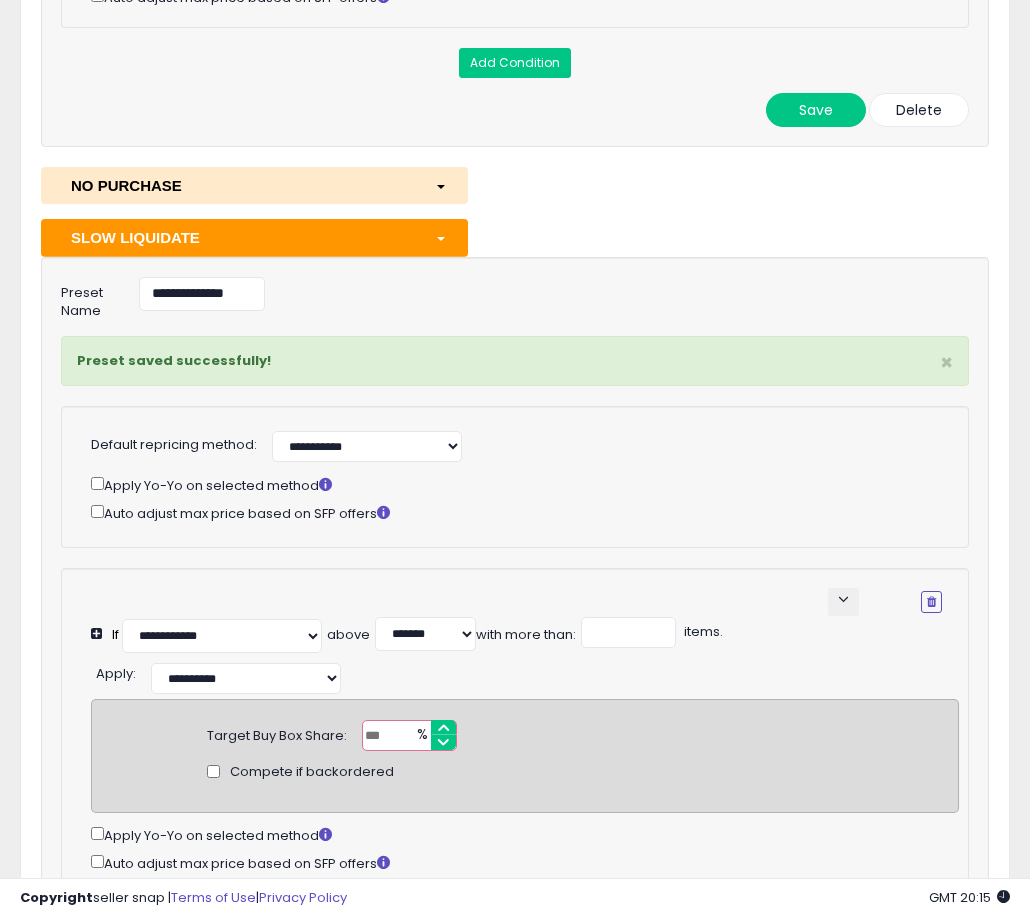 click on "SLOW LIQUIDATE" at bounding box center (238, 237) 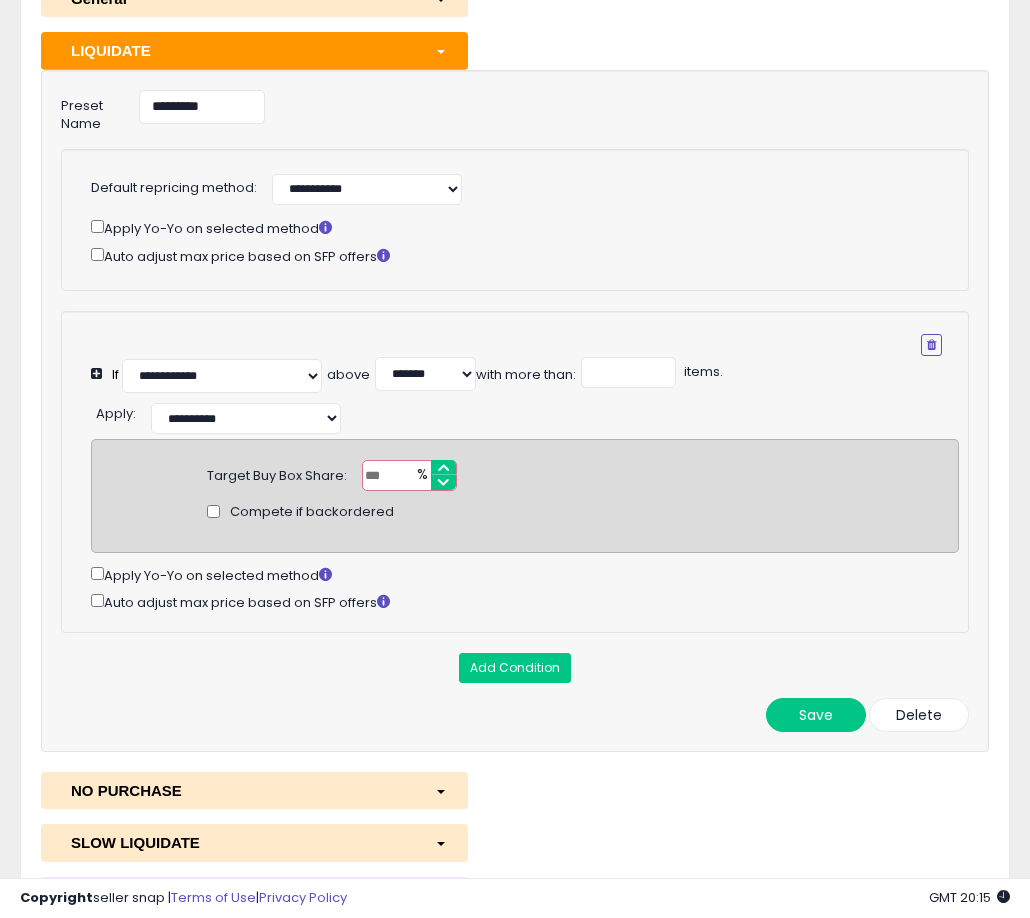 scroll, scrollTop: 291, scrollLeft: 0, axis: vertical 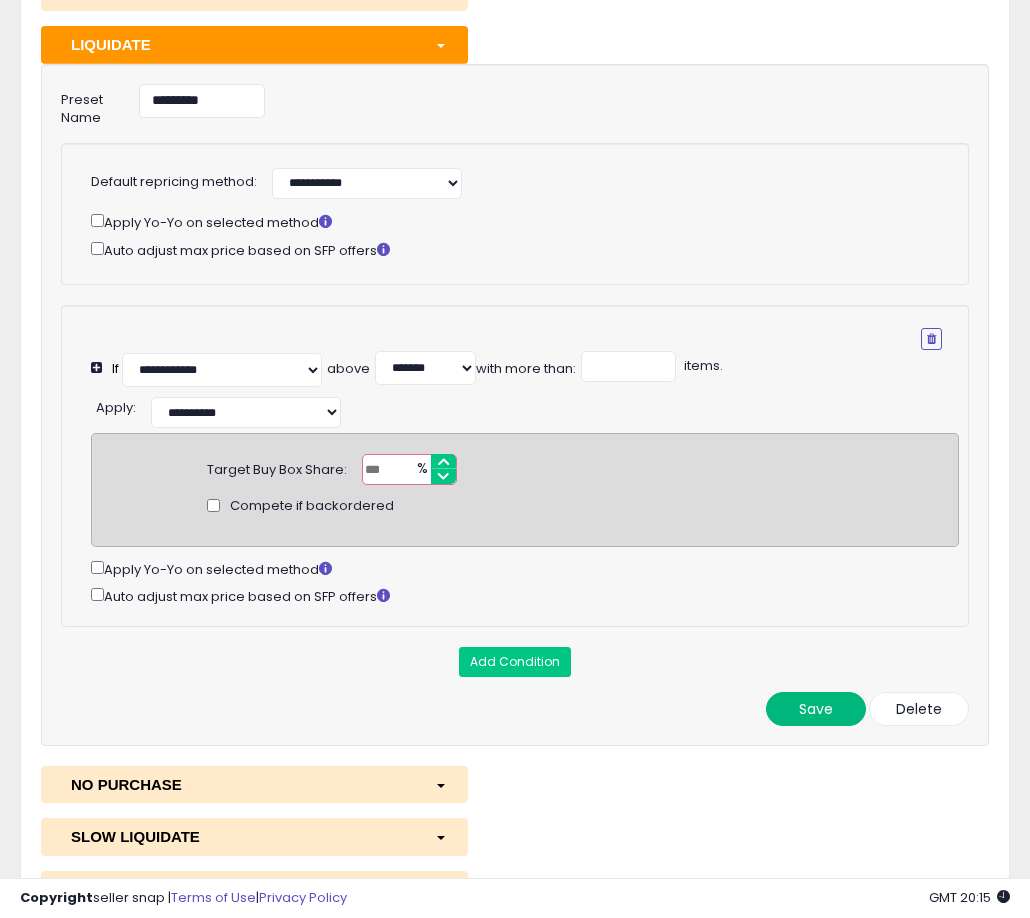 click on "Save" at bounding box center [816, 709] 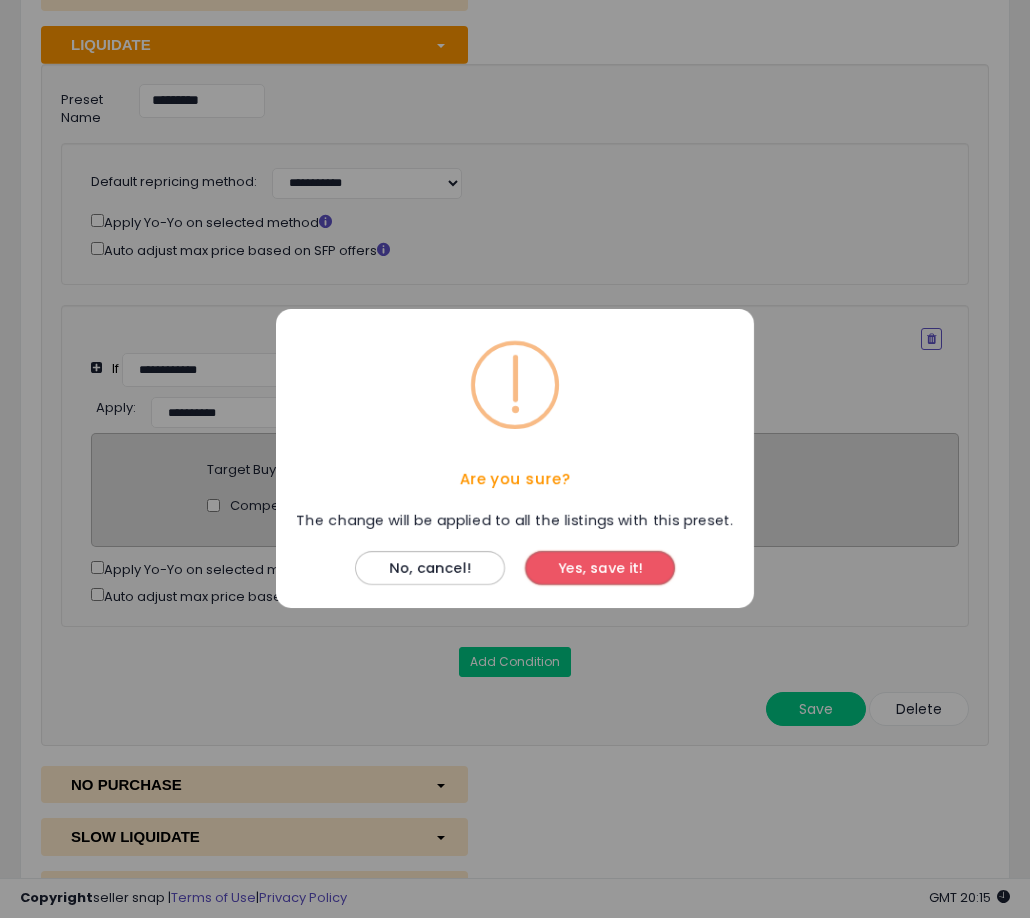 click on "Yes, save it!" at bounding box center [600, 569] 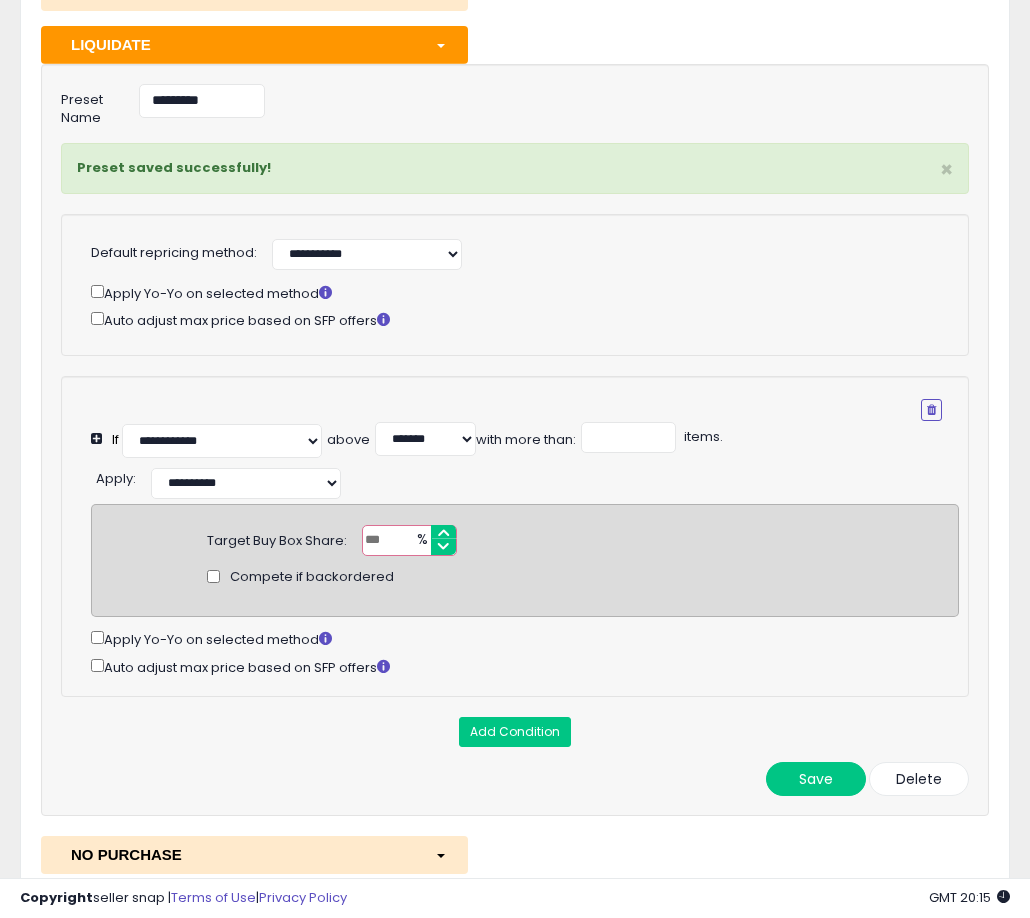 click at bounding box center [436, 44] 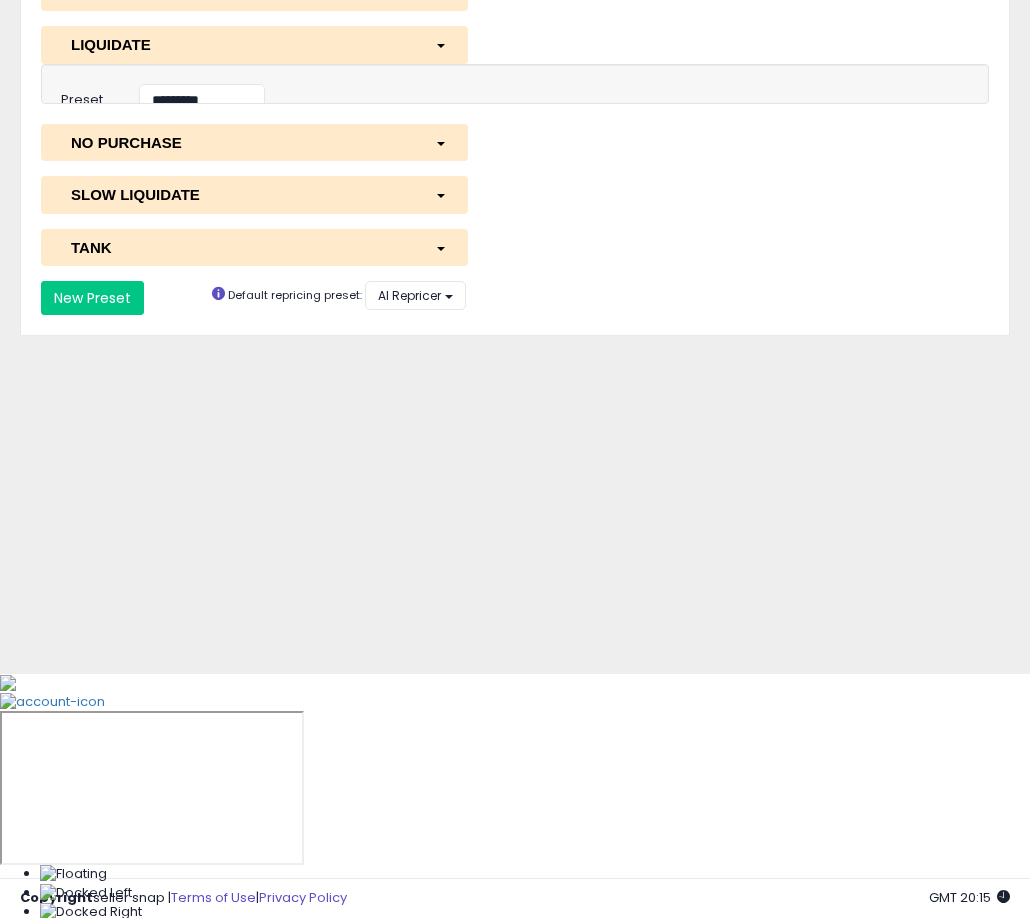 scroll, scrollTop: 47, scrollLeft: 0, axis: vertical 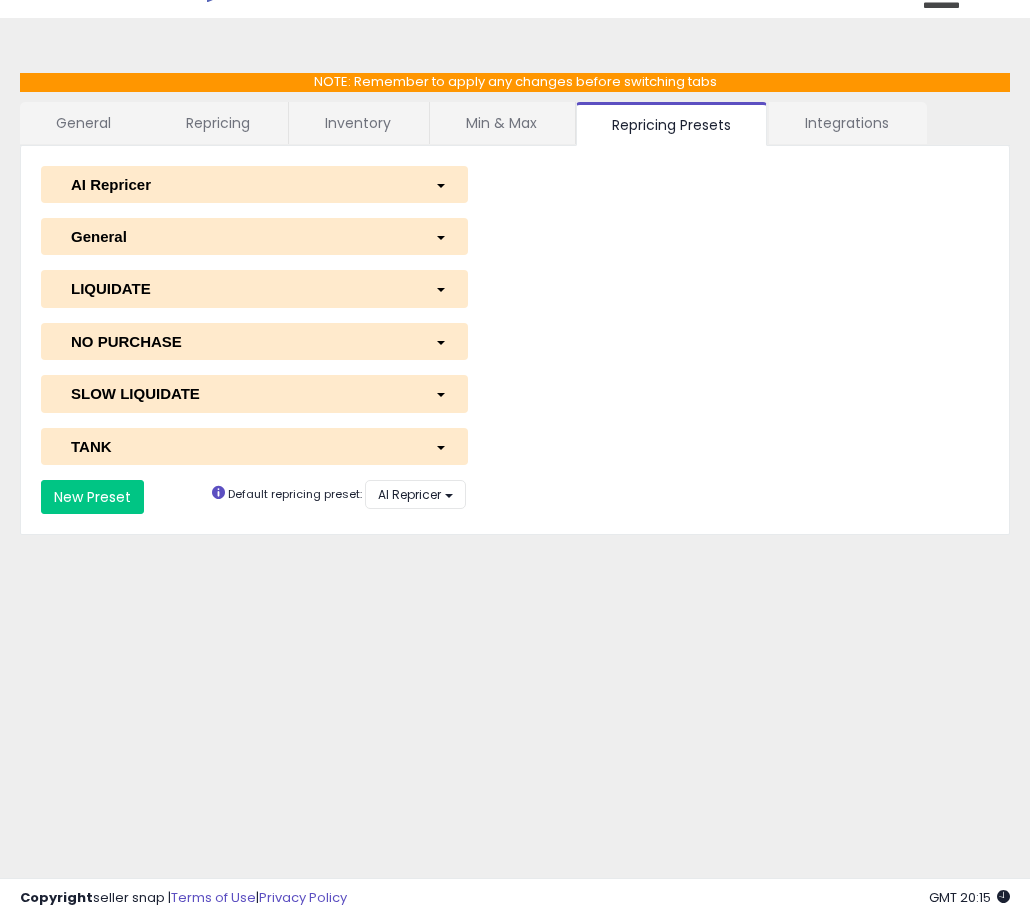 type 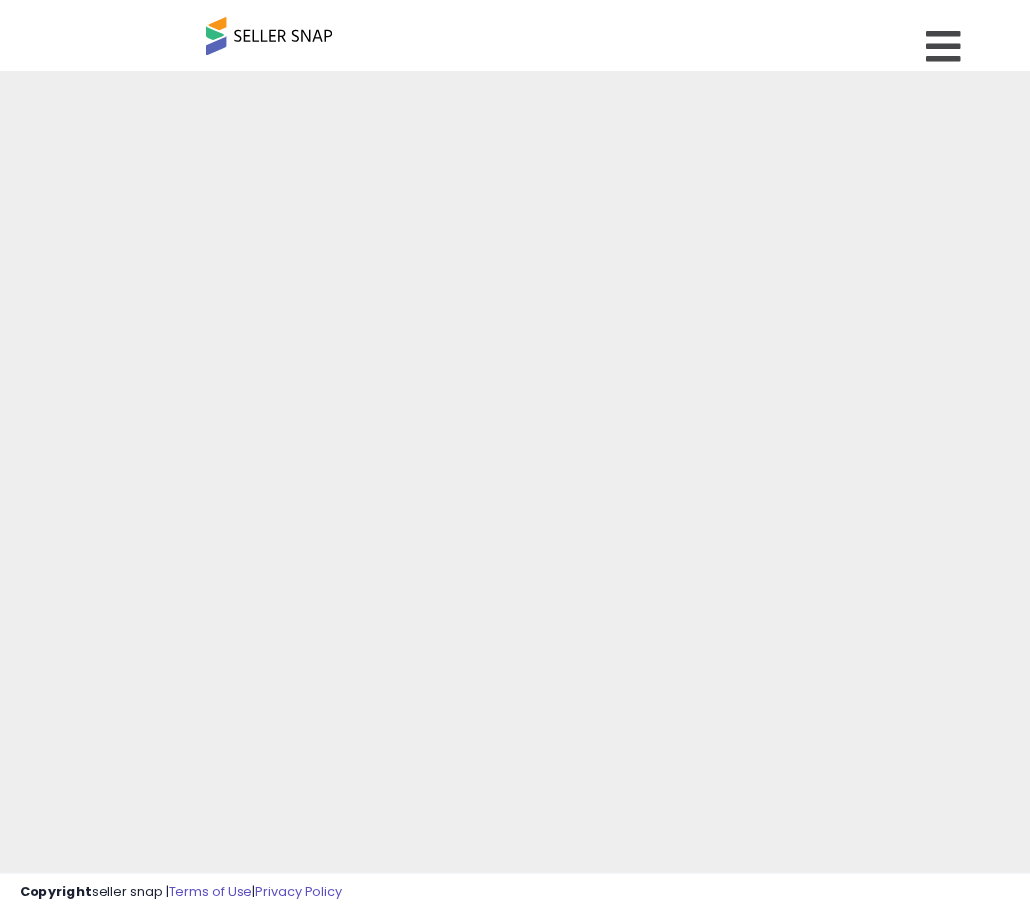 scroll, scrollTop: 0, scrollLeft: 0, axis: both 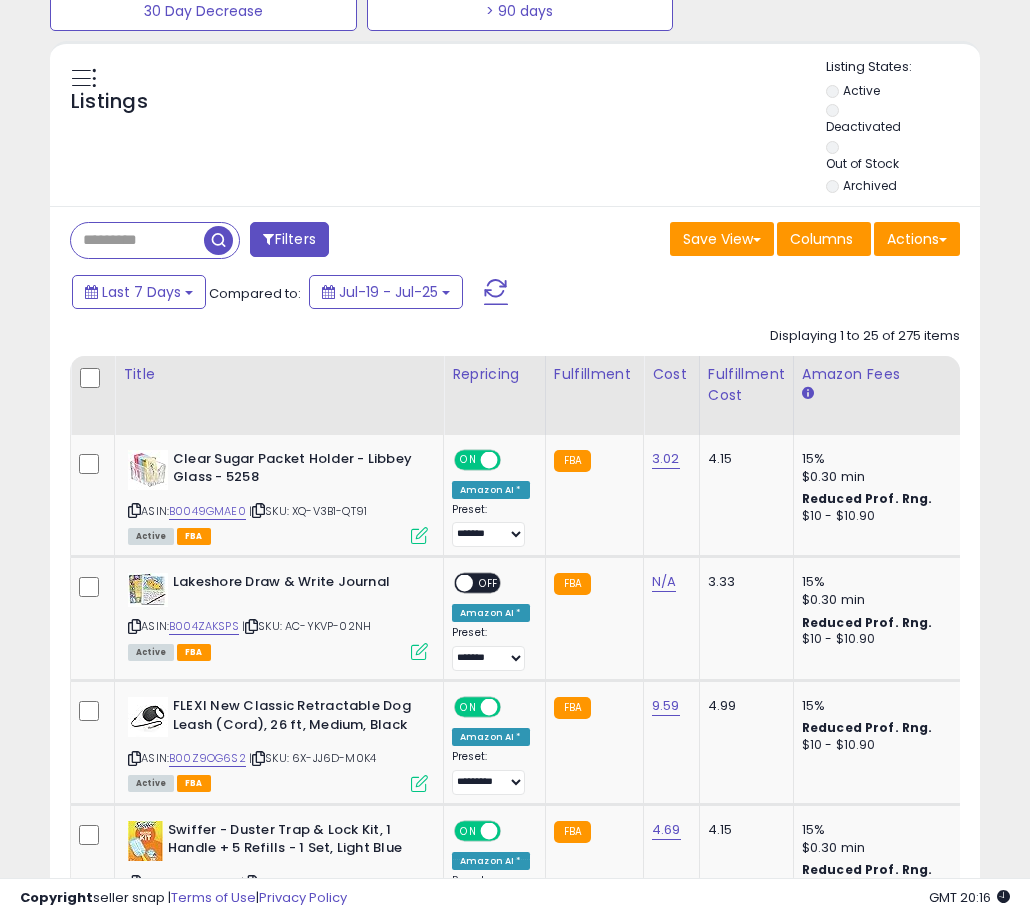 click at bounding box center [137, 240] 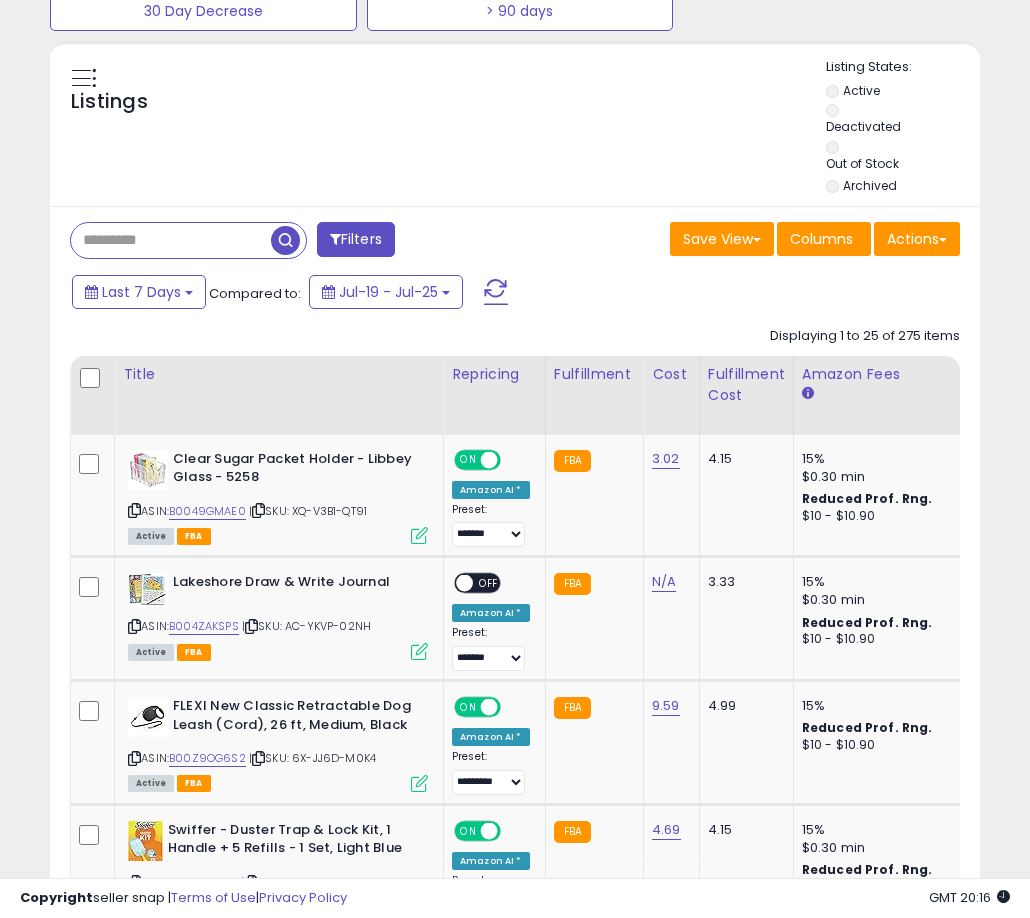 paste on "**********" 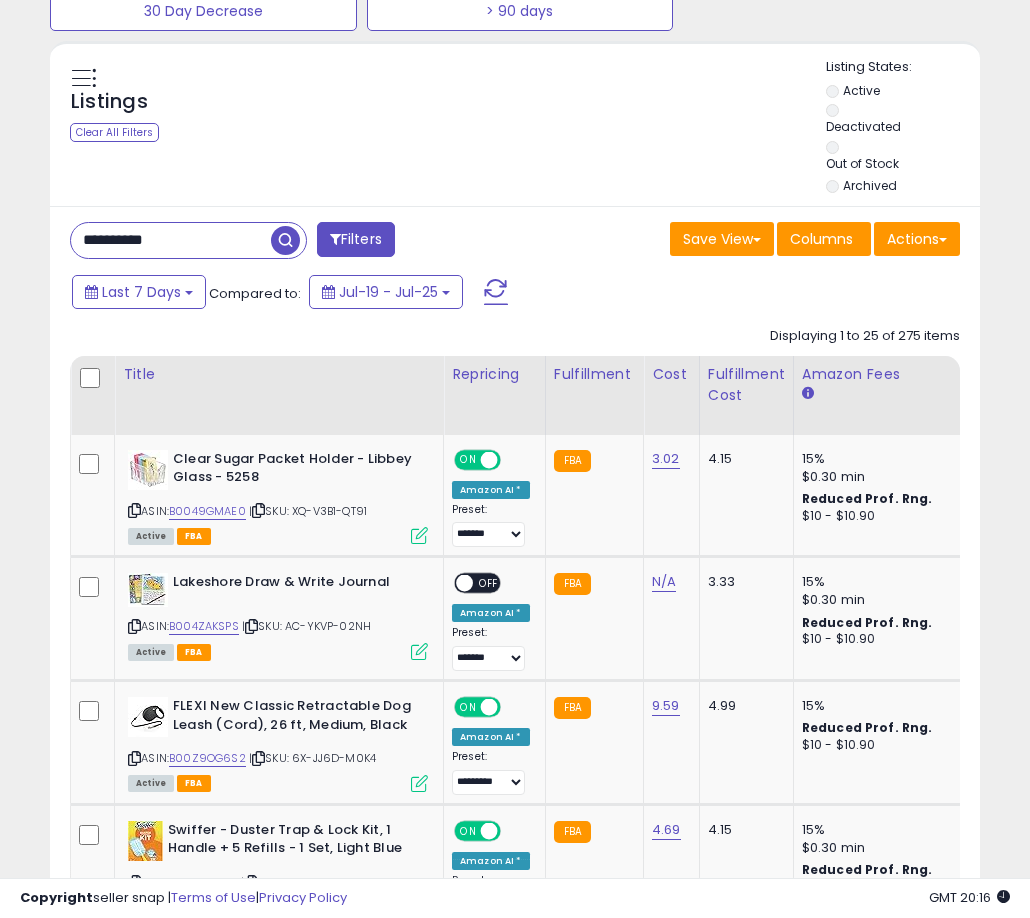 type on "**********" 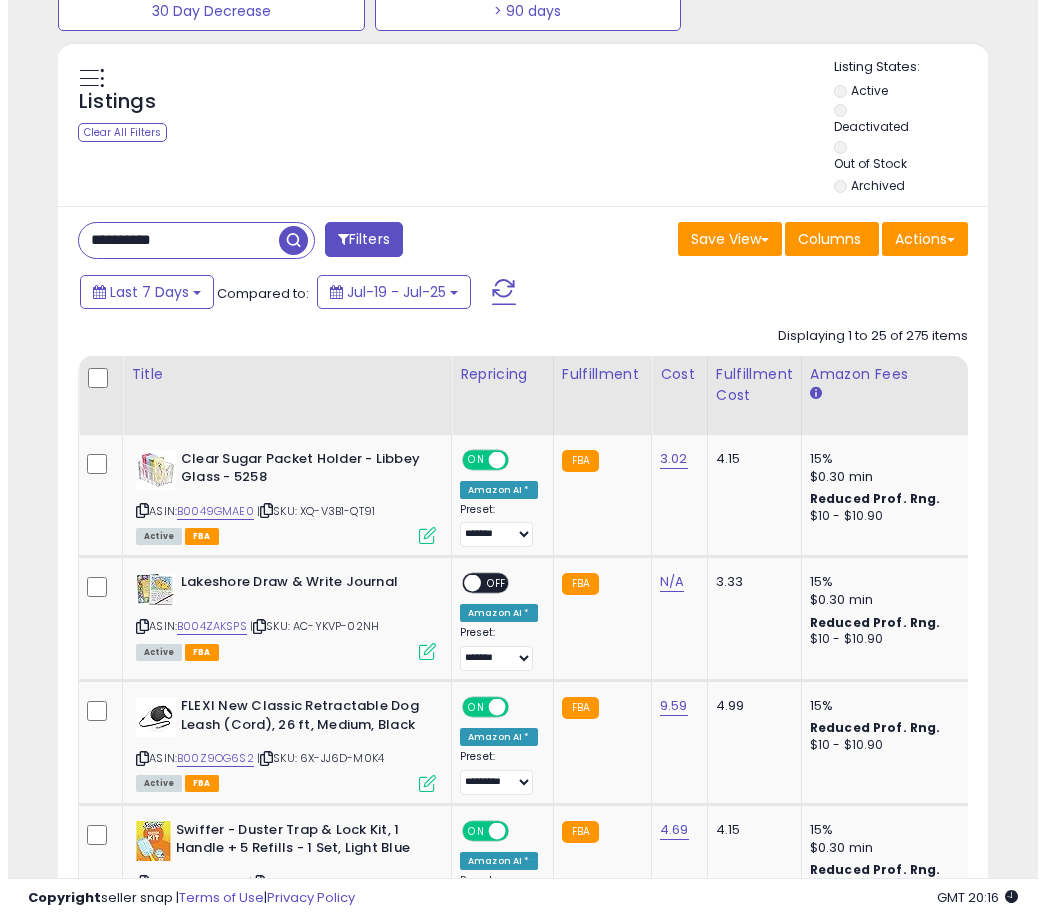 scroll, scrollTop: 524, scrollLeft: 0, axis: vertical 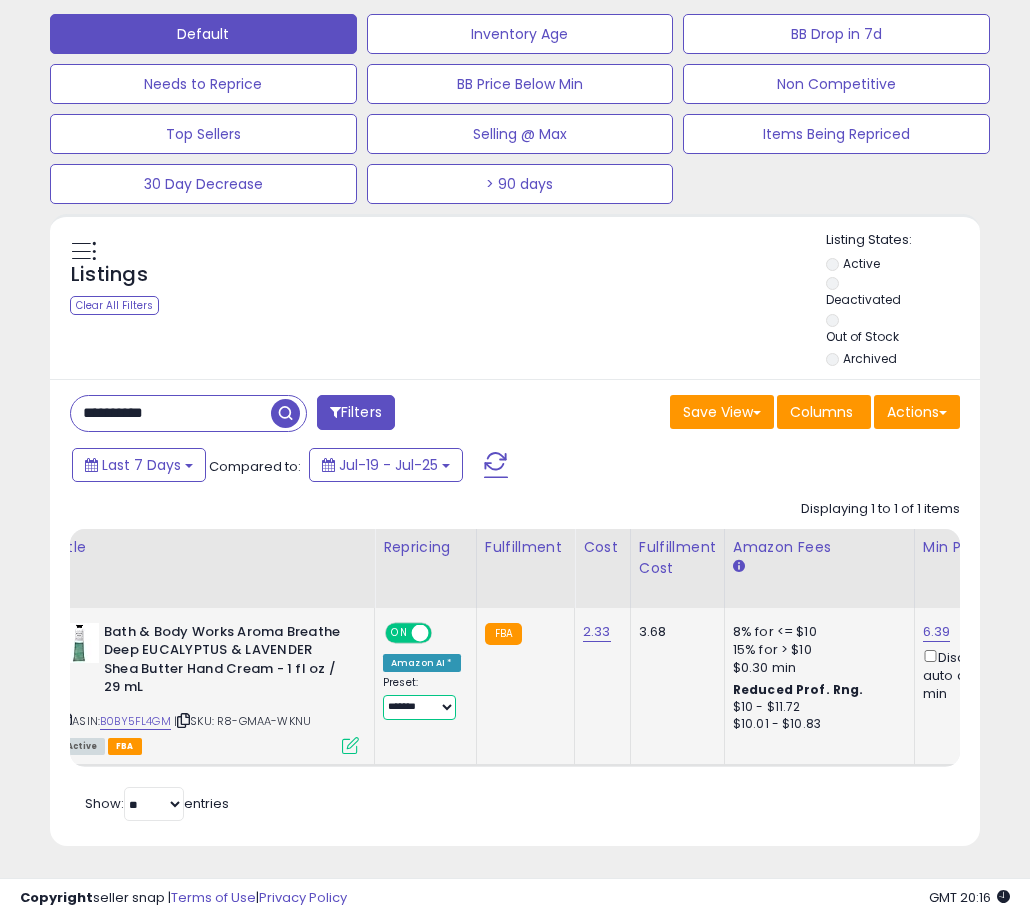 click on "**********" at bounding box center (419, 707) 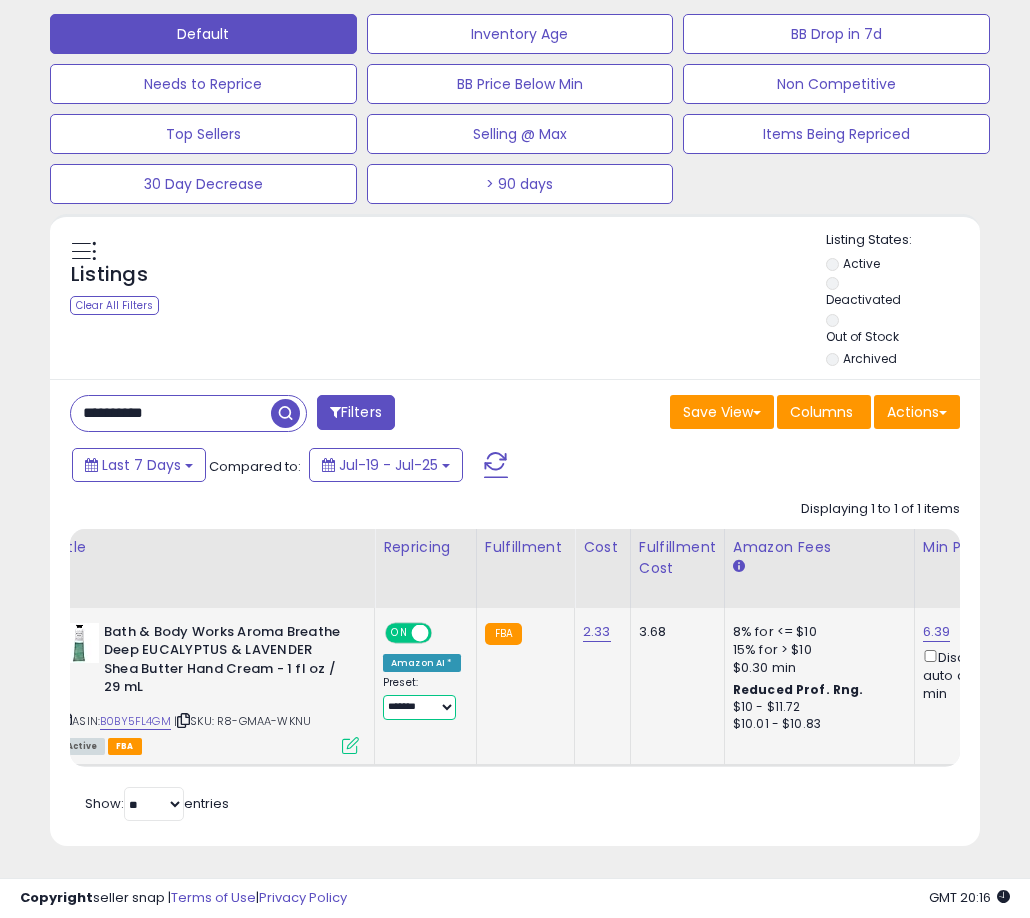 click on "**********" at bounding box center [419, 707] 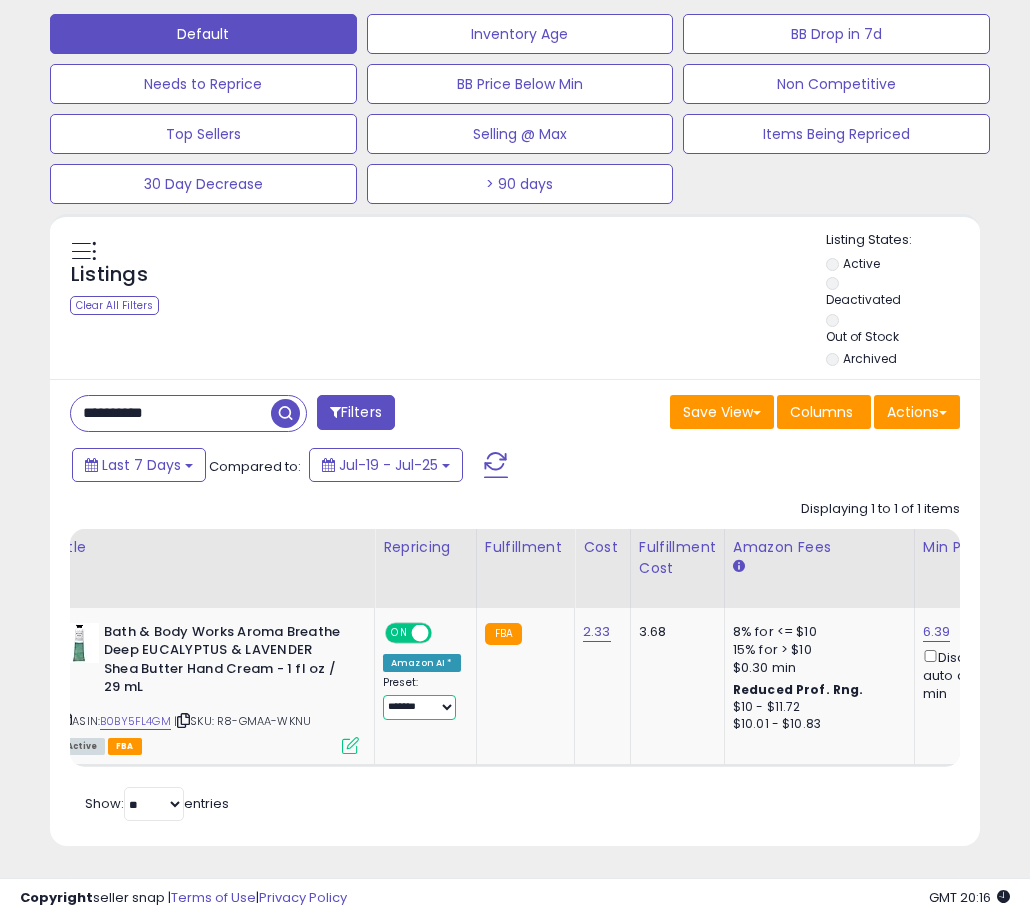 scroll, scrollTop: 0, scrollLeft: 0, axis: both 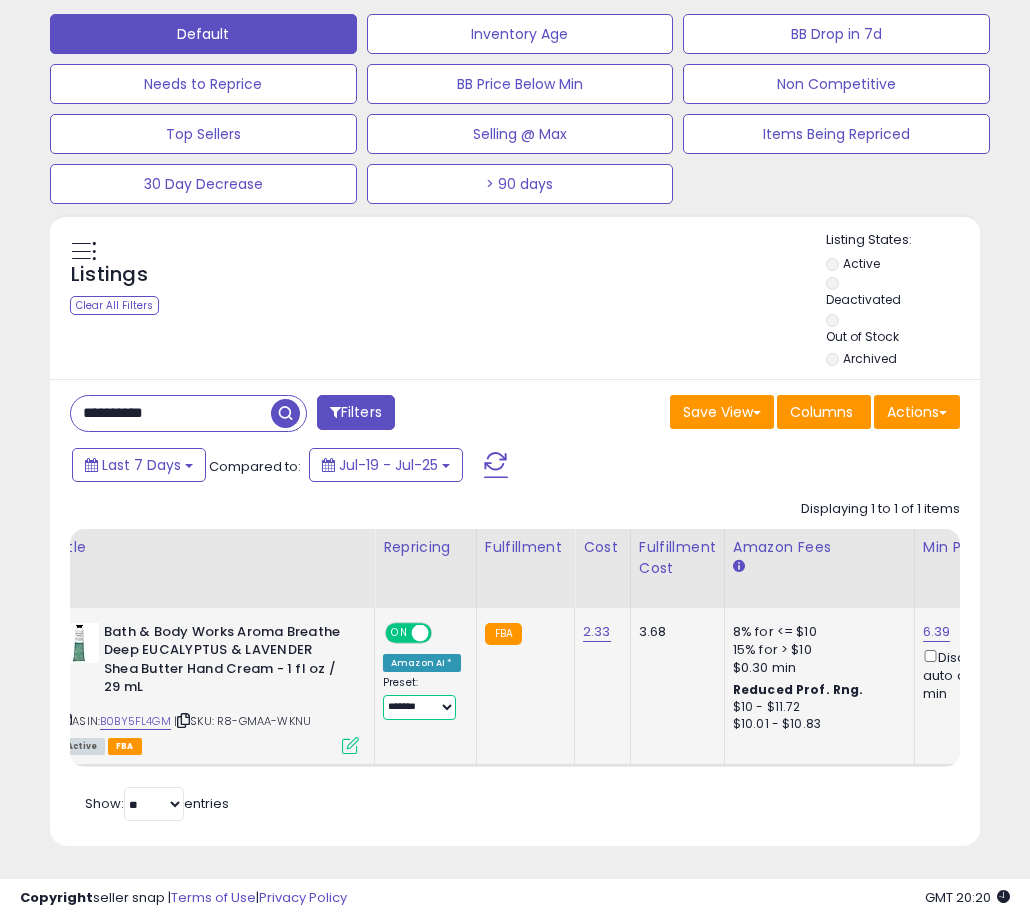 click on "**********" at bounding box center [419, 707] 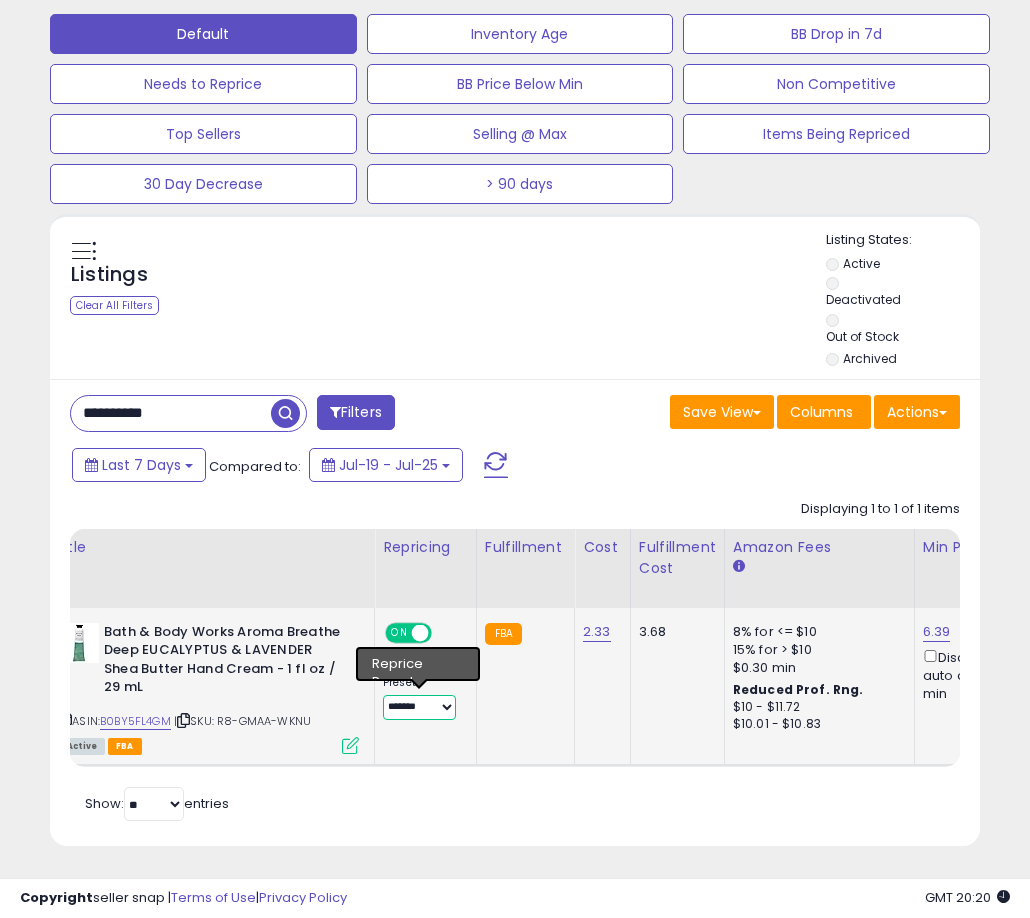 click on "**********" at bounding box center [419, 707] 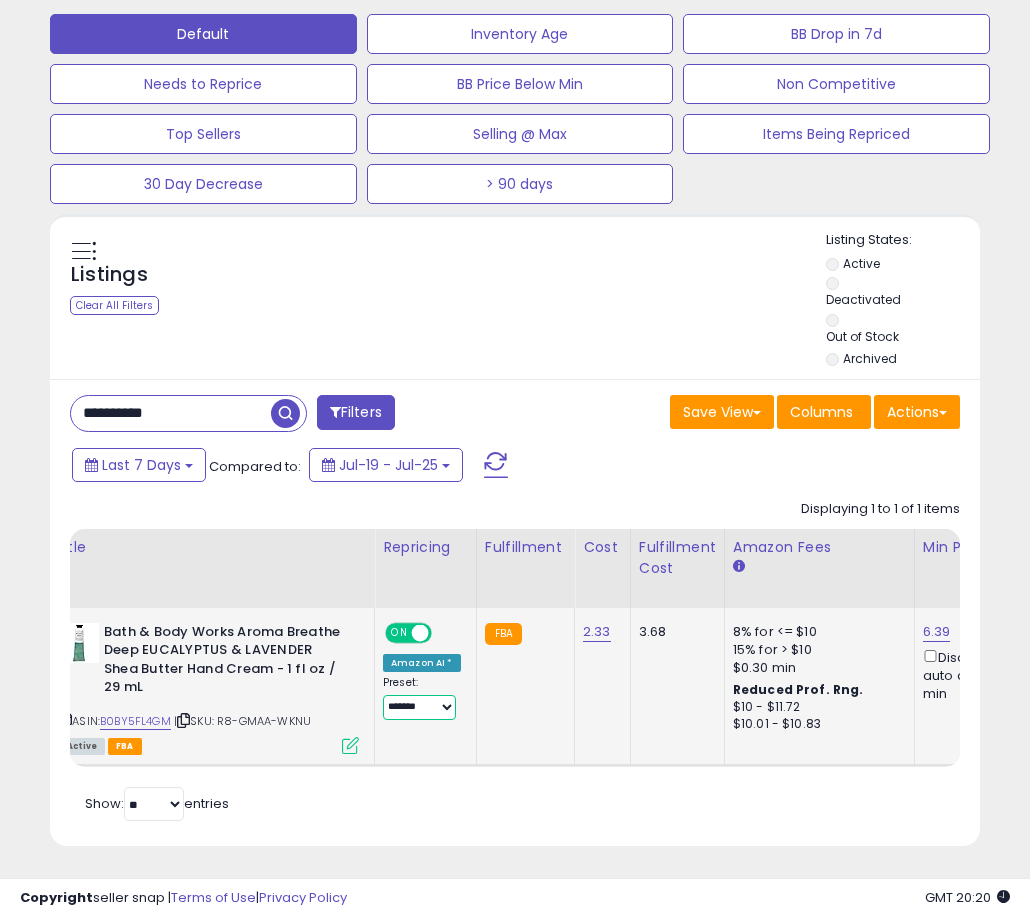 select on "**********" 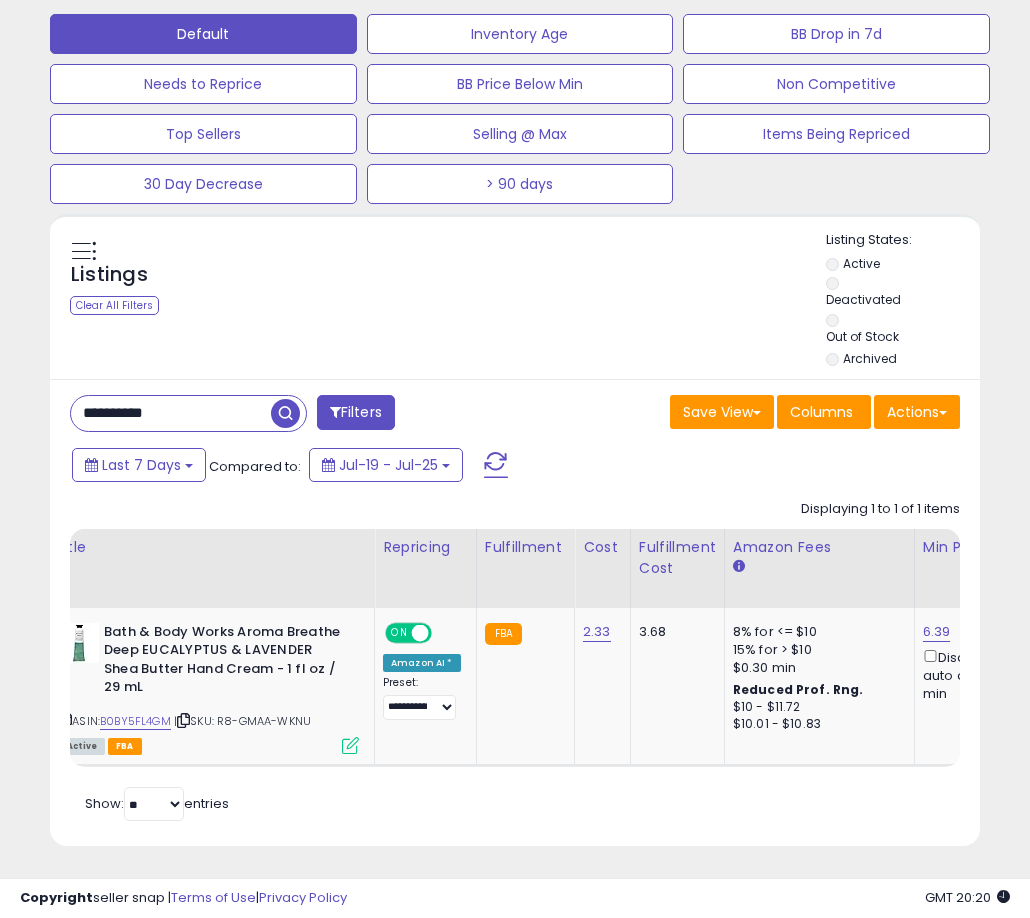 click on "**********" at bounding box center (171, 413) 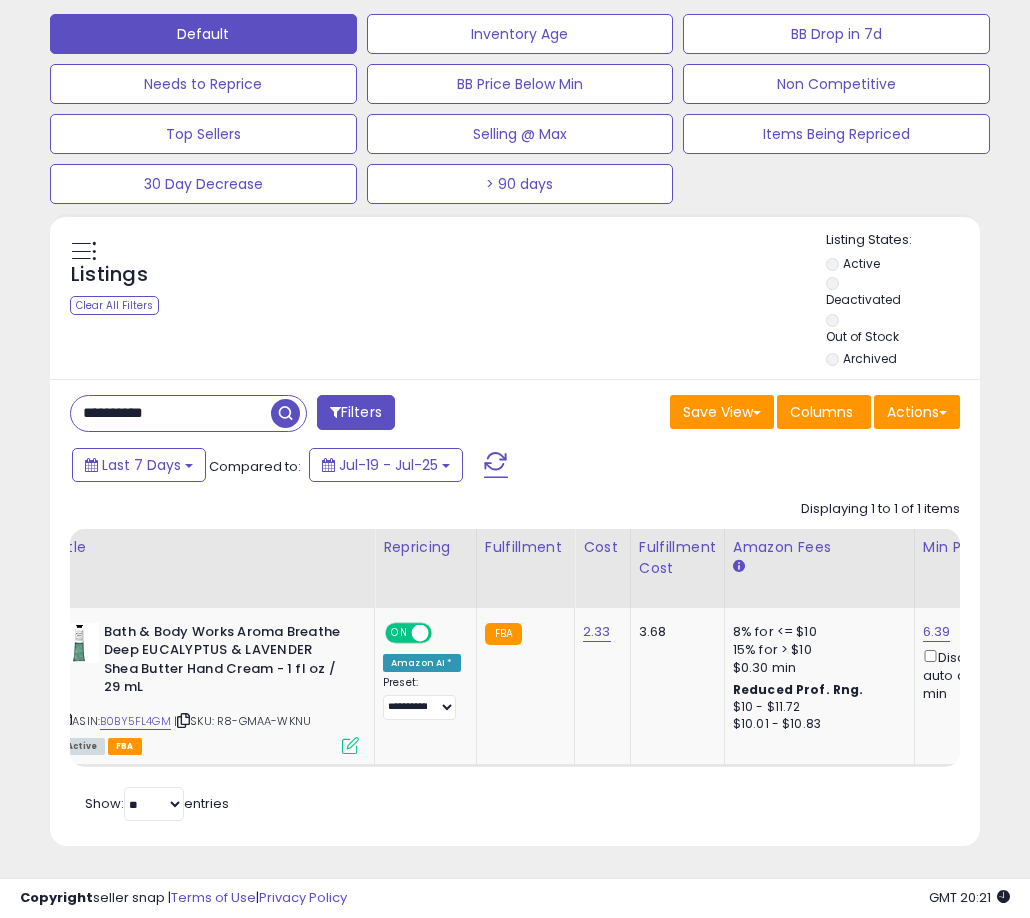 scroll, scrollTop: 0, scrollLeft: 514, axis: horizontal 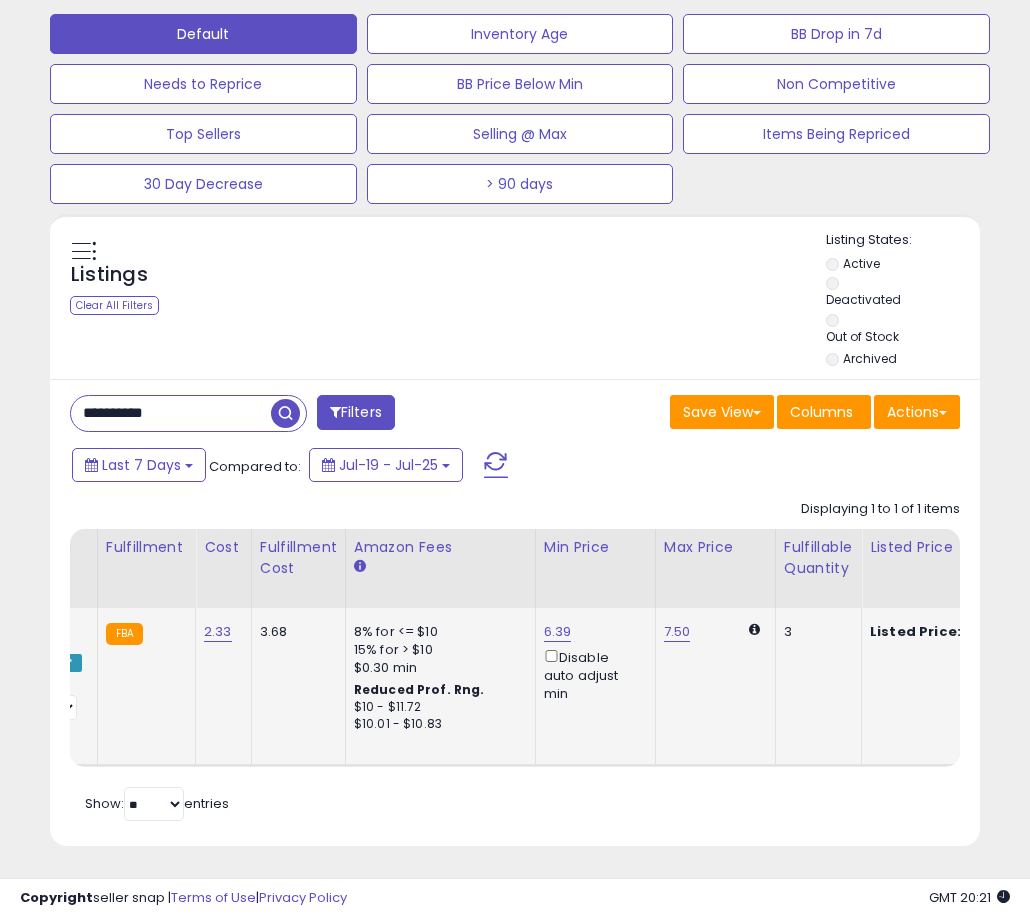 click on "6.39" at bounding box center [558, 632] 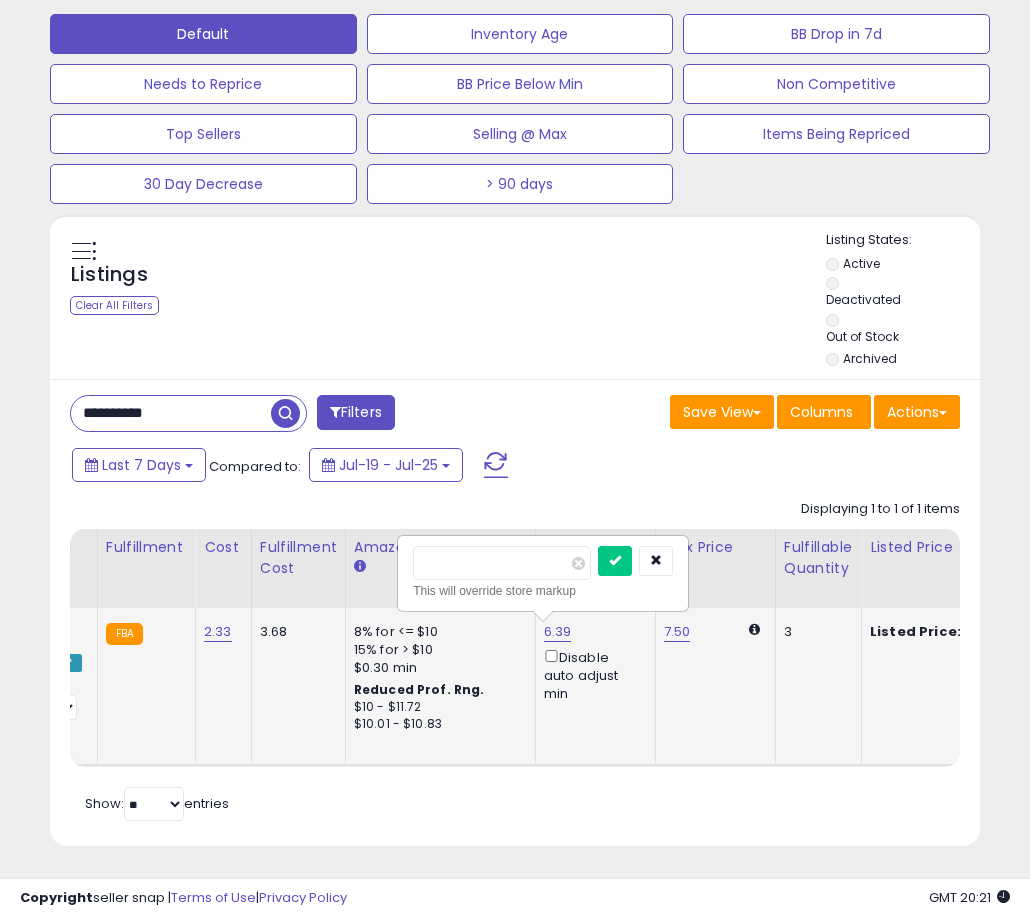 click on "****" at bounding box center (502, 563) 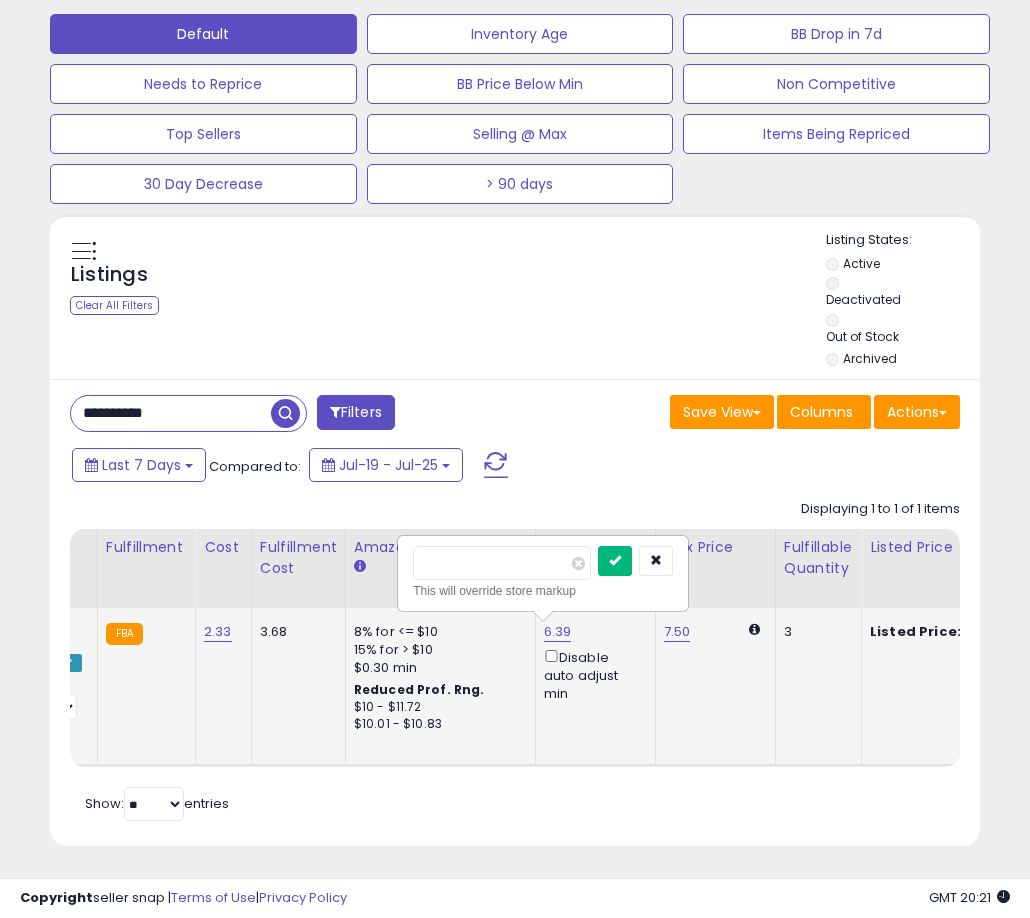 type on "****" 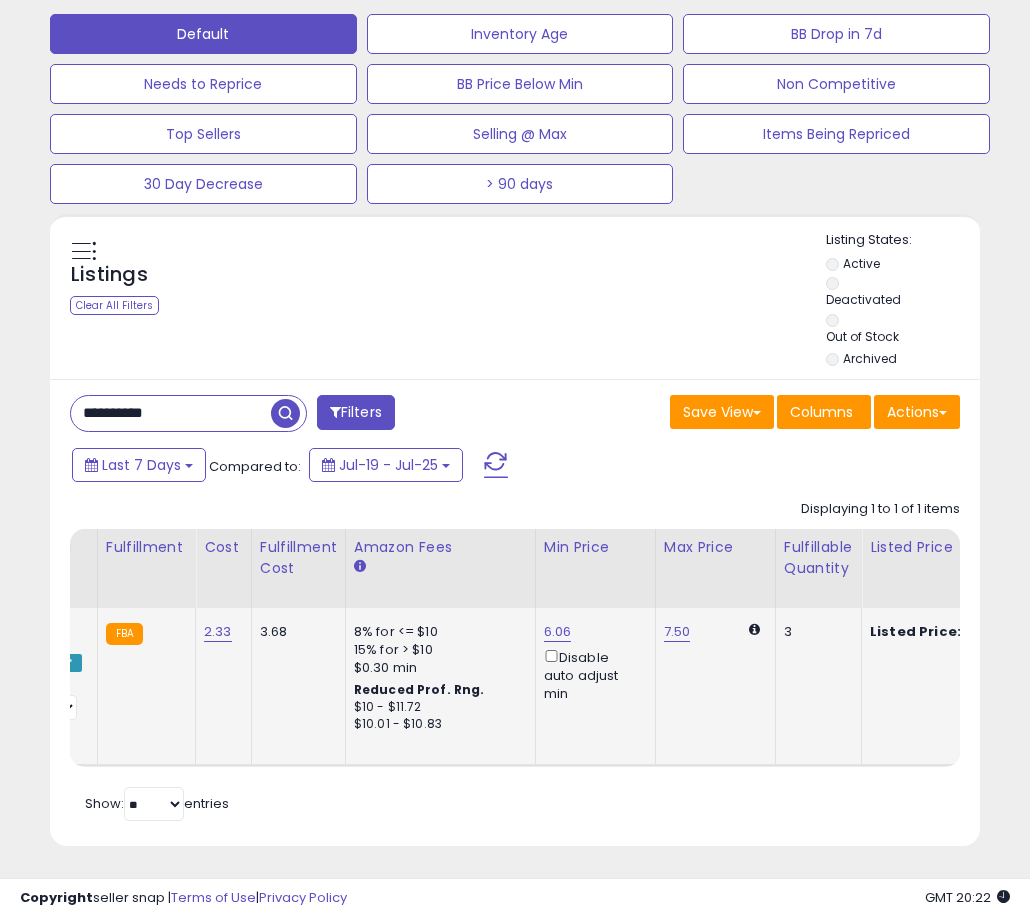 click on "**********" at bounding box center [171, 413] 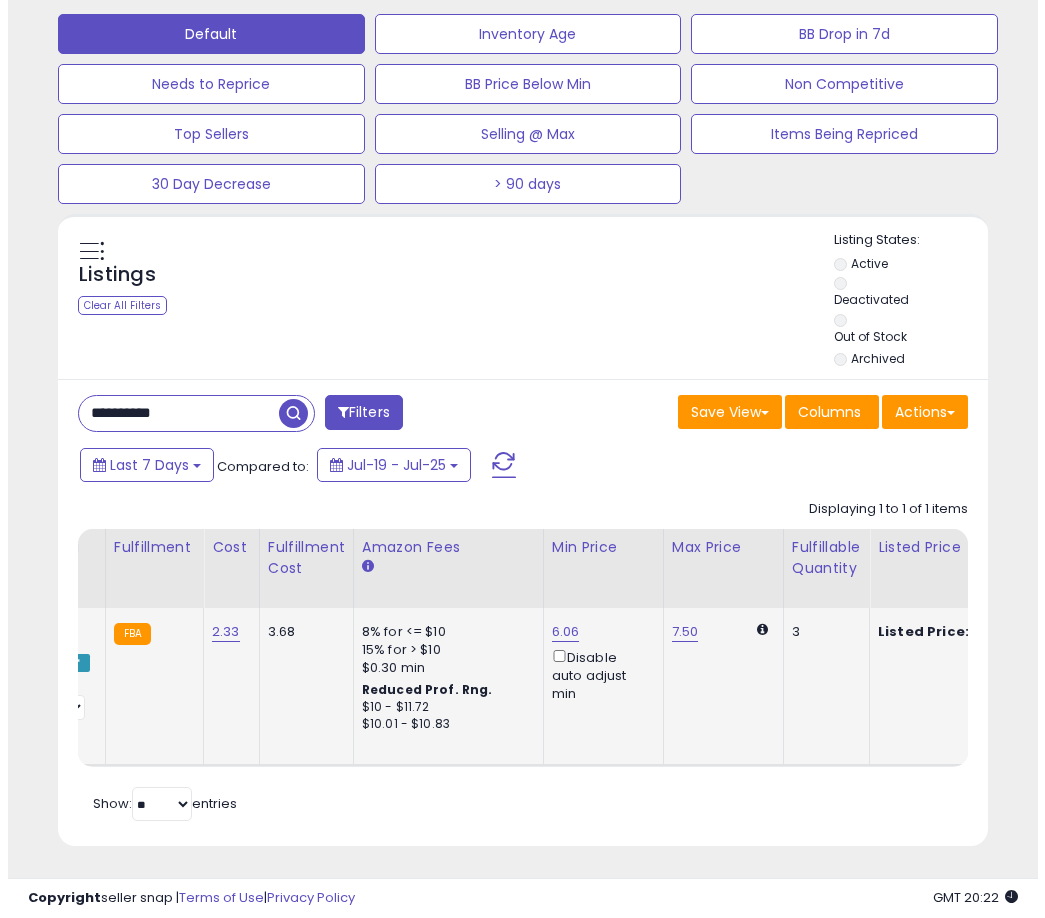 scroll, scrollTop: 504, scrollLeft: 0, axis: vertical 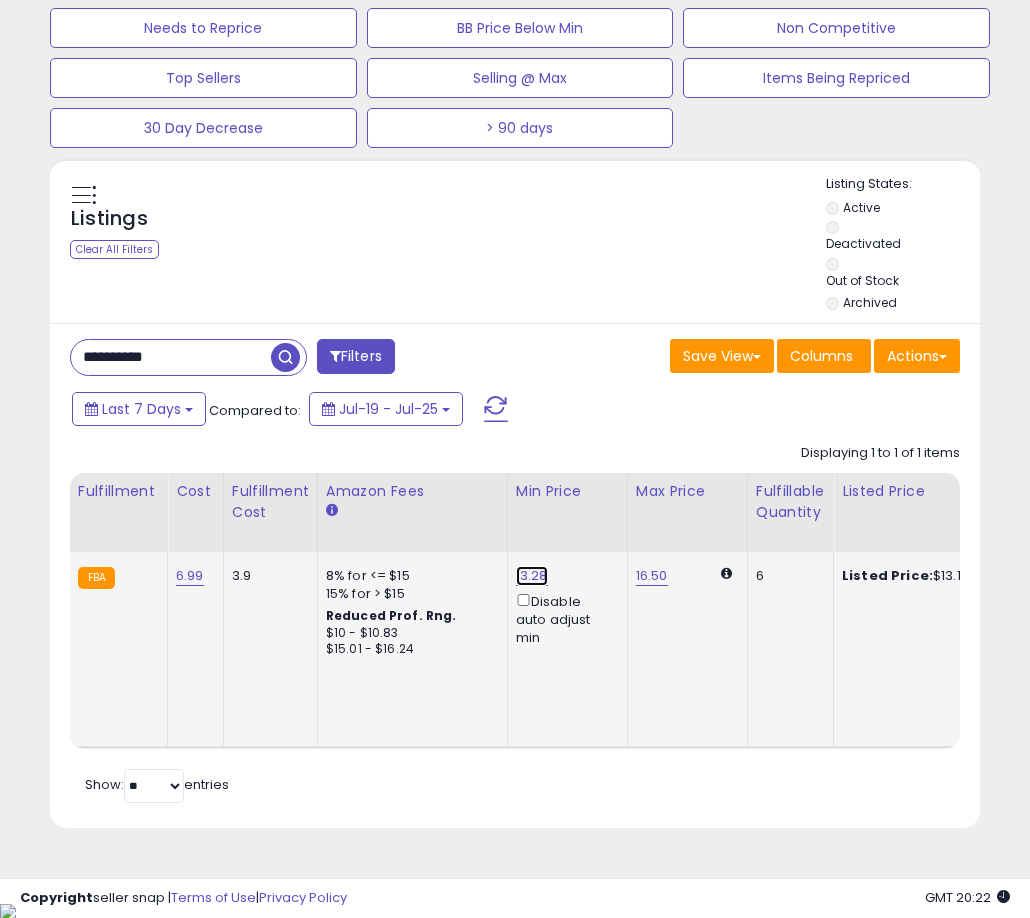 click on "13.28" at bounding box center (532, 576) 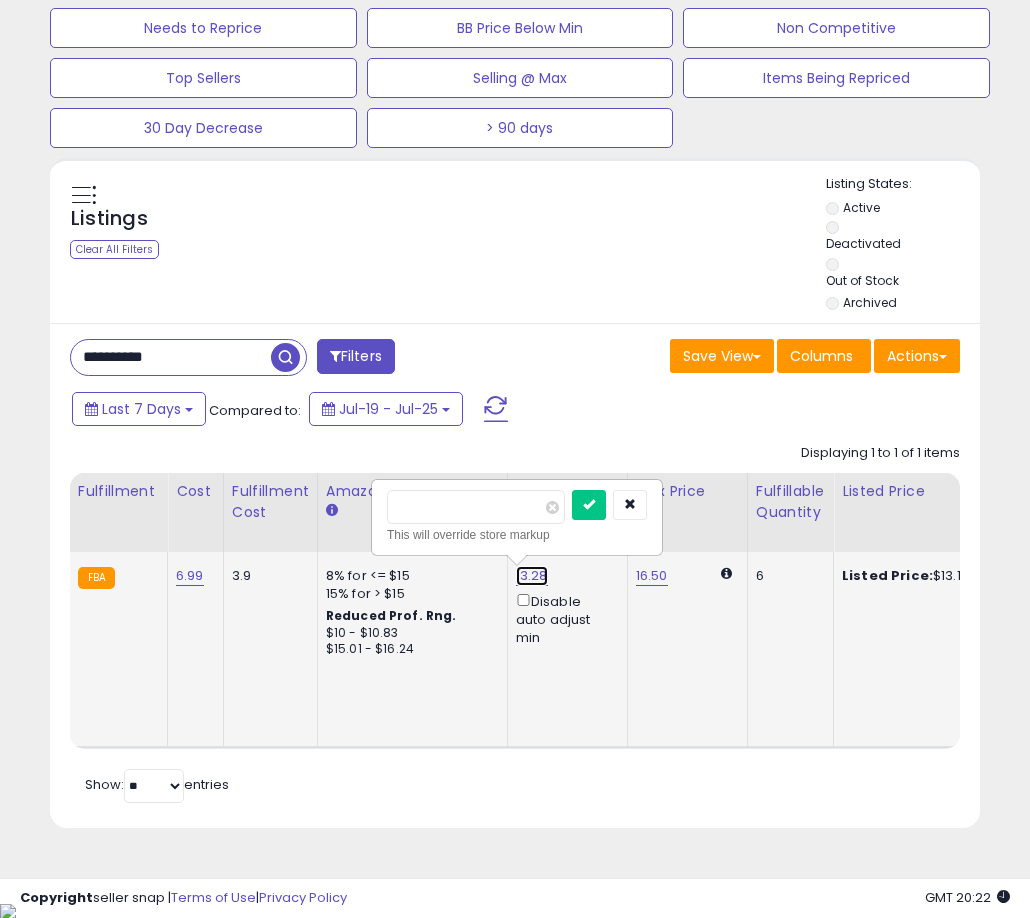 click on "13.28" at bounding box center (532, 576) 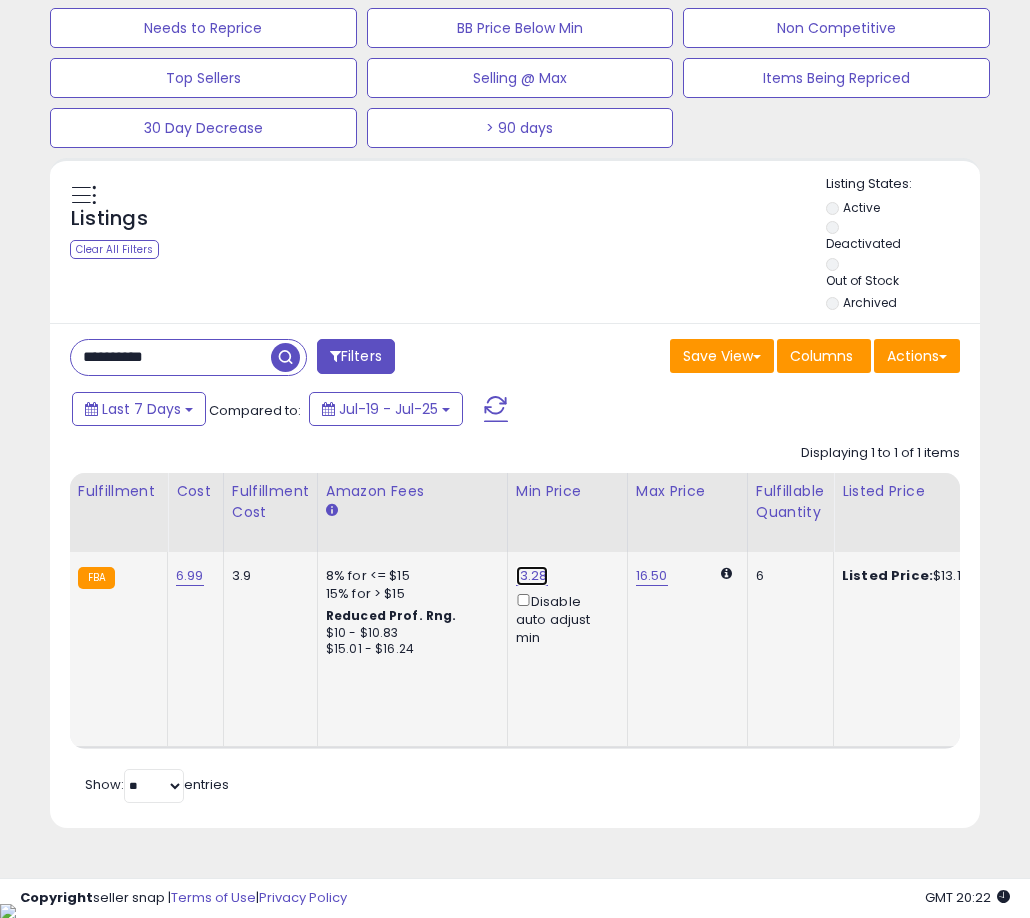 click on "13.28" at bounding box center (532, 576) 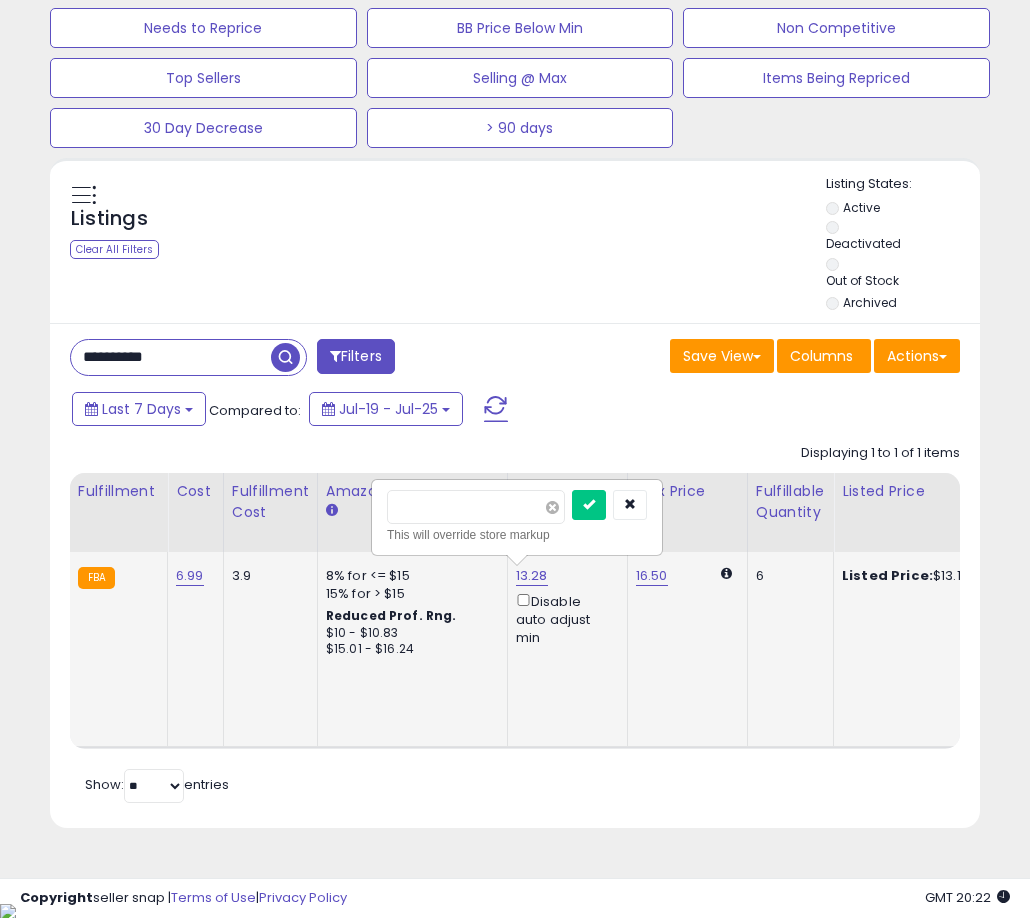 click at bounding box center [552, 507] 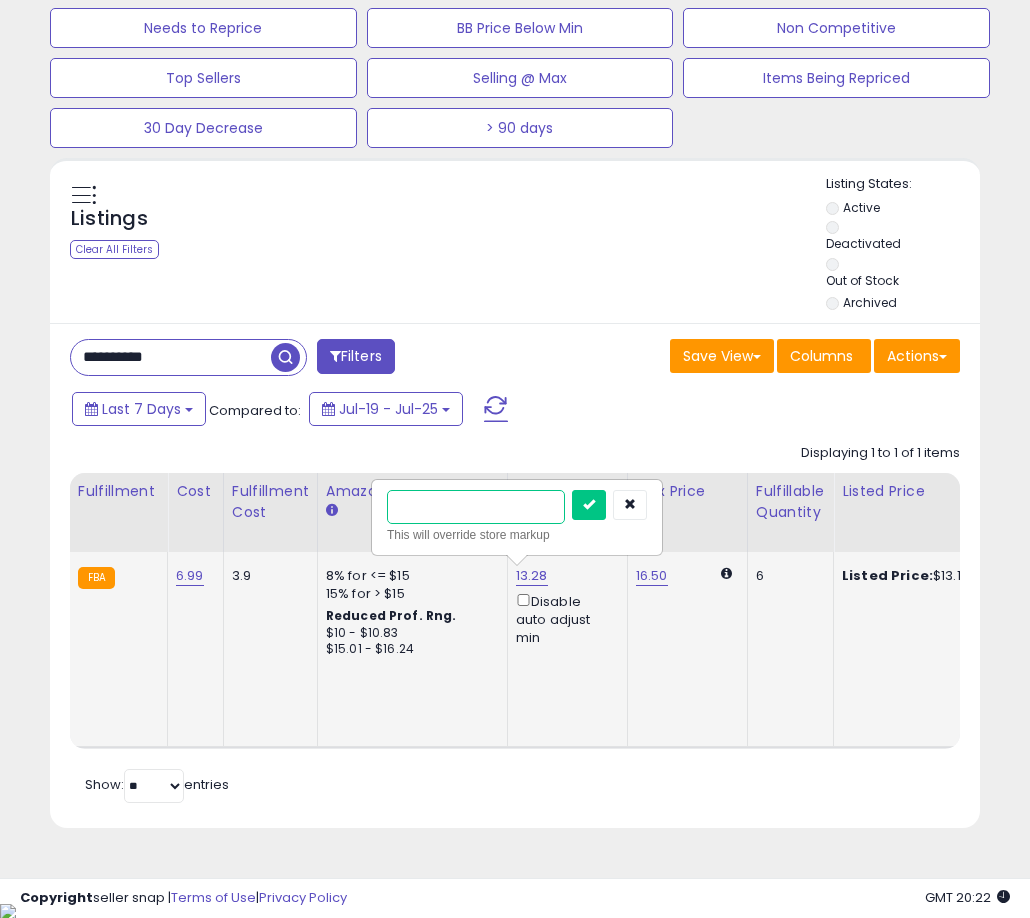 click at bounding box center (476, 507) 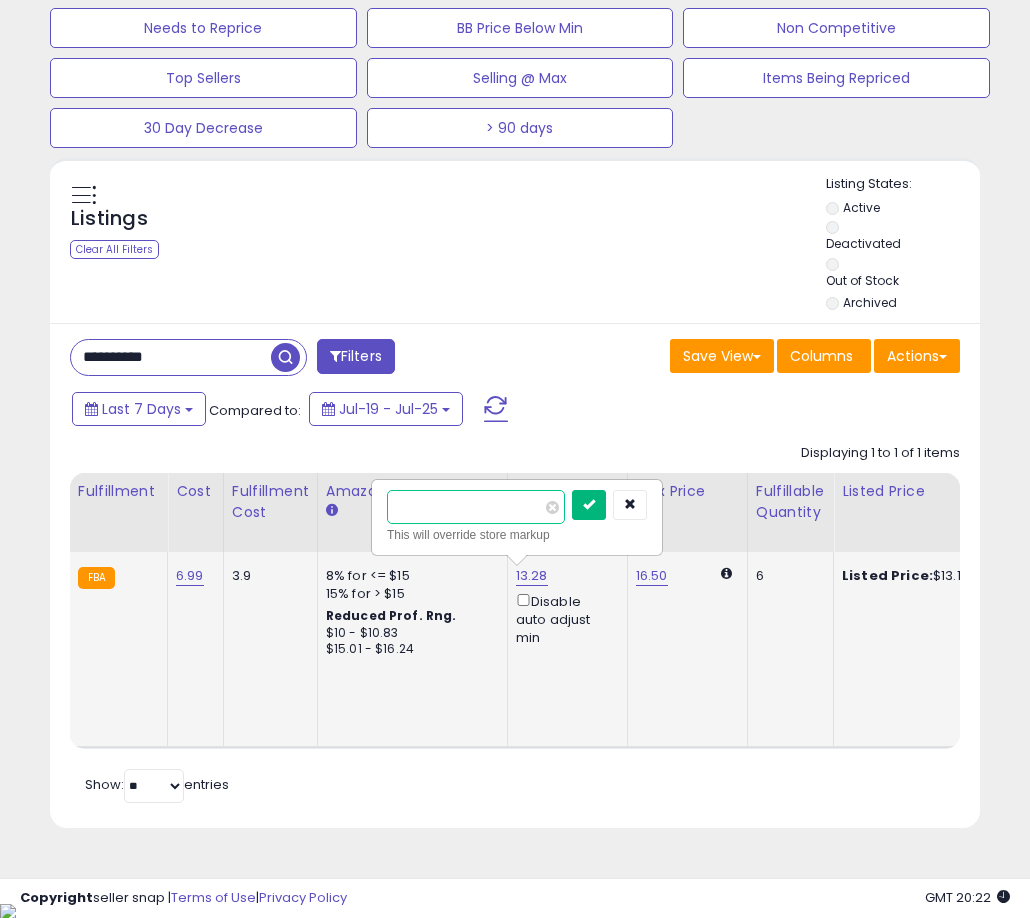 type on "*****" 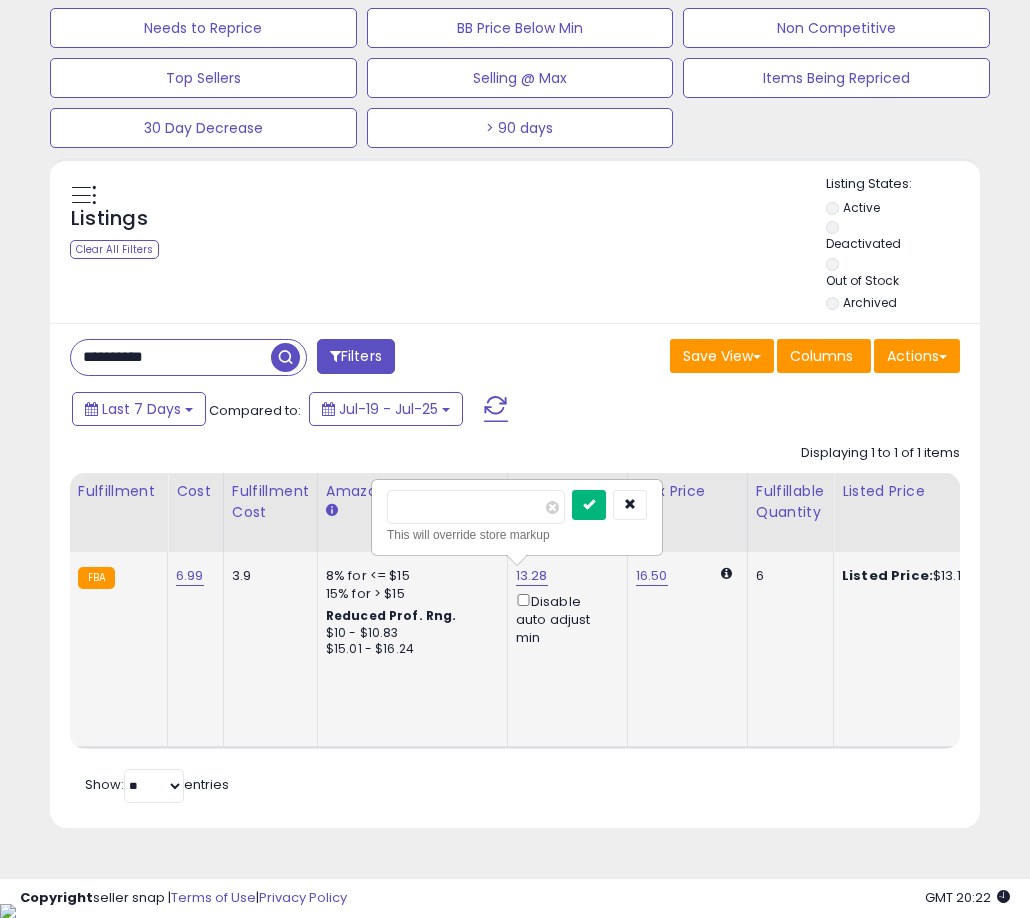 click at bounding box center (589, 505) 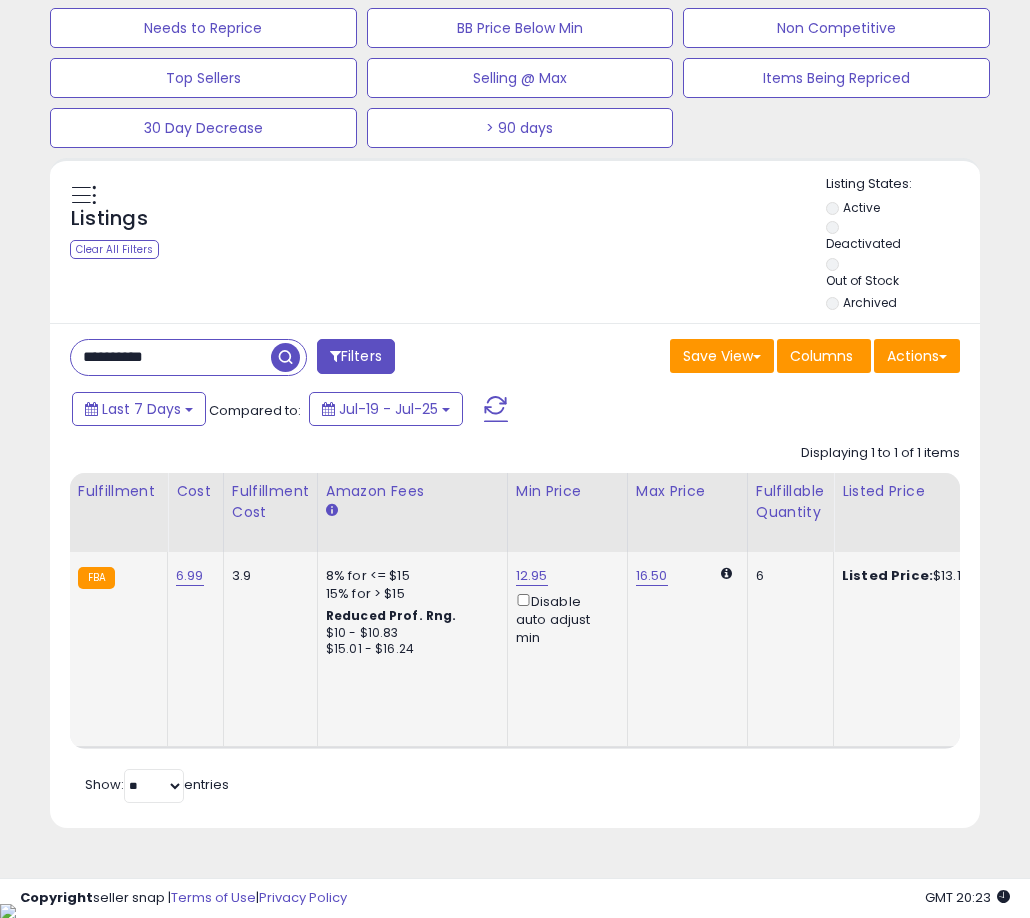 scroll, scrollTop: 0, scrollLeft: 0, axis: both 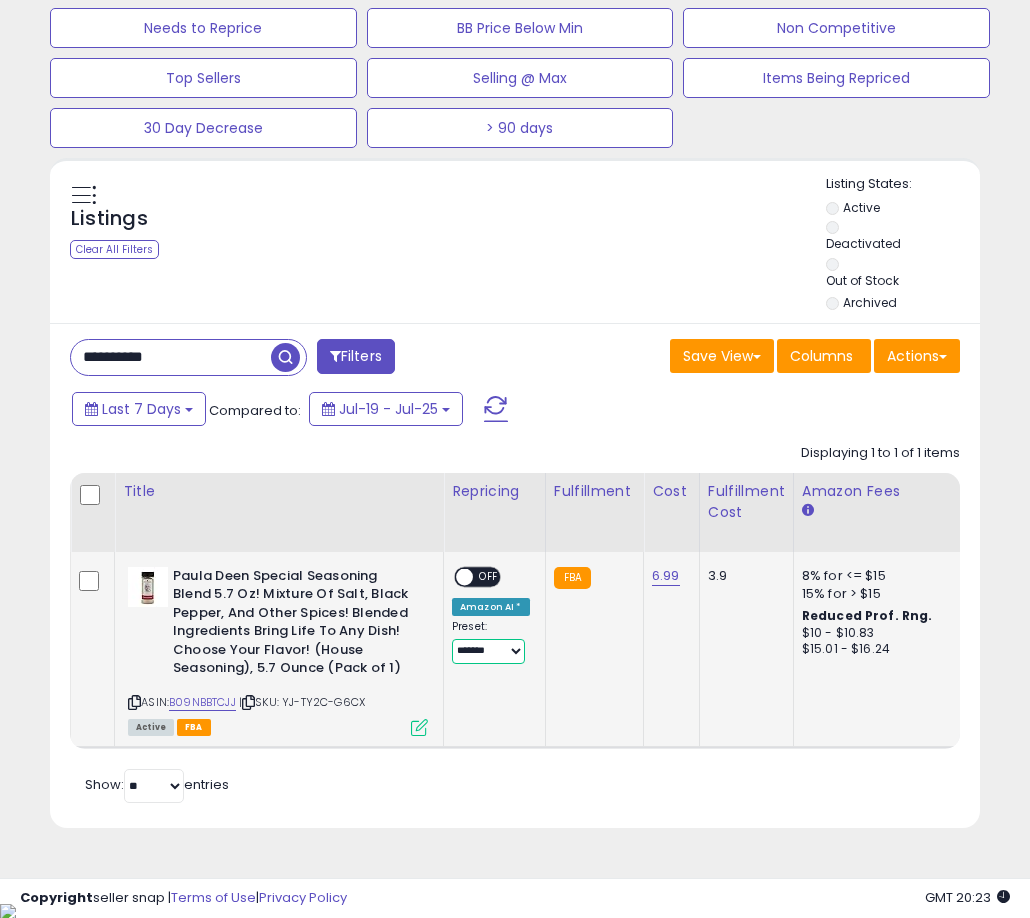 click on "**********" at bounding box center [488, 651] 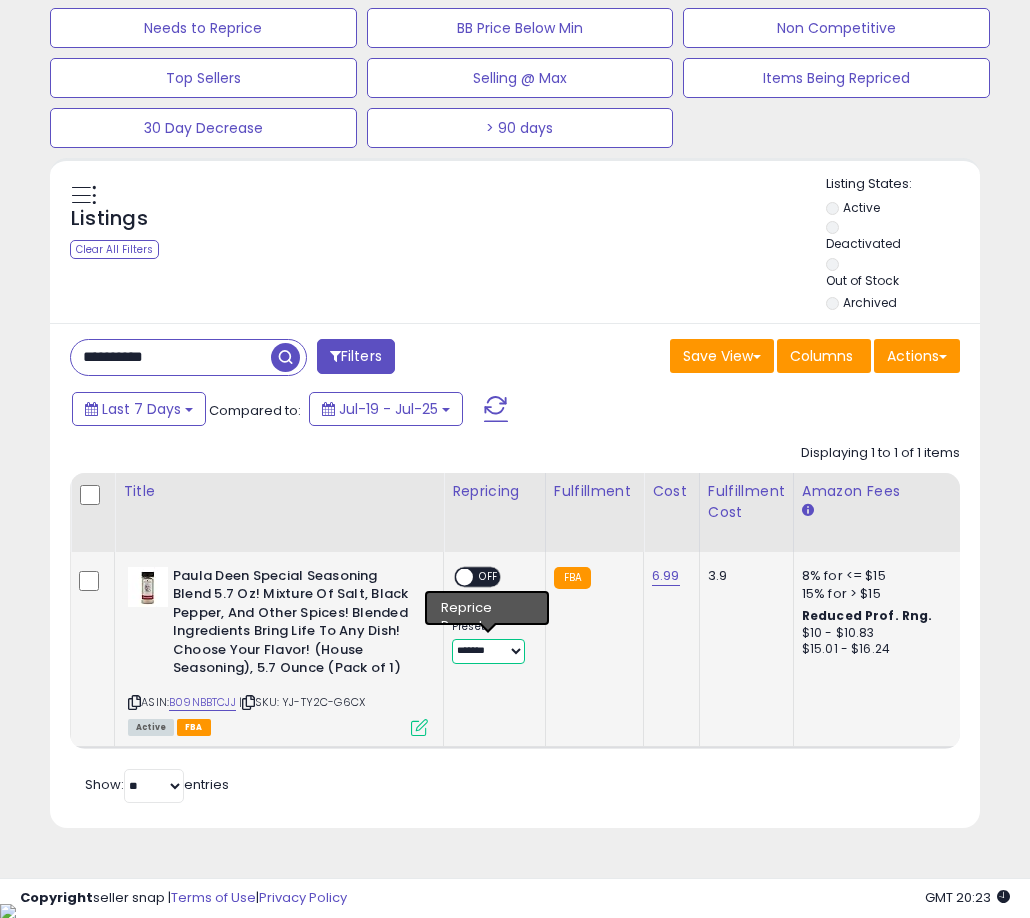 select on "**********" 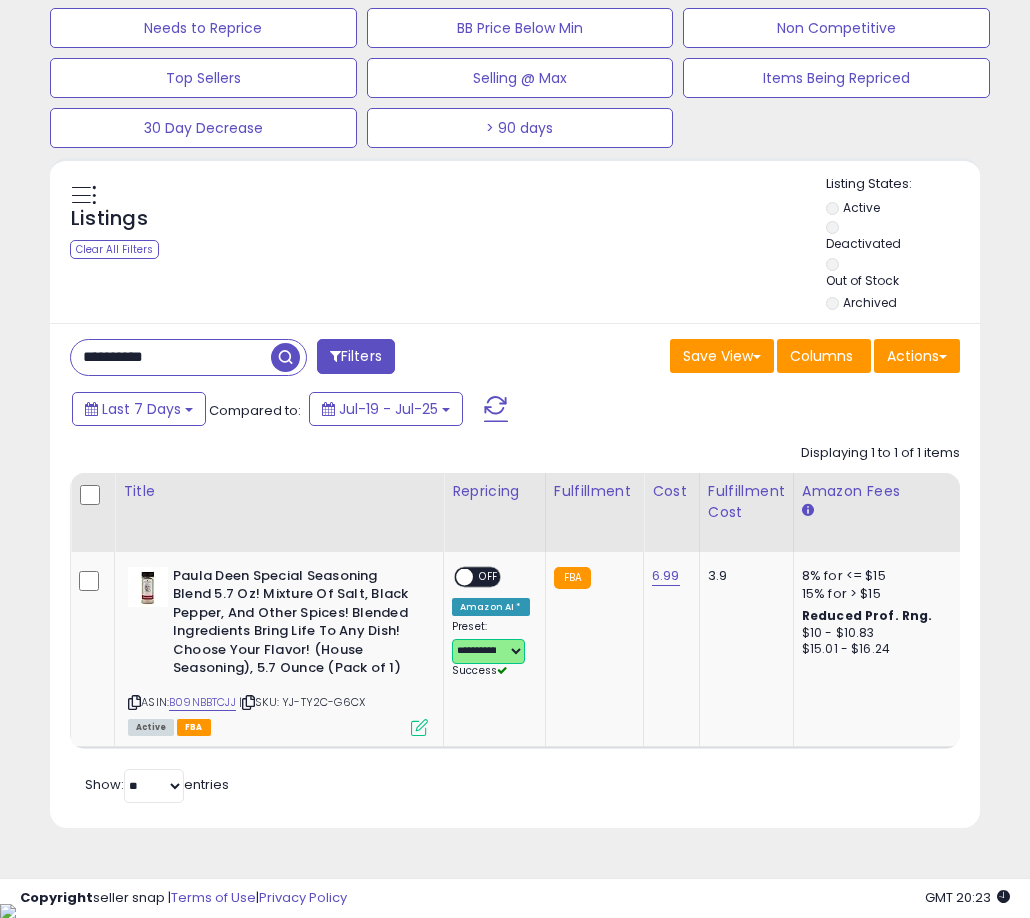 scroll, scrollTop: 0, scrollLeft: 352, axis: horizontal 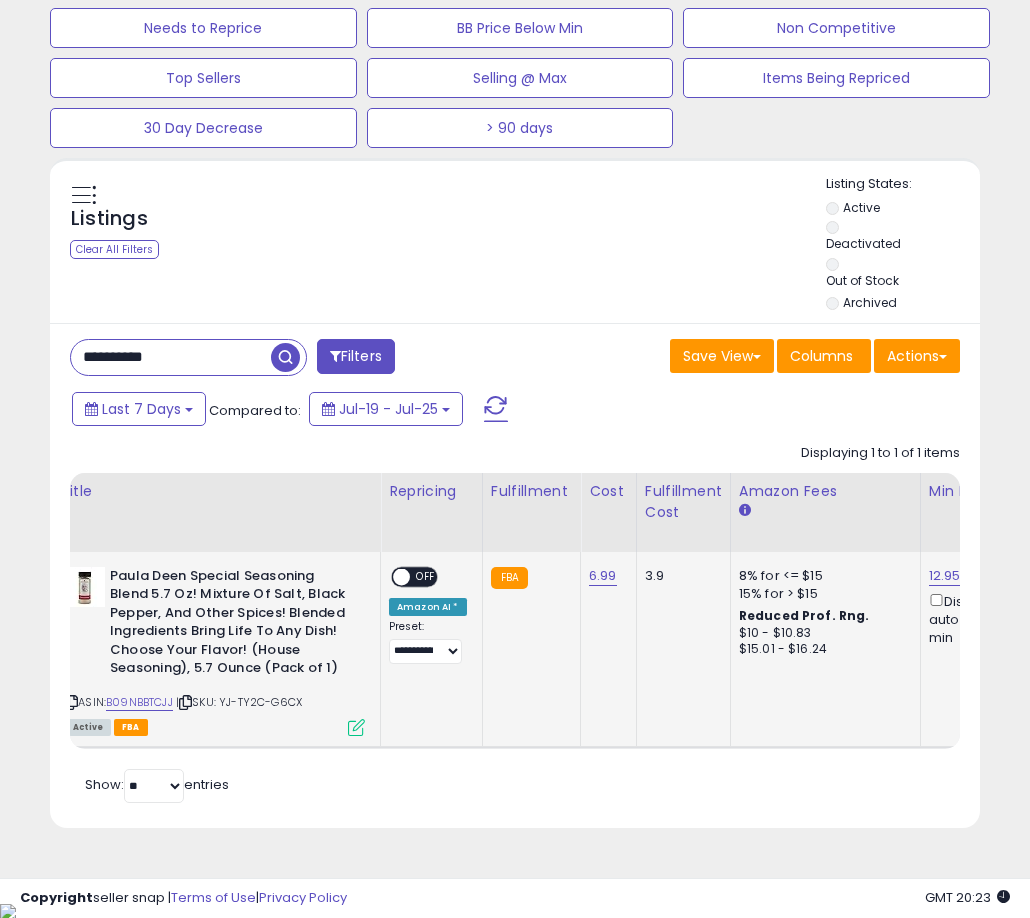 click on "ON   OFF" at bounding box center [392, 576] 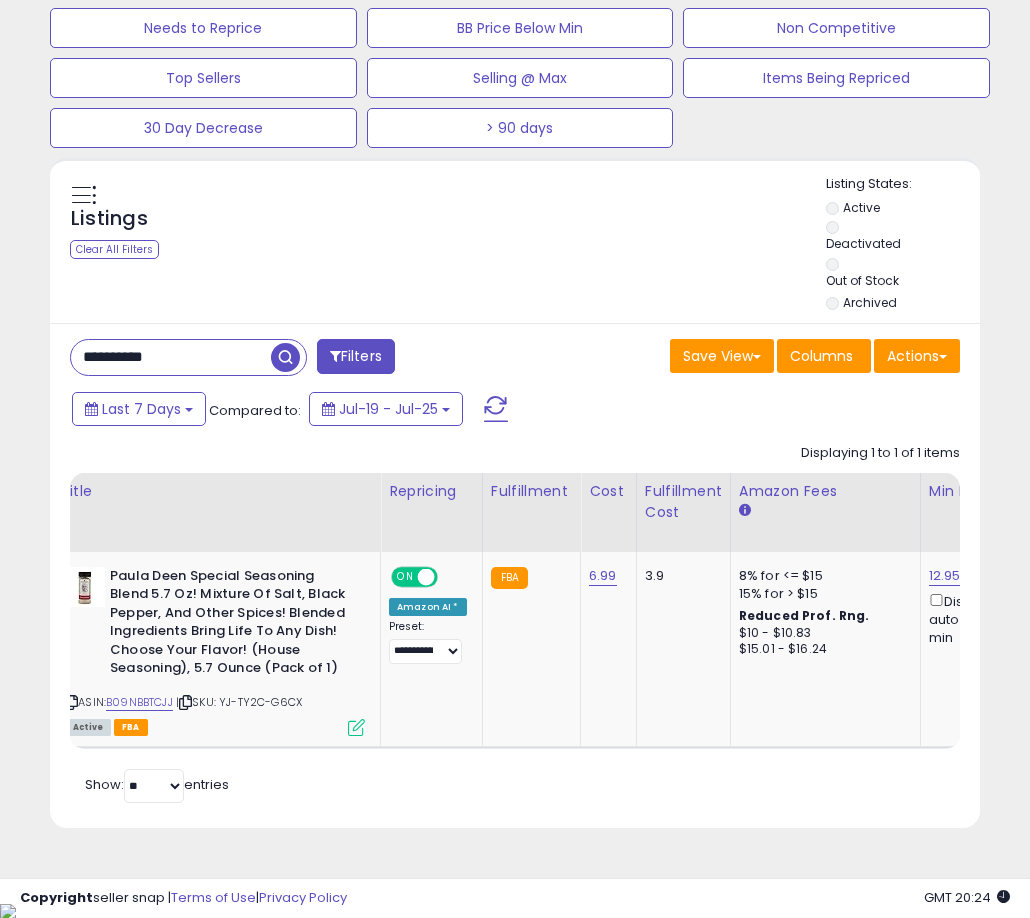 click on "**********" at bounding box center [171, 357] 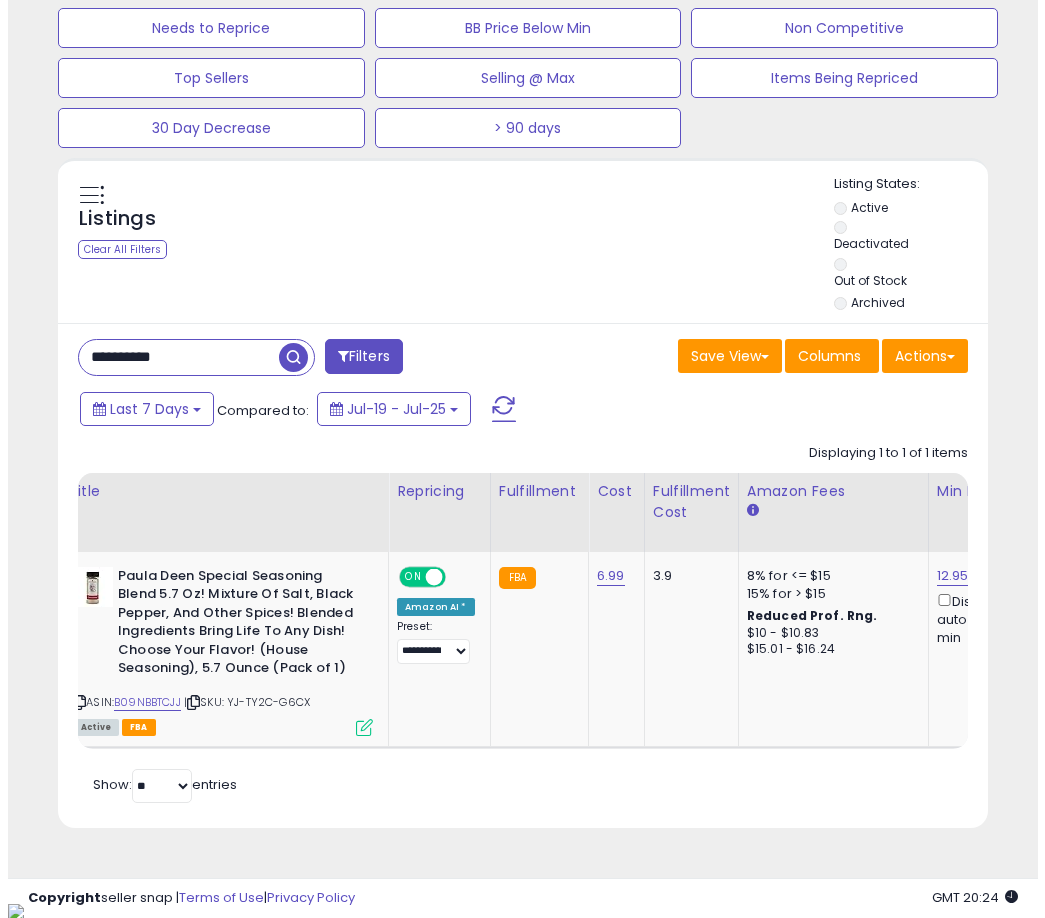 scroll, scrollTop: 504, scrollLeft: 0, axis: vertical 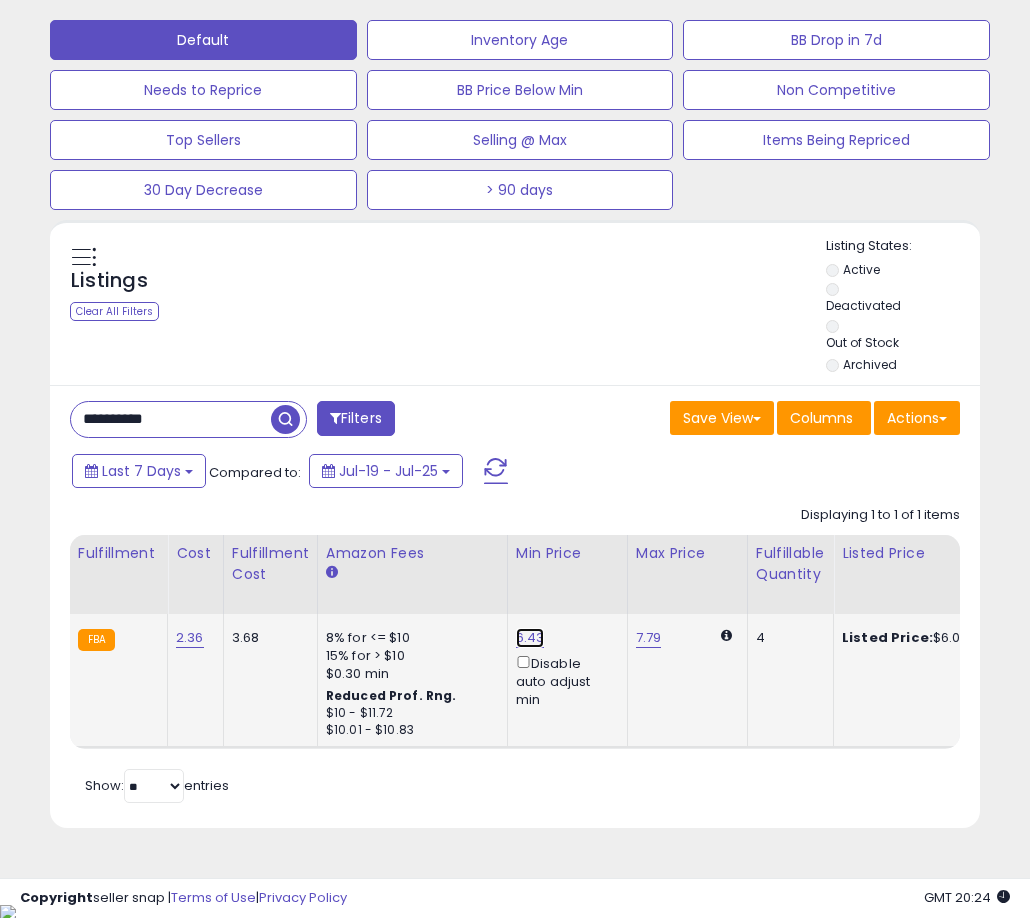 click on "6.43" at bounding box center [530, 638] 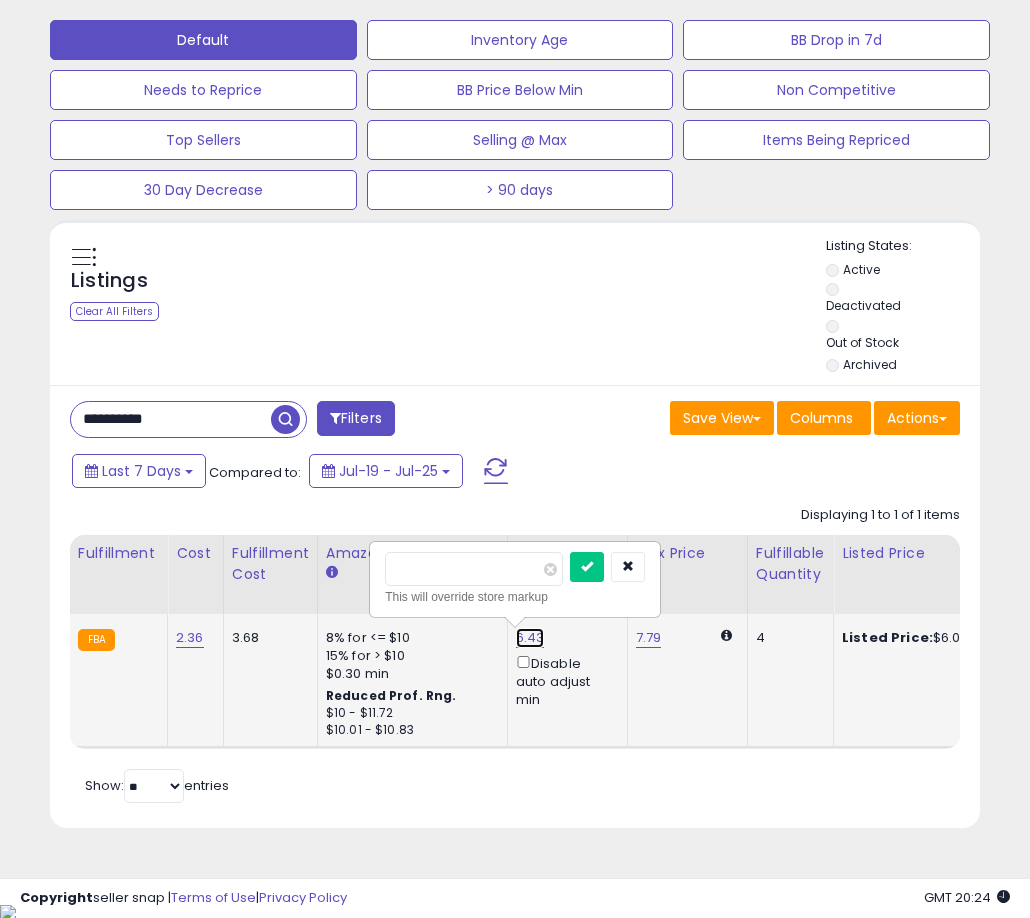 click on "6.43" at bounding box center [530, 638] 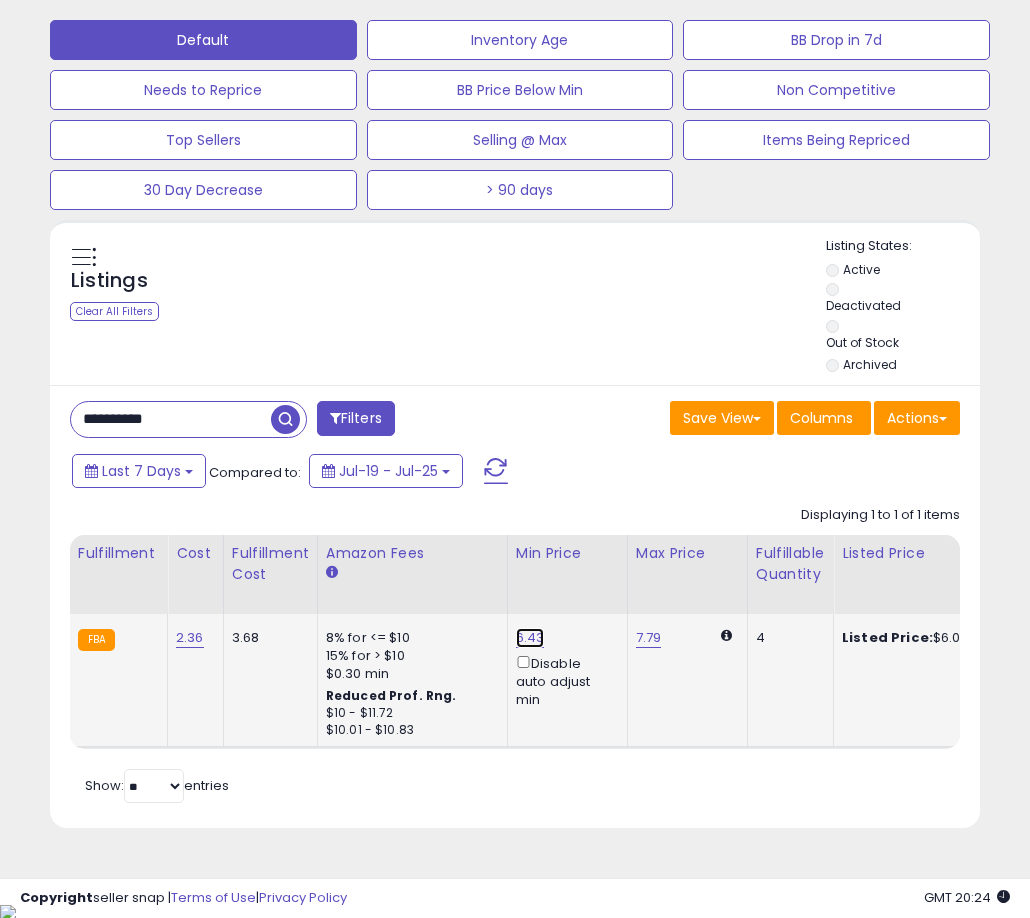 click on "6.43" at bounding box center [530, 638] 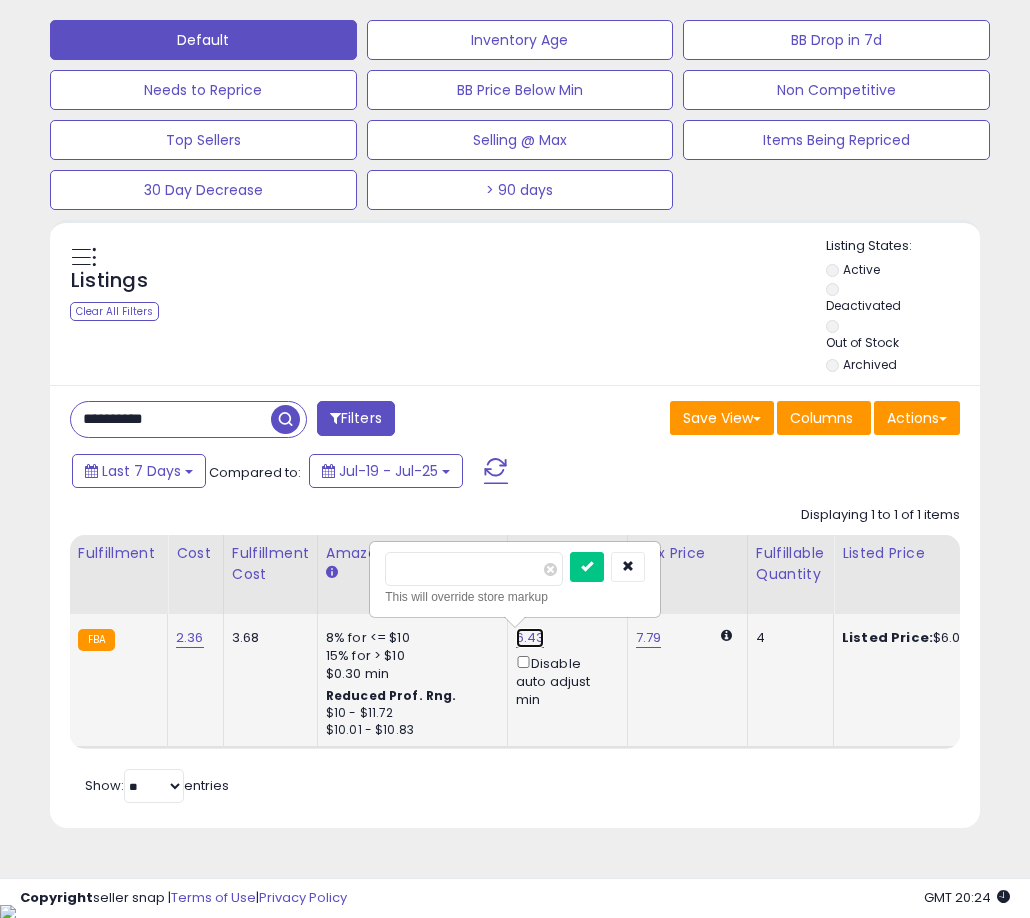 click on "6.43" at bounding box center [530, 638] 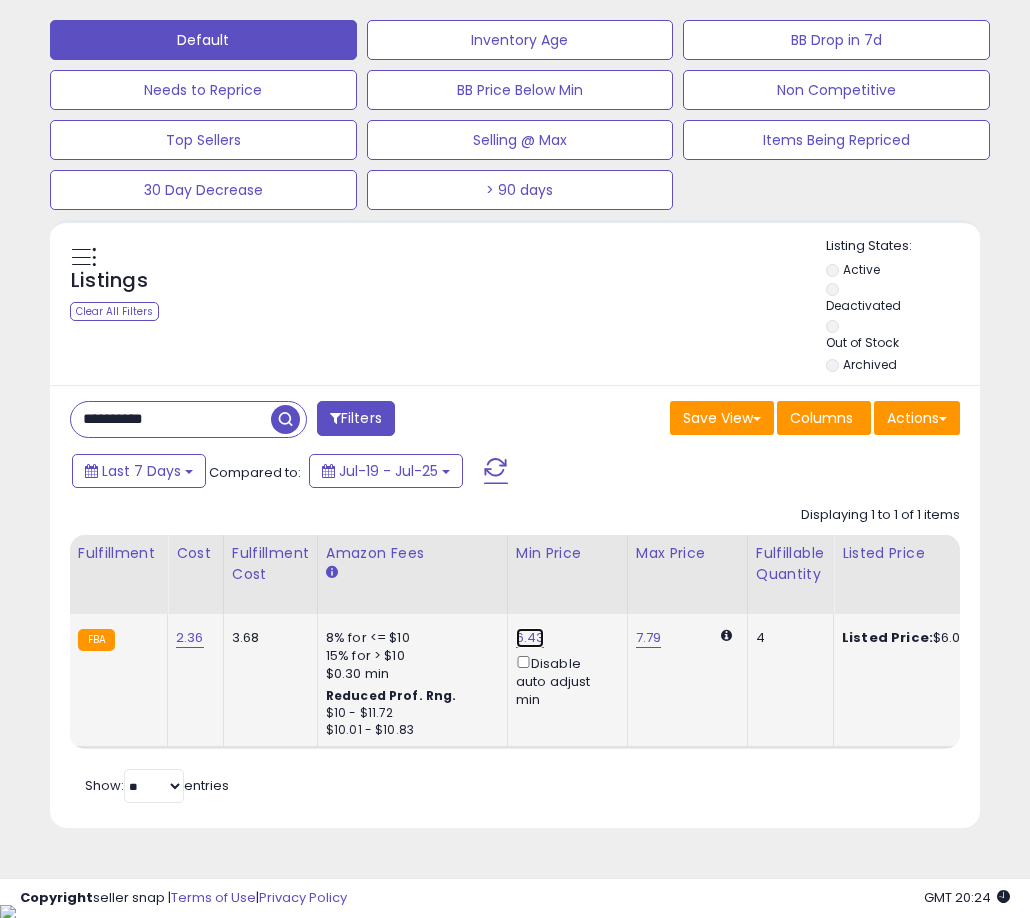 click on "6.43" at bounding box center [530, 638] 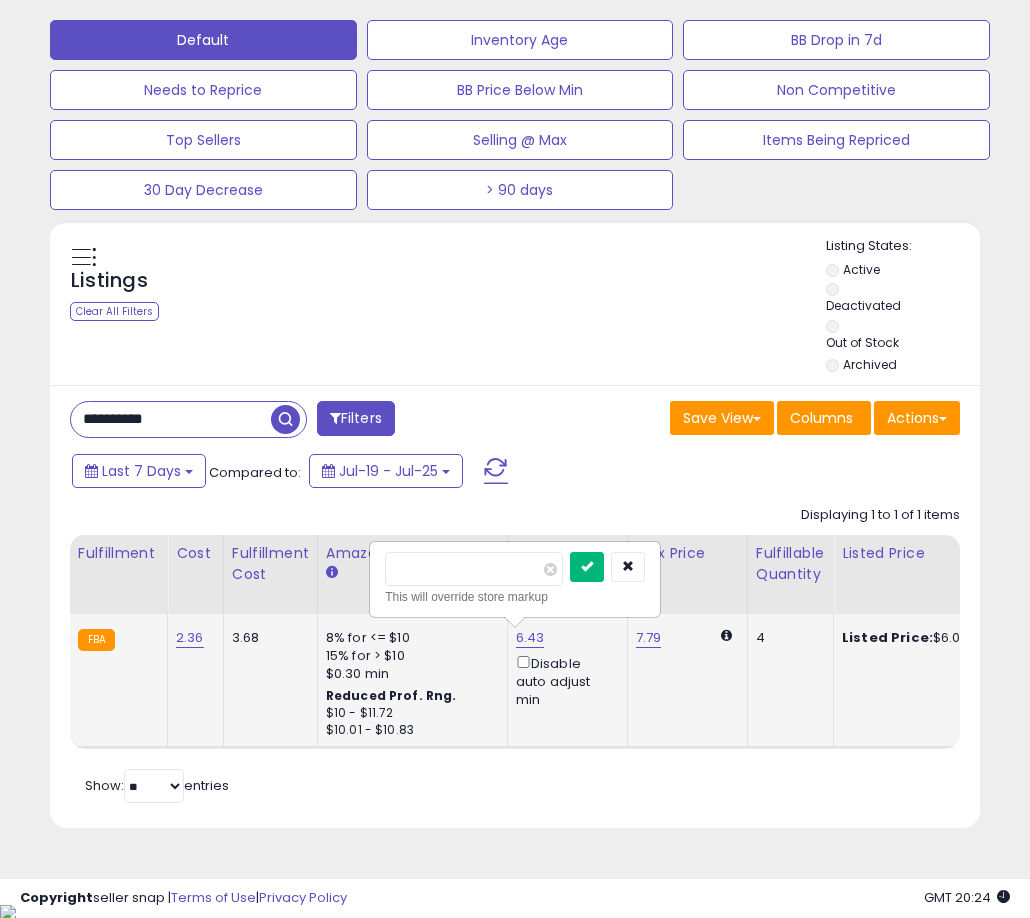 type on "****" 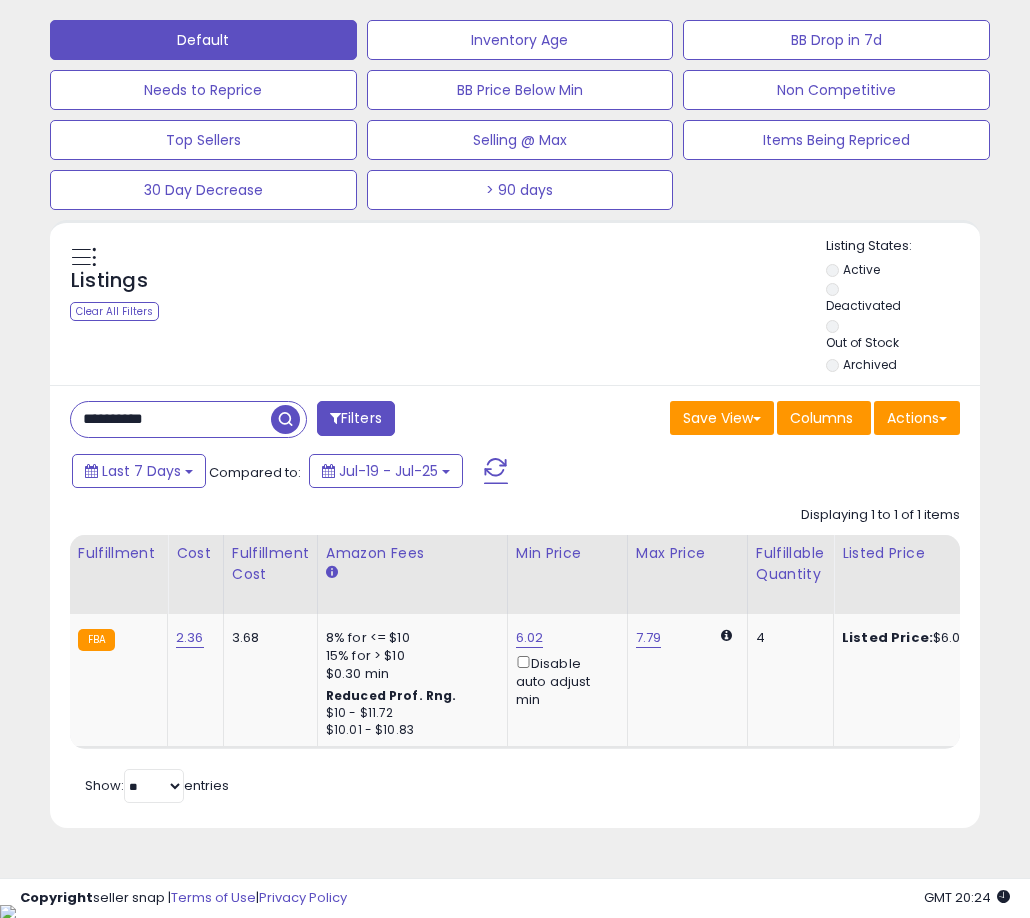 scroll, scrollTop: 0, scrollLeft: 142, axis: horizontal 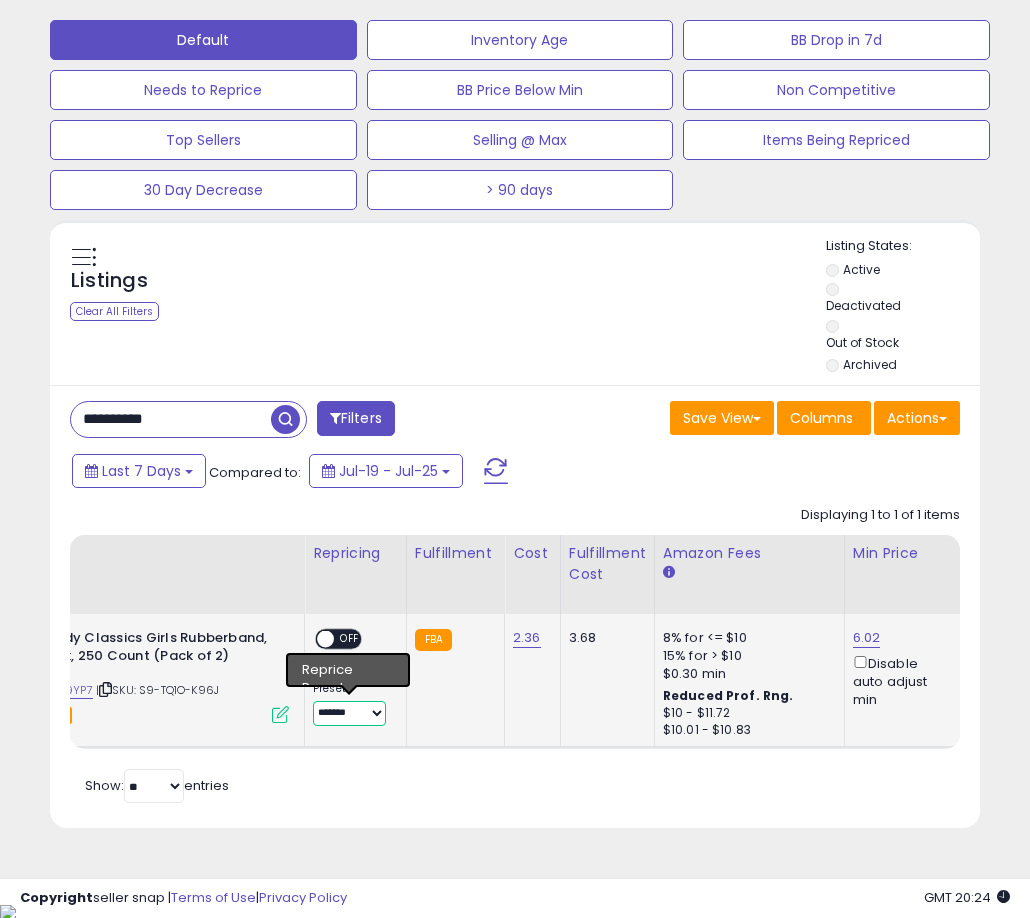 click on "**********" at bounding box center (349, 713) 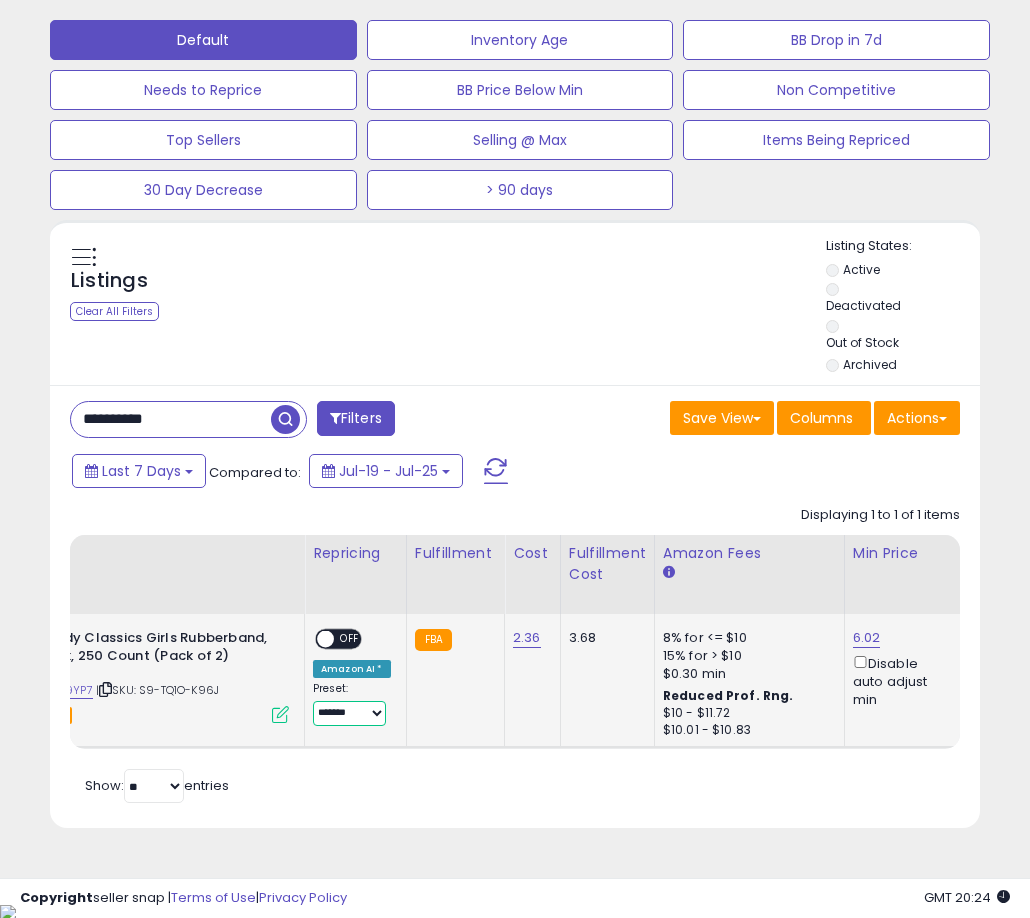 select on "**********" 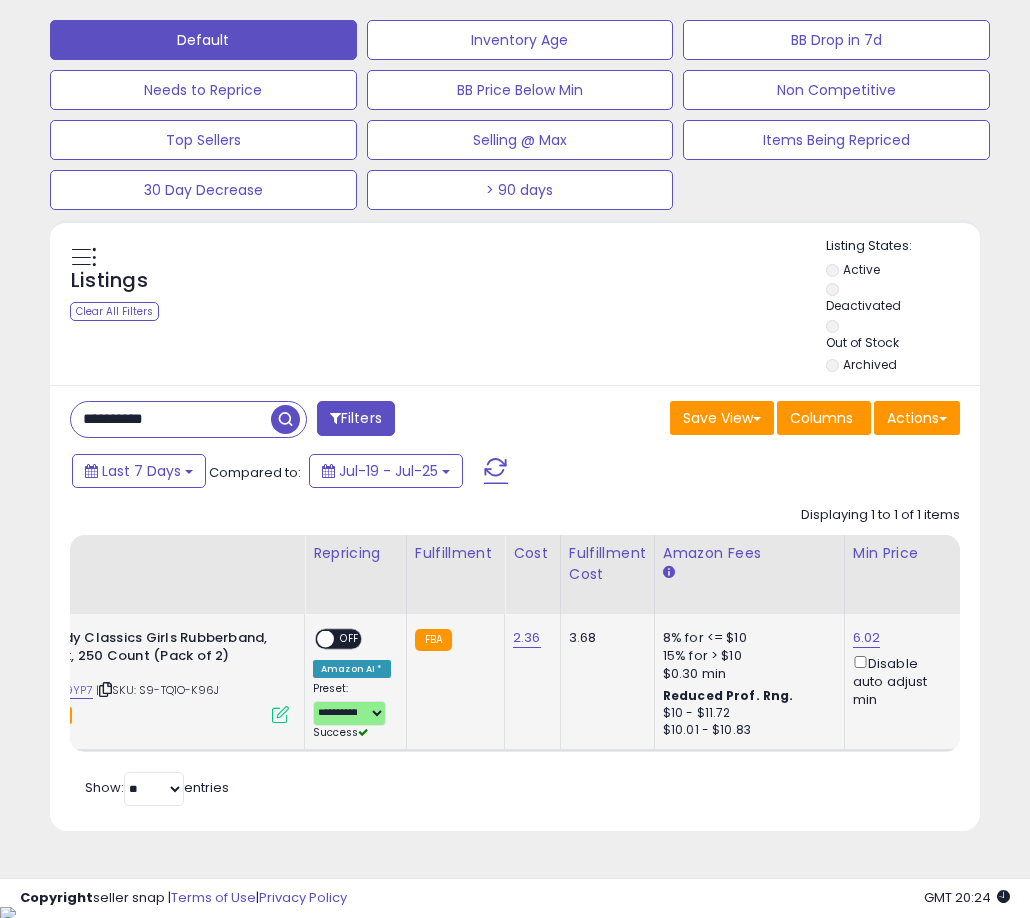 click on "OFF" at bounding box center [350, 638] 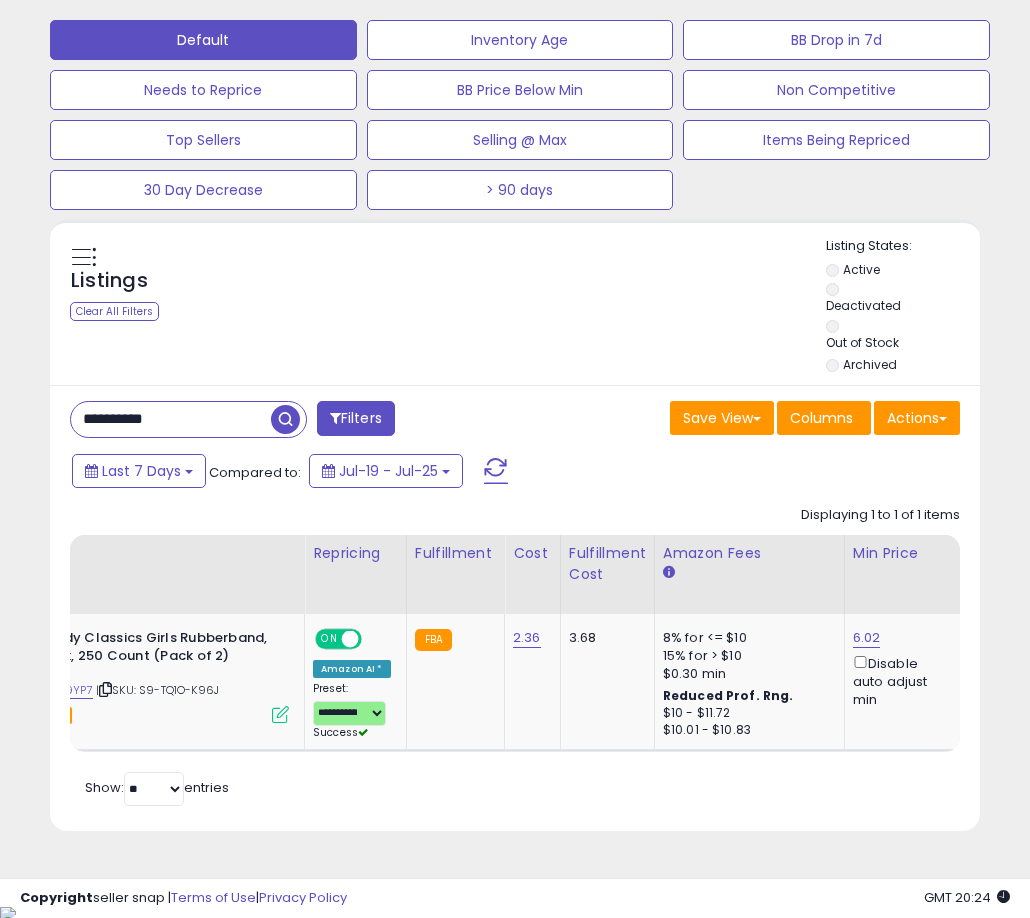 scroll, scrollTop: 0, scrollLeft: 94, axis: horizontal 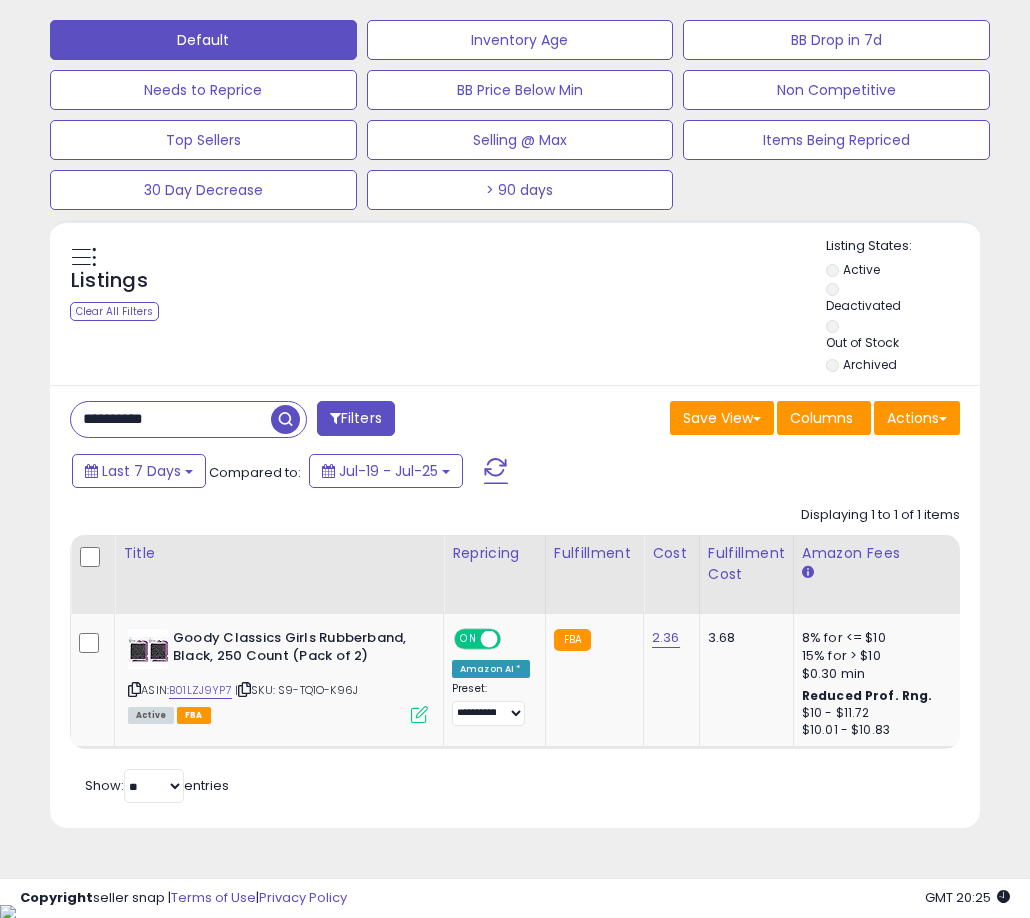 click on "**********" at bounding box center (171, 419) 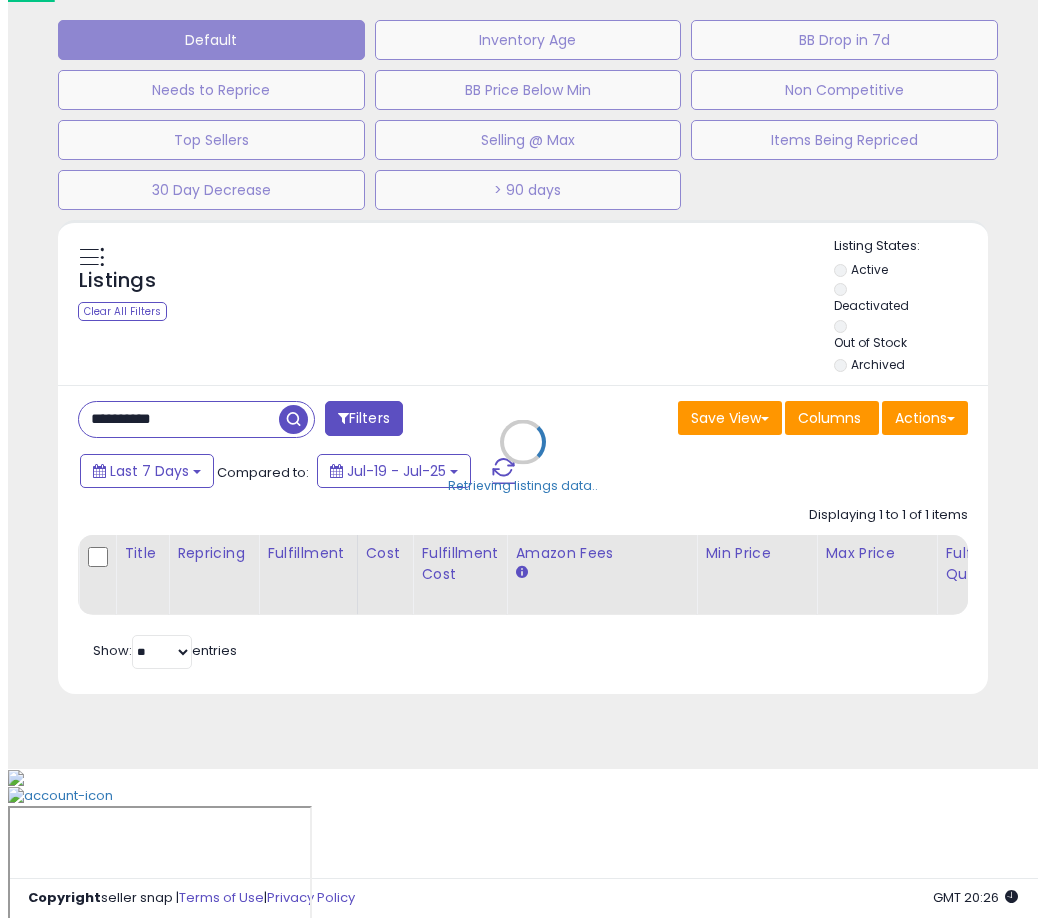 scroll, scrollTop: 504, scrollLeft: 0, axis: vertical 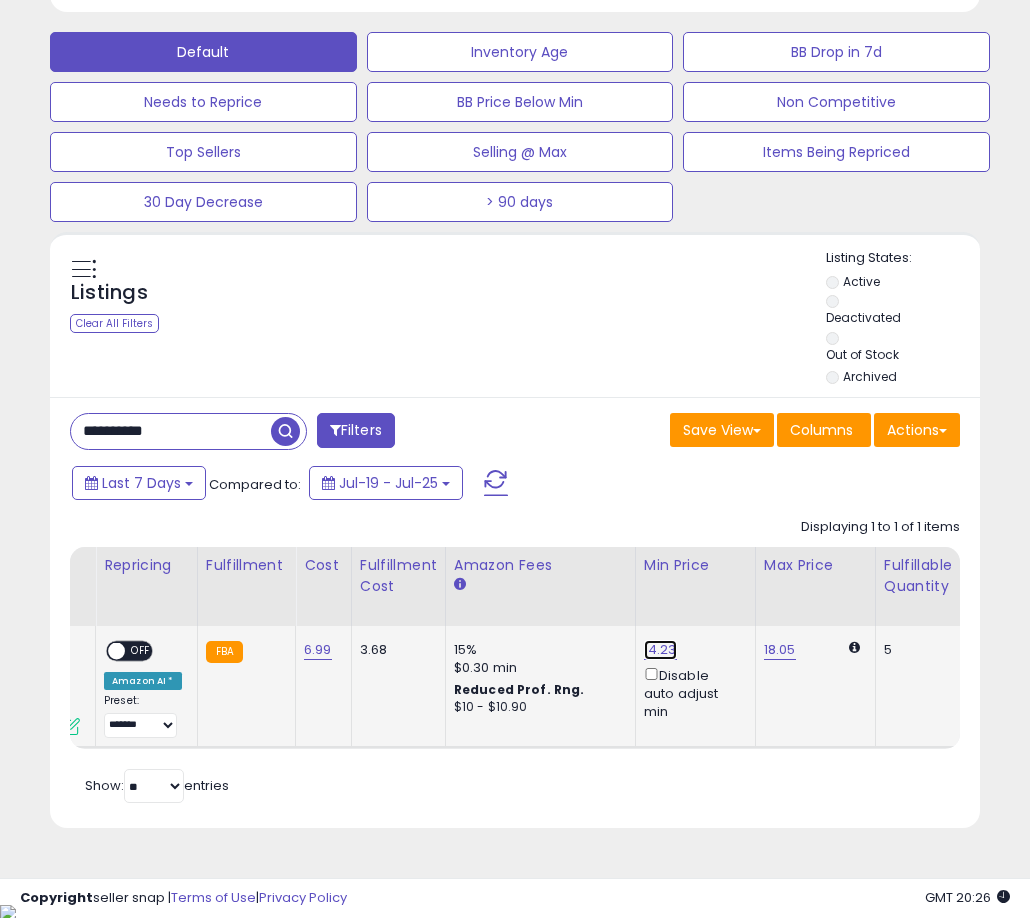 click on "14.23" at bounding box center [660, 650] 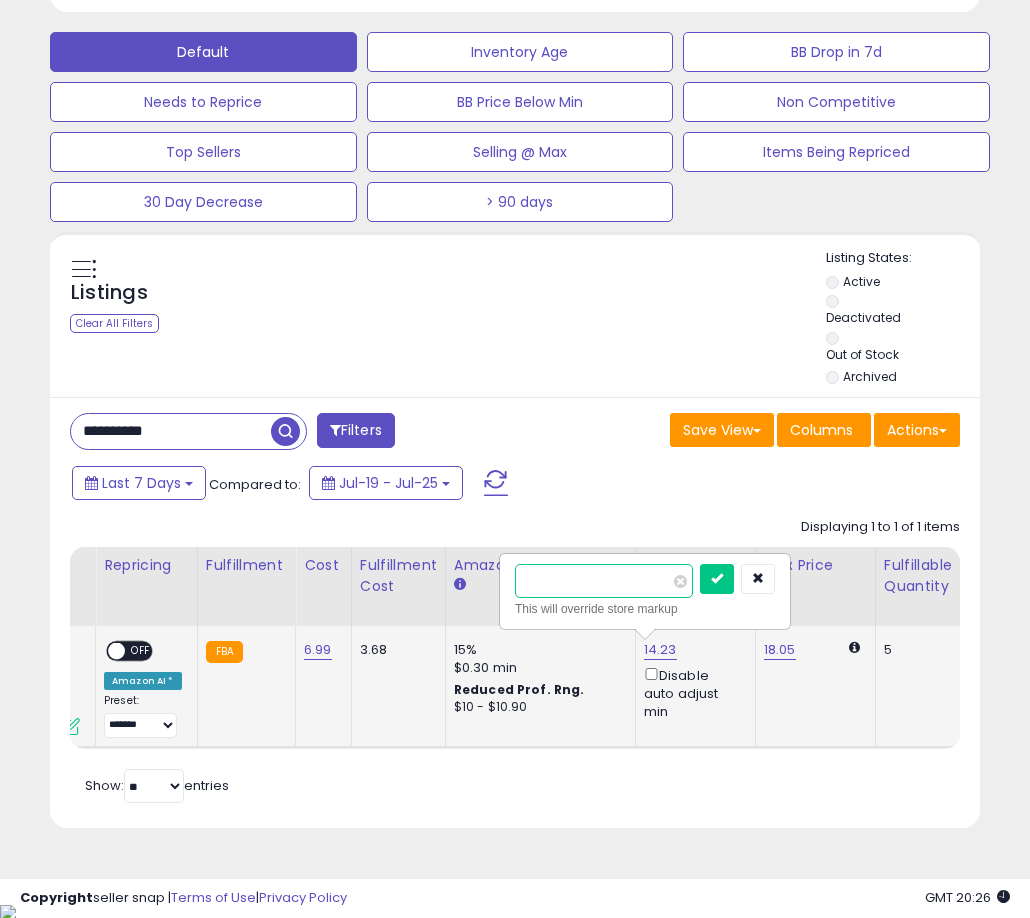 click on "*****" at bounding box center [604, 581] 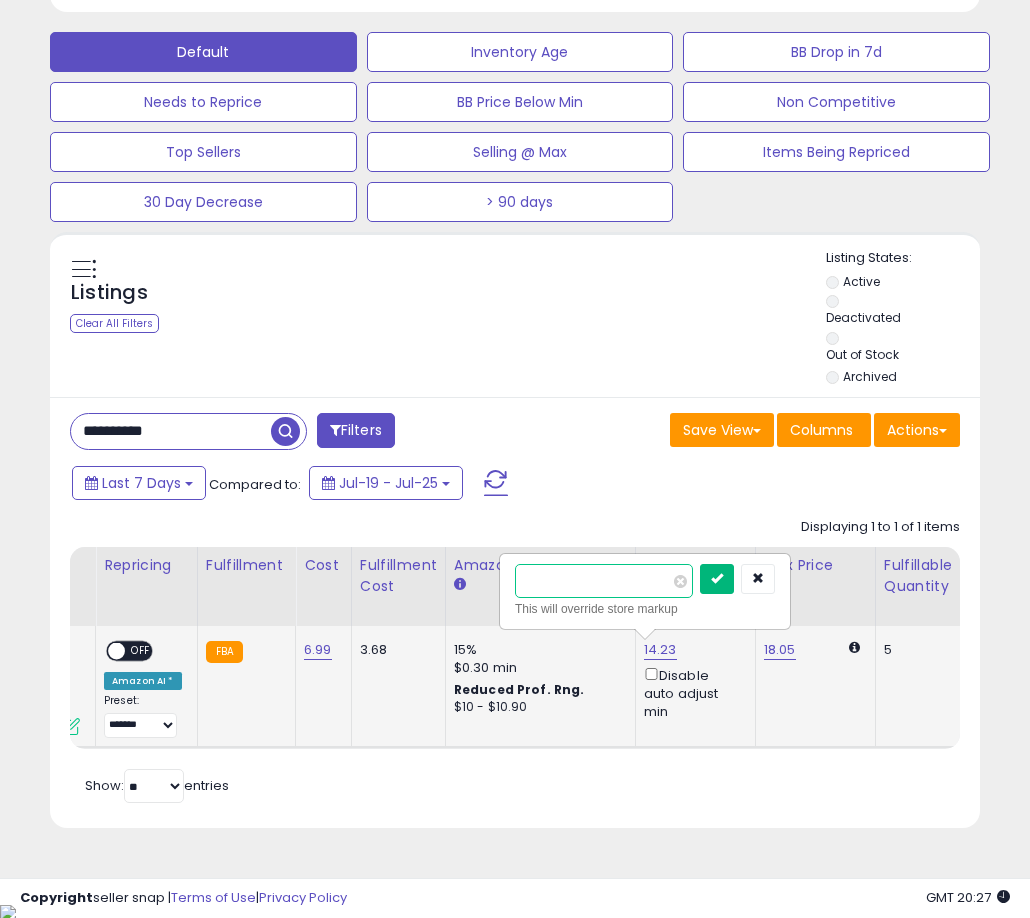 type on "*****" 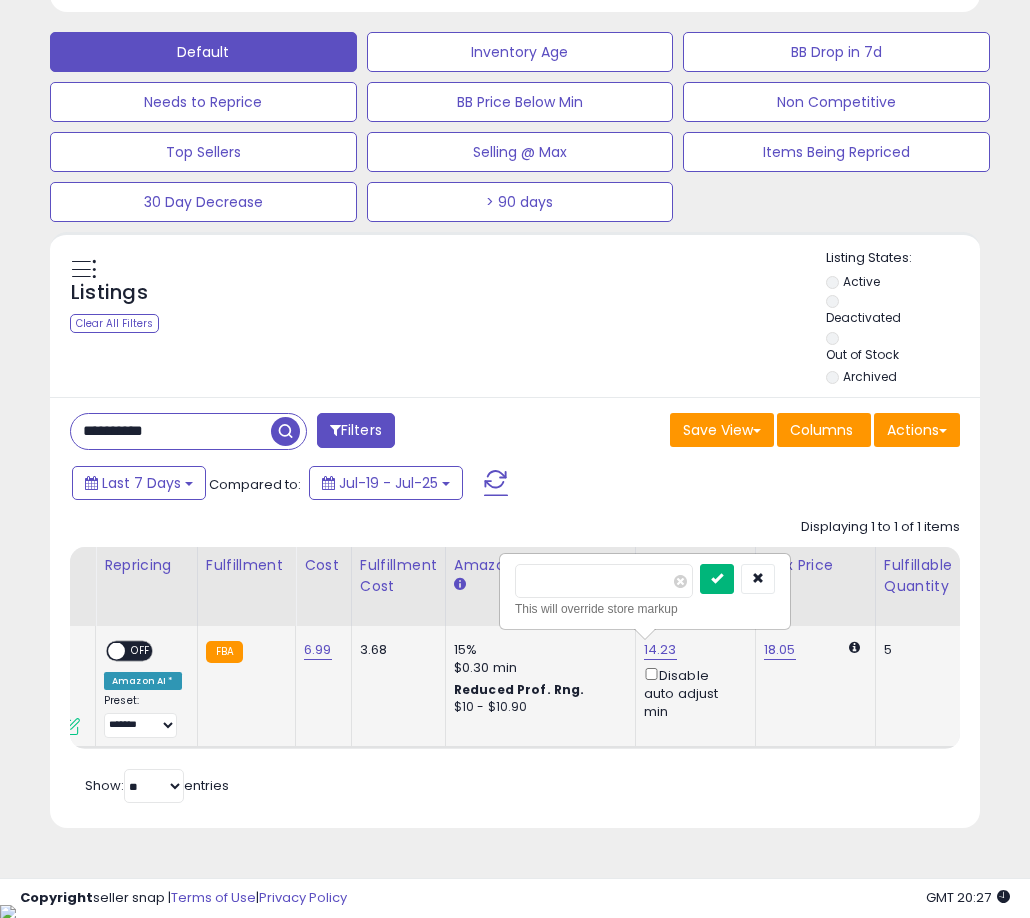 click at bounding box center [717, 578] 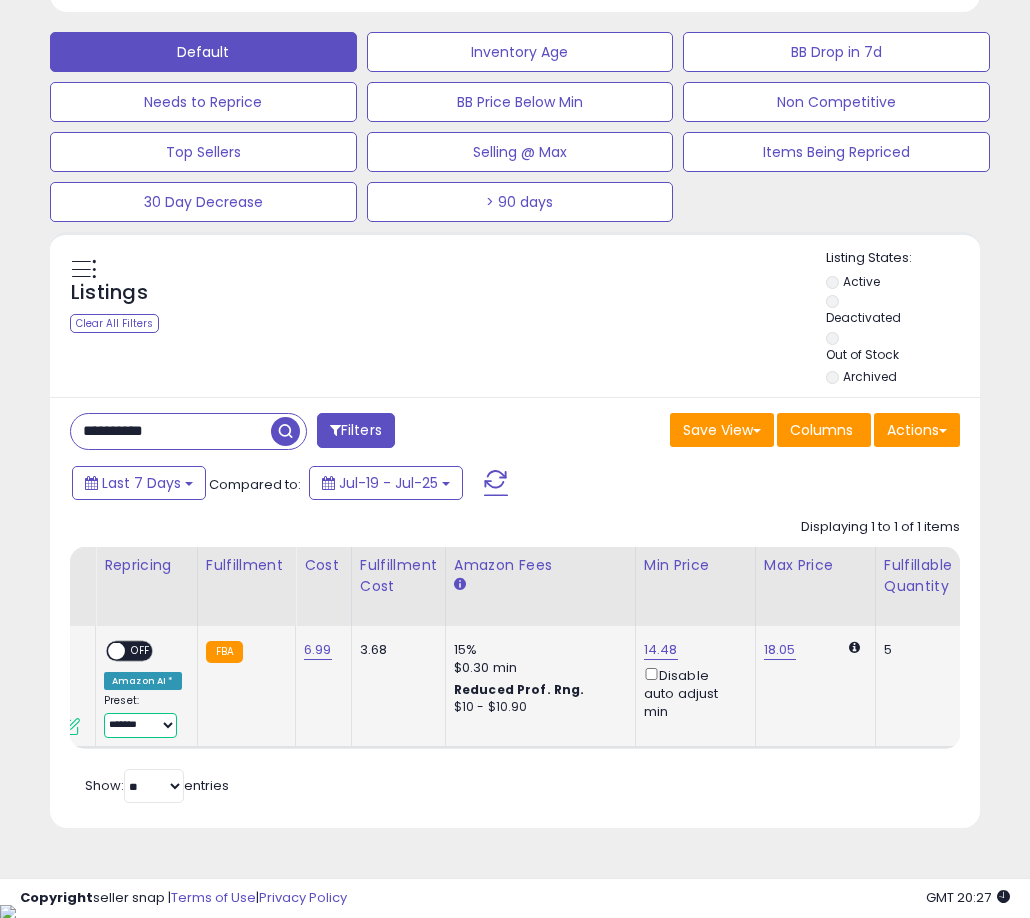 click on "**********" at bounding box center (140, 725) 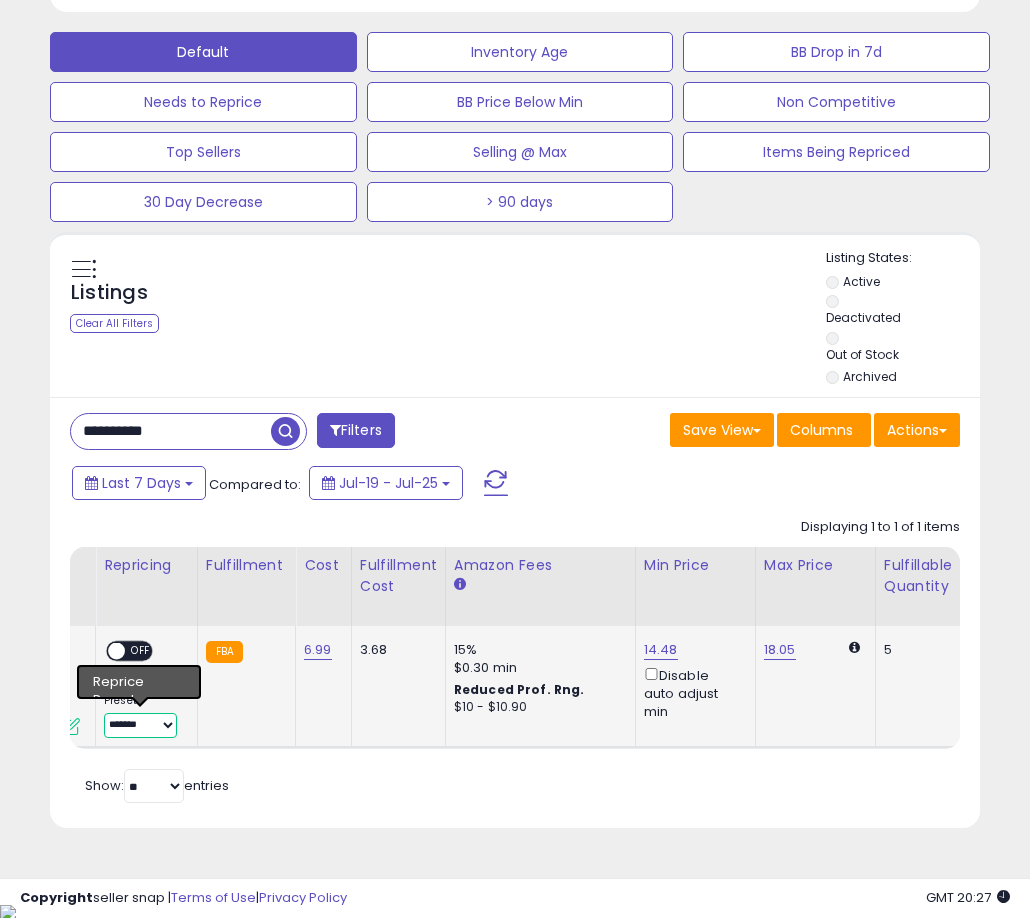 select on "**********" 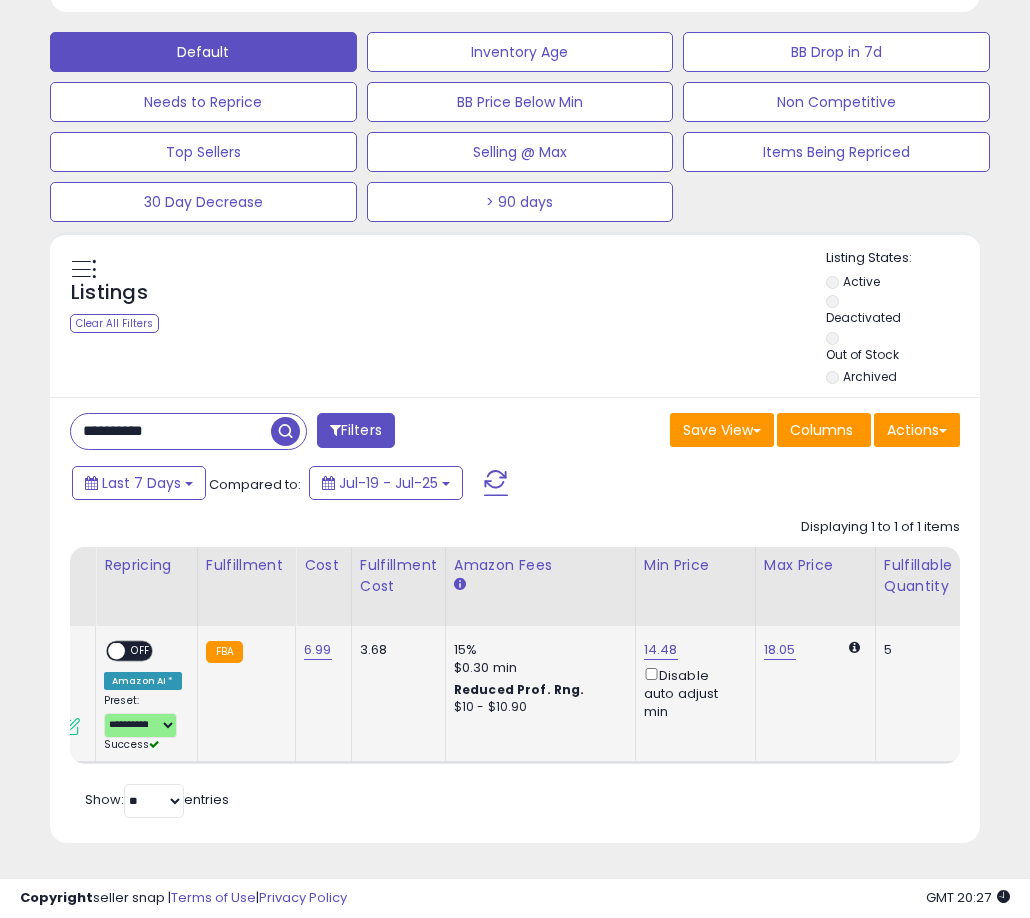 click on "OFF" at bounding box center (141, 650) 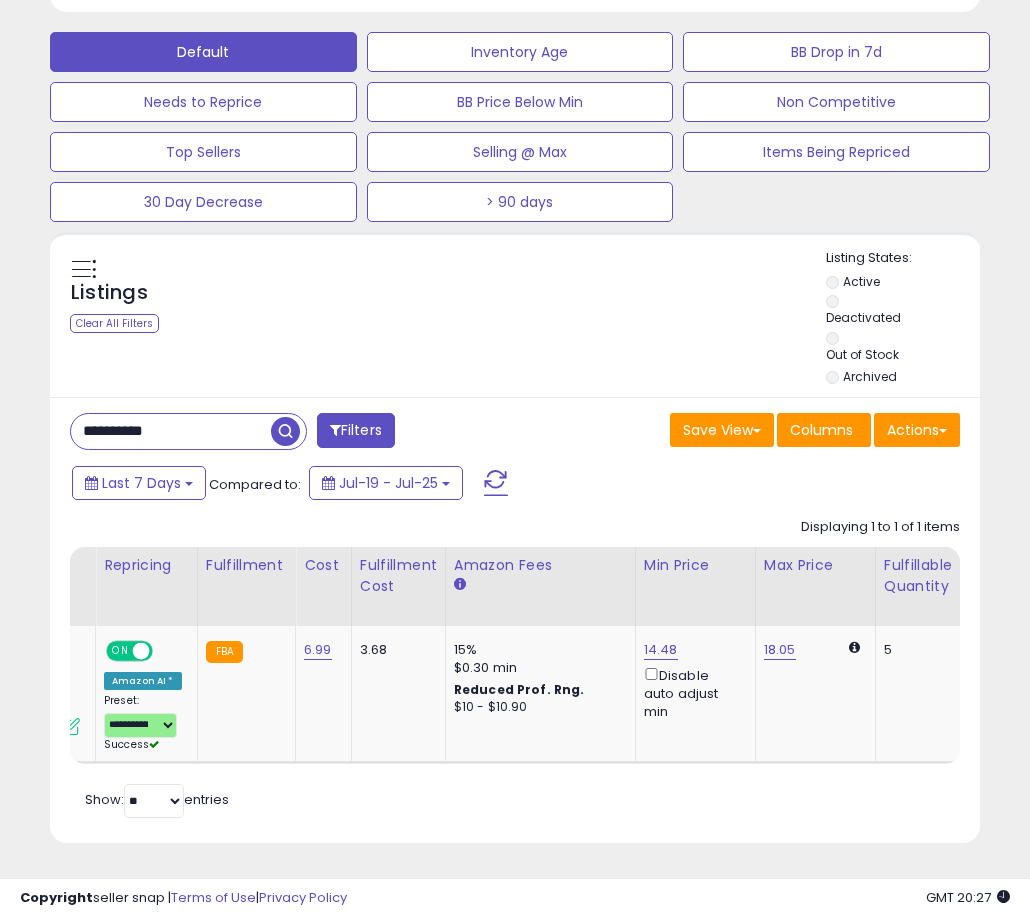 scroll, scrollTop: 0, scrollLeft: 0, axis: both 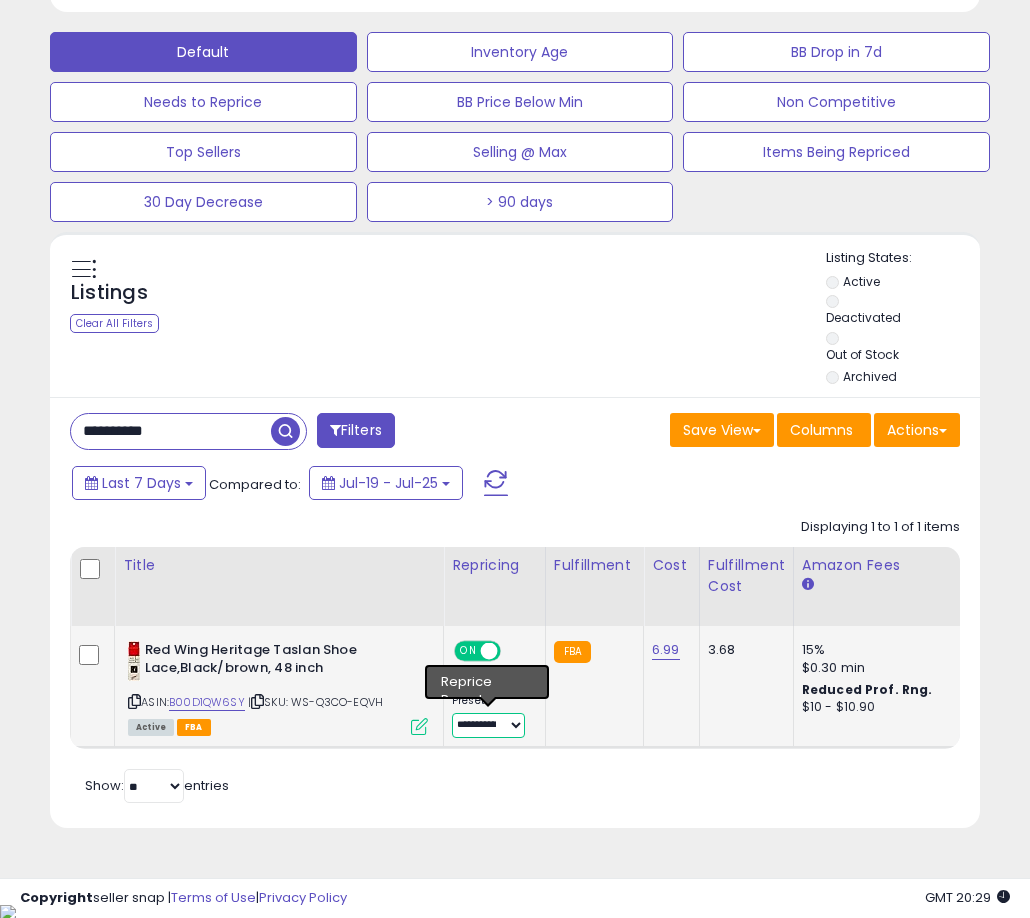 click on "**********" at bounding box center (488, 725) 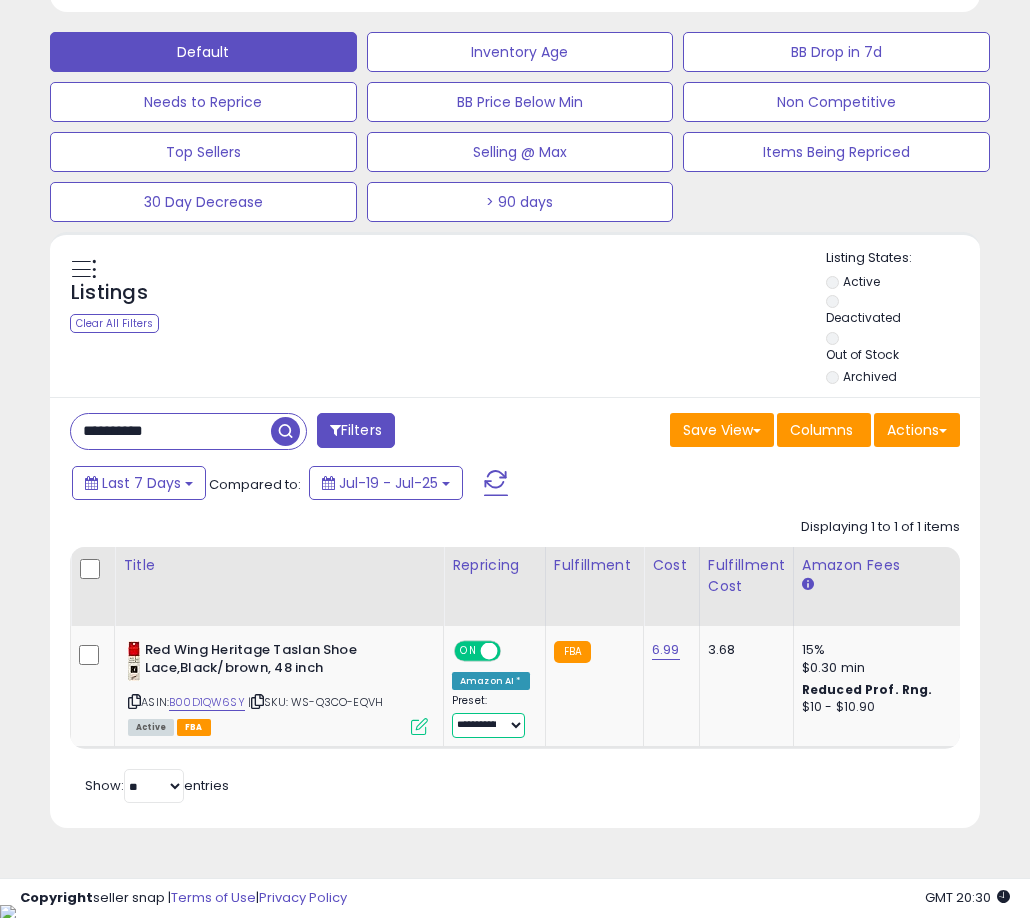 scroll, scrollTop: 0, scrollLeft: 547, axis: horizontal 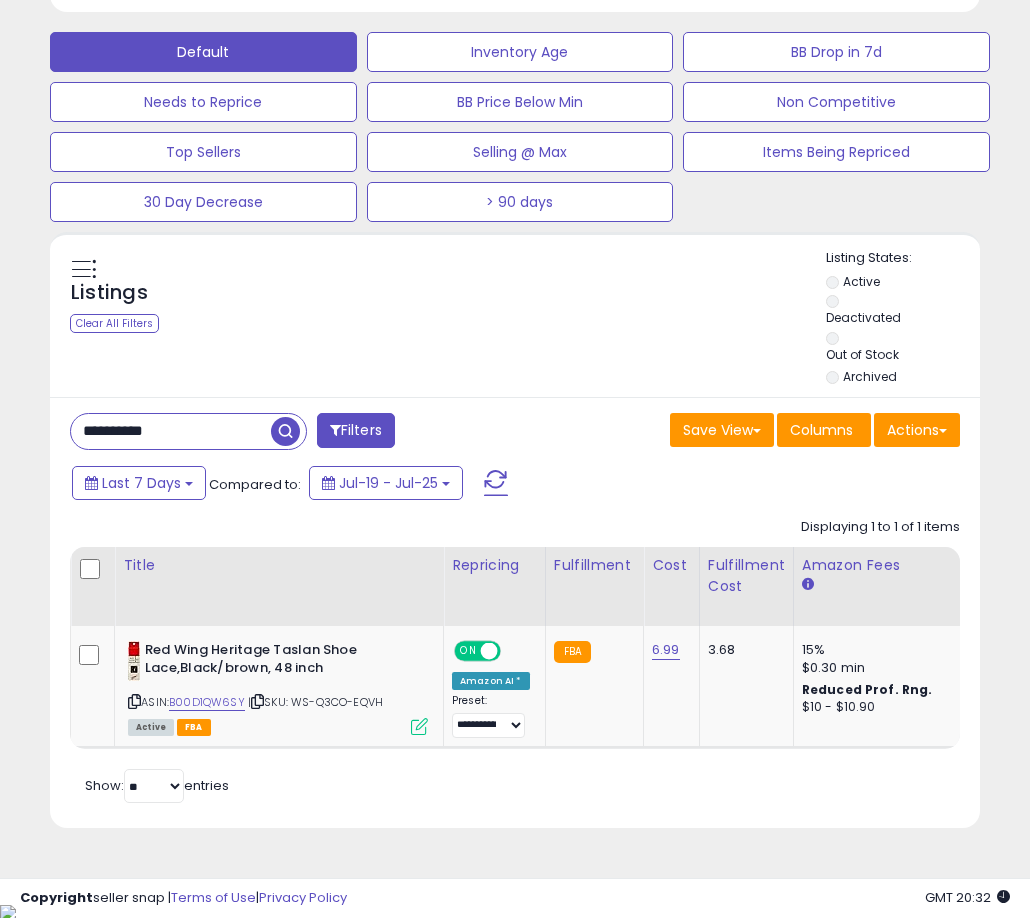click on "**********" at bounding box center (171, 431) 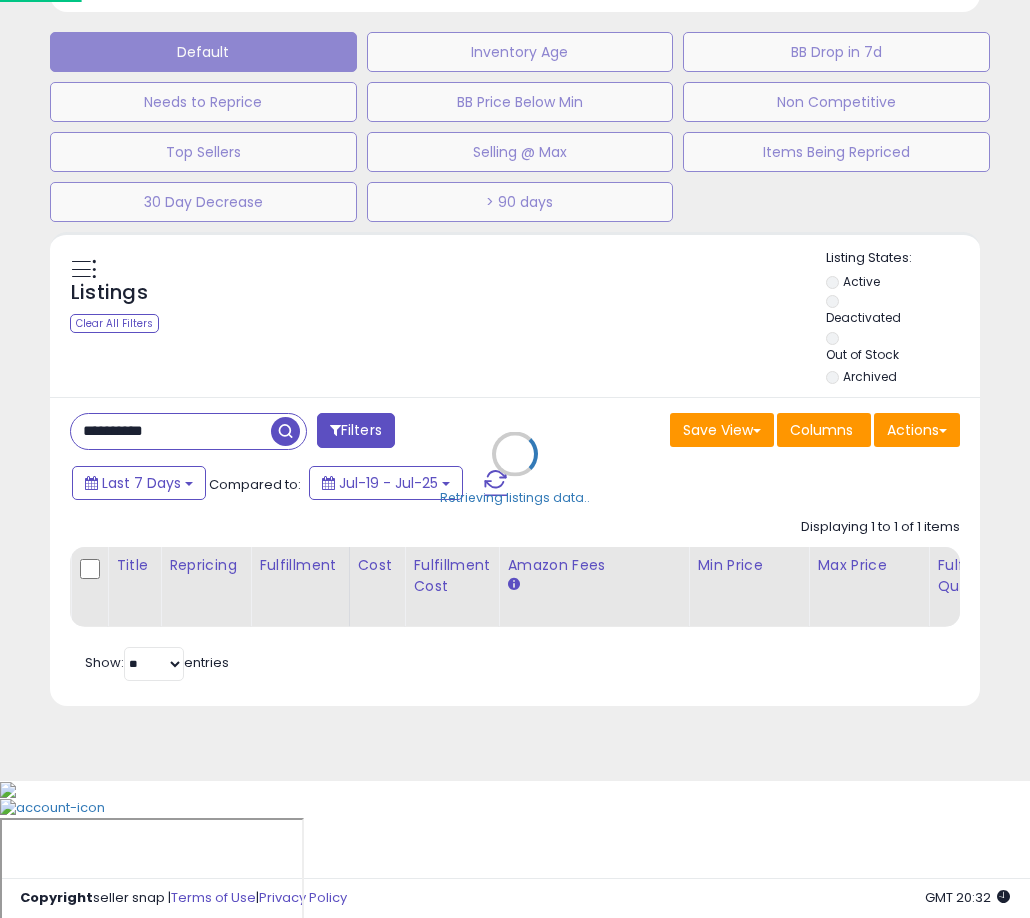 scroll, scrollTop: 999590, scrollLeft: 999455, axis: both 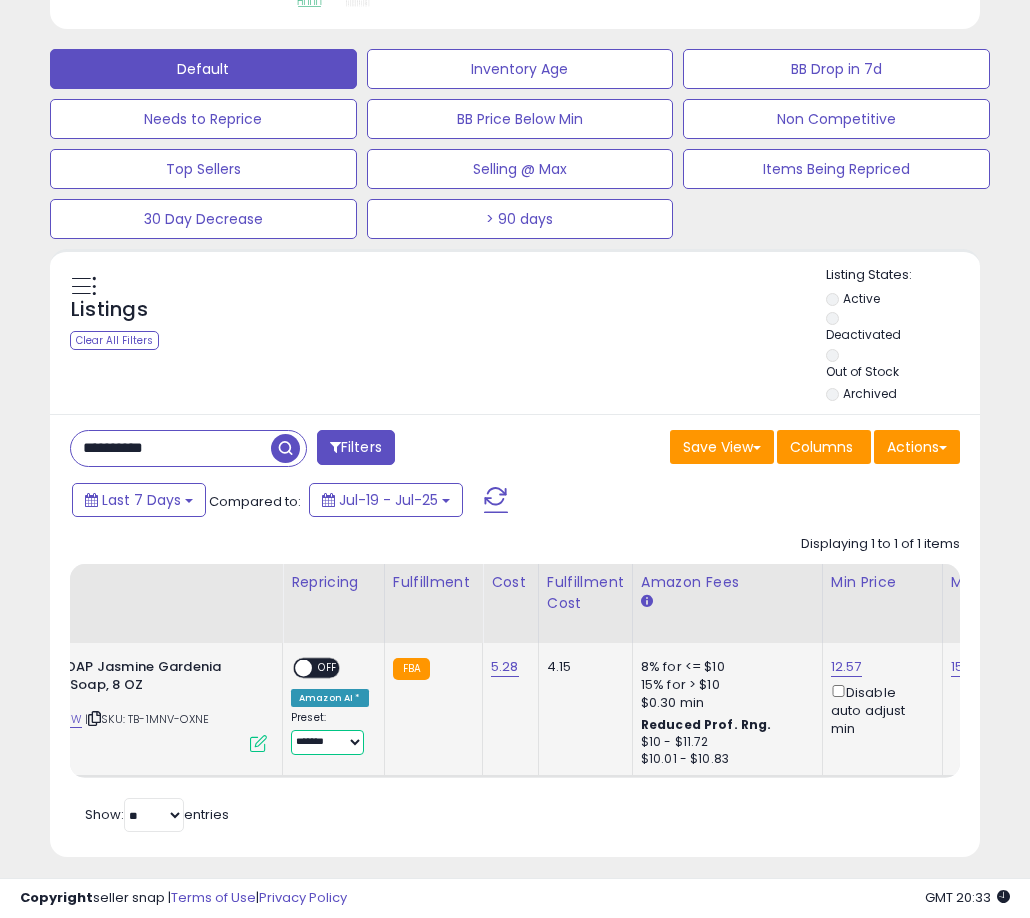 click on "**********" at bounding box center (327, 742) 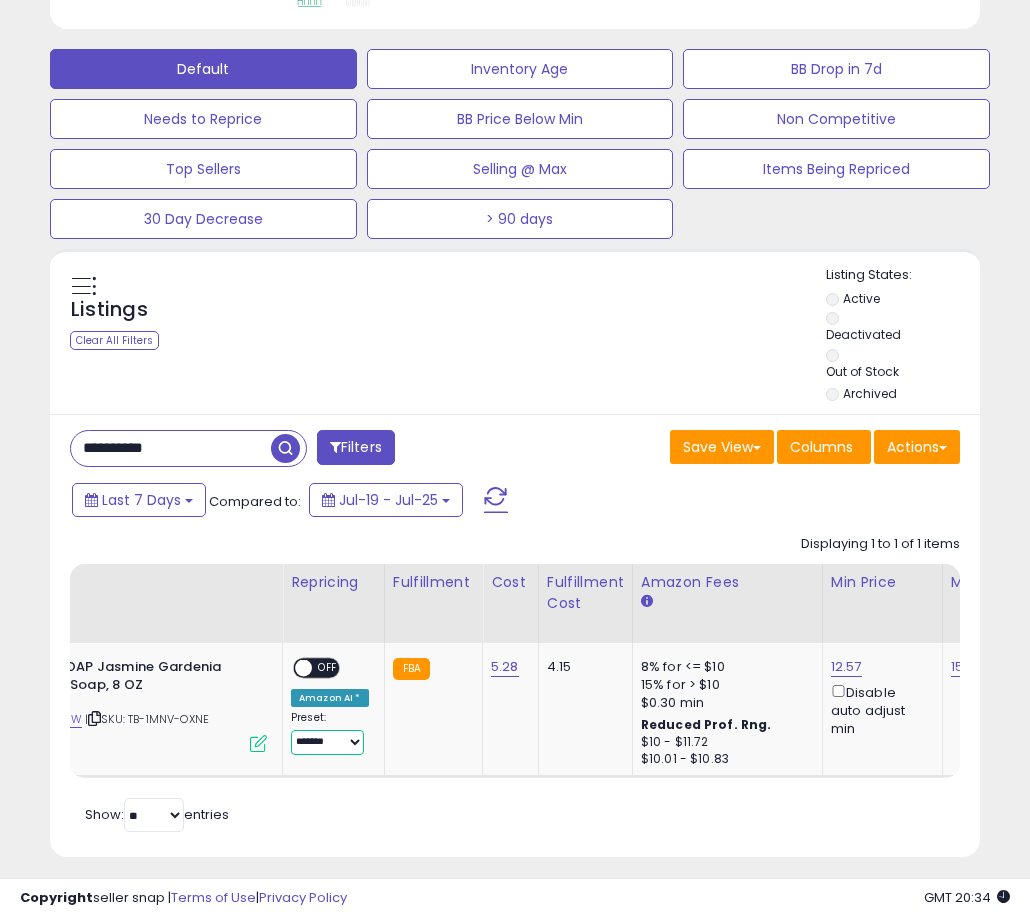 scroll, scrollTop: 0, scrollLeft: 255, axis: horizontal 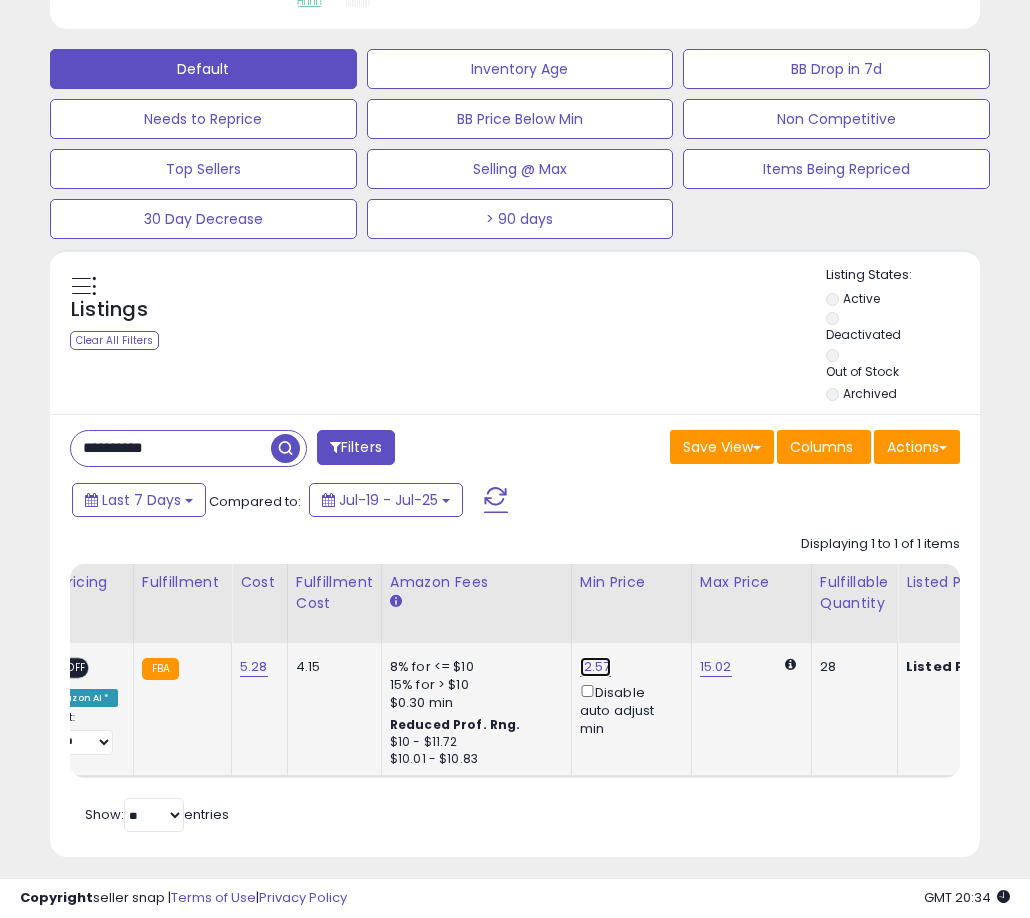 click on "12.57" at bounding box center [595, 667] 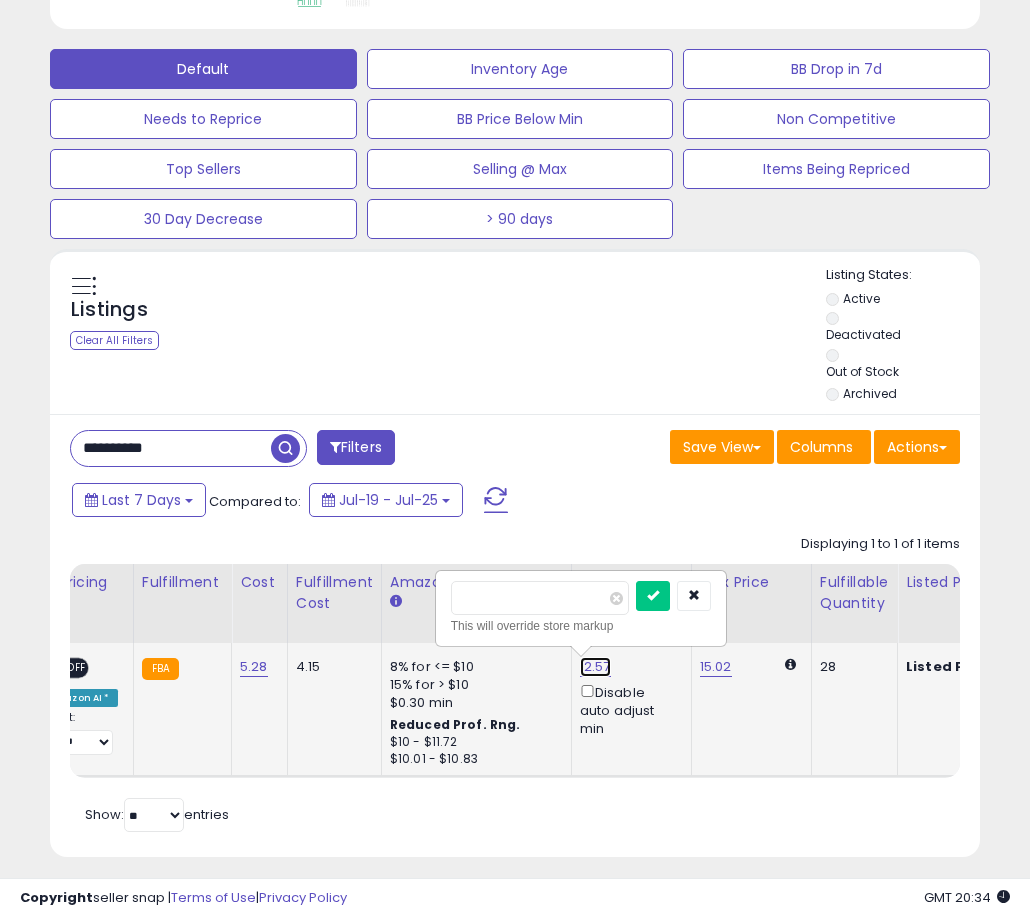 click on "12.57" at bounding box center (595, 667) 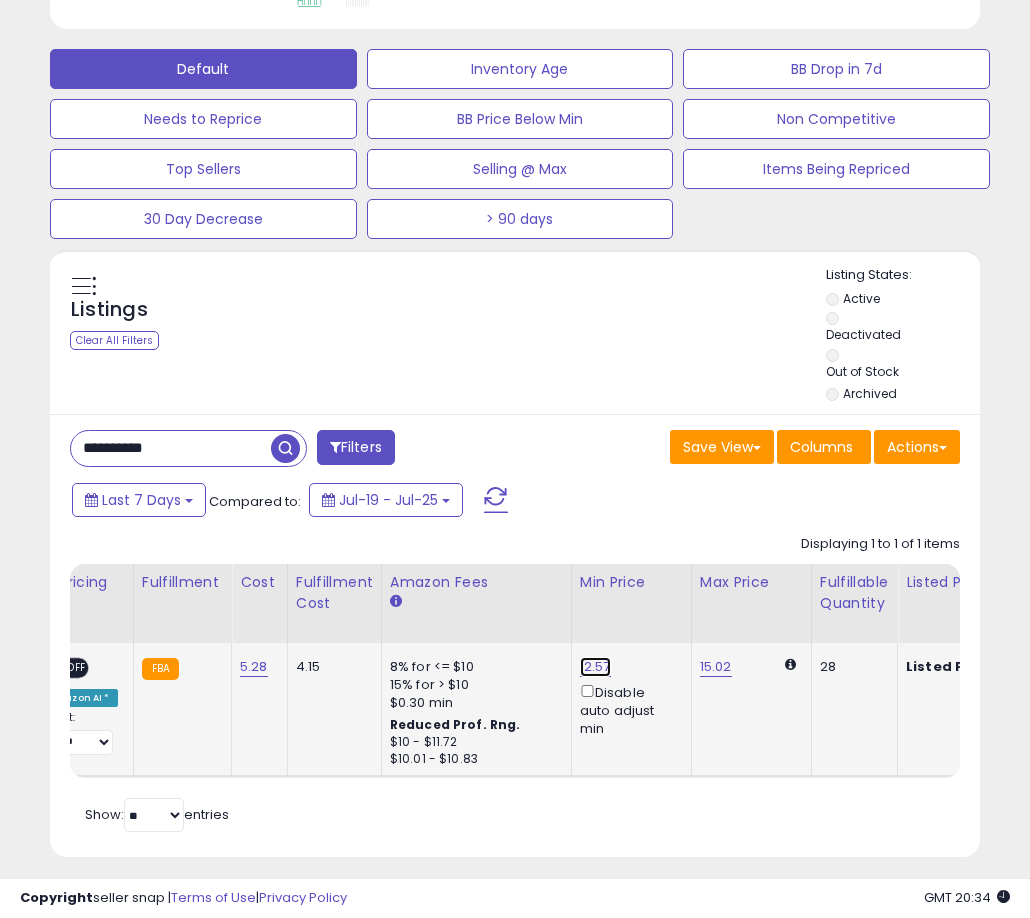 click on "12.57" at bounding box center [595, 667] 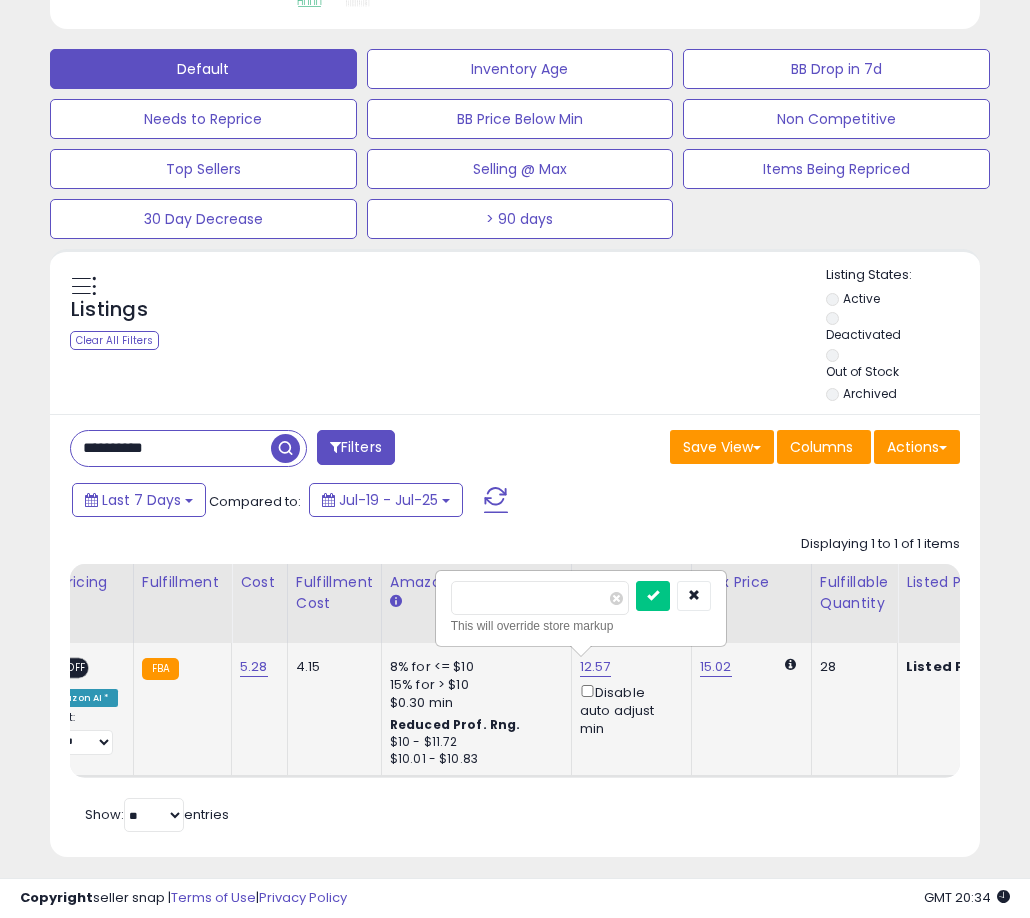 click on "*****" at bounding box center (540, 598) 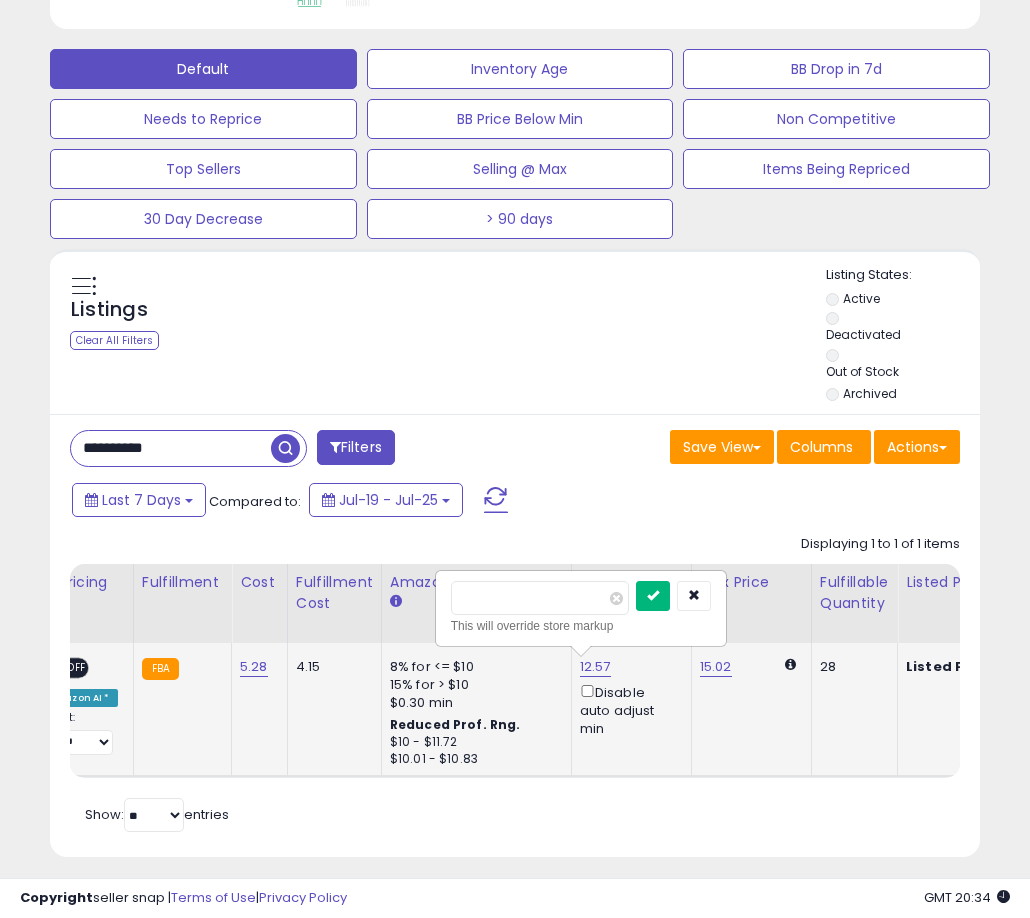 type on "*****" 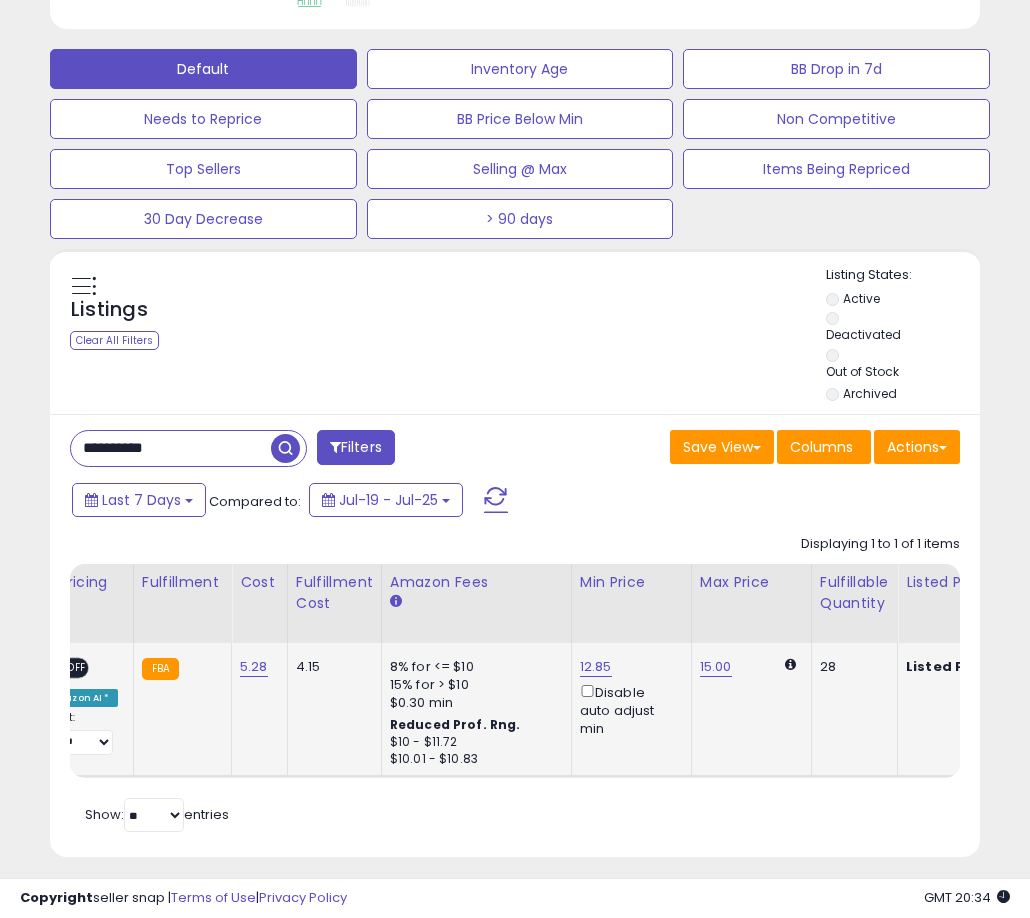 scroll, scrollTop: 0, scrollLeft: 379, axis: horizontal 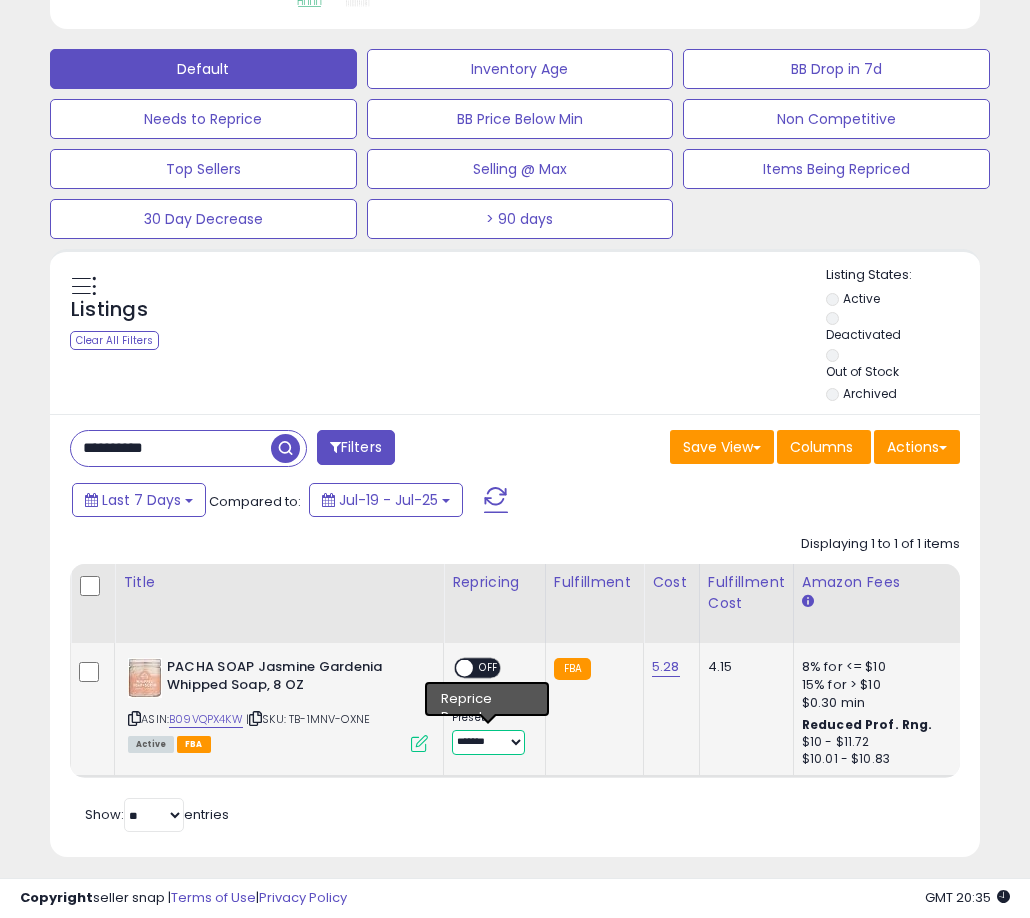 click on "**********" at bounding box center [488, 742] 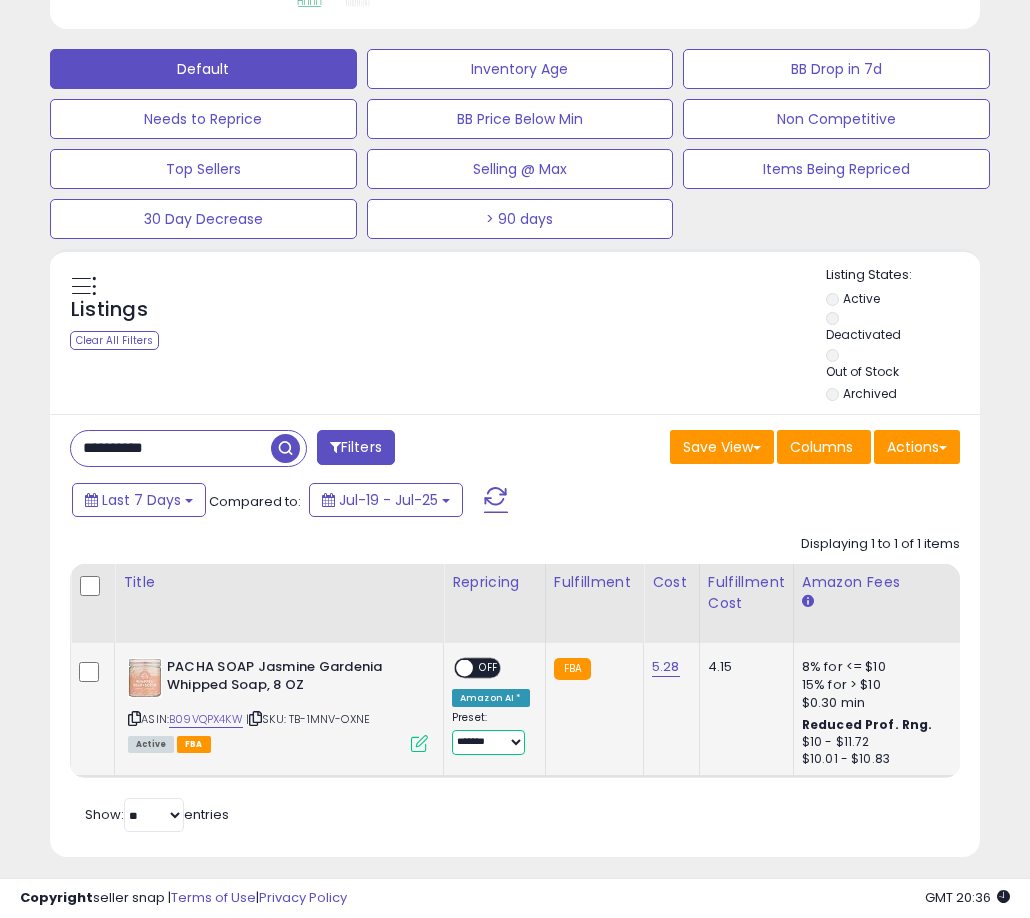click on "**********" at bounding box center [488, 742] 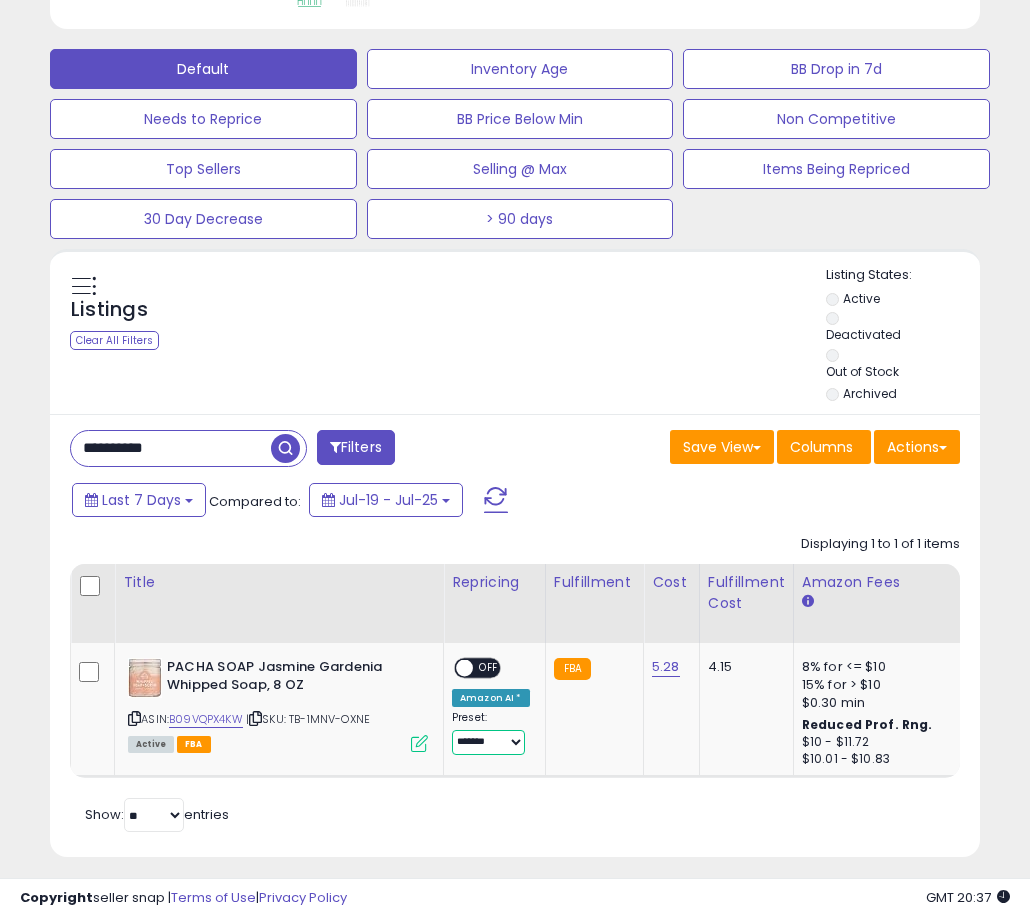 scroll, scrollTop: 0, scrollLeft: 226, axis: horizontal 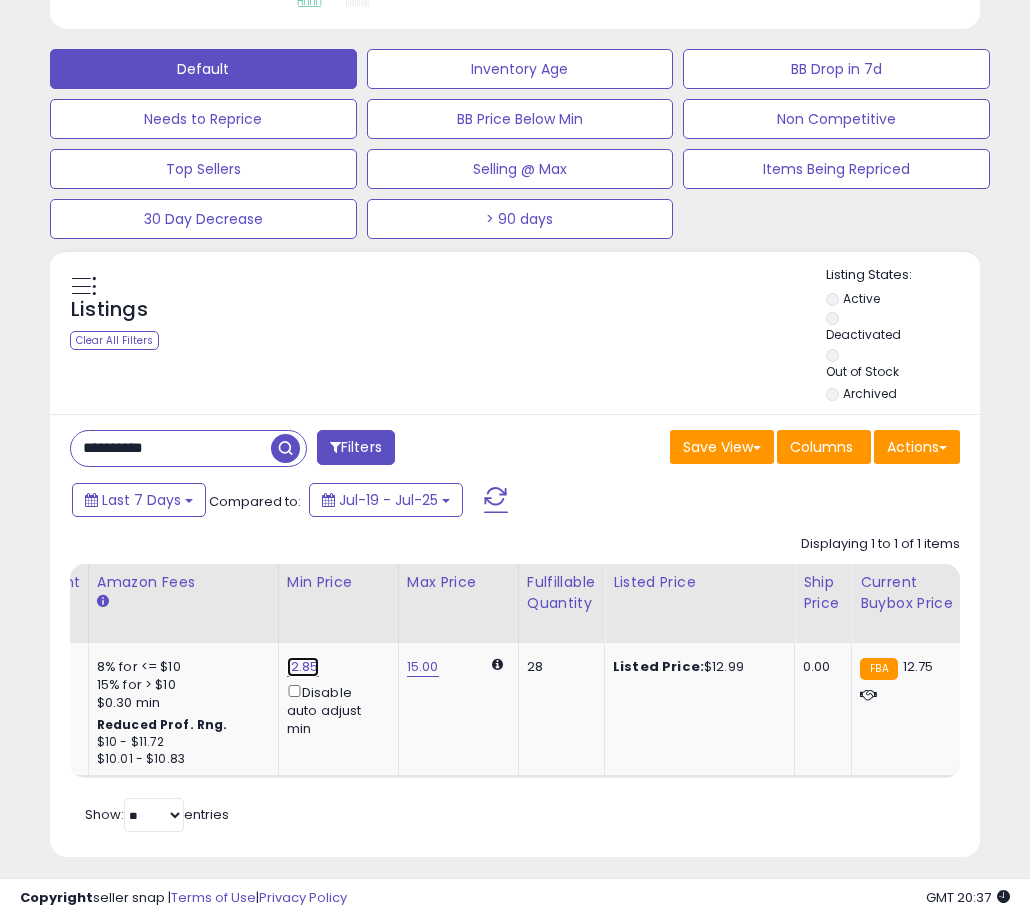 click on "12.85" at bounding box center [303, 667] 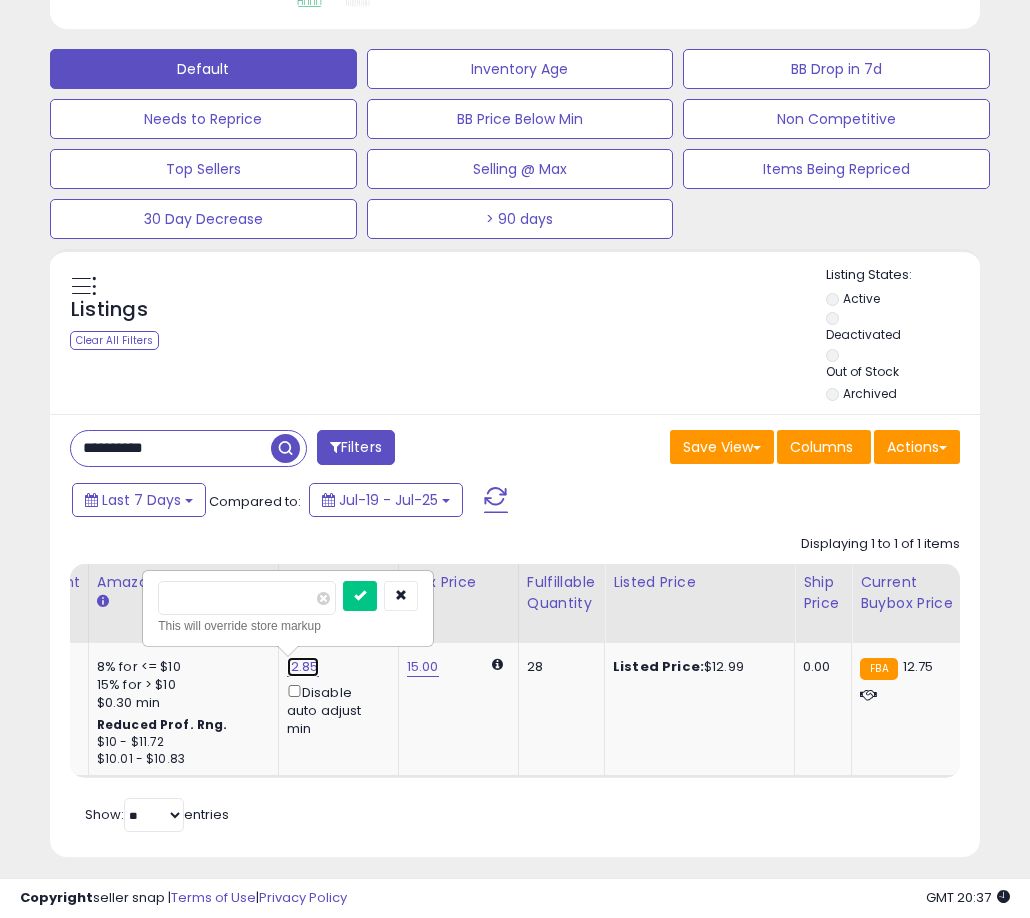 click on "12.85" at bounding box center (303, 667) 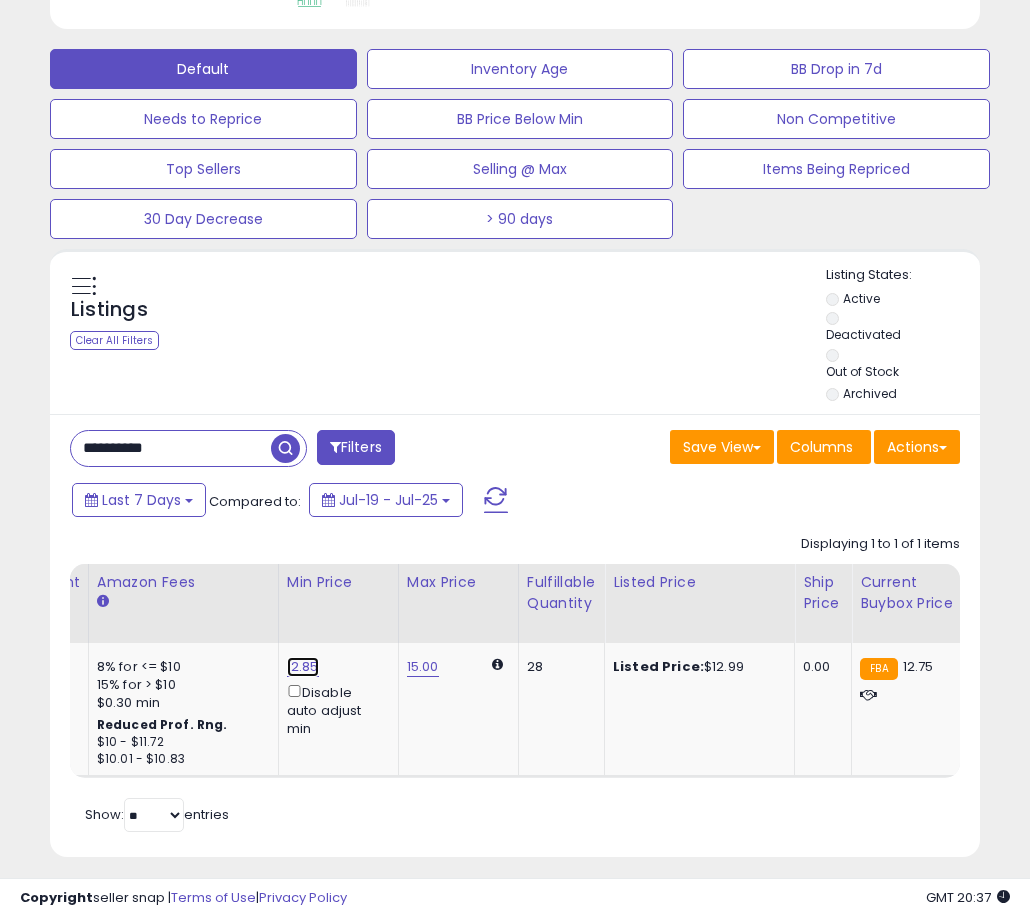 click on "12.85" at bounding box center (303, 667) 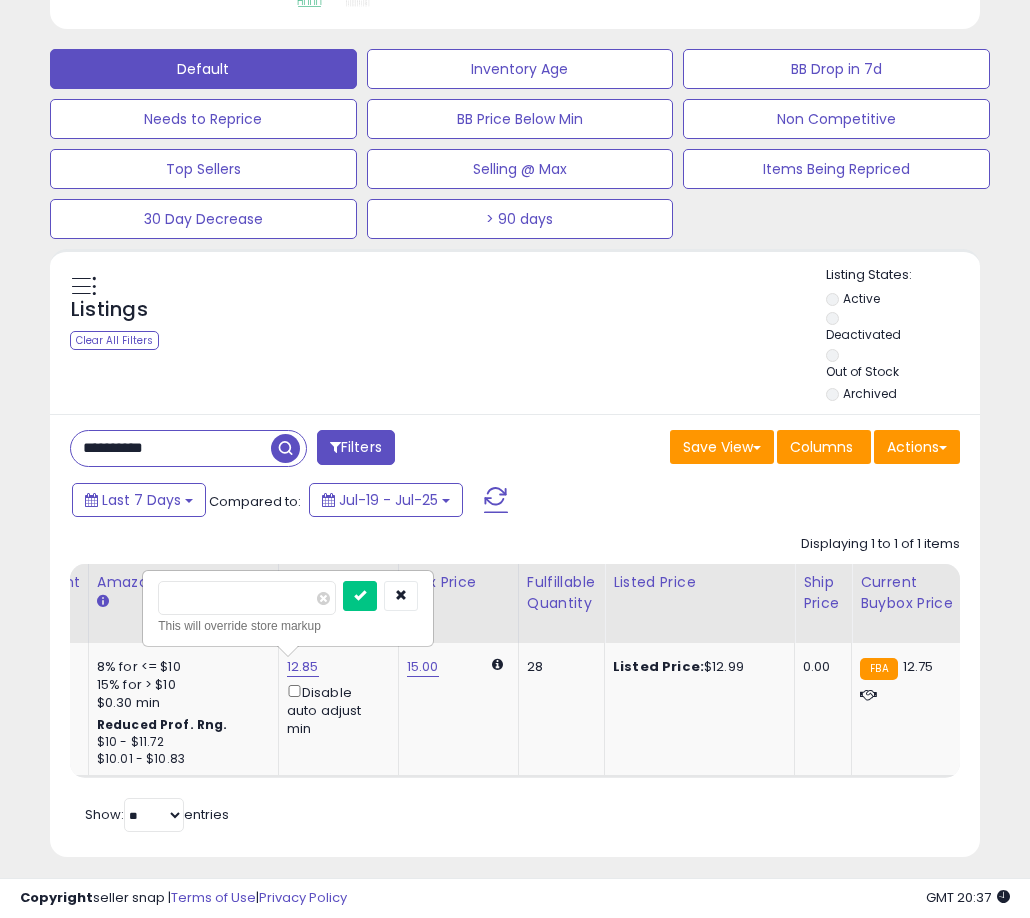 click on "*****" at bounding box center (247, 598) 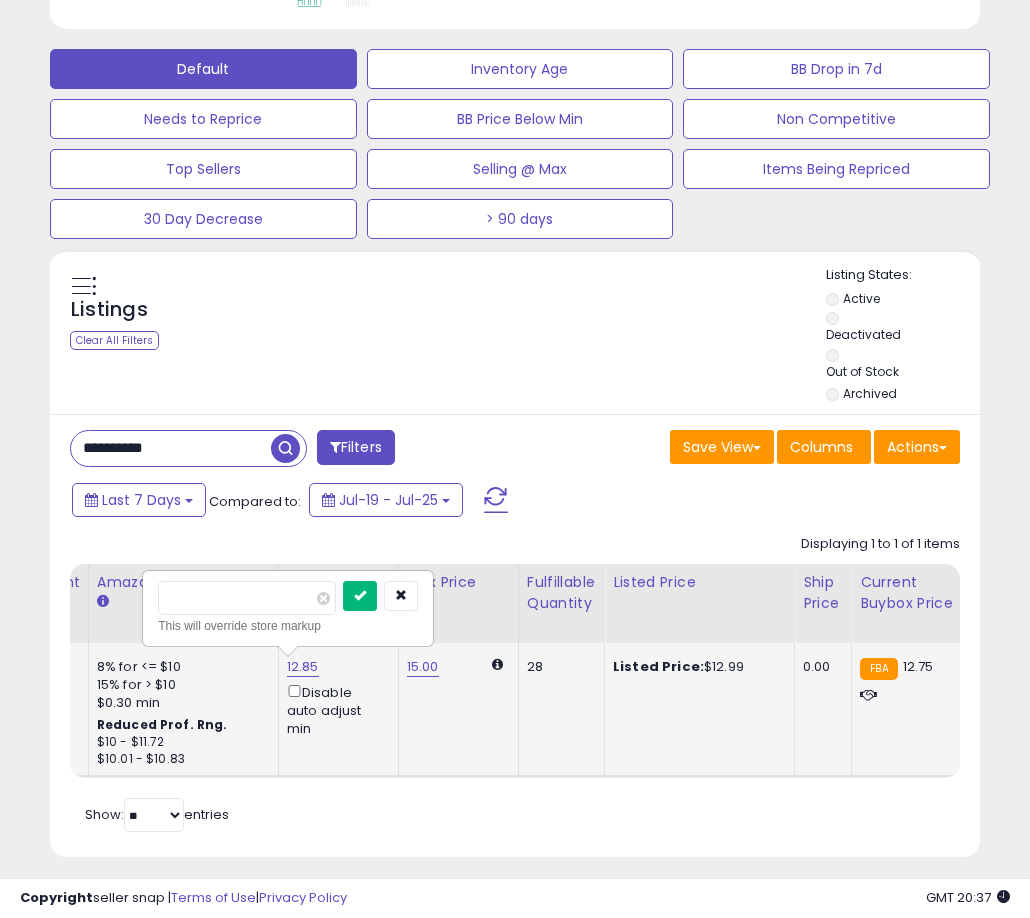 click at bounding box center (360, 596) 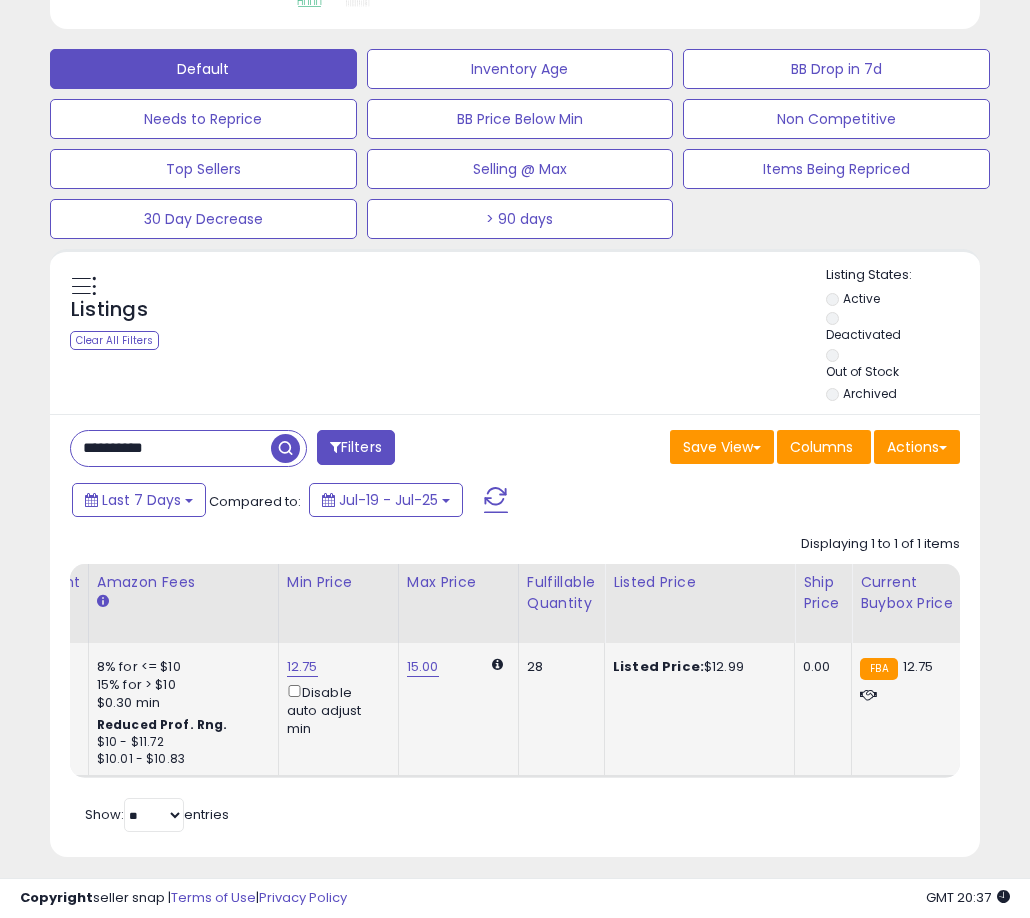 scroll, scrollTop: 0, scrollLeft: 483, axis: horizontal 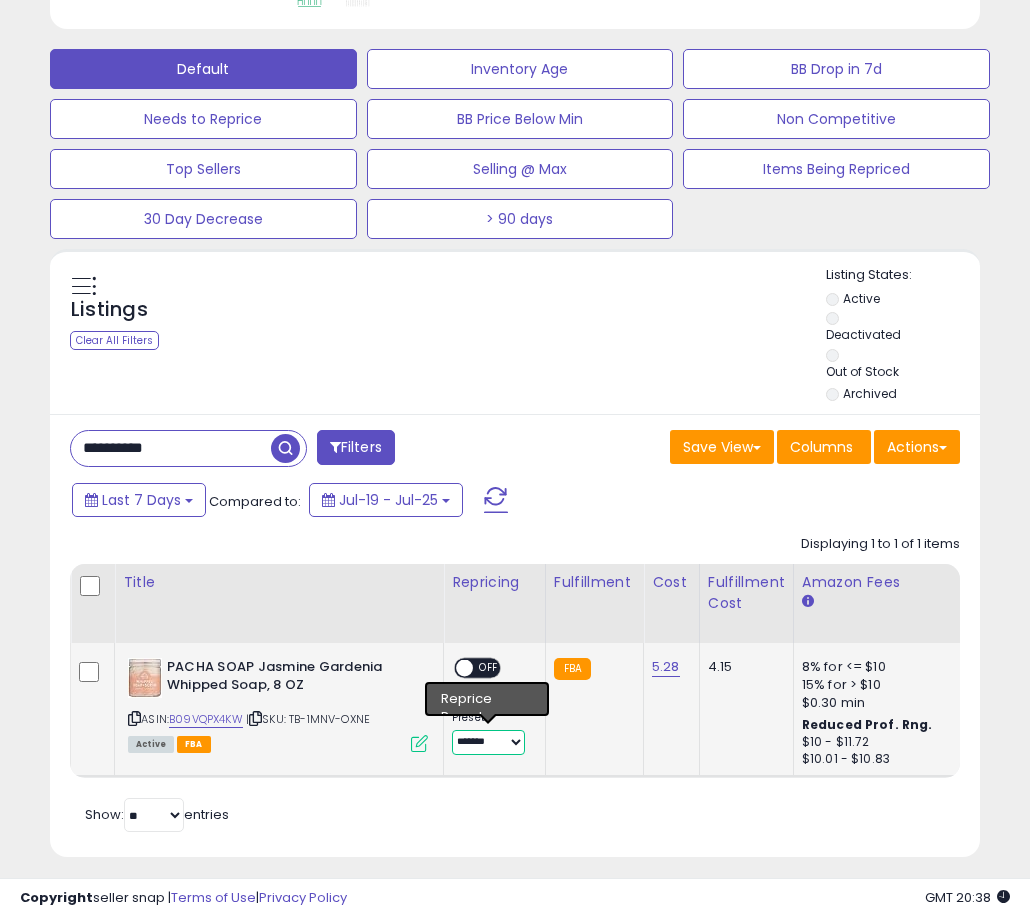 click on "**********" at bounding box center [488, 742] 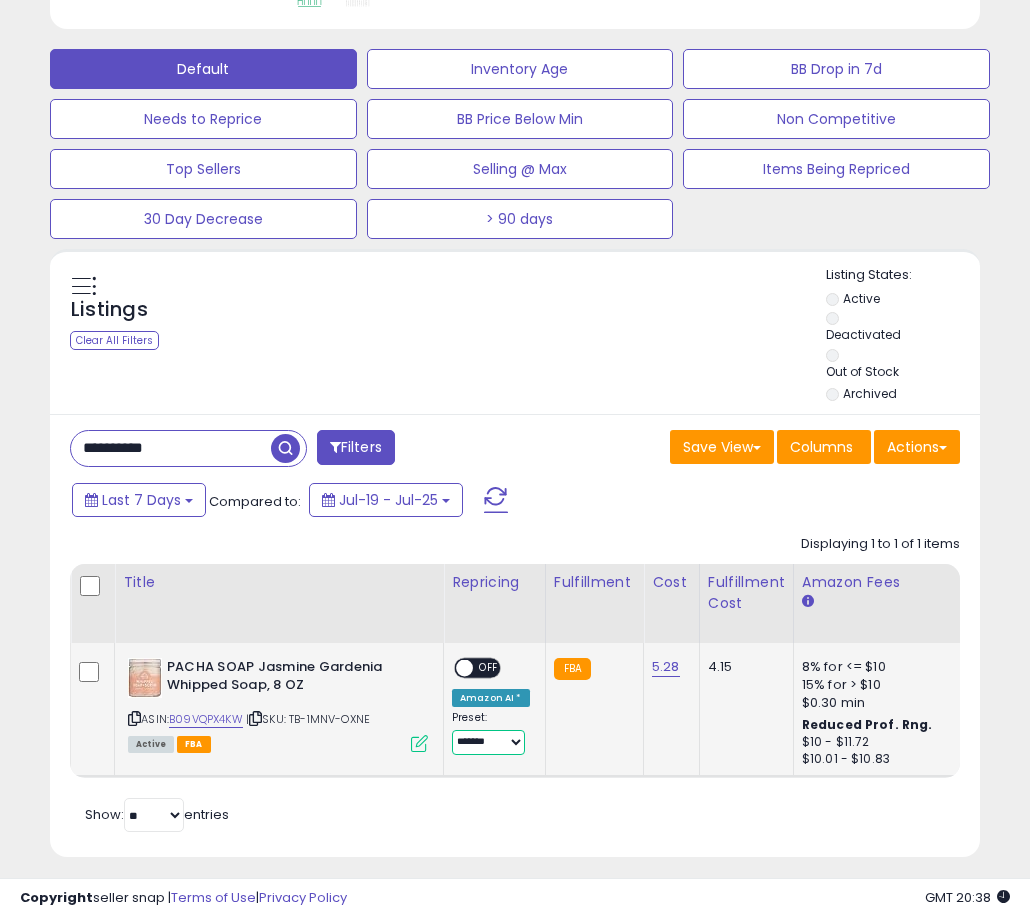 select on "****" 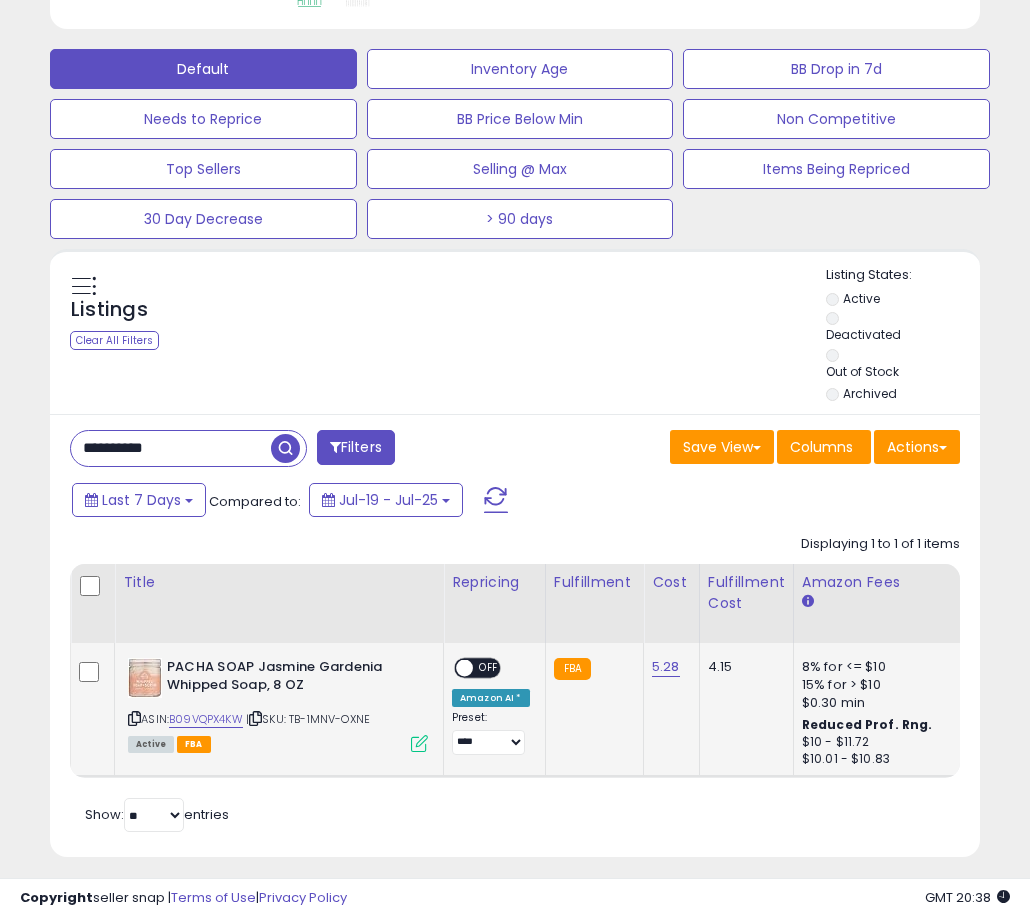 click on "OFF" at bounding box center [489, 667] 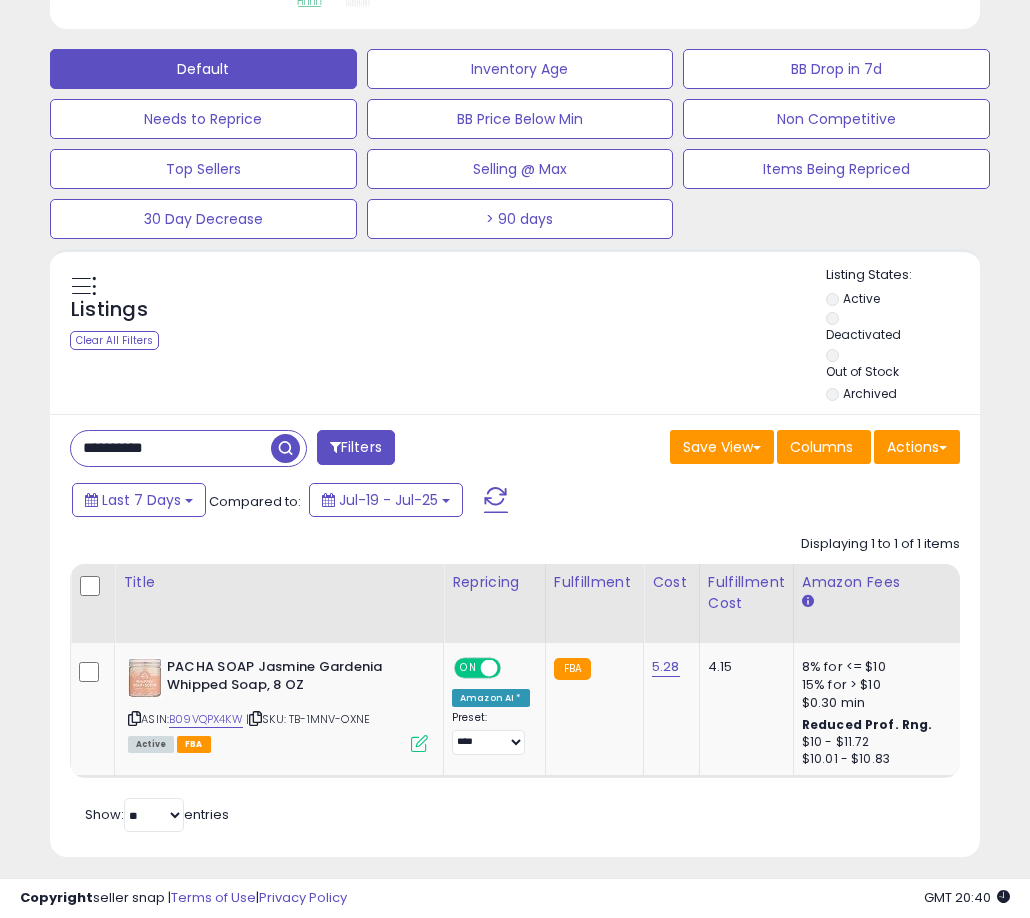 click on "**********" at bounding box center (171, 448) 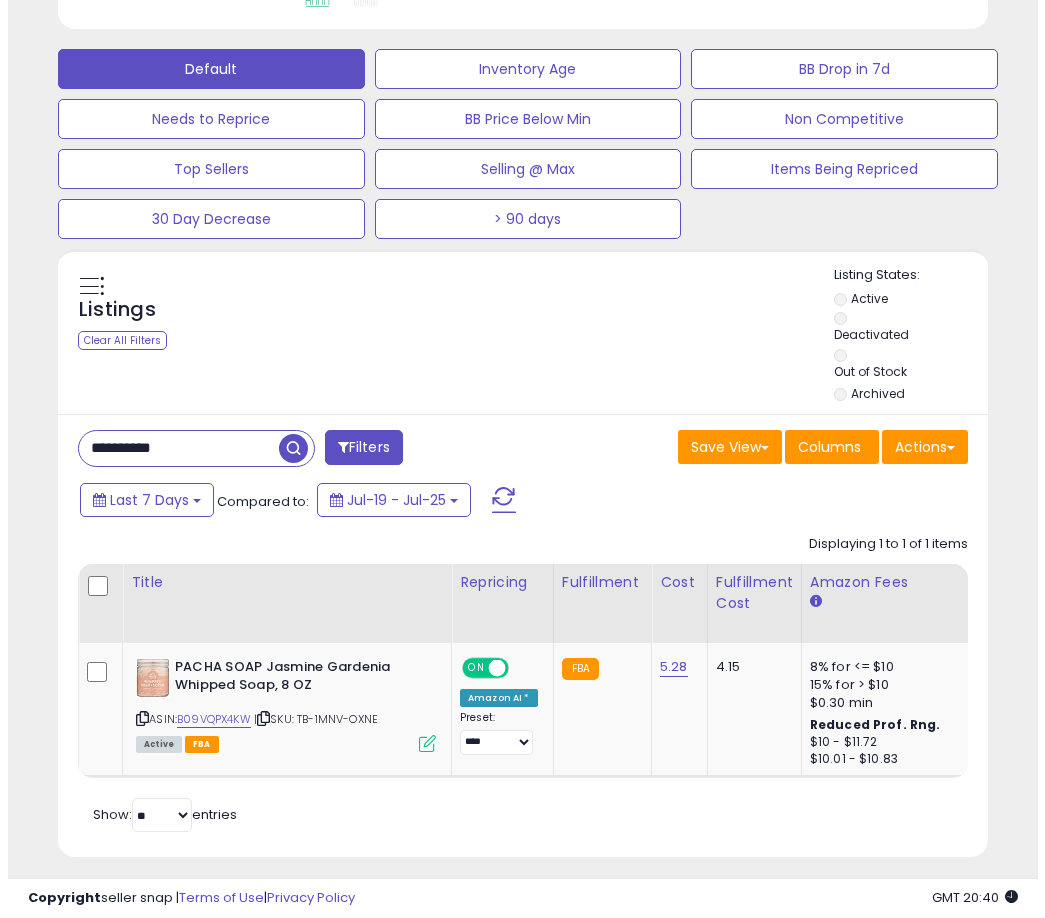 scroll, scrollTop: 504, scrollLeft: 0, axis: vertical 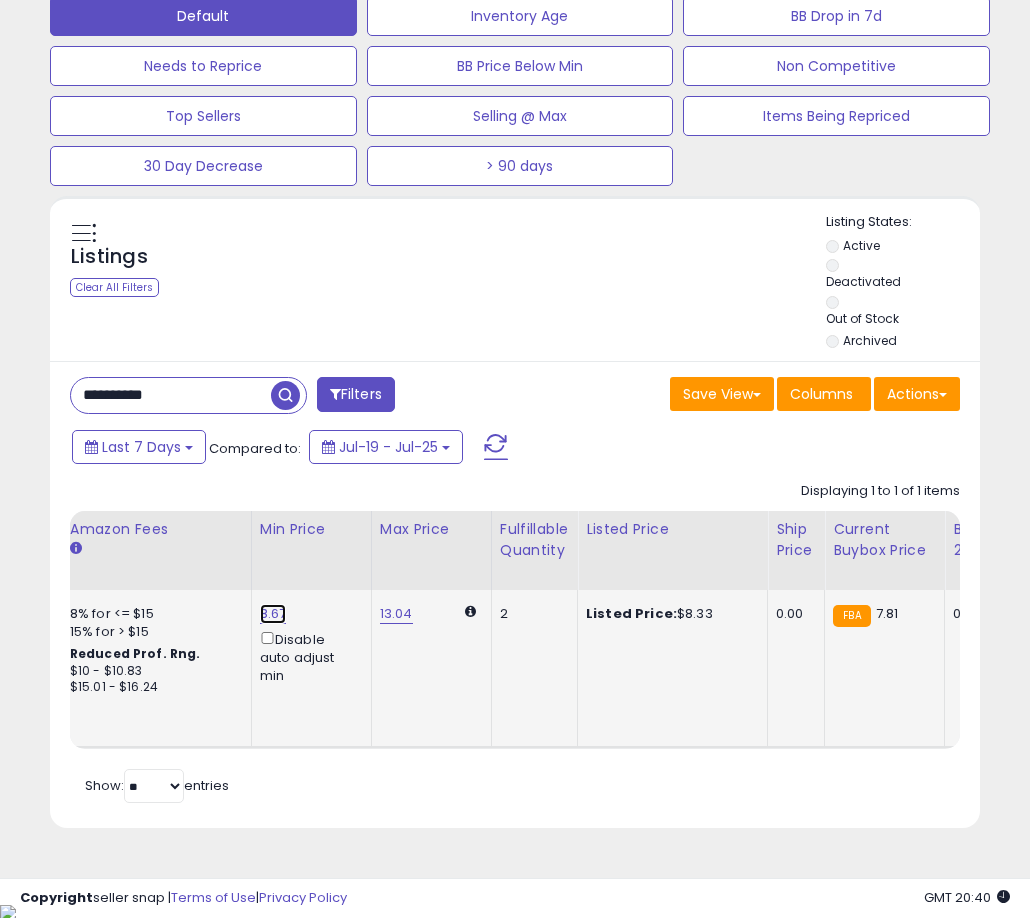 click on "8.67" at bounding box center (273, 614) 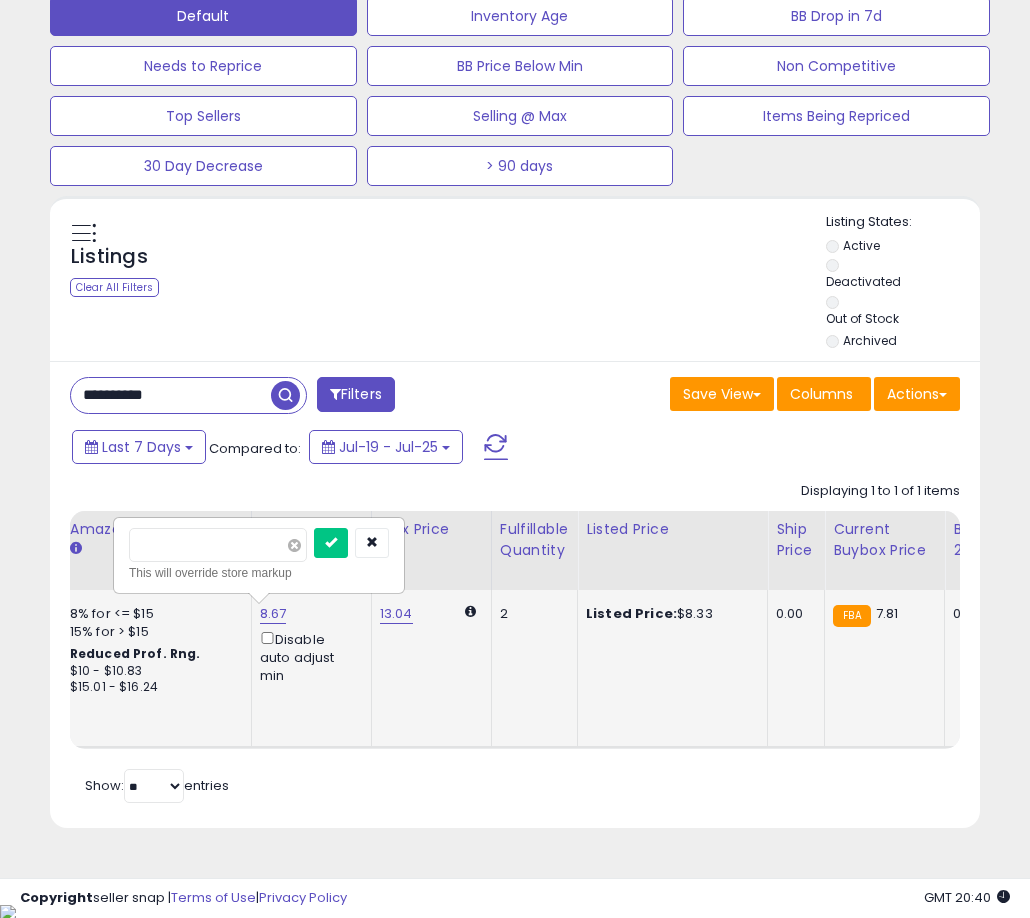 click at bounding box center [294, 545] 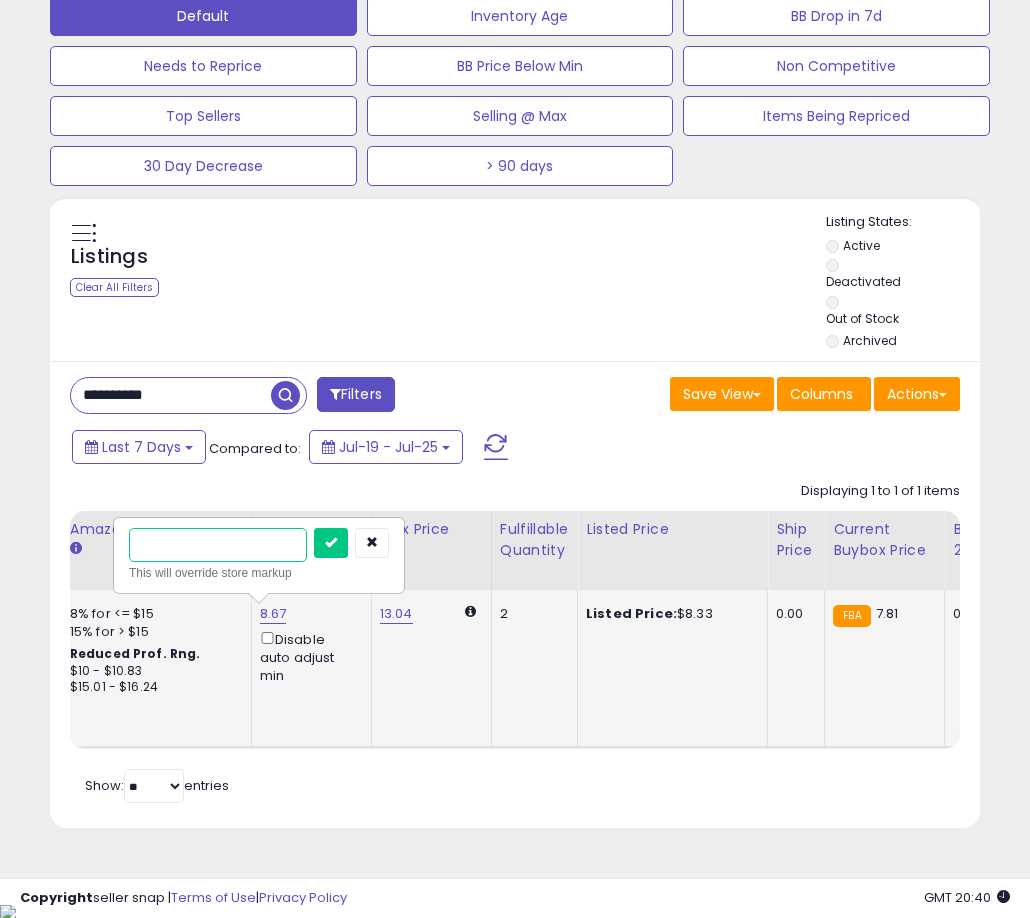 click at bounding box center (218, 545) 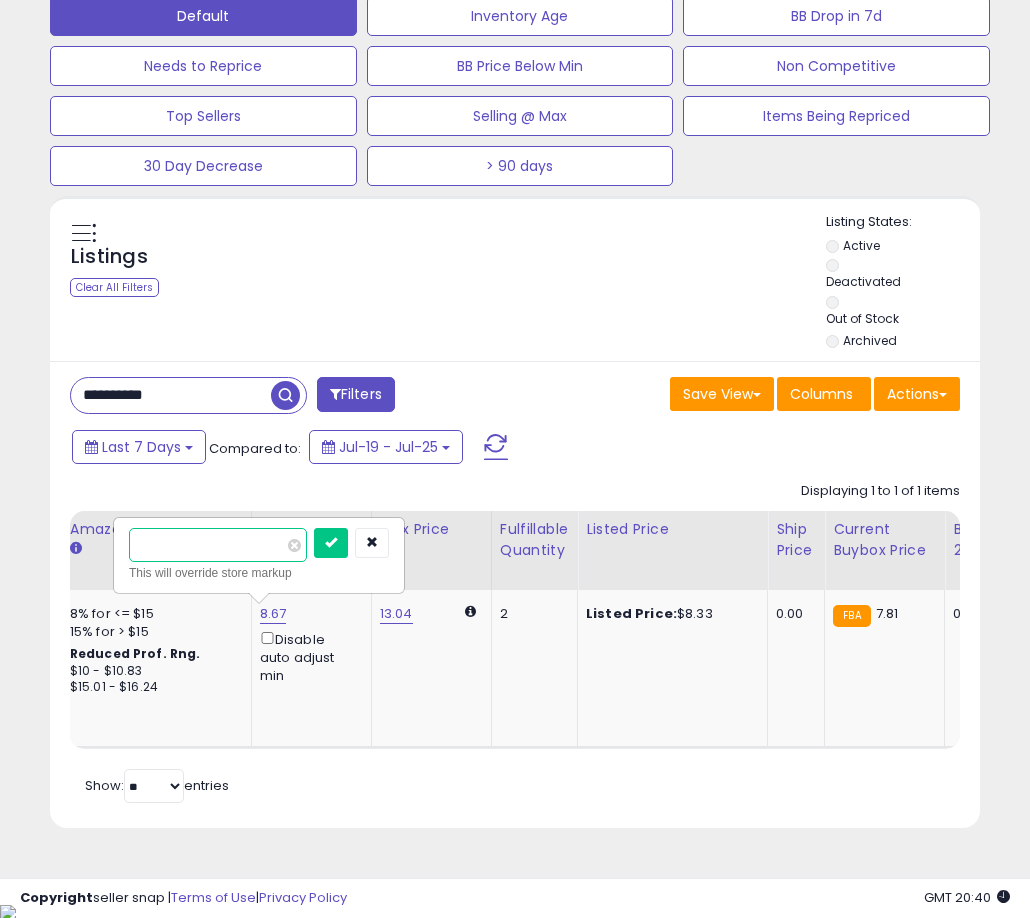 scroll, scrollTop: 0, scrollLeft: 621, axis: horizontal 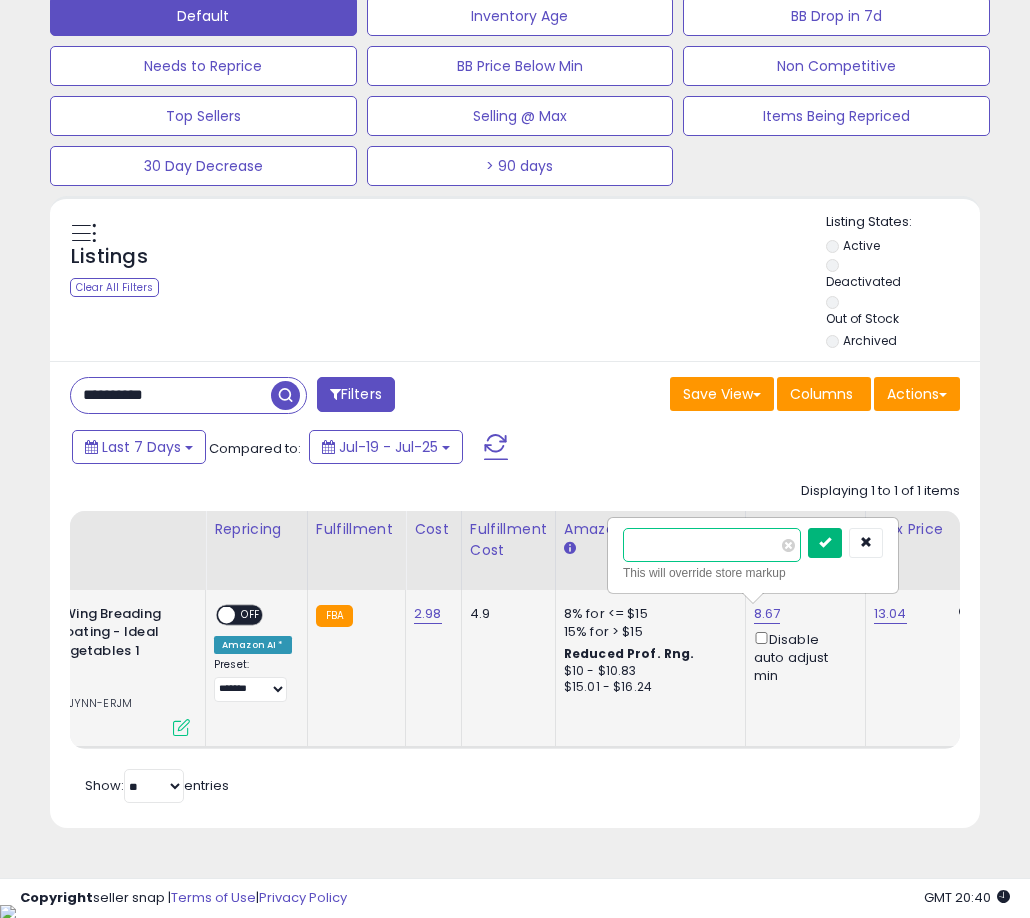 type on "****" 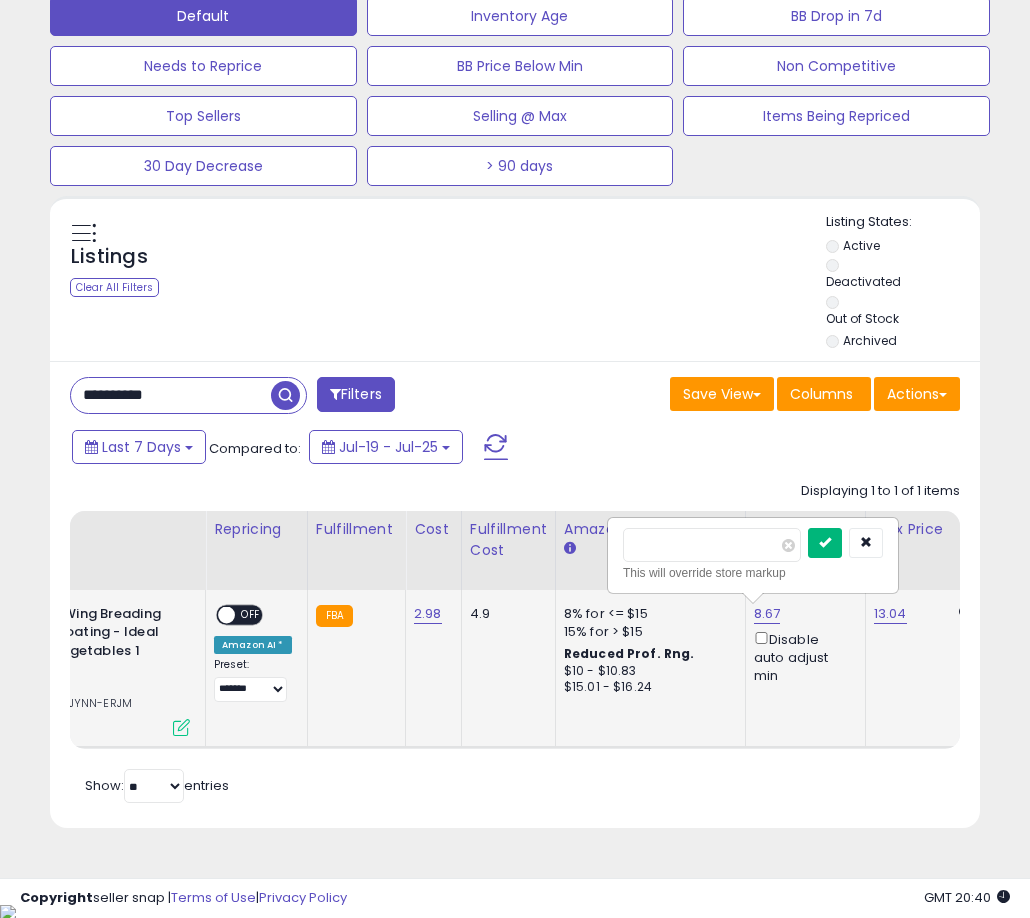 click at bounding box center (825, 543) 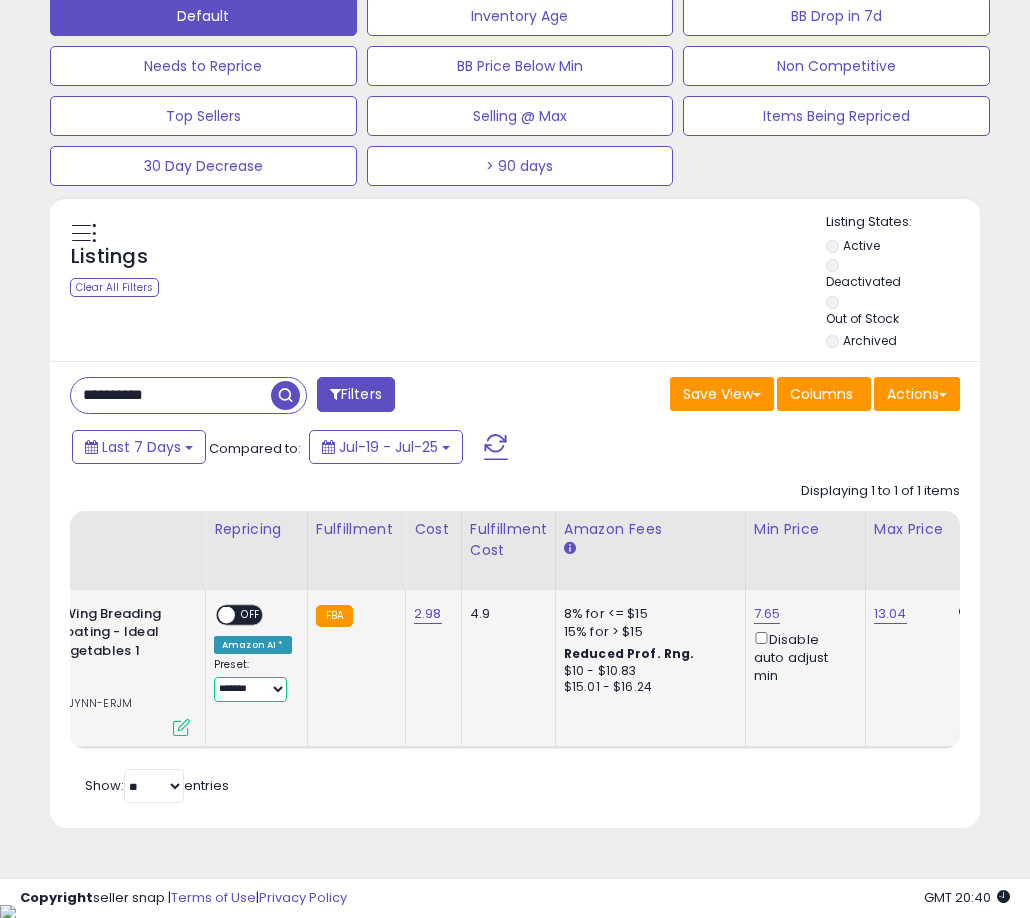 click on "**********" at bounding box center [250, 689] 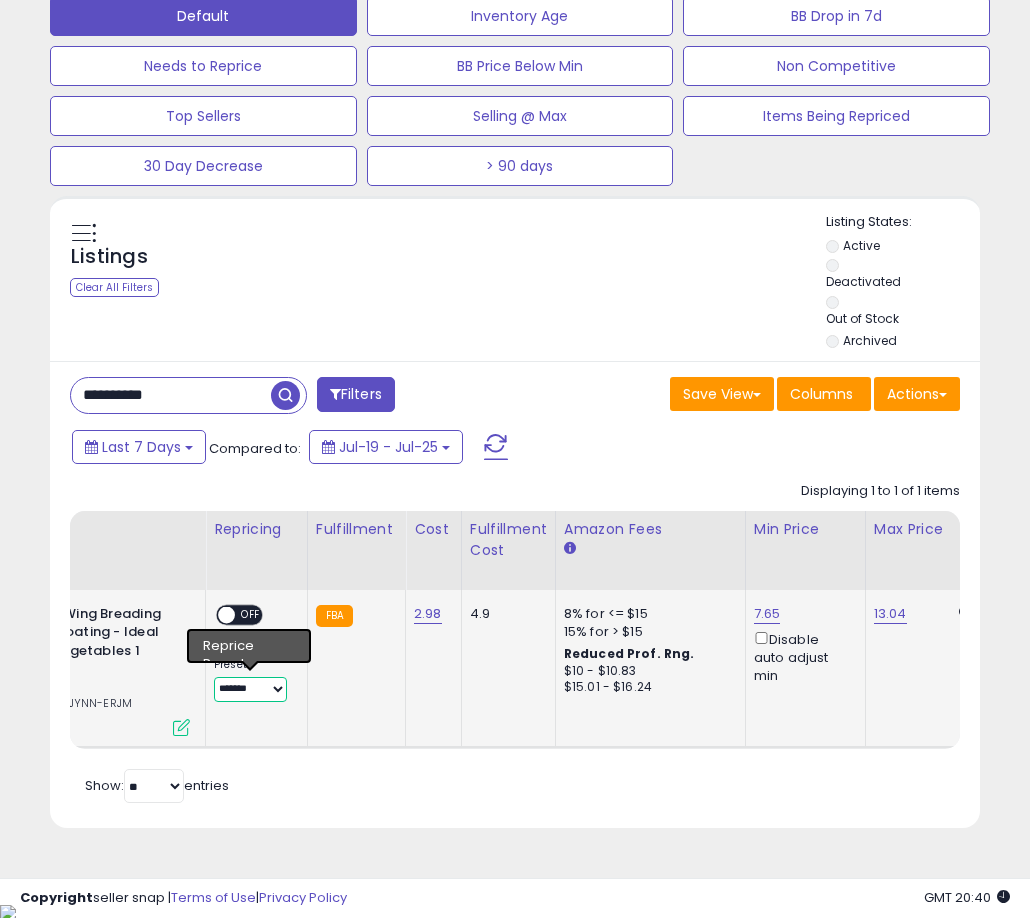 select on "****" 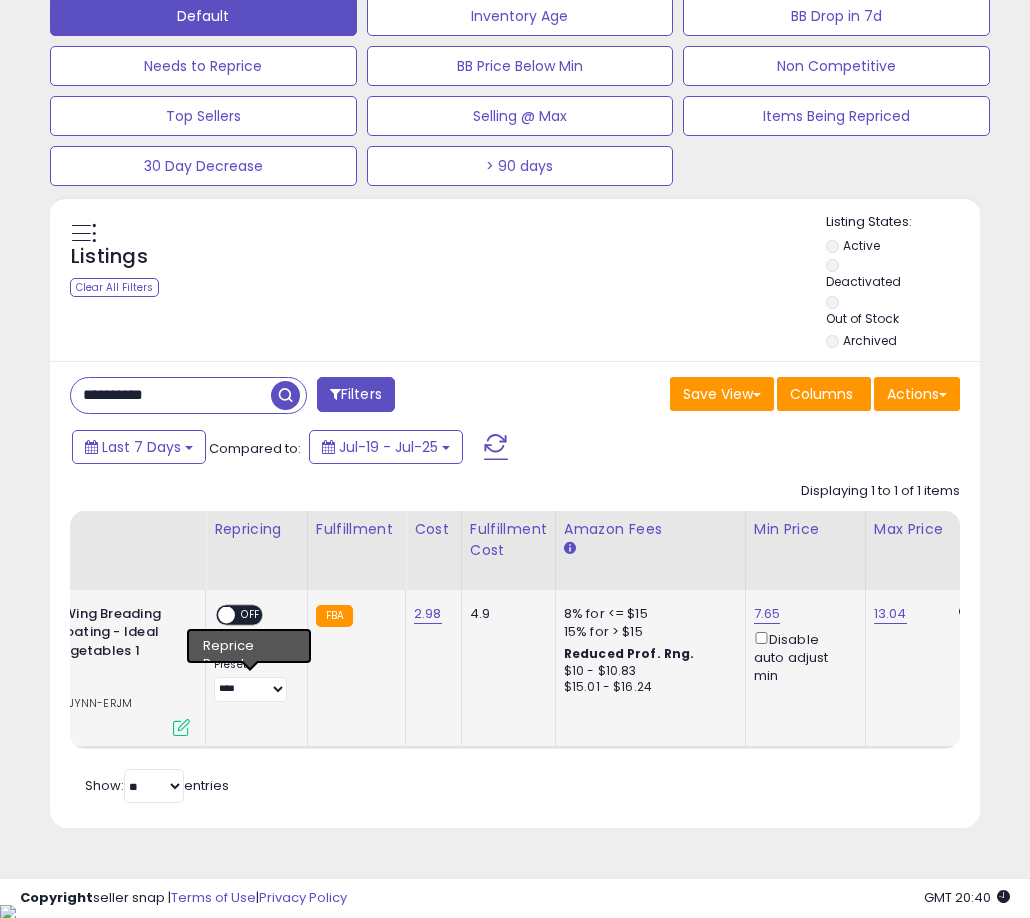 click on "OFF" at bounding box center (251, 614) 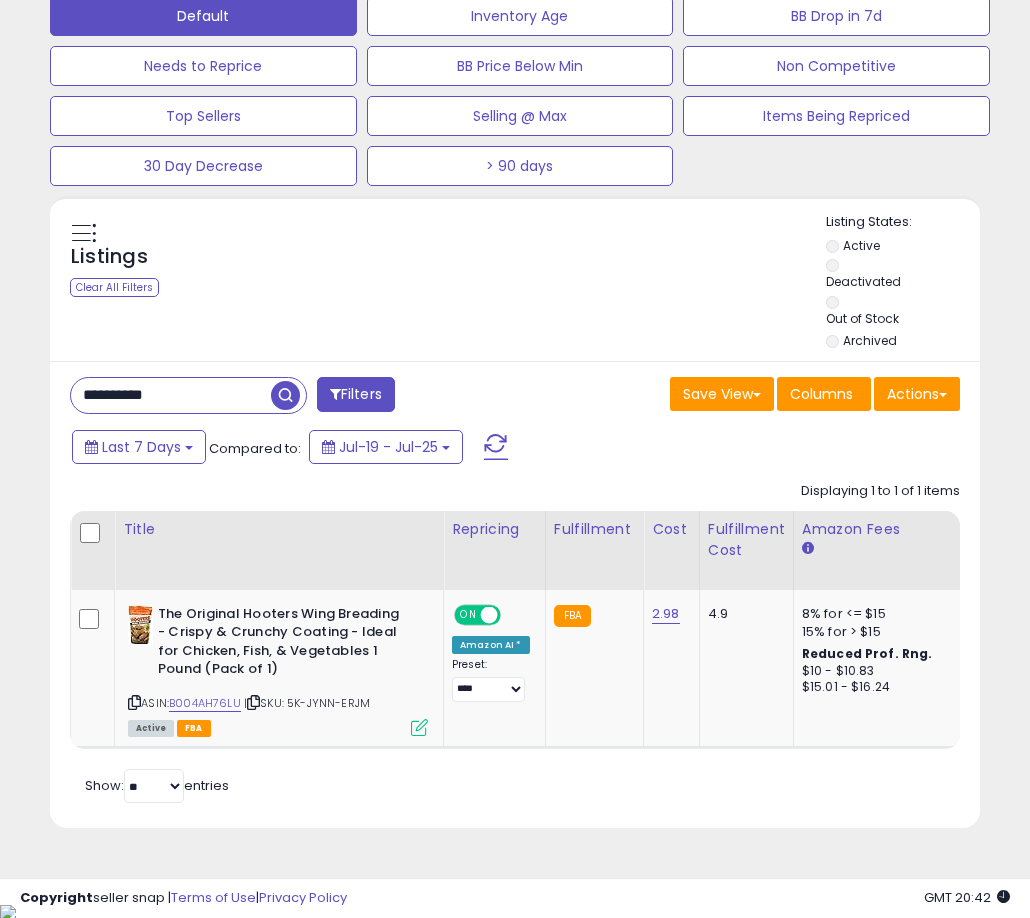 click on "**********" at bounding box center (171, 395) 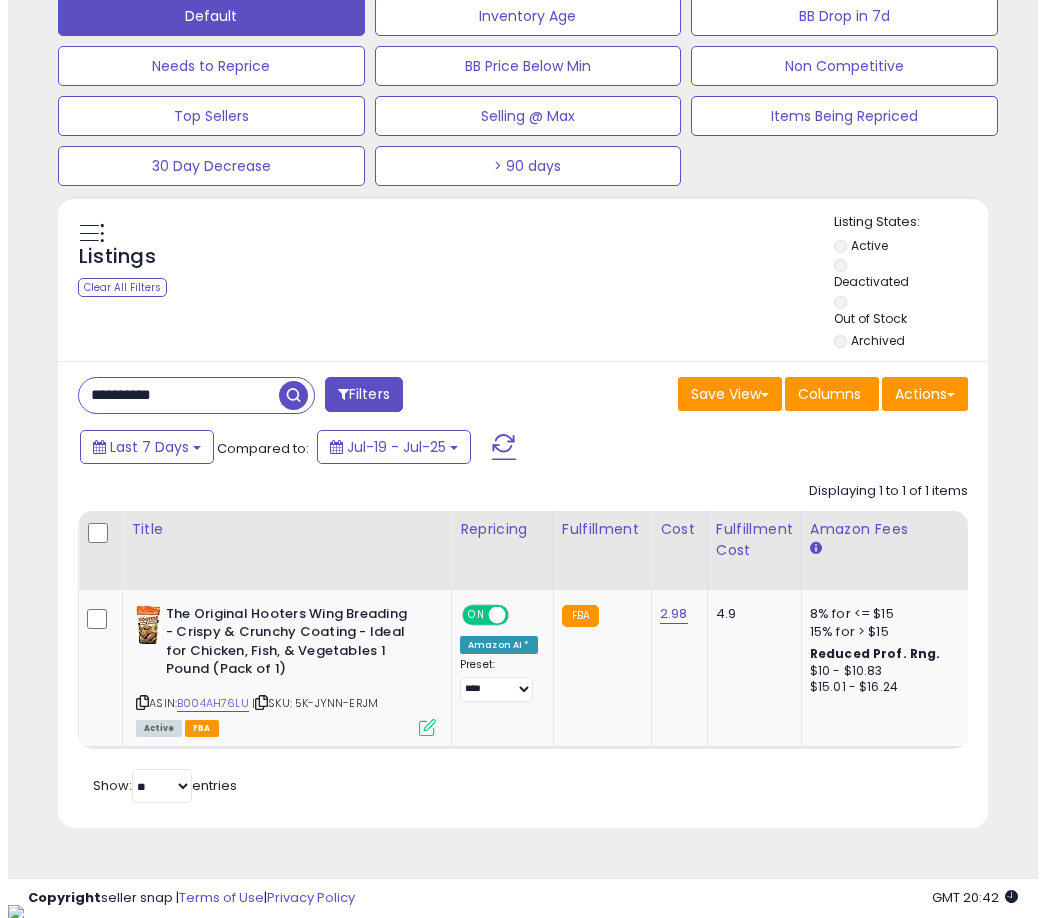 scroll, scrollTop: 504, scrollLeft: 0, axis: vertical 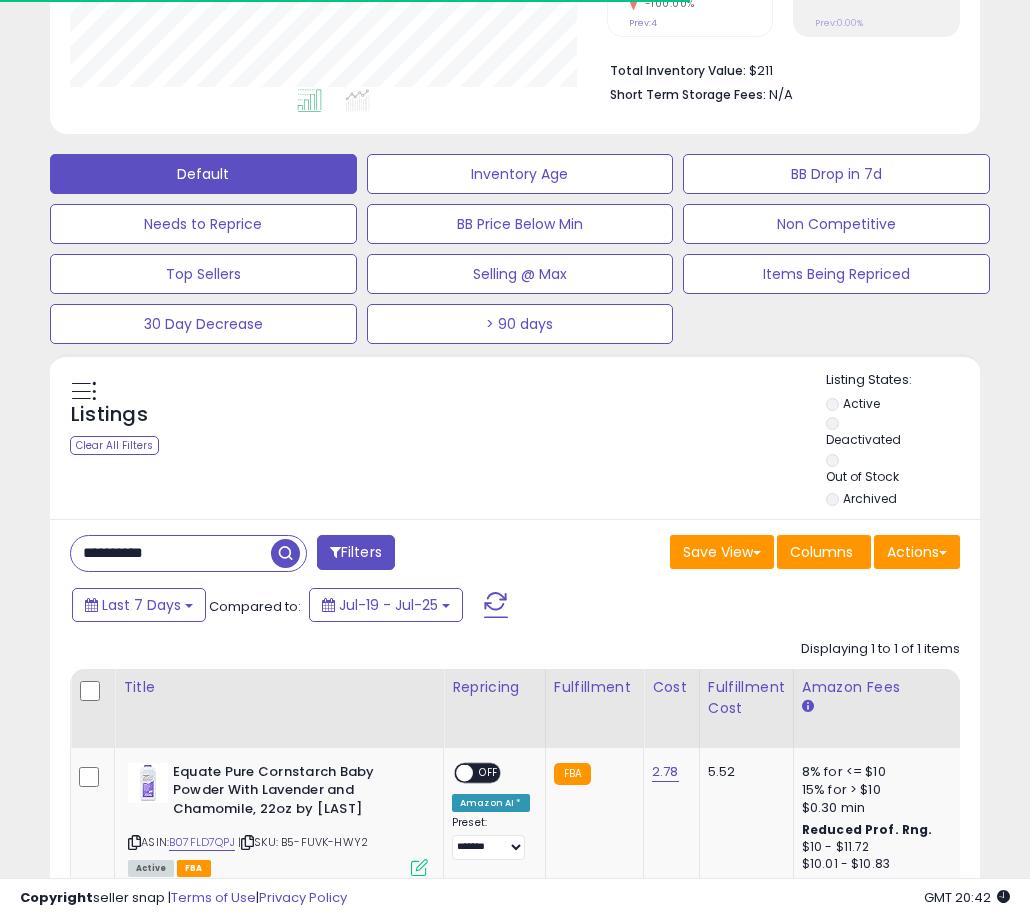 type 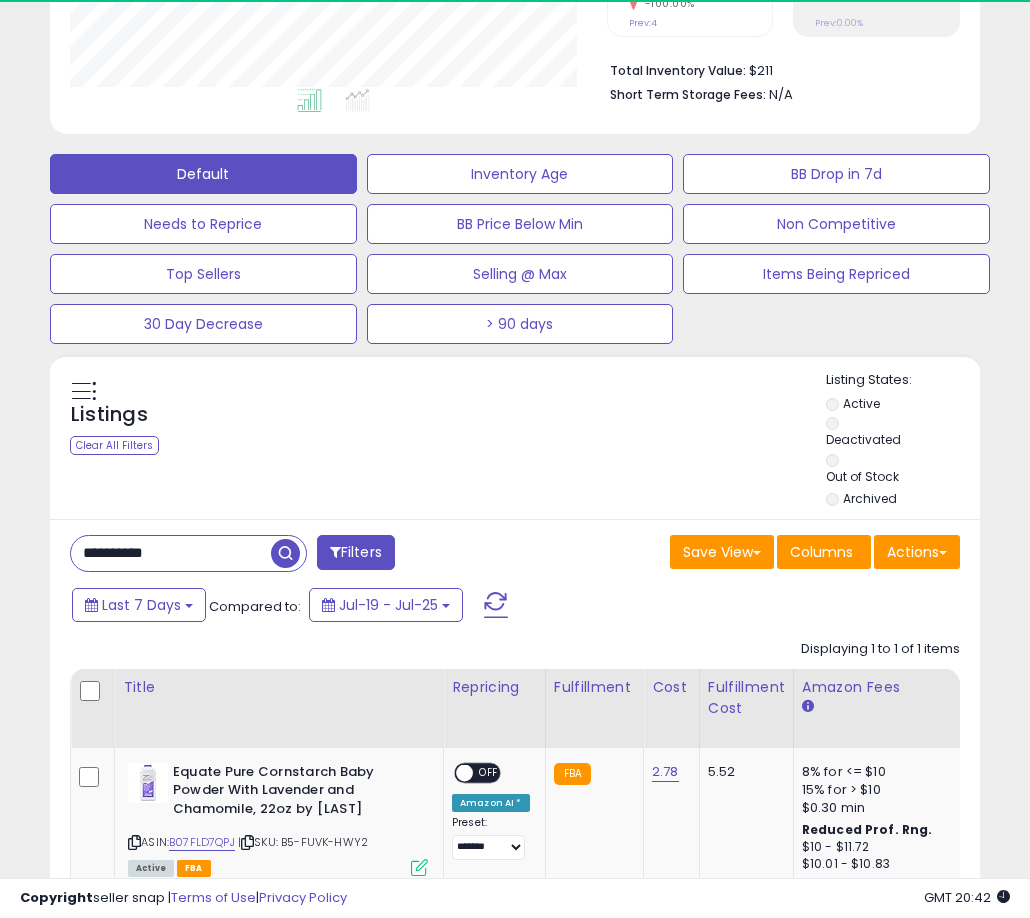 scroll, scrollTop: 999590, scrollLeft: 999463, axis: both 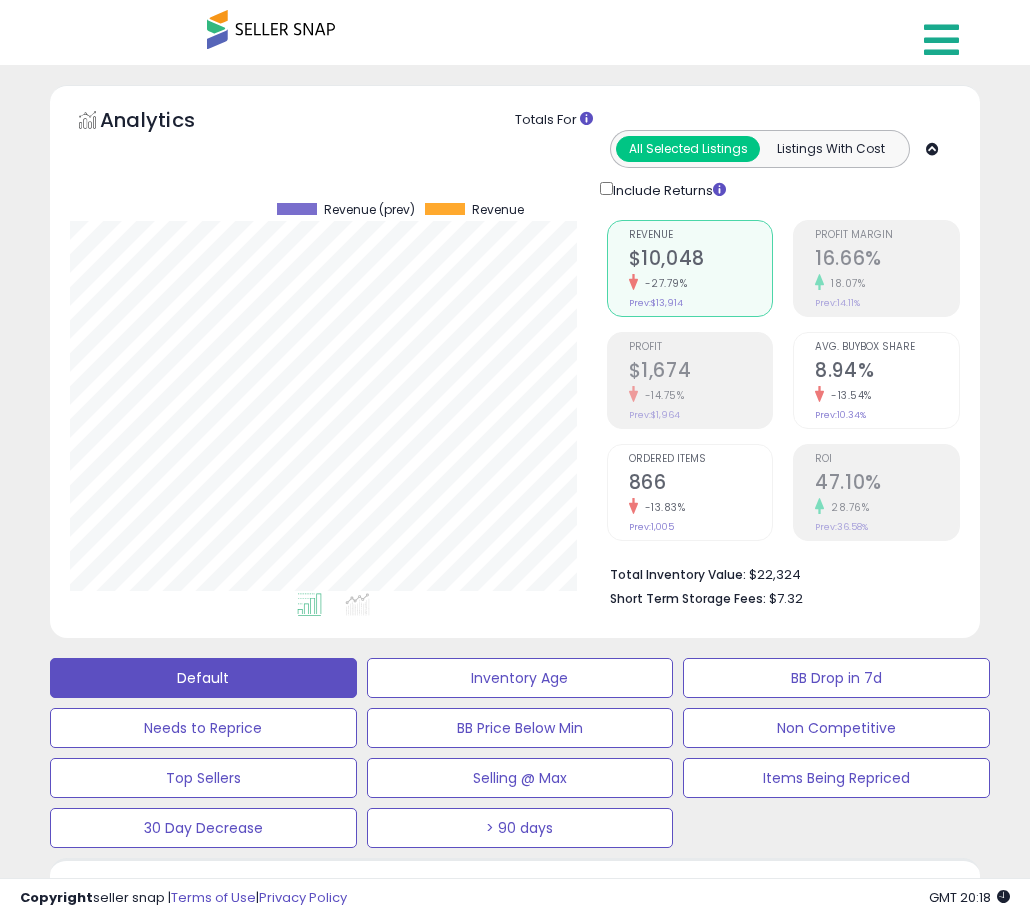click at bounding box center (941, 40) 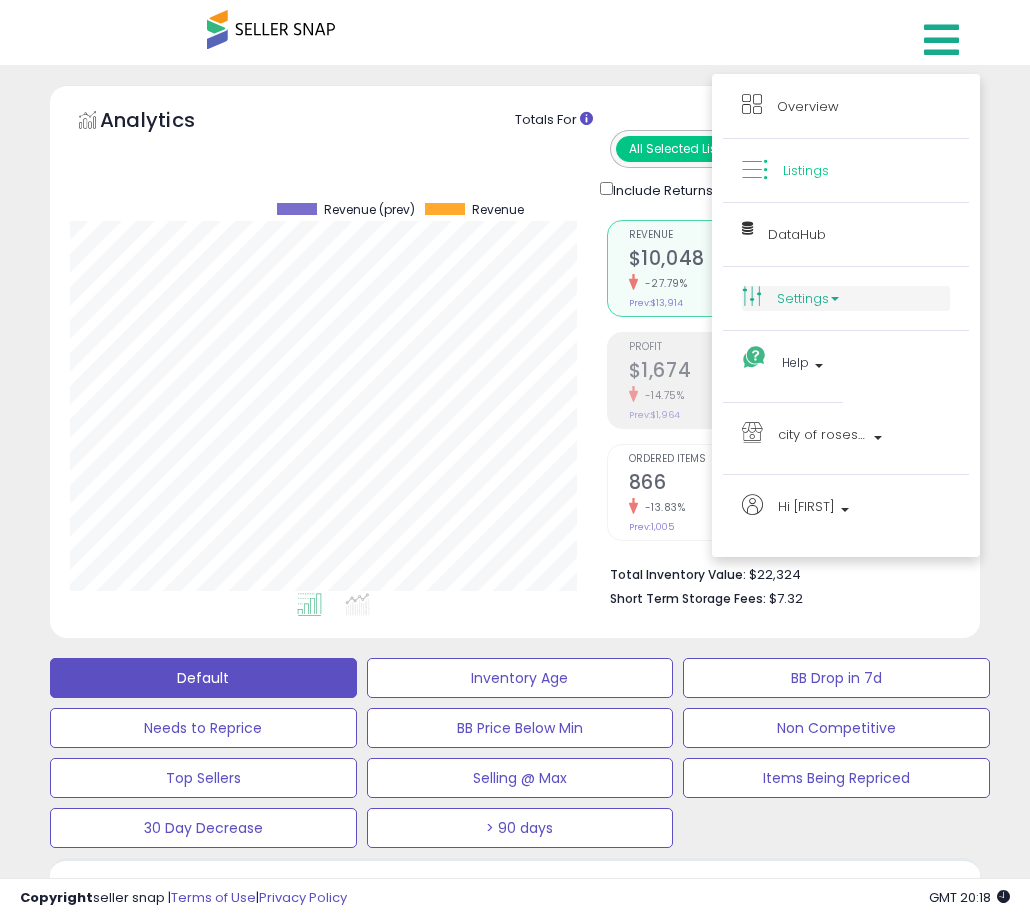 click on "Settings" at bounding box center (846, 298) 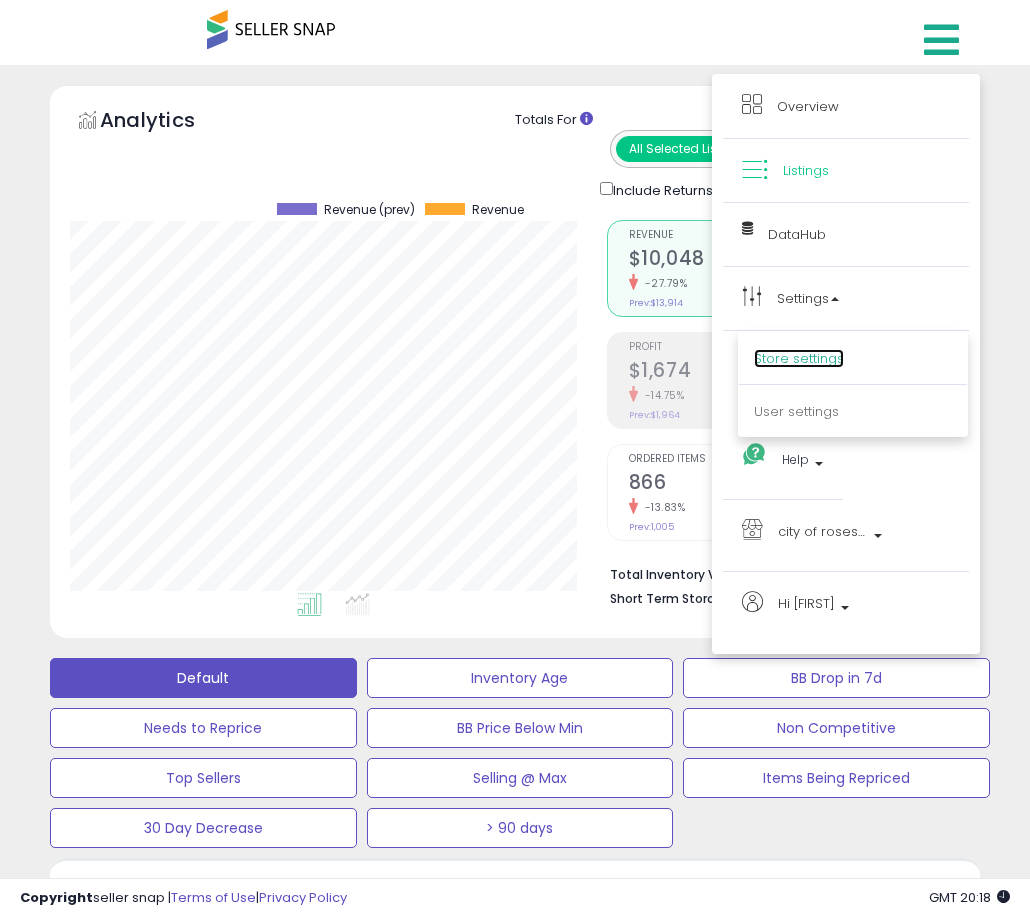 click on "Store
settings" at bounding box center (799, 358) 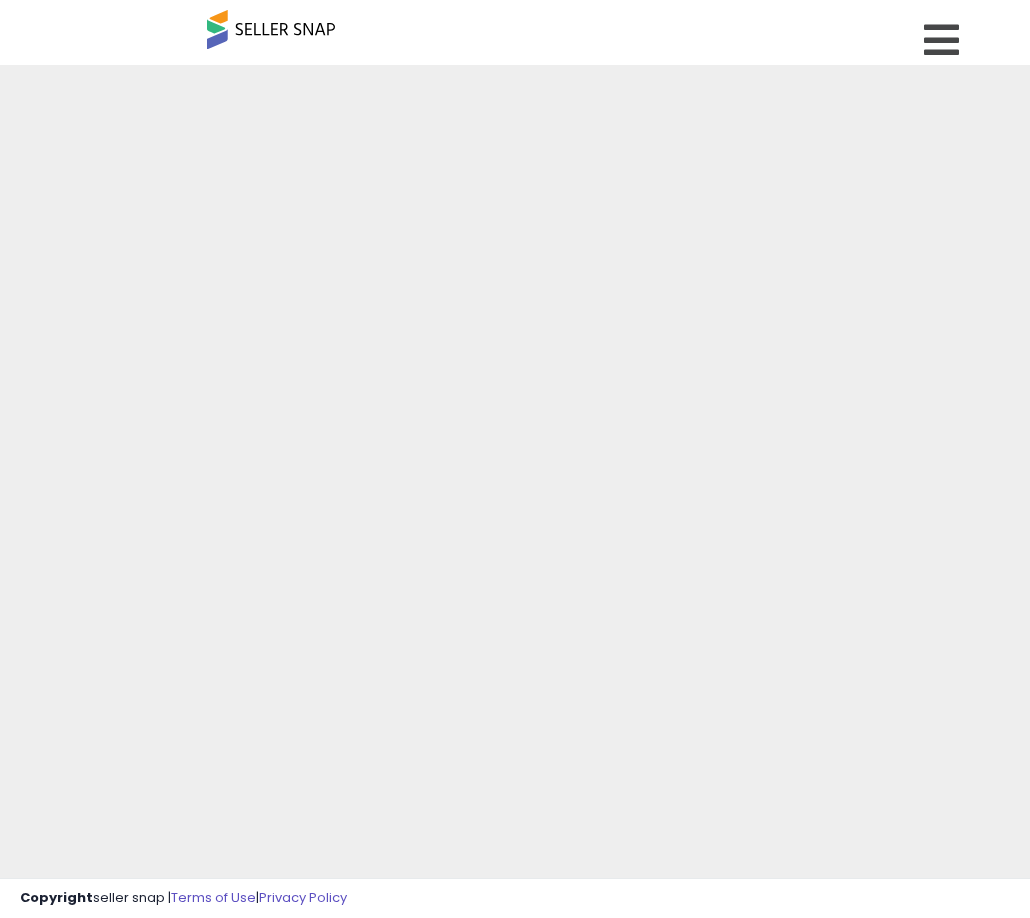 scroll, scrollTop: 0, scrollLeft: 0, axis: both 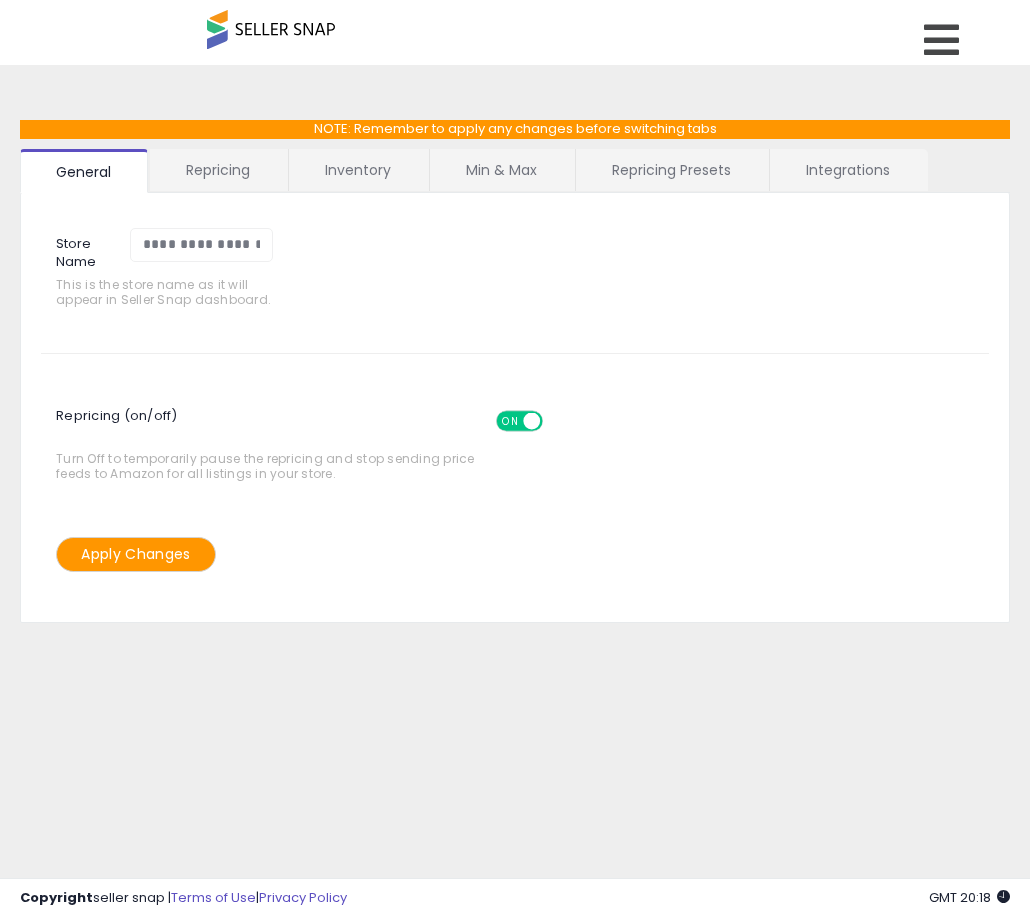 click on "Repricing Presets" at bounding box center [671, 170] 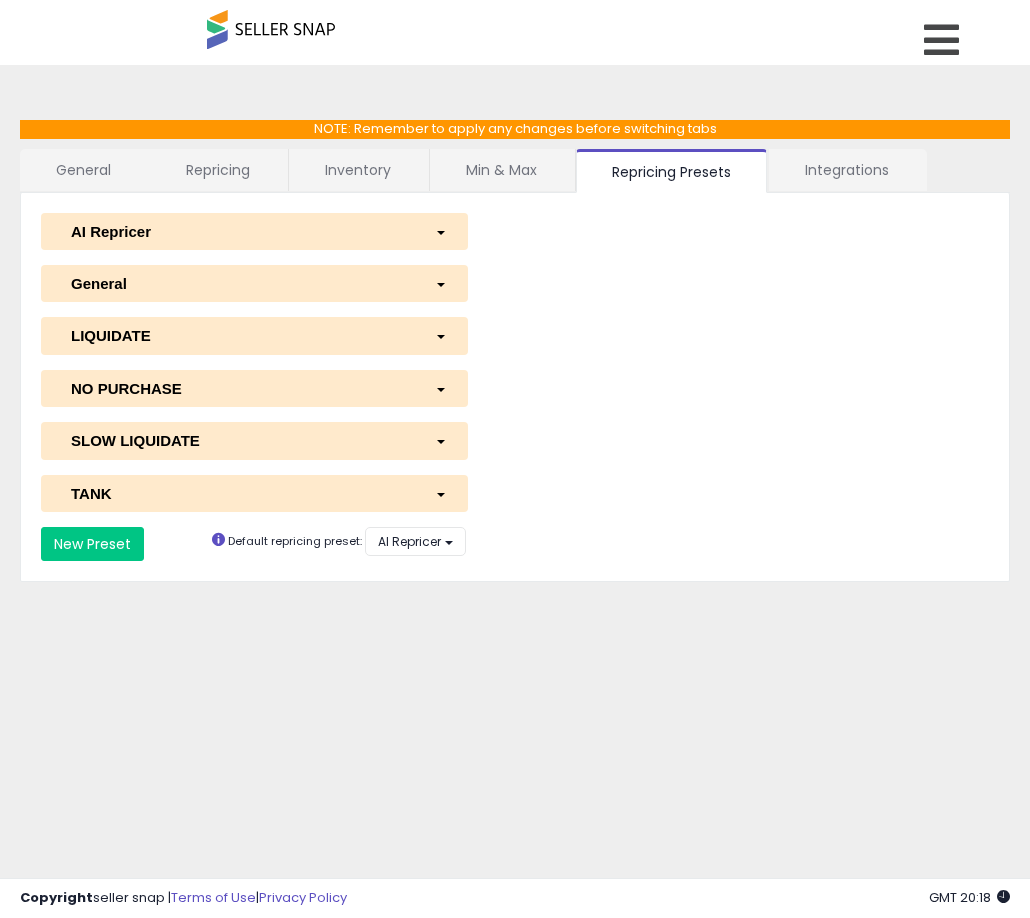 click on "SLOW LIQUIDATE" at bounding box center (238, 440) 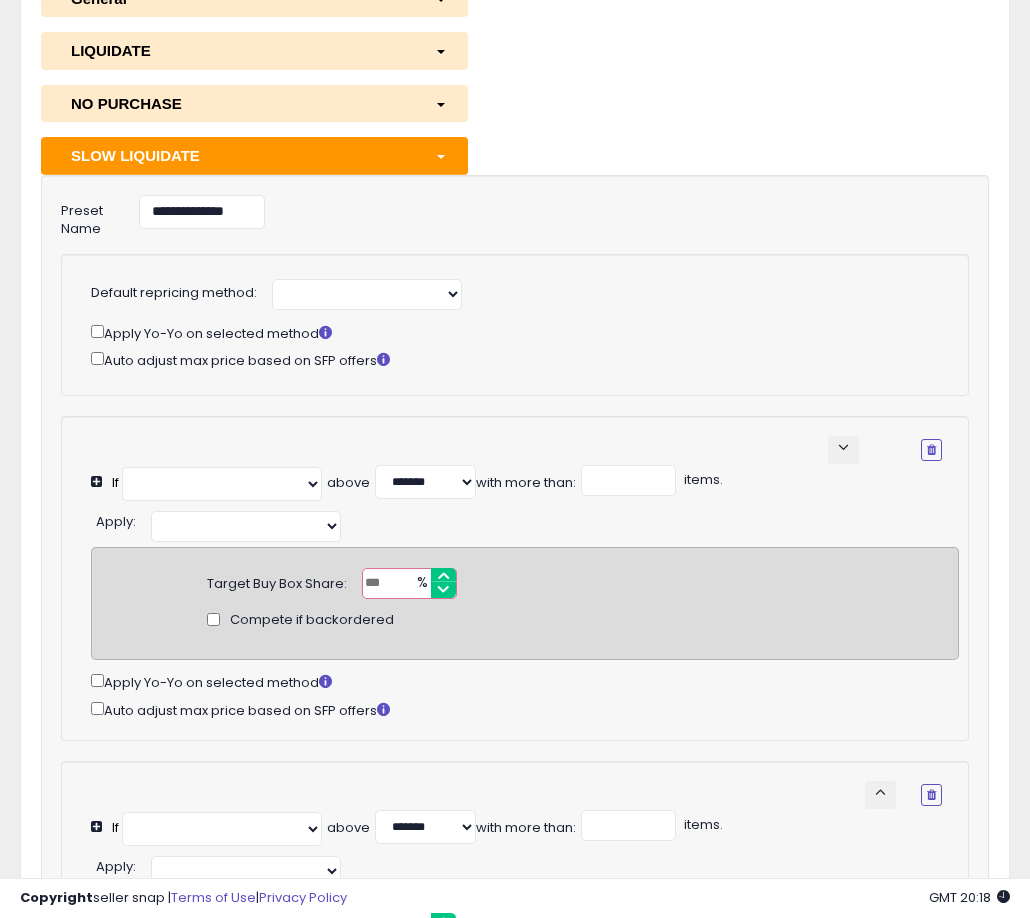 scroll, scrollTop: 615, scrollLeft: 0, axis: vertical 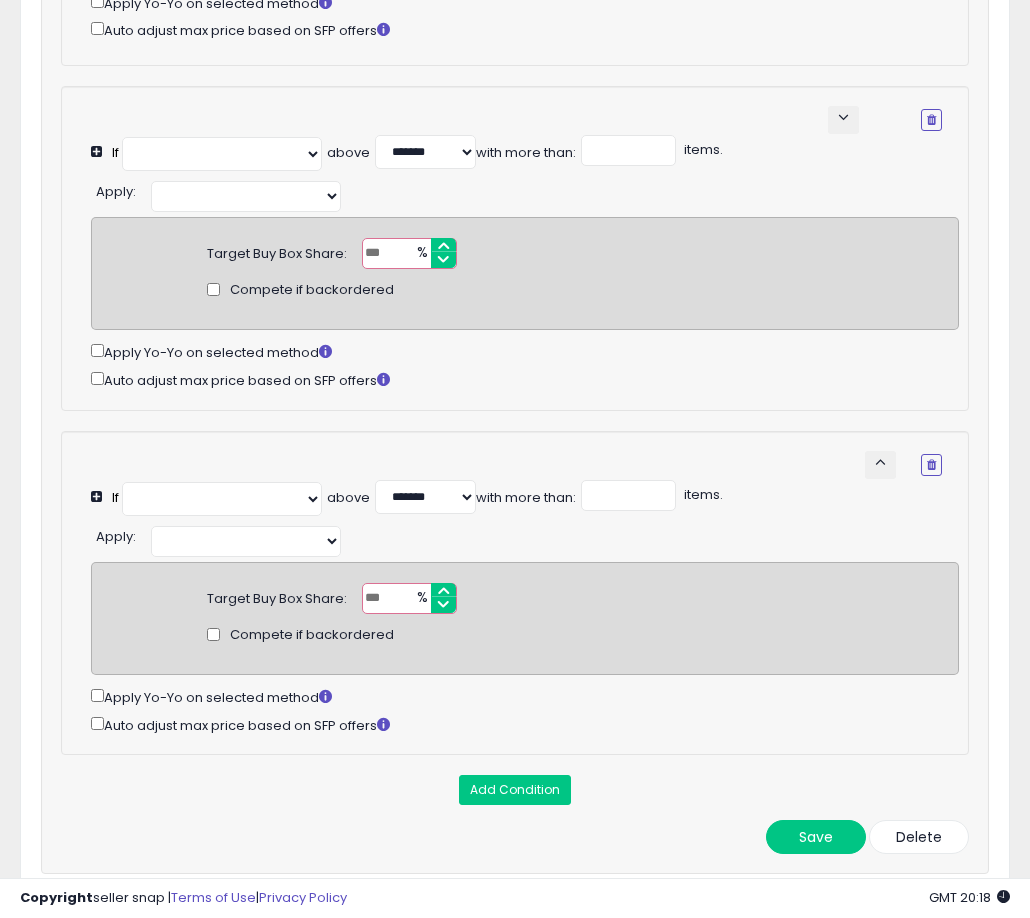 select on "*********" 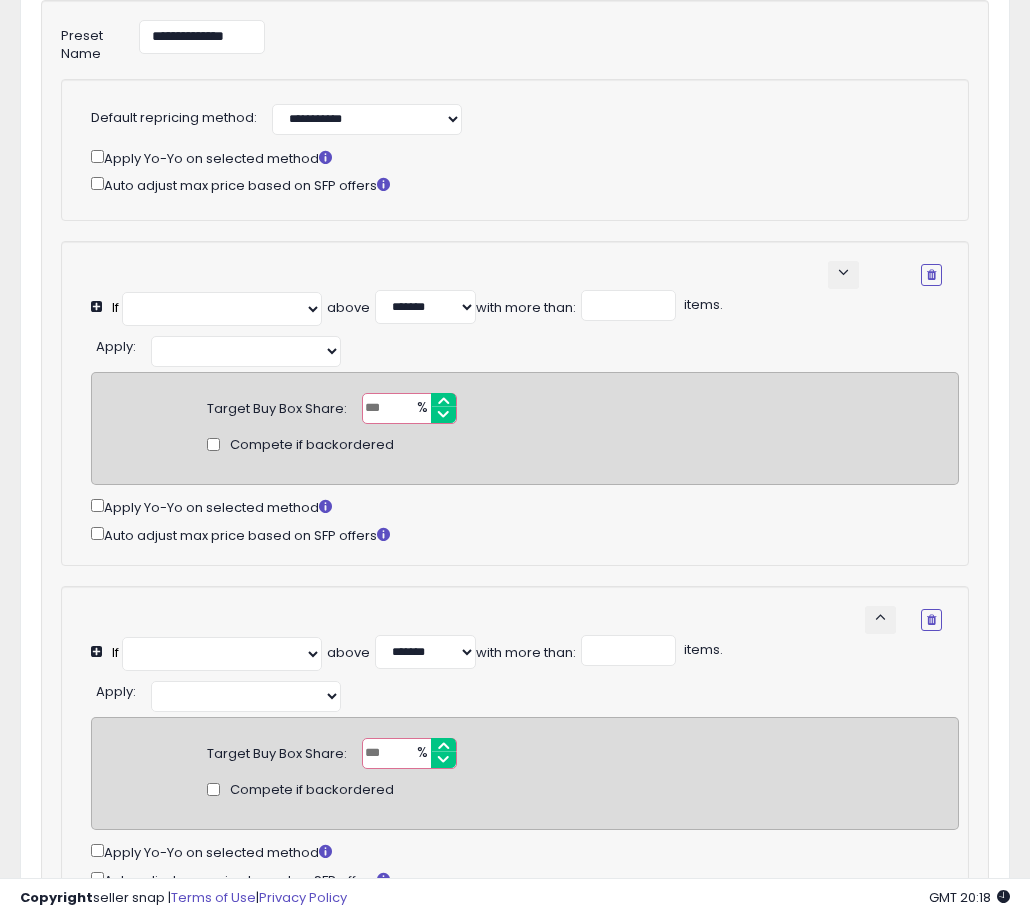 scroll, scrollTop: 278, scrollLeft: 0, axis: vertical 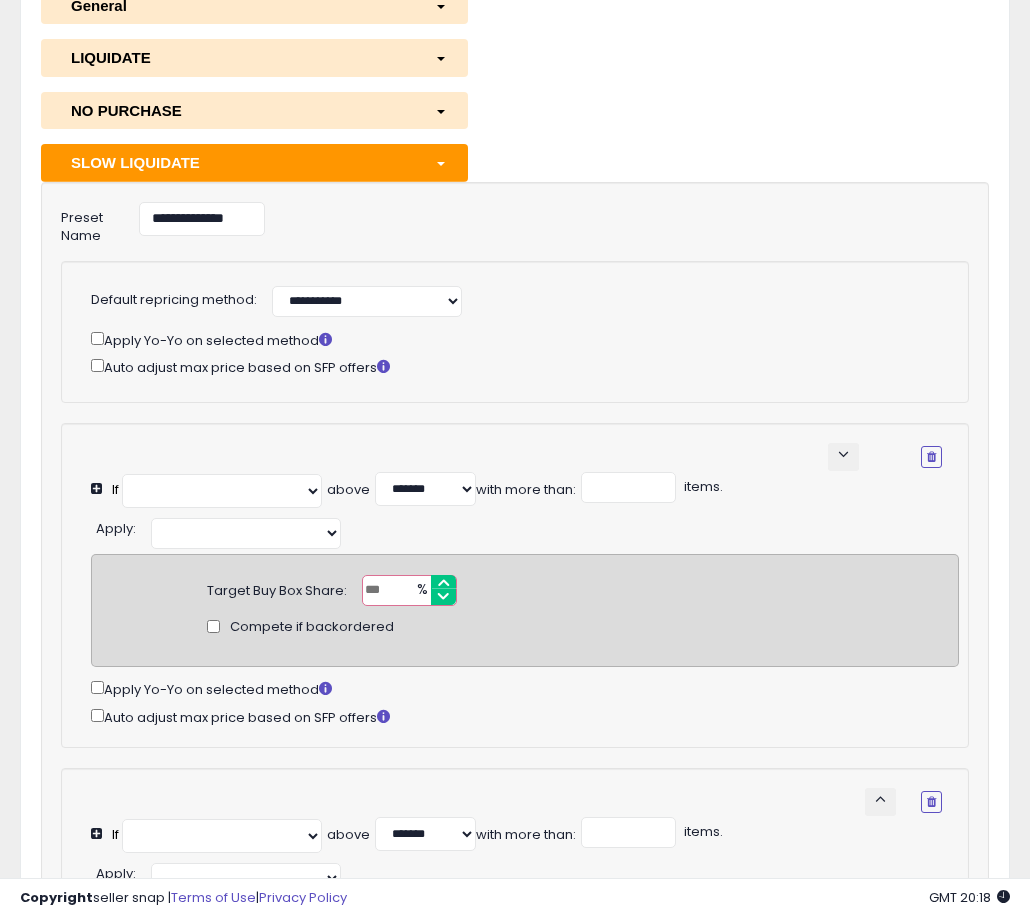 select on "**********" 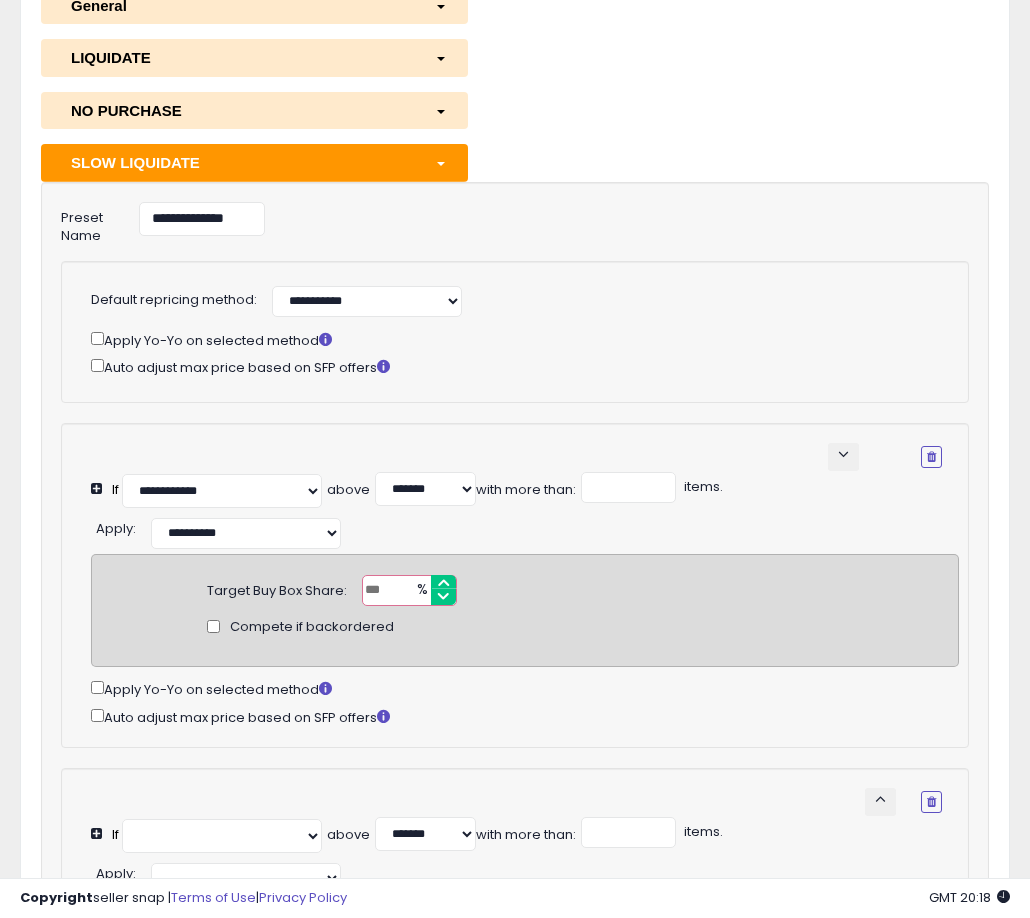 select on "**********" 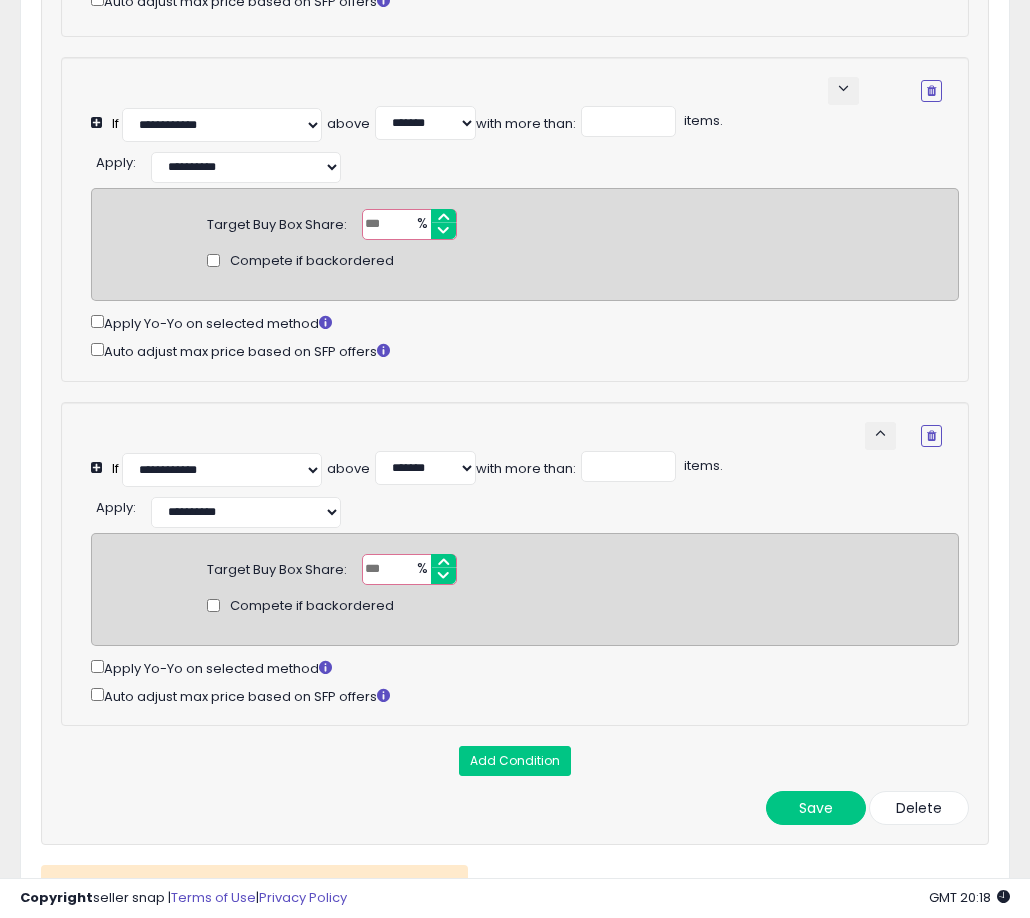 scroll, scrollTop: 643, scrollLeft: 0, axis: vertical 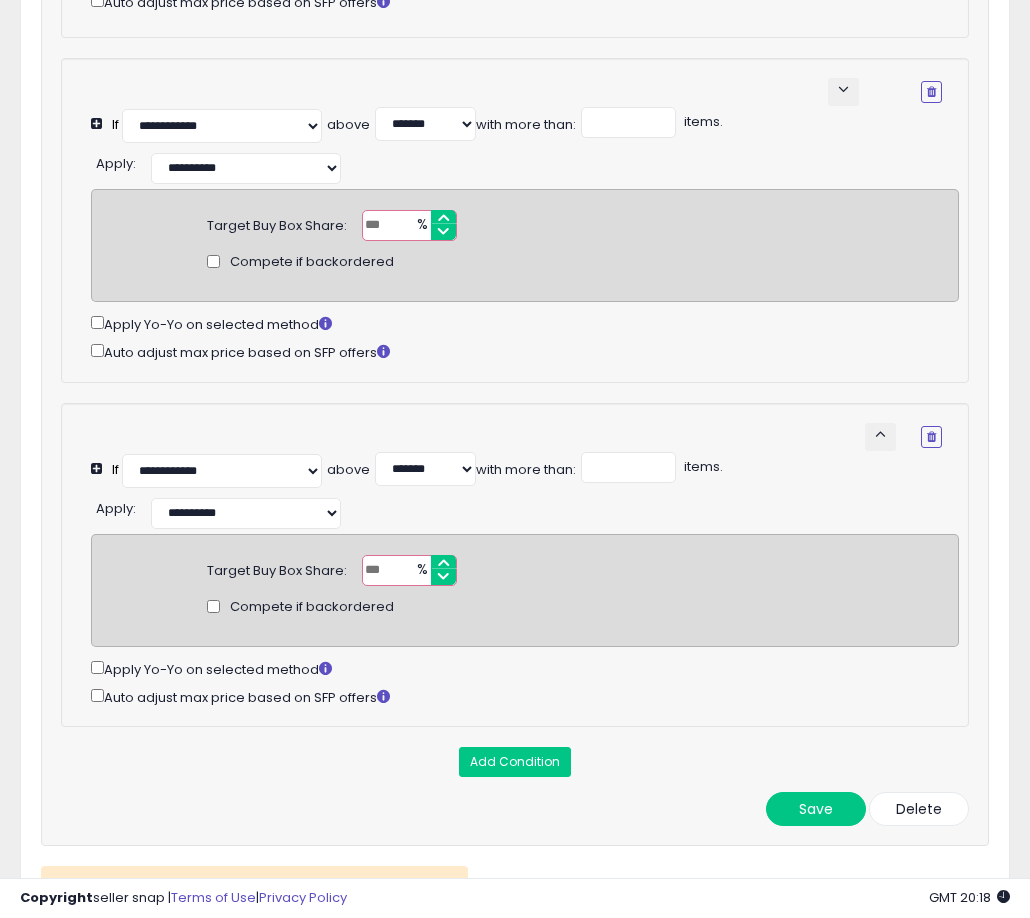 click on "**" at bounding box center [409, 225] 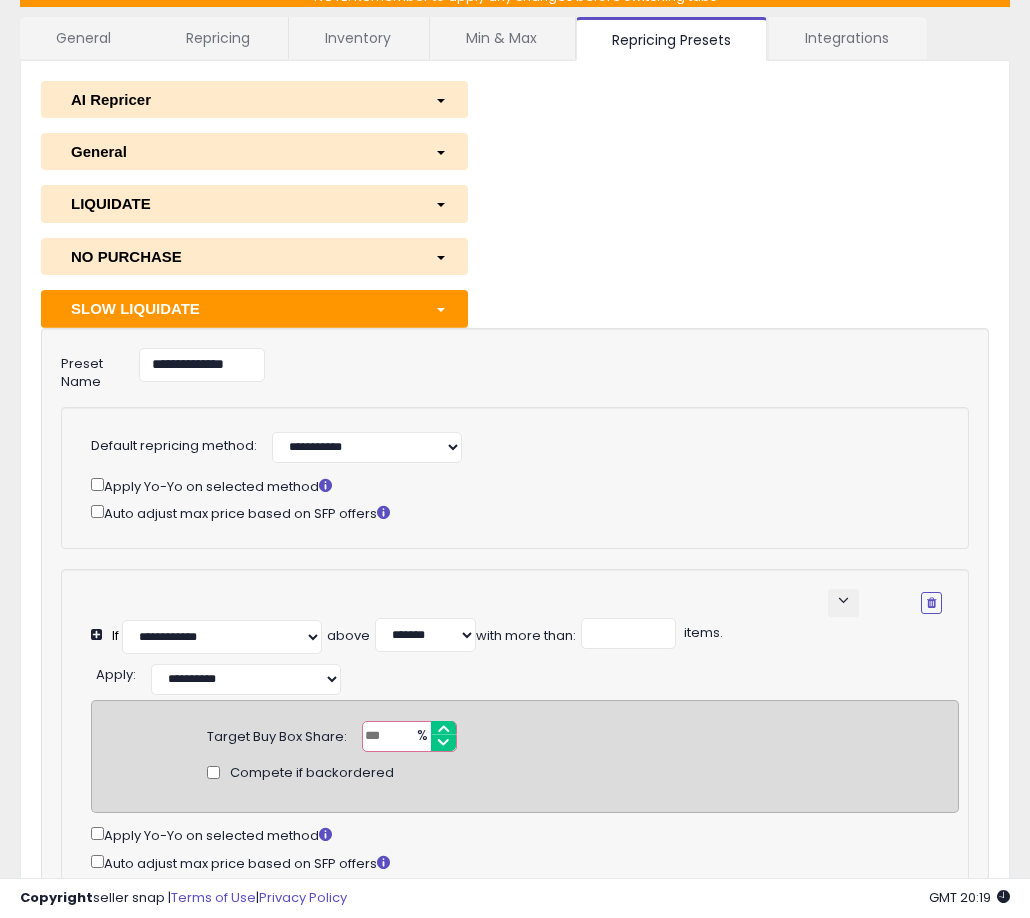 scroll, scrollTop: 63, scrollLeft: 0, axis: vertical 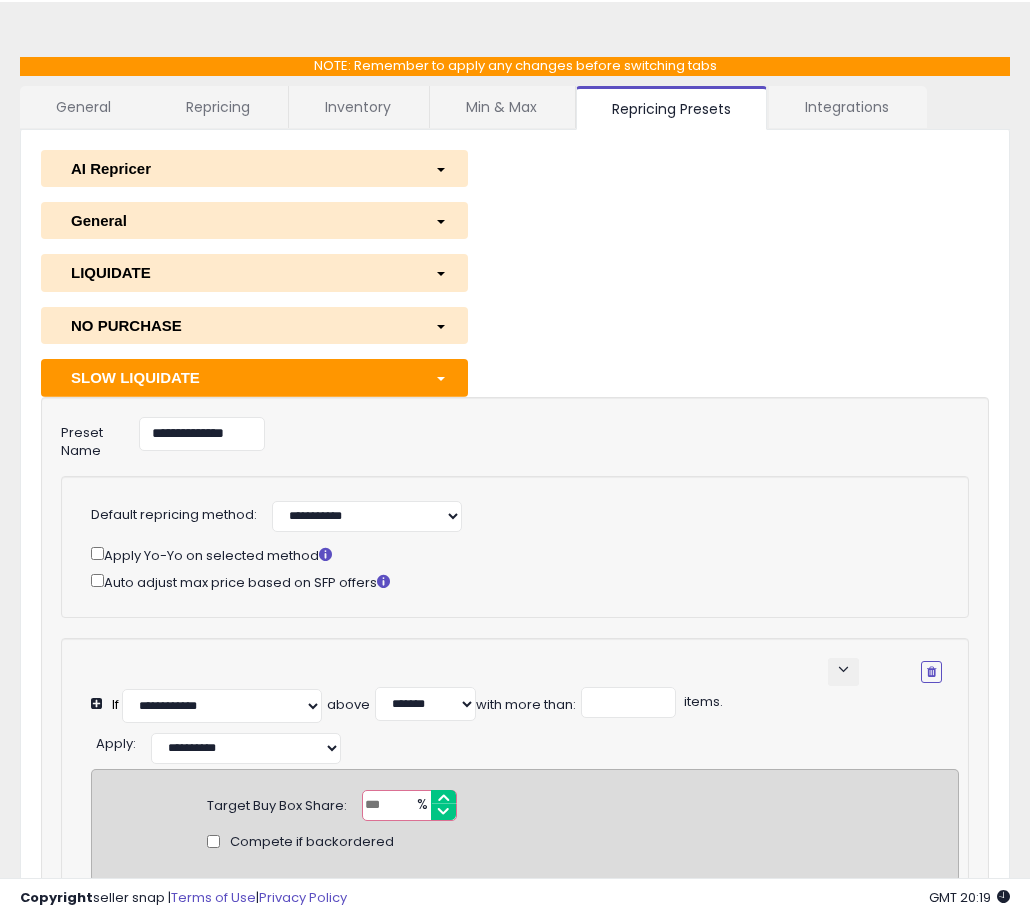 click on "LIQUIDATE" at bounding box center (254, 272) 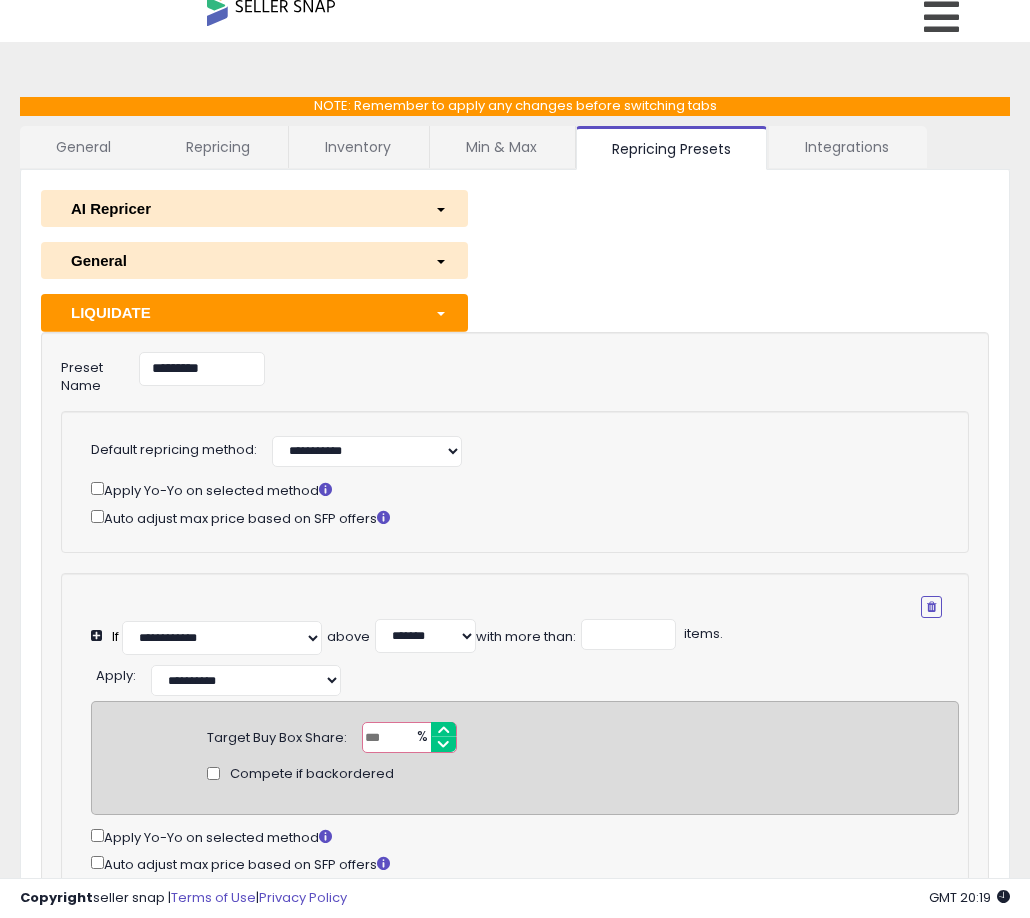 scroll, scrollTop: 0, scrollLeft: 0, axis: both 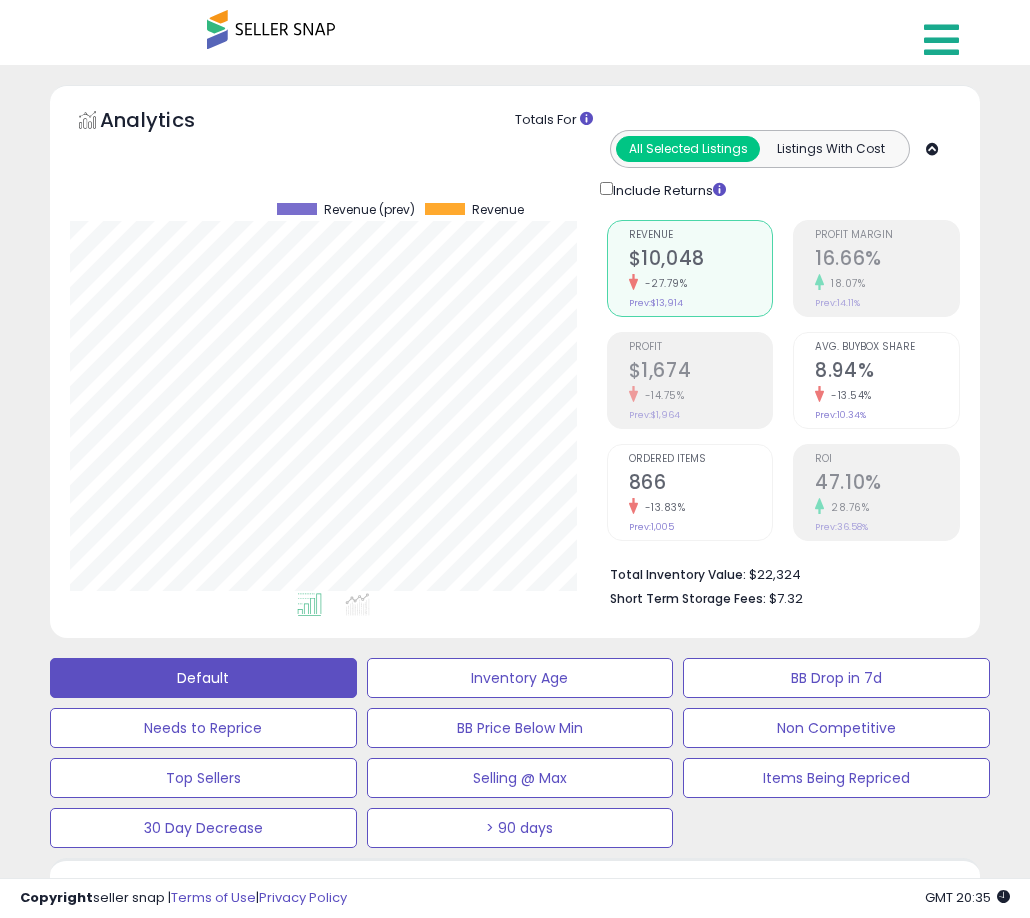click at bounding box center [941, 40] 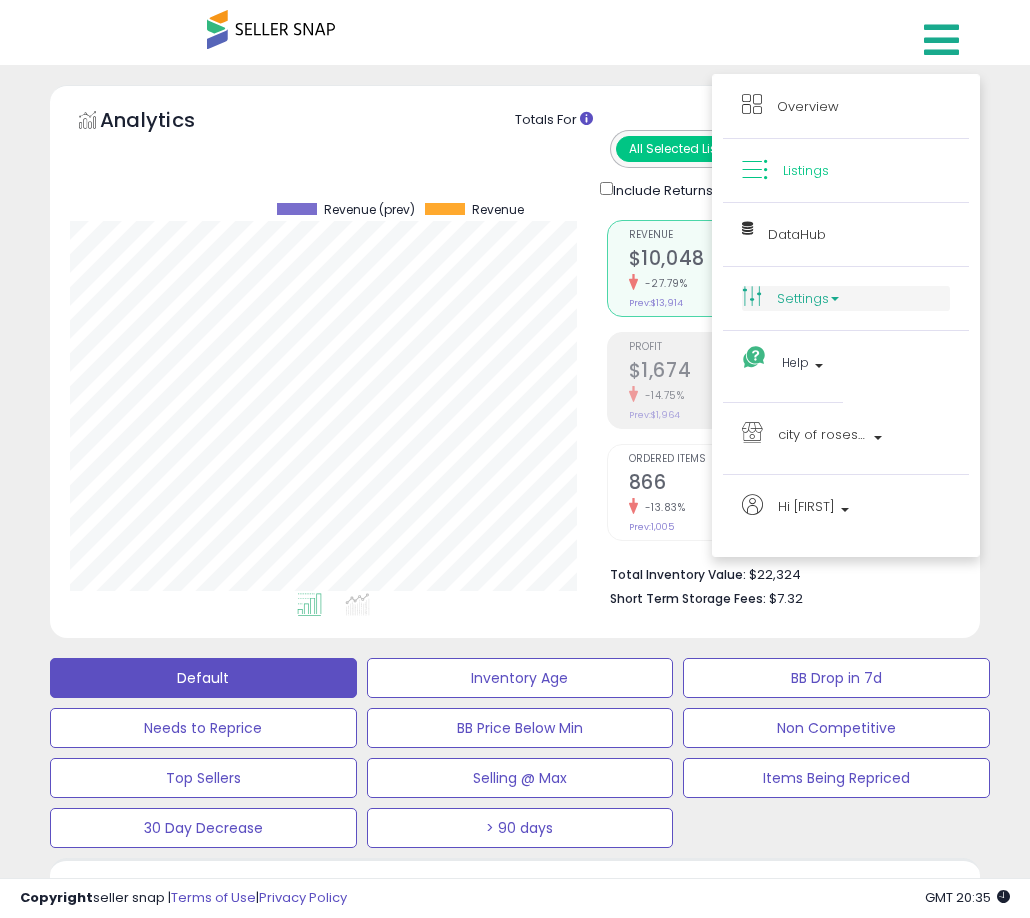 click on "Settings" at bounding box center (846, 298) 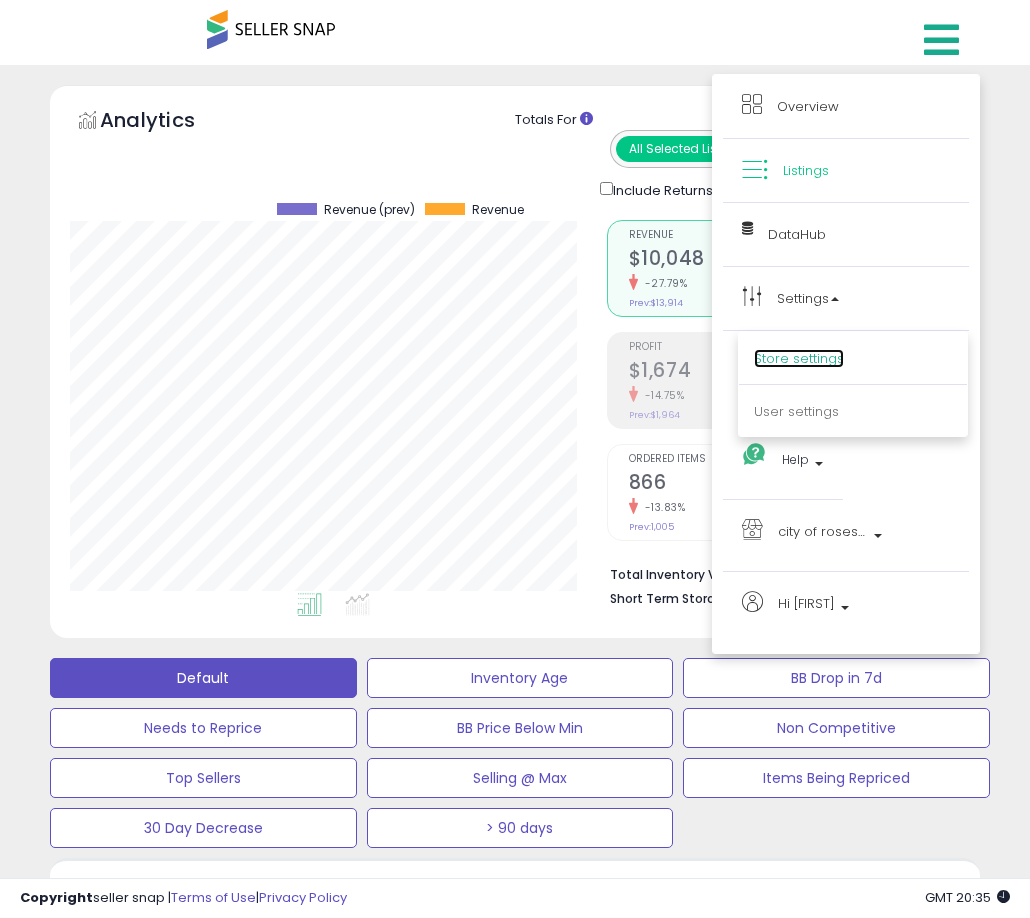 click on "Store
settings" at bounding box center [799, 358] 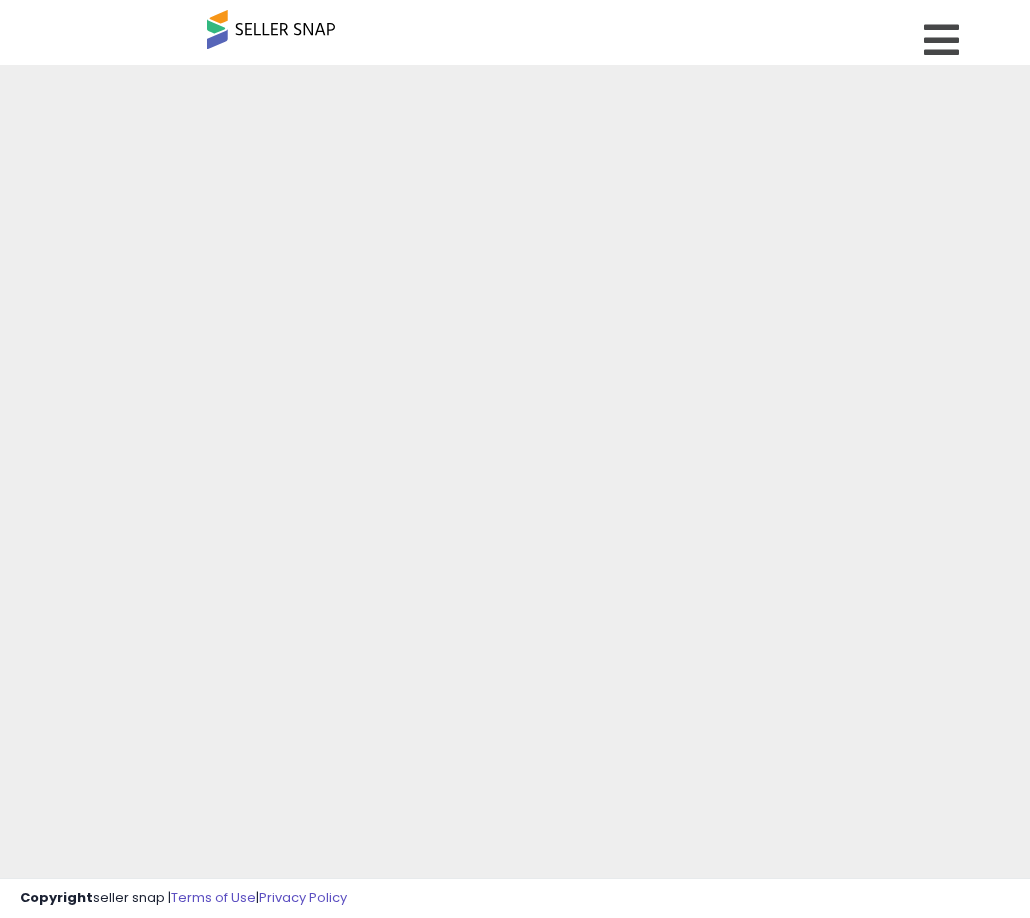 scroll, scrollTop: 0, scrollLeft: 0, axis: both 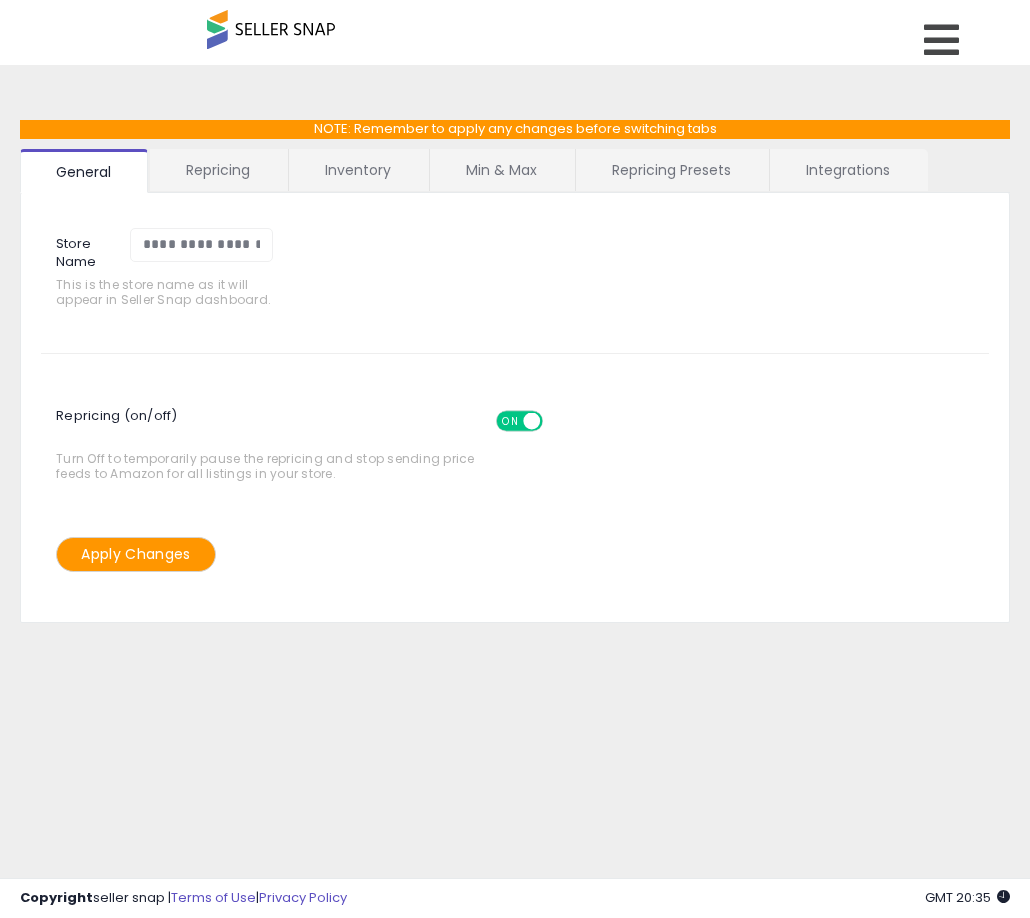 click on "Repricing Presets" at bounding box center [671, 170] 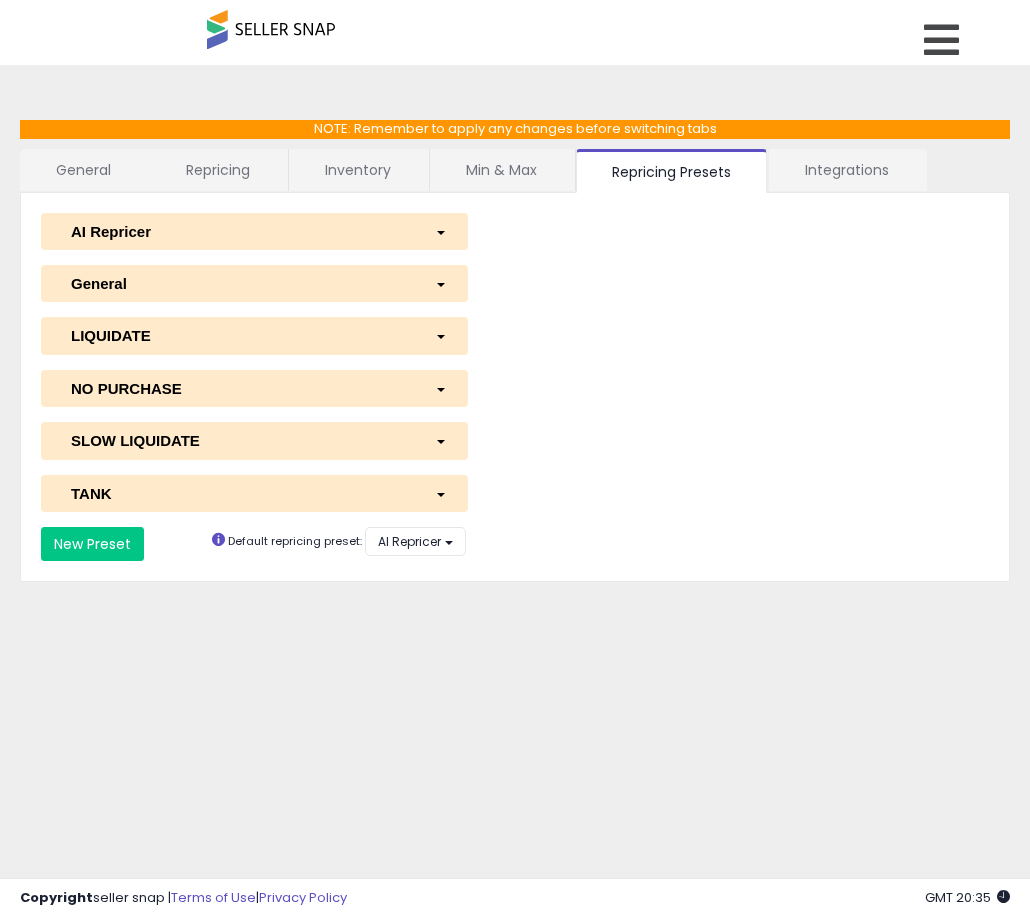 select on "*********" 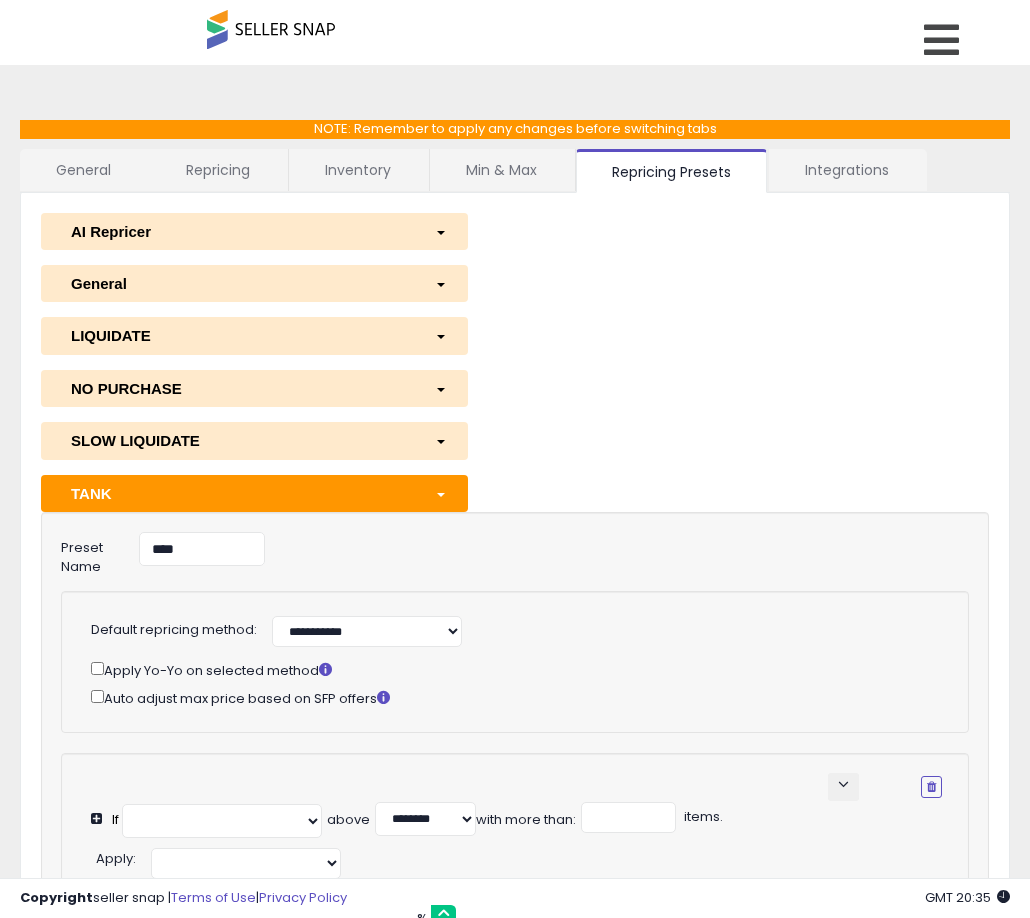 select on "**********" 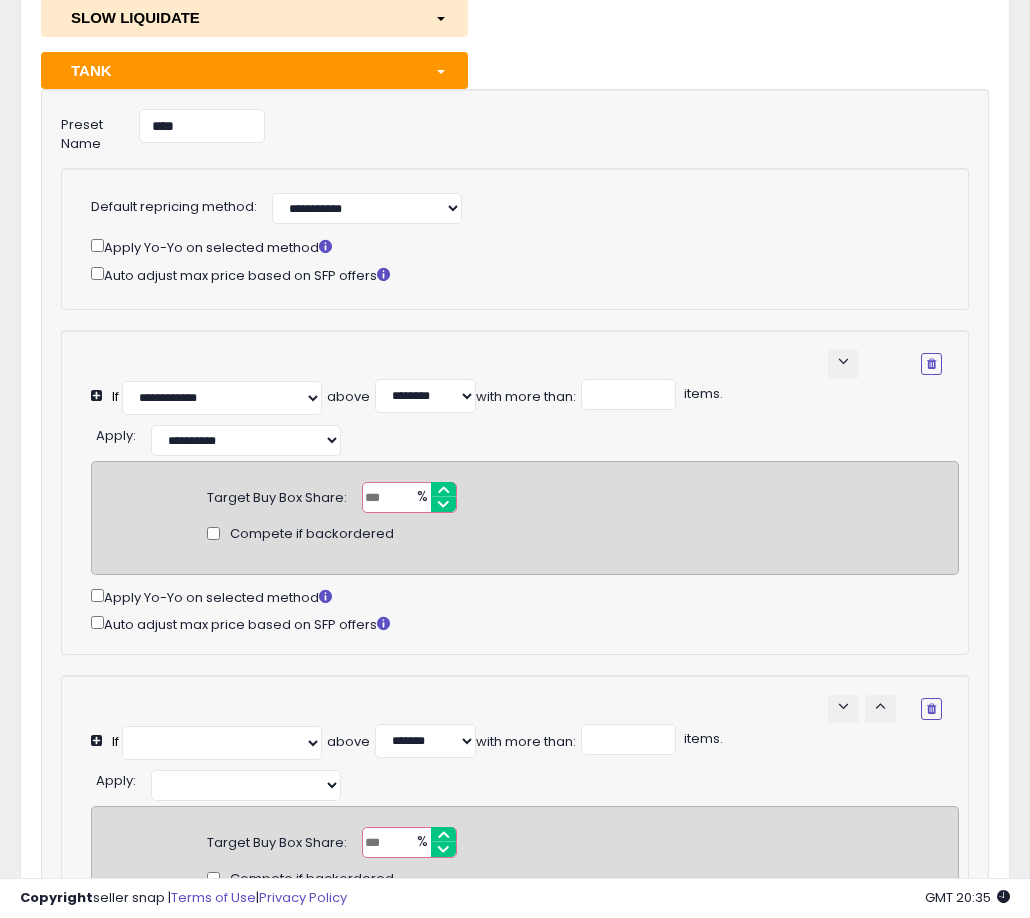 select on "**********" 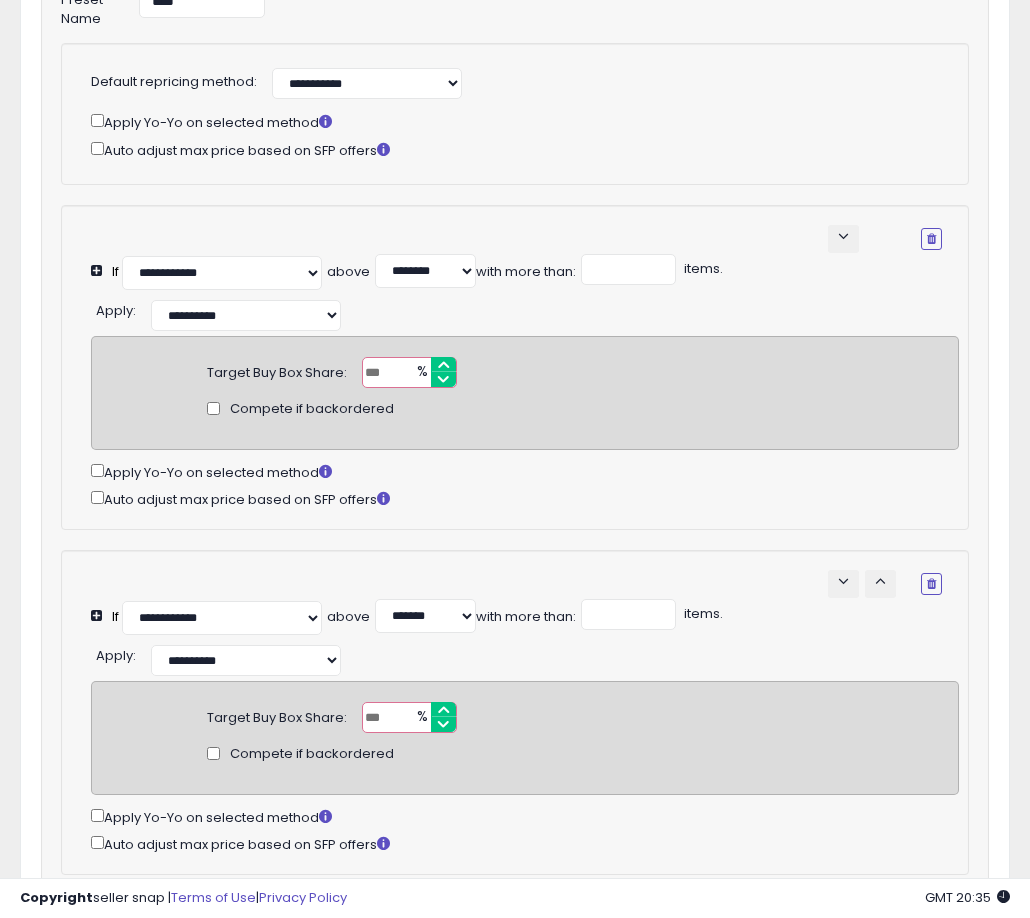 select on "**********" 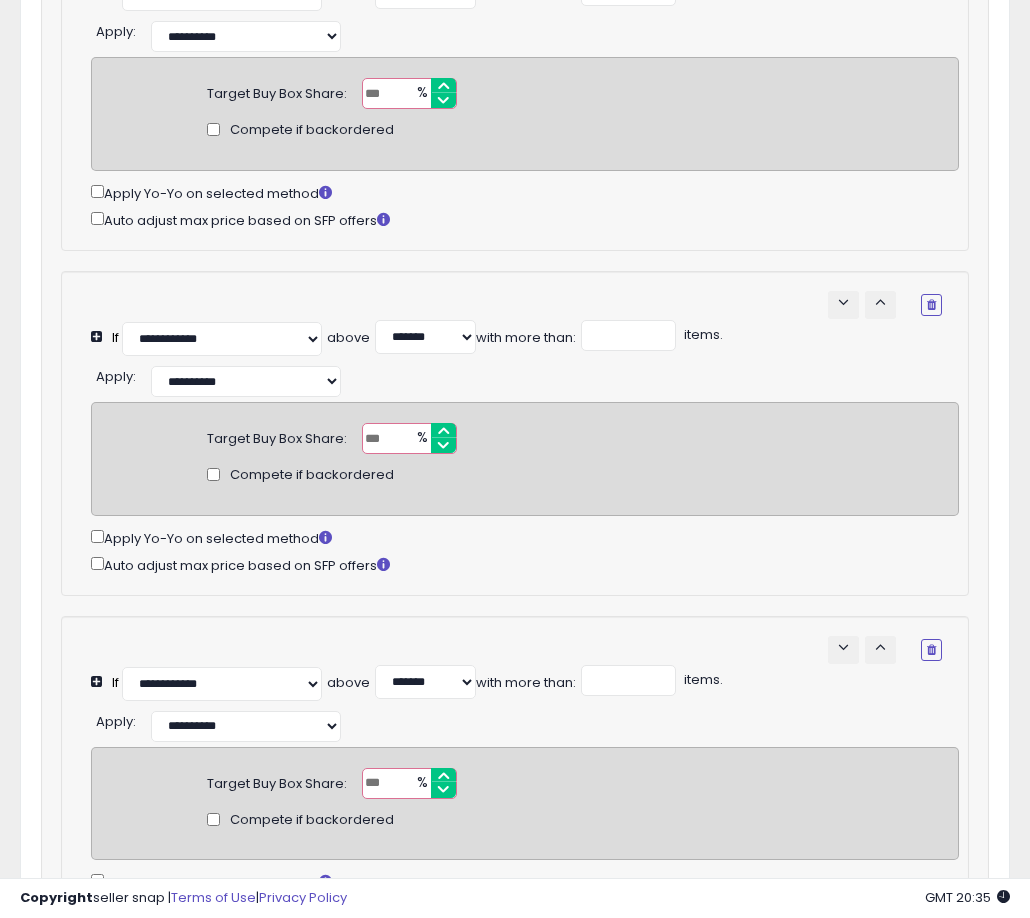 select on "**********" 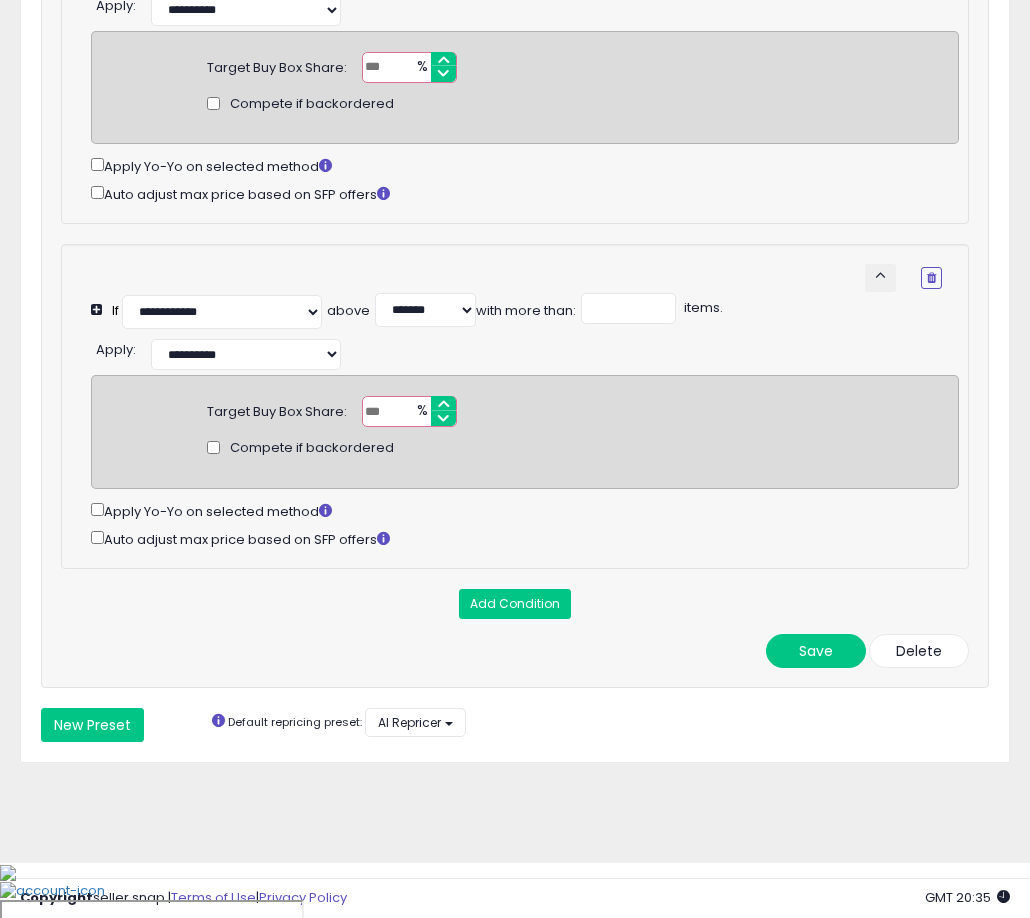 scroll, scrollTop: 1548, scrollLeft: 0, axis: vertical 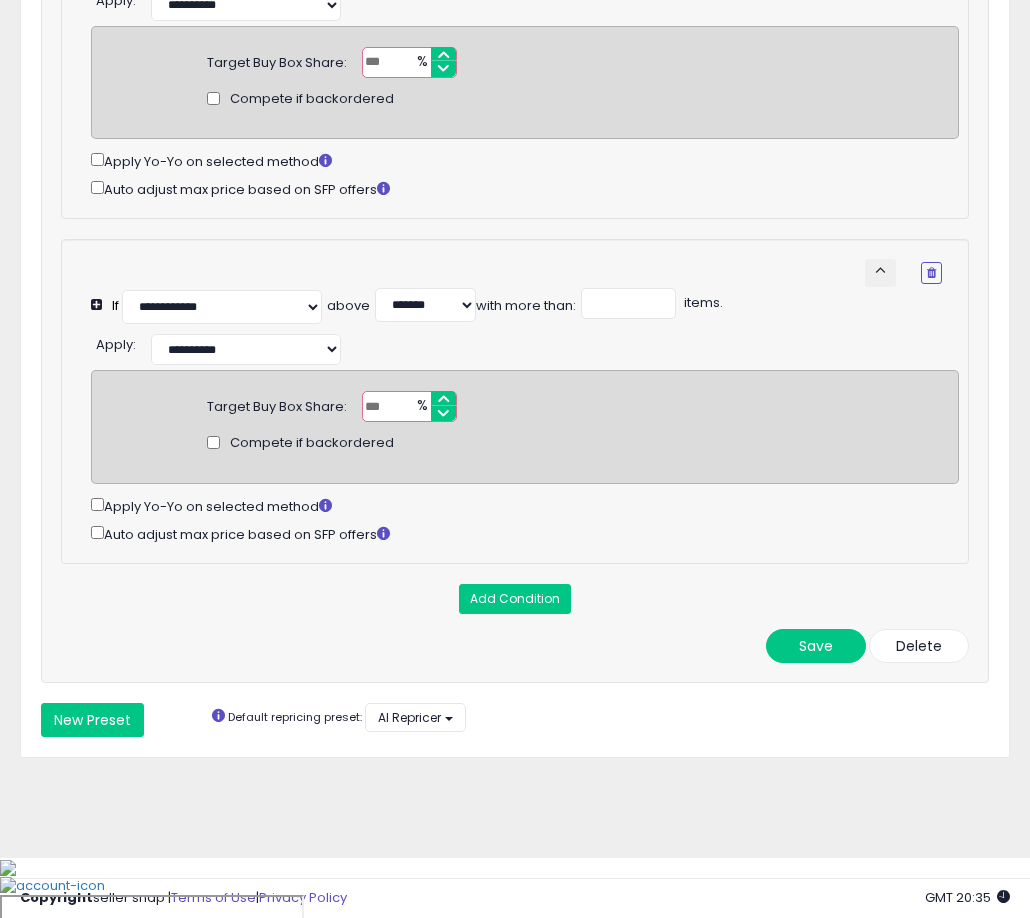 click on "***" at bounding box center (409, 406) 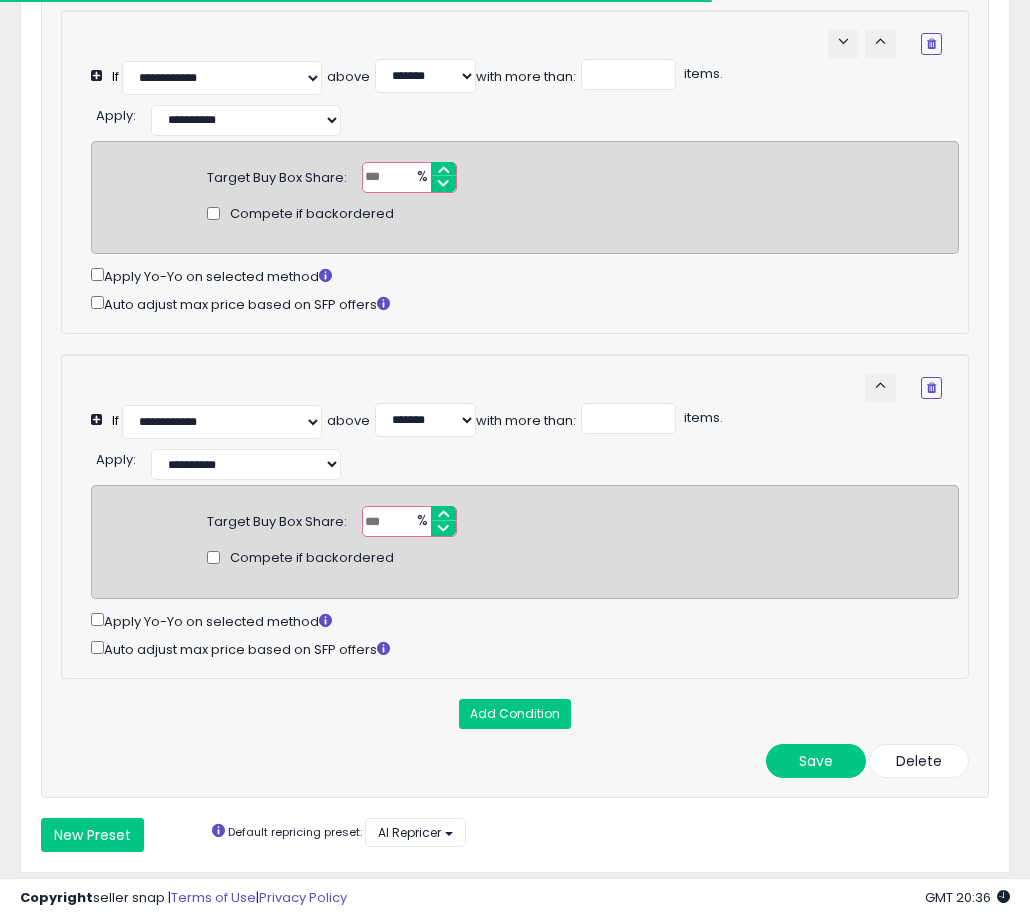 scroll, scrollTop: 1442, scrollLeft: 0, axis: vertical 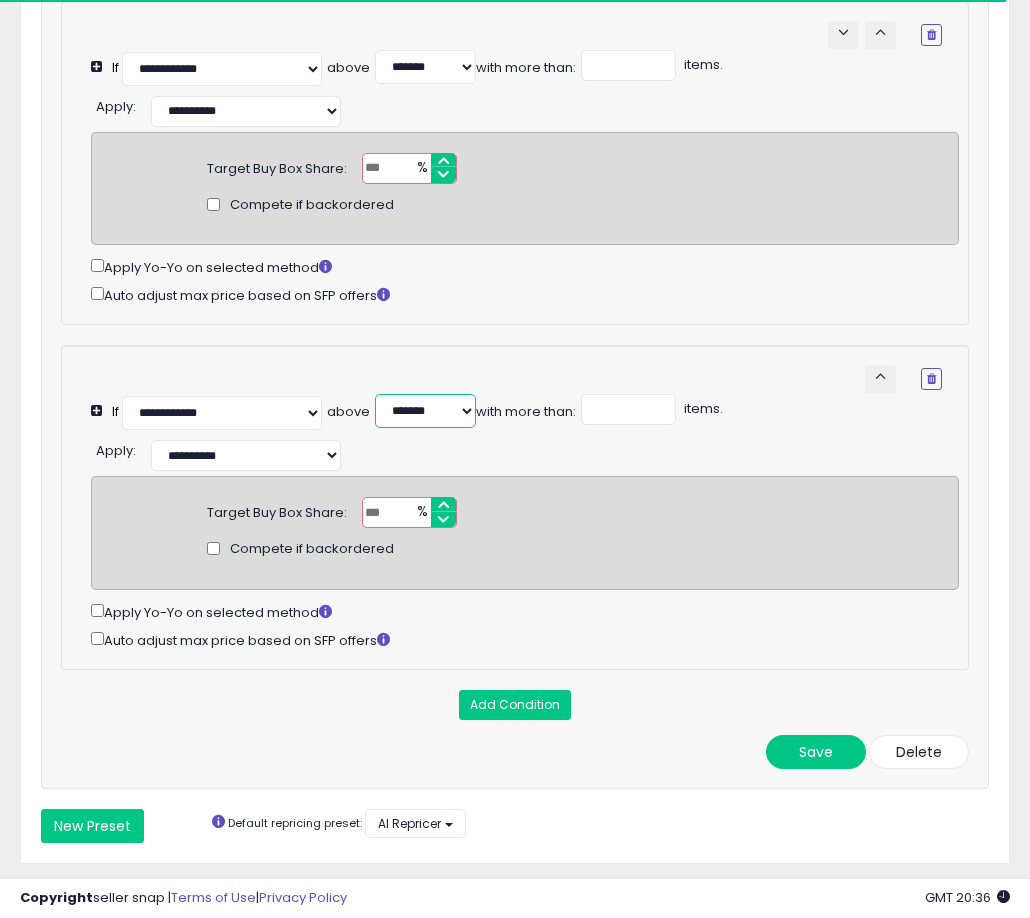 click on "*******
*******
*******
********
********
********" at bounding box center [425, 411] 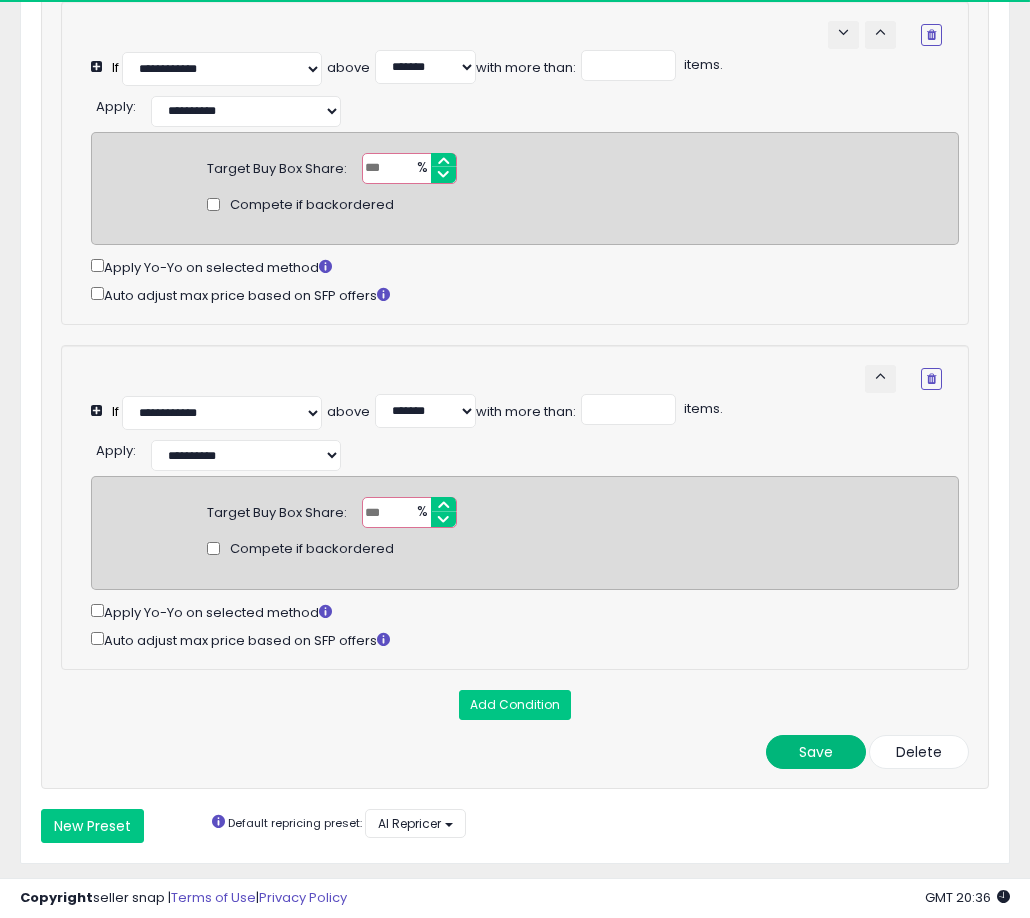 click on "Save" at bounding box center (816, 752) 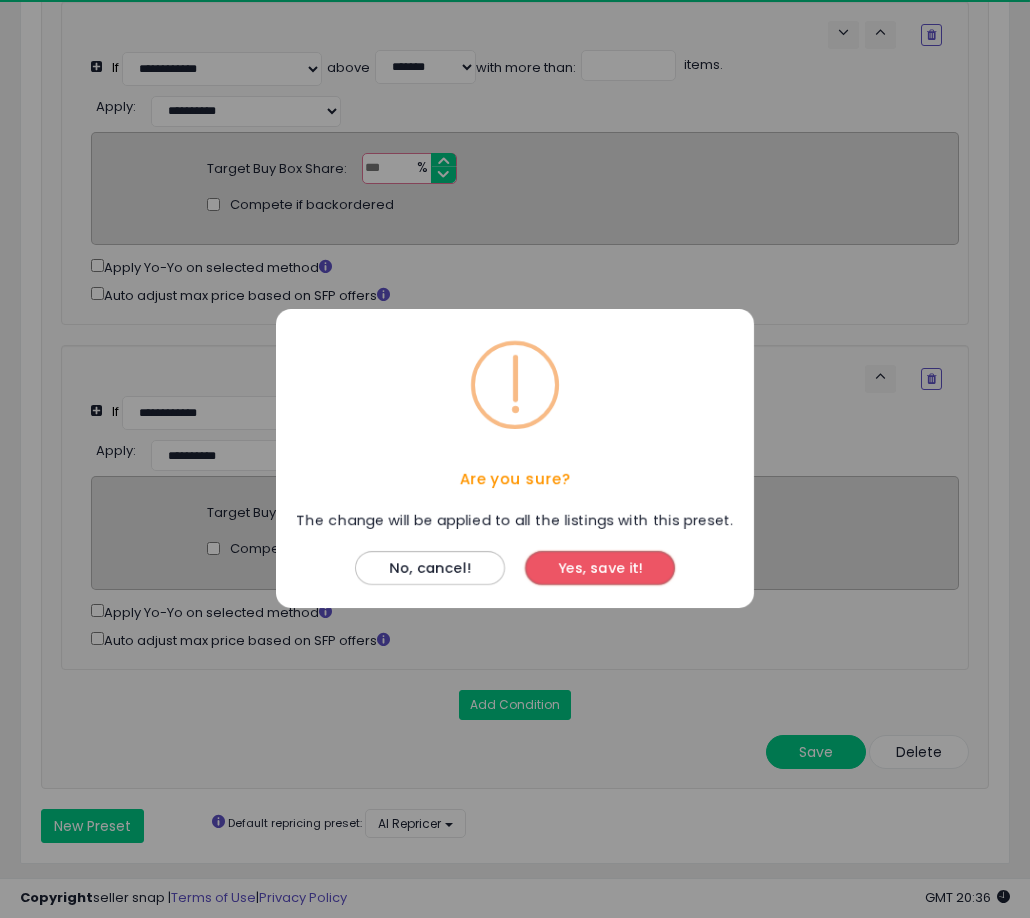 click on "Yes, save it!" at bounding box center [600, 569] 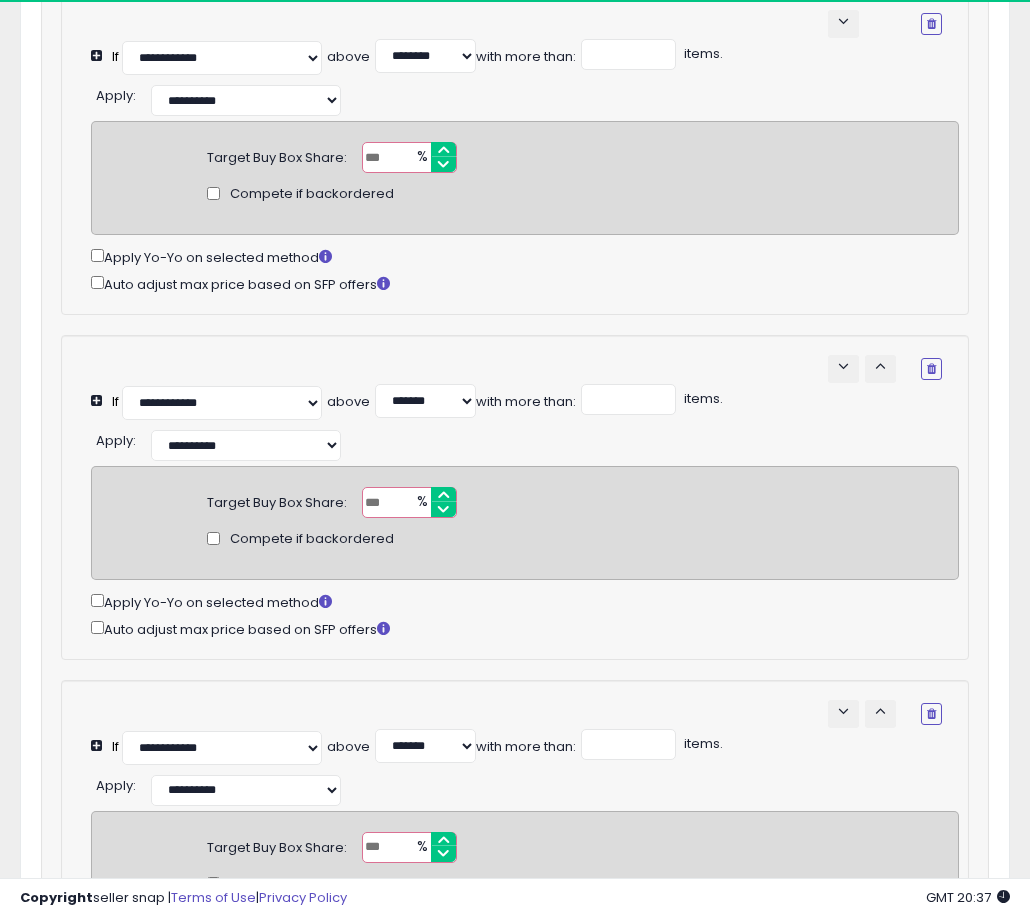 scroll, scrollTop: 736, scrollLeft: 0, axis: vertical 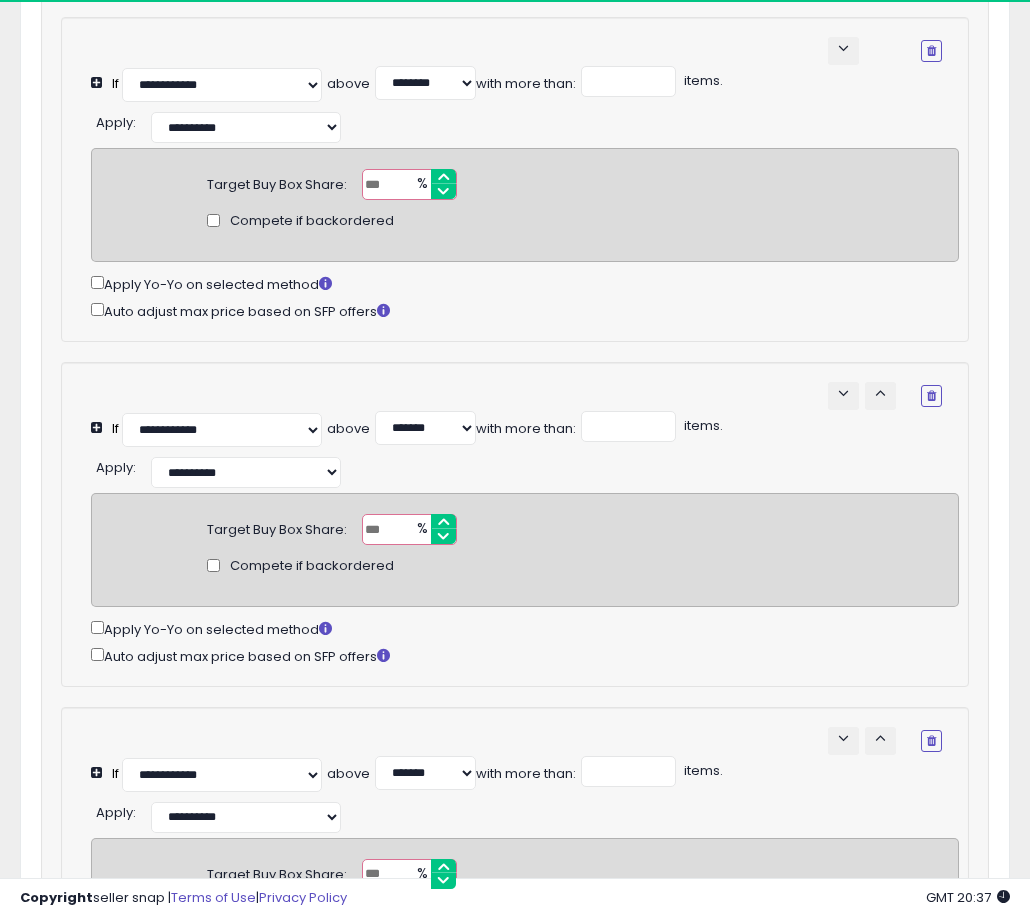 click on "***" at bounding box center [409, 184] 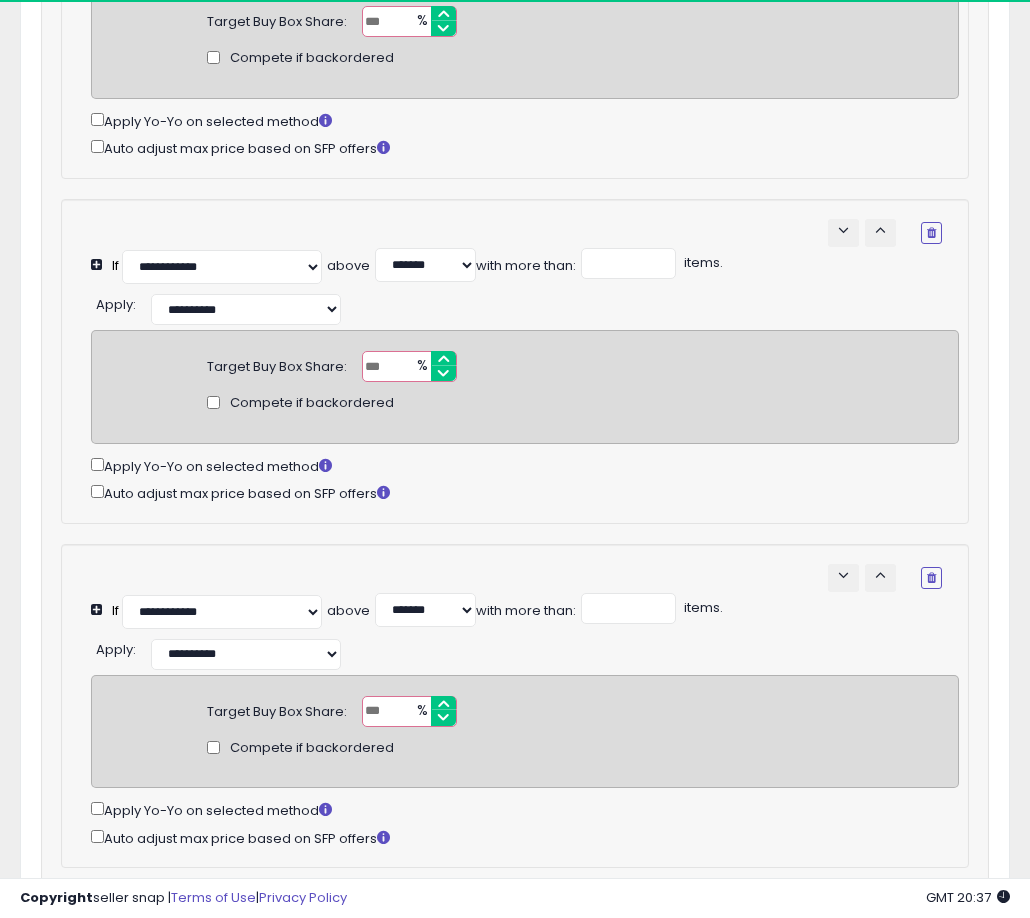 scroll, scrollTop: 903, scrollLeft: 0, axis: vertical 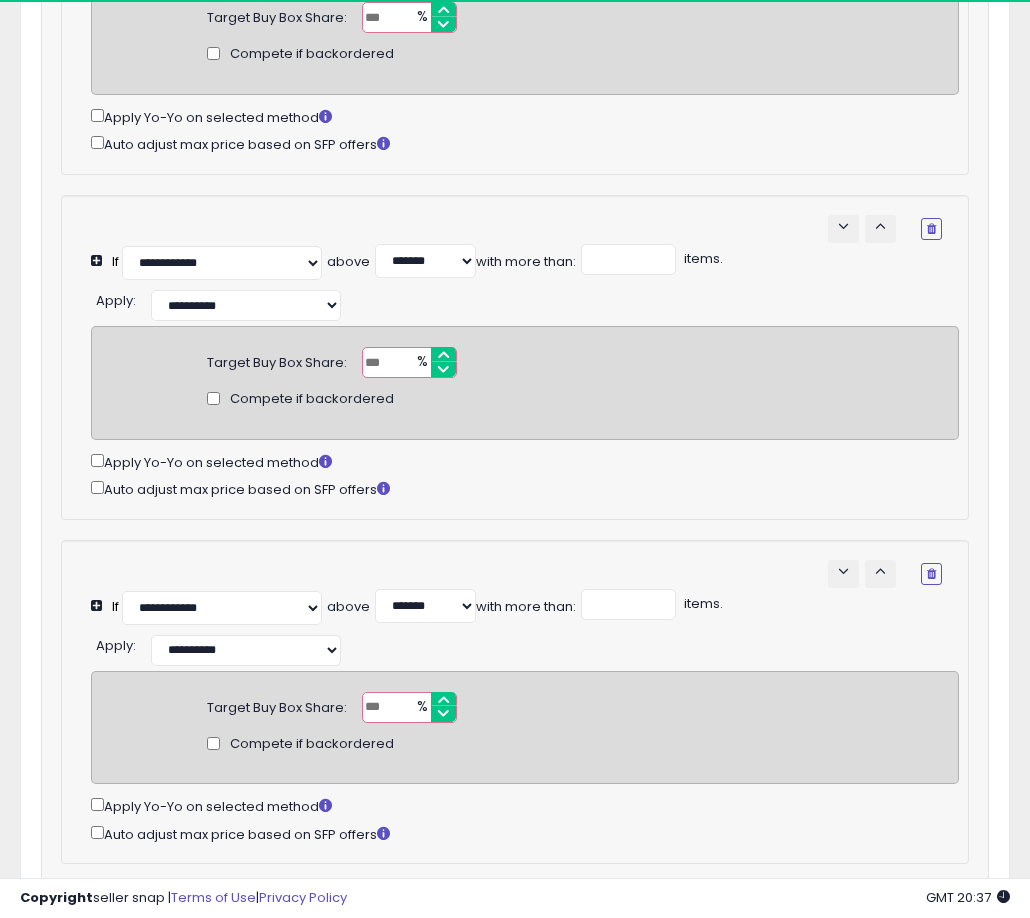 type on "**" 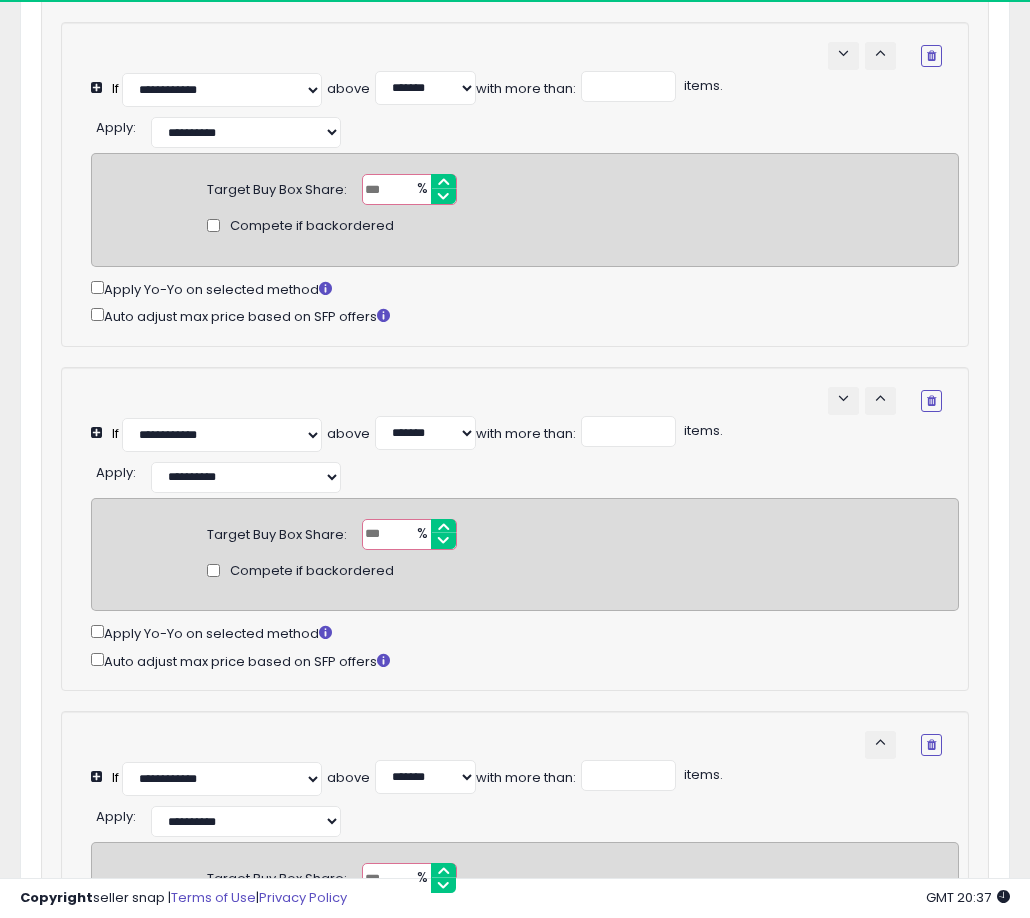 scroll, scrollTop: 1548, scrollLeft: 0, axis: vertical 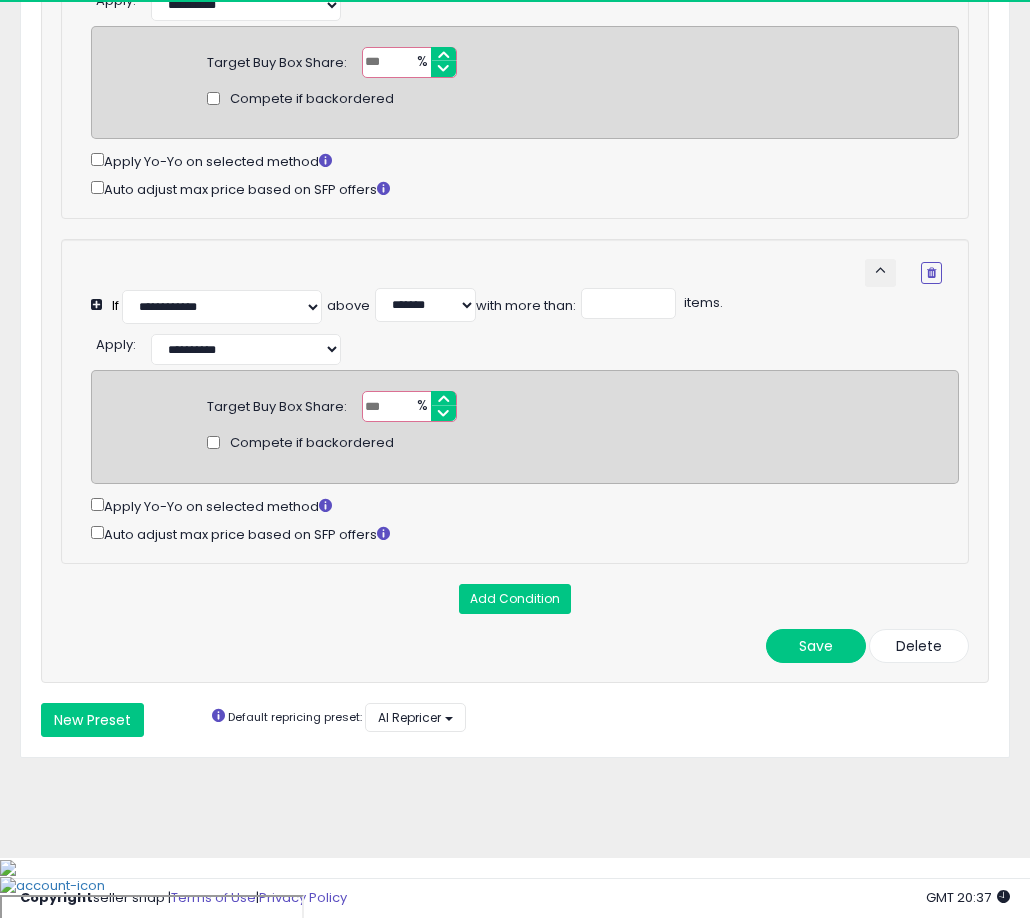 type on "**" 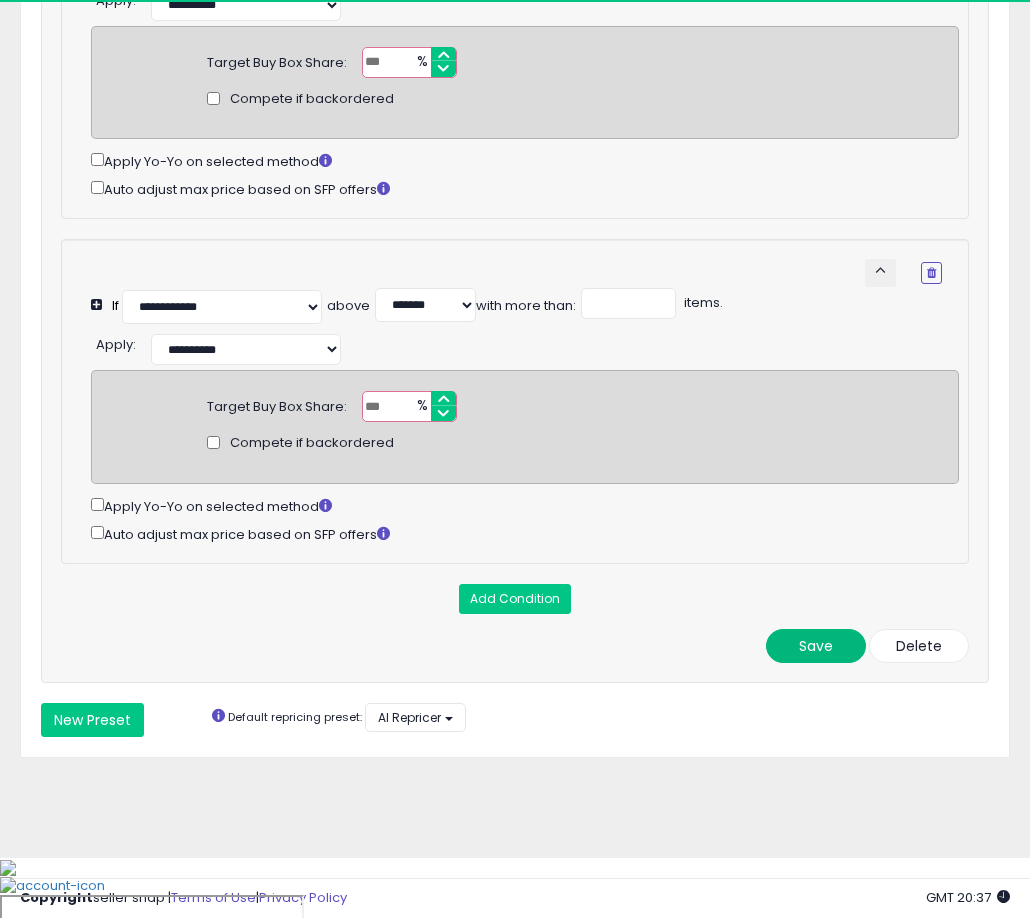 click on "Save" at bounding box center [816, 646] 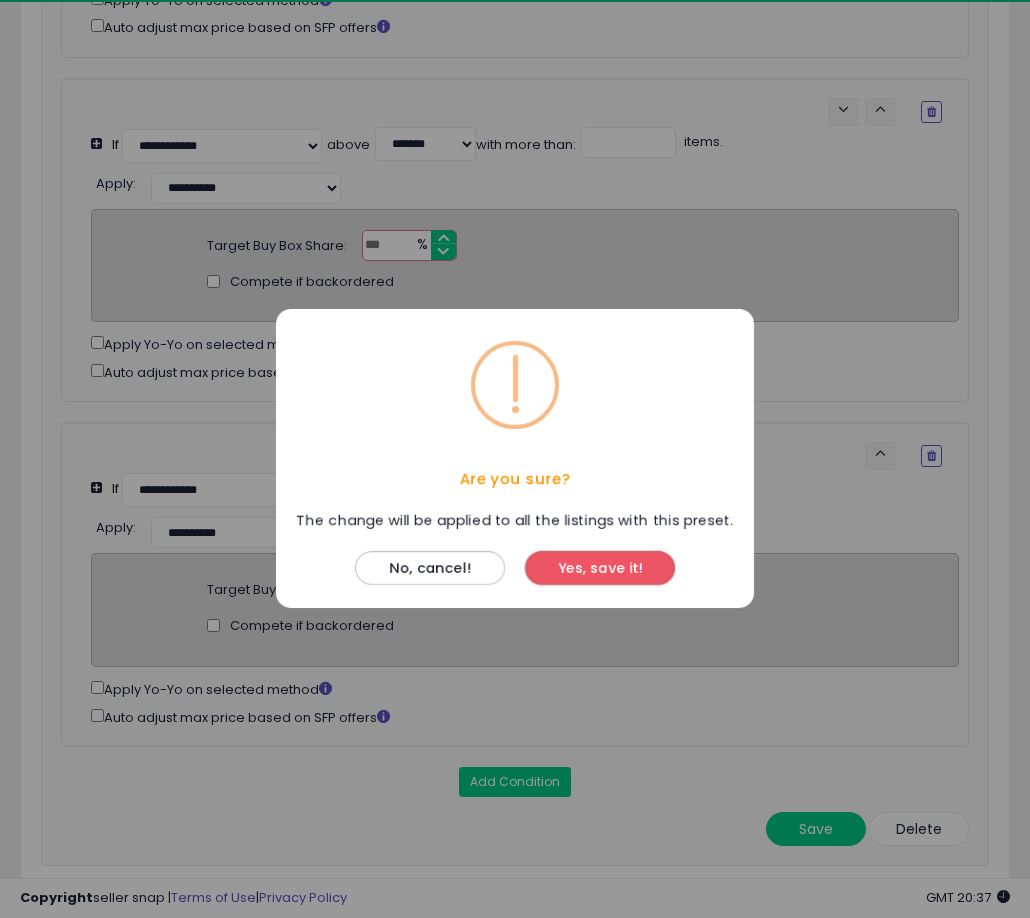click on "Yes, save it!" at bounding box center (600, 569) 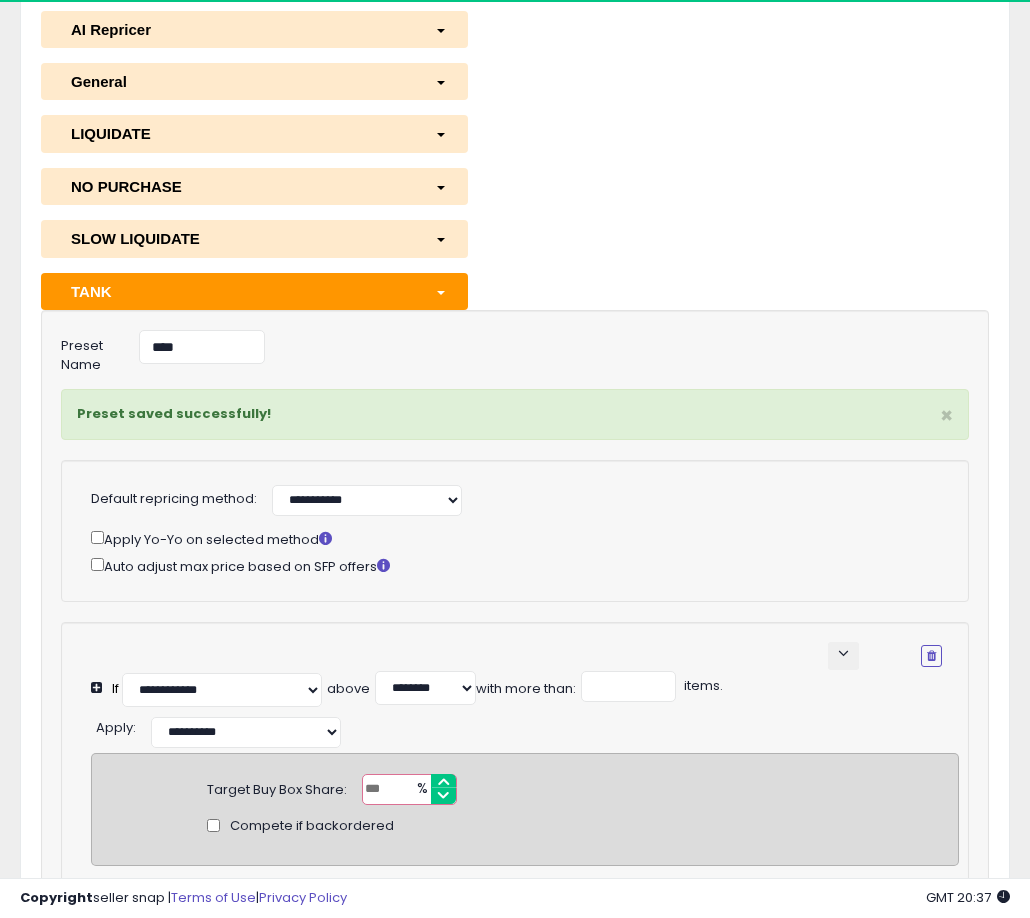 scroll, scrollTop: 201, scrollLeft: 0, axis: vertical 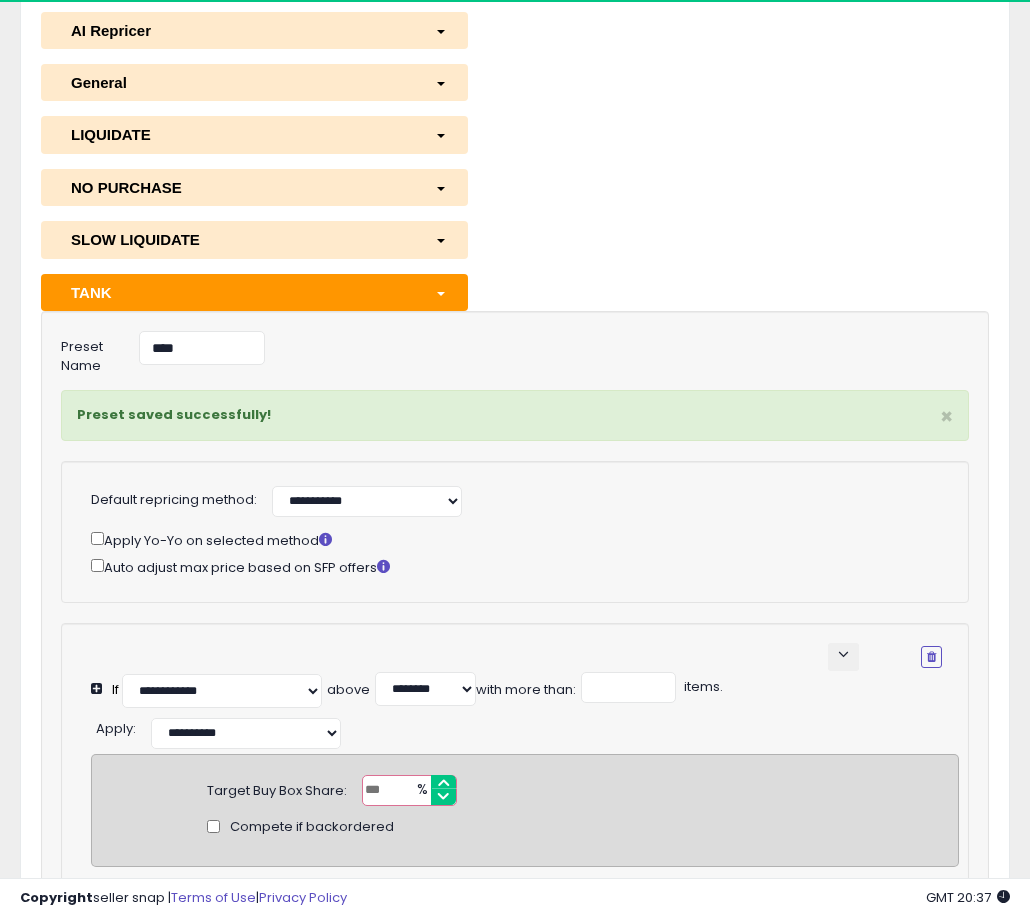 click at bounding box center (441, 294) 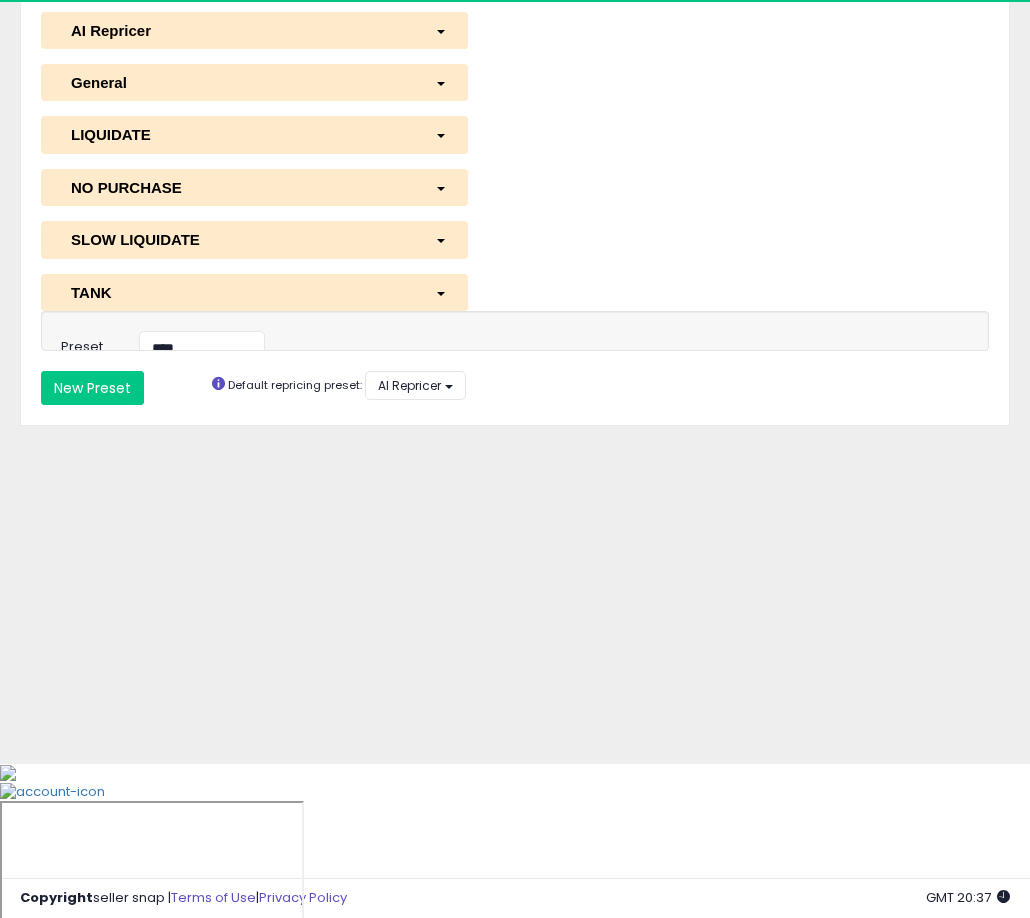 scroll, scrollTop: 47, scrollLeft: 0, axis: vertical 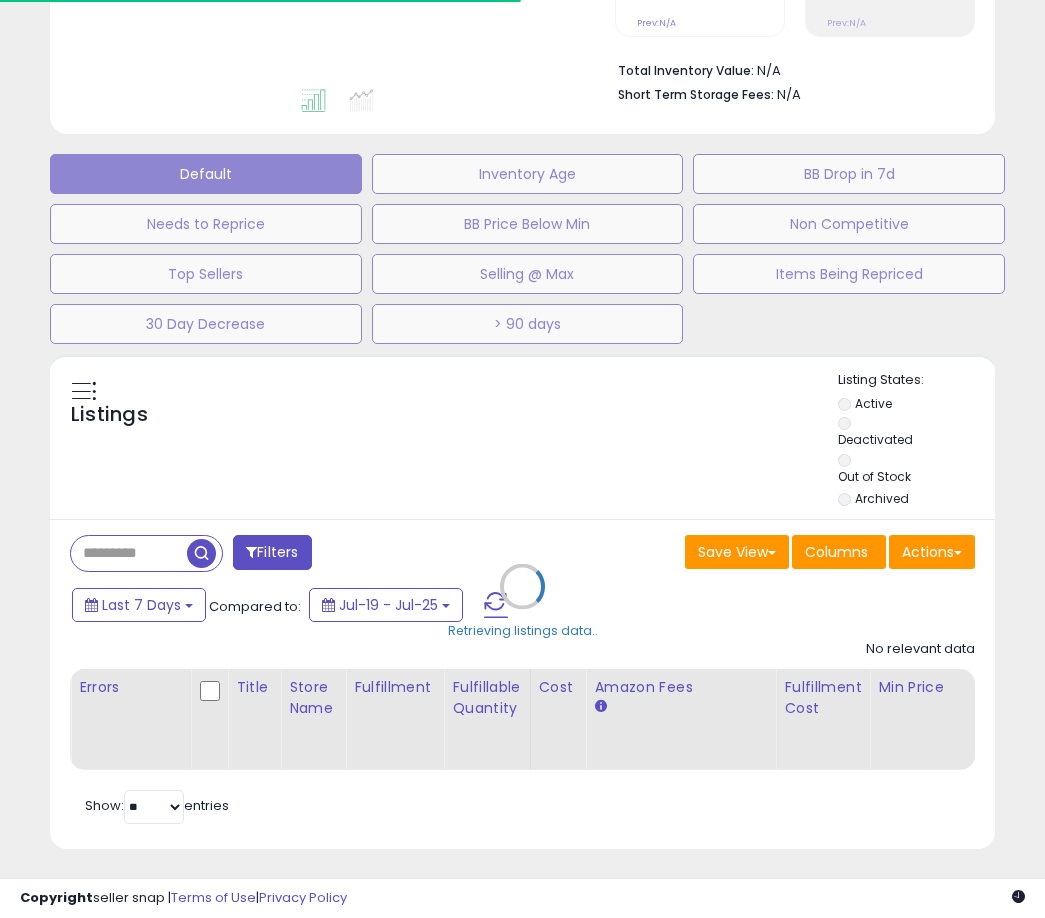 type on "**********" 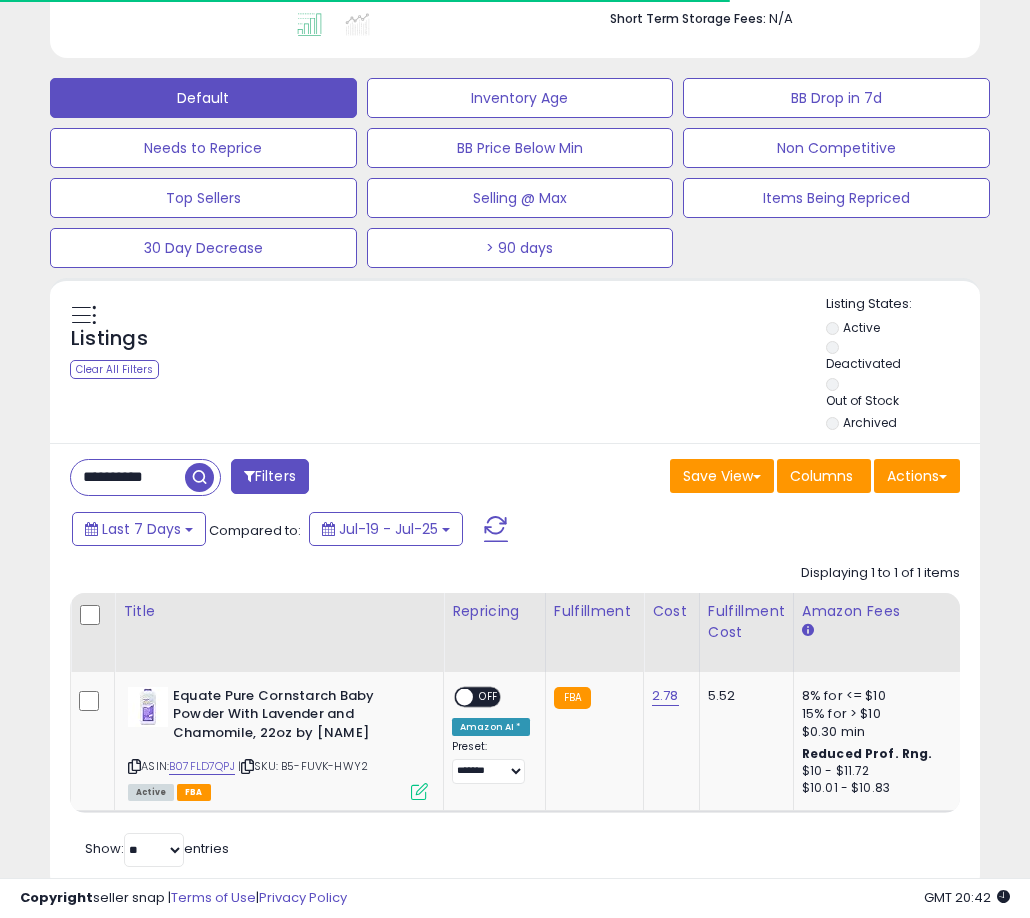 scroll, scrollTop: 644, scrollLeft: 0, axis: vertical 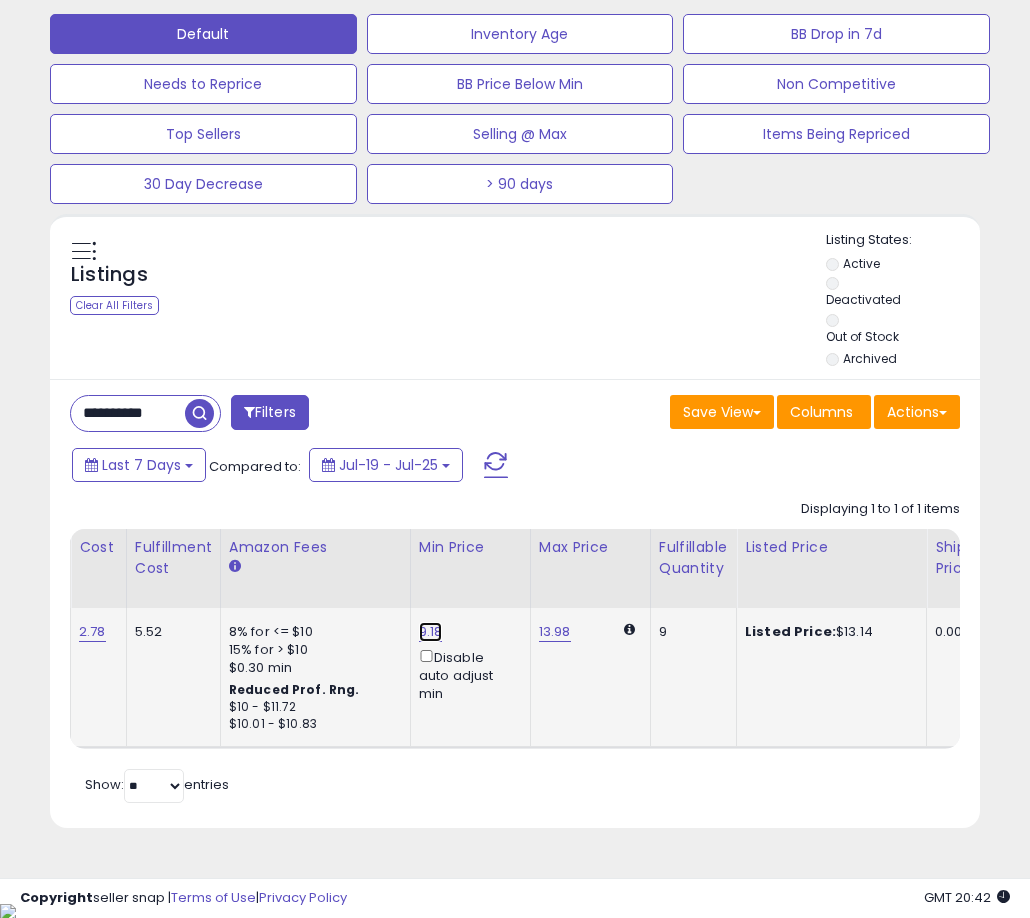 click on "9.18" at bounding box center [431, 632] 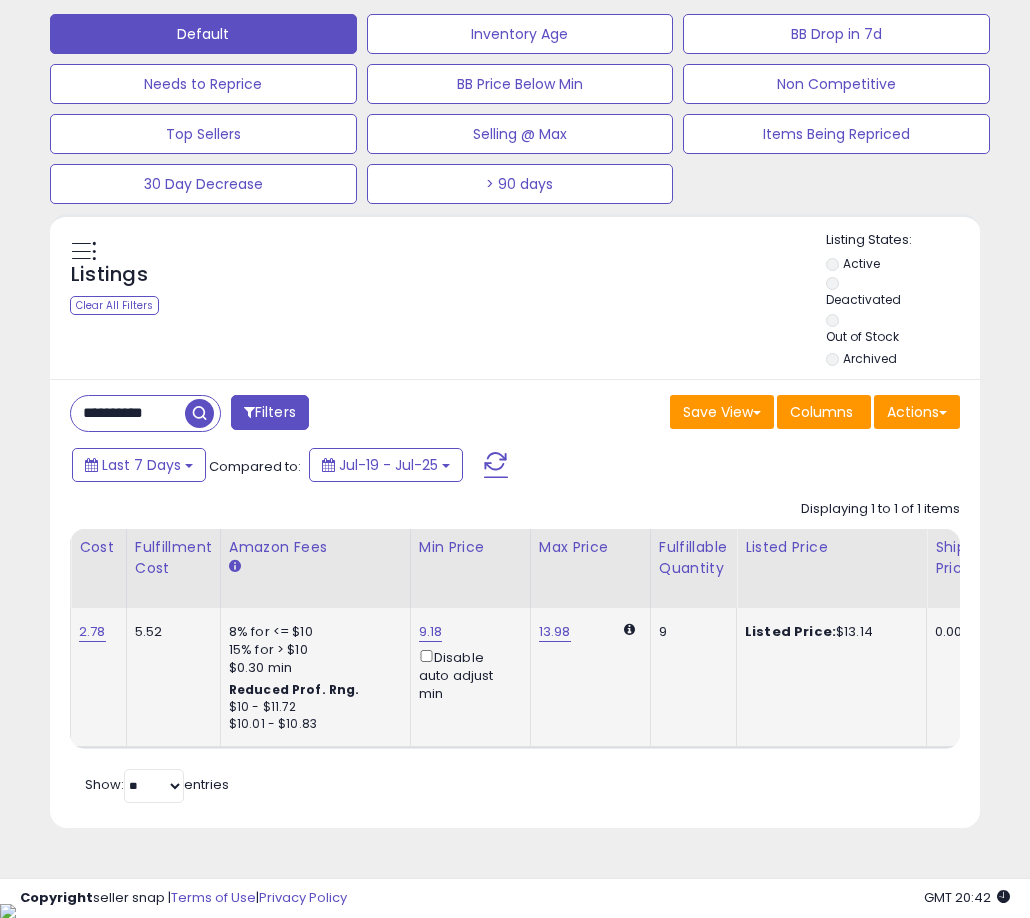 click on "9.18" at bounding box center (431, 632) 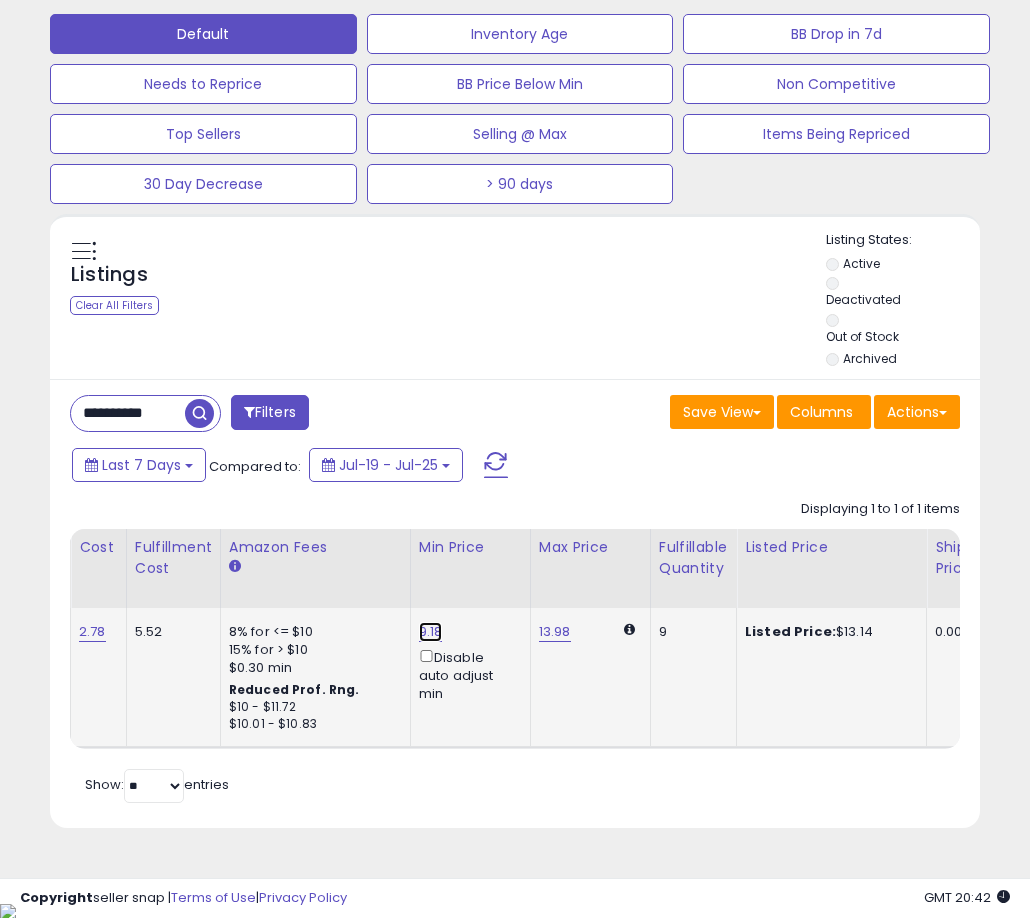 click on "9.18" at bounding box center (431, 632) 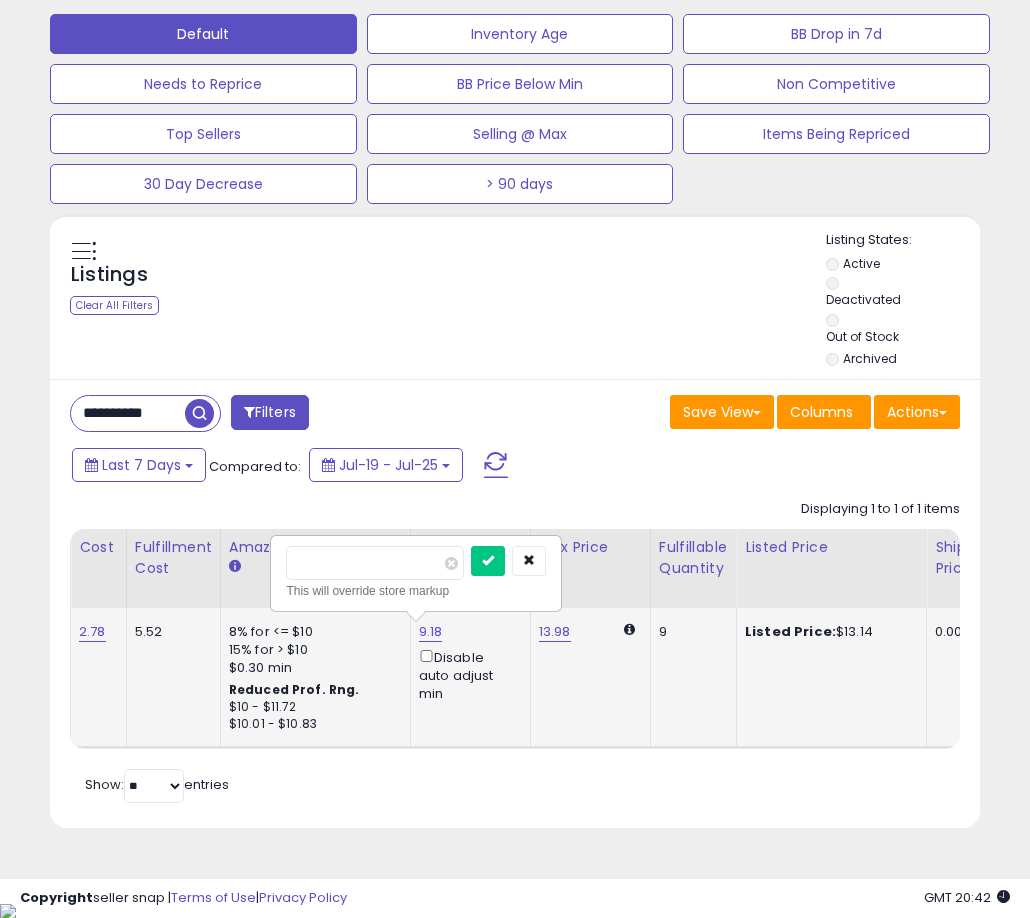 click at bounding box center (451, 563) 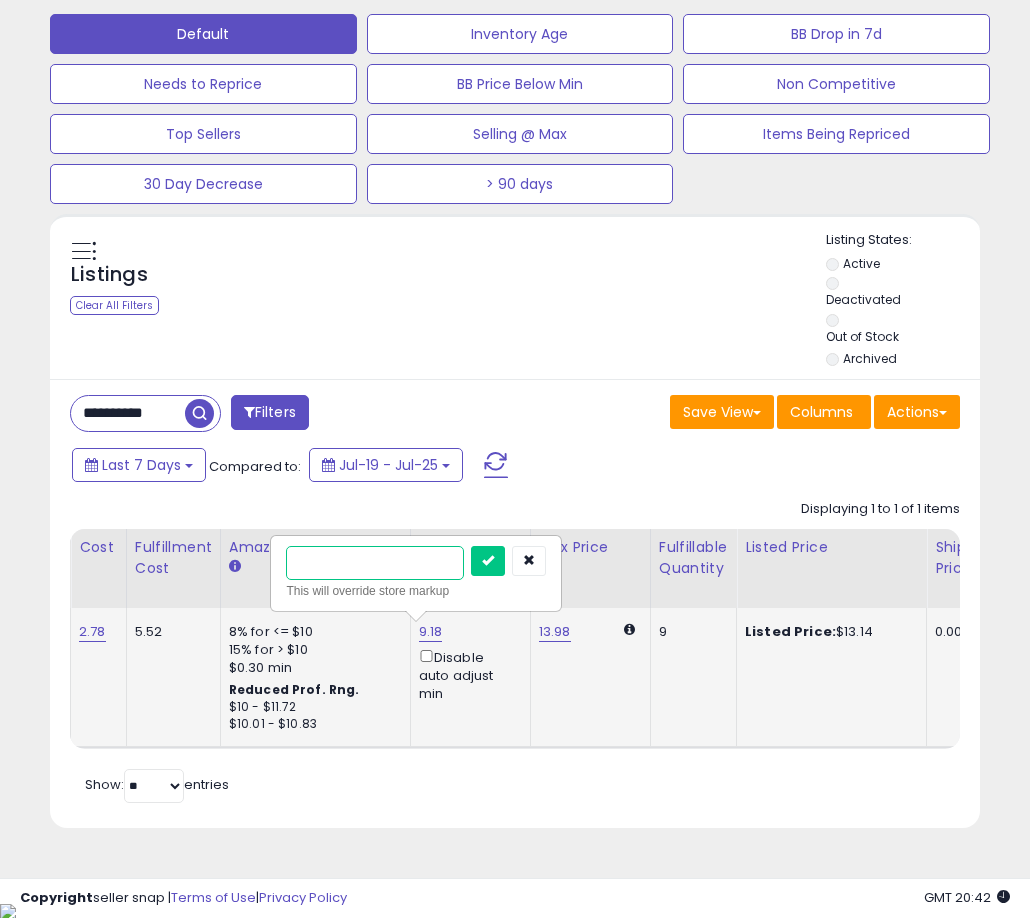 click at bounding box center (375, 563) 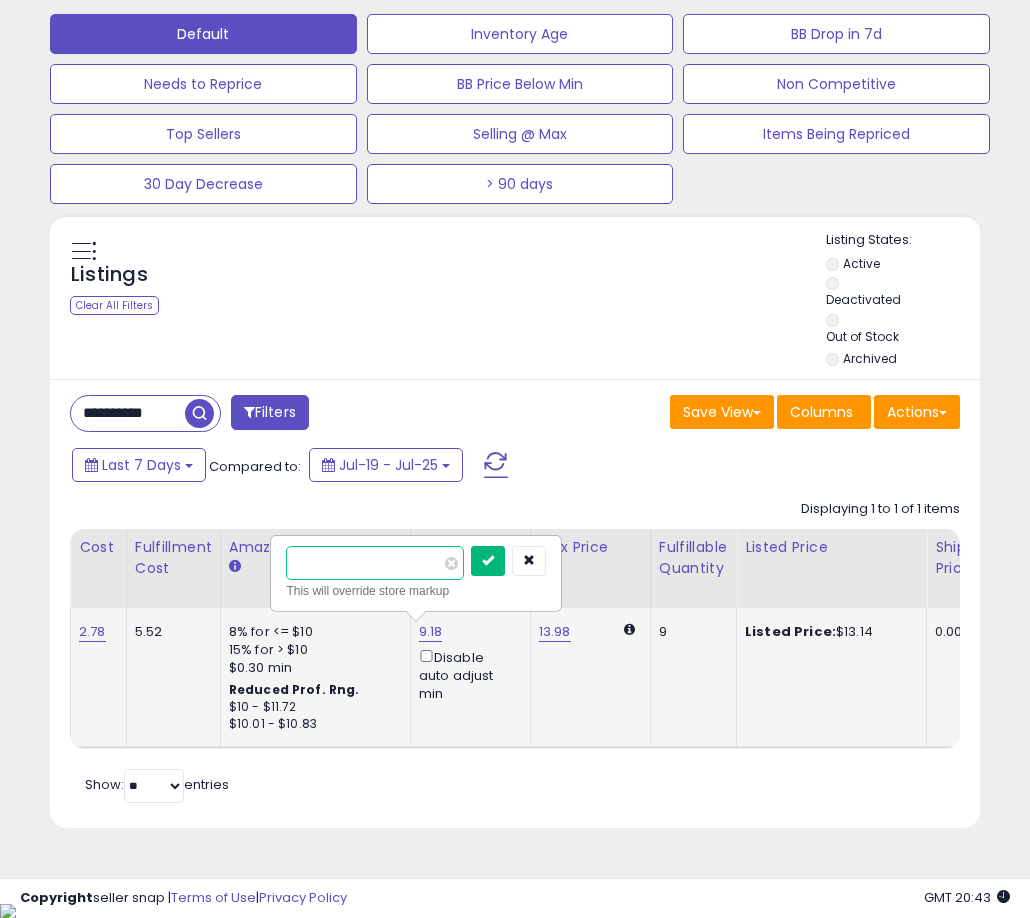 type on "****" 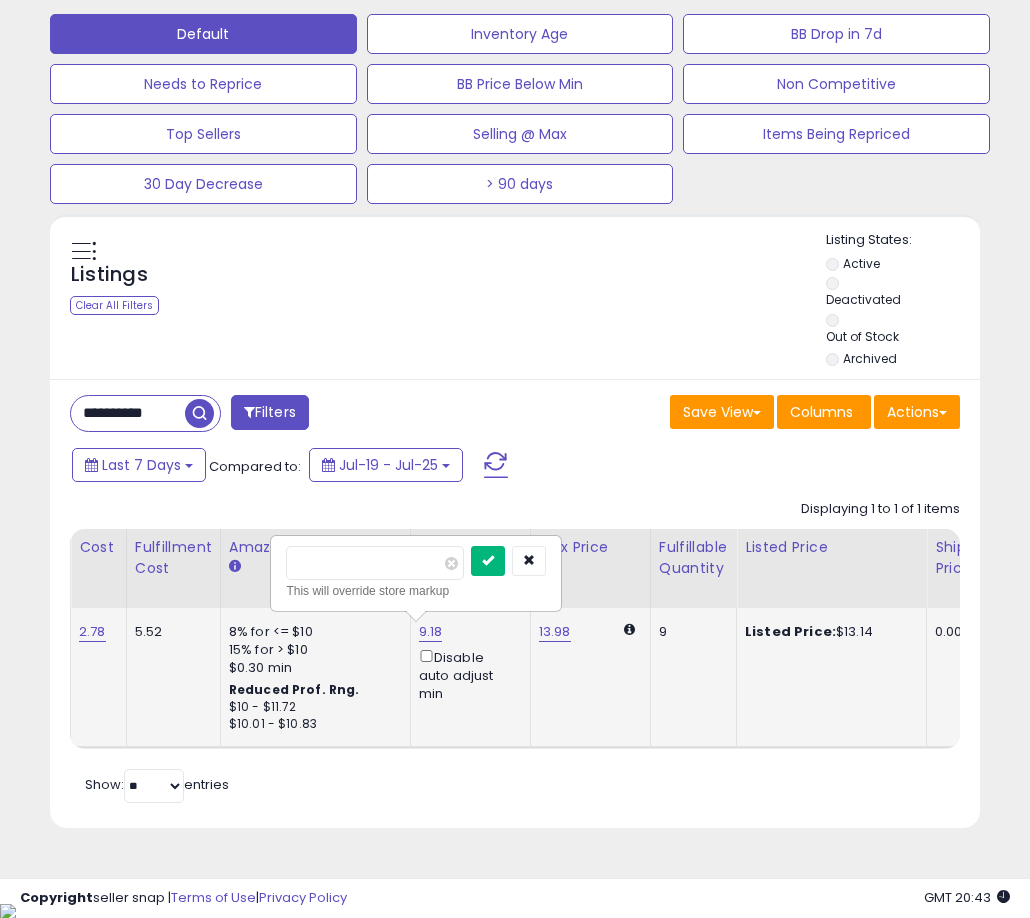 click at bounding box center [488, 560] 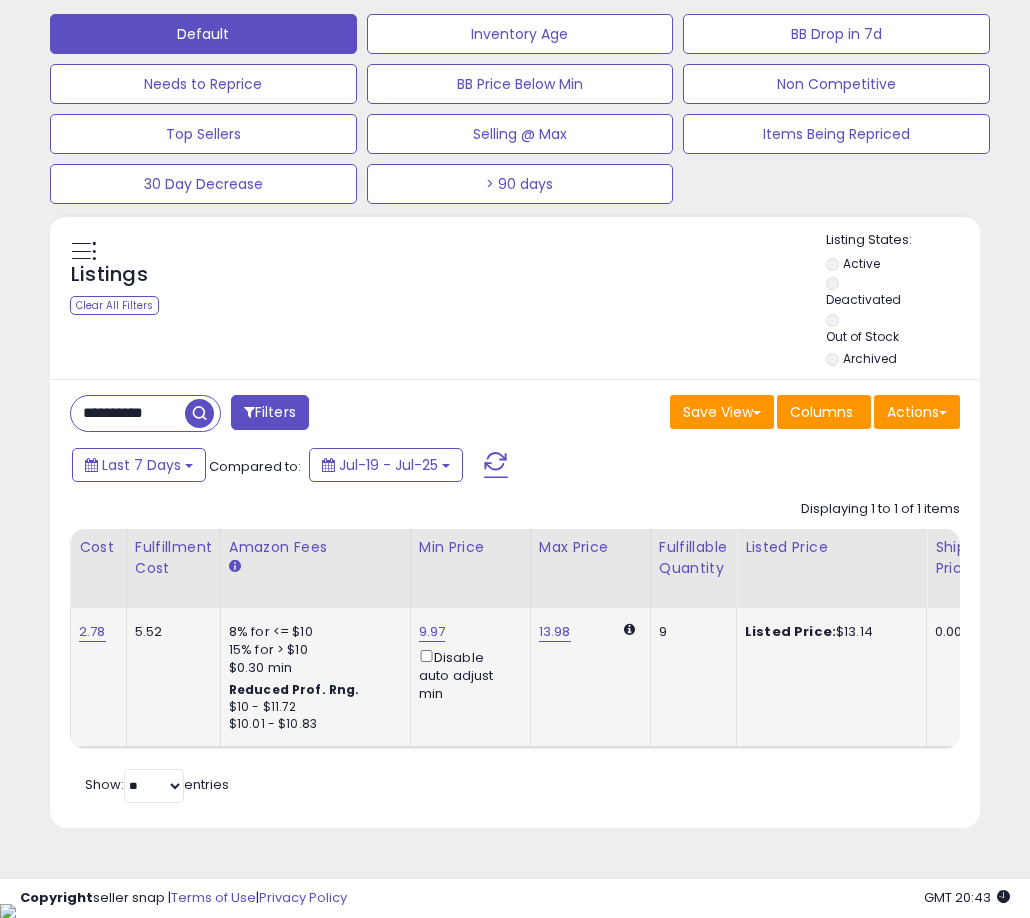 scroll, scrollTop: 0, scrollLeft: 8, axis: horizontal 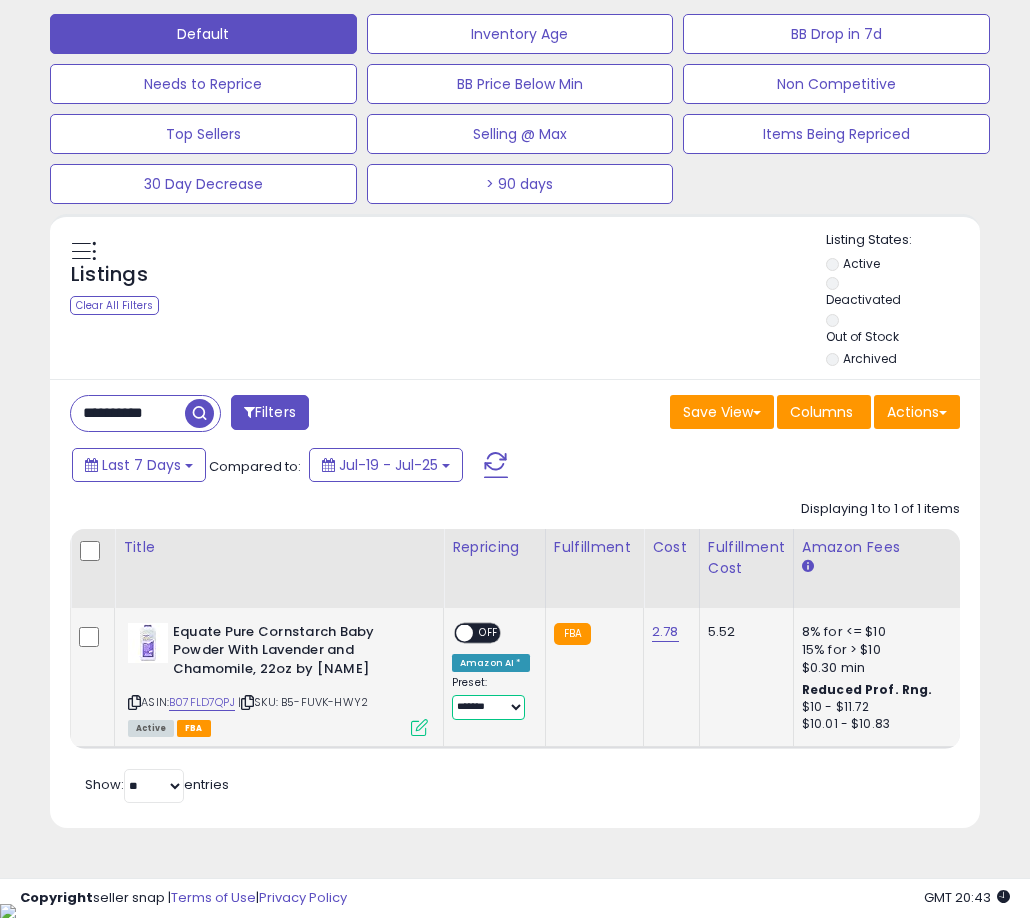 click on "**********" at bounding box center (488, 707) 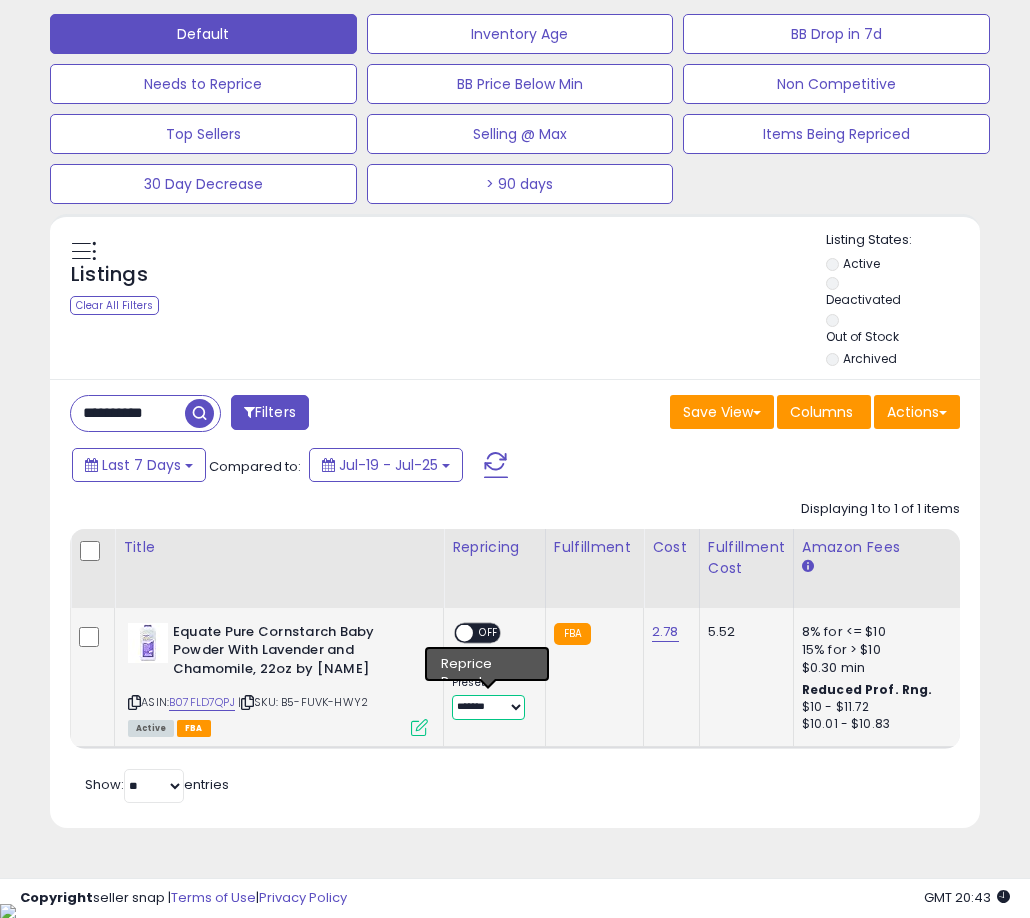 select on "****" 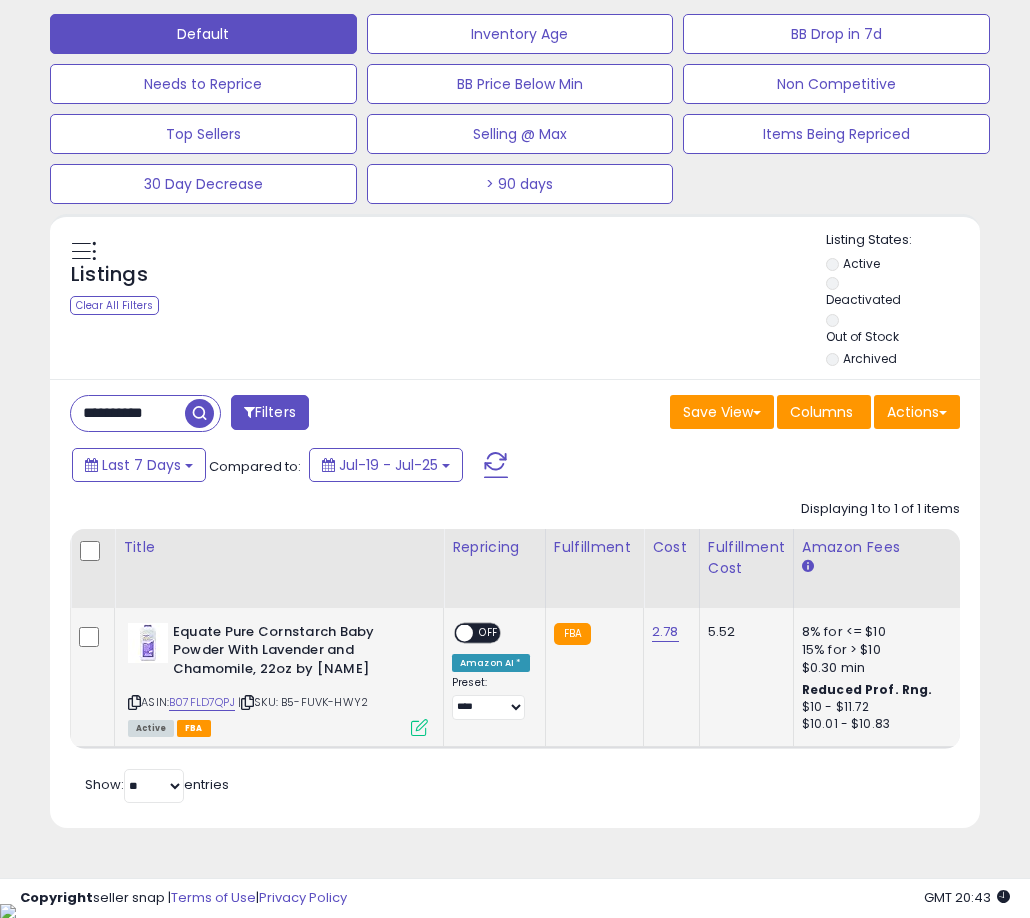 click on "OFF" at bounding box center (489, 632) 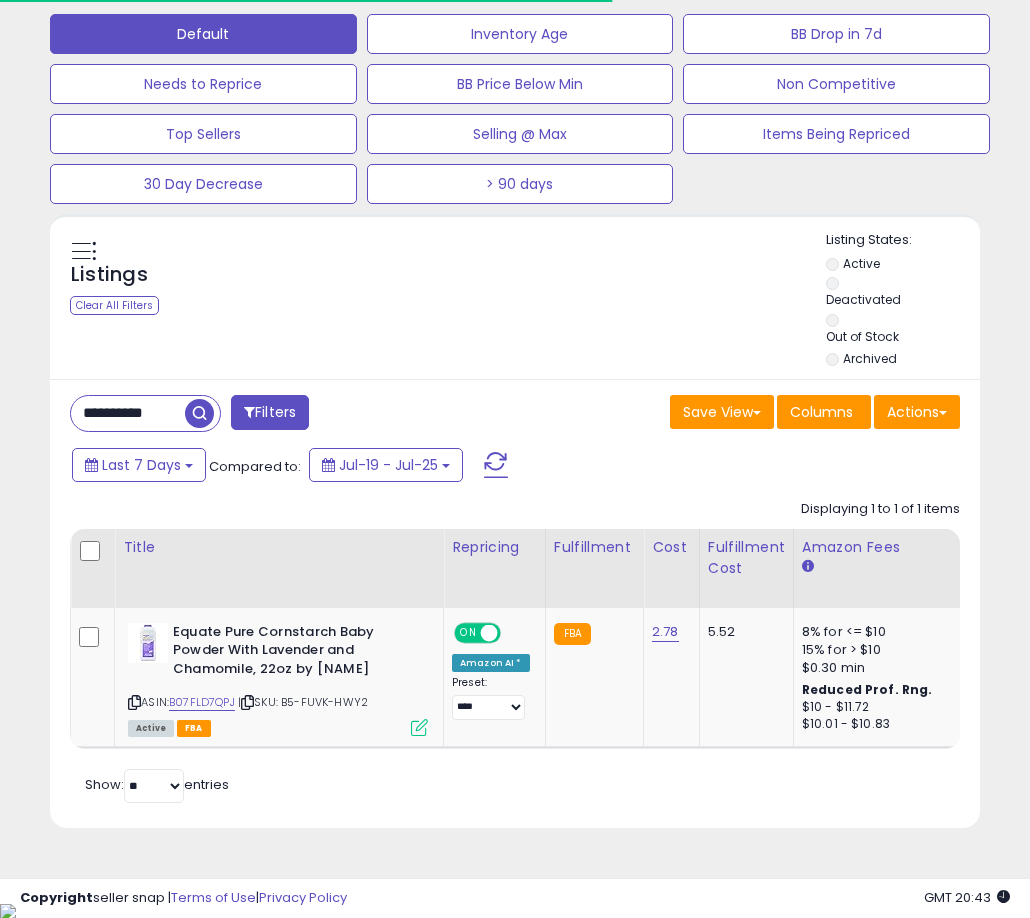 click on "**********" at bounding box center [128, 413] 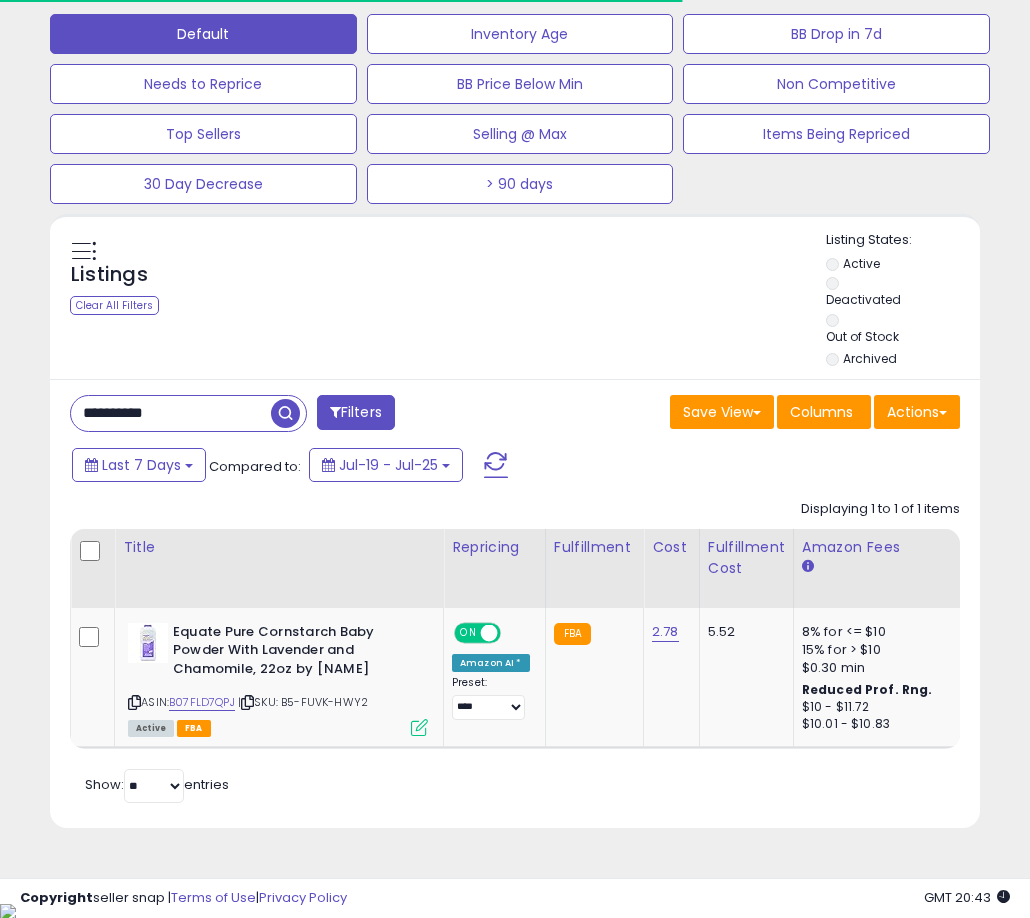 paste 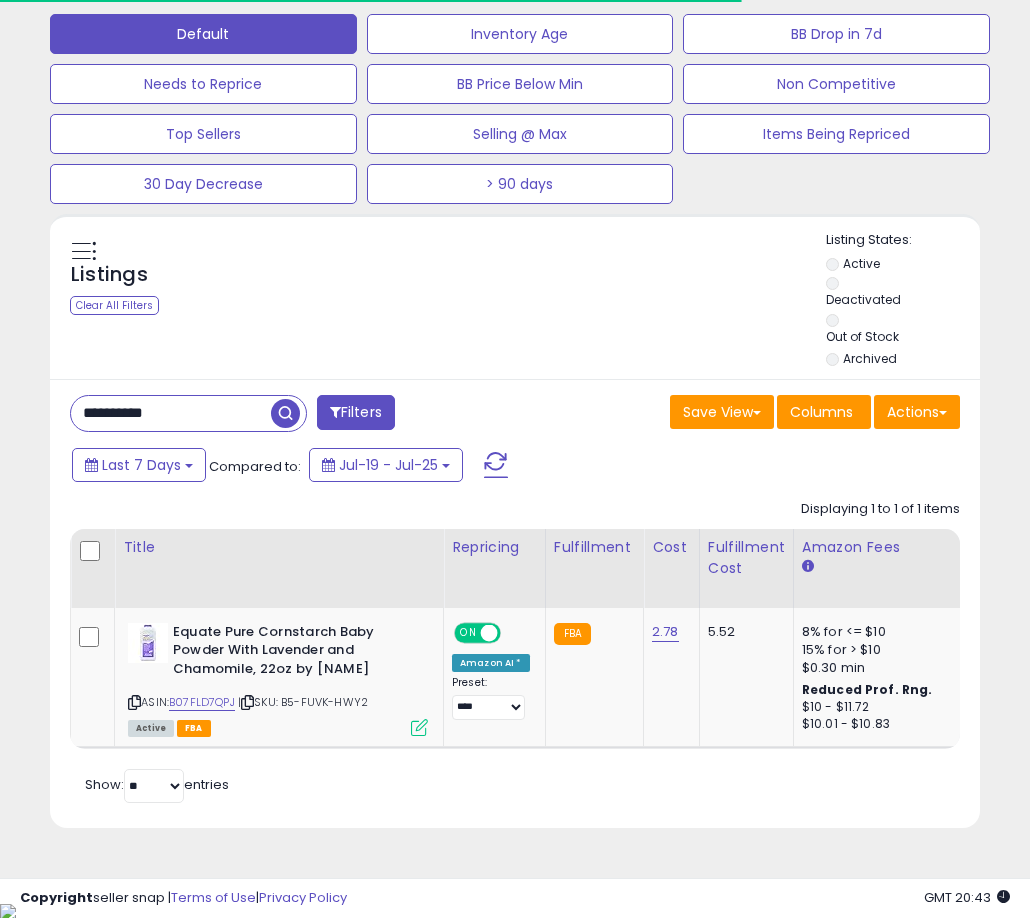 type on "**********" 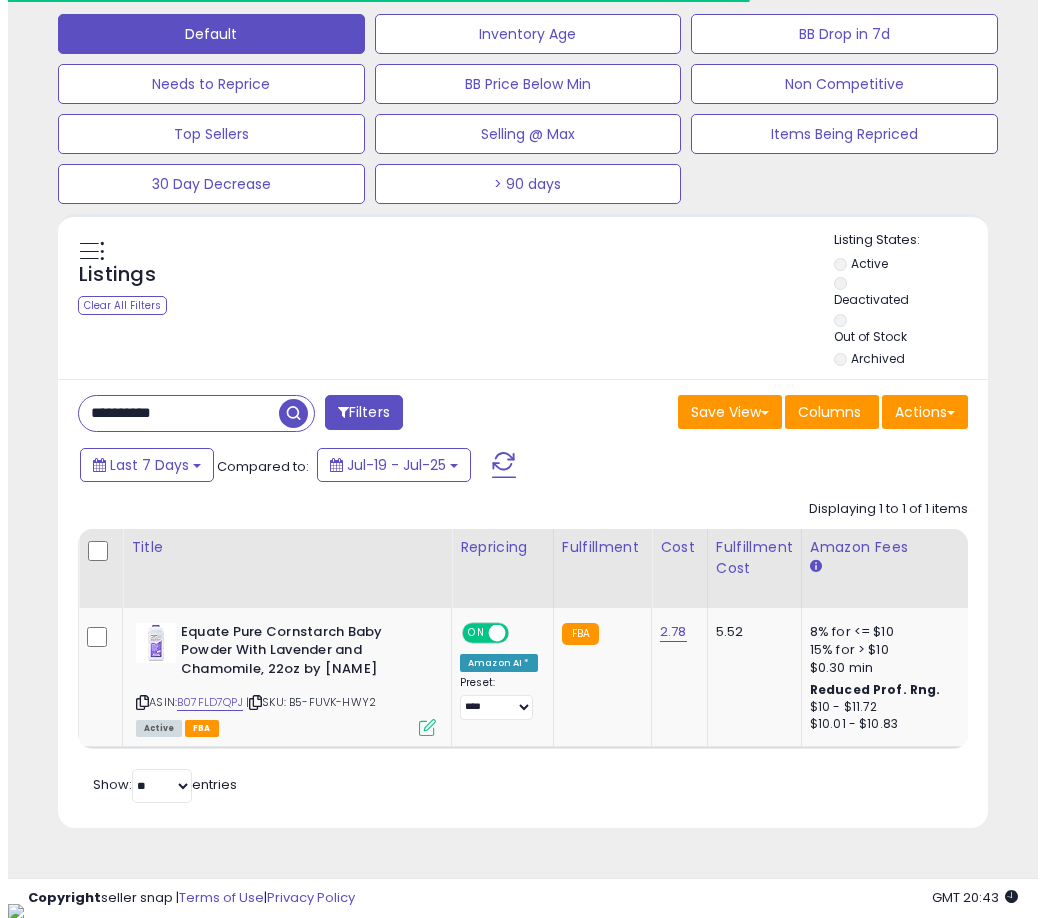 scroll, scrollTop: 504, scrollLeft: 0, axis: vertical 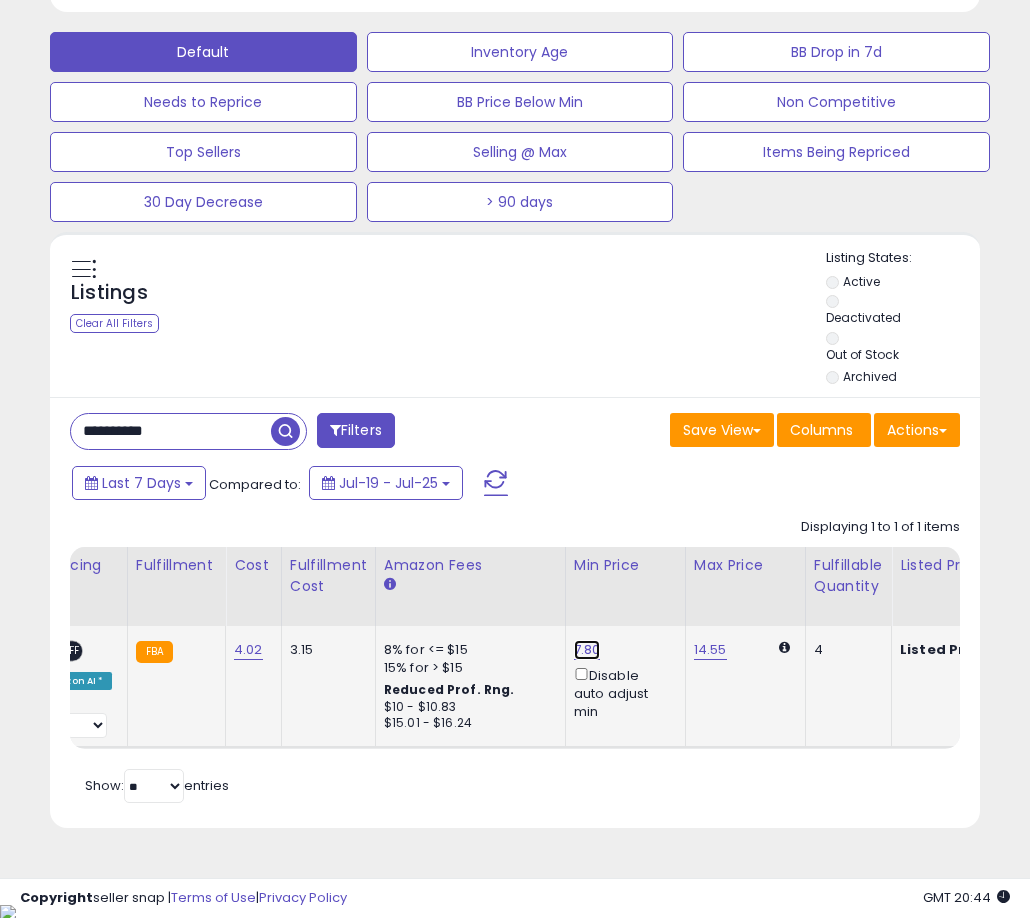 click on "7.80" at bounding box center [587, 650] 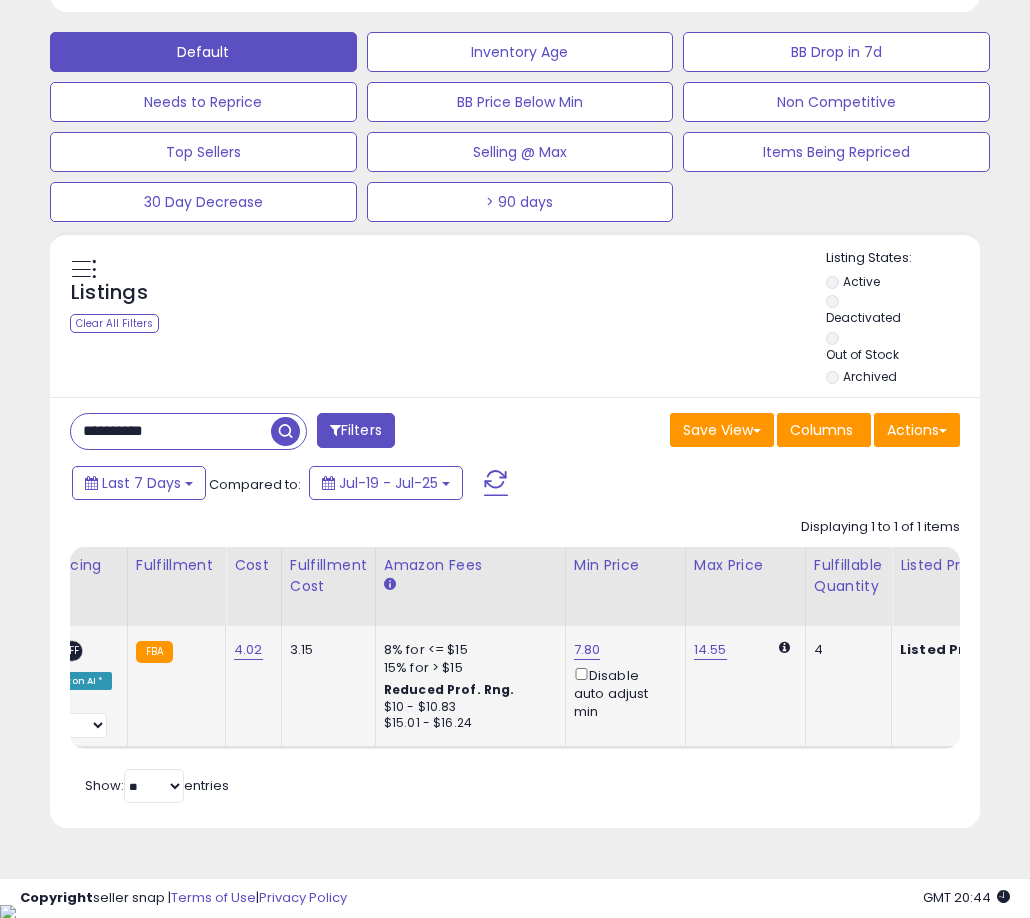 click on "7.80  Disable auto adjust min" at bounding box center [622, 681] 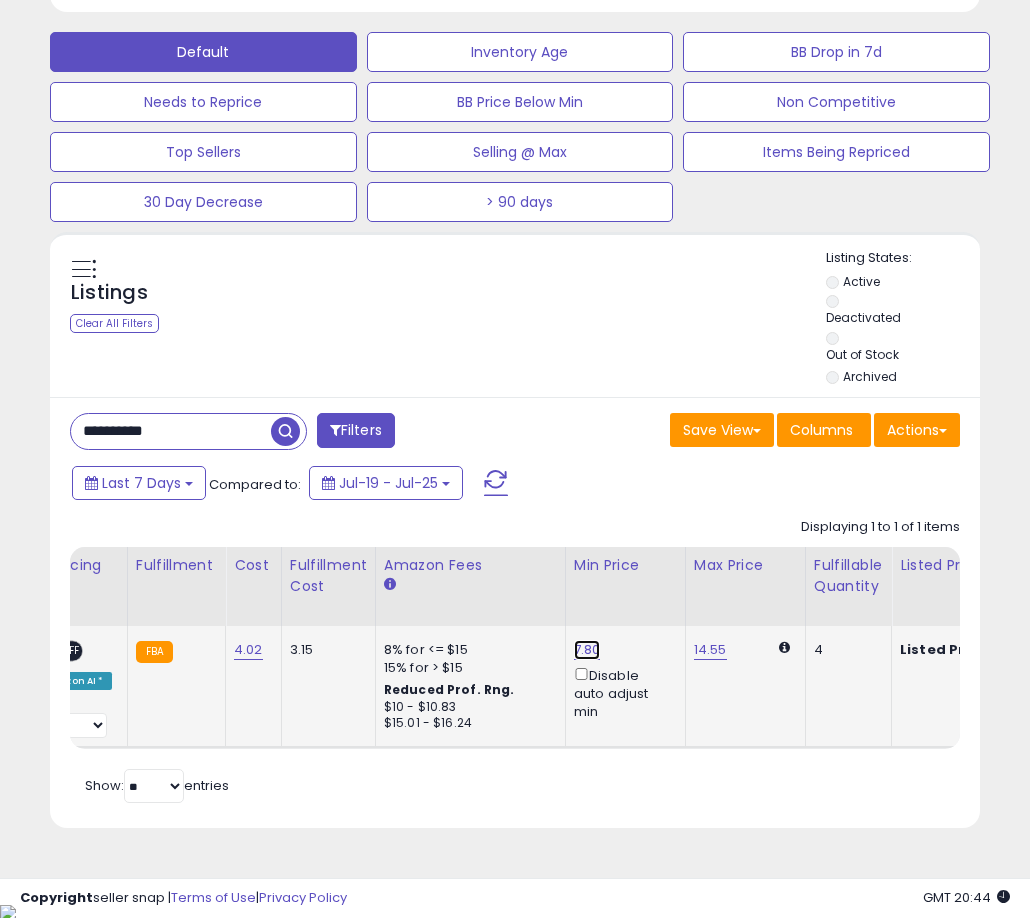 click on "7.80" at bounding box center (587, 650) 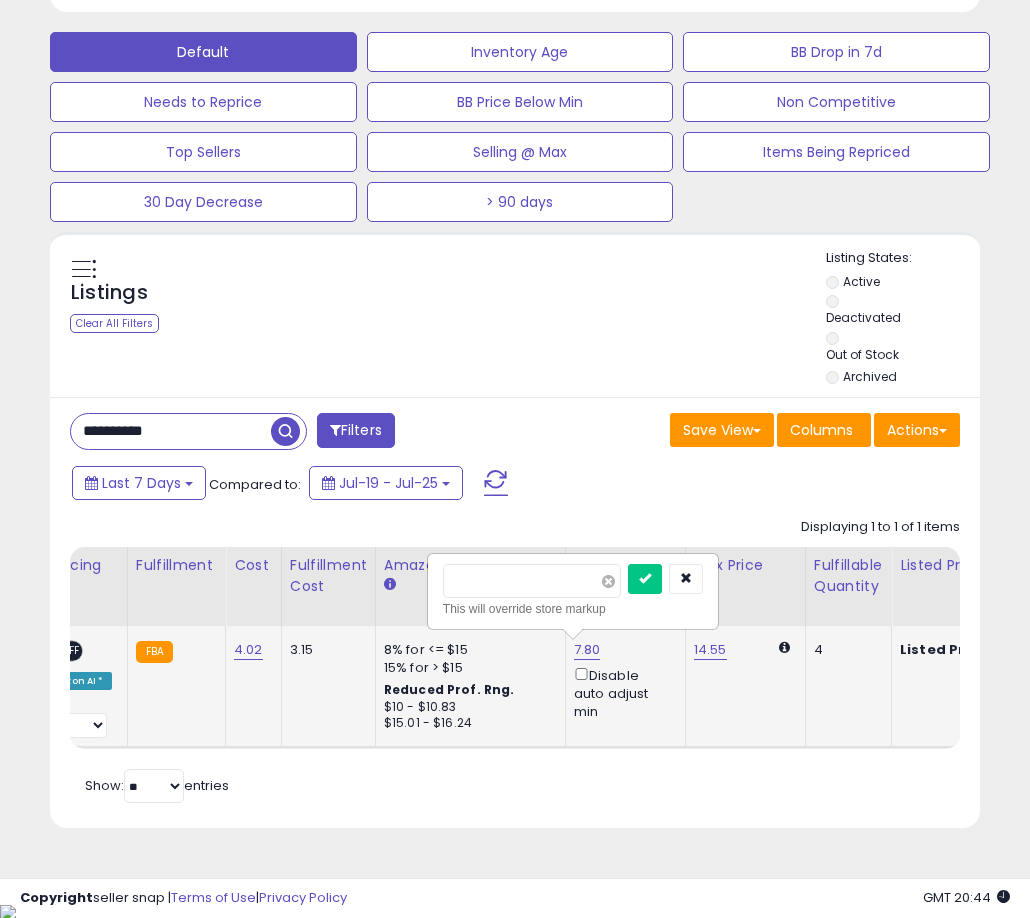 click at bounding box center (608, 581) 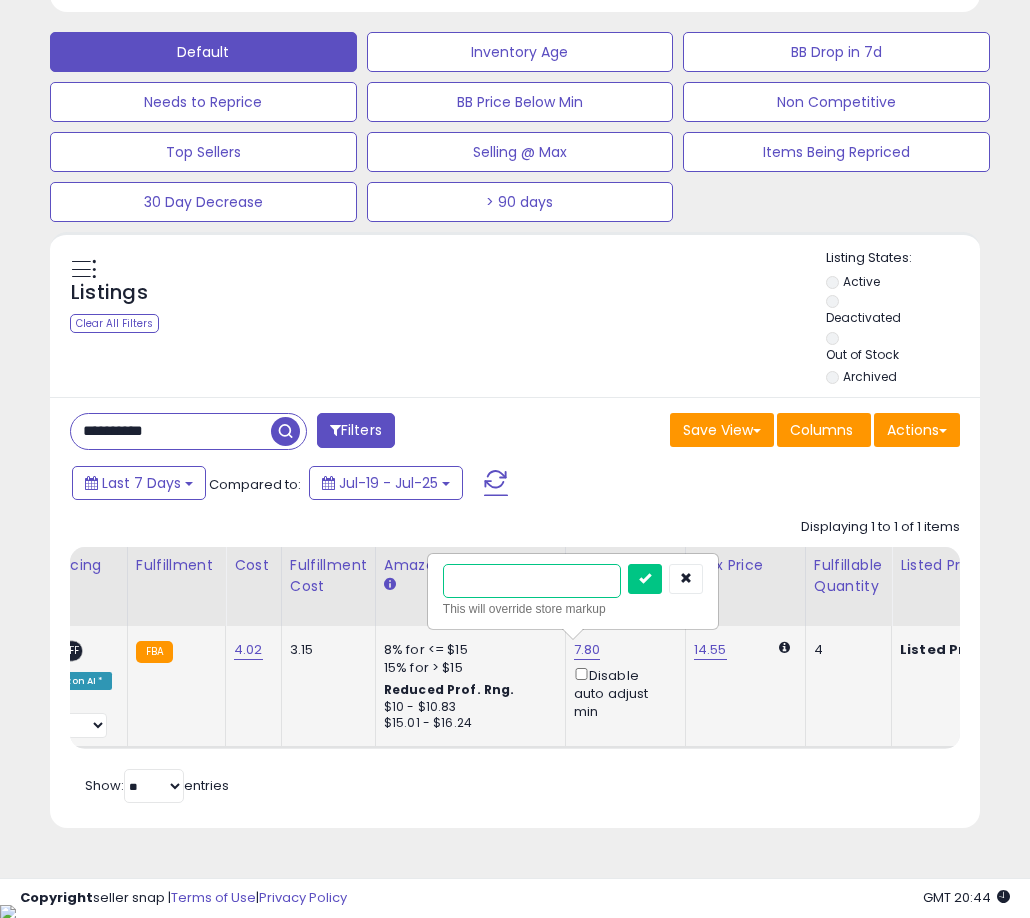 click at bounding box center [532, 581] 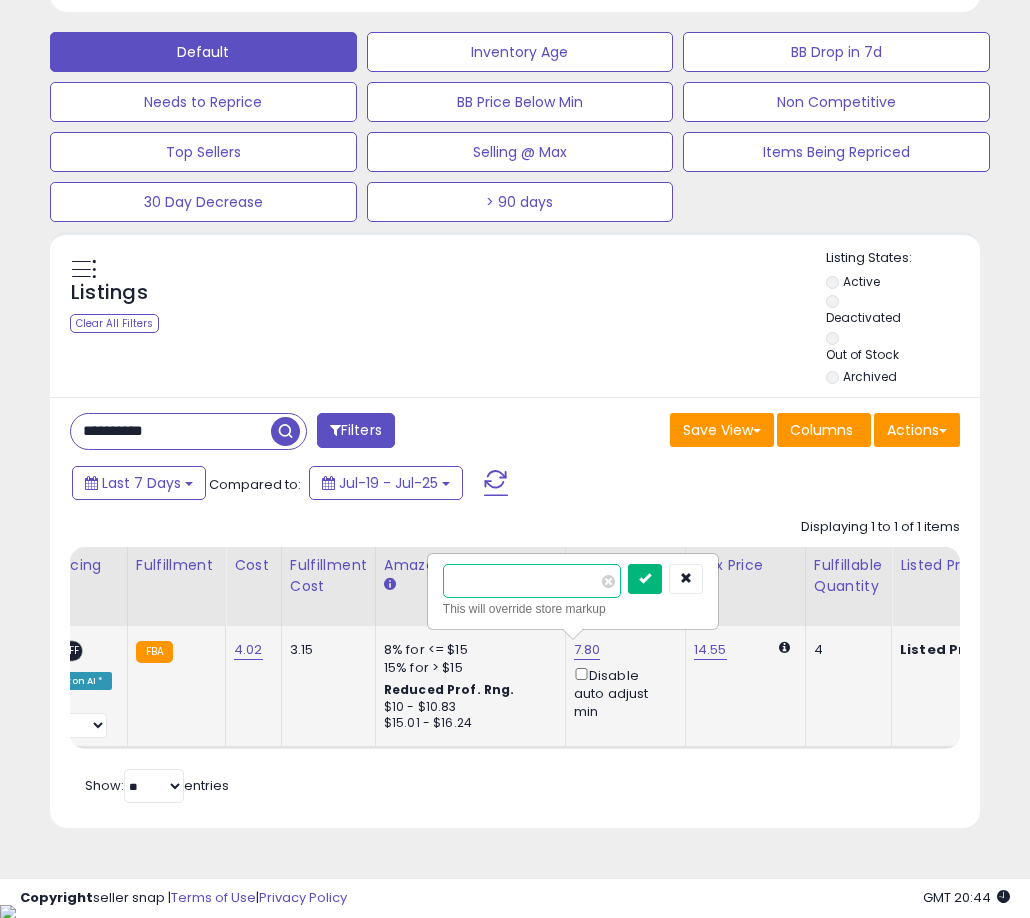 type on "*" 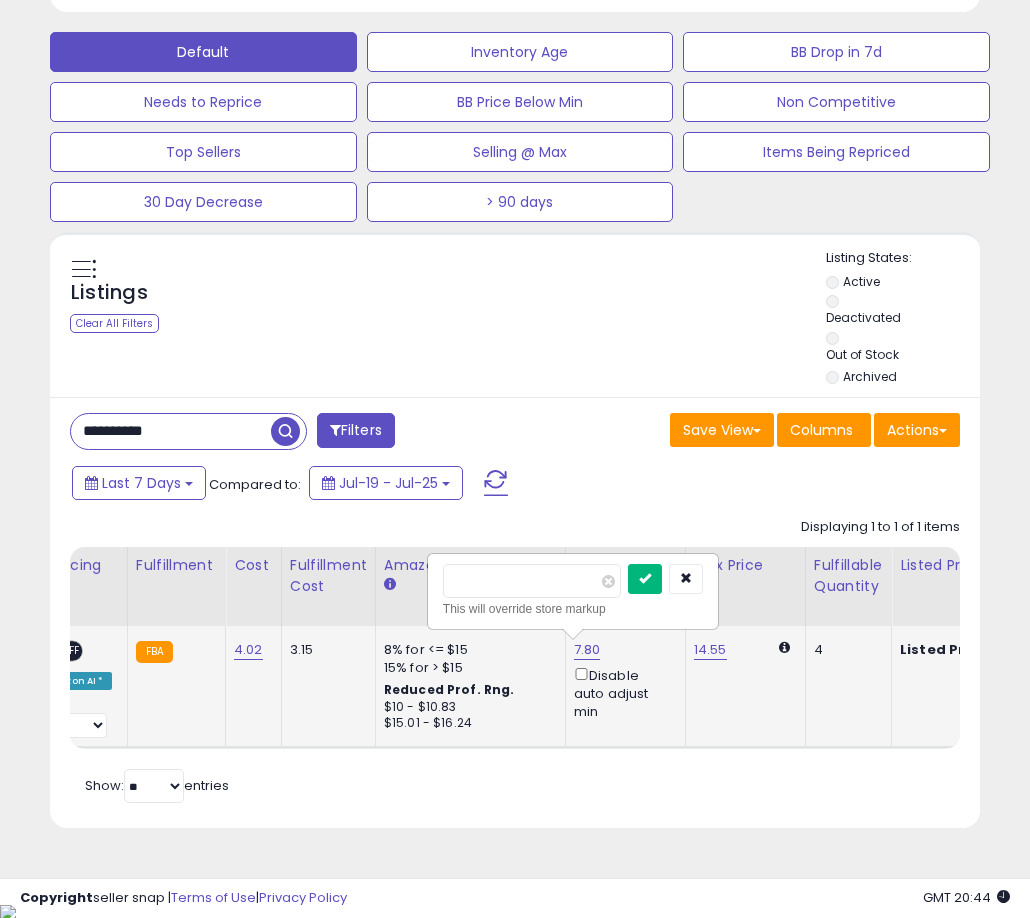 click at bounding box center (645, 579) 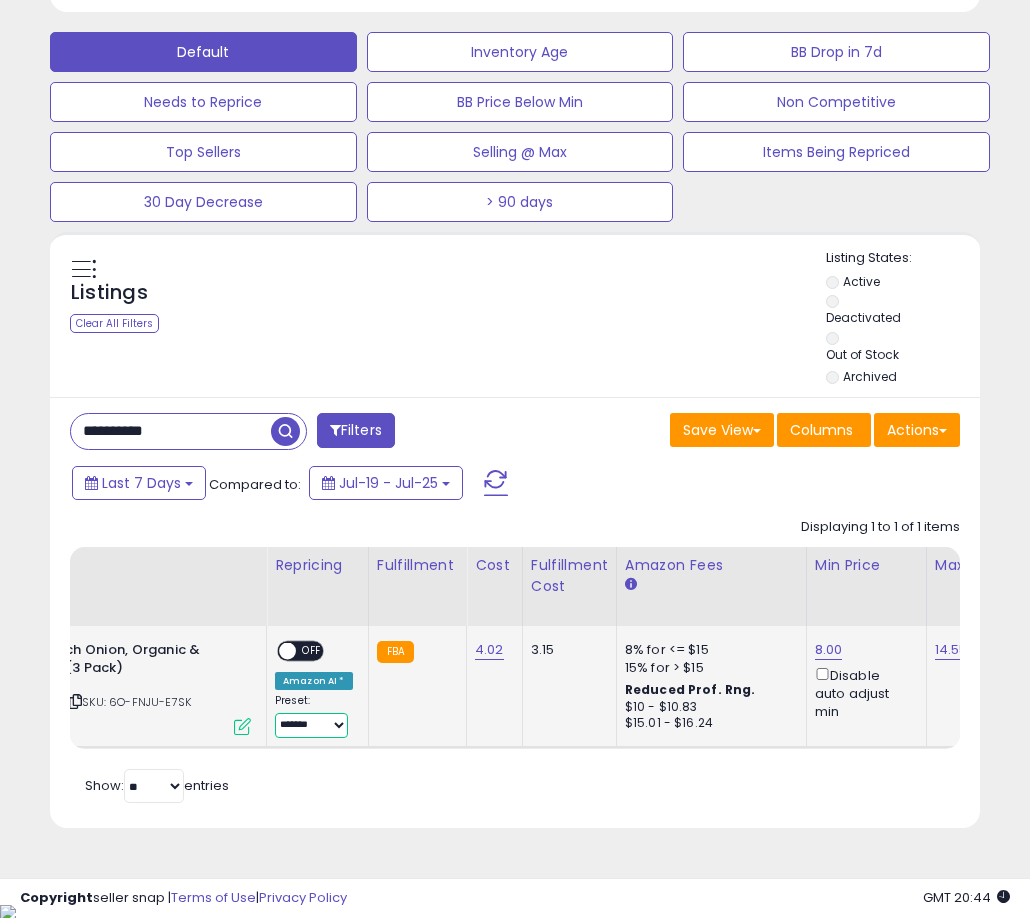 click on "**********" at bounding box center [311, 725] 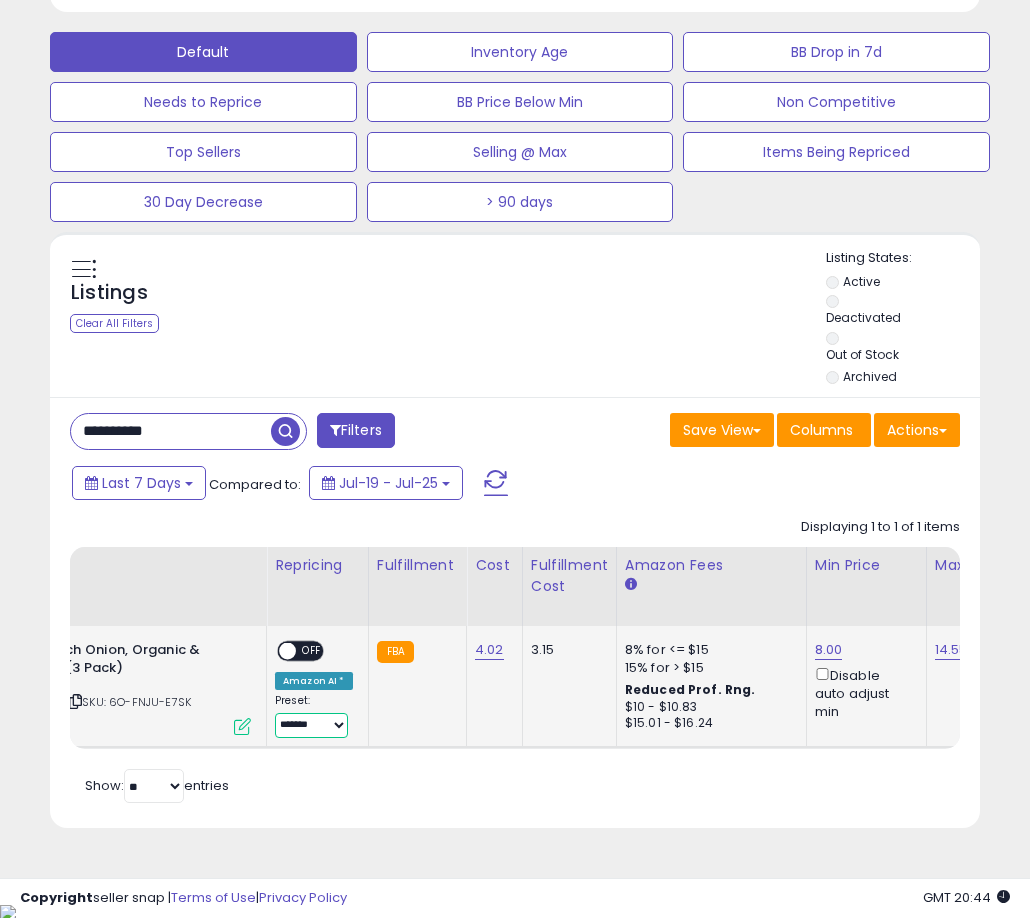 select on "****" 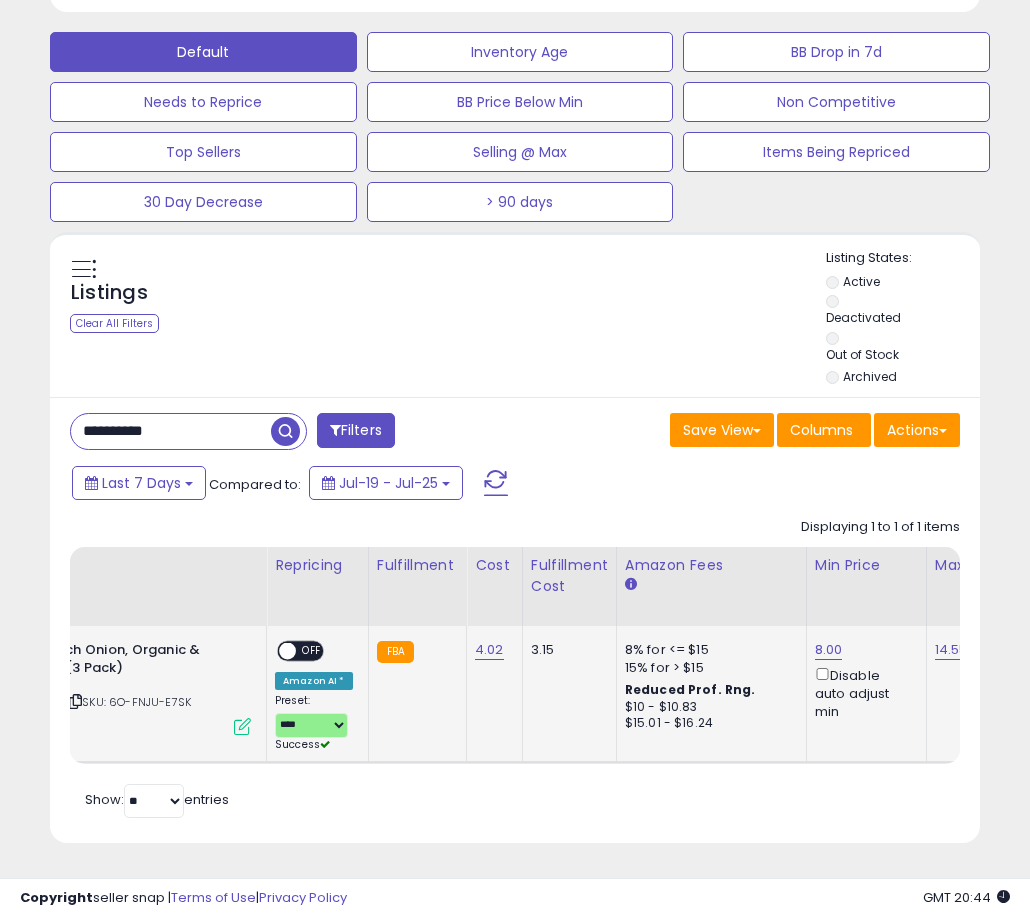 click on "OFF" at bounding box center [312, 650] 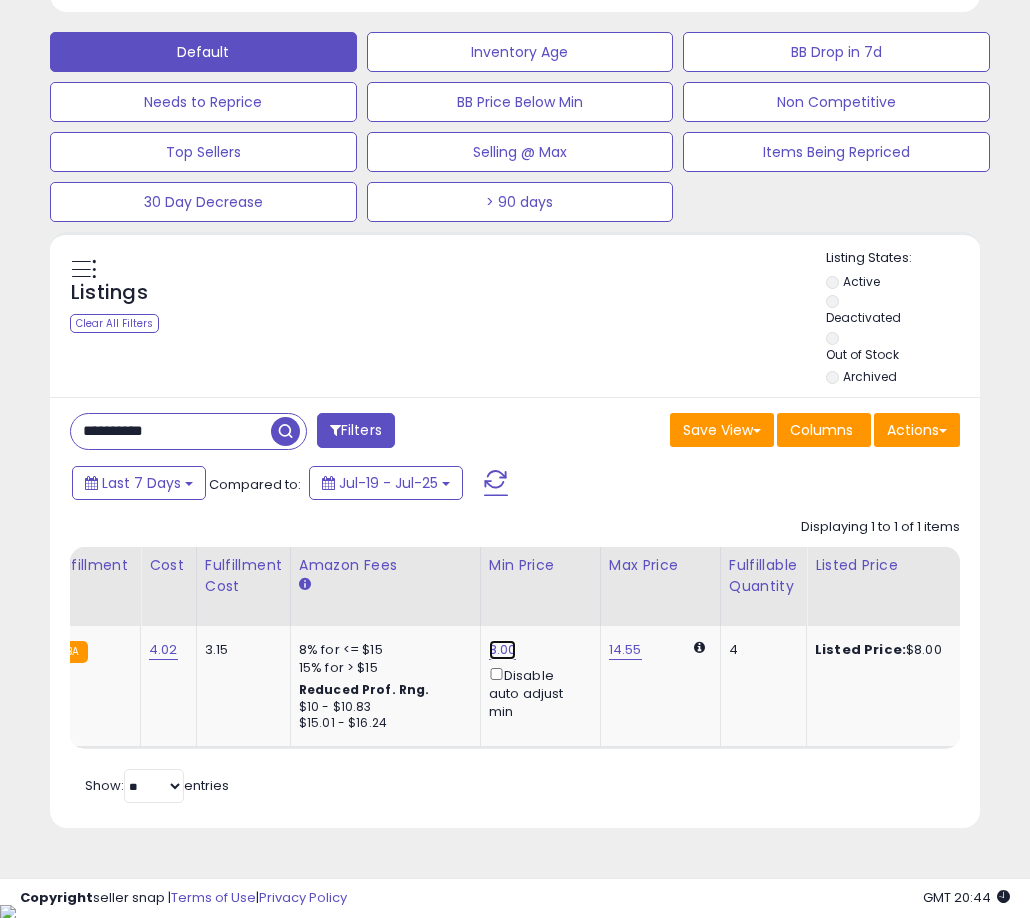 click on "8.00" at bounding box center [503, 650] 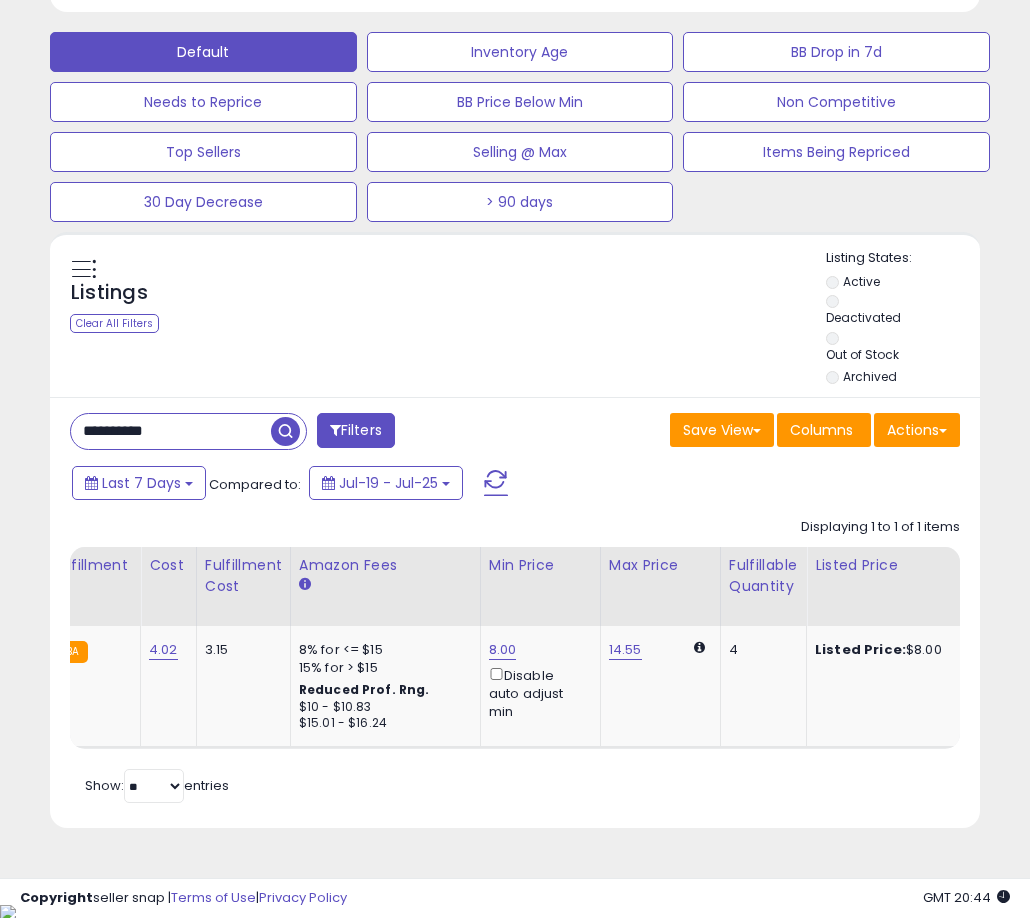 click on "8.00  Disable auto adjust min" at bounding box center [537, 681] 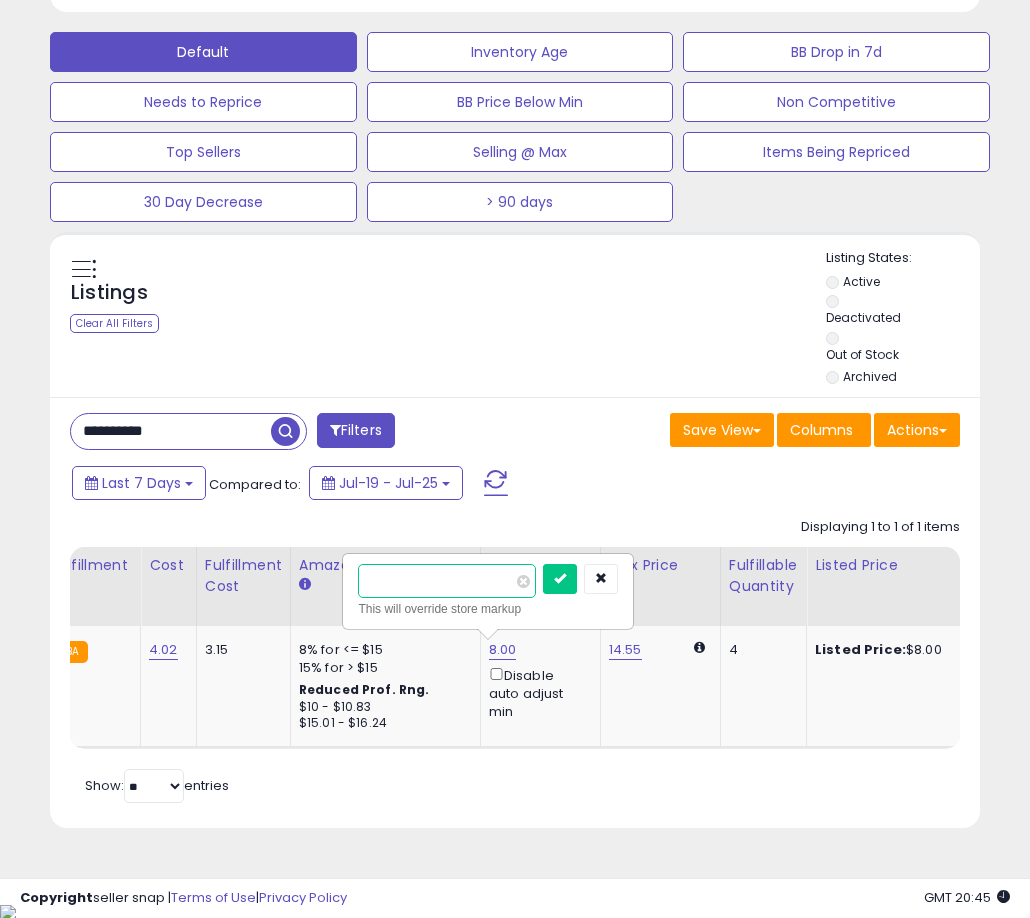 click on "****" at bounding box center [447, 581] 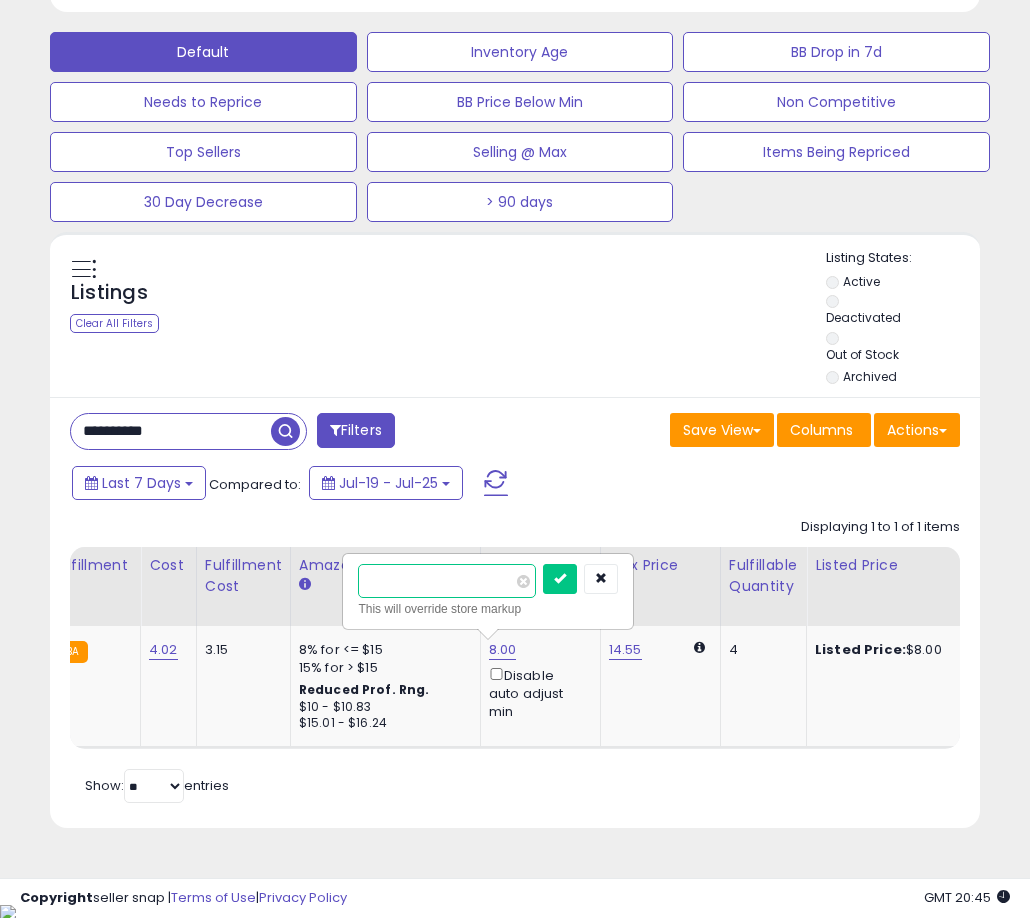 click on "****" at bounding box center (447, 581) 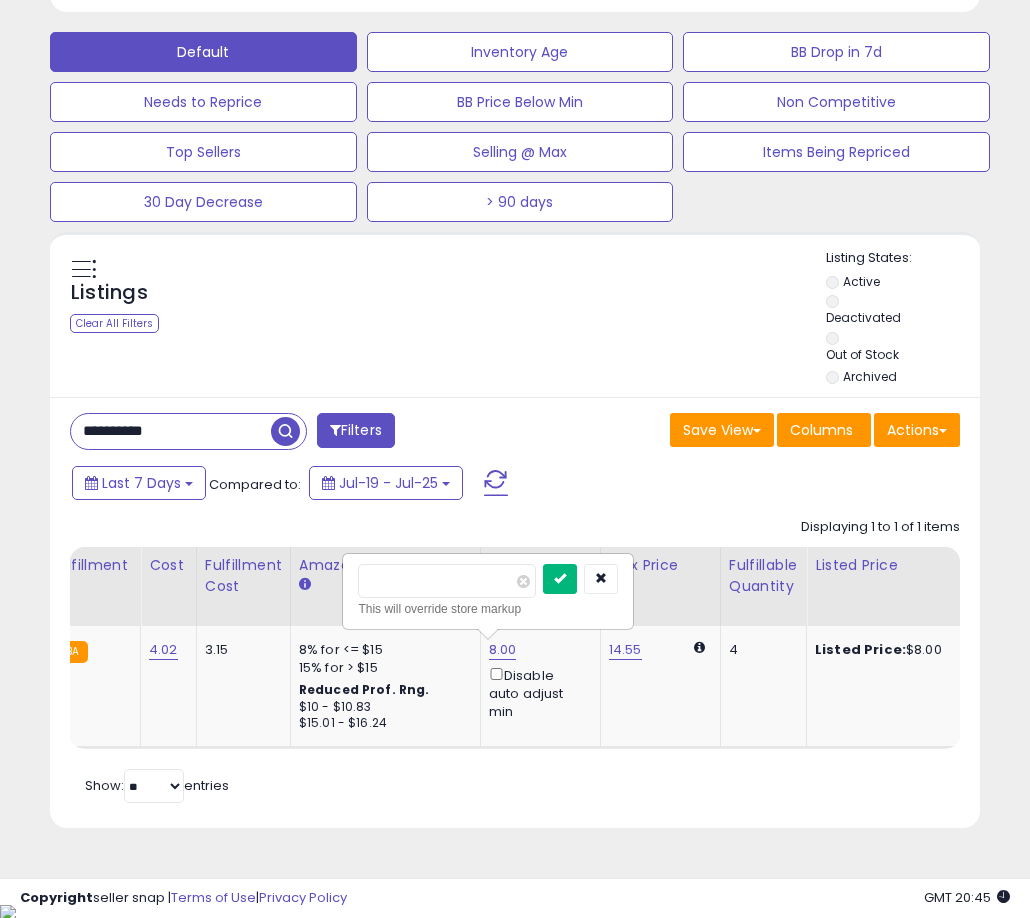 click at bounding box center (560, 578) 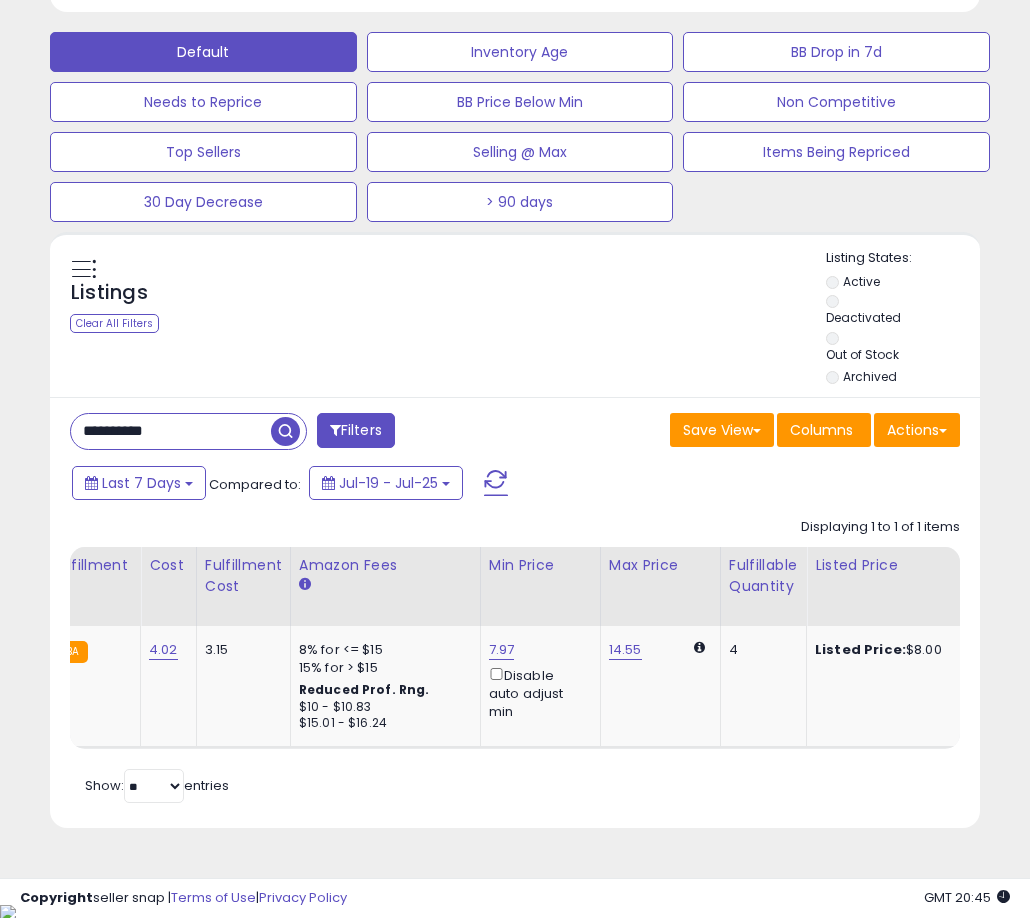 scroll, scrollTop: 0, scrollLeft: 471, axis: horizontal 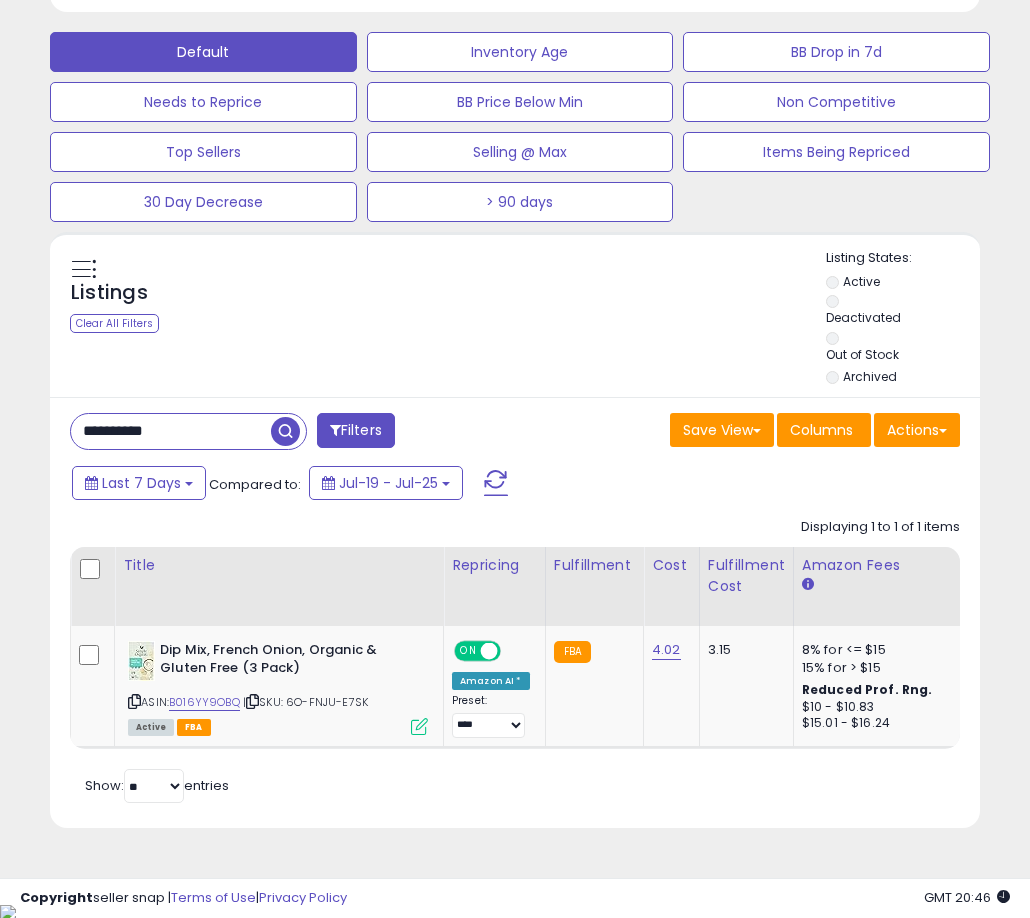 click on "**********" at bounding box center (171, 431) 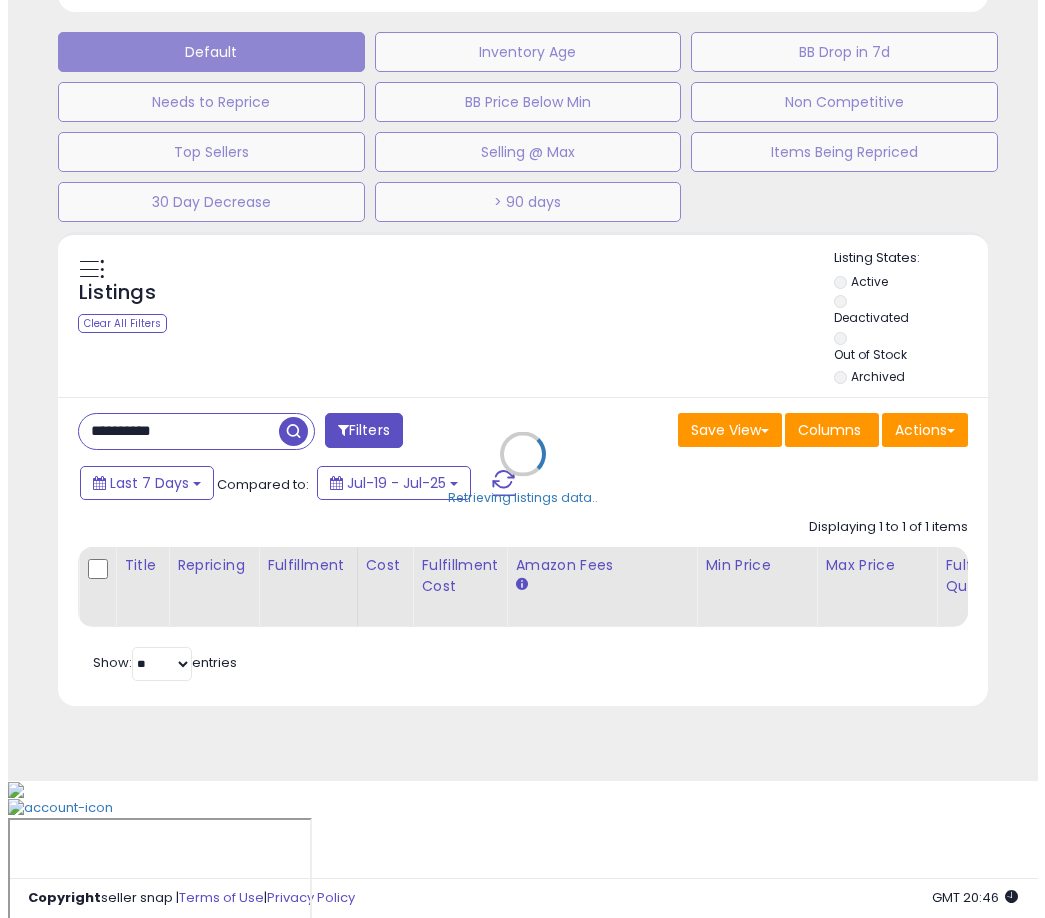 scroll, scrollTop: 504, scrollLeft: 0, axis: vertical 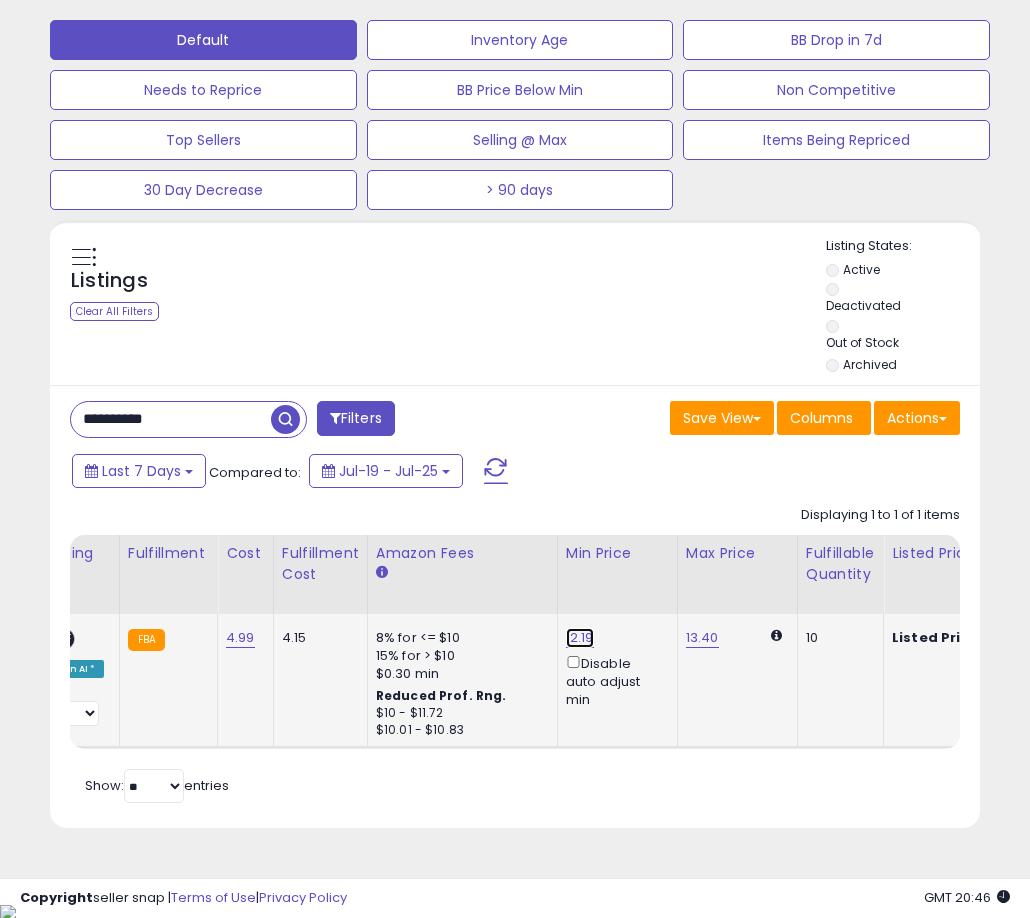 click on "12.19" at bounding box center [580, 638] 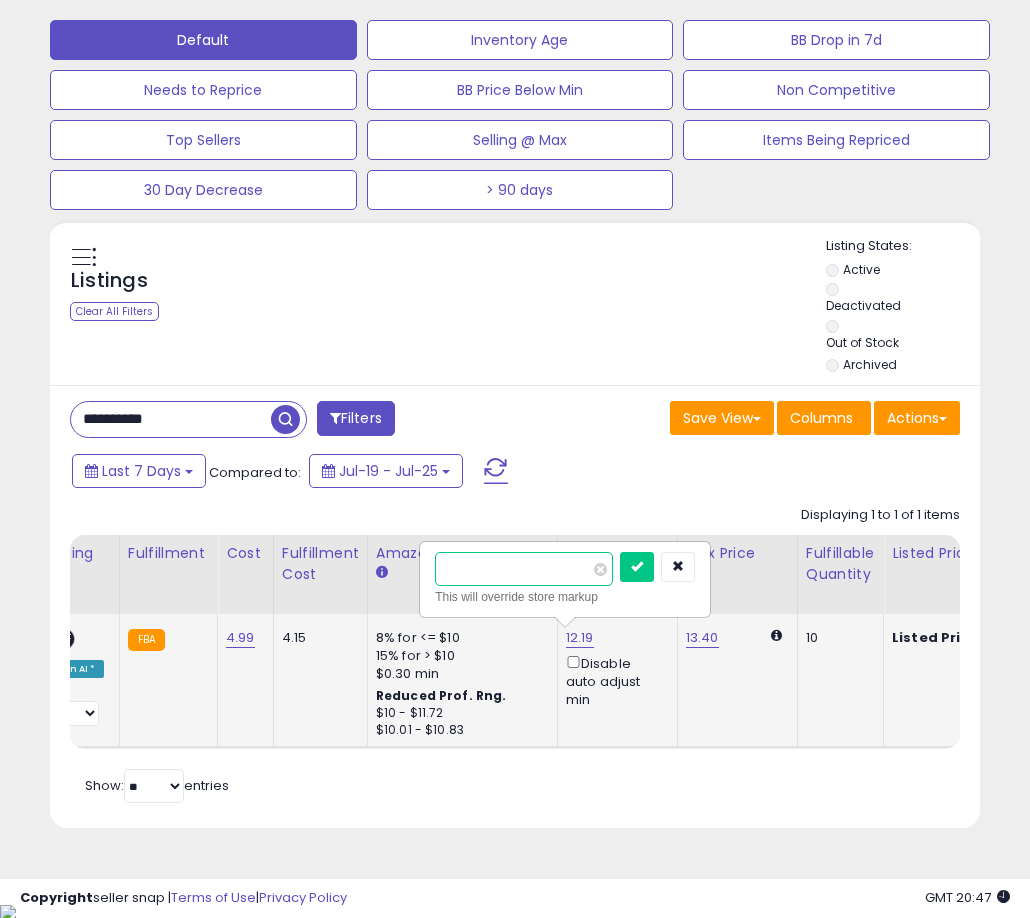 click on "*****" at bounding box center [524, 569] 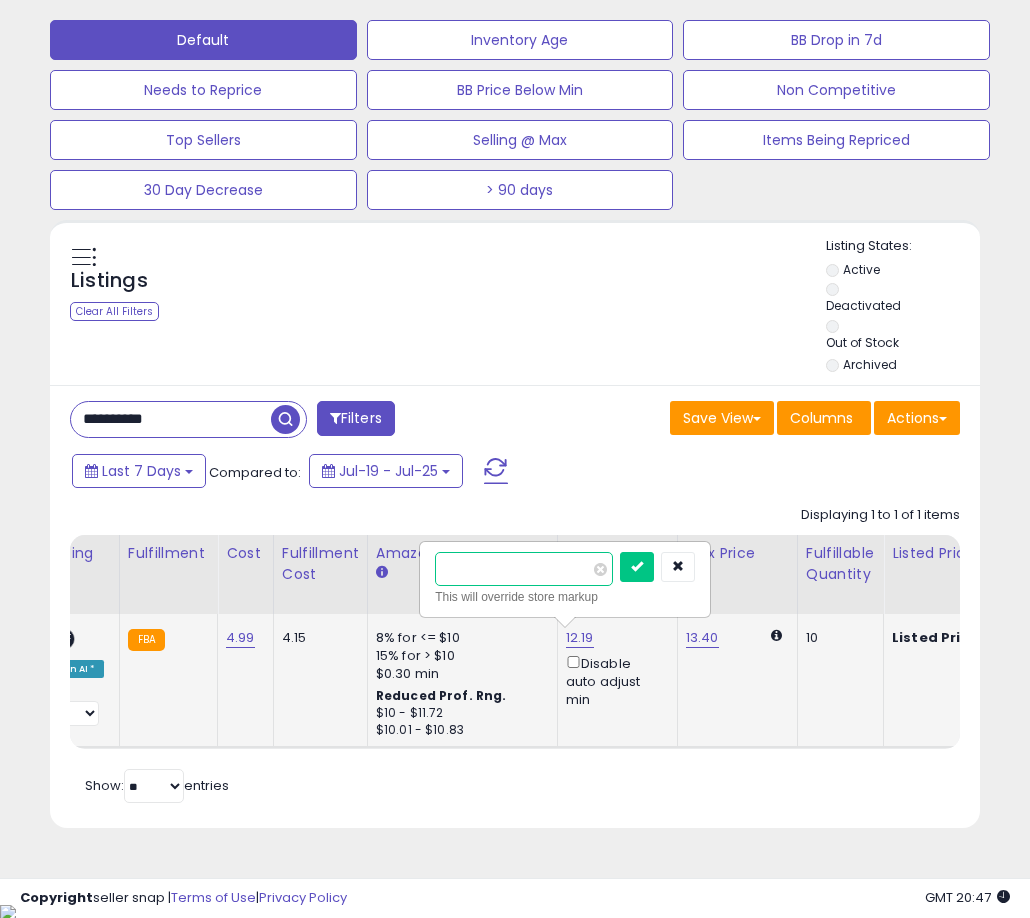 type on "*" 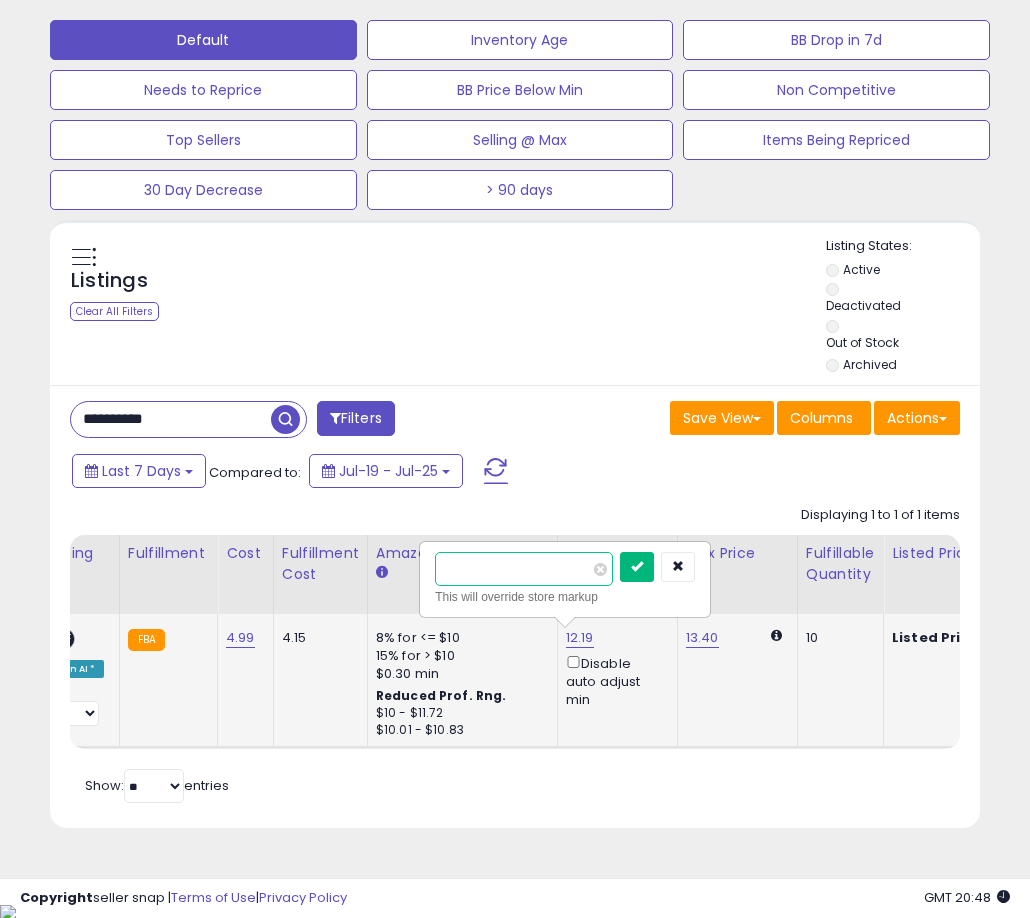 type on "****" 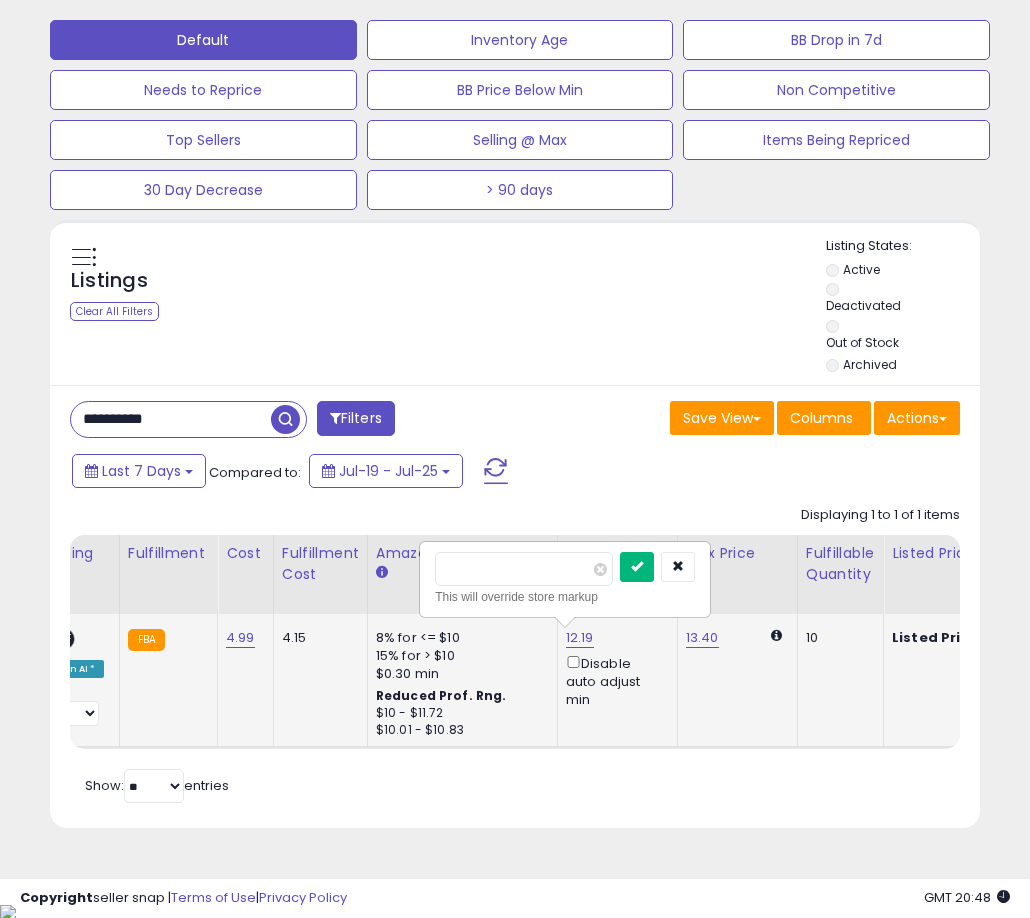 click at bounding box center [637, 566] 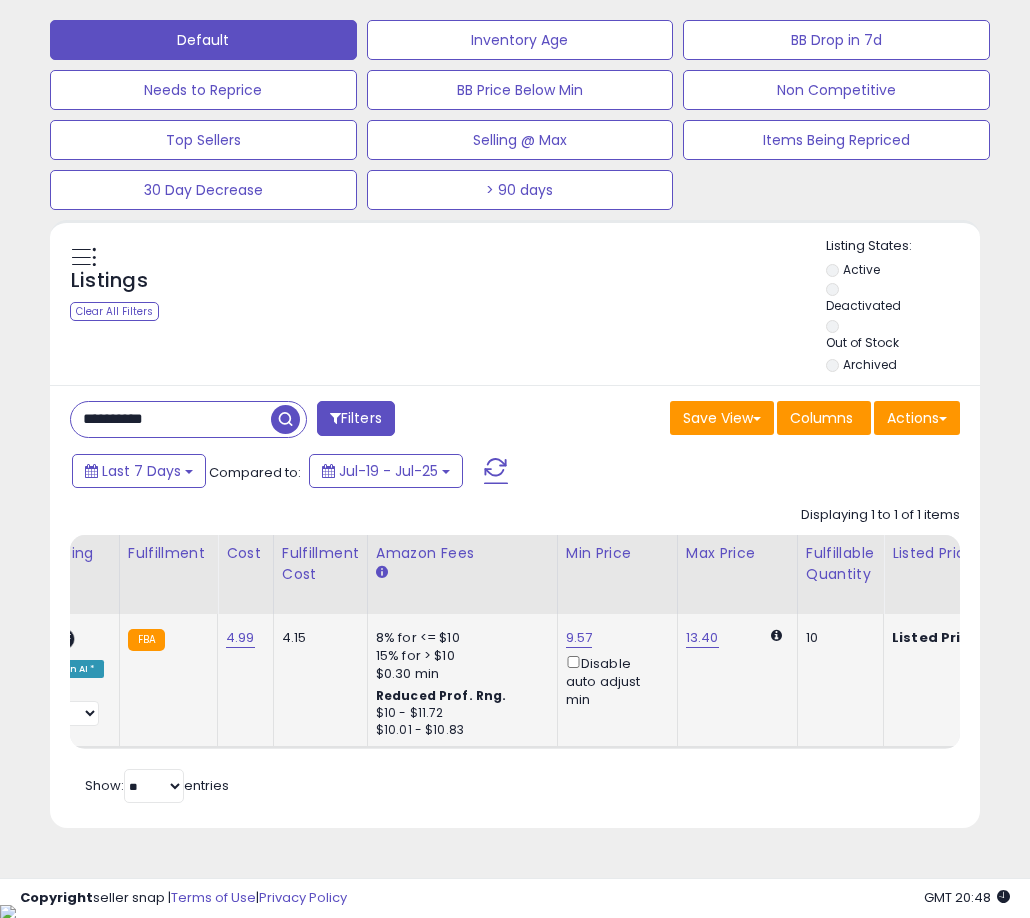 scroll, scrollTop: 0, scrollLeft: 167, axis: horizontal 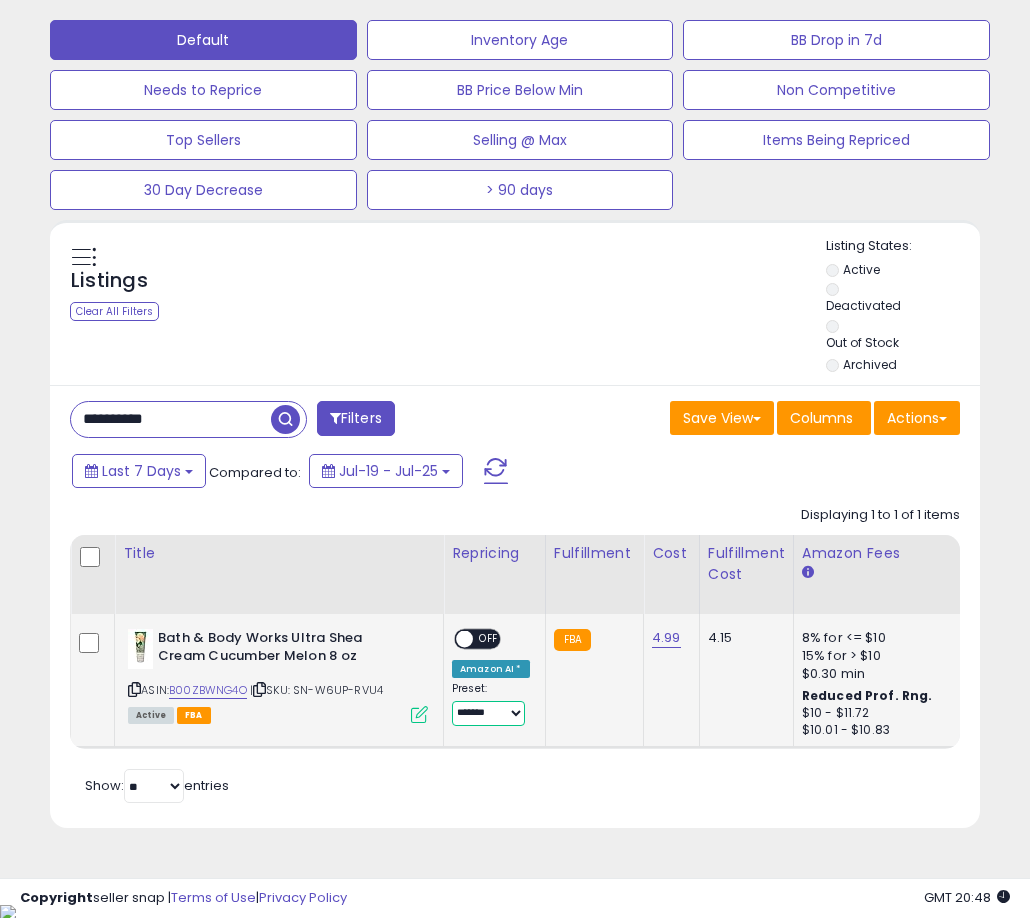 click on "**********" at bounding box center [488, 713] 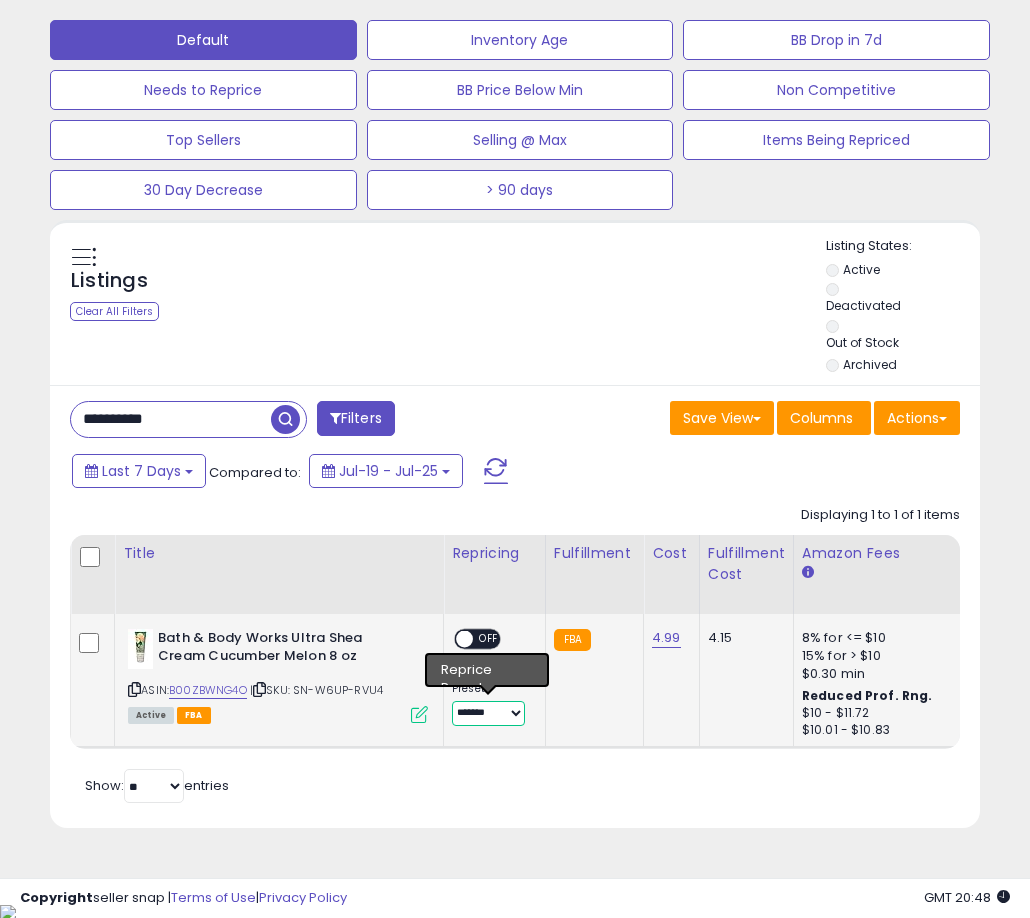 select on "****" 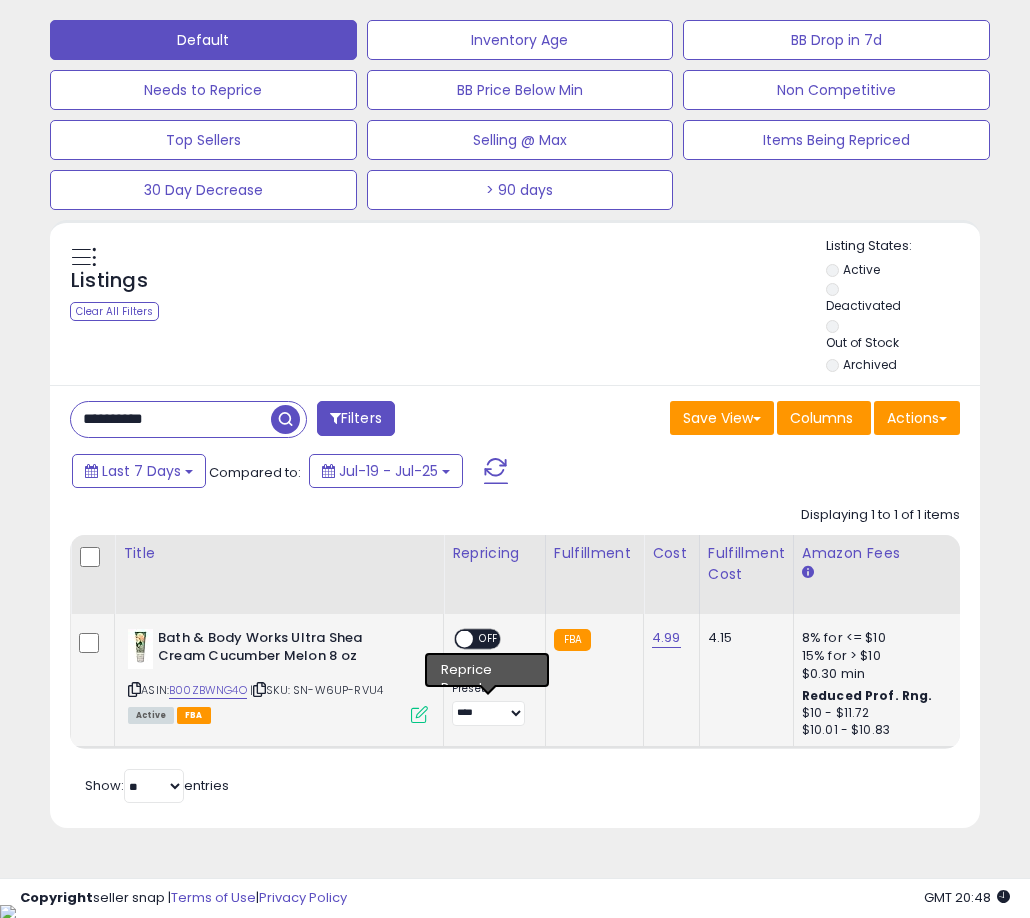 click on "OFF" at bounding box center [489, 638] 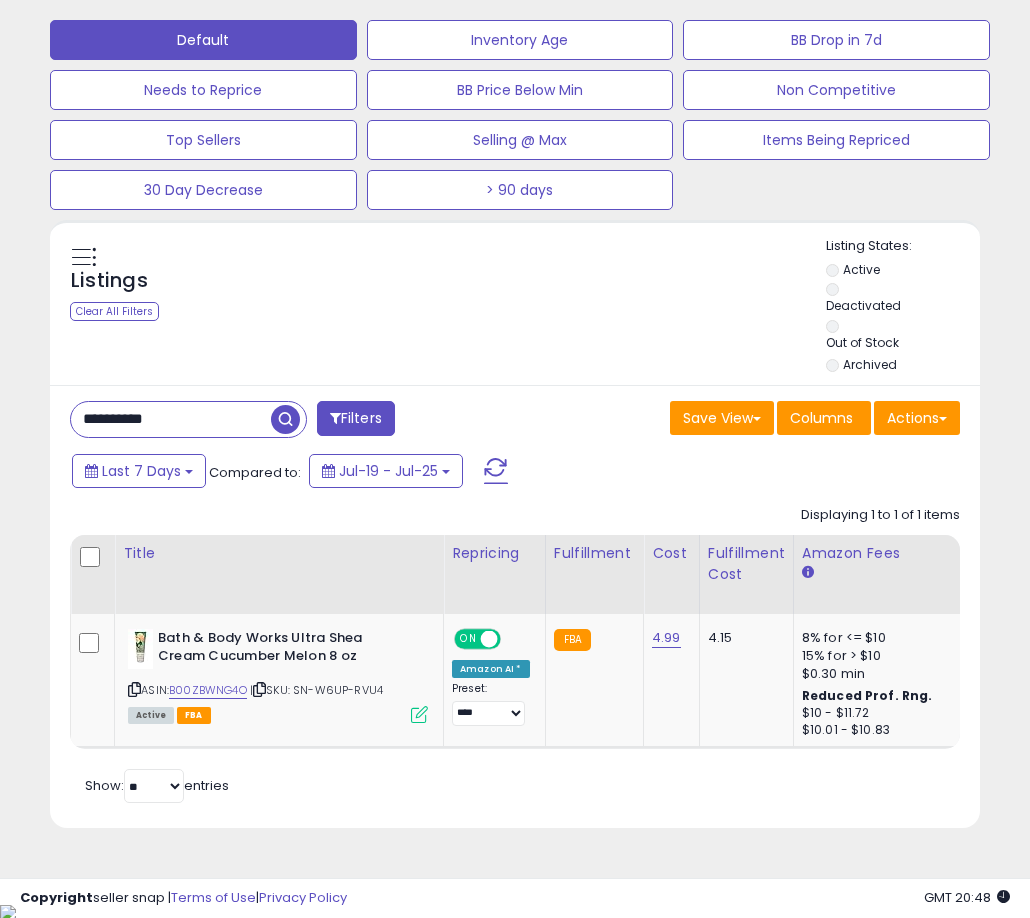 scroll, scrollTop: 0, scrollLeft: 275, axis: horizontal 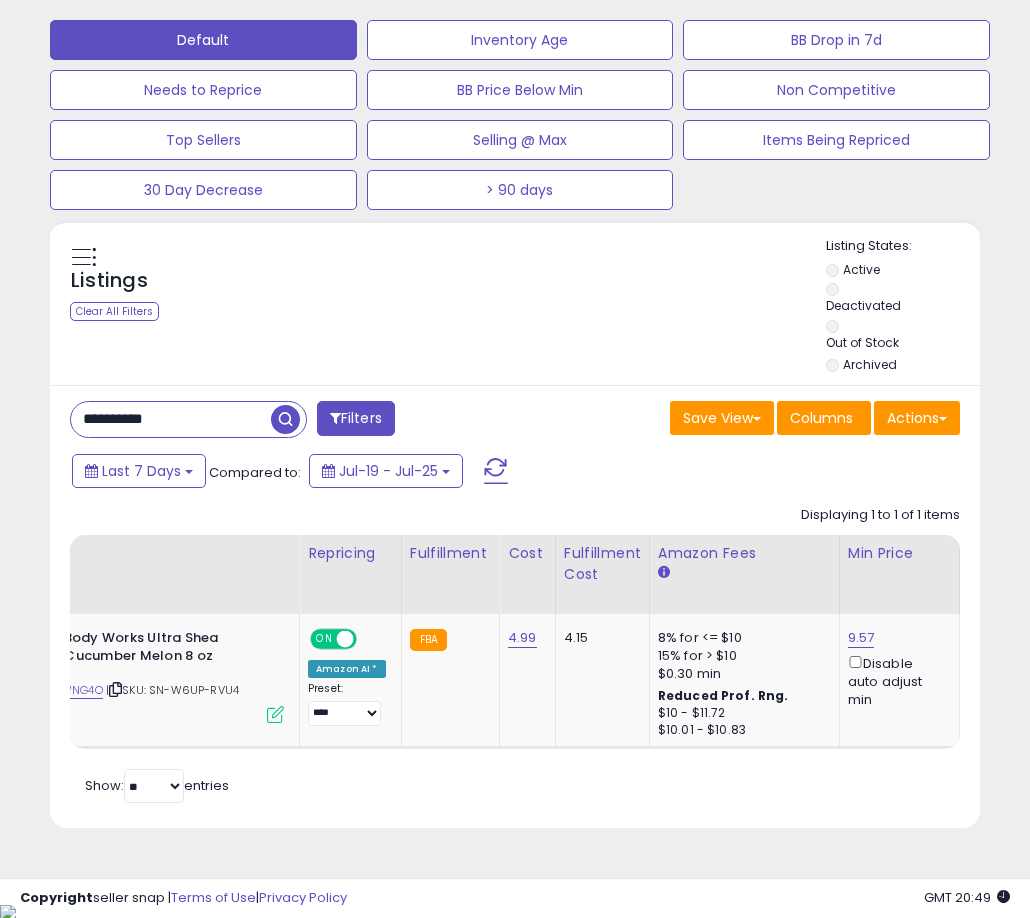 click on "**********" at bounding box center (171, 419) 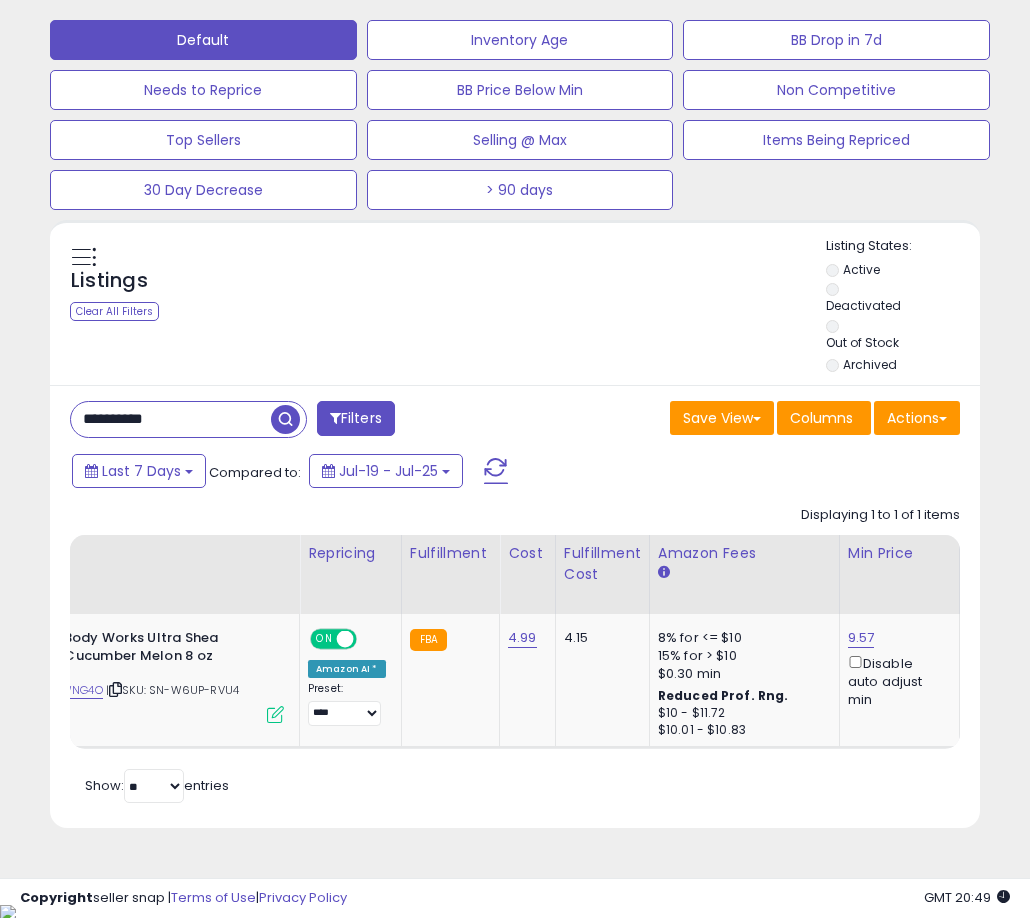 paste 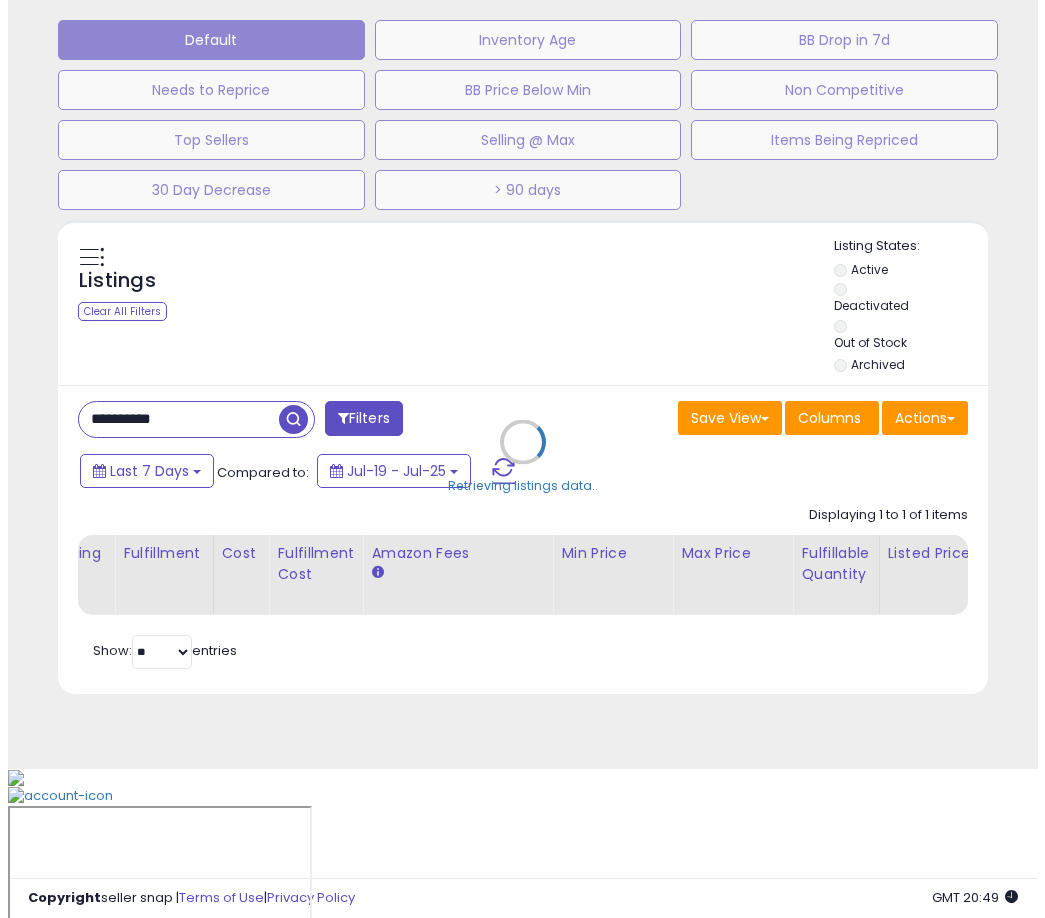 scroll, scrollTop: 504, scrollLeft: 0, axis: vertical 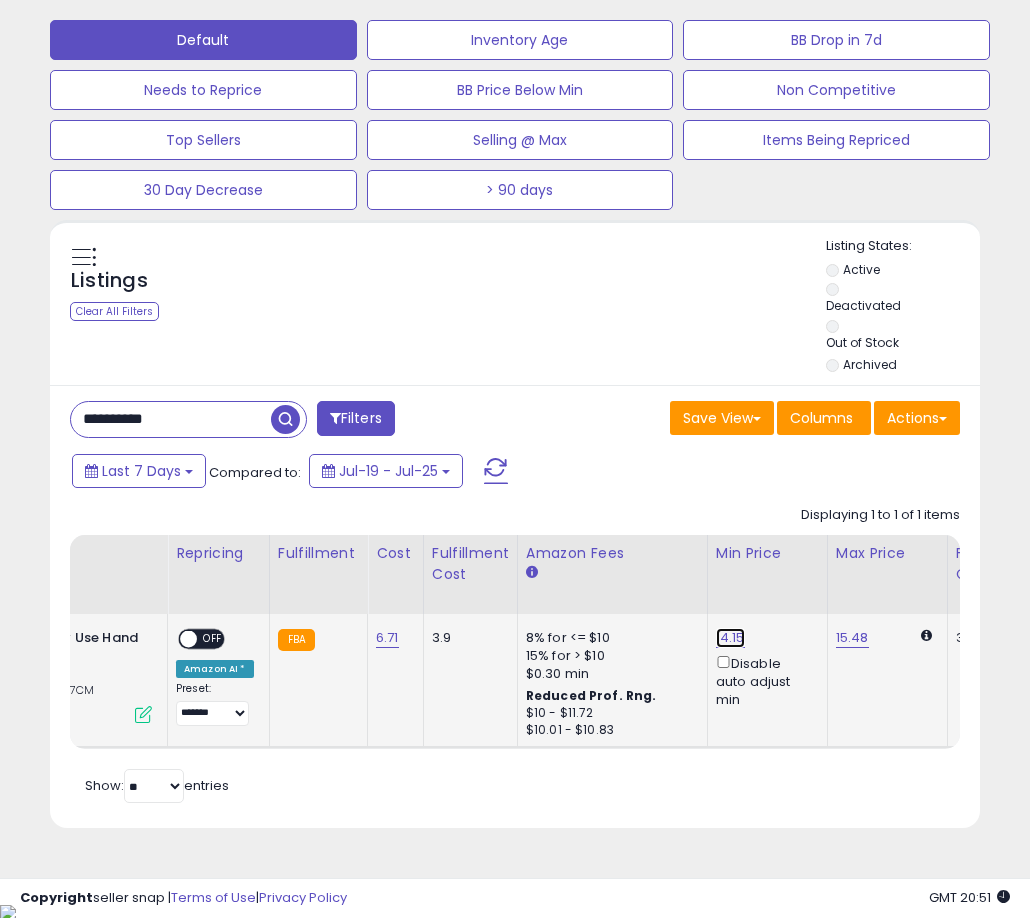 click on "14.15" at bounding box center [730, 638] 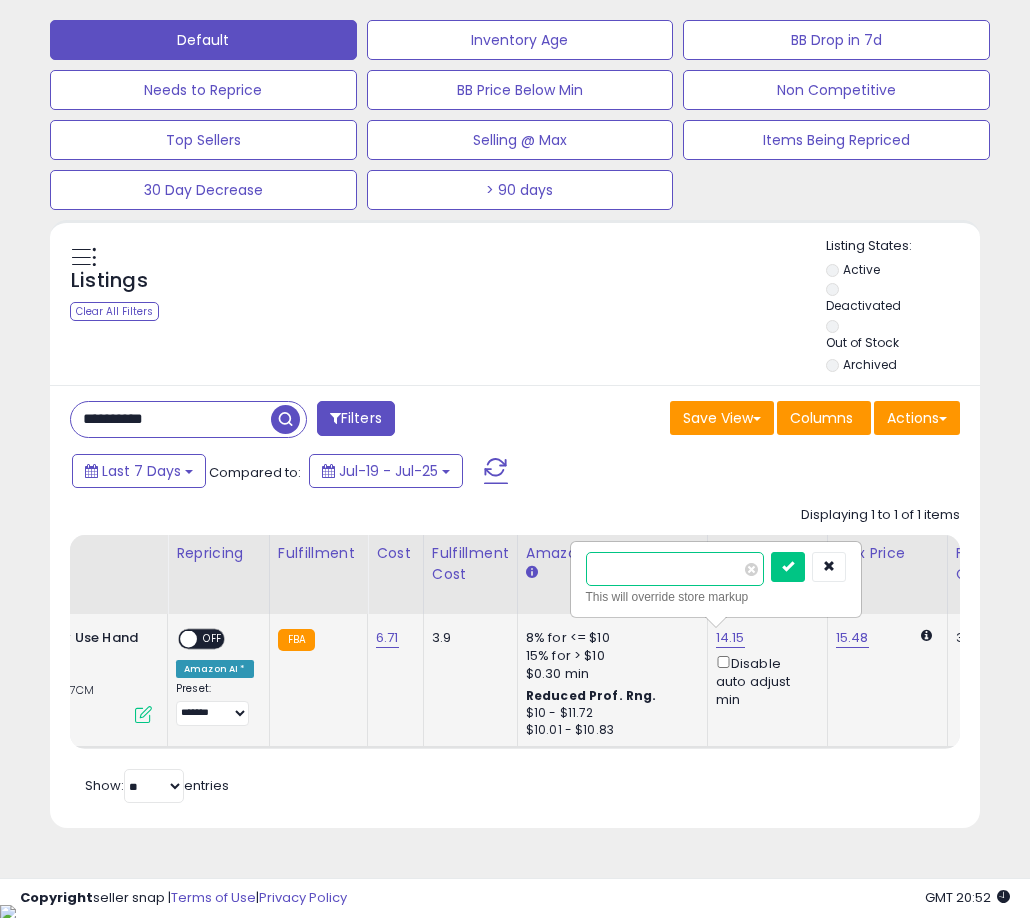 click on "*****" at bounding box center [675, 569] 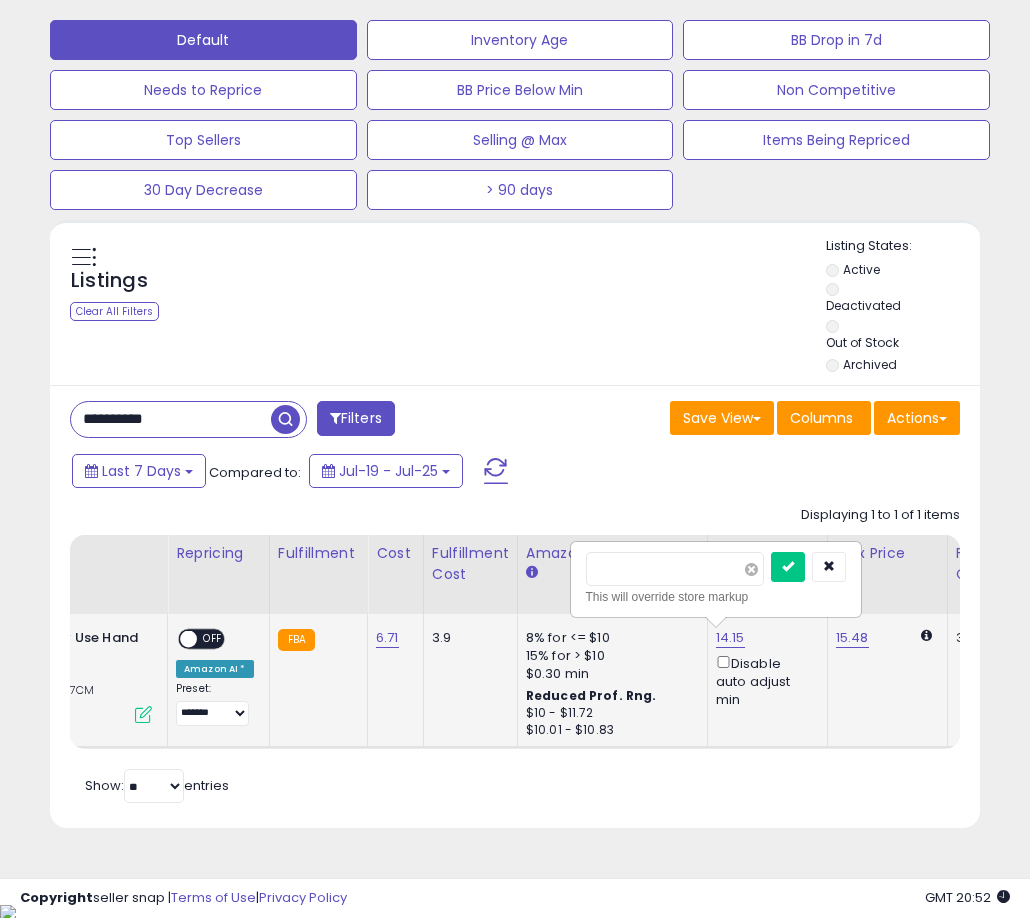click at bounding box center [751, 569] 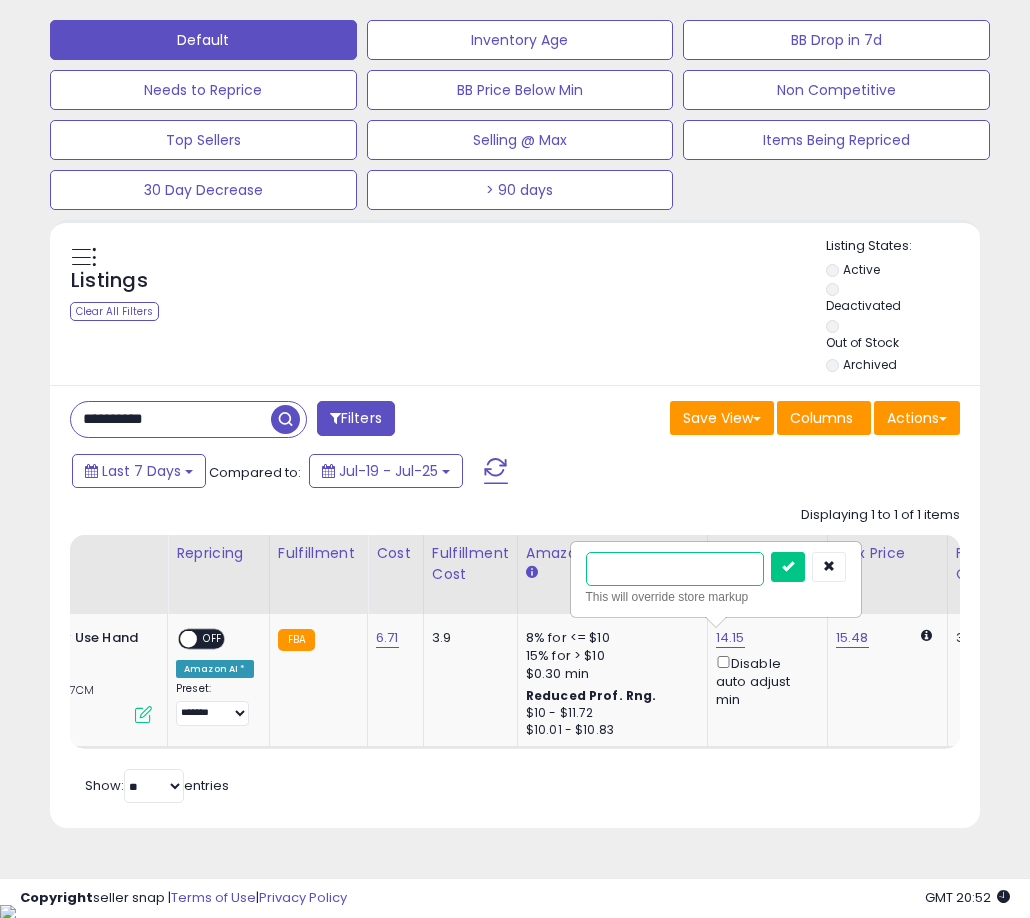scroll, scrollTop: 0, scrollLeft: 480, axis: horizontal 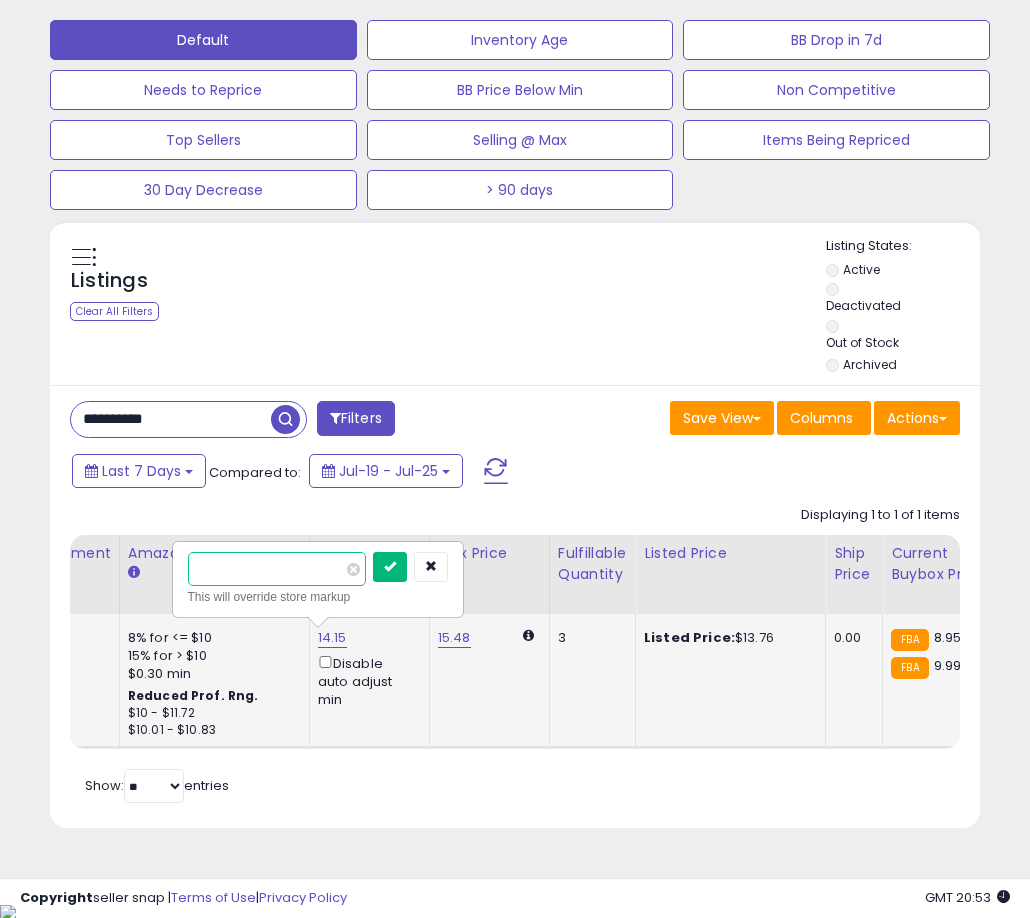 type on "****" 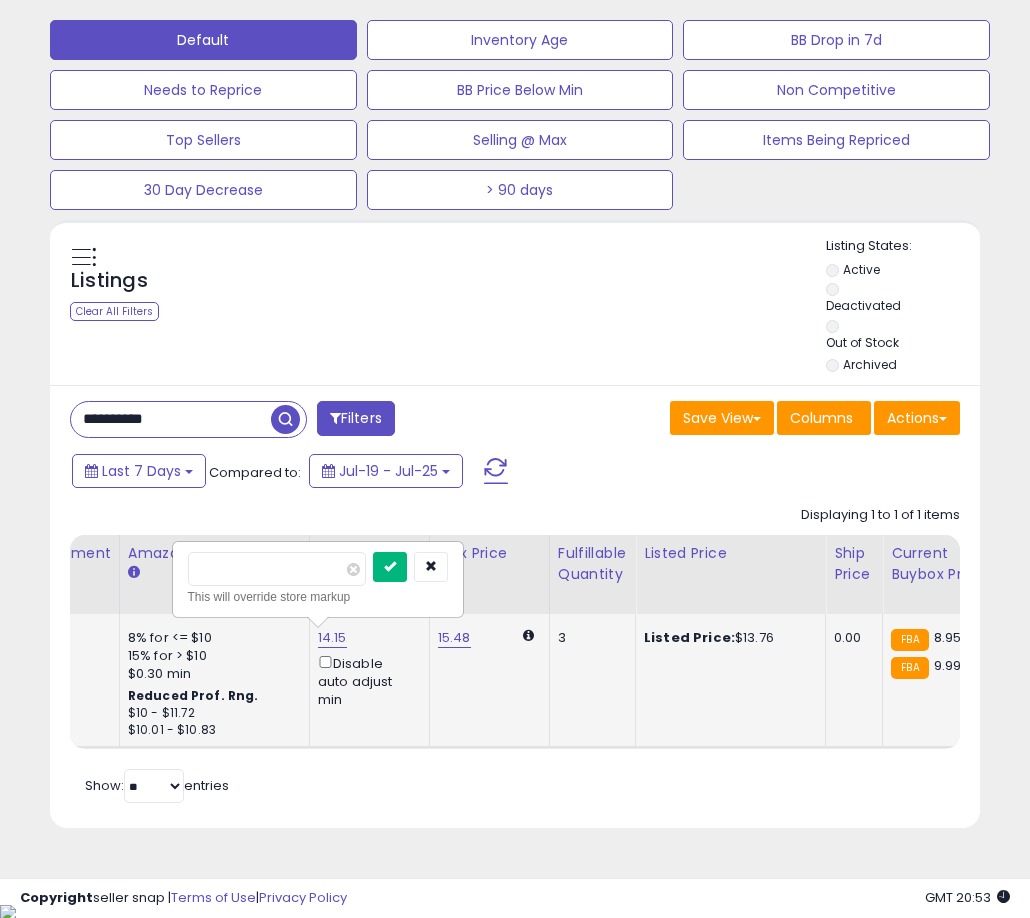 click at bounding box center (390, 567) 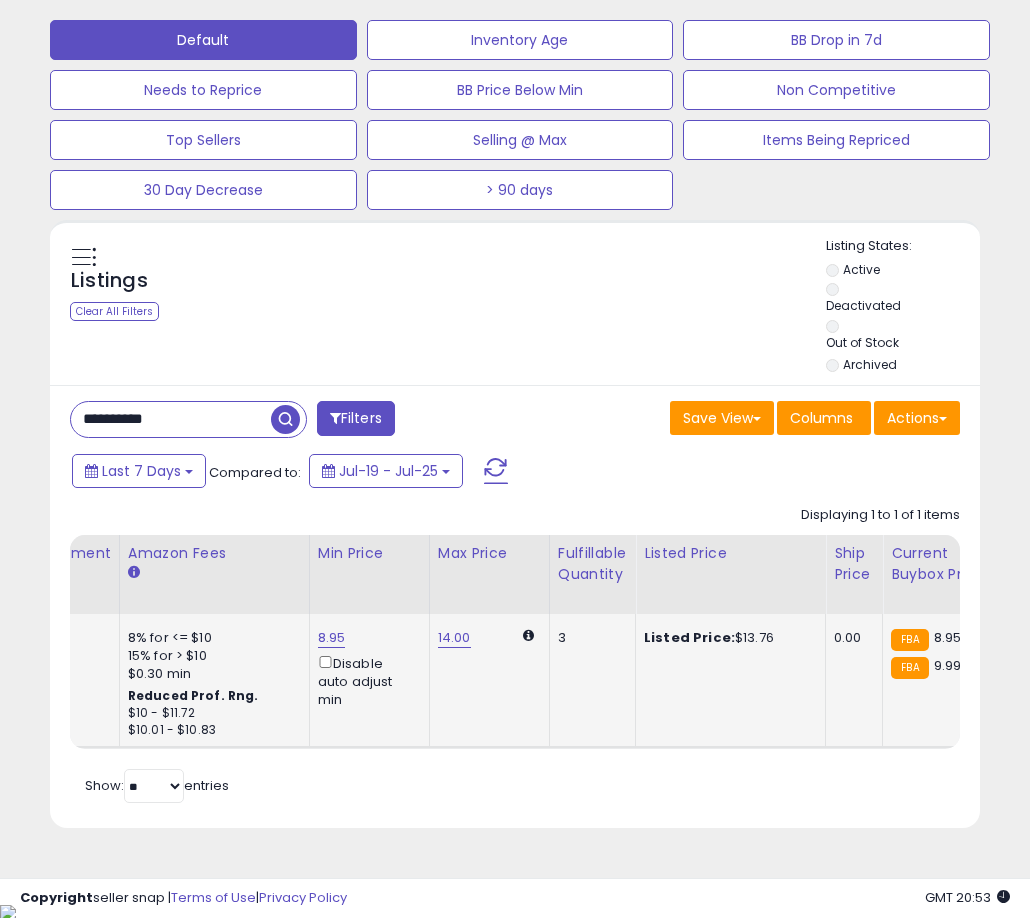 drag, startPoint x: 412, startPoint y: 764, endPoint x: 261, endPoint y: 771, distance: 151.16217 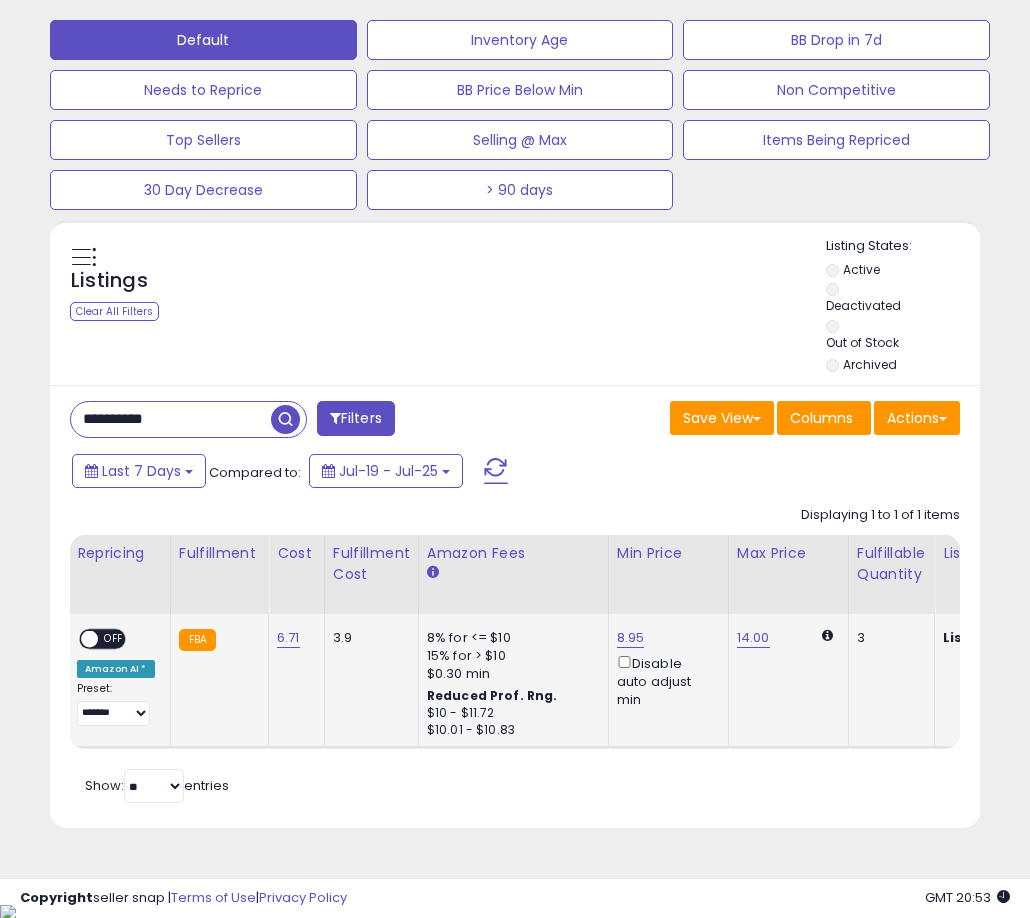 scroll, scrollTop: 0, scrollLeft: 0, axis: both 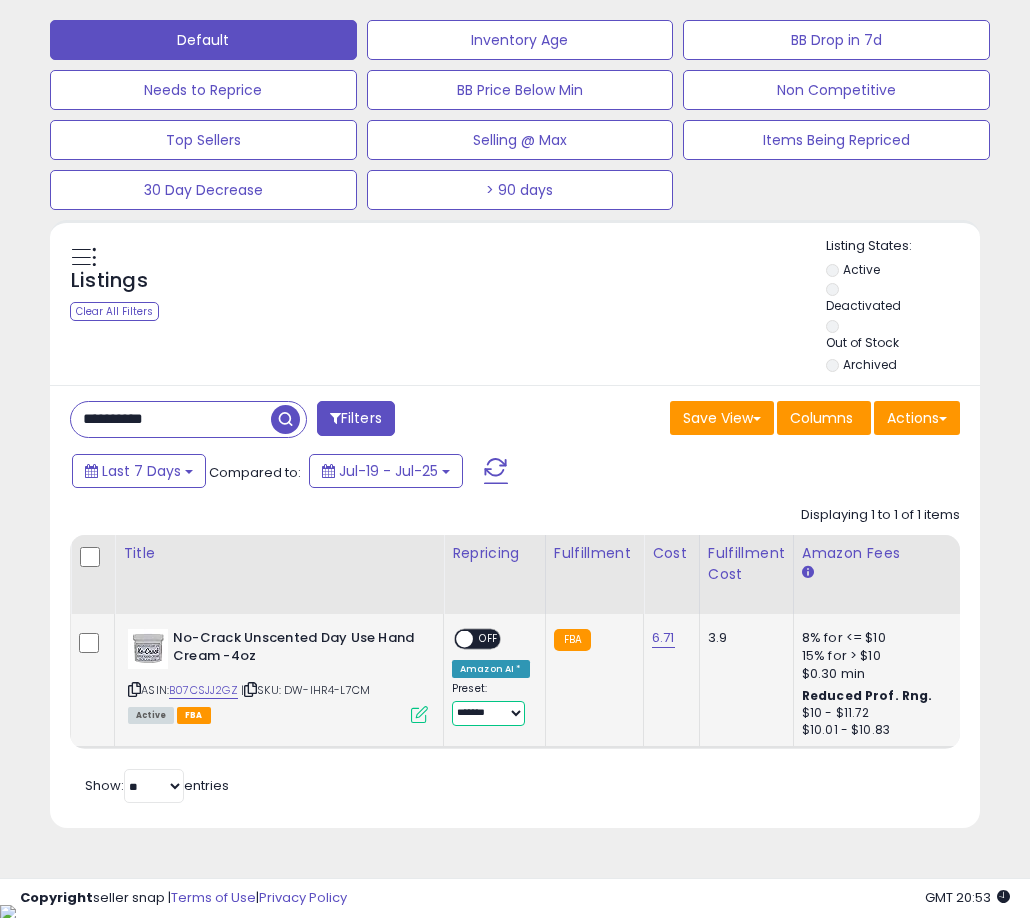 click on "**********" at bounding box center (488, 713) 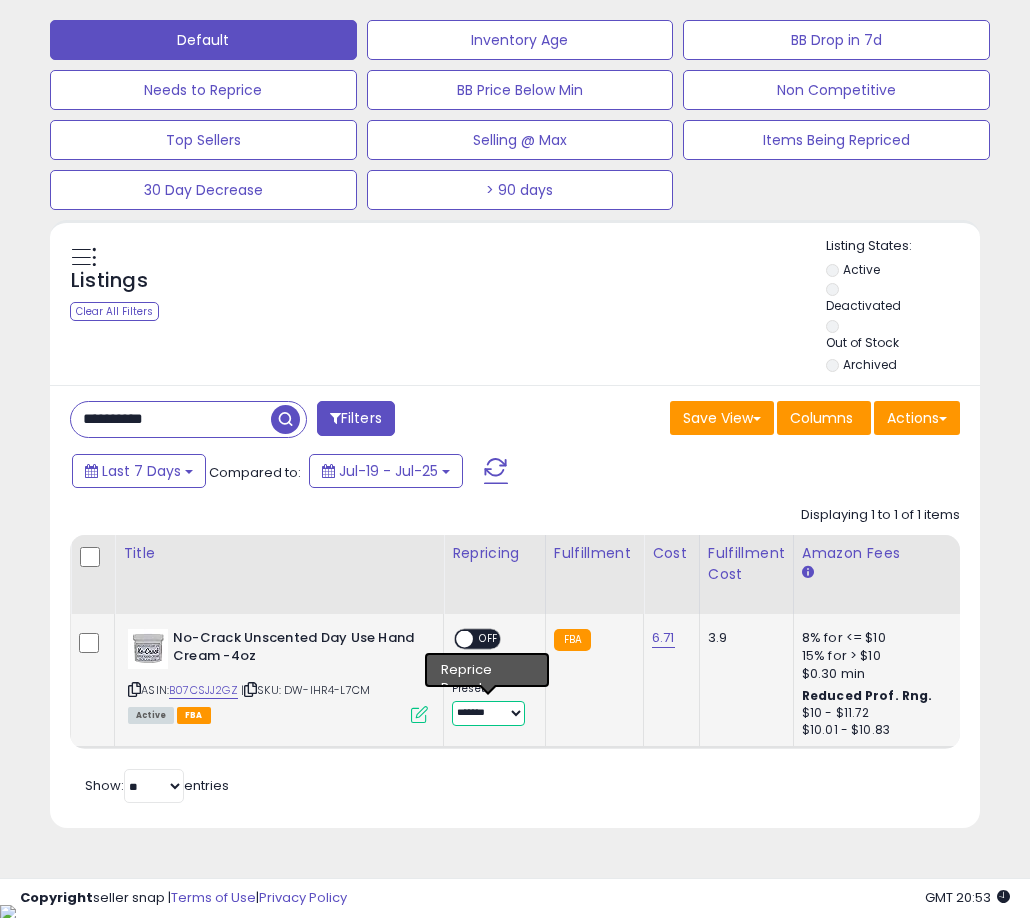 select on "****" 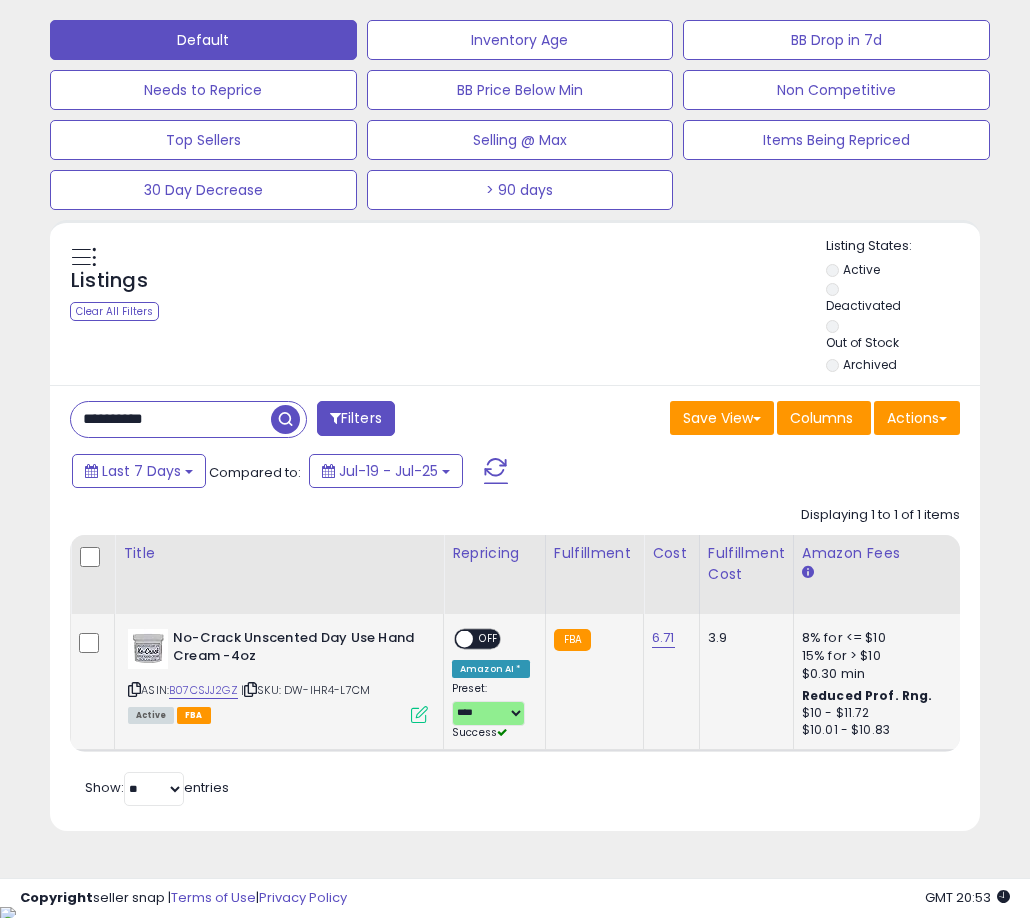 click on "OFF" at bounding box center (489, 638) 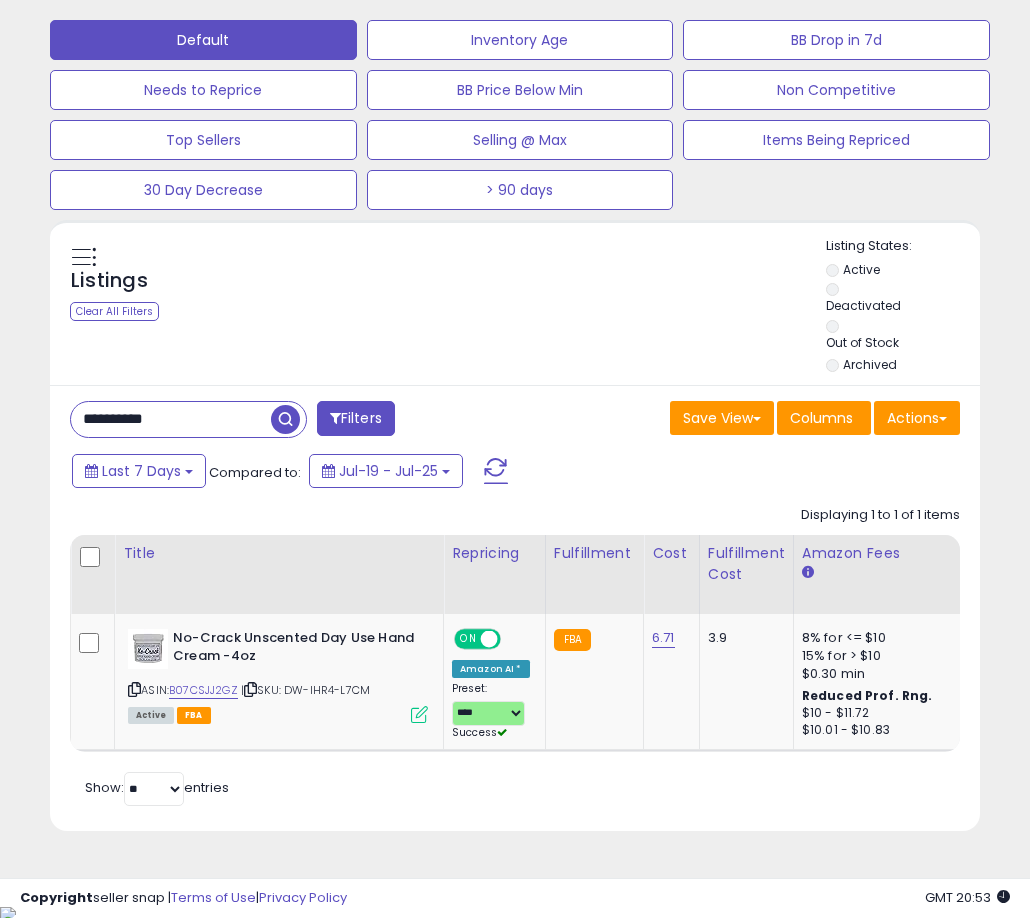 scroll, scrollTop: 0, scrollLeft: 293, axis: horizontal 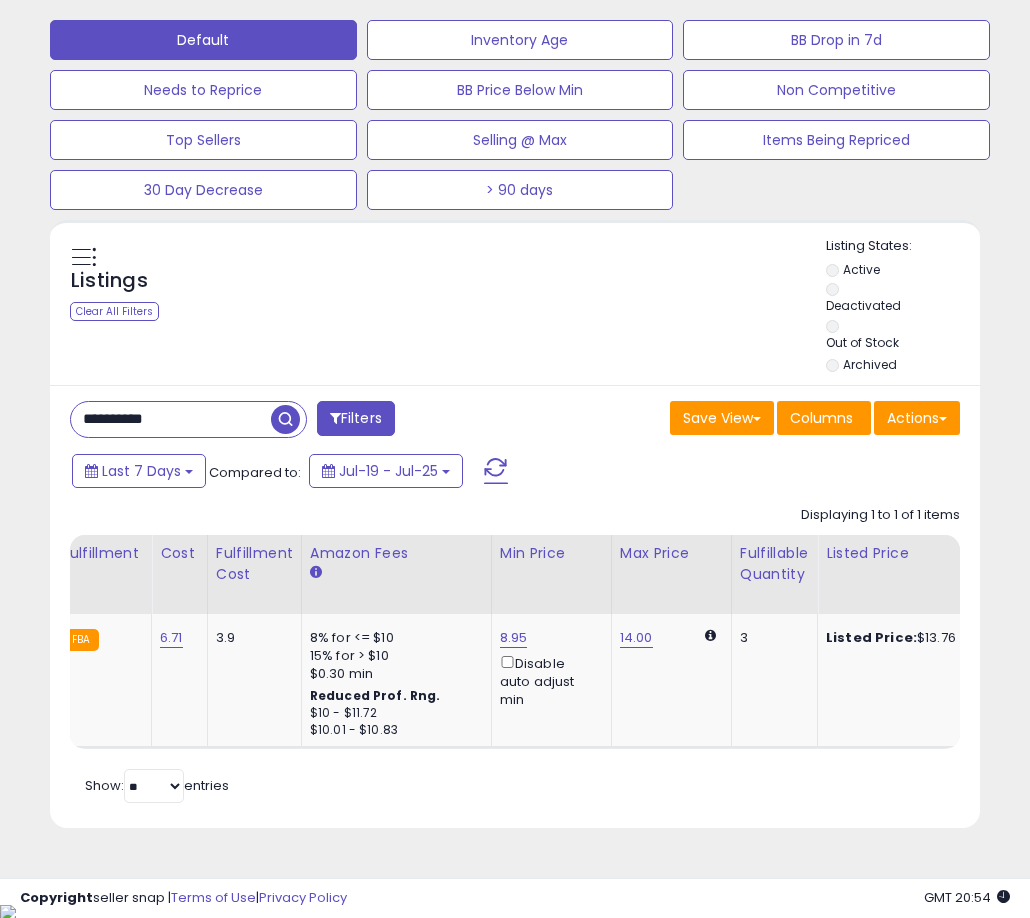 click on "**********" at bounding box center [171, 419] 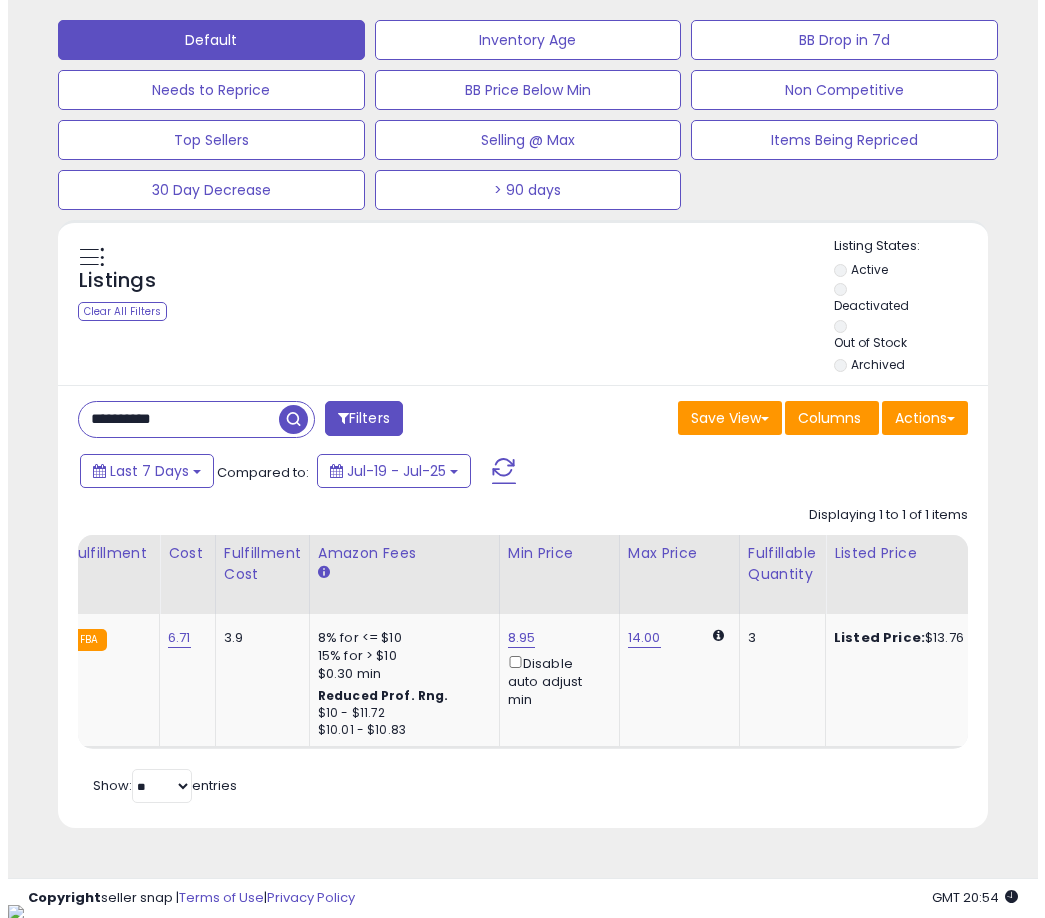 scroll, scrollTop: 504, scrollLeft: 0, axis: vertical 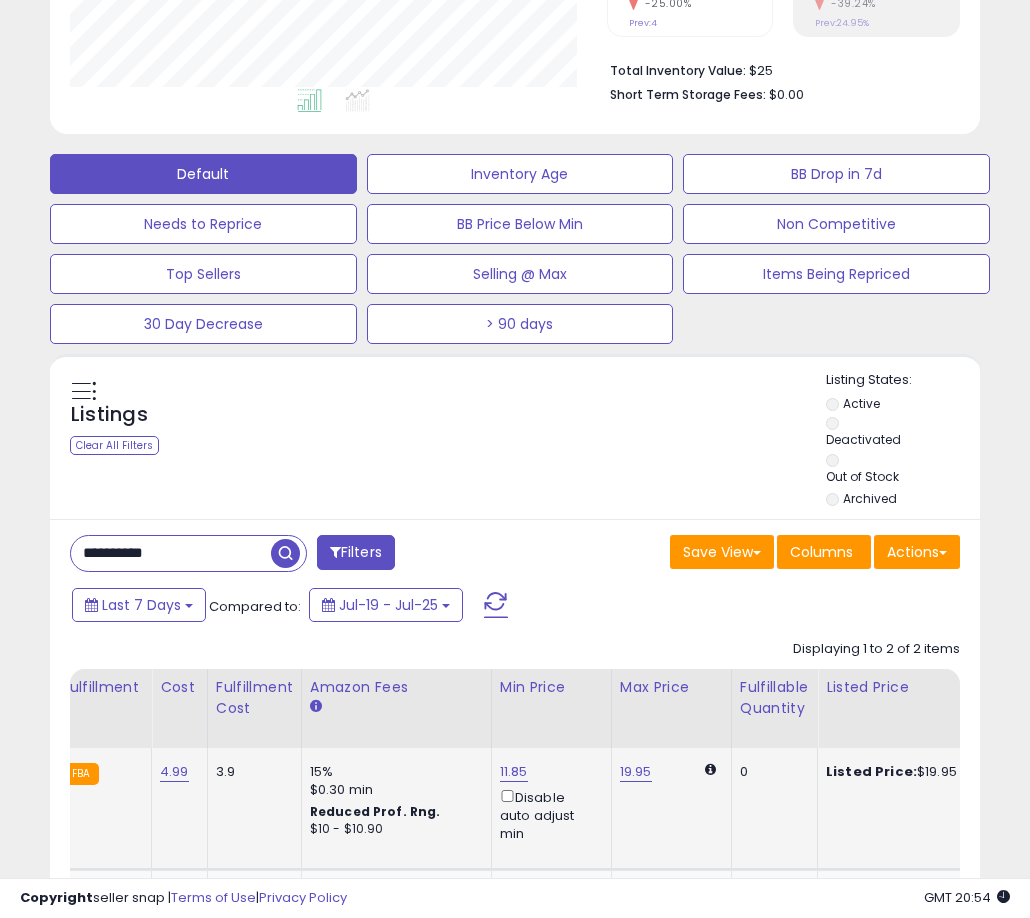 click on "11.85" at bounding box center [514, 772] 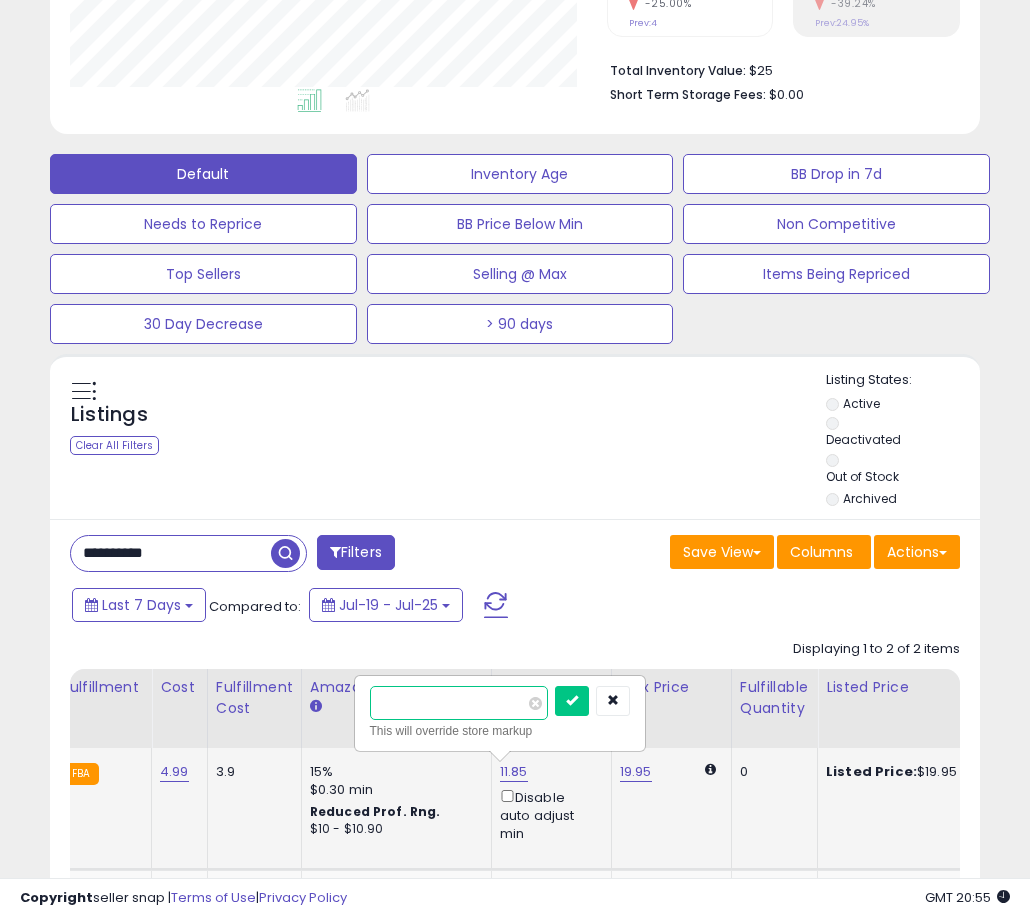 click on "*****" at bounding box center (459, 703) 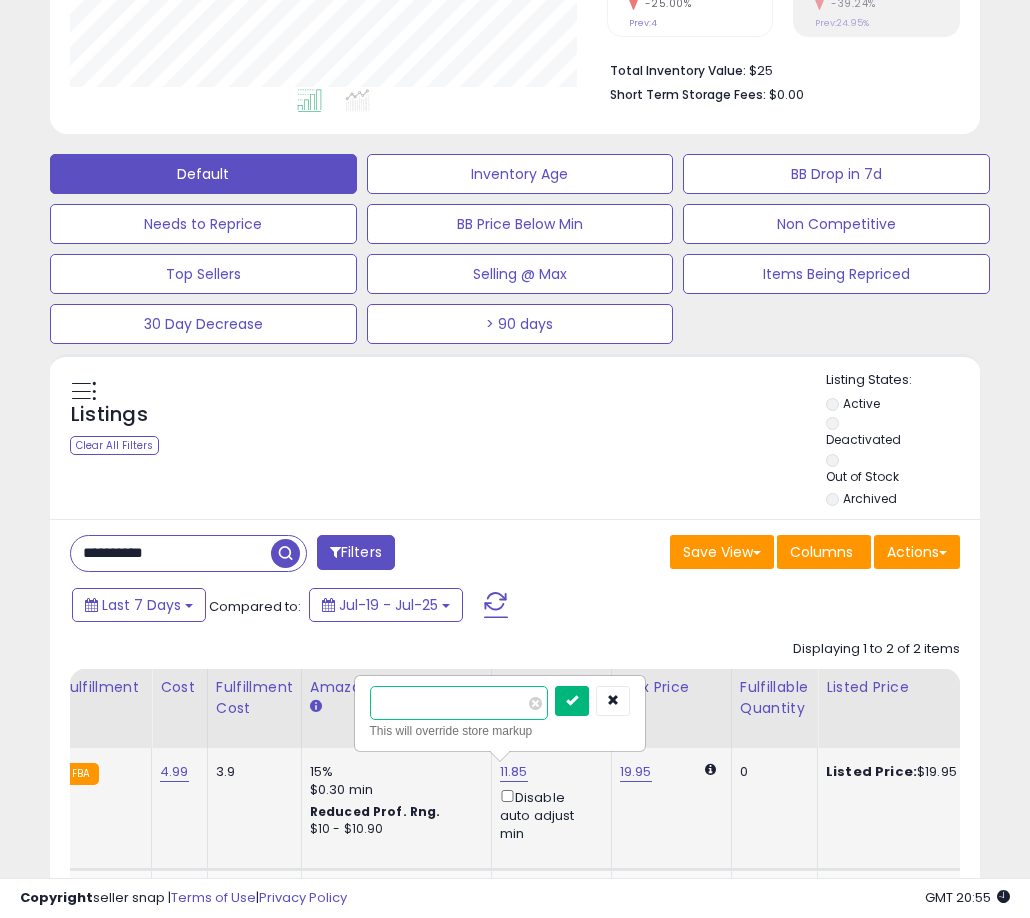 type on "*****" 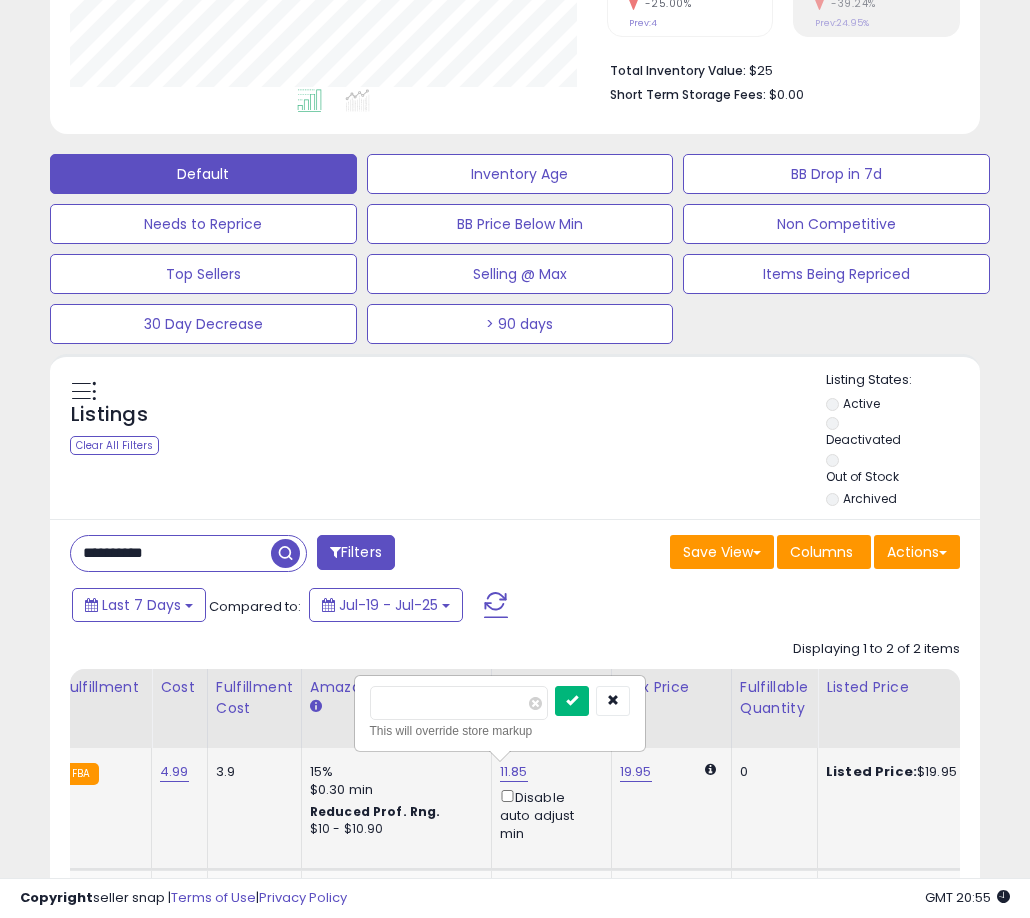 click at bounding box center (572, 701) 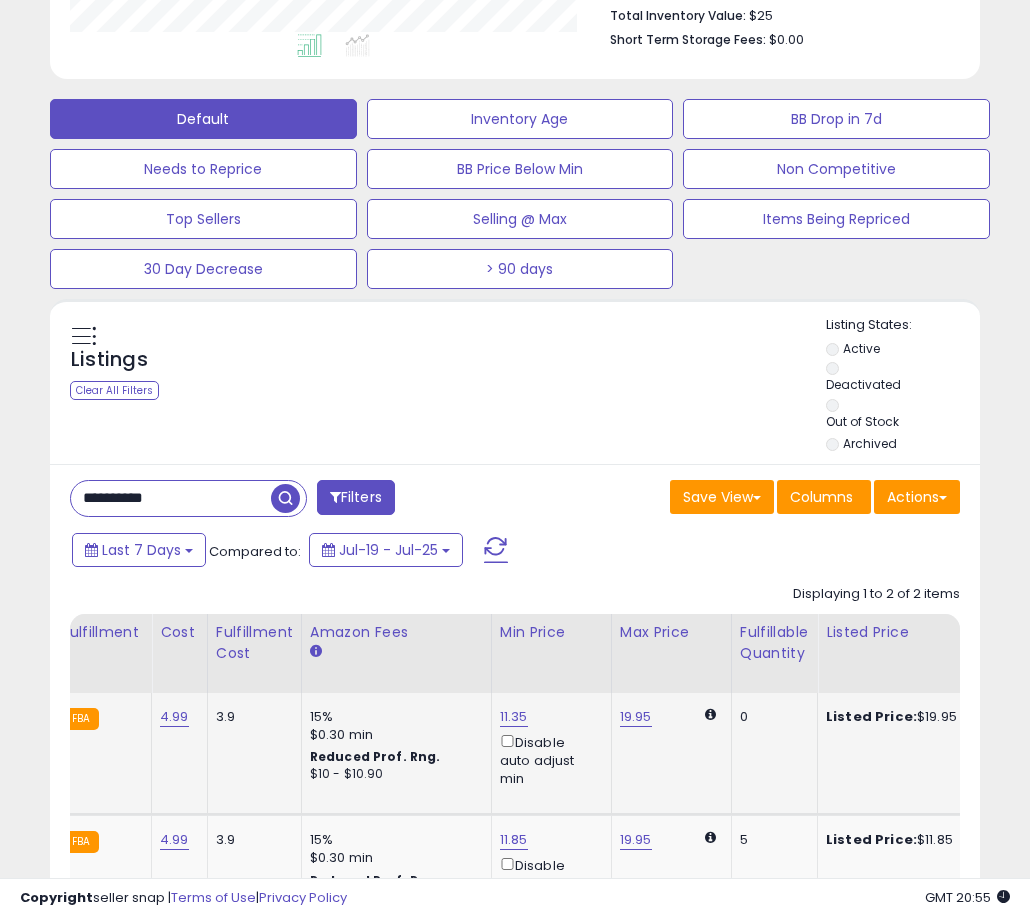 scroll, scrollTop: 678, scrollLeft: 0, axis: vertical 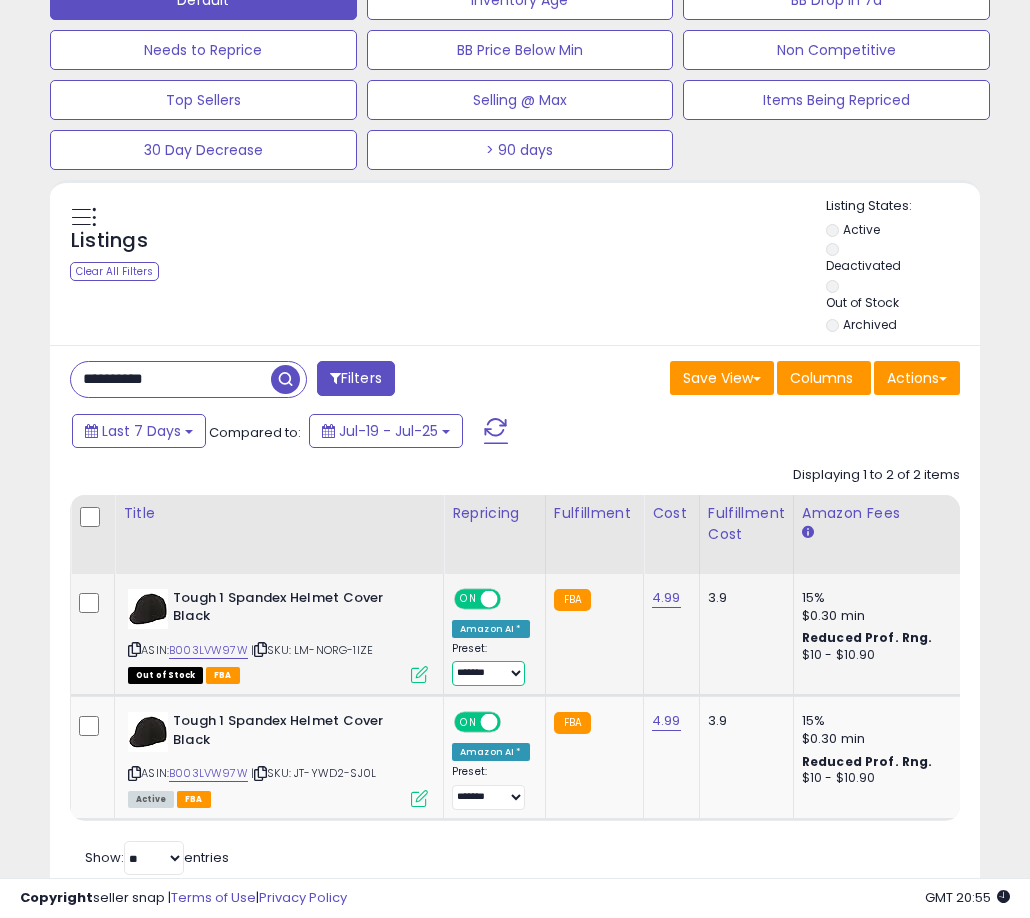 click on "**********" at bounding box center (488, 673) 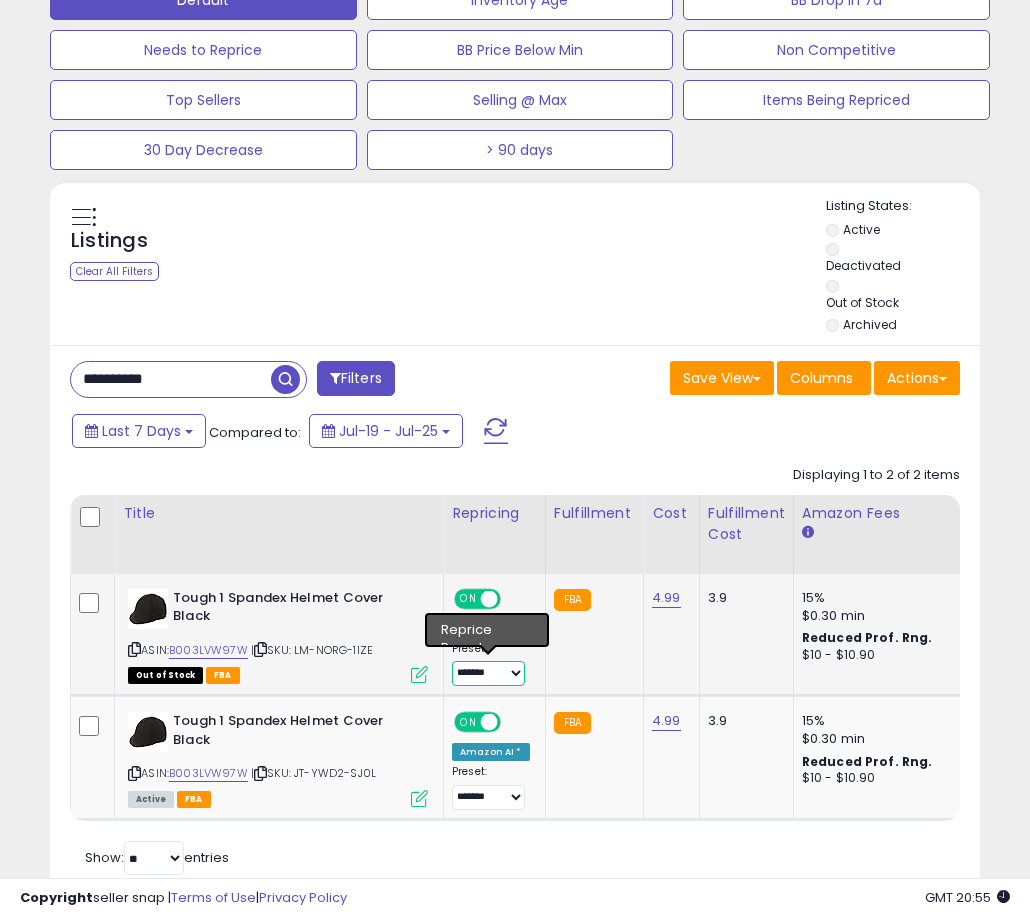 select on "****" 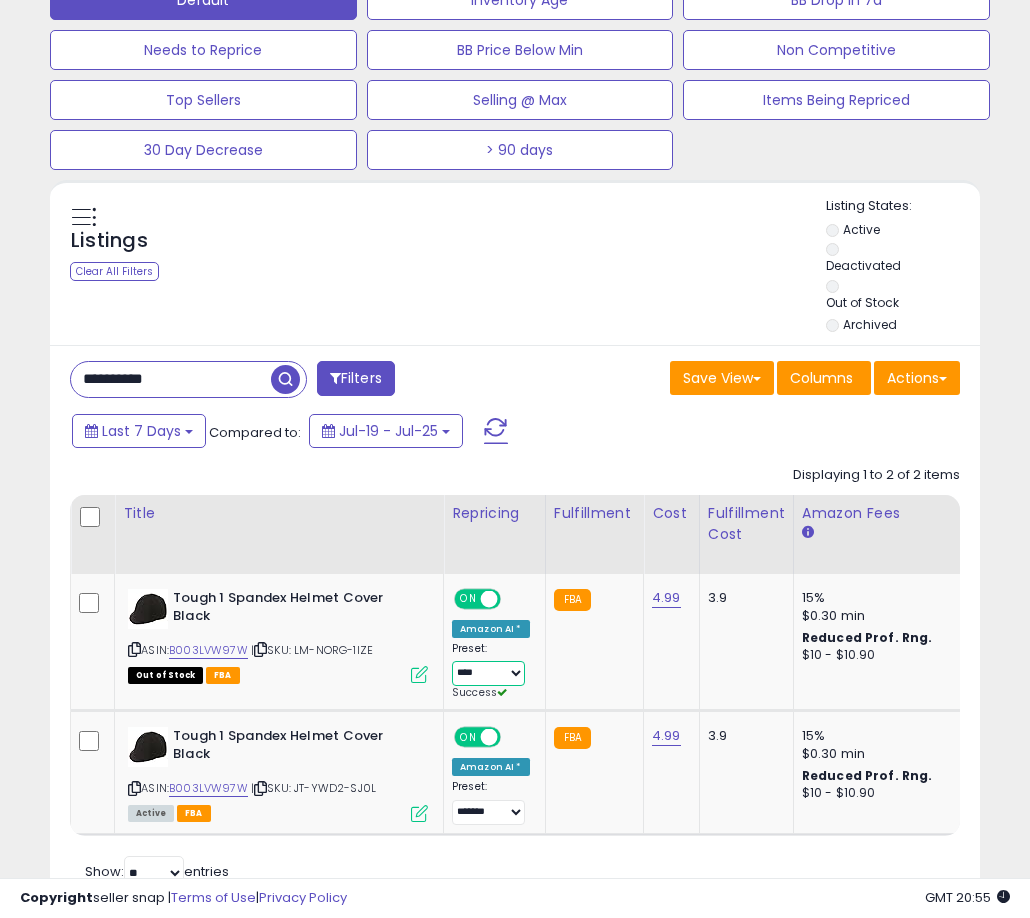 scroll, scrollTop: 0, scrollLeft: 96, axis: horizontal 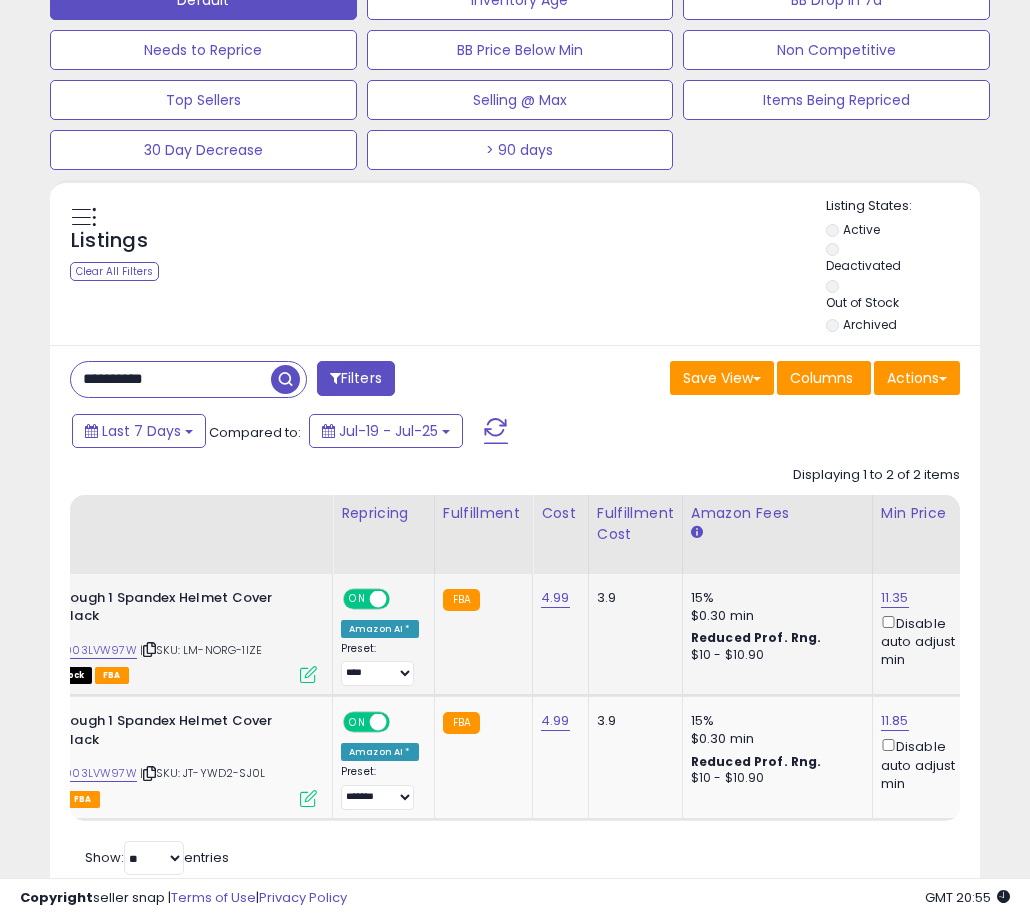 click on "ON" at bounding box center [357, 598] 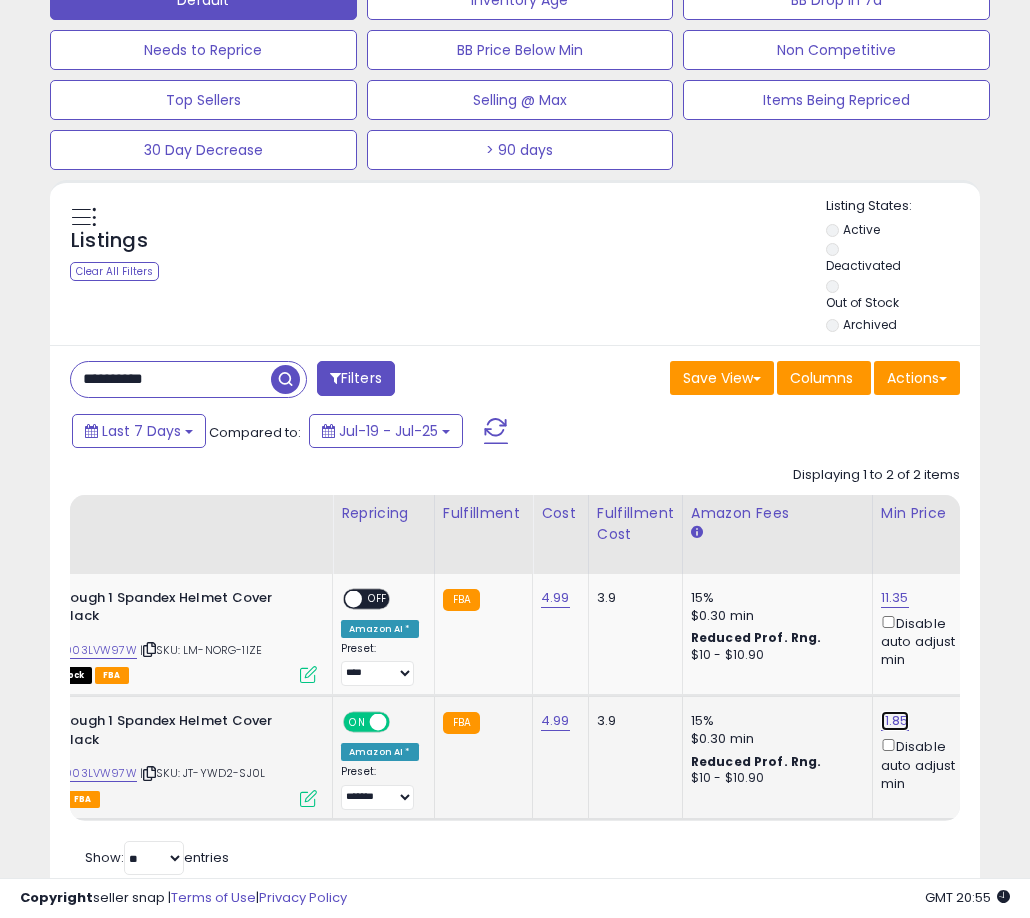 click on "11.85" at bounding box center [895, 598] 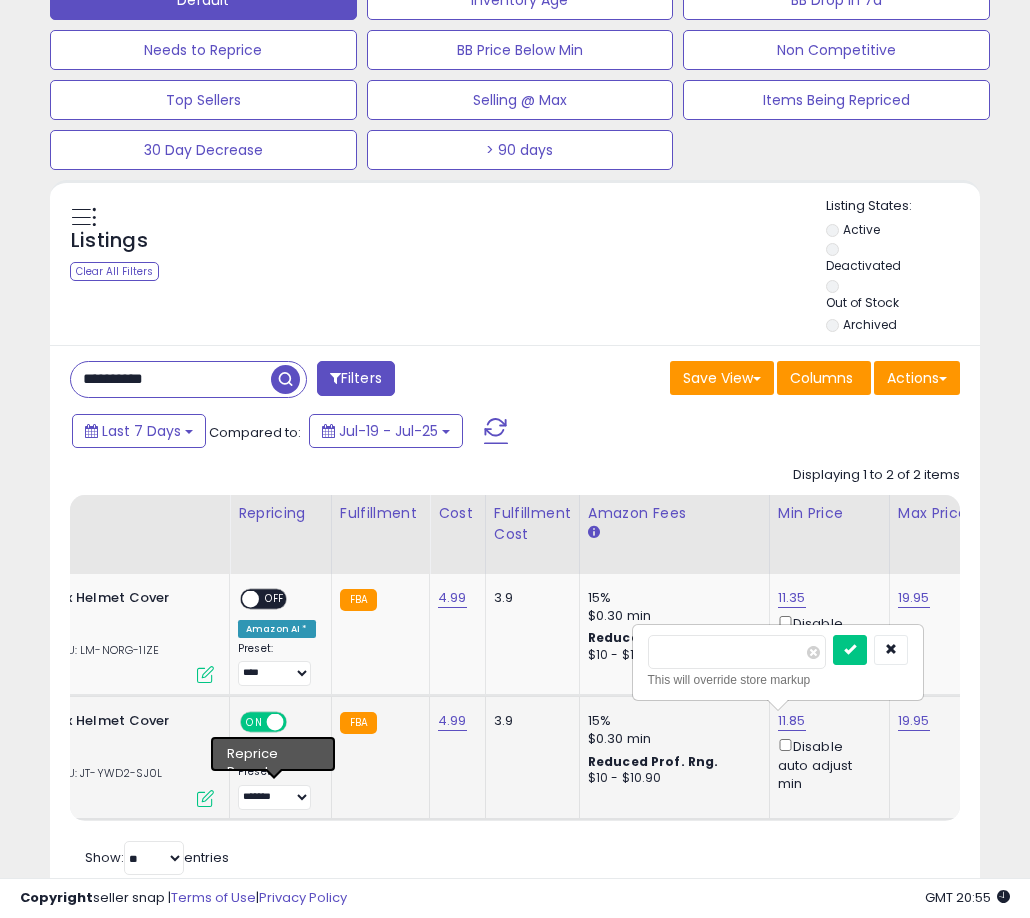 type on "*****" 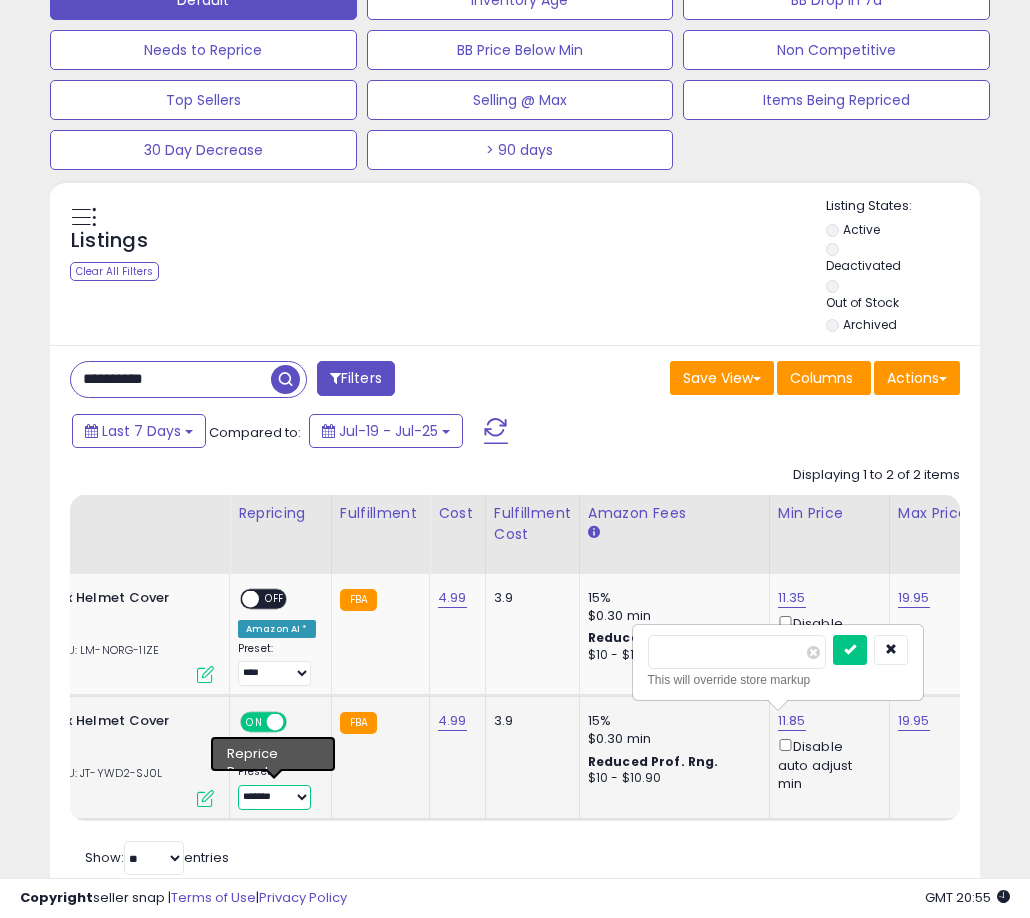 click on "**********" at bounding box center (274, 797) 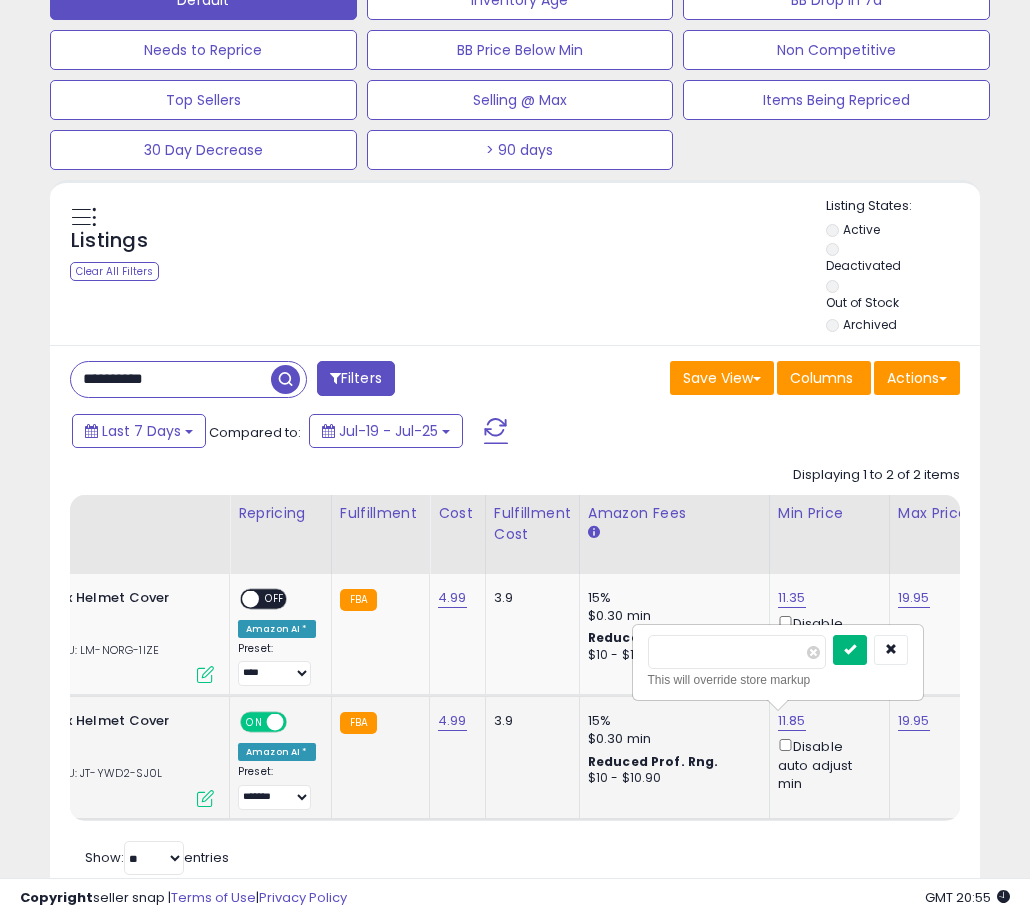 click at bounding box center [850, 649] 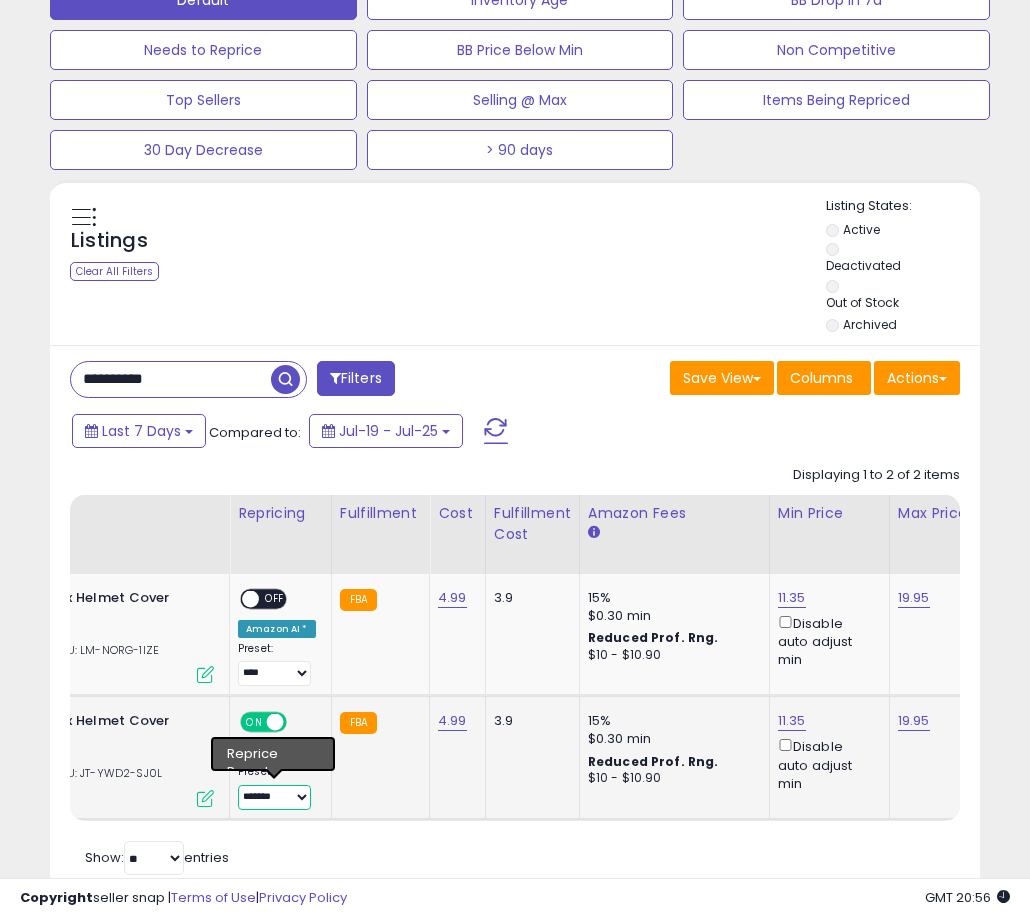 click on "**********" at bounding box center (274, 797) 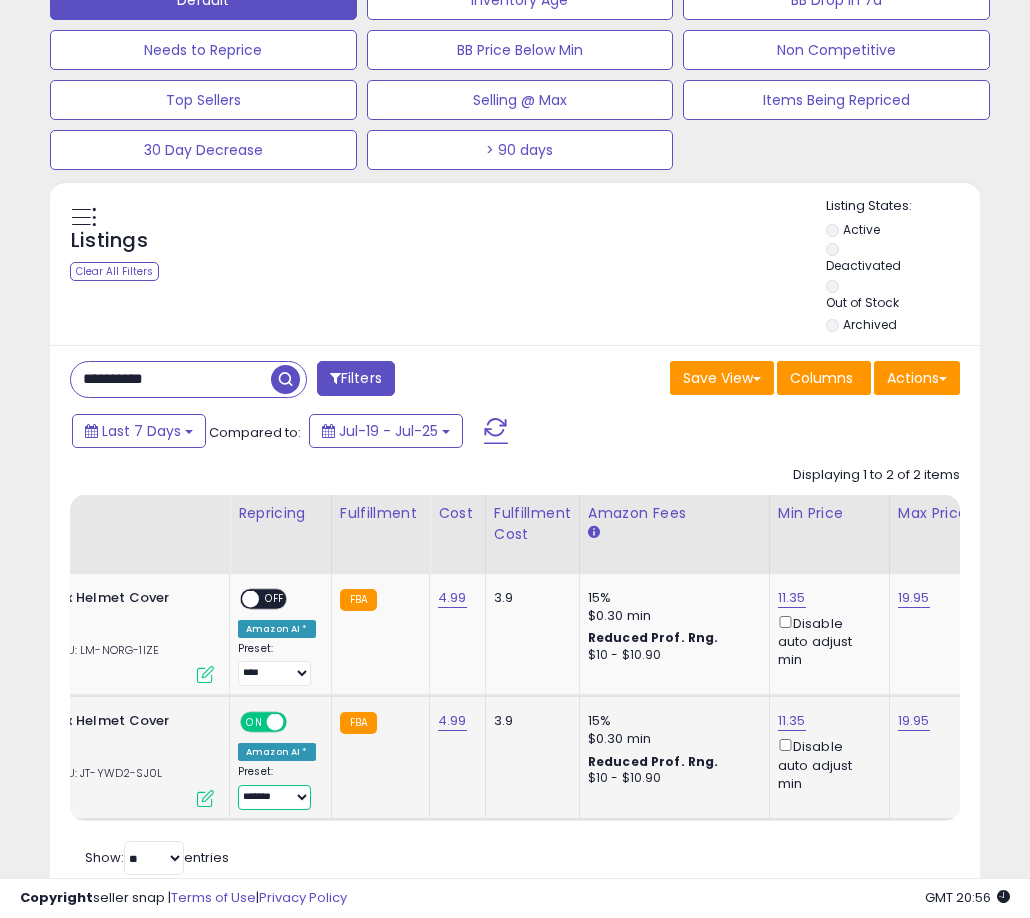 select on "****" 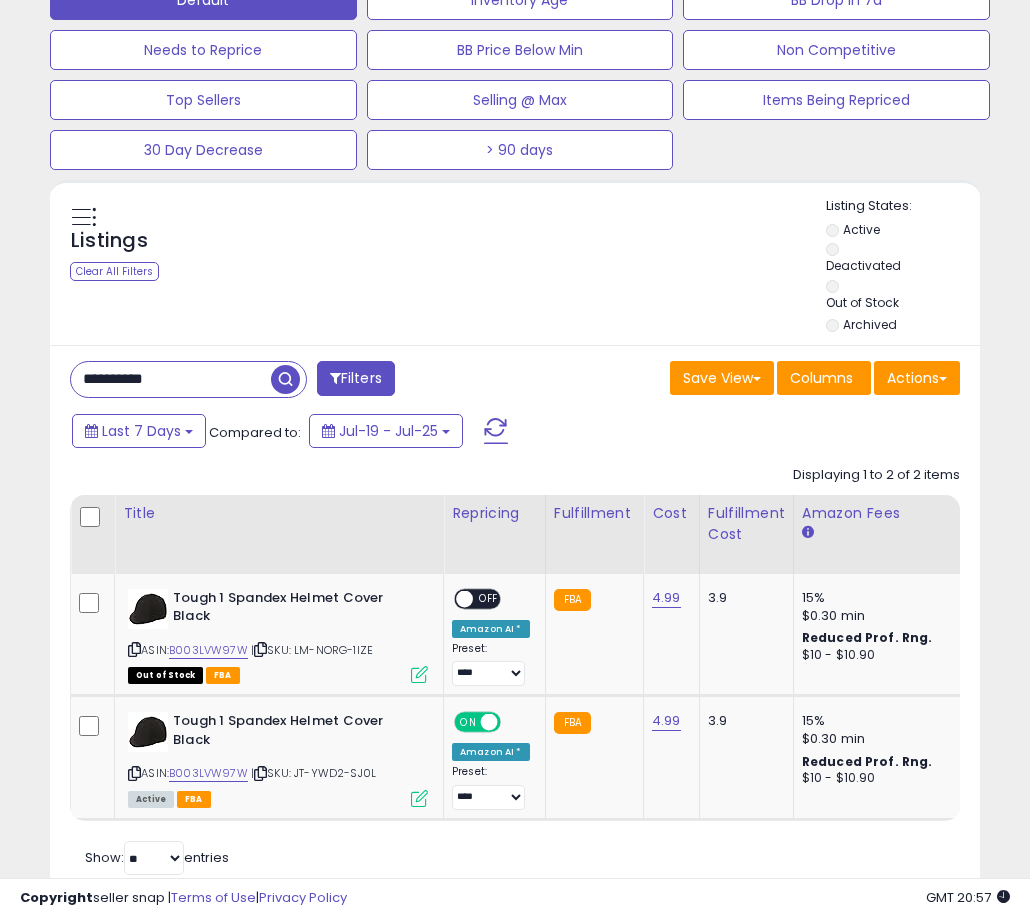 click on "**********" at bounding box center (171, 379) 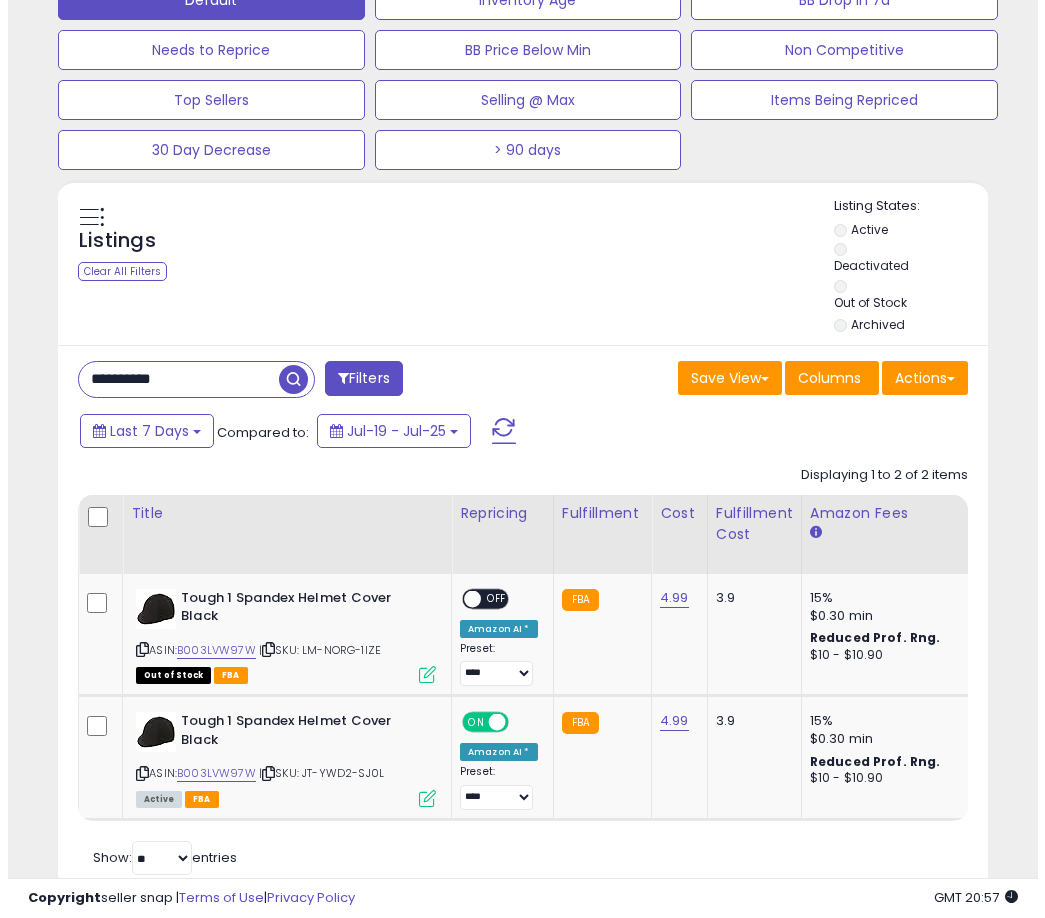 scroll, scrollTop: 504, scrollLeft: 0, axis: vertical 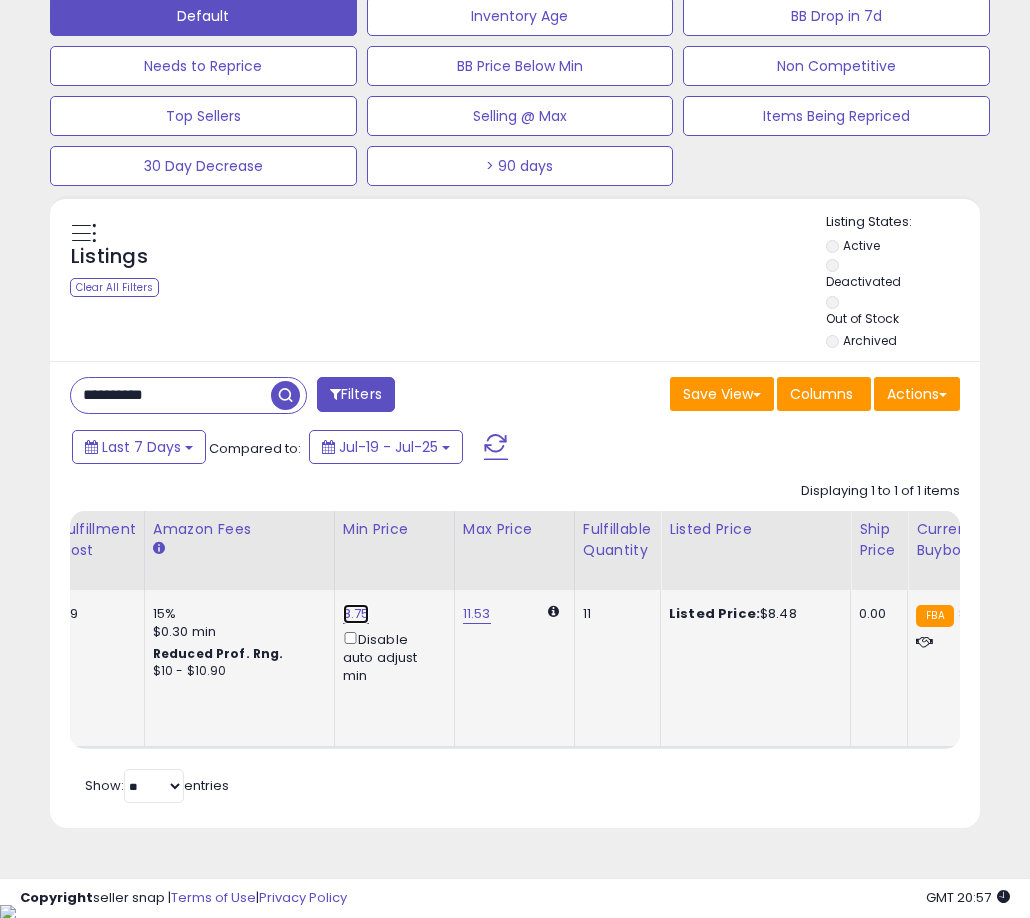 click on "8.75" at bounding box center (356, 614) 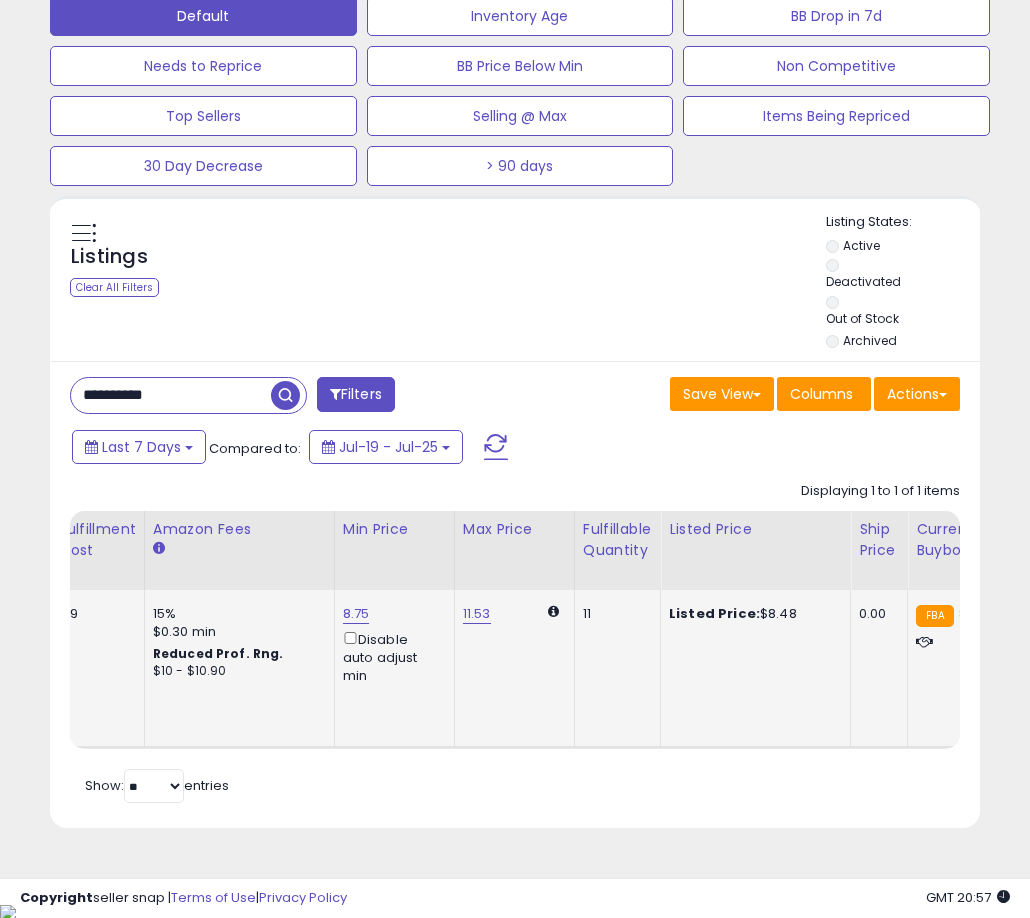 click on "8.75  Disable auto adjust min" at bounding box center (391, 645) 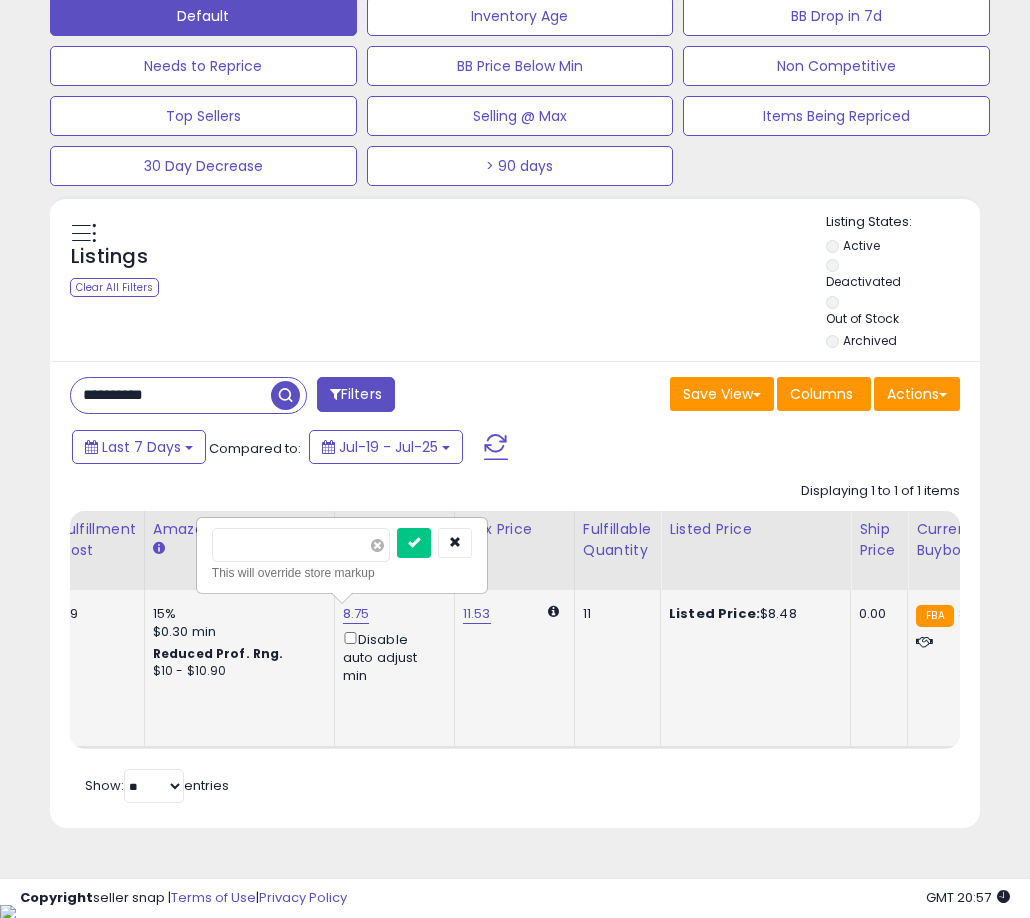 click at bounding box center [377, 545] 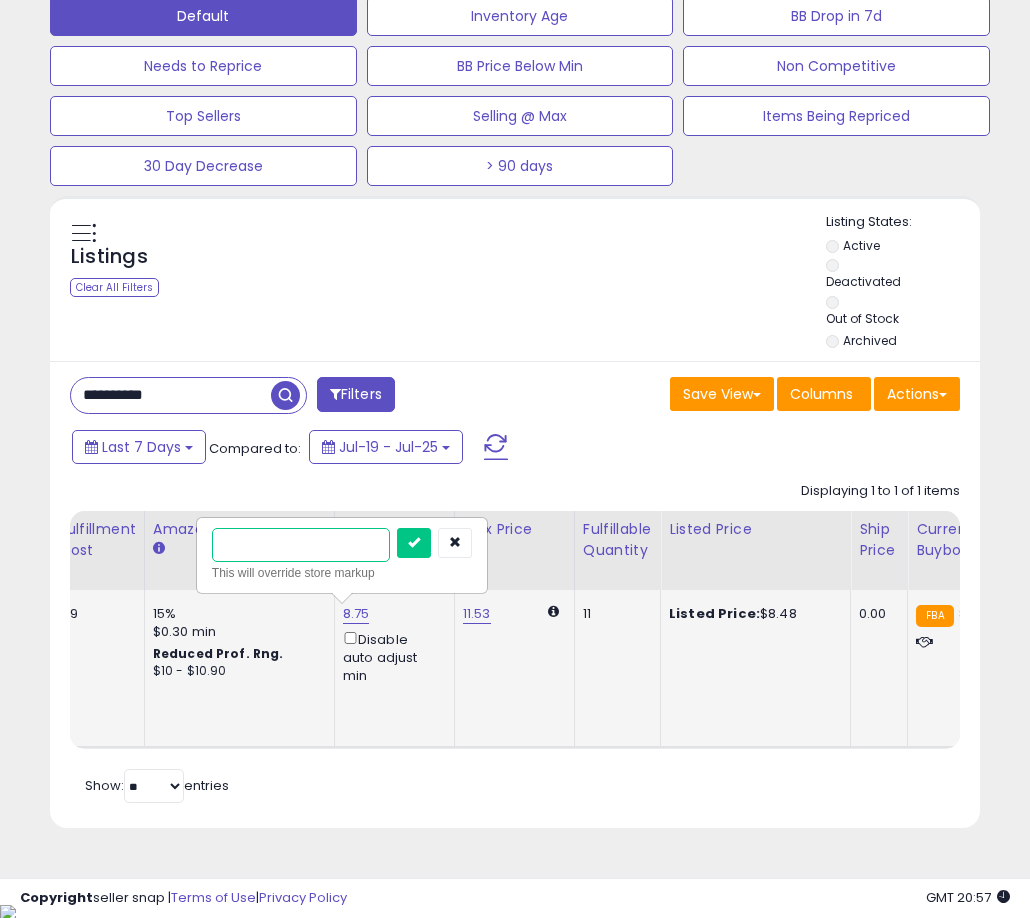 click at bounding box center (301, 545) 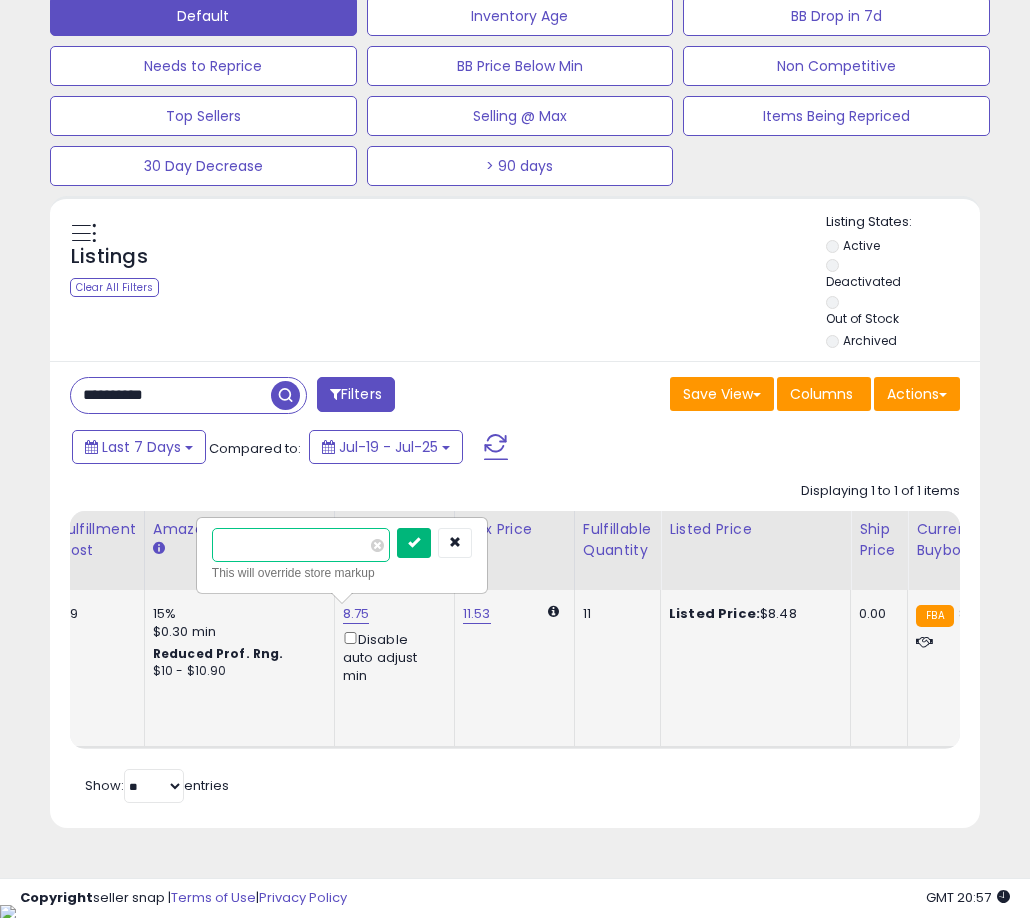 type on "****" 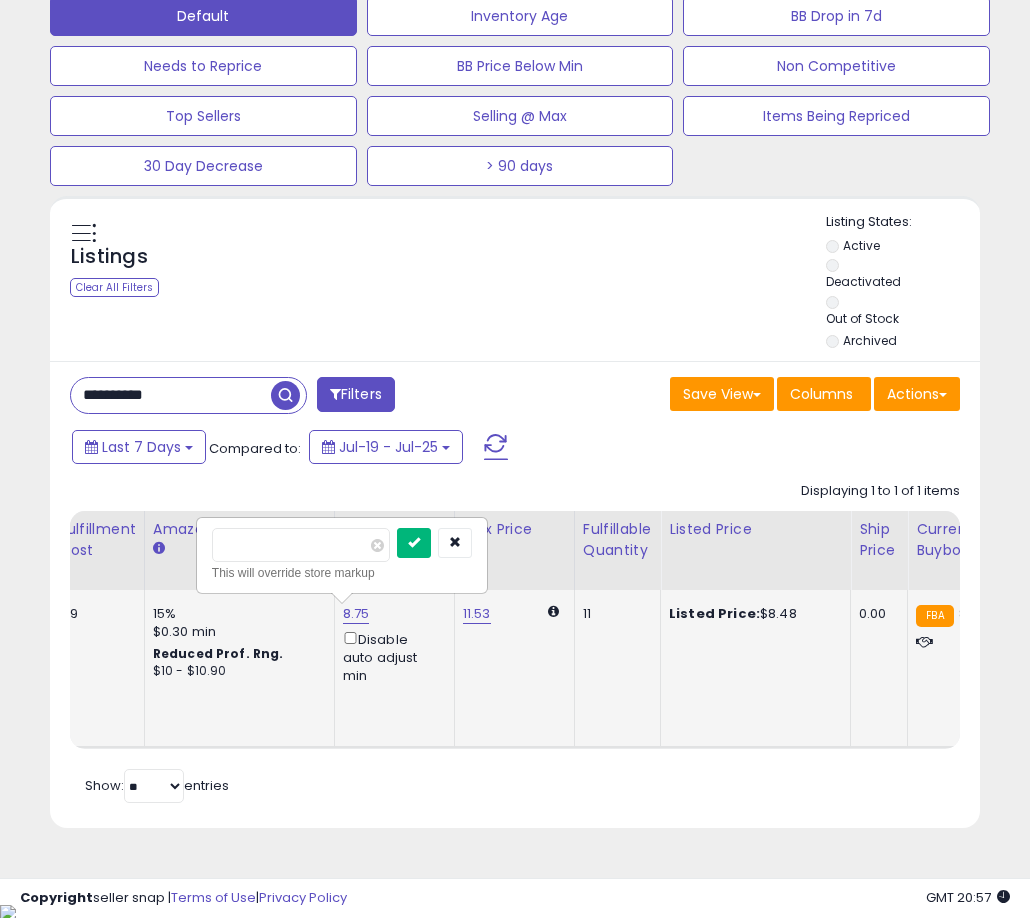 click at bounding box center (414, 542) 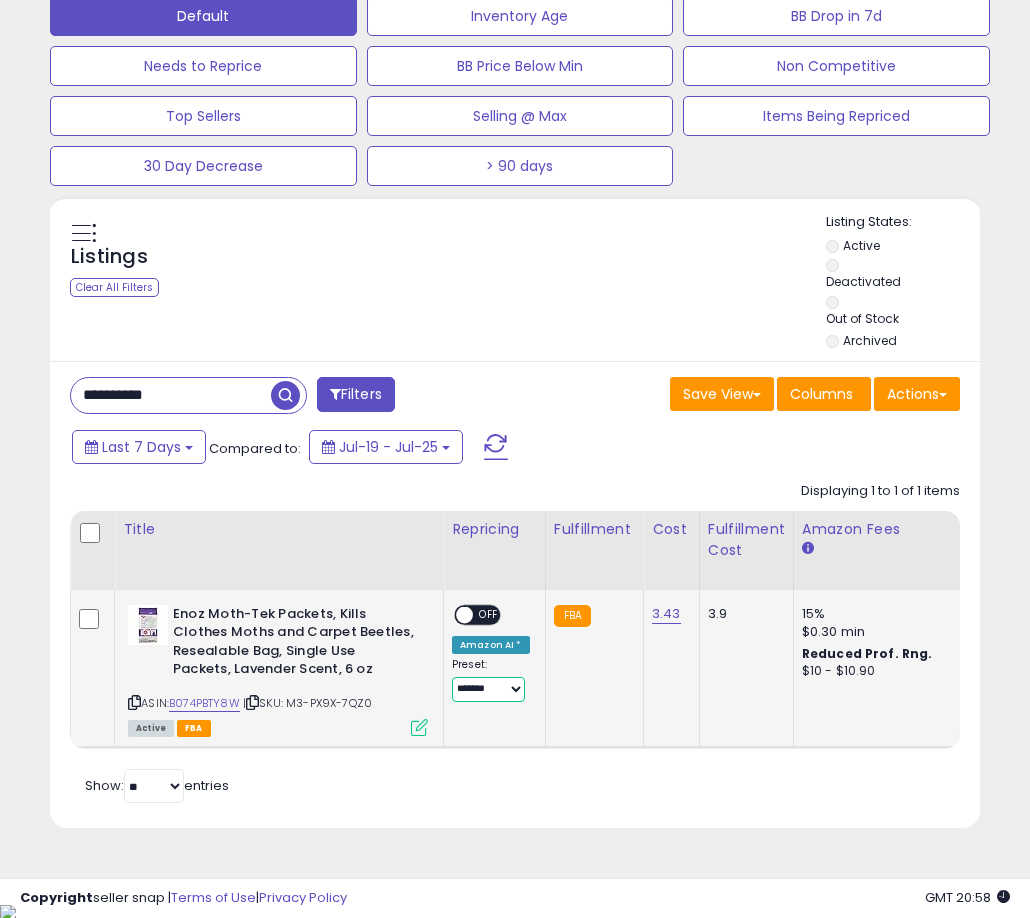 click on "**********" at bounding box center [488, 689] 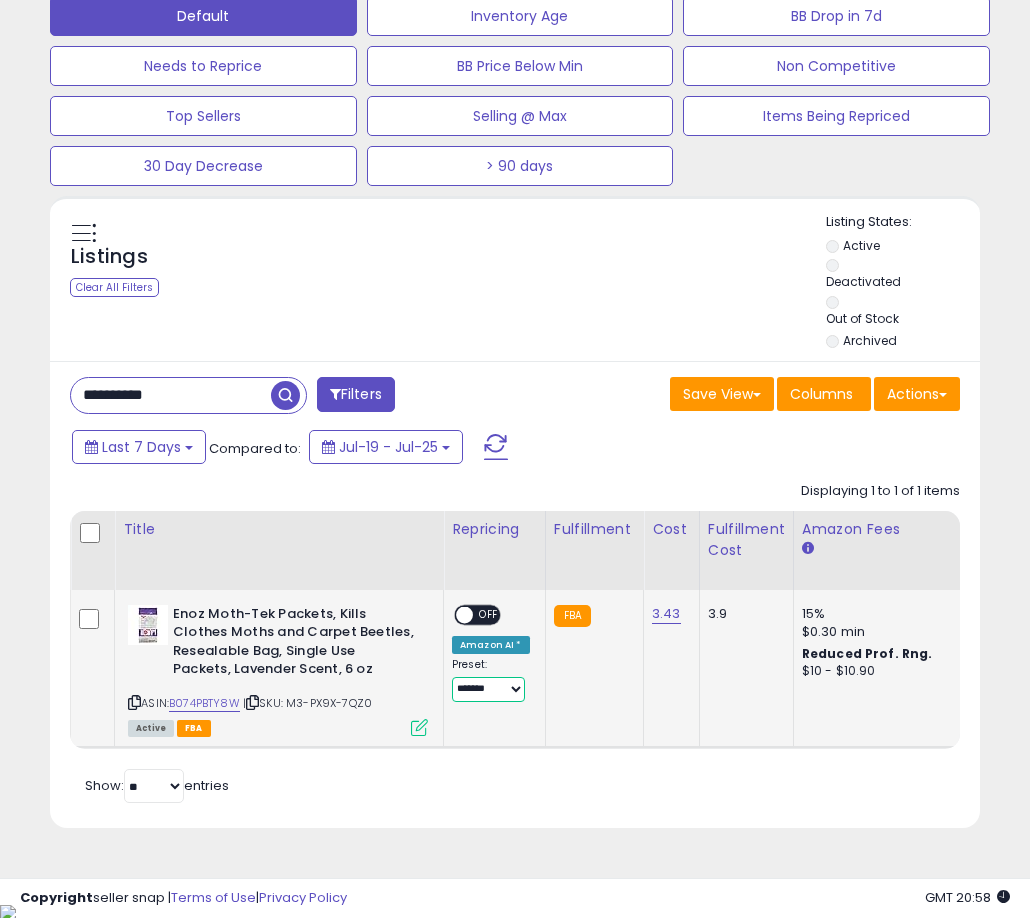 select on "****" 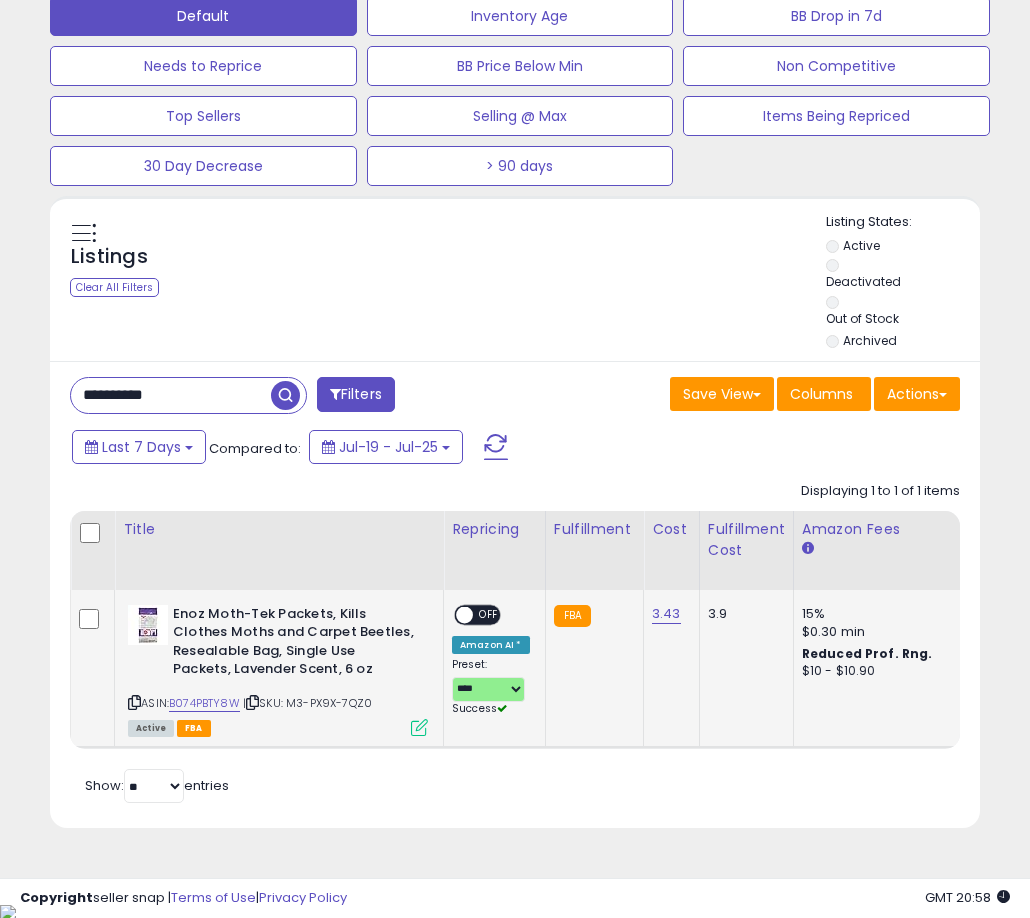 click on "OFF" at bounding box center (489, 614) 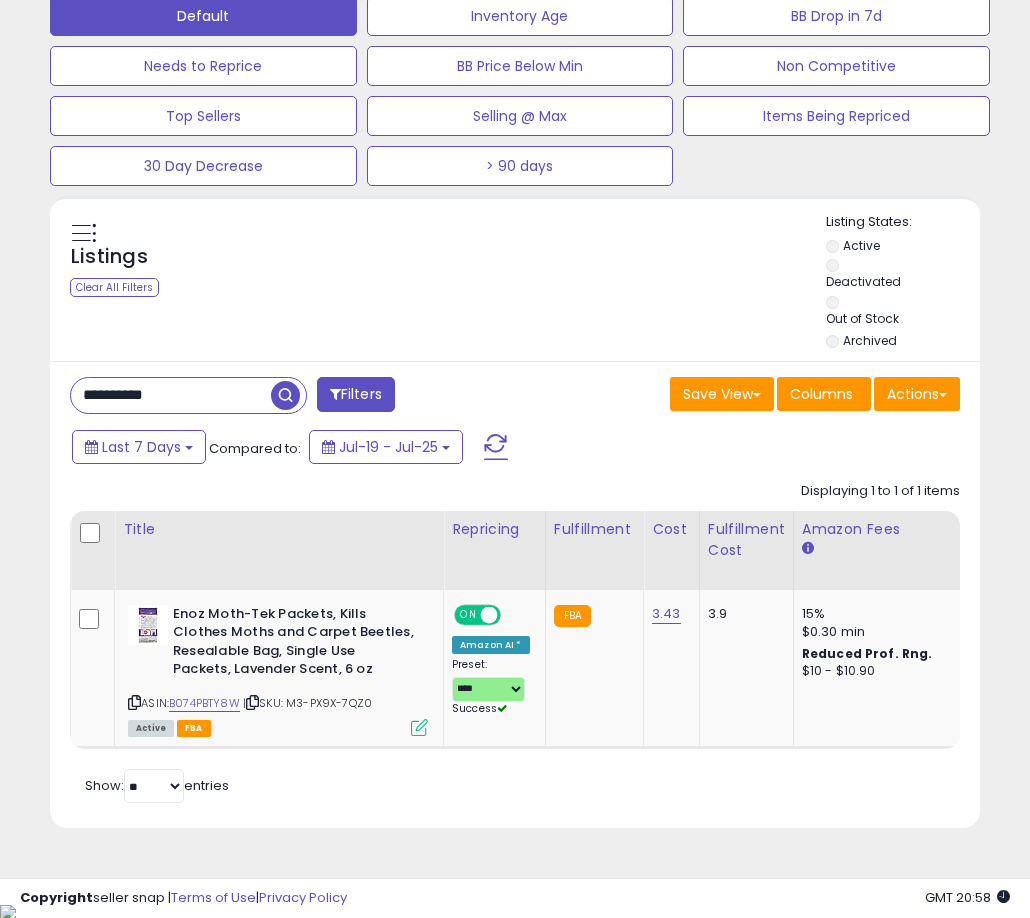 scroll, scrollTop: 0, scrollLeft: 151, axis: horizontal 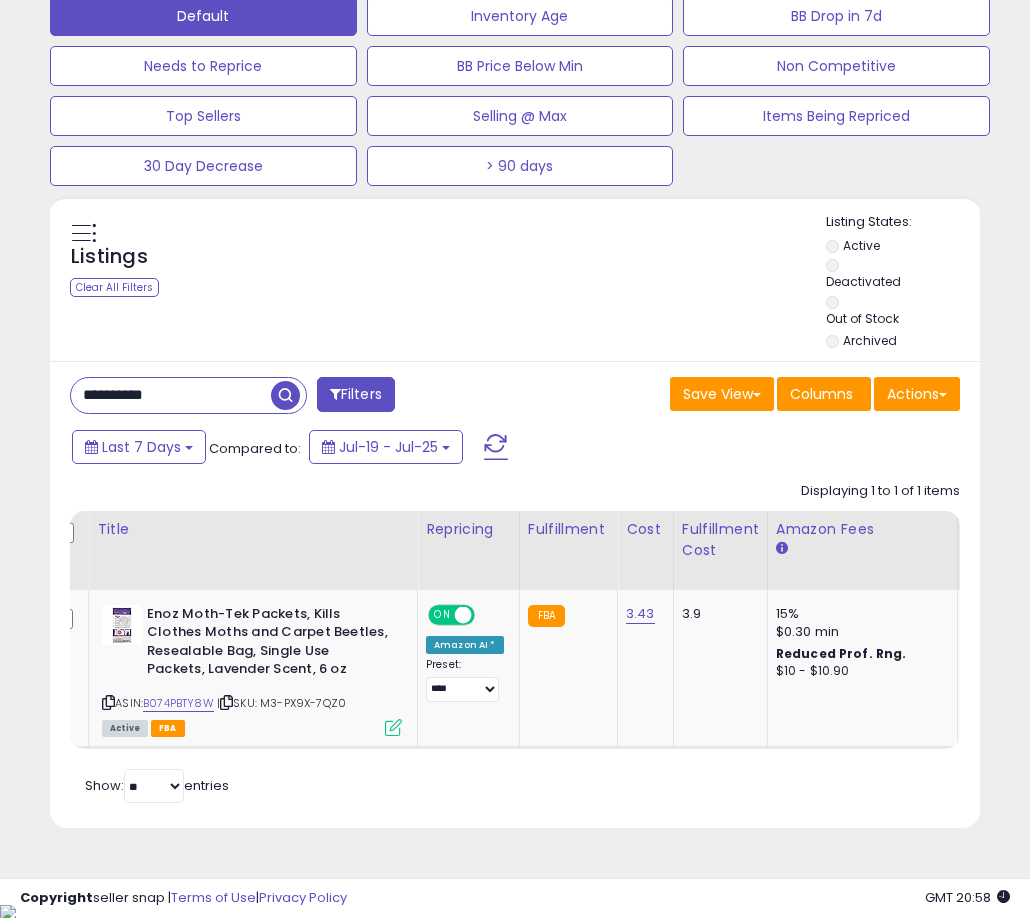 click on "**********" at bounding box center [171, 395] 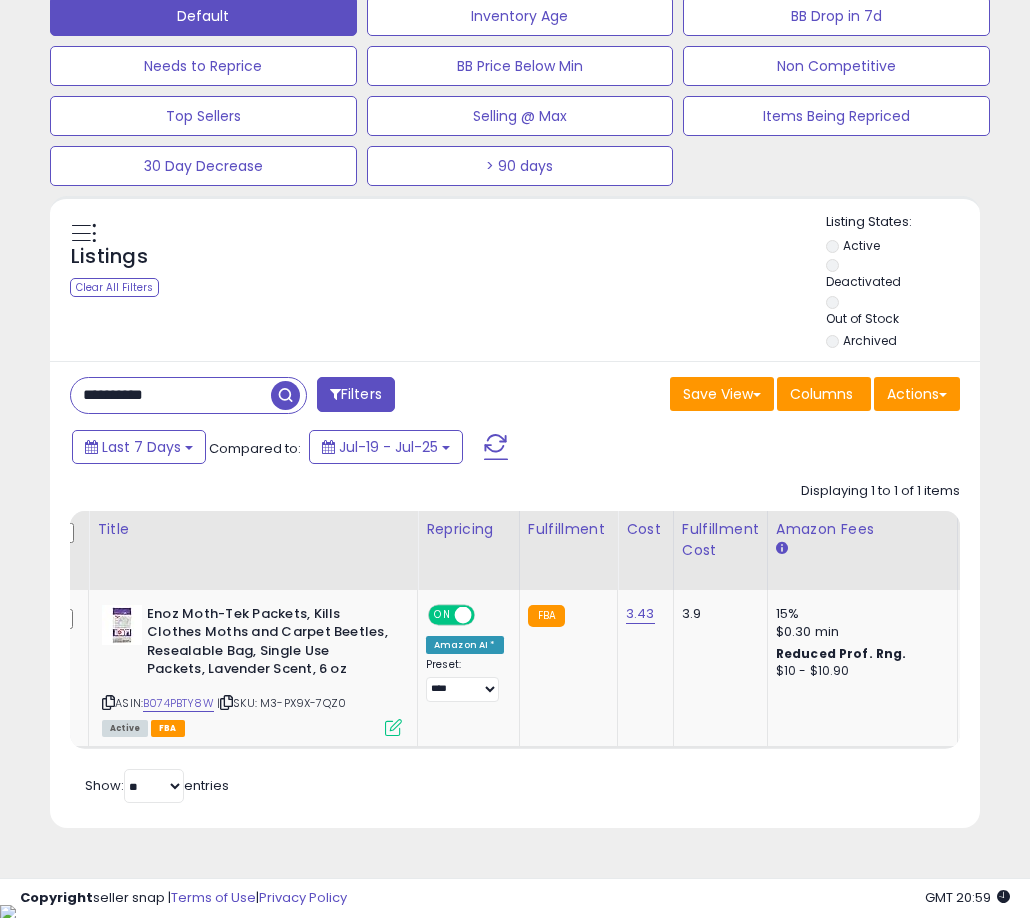 click on "**********" at bounding box center (171, 395) 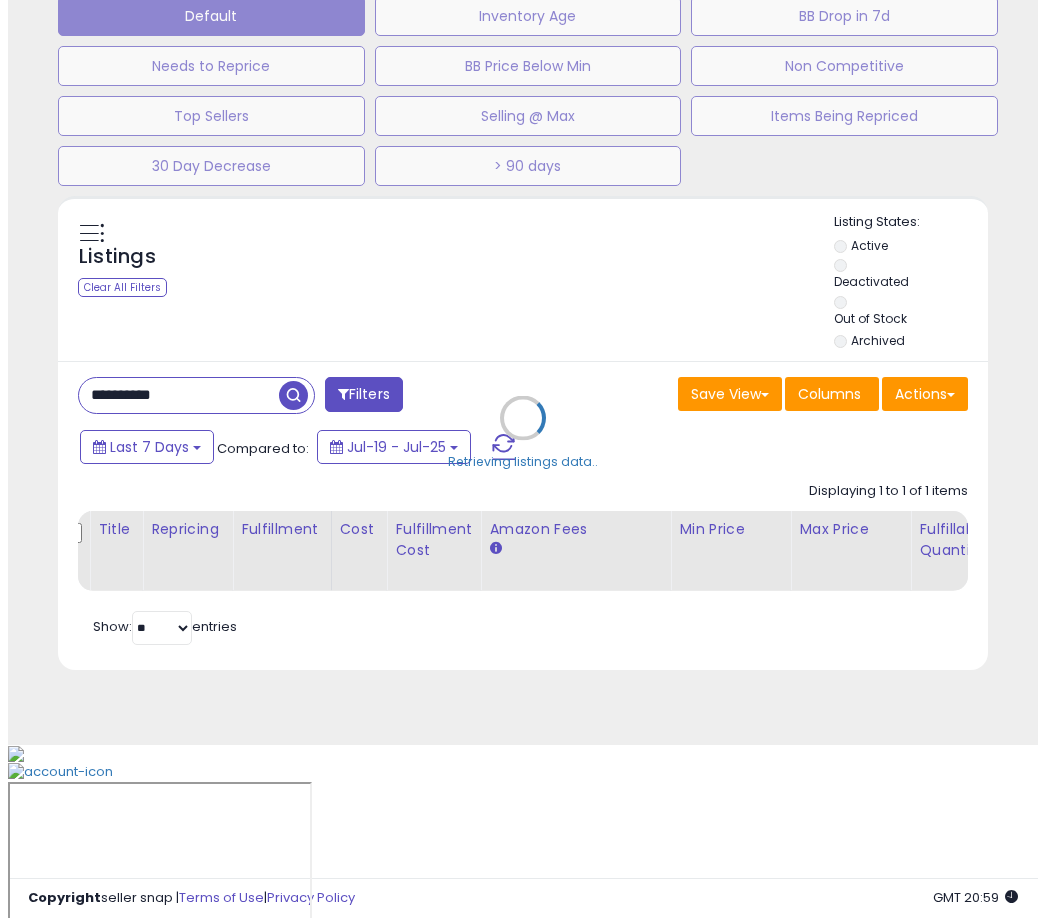 scroll, scrollTop: 504, scrollLeft: 0, axis: vertical 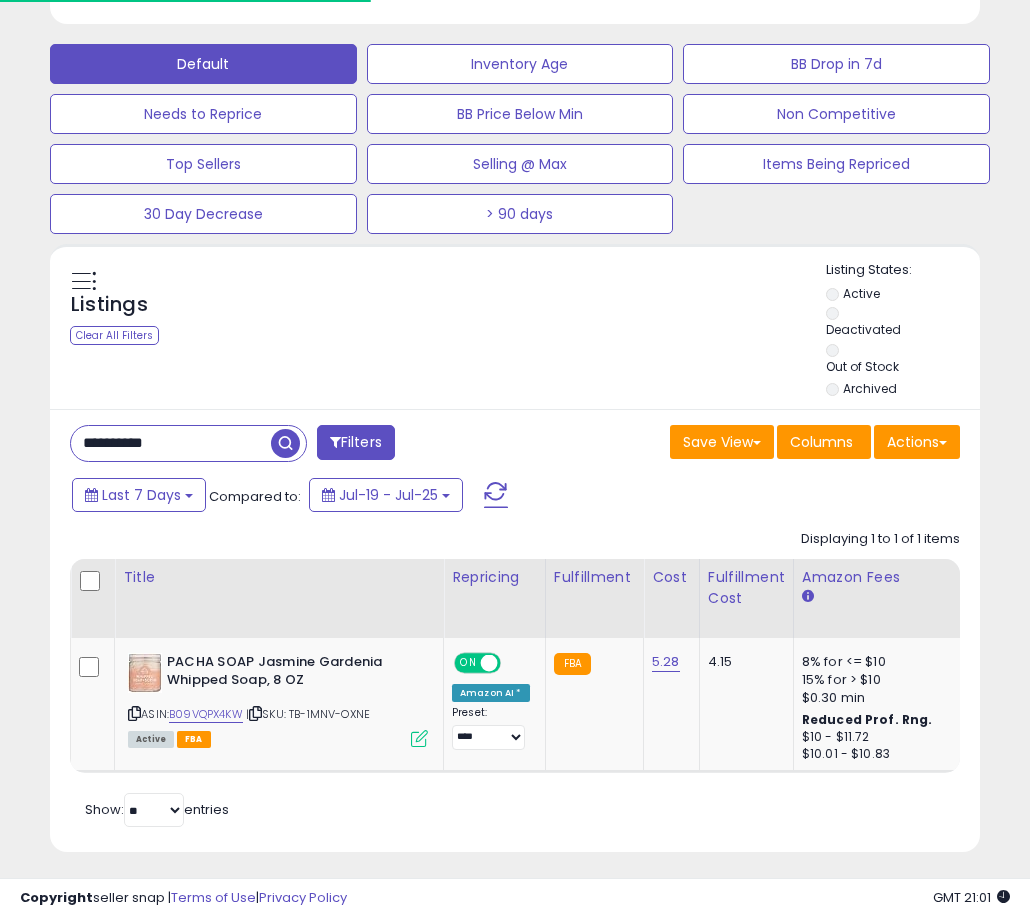 click on "**********" at bounding box center (171, 443) 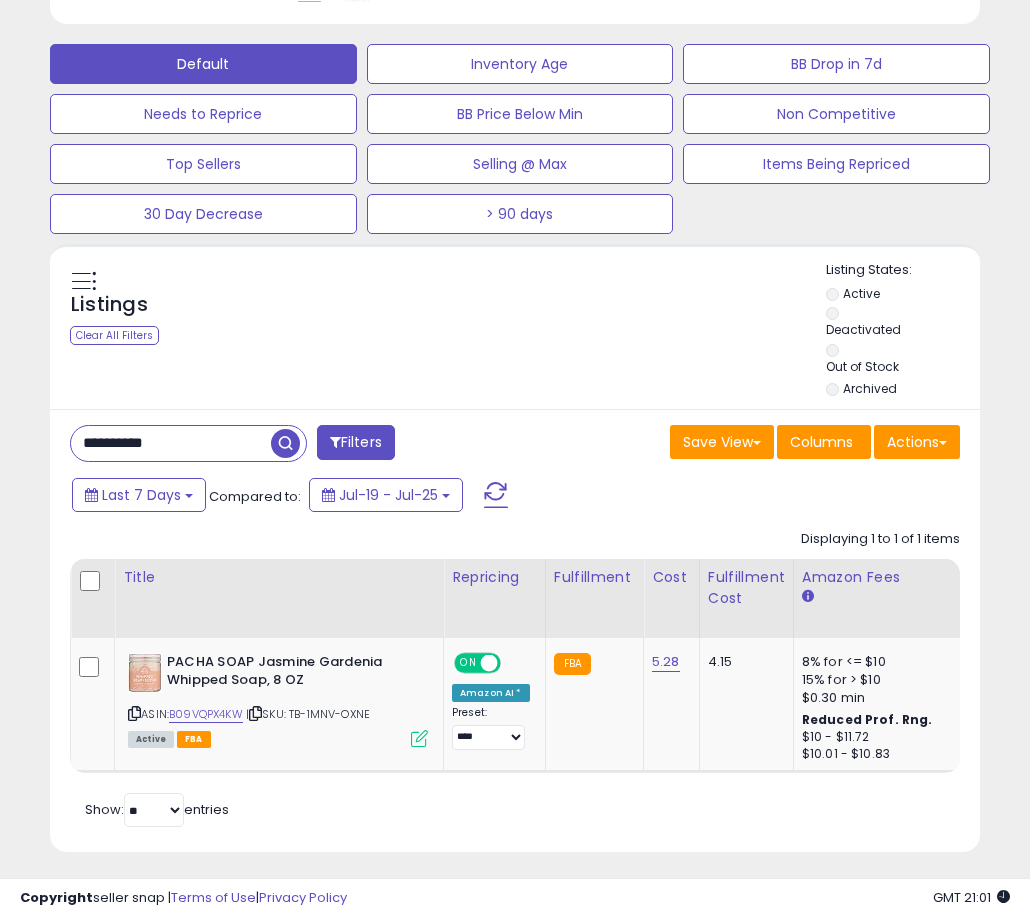 paste 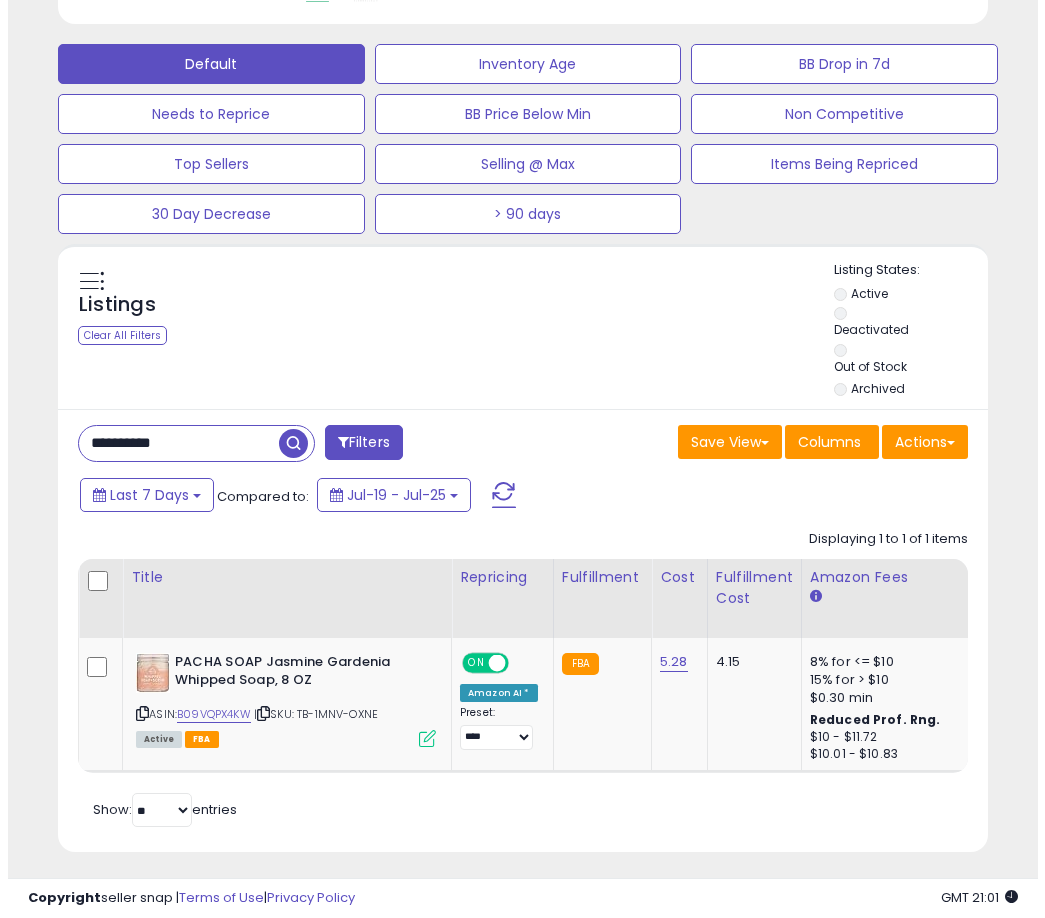 scroll, scrollTop: 504, scrollLeft: 0, axis: vertical 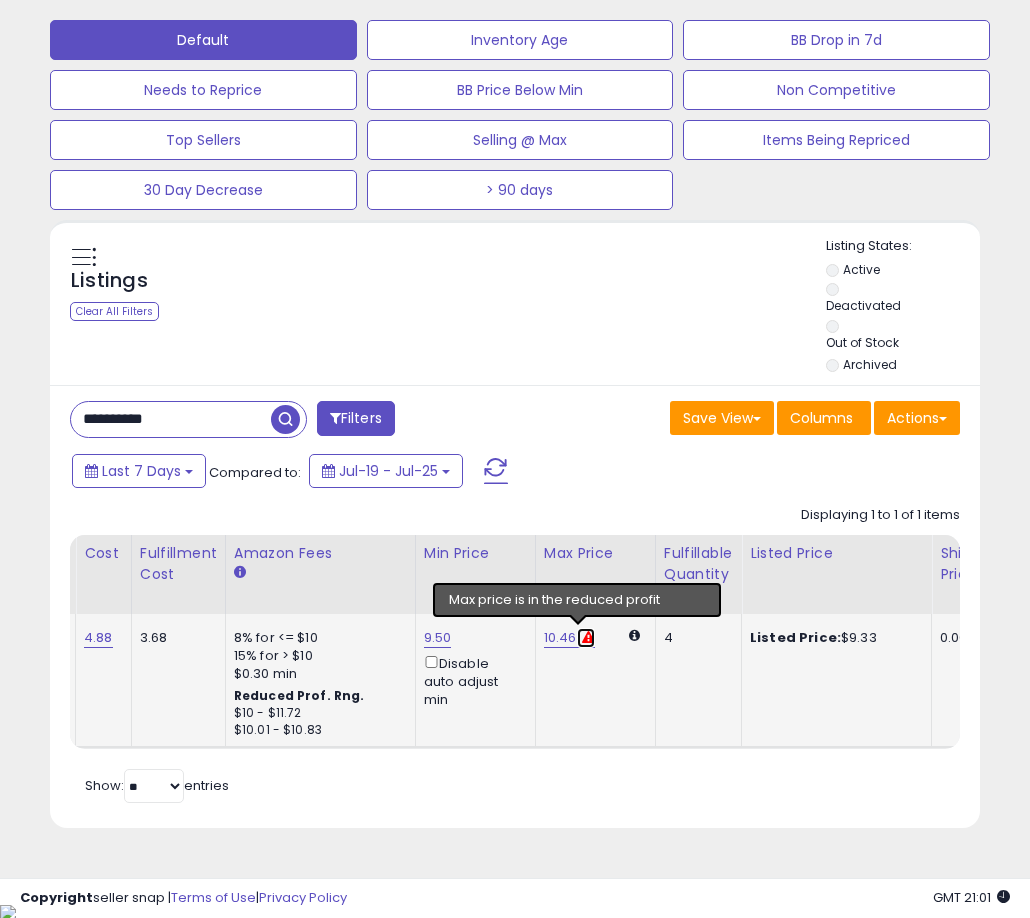 click at bounding box center [588, 637] 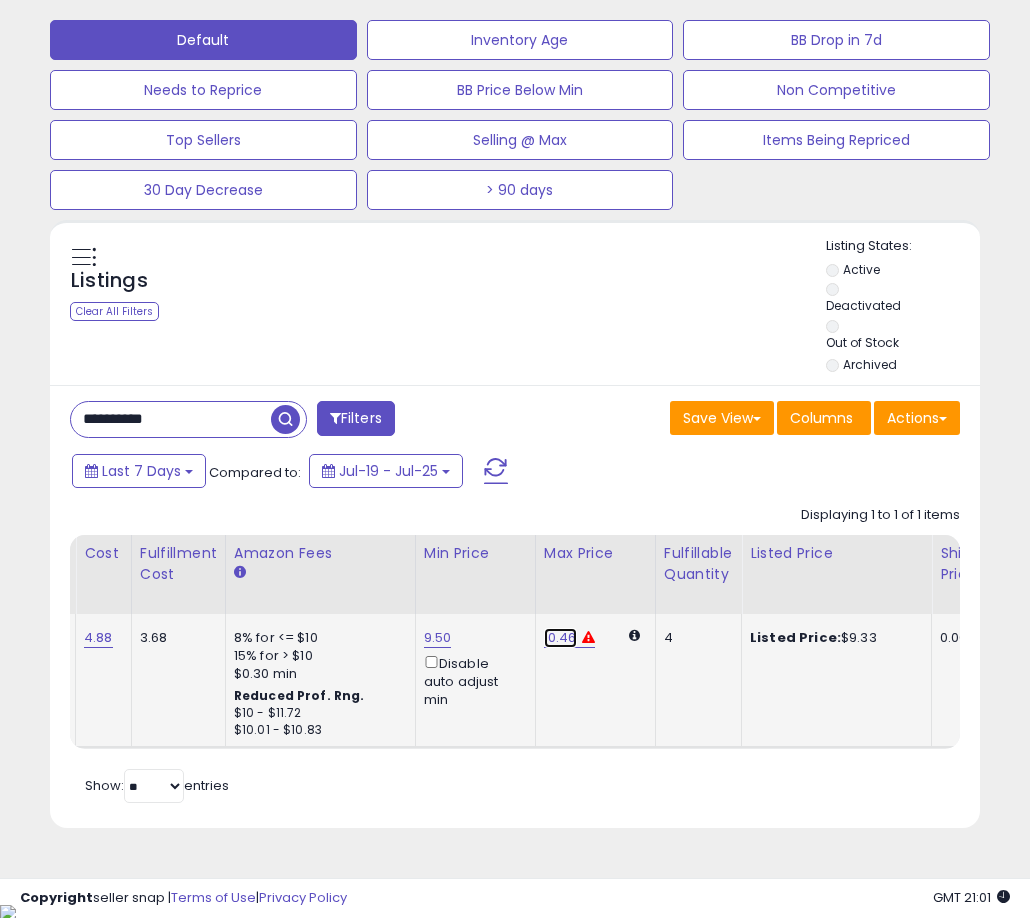 click on "10.46" at bounding box center [560, 638] 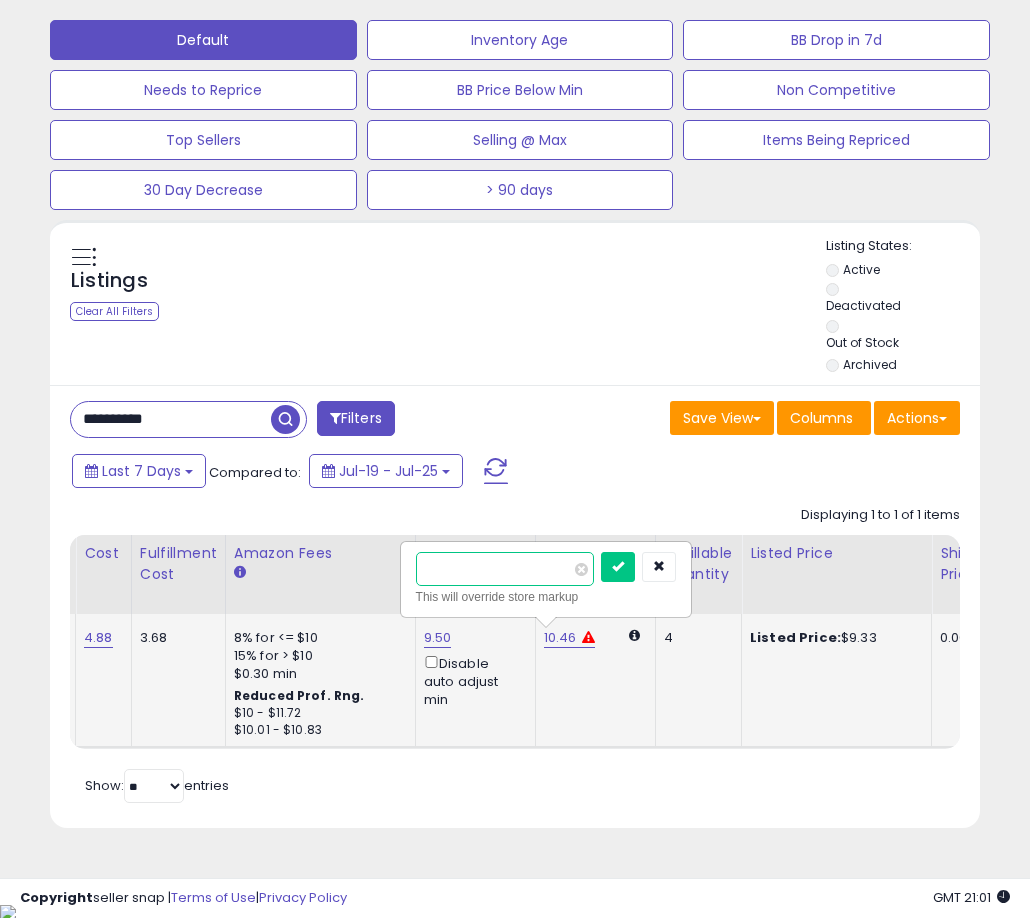 click on "*****" at bounding box center [505, 569] 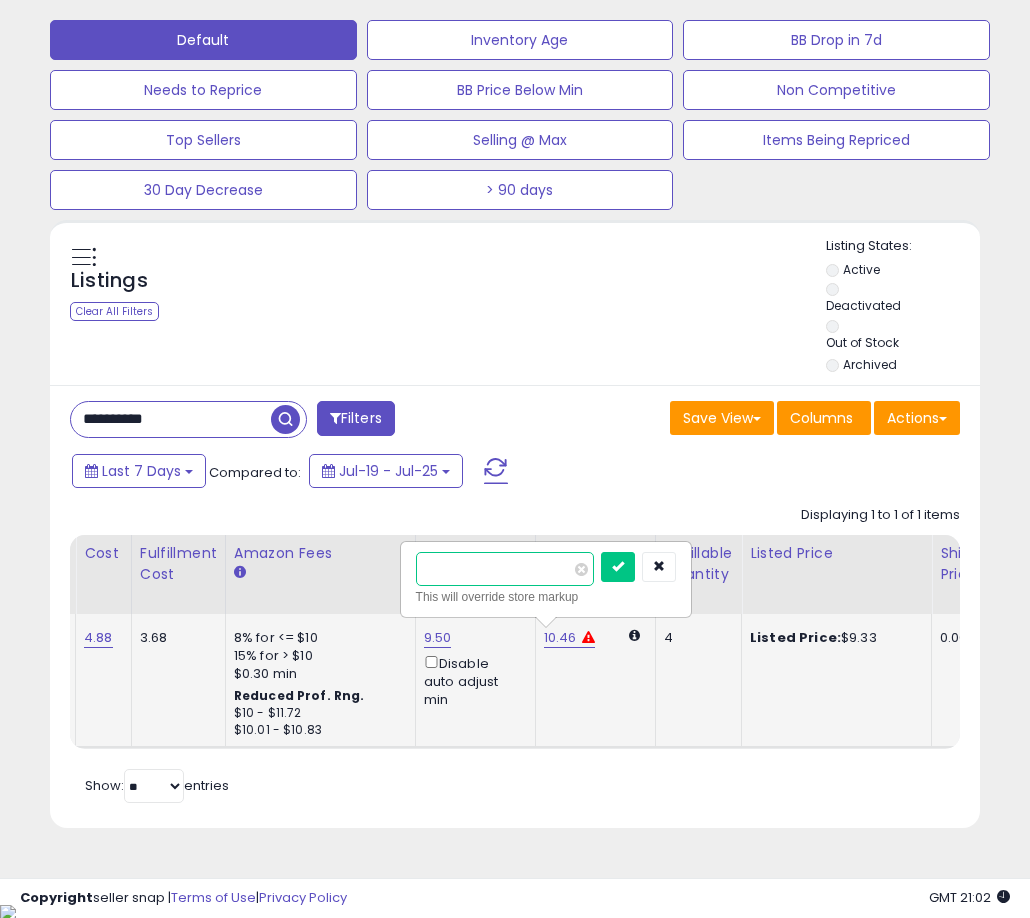 click on "*****" at bounding box center [505, 569] 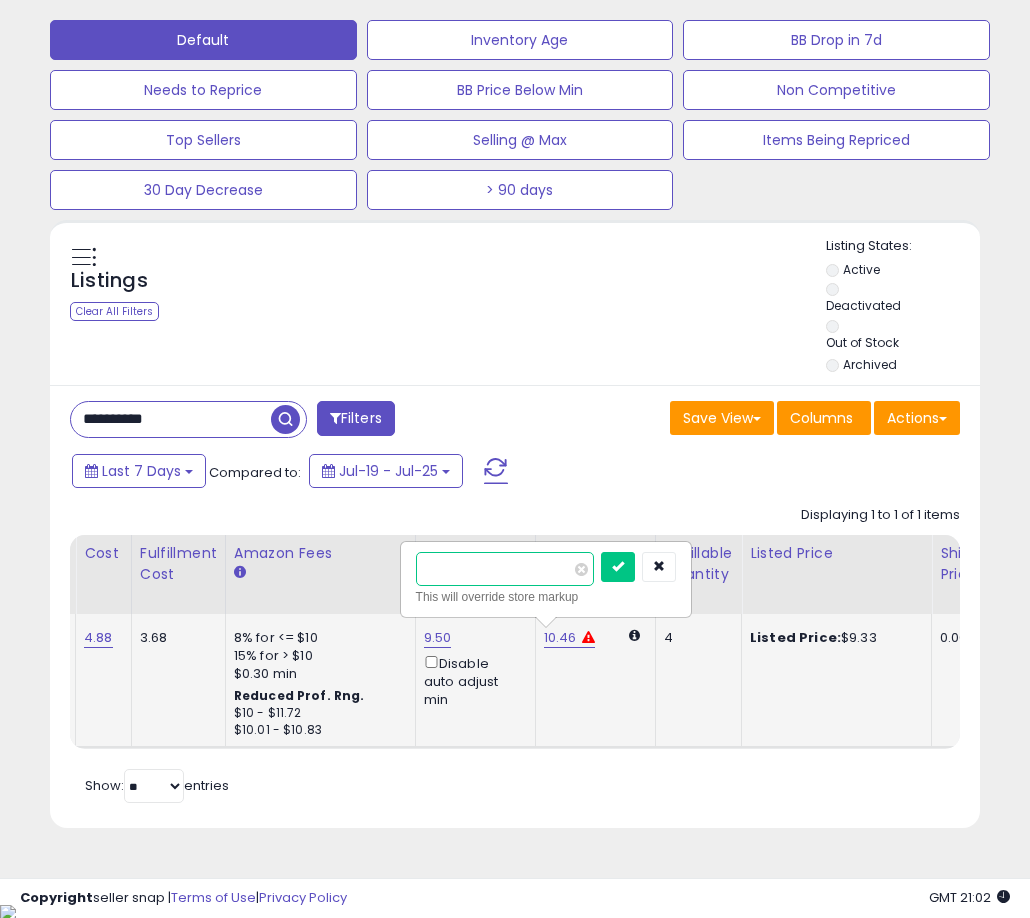 type on "*" 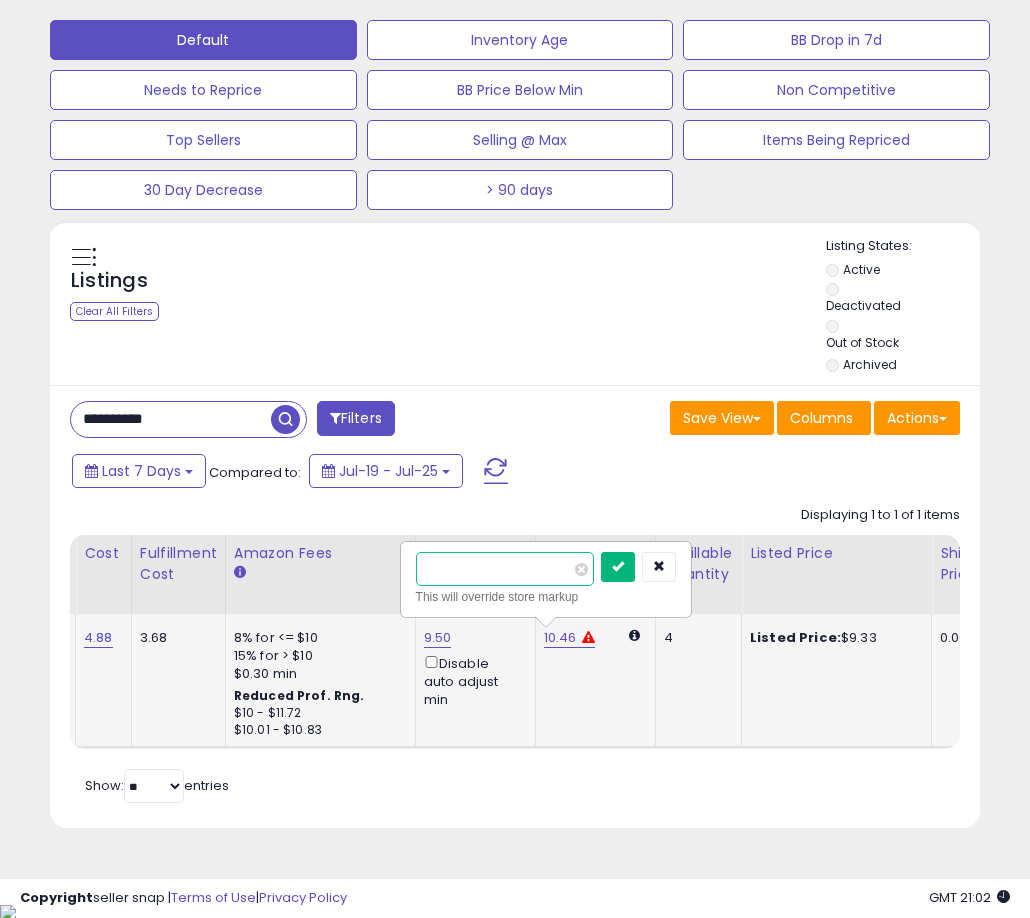type on "*****" 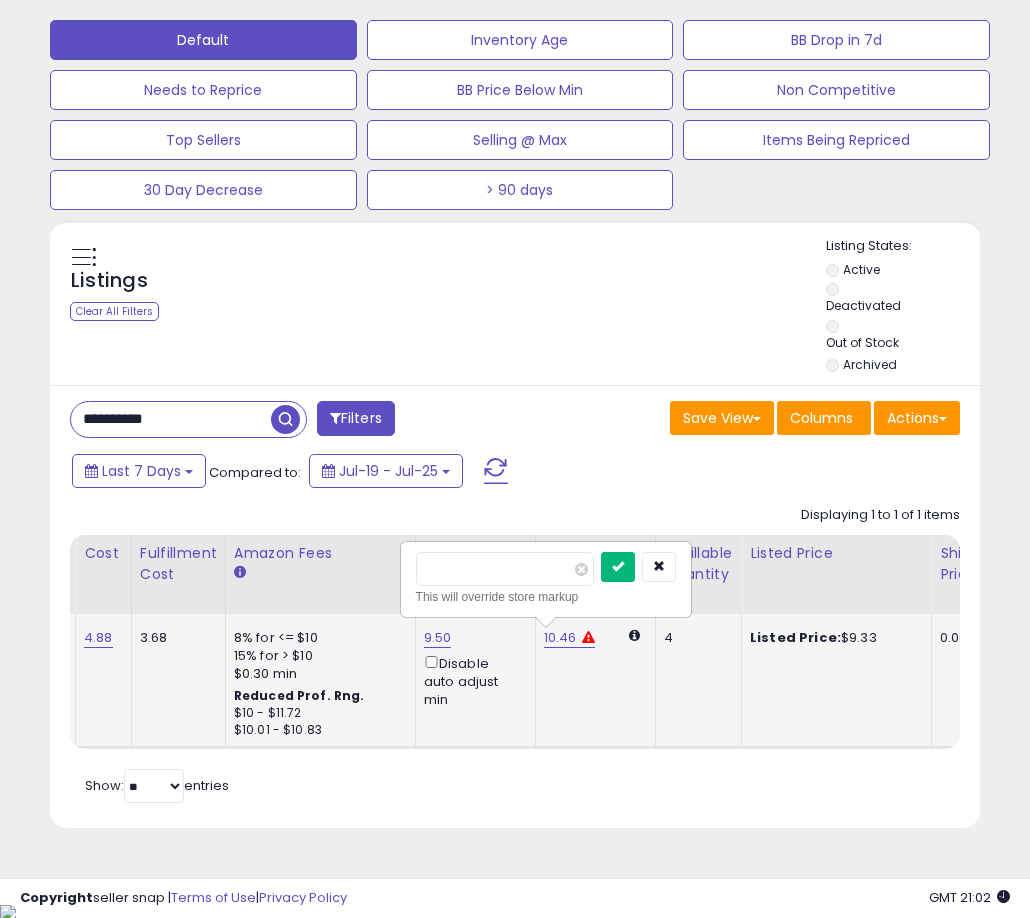 click at bounding box center [618, 567] 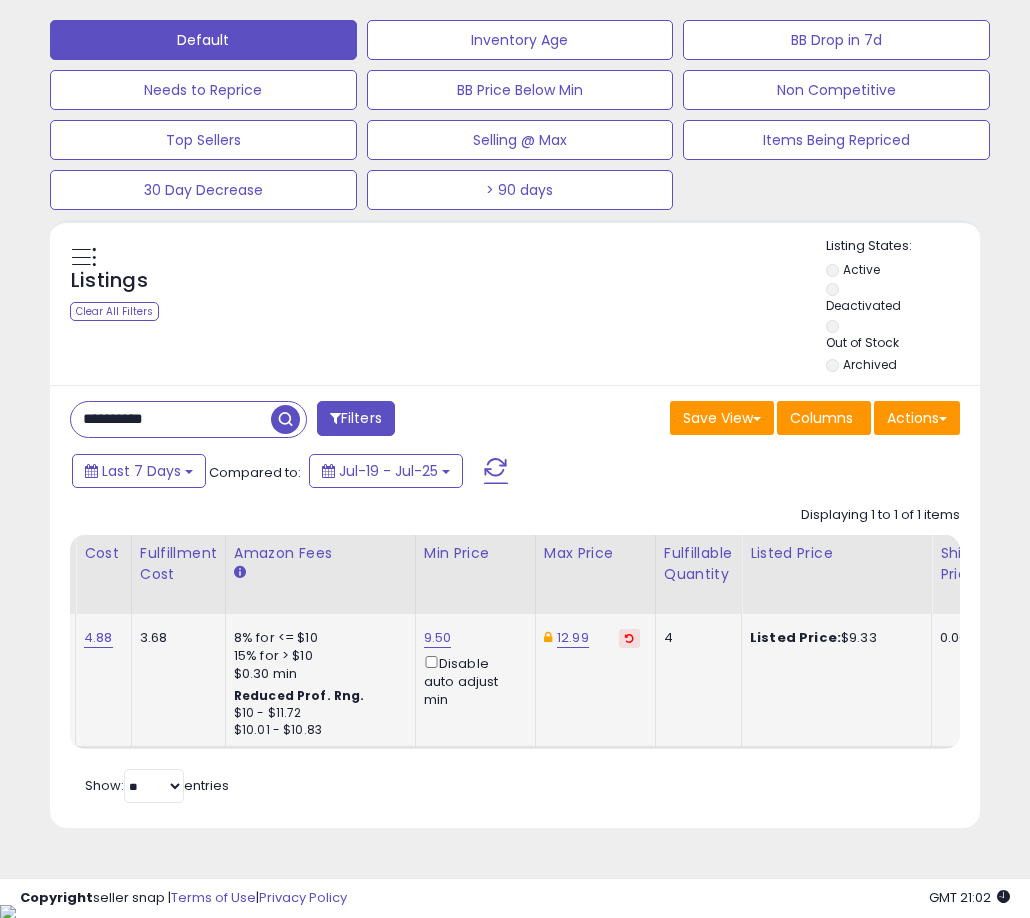 scroll, scrollTop: 0, scrollLeft: 258, axis: horizontal 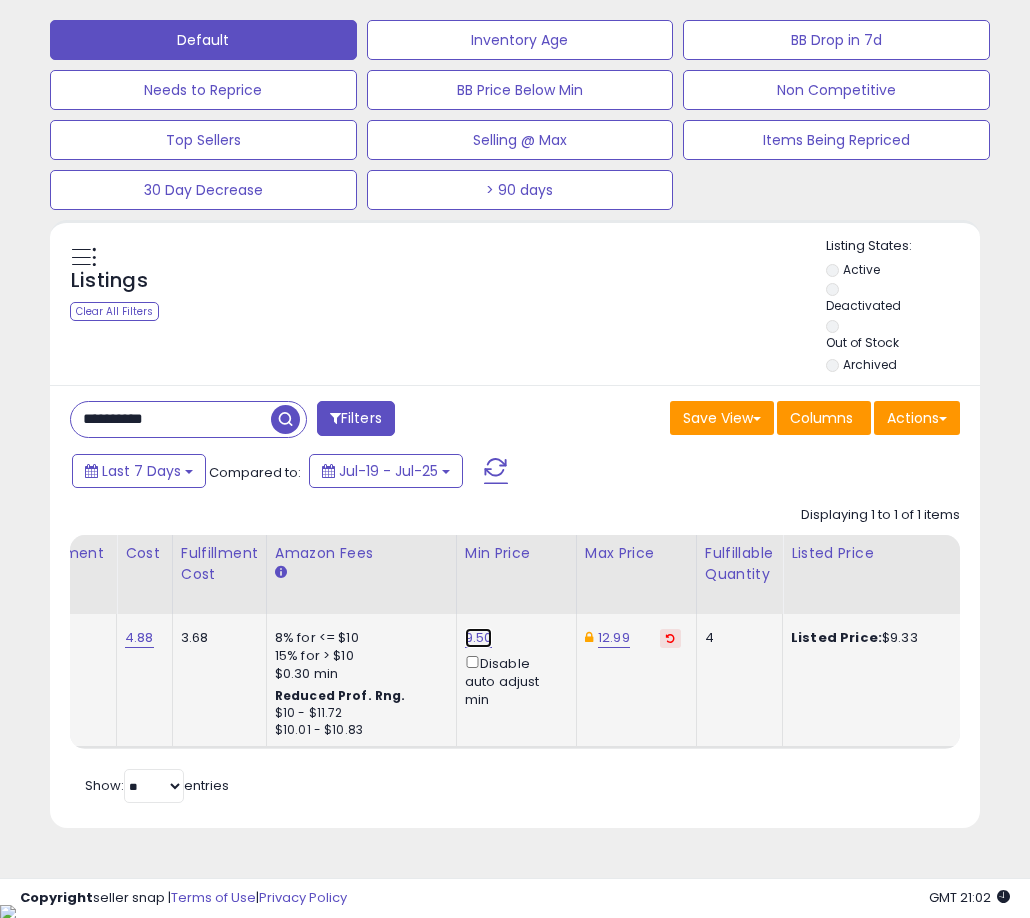 click on "9.50" at bounding box center (479, 638) 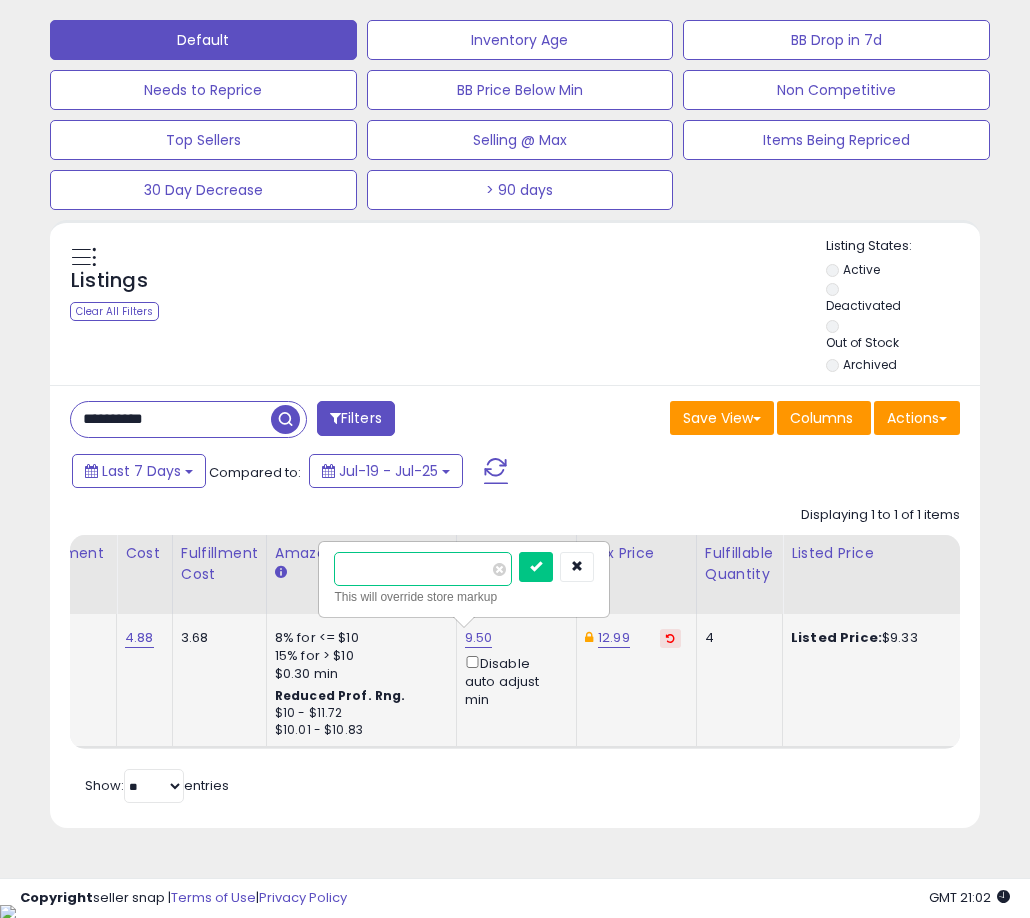 click on "****" at bounding box center [423, 569] 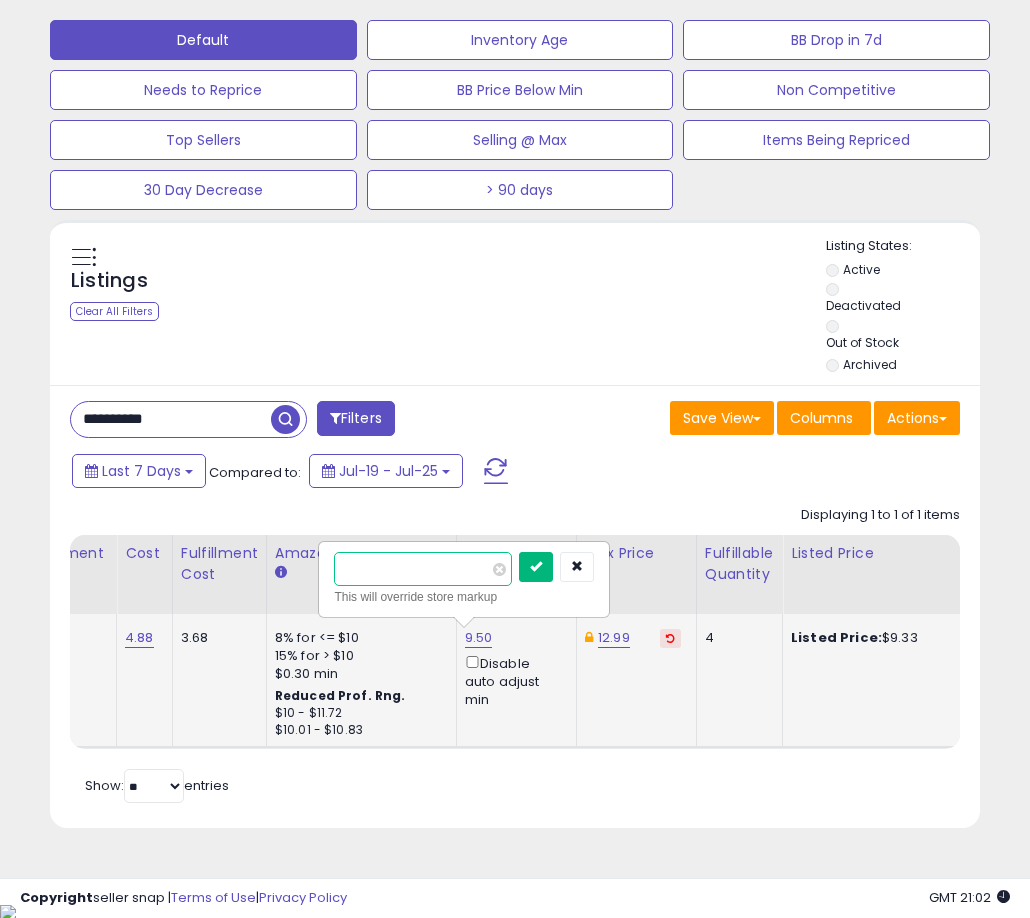 type on "****" 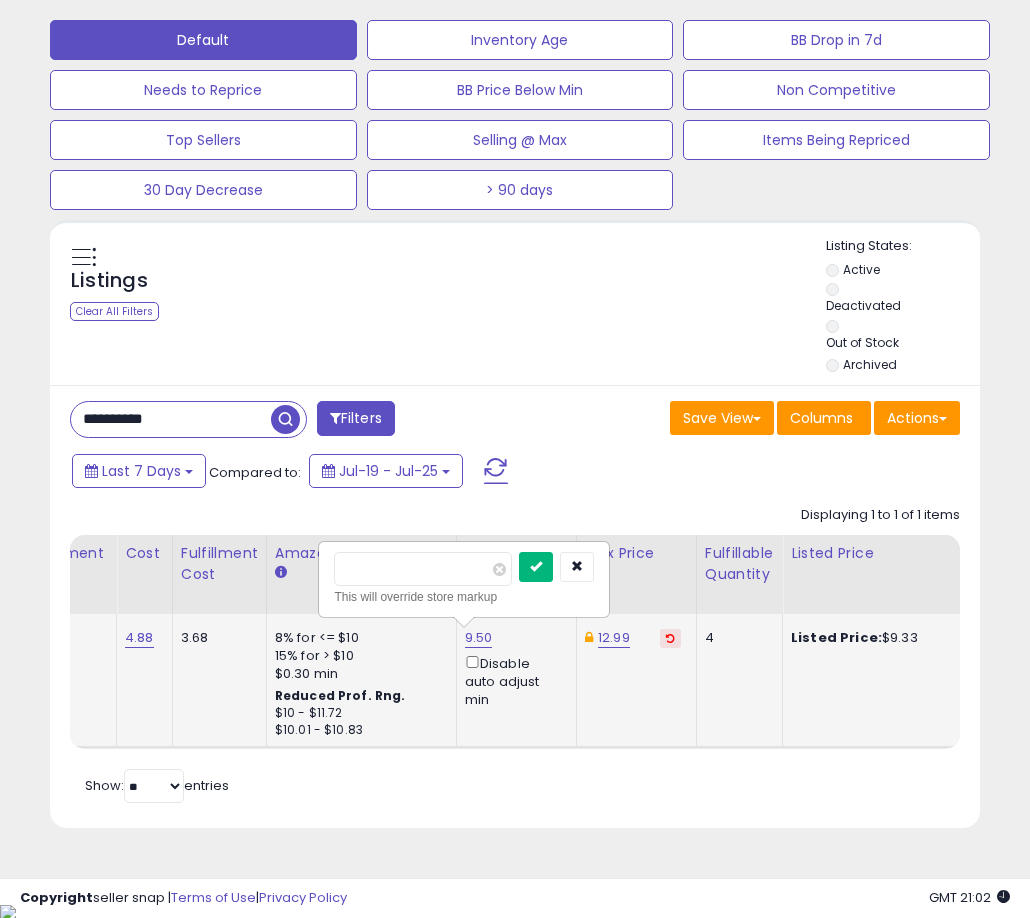 click at bounding box center [536, 566] 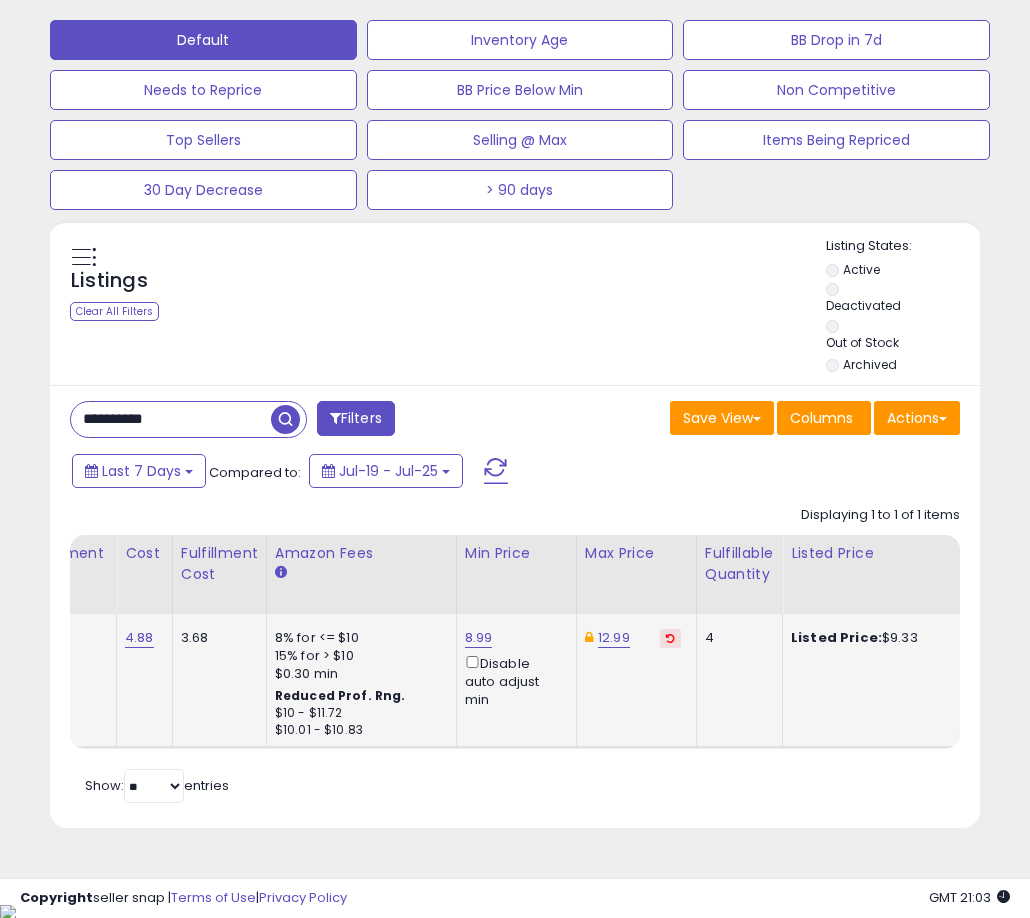 scroll, scrollTop: 0, scrollLeft: 403, axis: horizontal 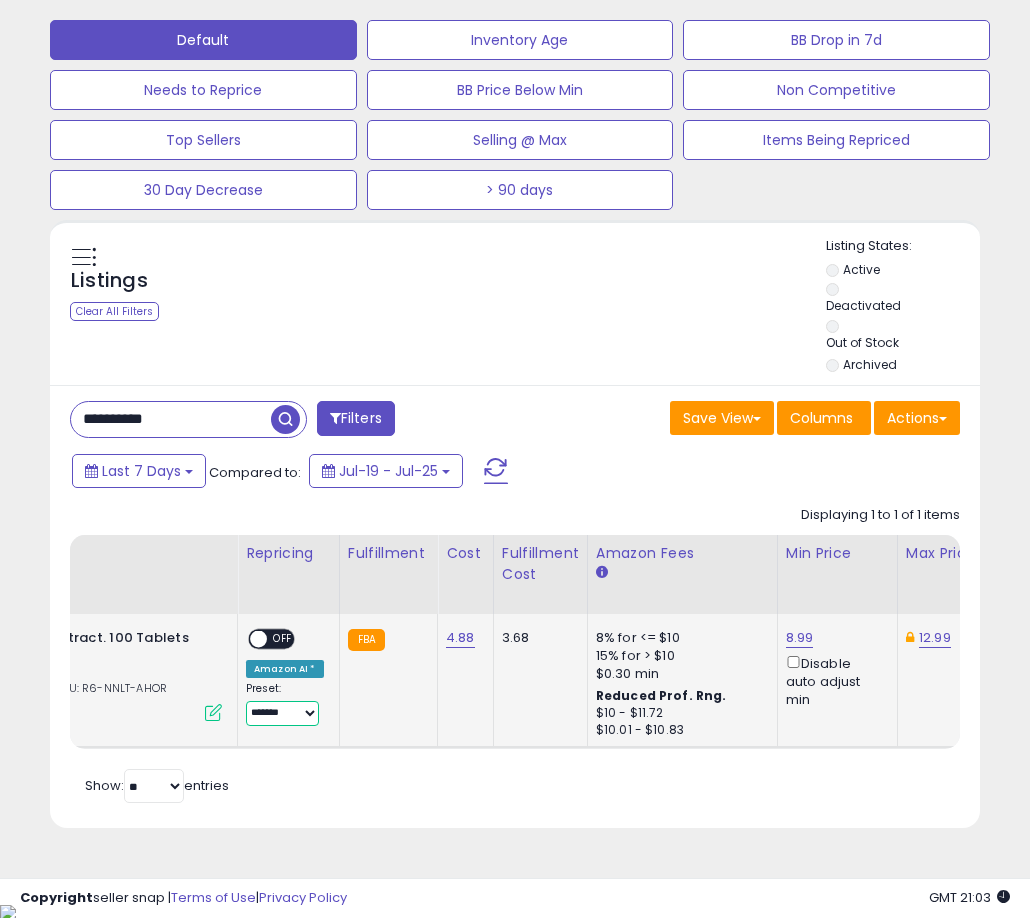 click on "**********" at bounding box center [282, 713] 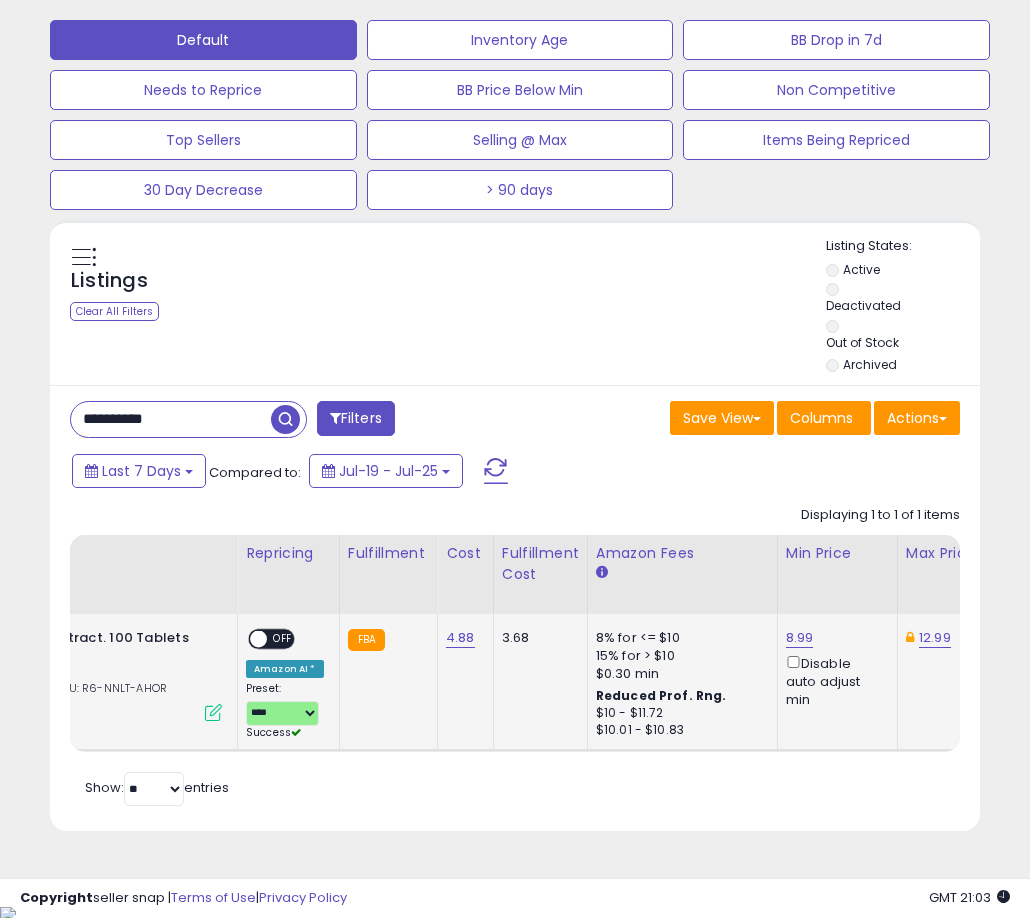 click on "ON   OFF" at bounding box center (249, 638) 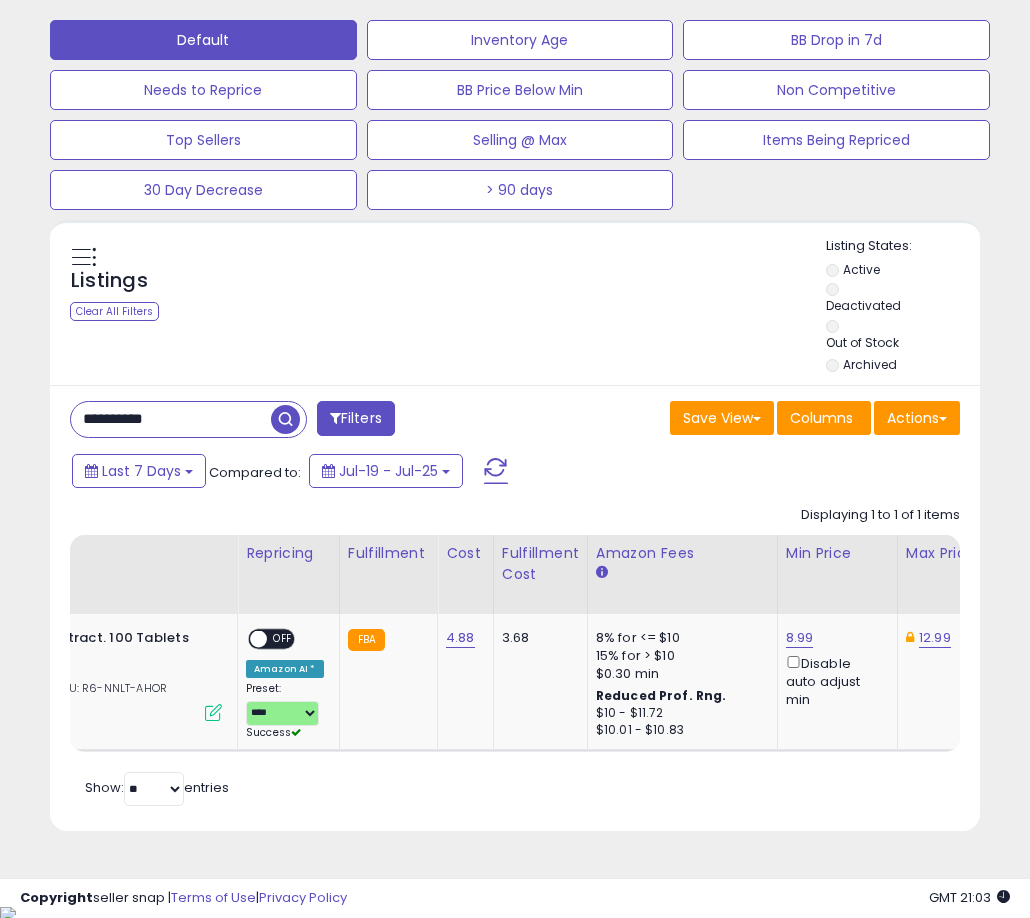 scroll, scrollTop: 0, scrollLeft: 543, axis: horizontal 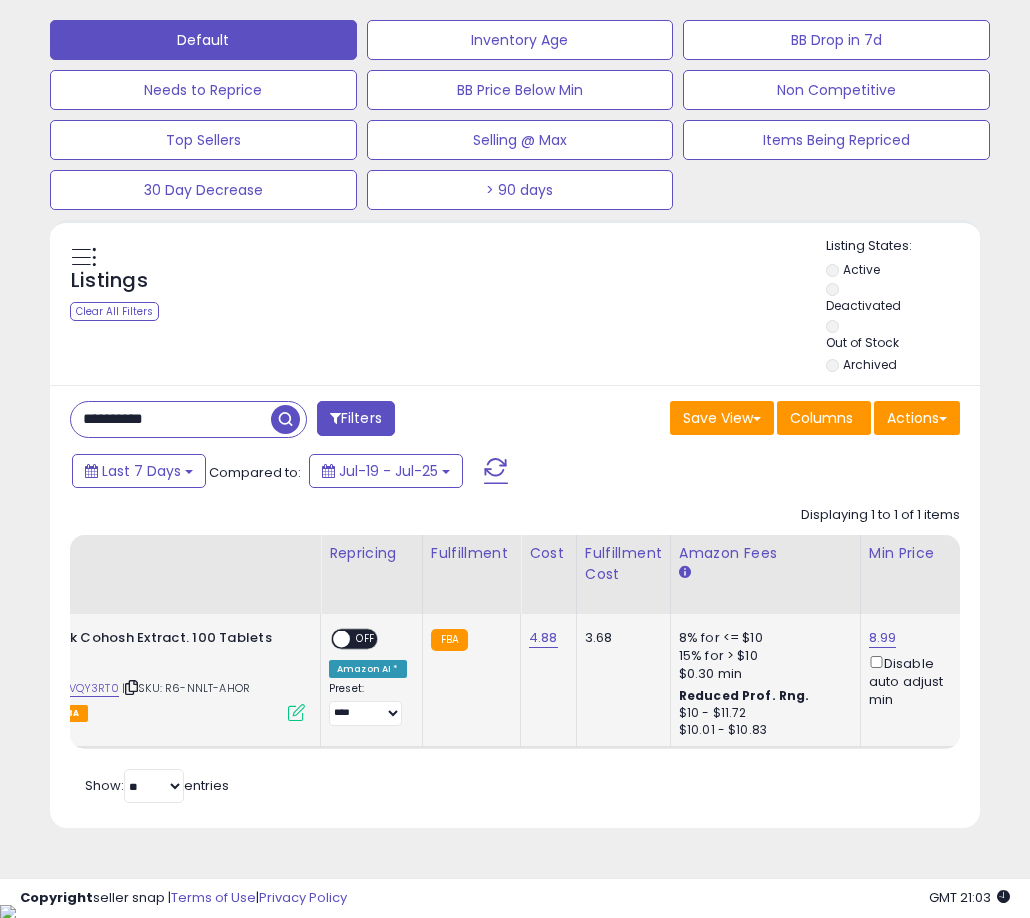 click on "ON   OFF" at bounding box center [332, 638] 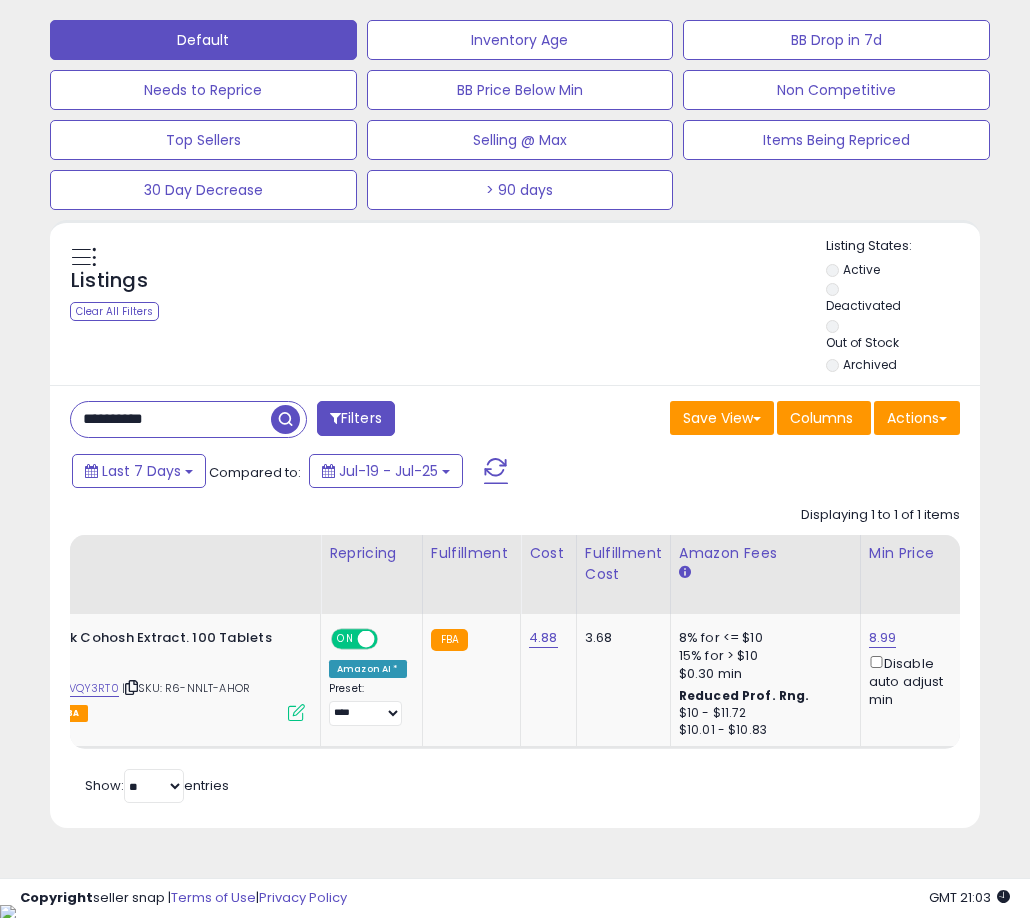 click on "**********" at bounding box center (171, 419) 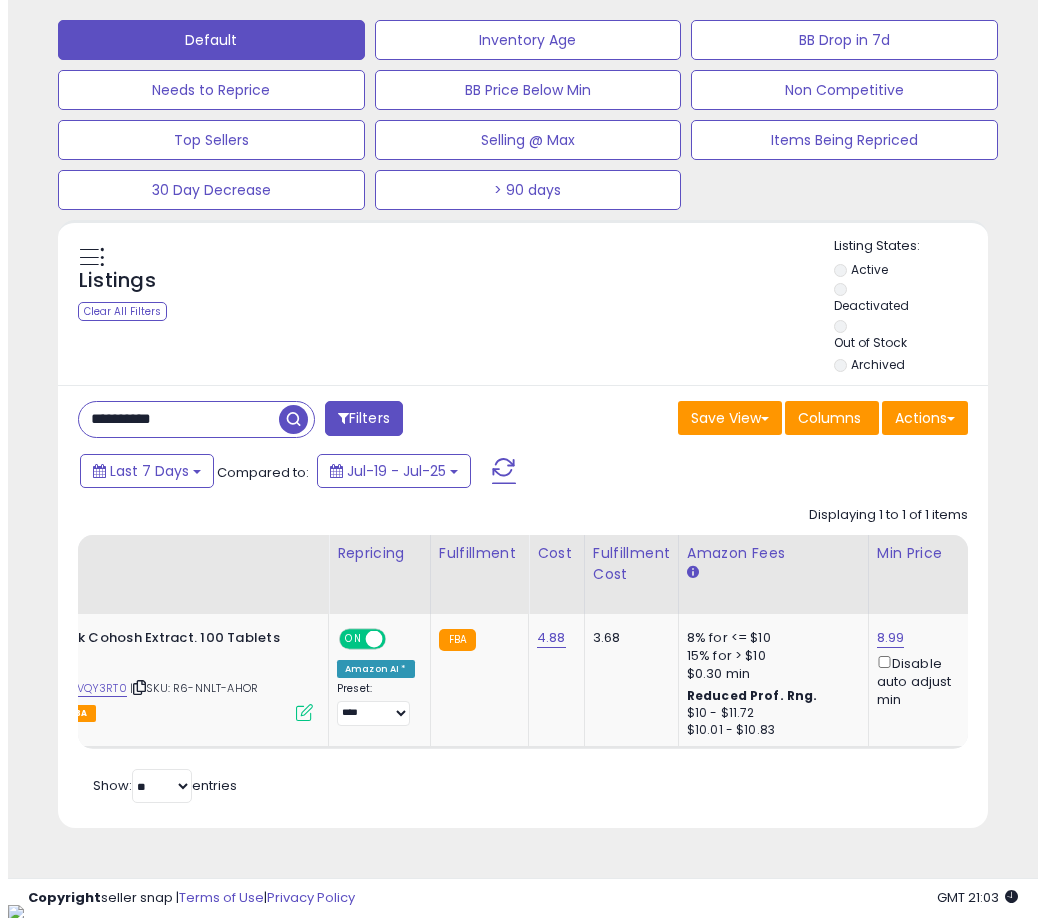 scroll, scrollTop: 504, scrollLeft: 0, axis: vertical 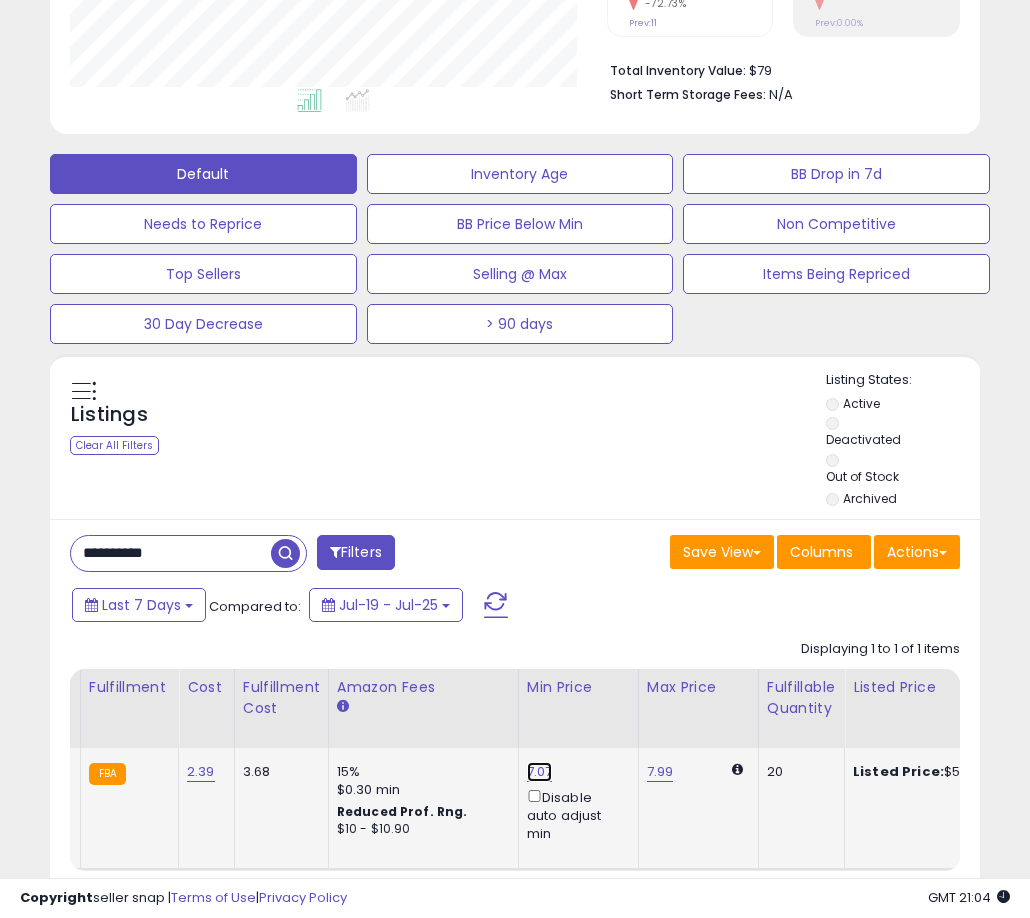 click on "7.07" at bounding box center (540, 772) 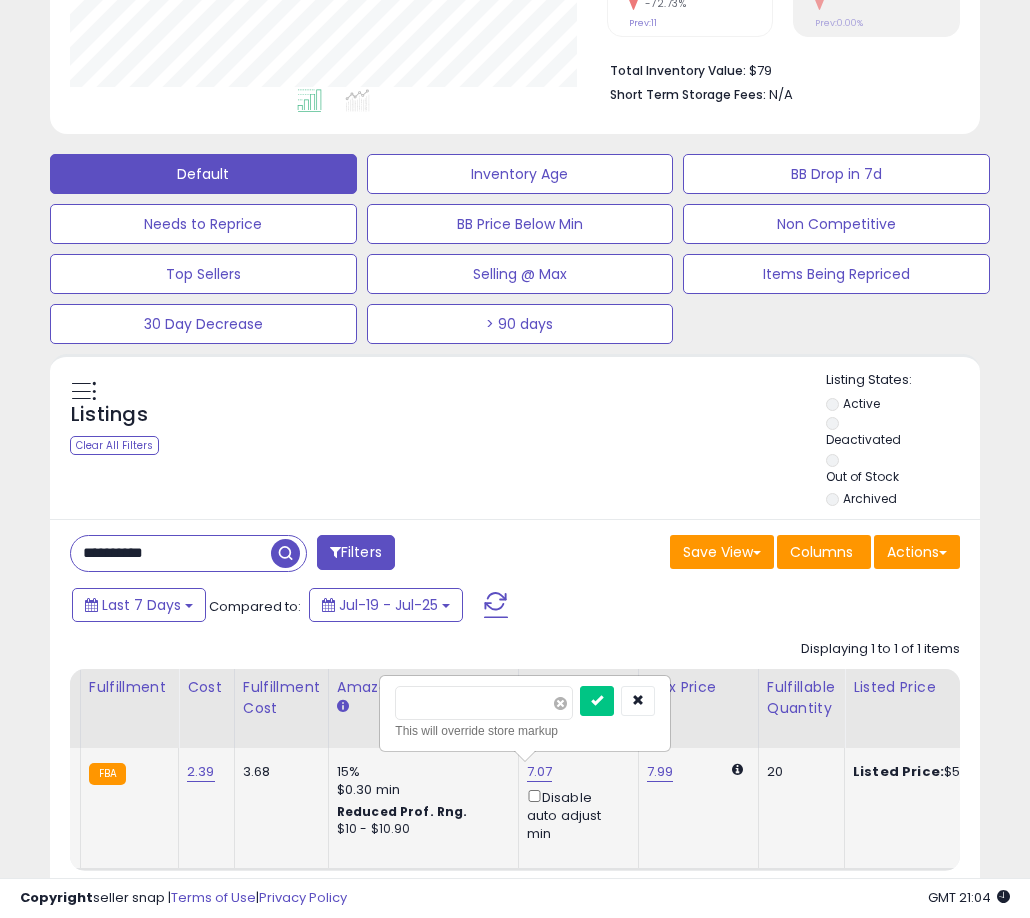 click at bounding box center [560, 703] 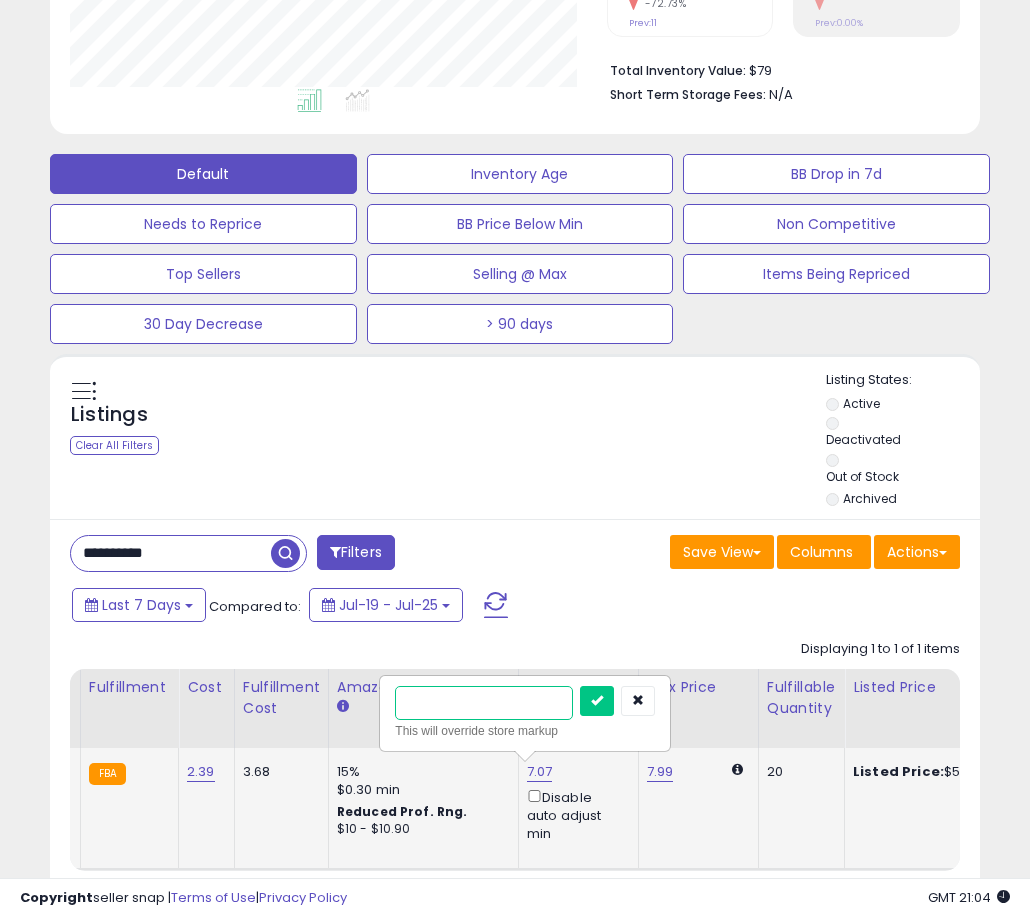 click at bounding box center (484, 703) 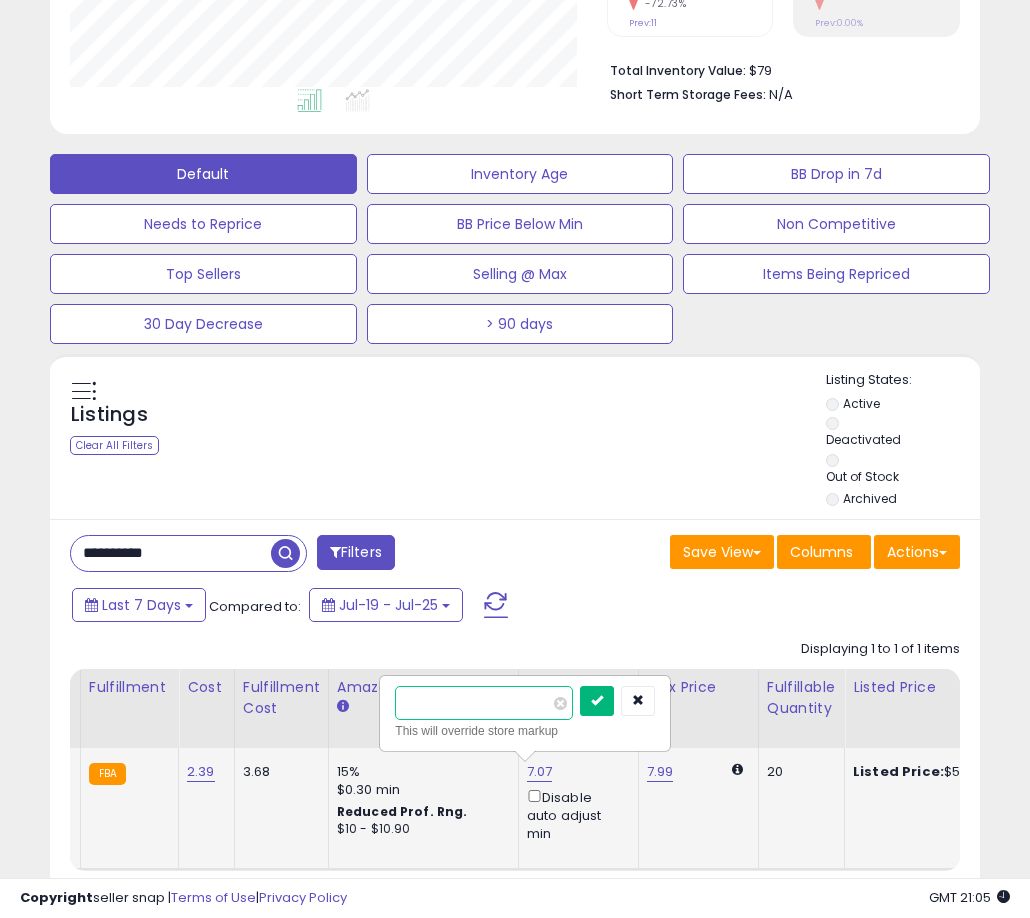 type on "****" 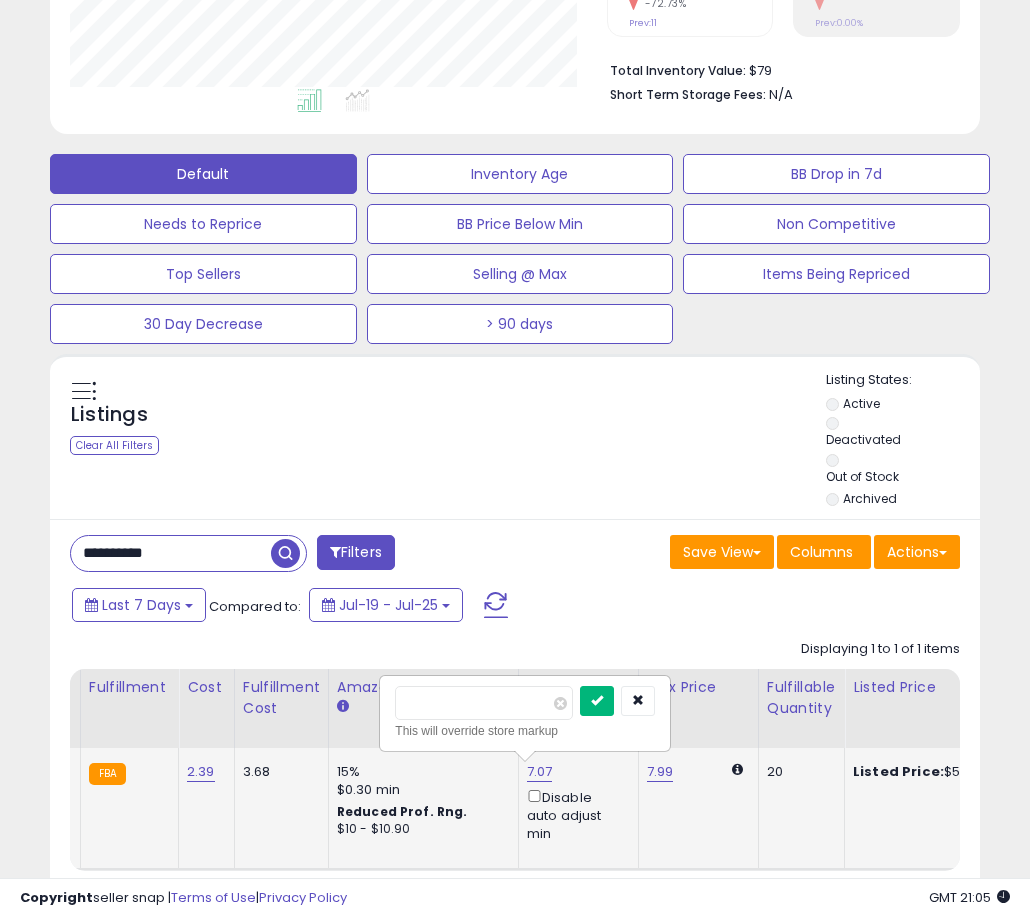 click at bounding box center [597, 701] 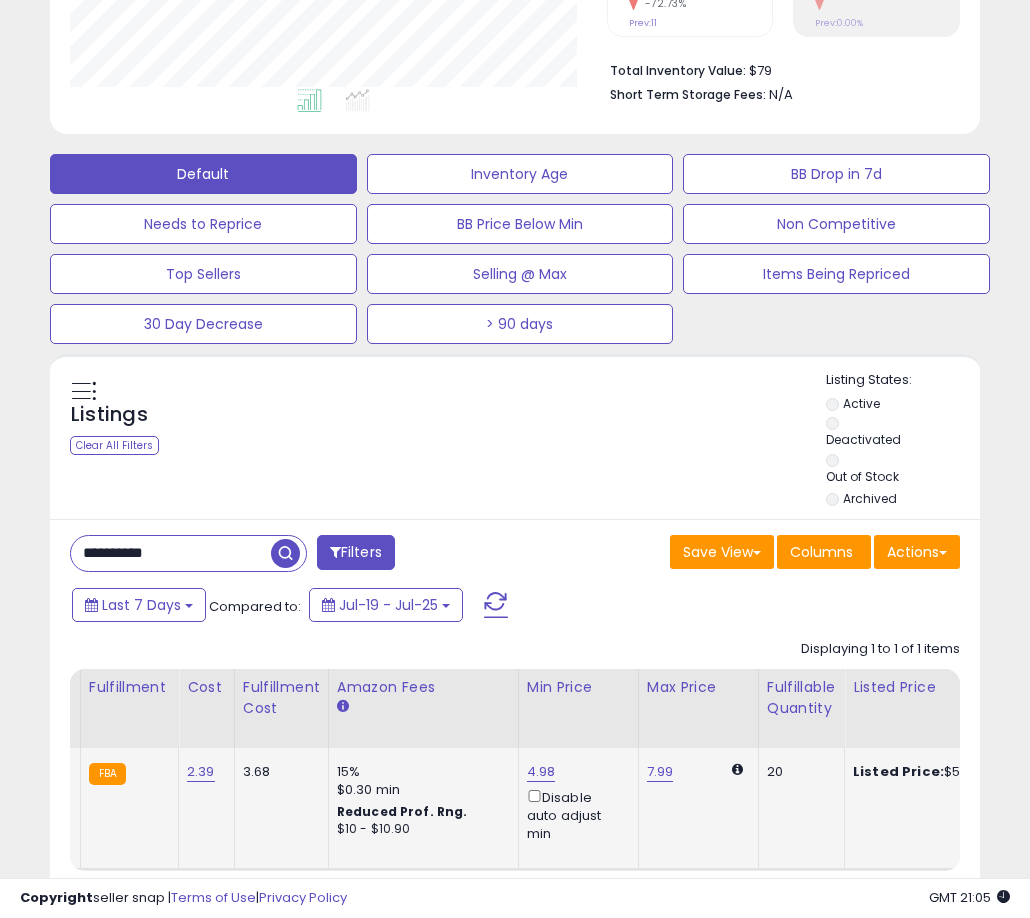scroll, scrollTop: 0, scrollLeft: 786, axis: horizontal 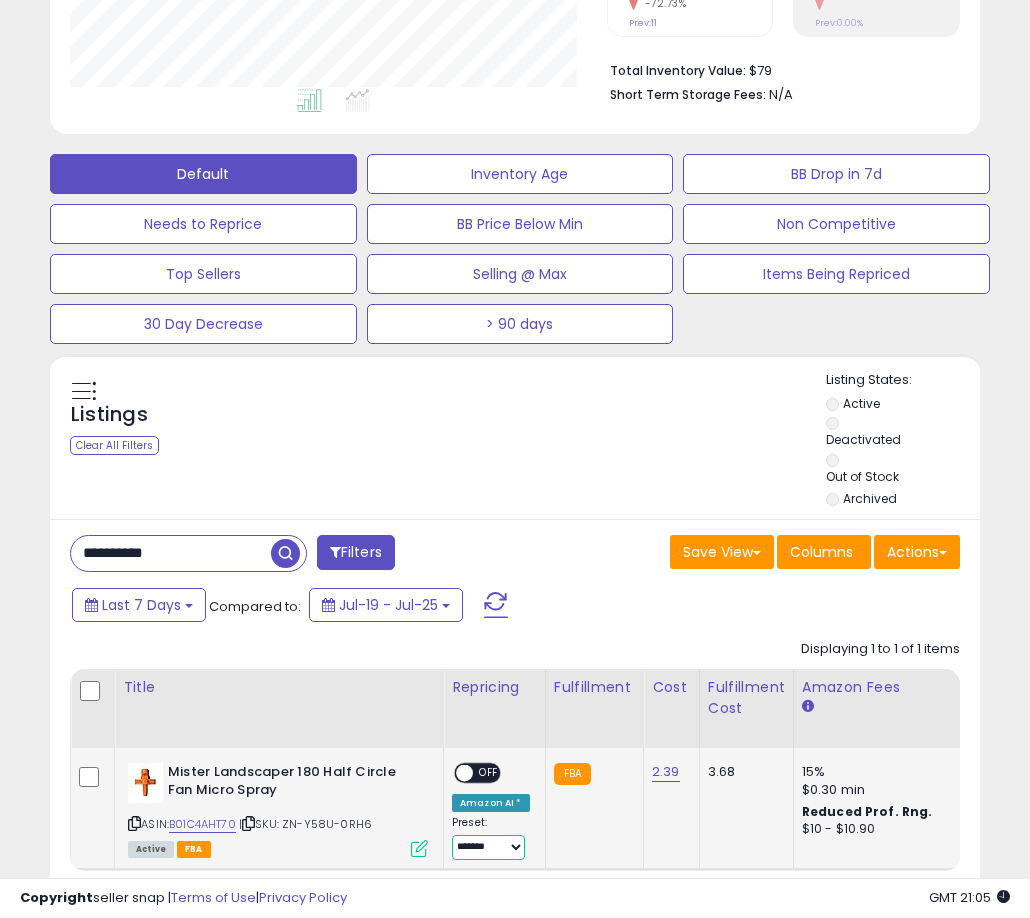 click on "**********" at bounding box center (488, 847) 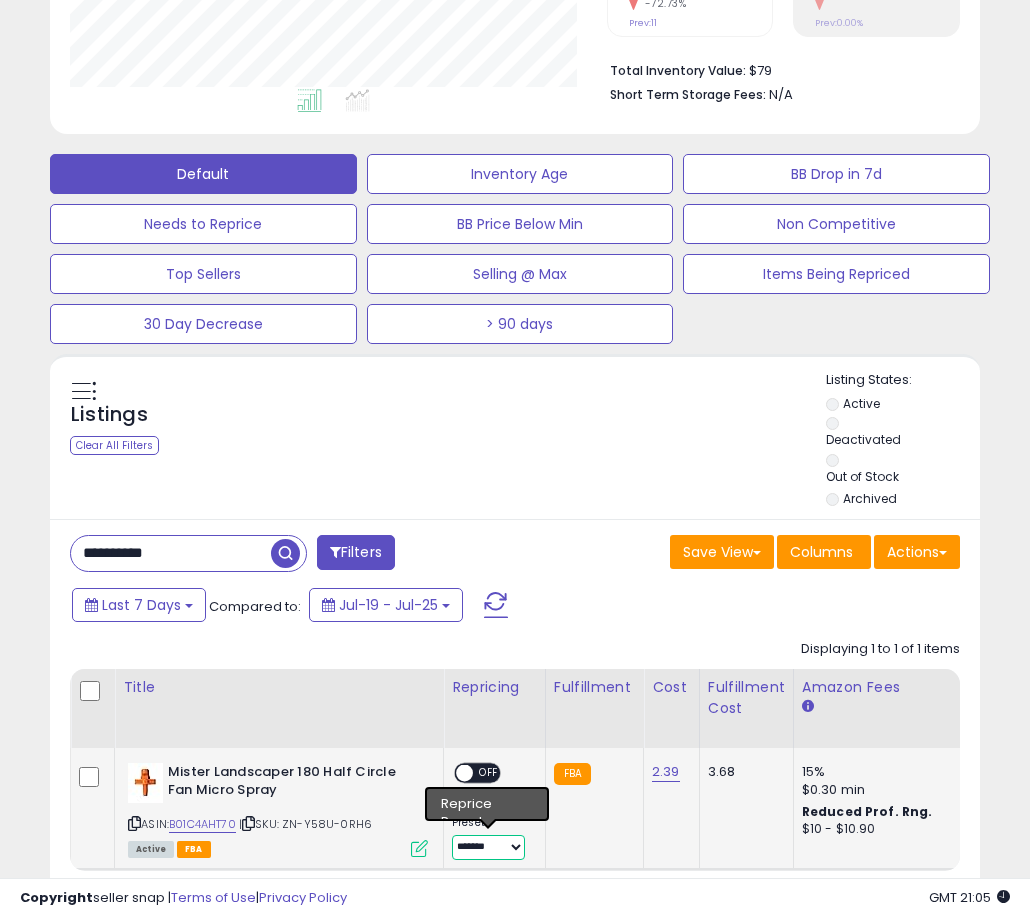 select on "****" 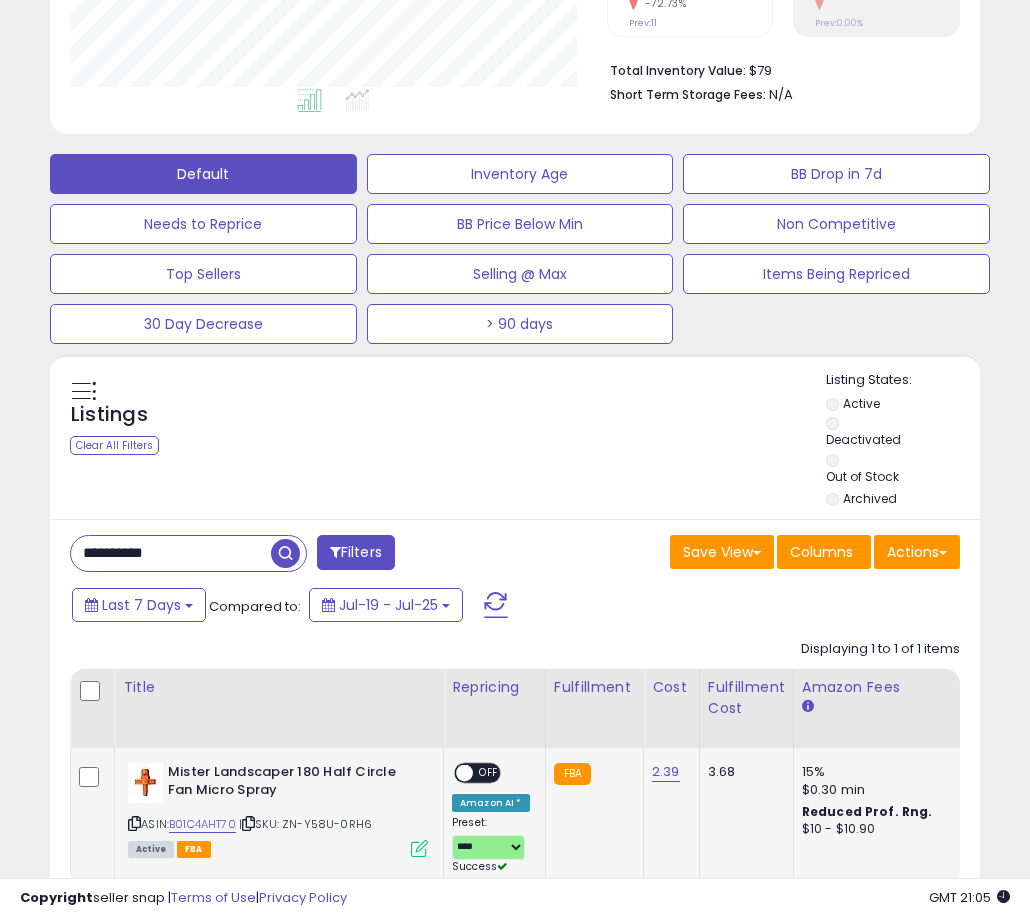 click on "OFF" at bounding box center [489, 772] 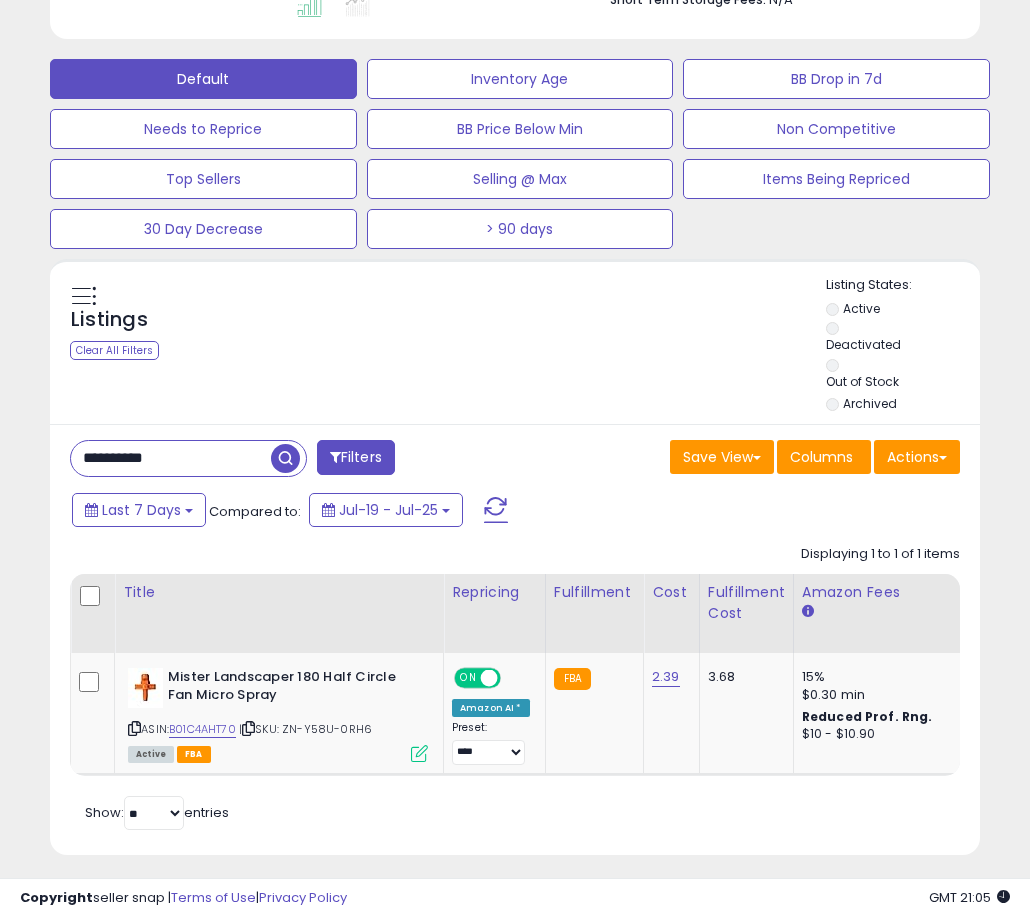 scroll, scrollTop: 626, scrollLeft: 0, axis: vertical 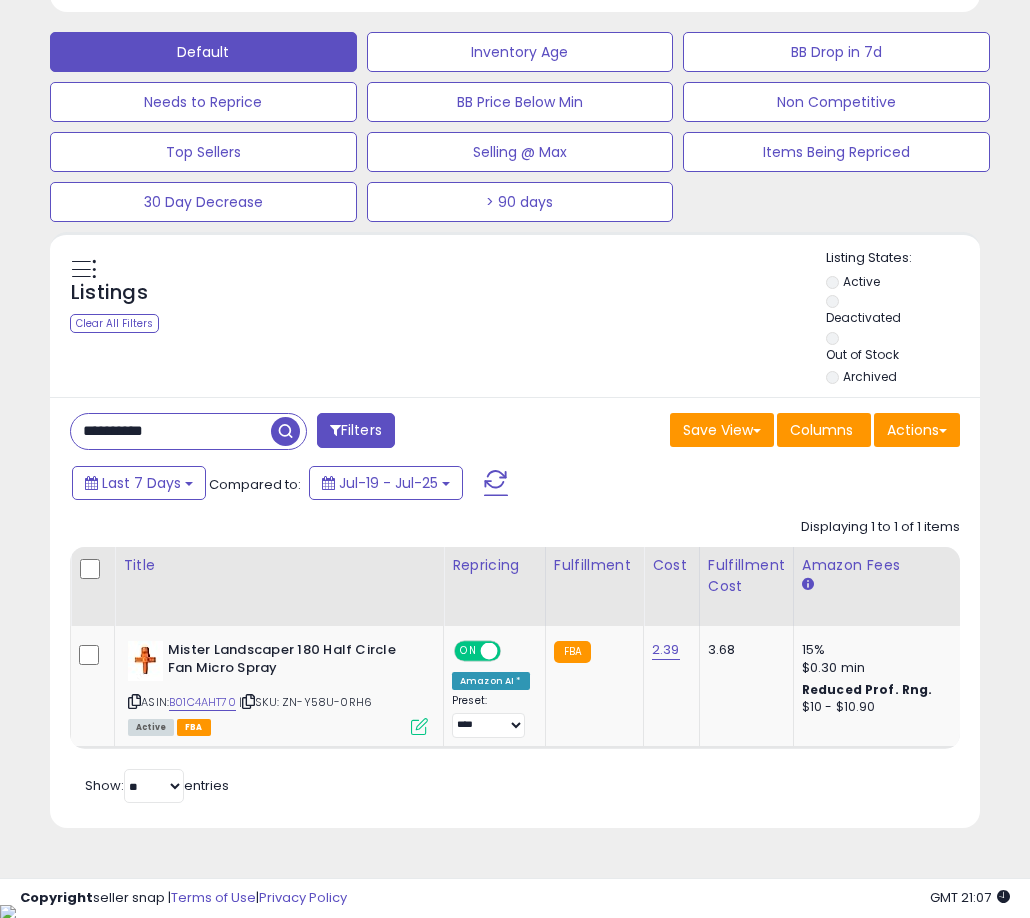 click on "**********" at bounding box center (171, 431) 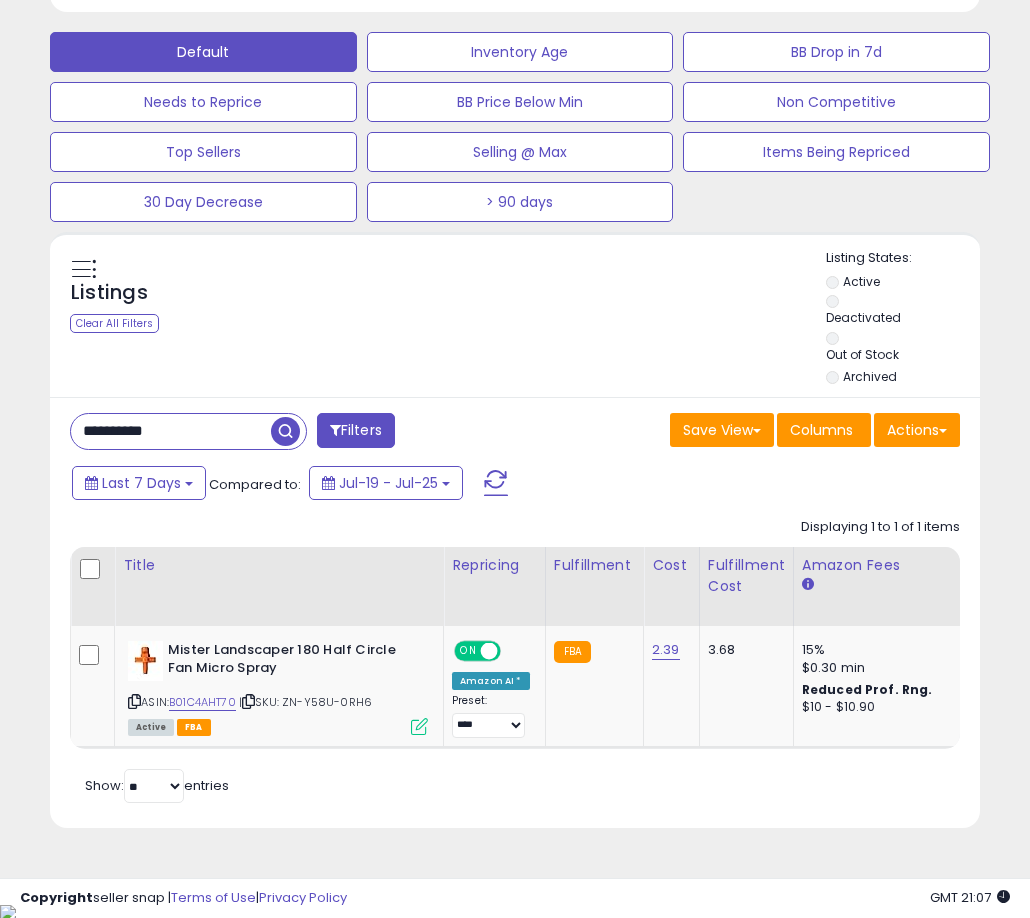 click on "**********" at bounding box center [171, 431] 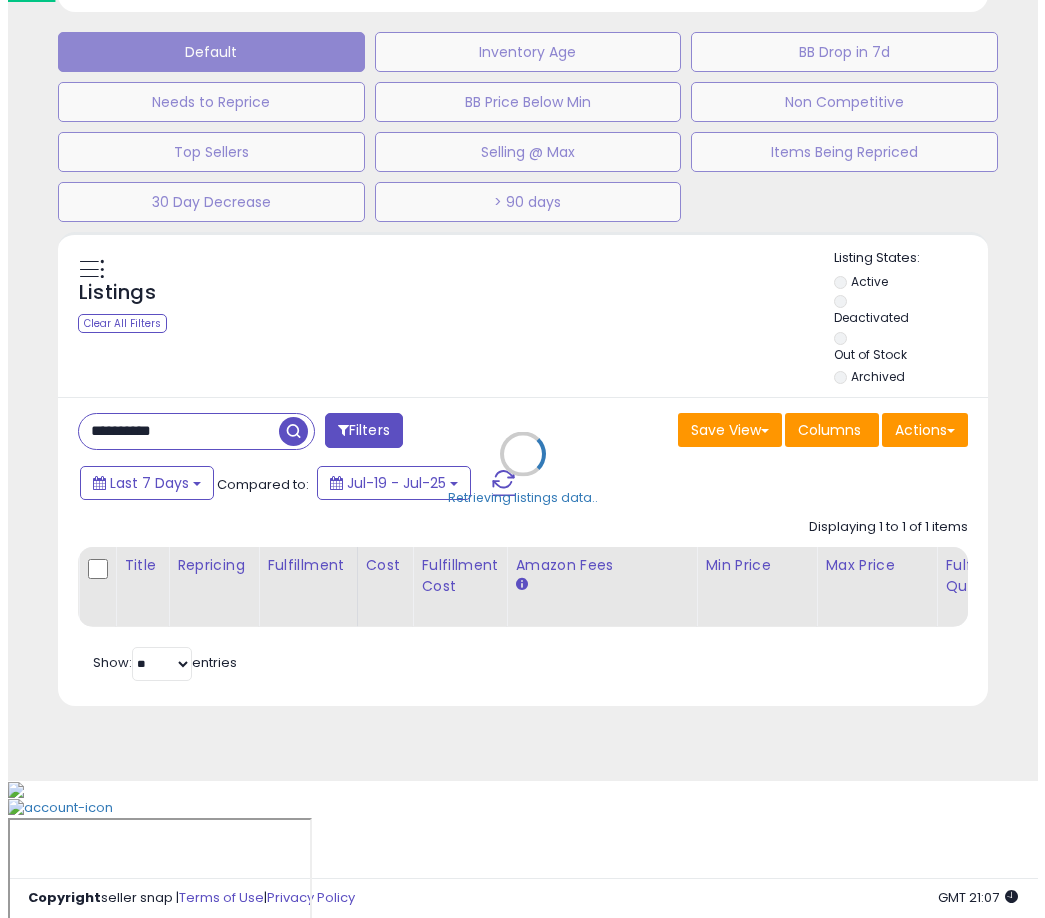 scroll, scrollTop: 504, scrollLeft: 0, axis: vertical 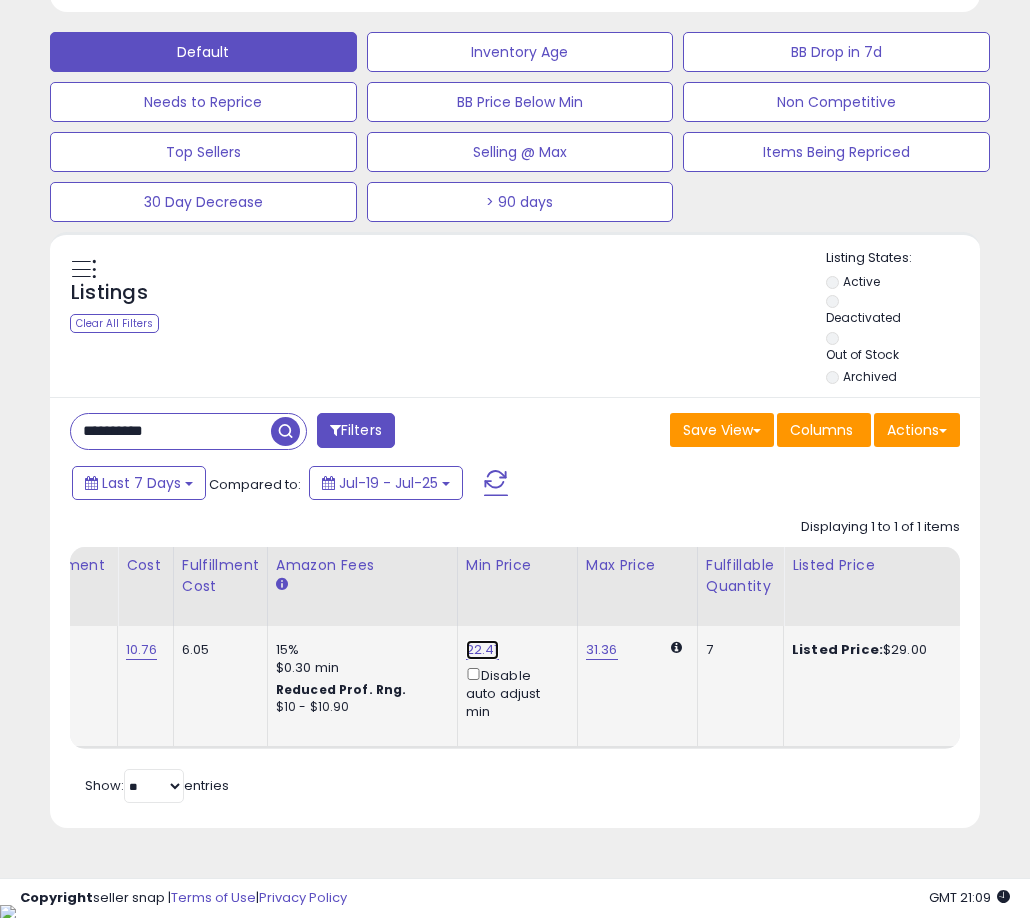 click on "22.41" at bounding box center (482, 650) 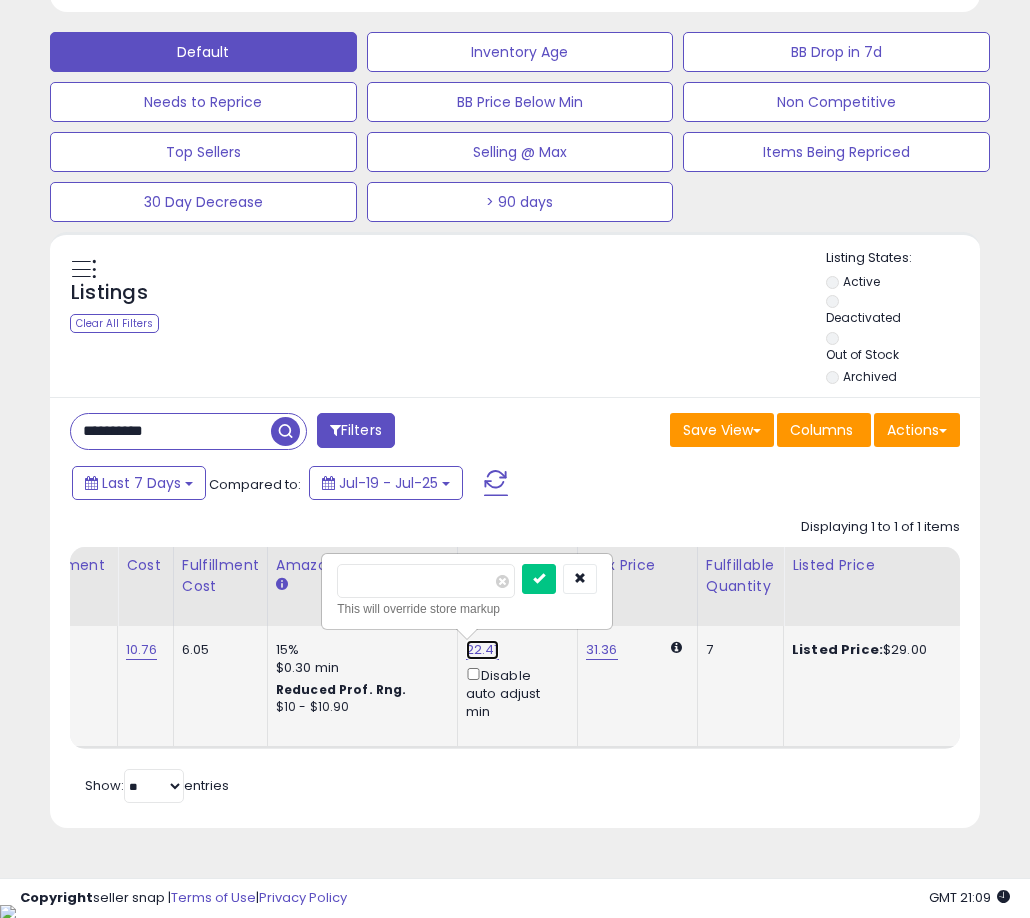 click on "22.41" at bounding box center (482, 650) 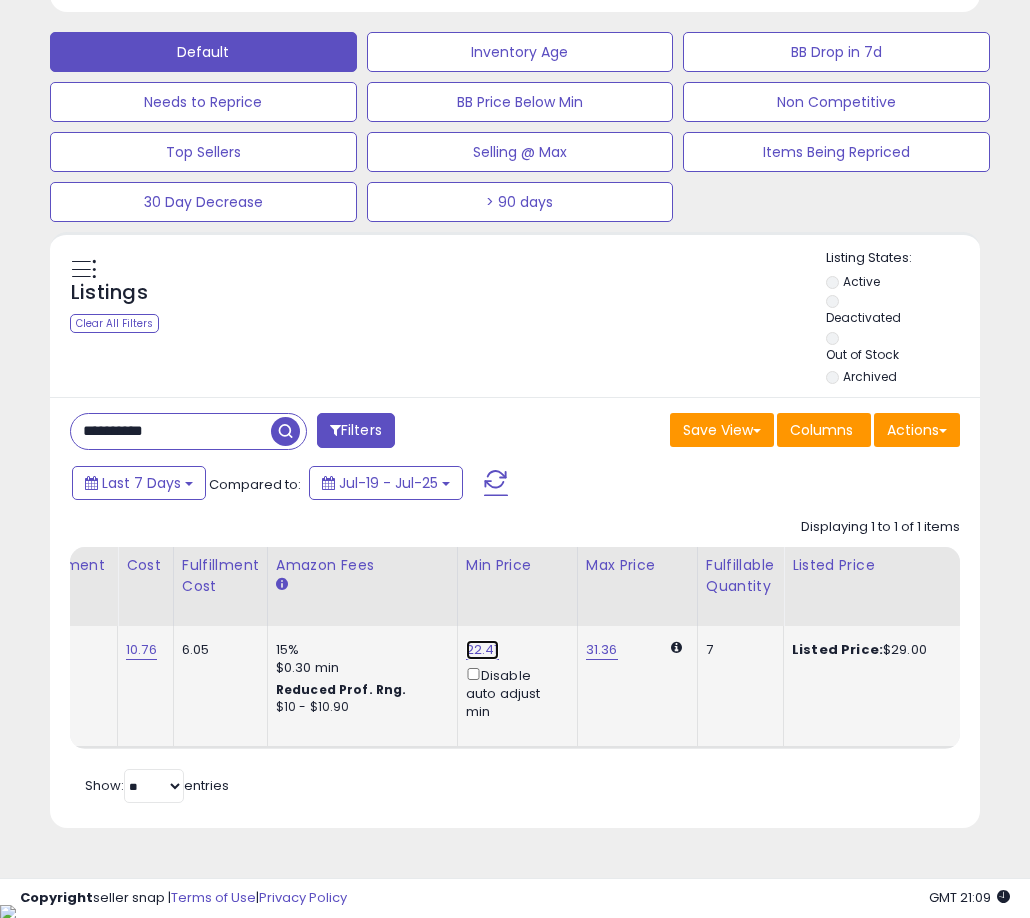 click on "22.41" at bounding box center [482, 650] 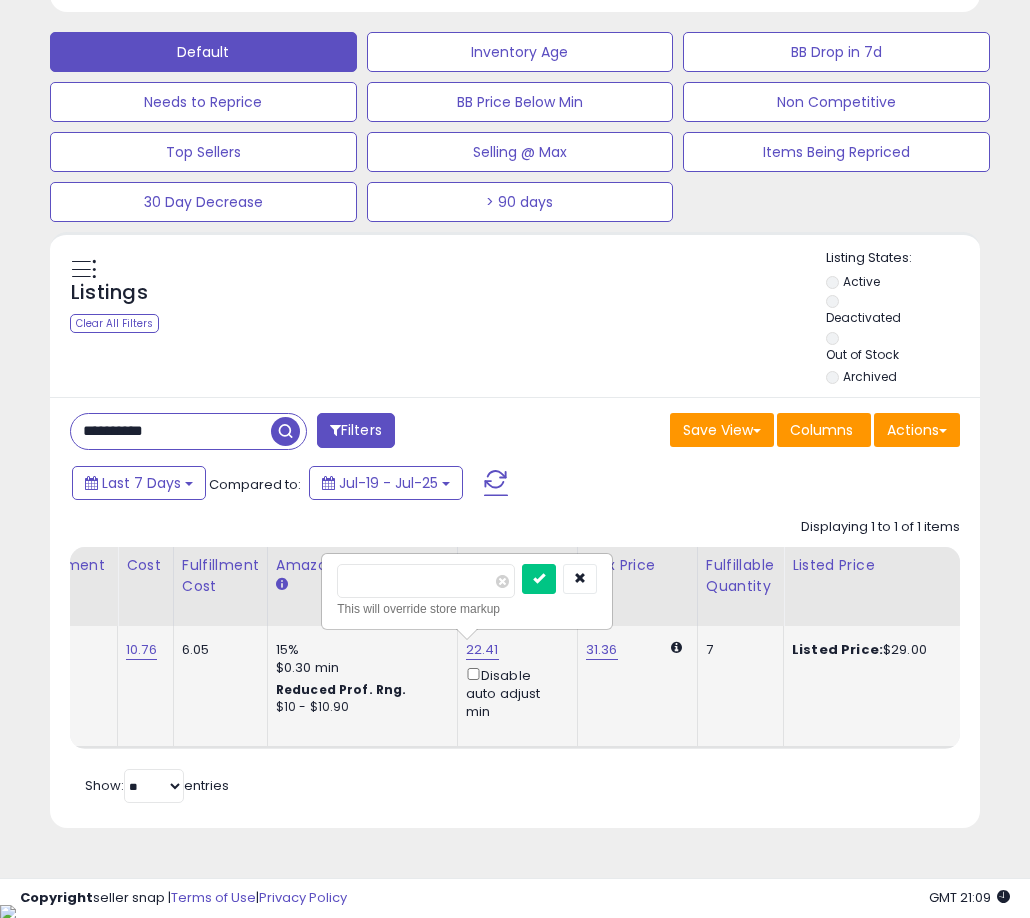 click on "*****" at bounding box center [426, 581] 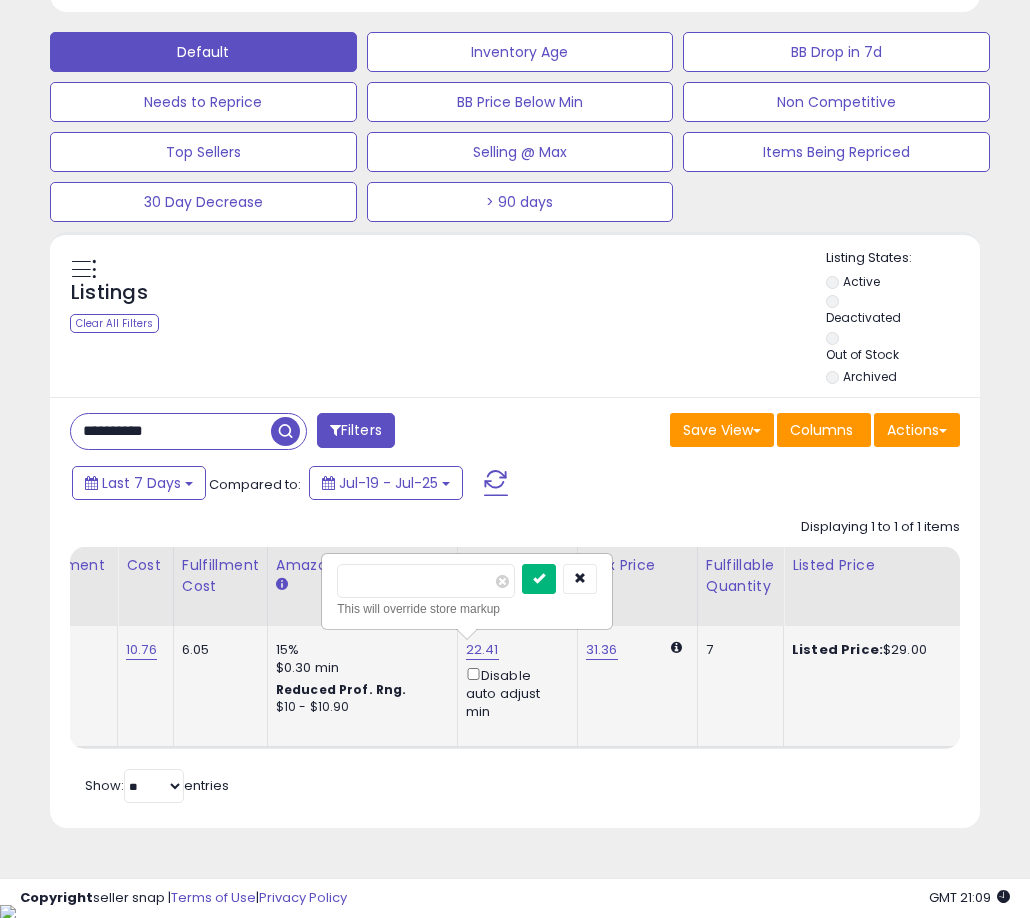 type on "*****" 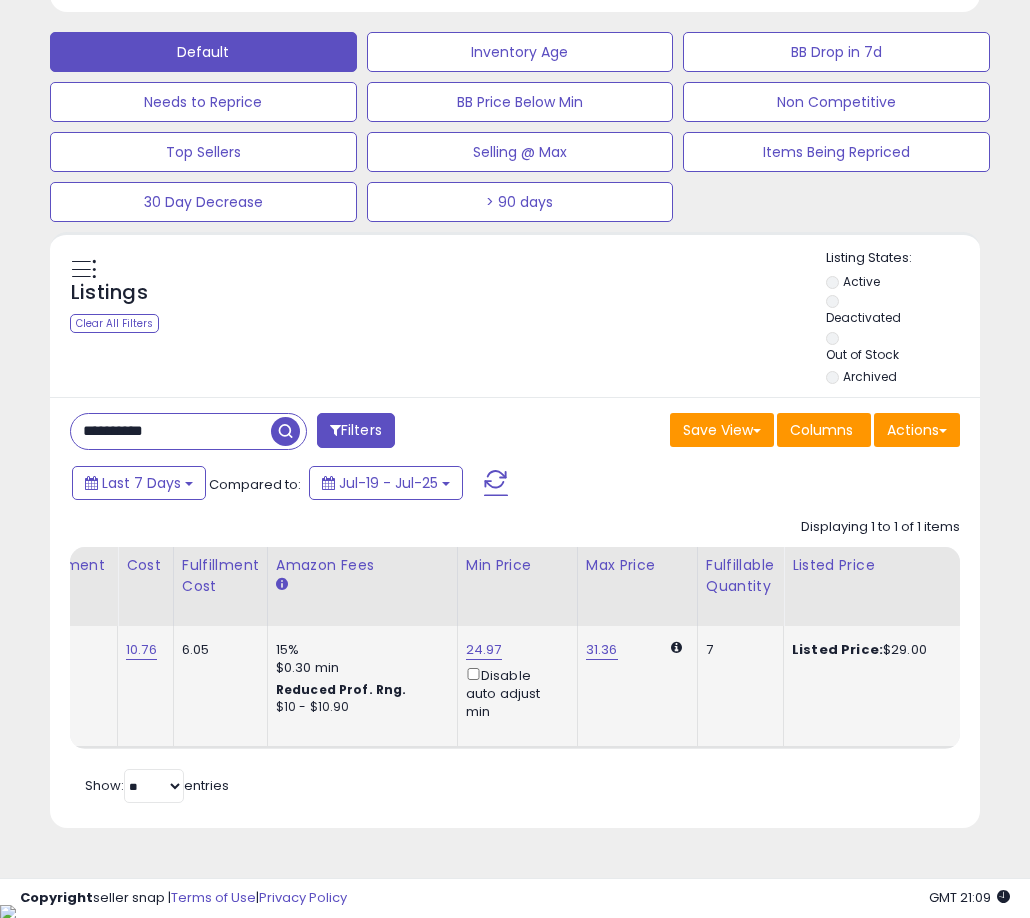 scroll, scrollTop: 0, scrollLeft: 204, axis: horizontal 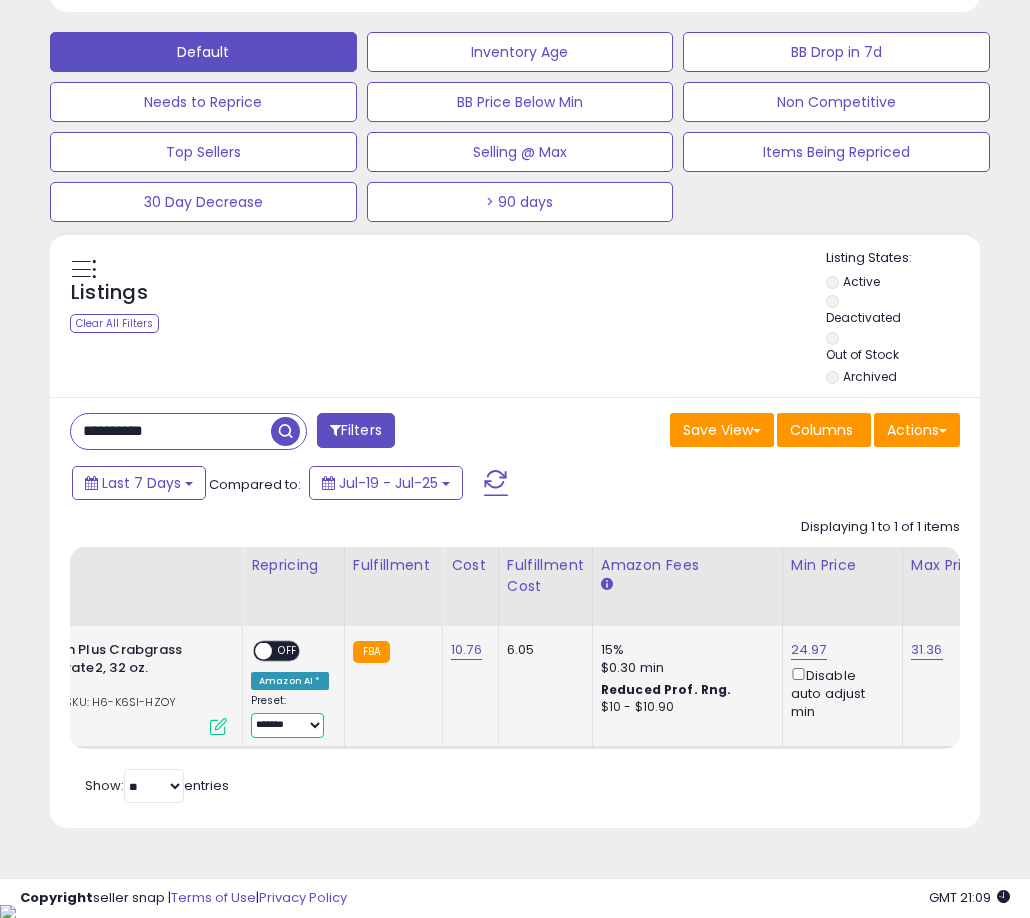 click on "**********" at bounding box center [287, 725] 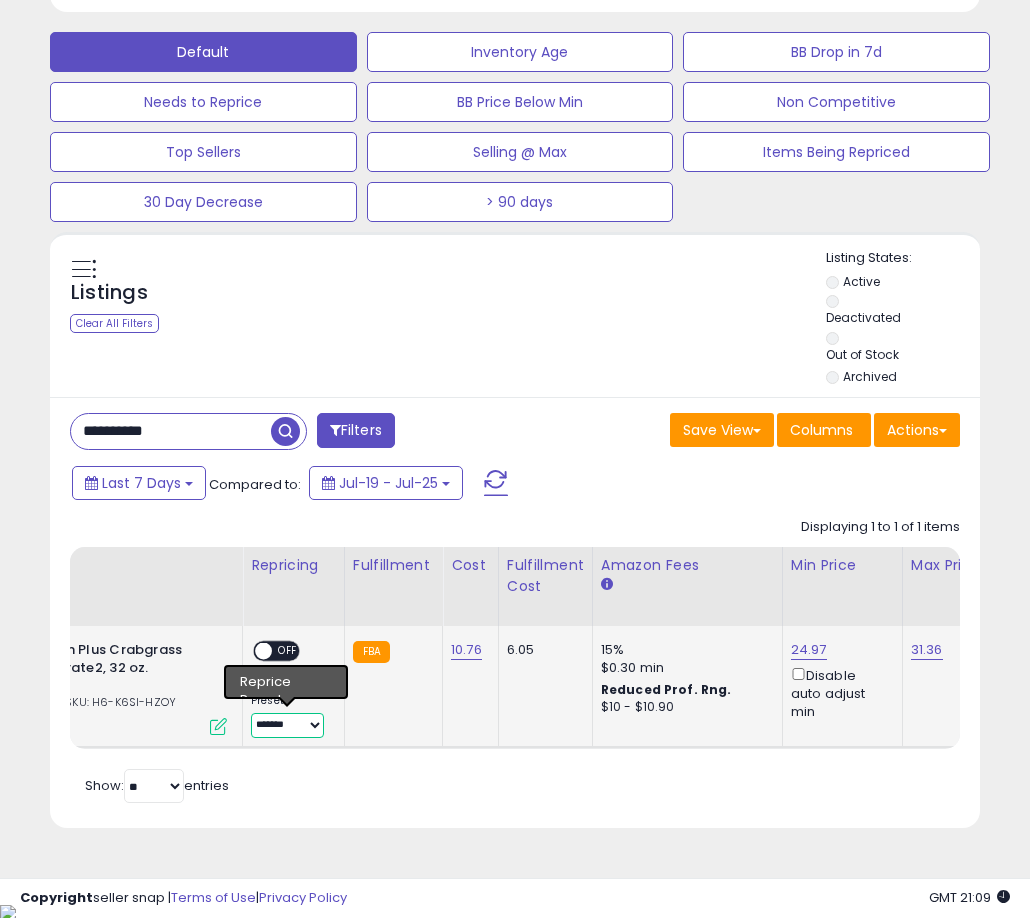 select on "****" 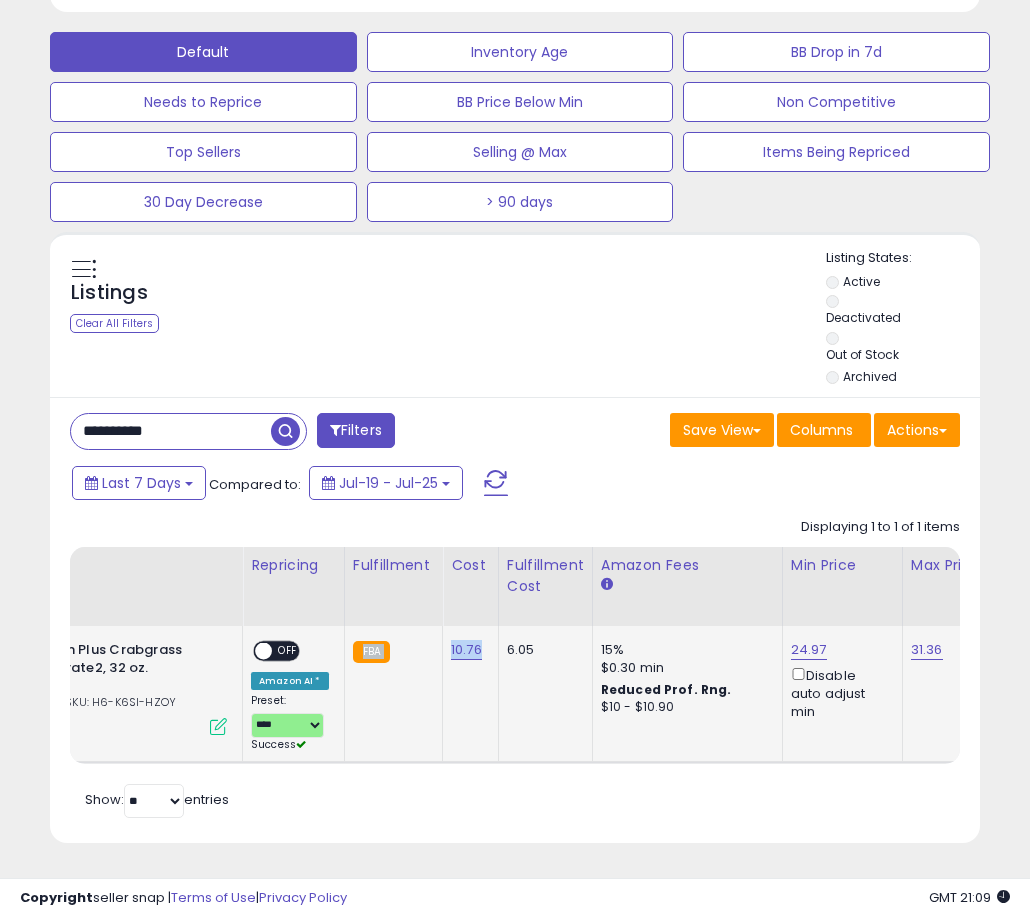drag, startPoint x: 375, startPoint y: 759, endPoint x: 476, endPoint y: 760, distance: 101.00495 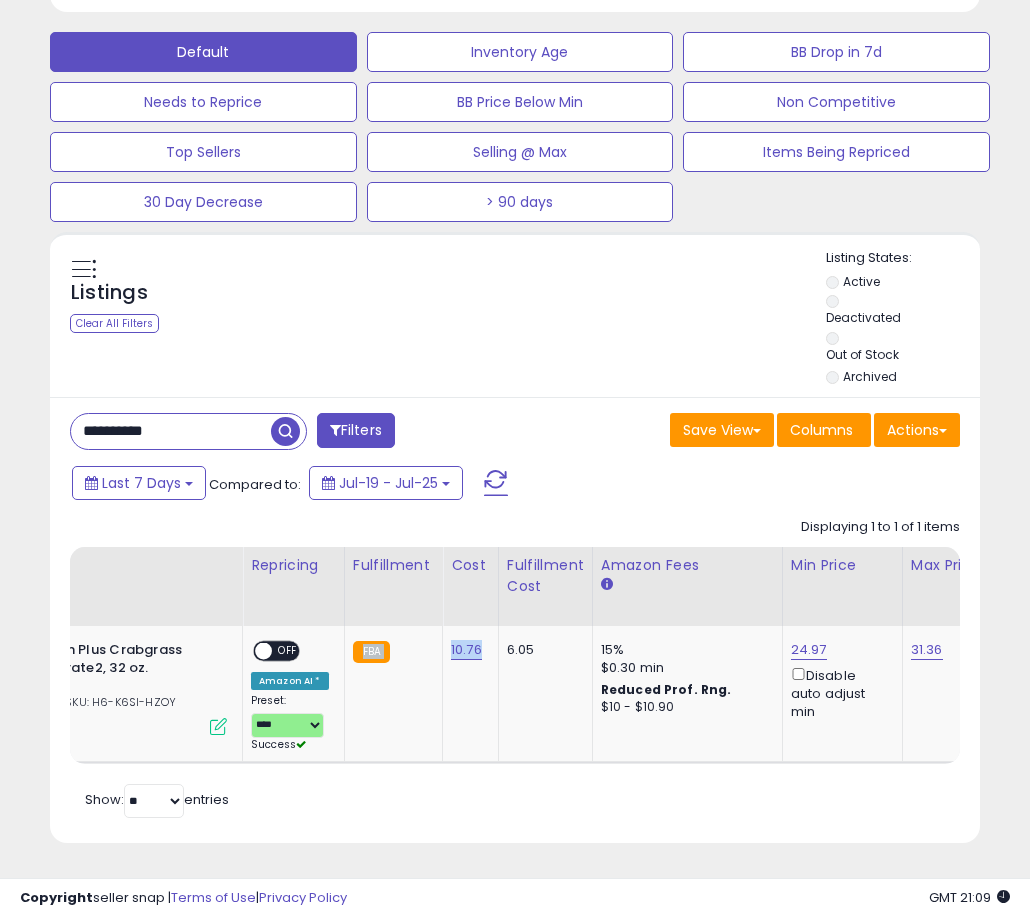 scroll, scrollTop: 0, scrollLeft: 394, axis: horizontal 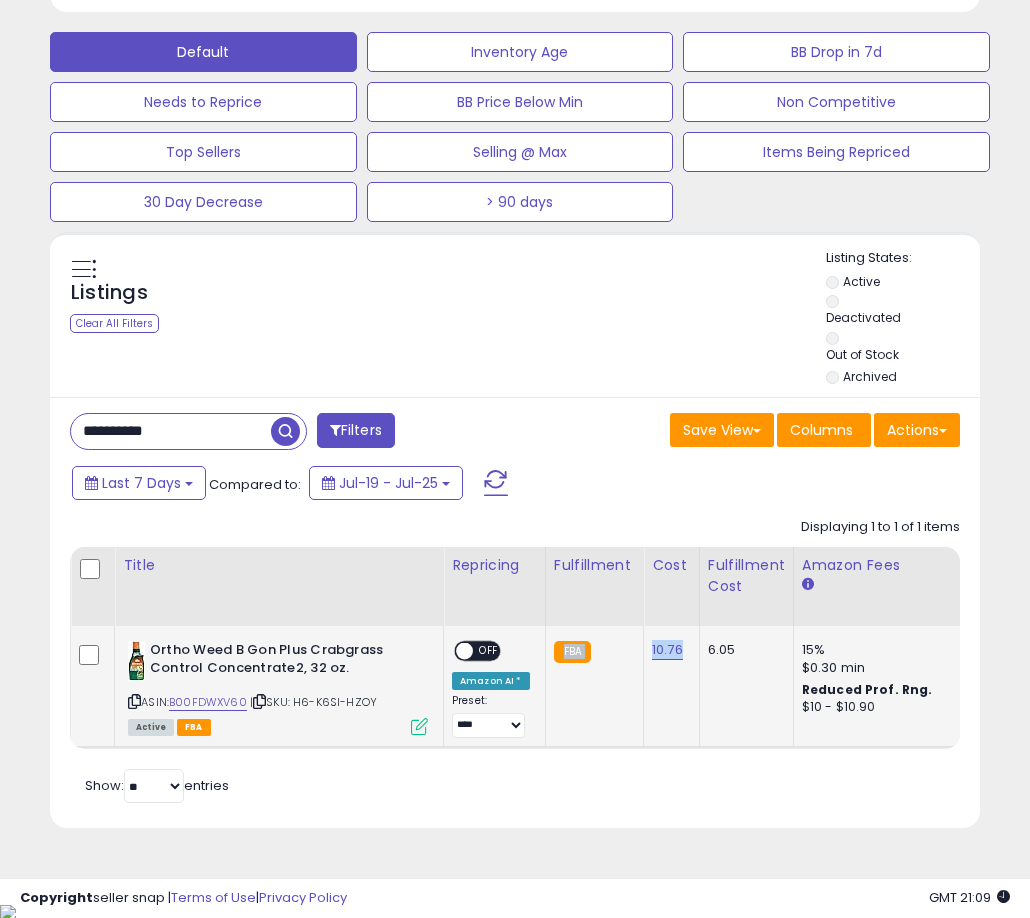 click on "OFF" at bounding box center (489, 650) 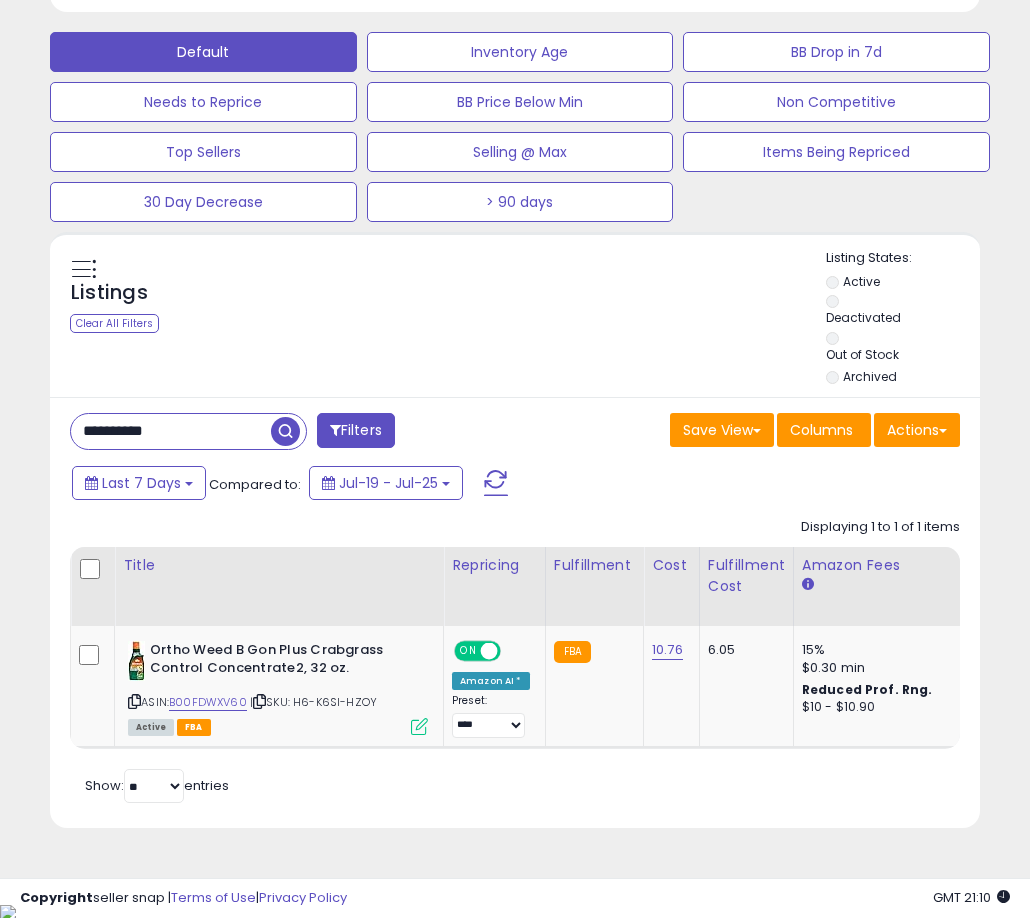 click on "**********" at bounding box center [171, 431] 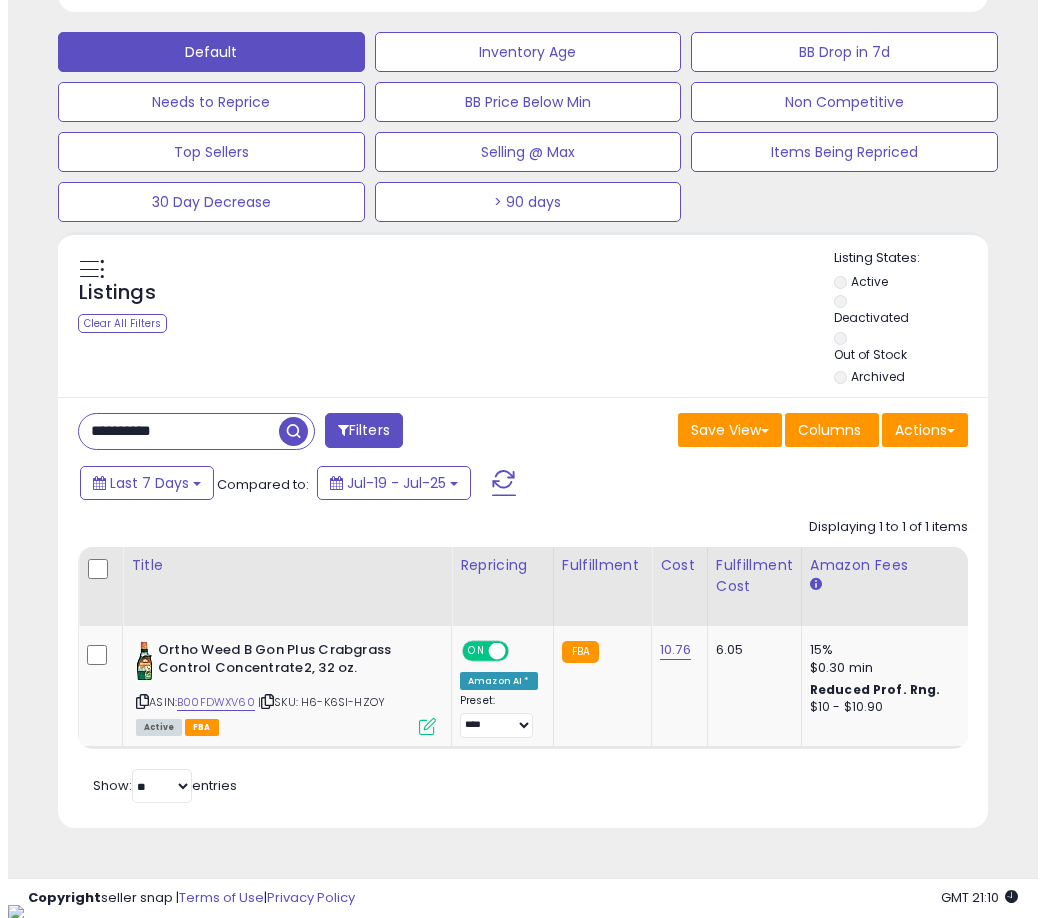 scroll, scrollTop: 504, scrollLeft: 0, axis: vertical 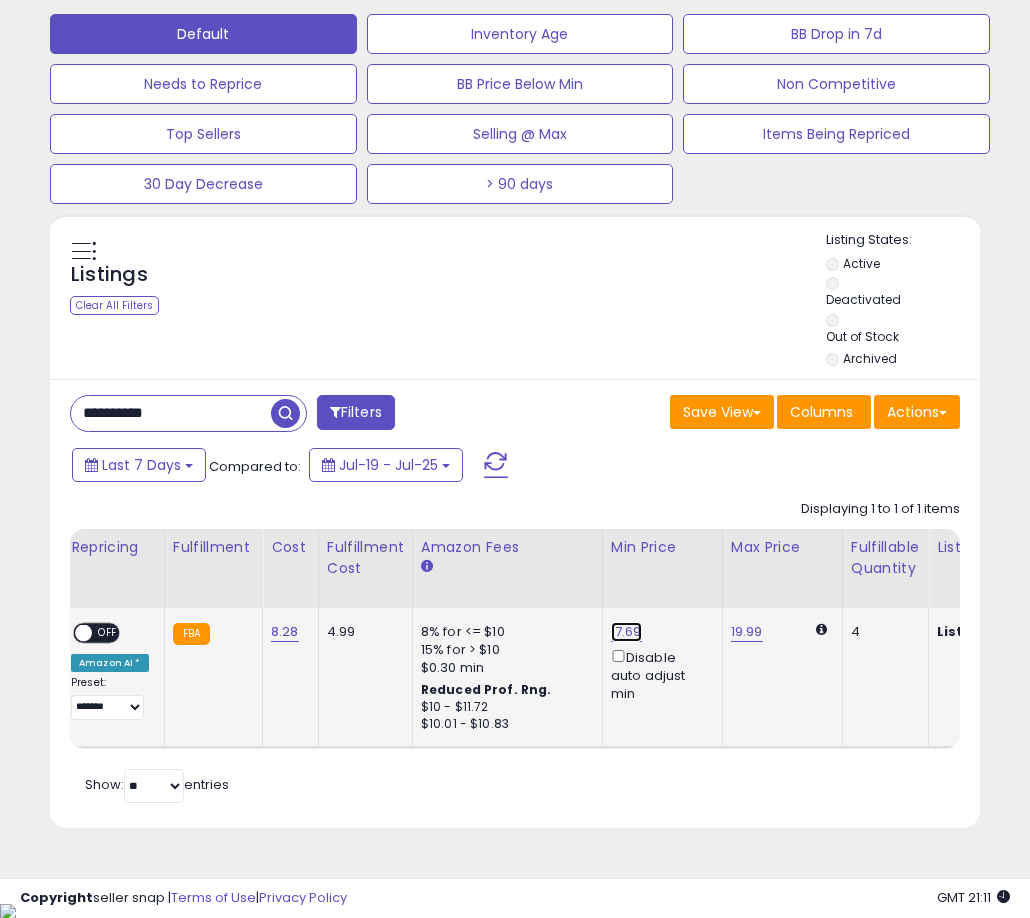 click on "17.69" at bounding box center [626, 632] 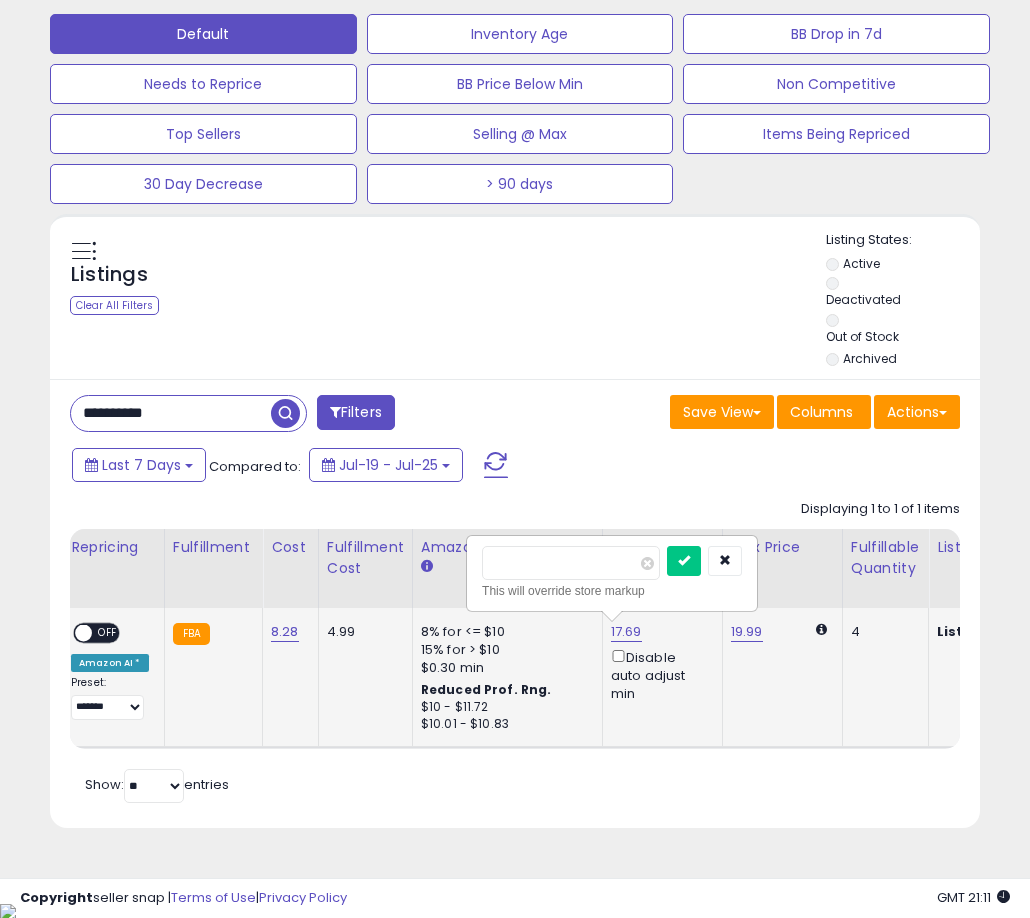 click on "*****" at bounding box center (571, 563) 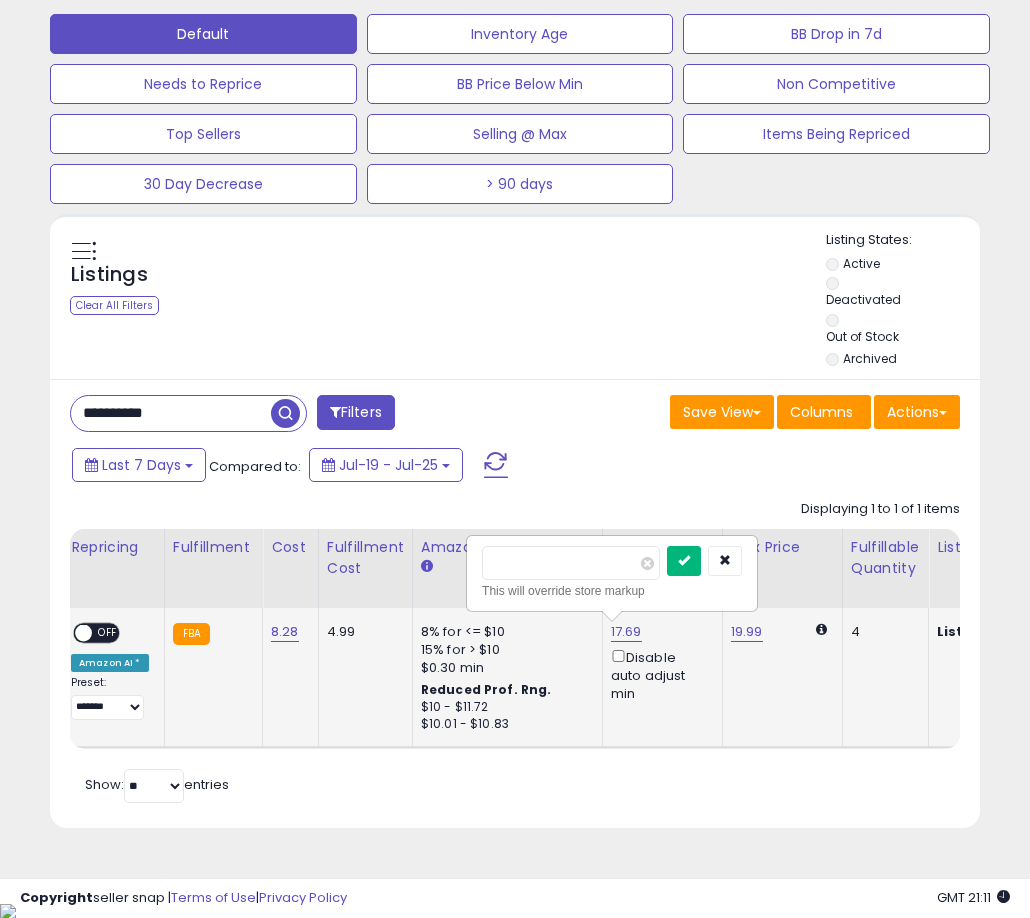 type on "*****" 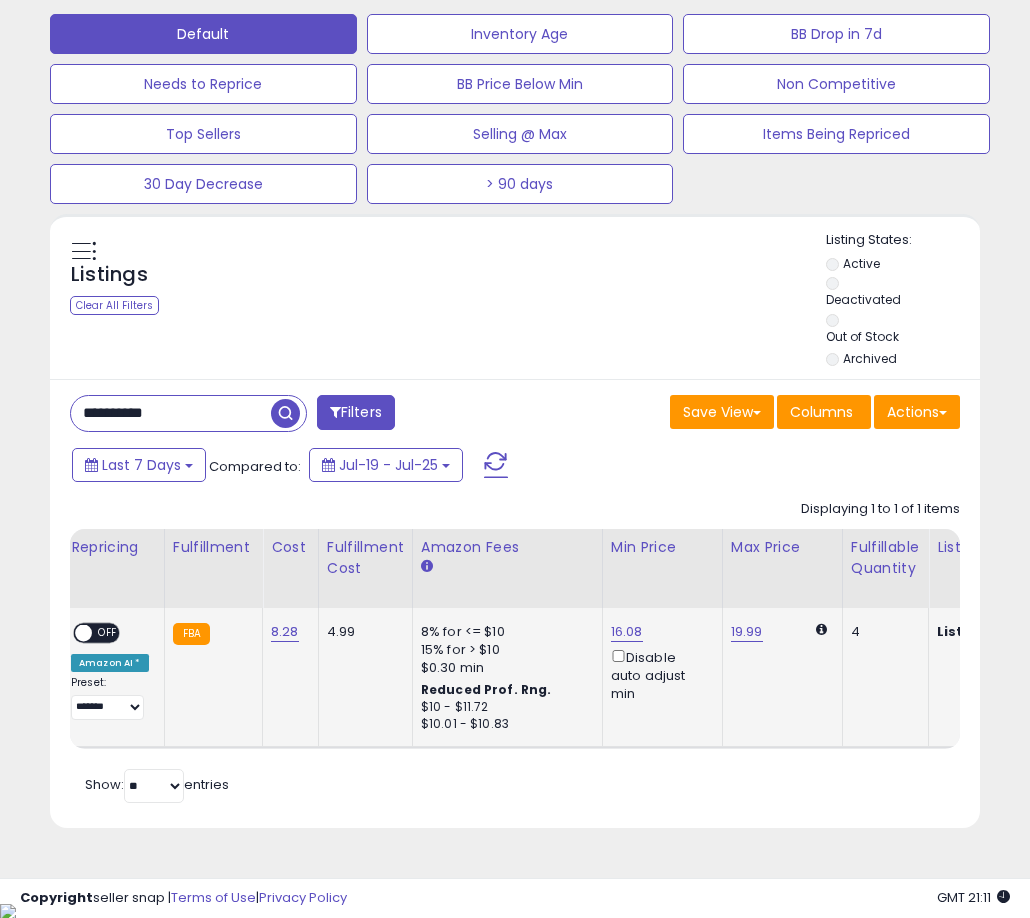 scroll, scrollTop: 0, scrollLeft: 413, axis: horizontal 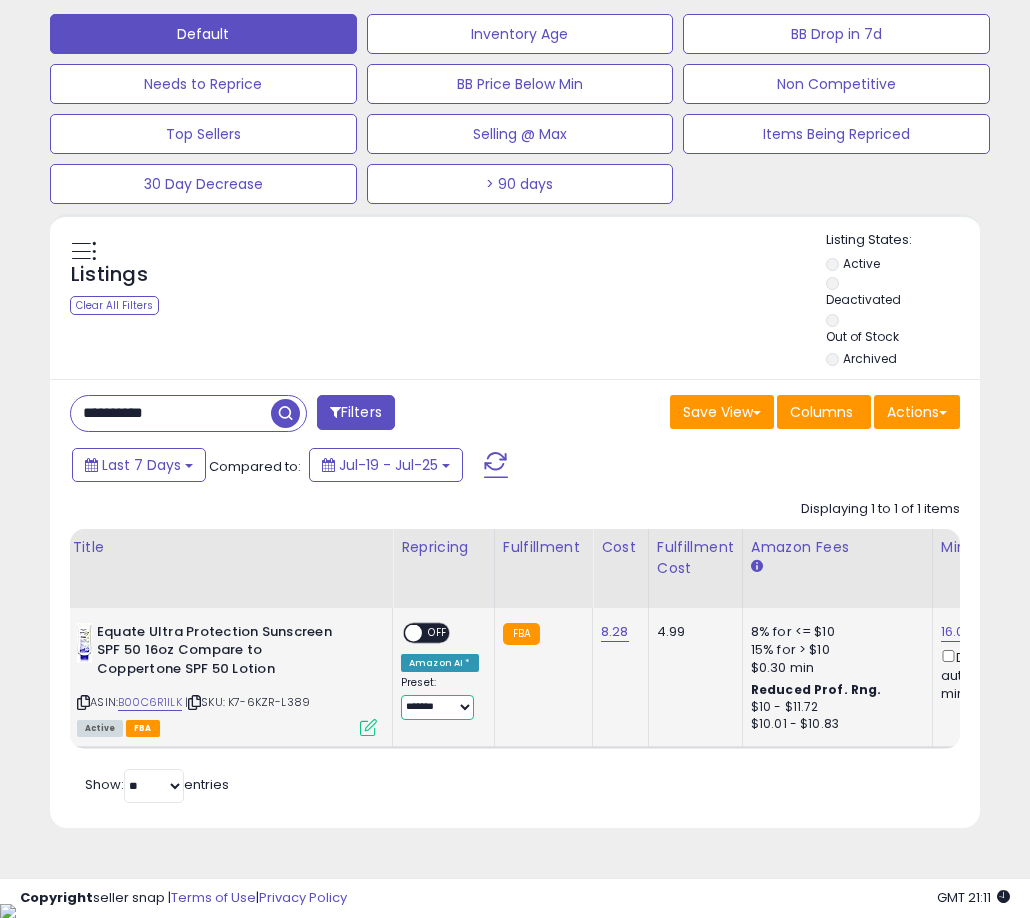 click on "**********" at bounding box center (437, 707) 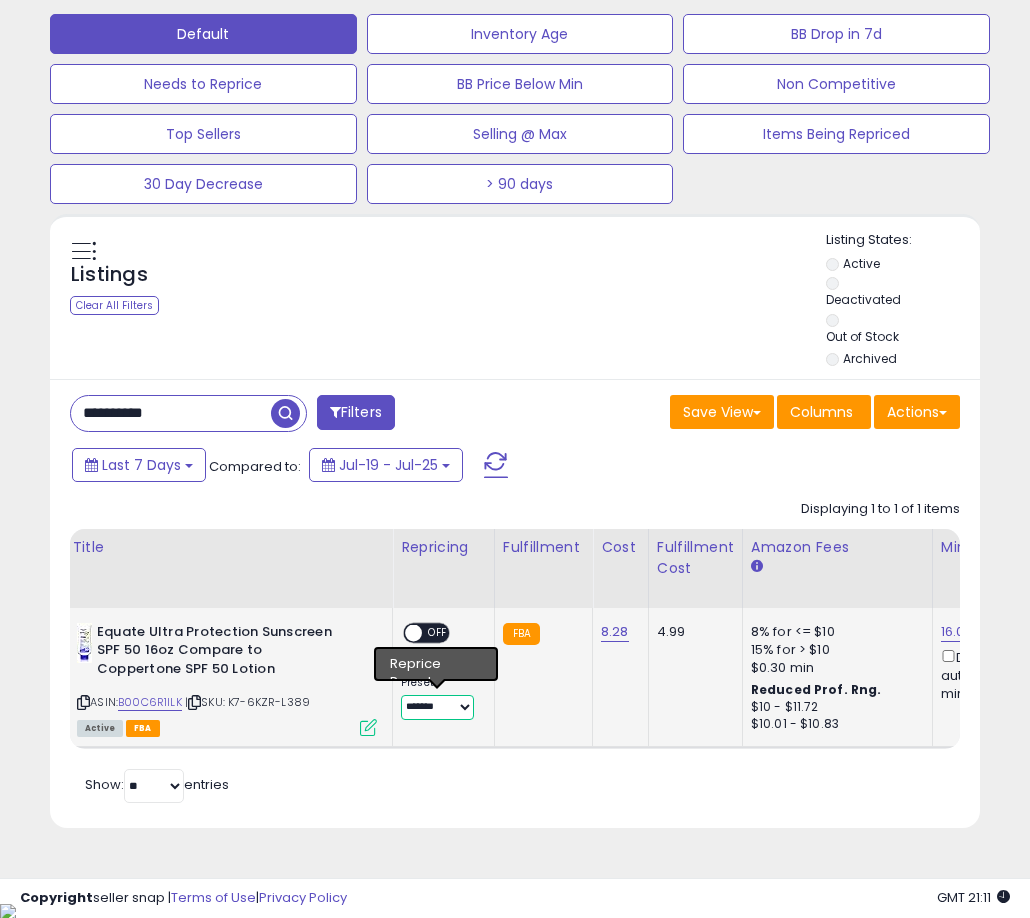 select on "****" 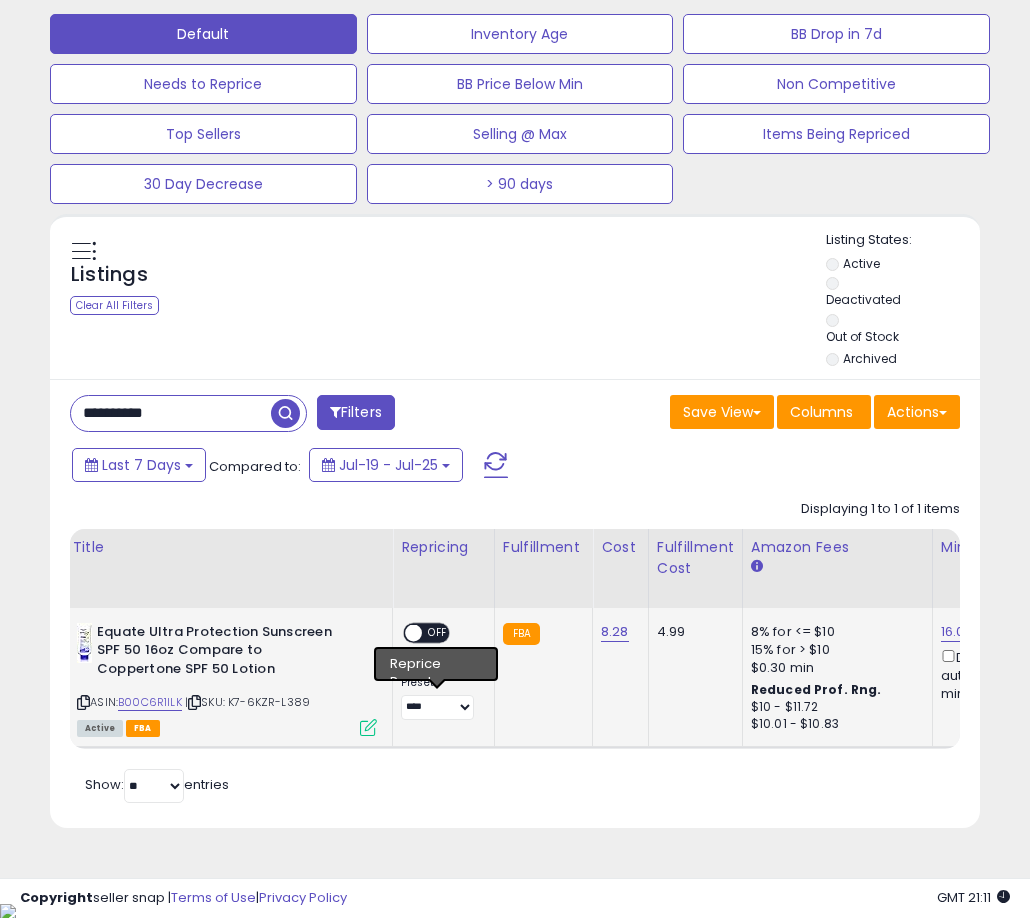 click on "OFF" at bounding box center (438, 632) 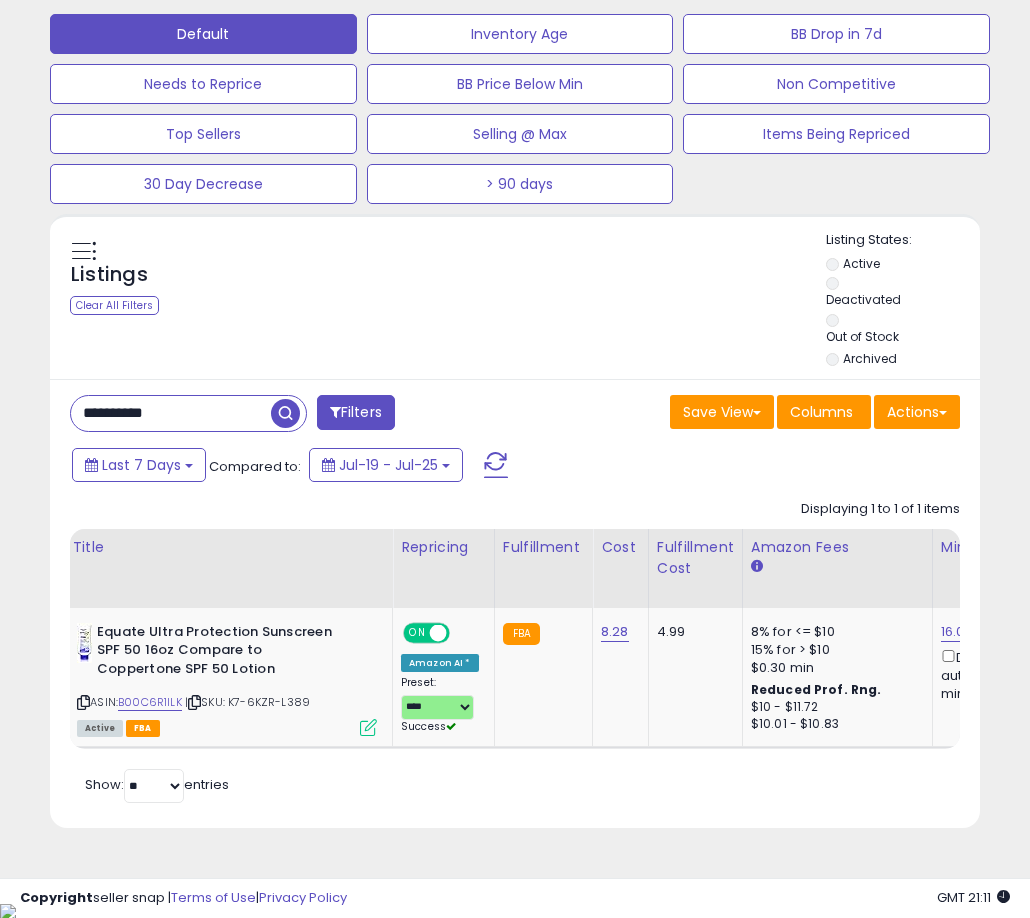 scroll, scrollTop: 0, scrollLeft: 365, axis: horizontal 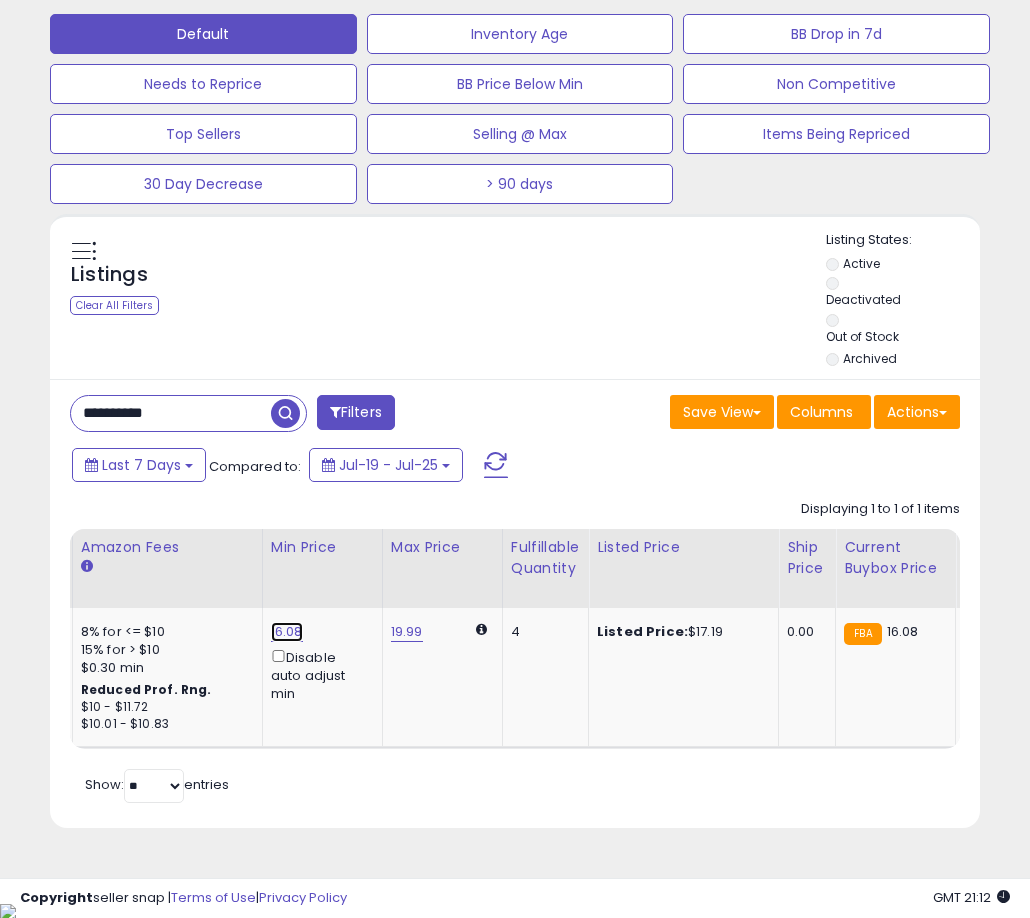 click on "16.08" at bounding box center [287, 632] 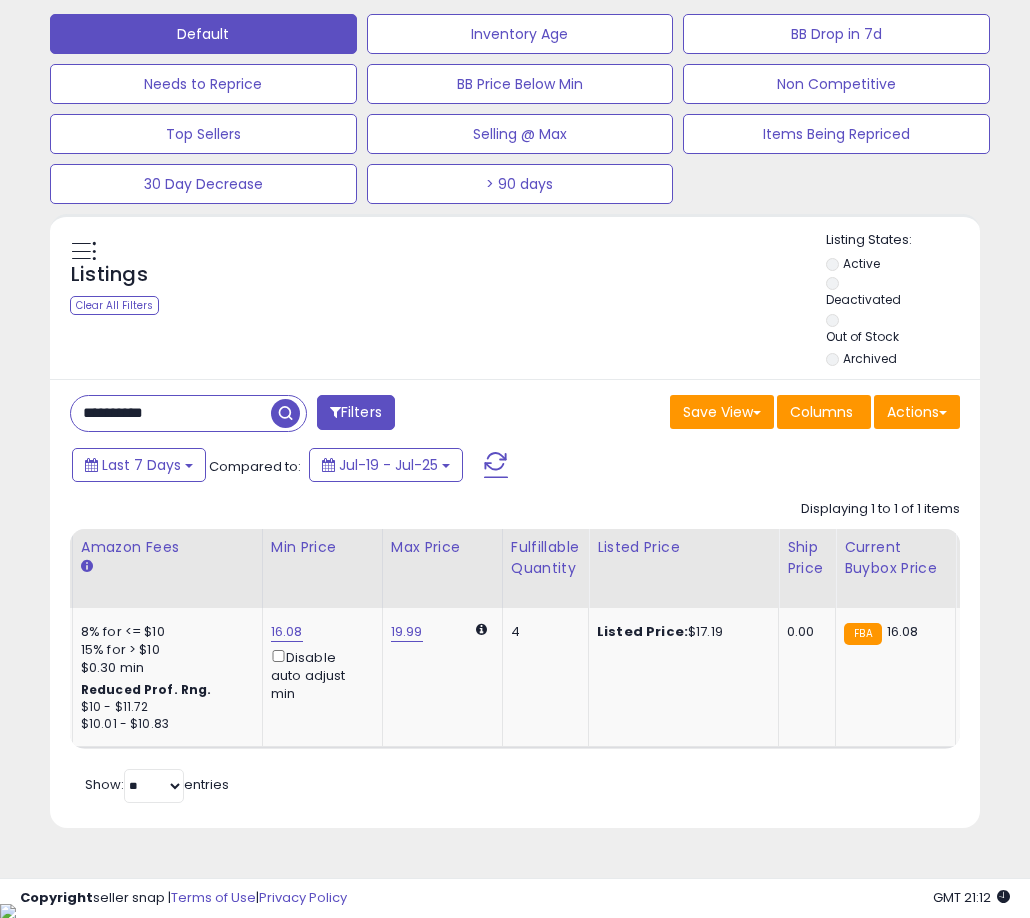 click on "16.08  Disable auto adjust min" at bounding box center [319, 663] 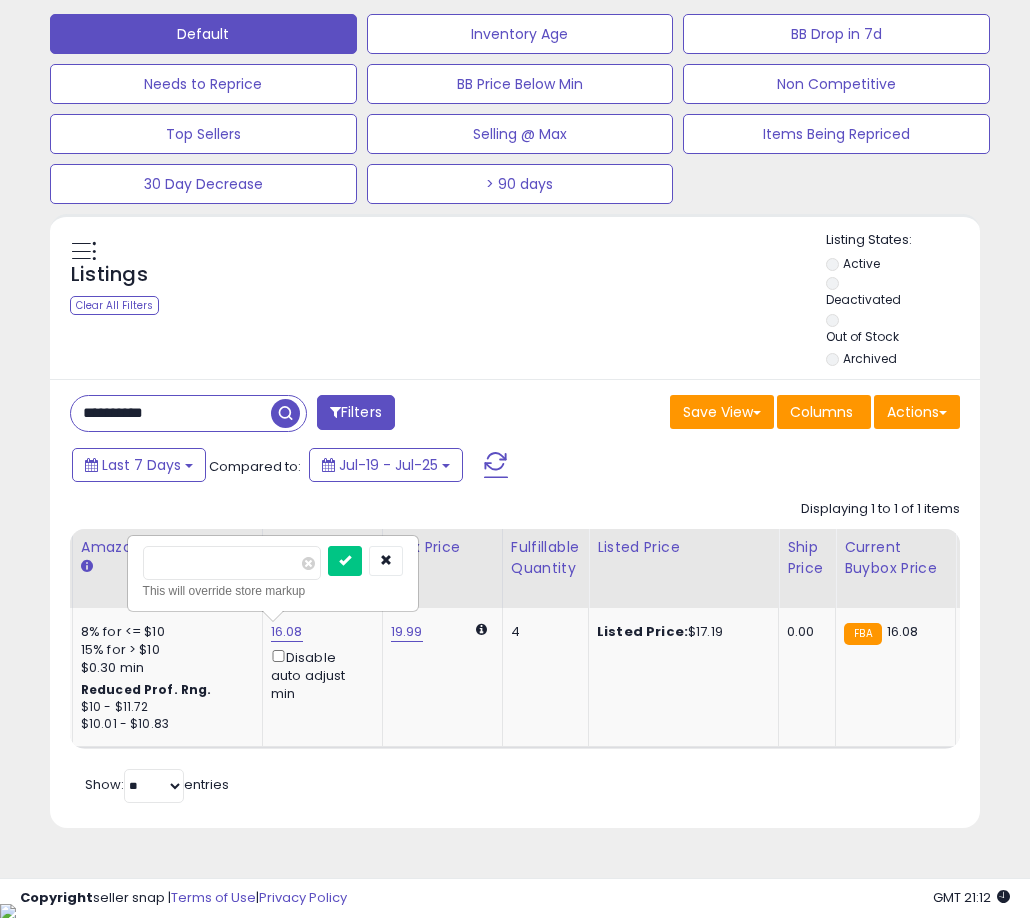 click at bounding box center [308, 563] 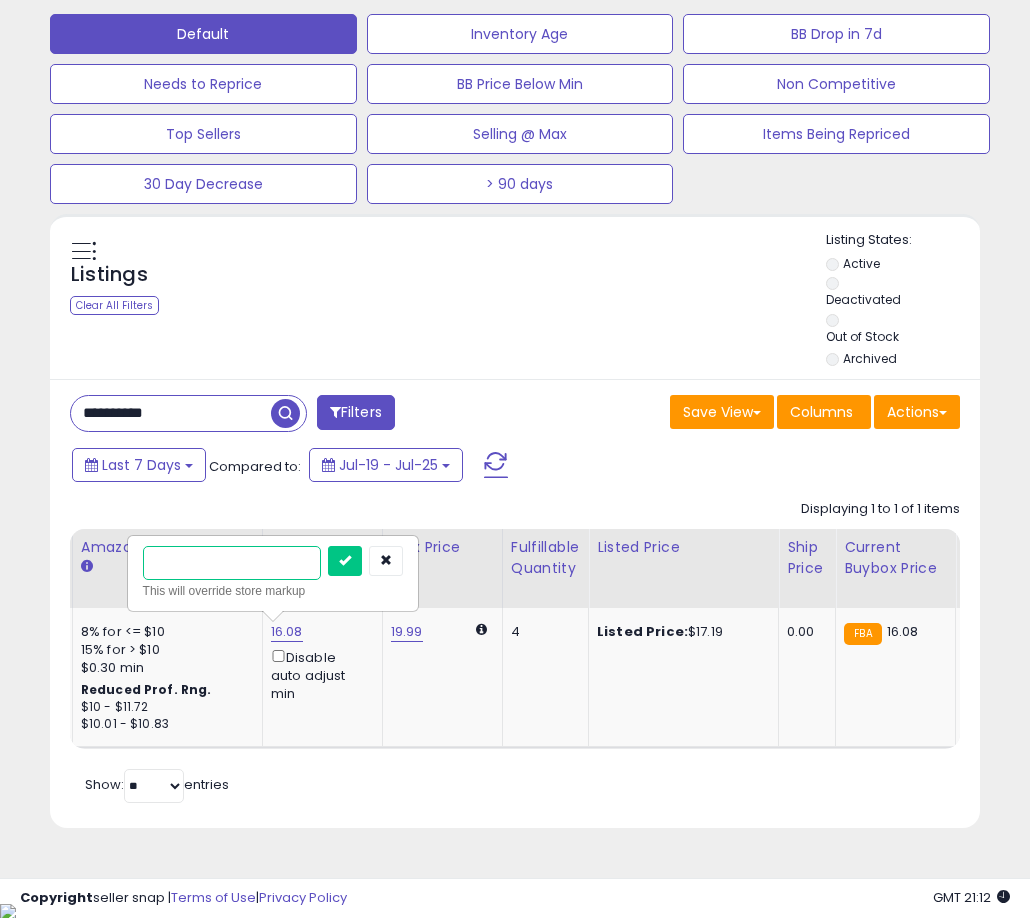 click at bounding box center [232, 563] 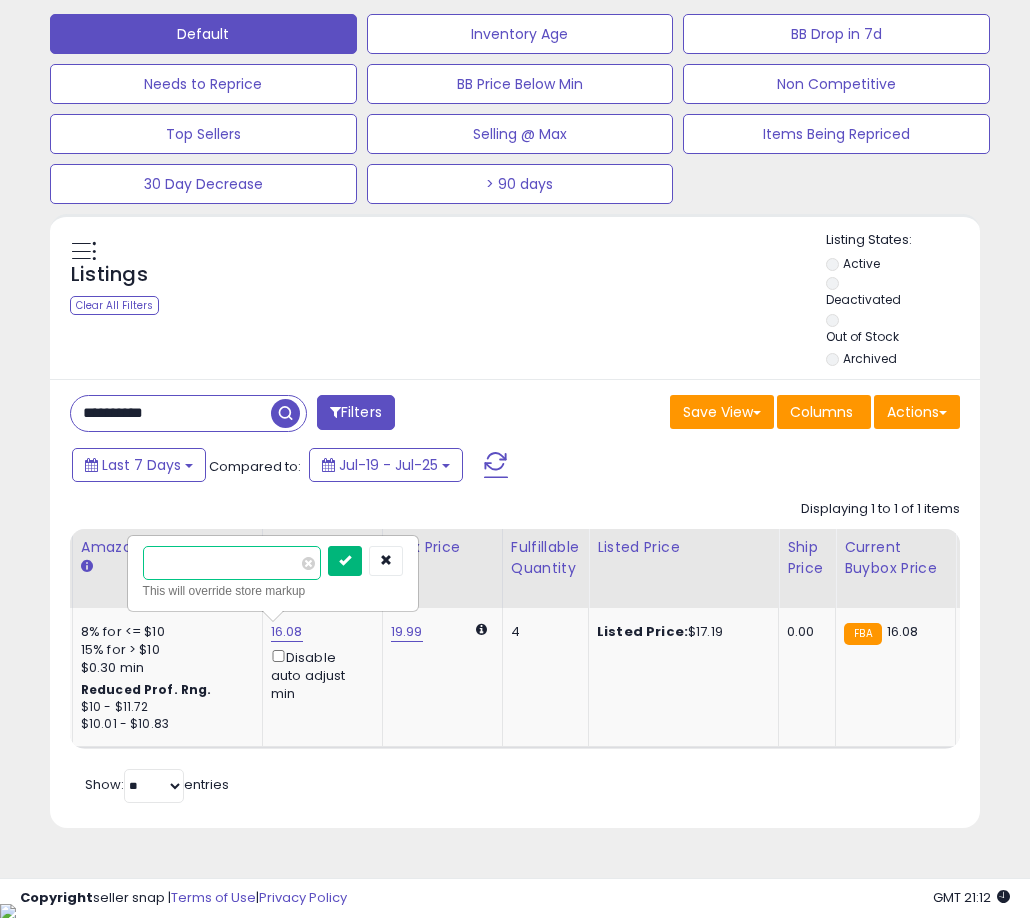 type on "**" 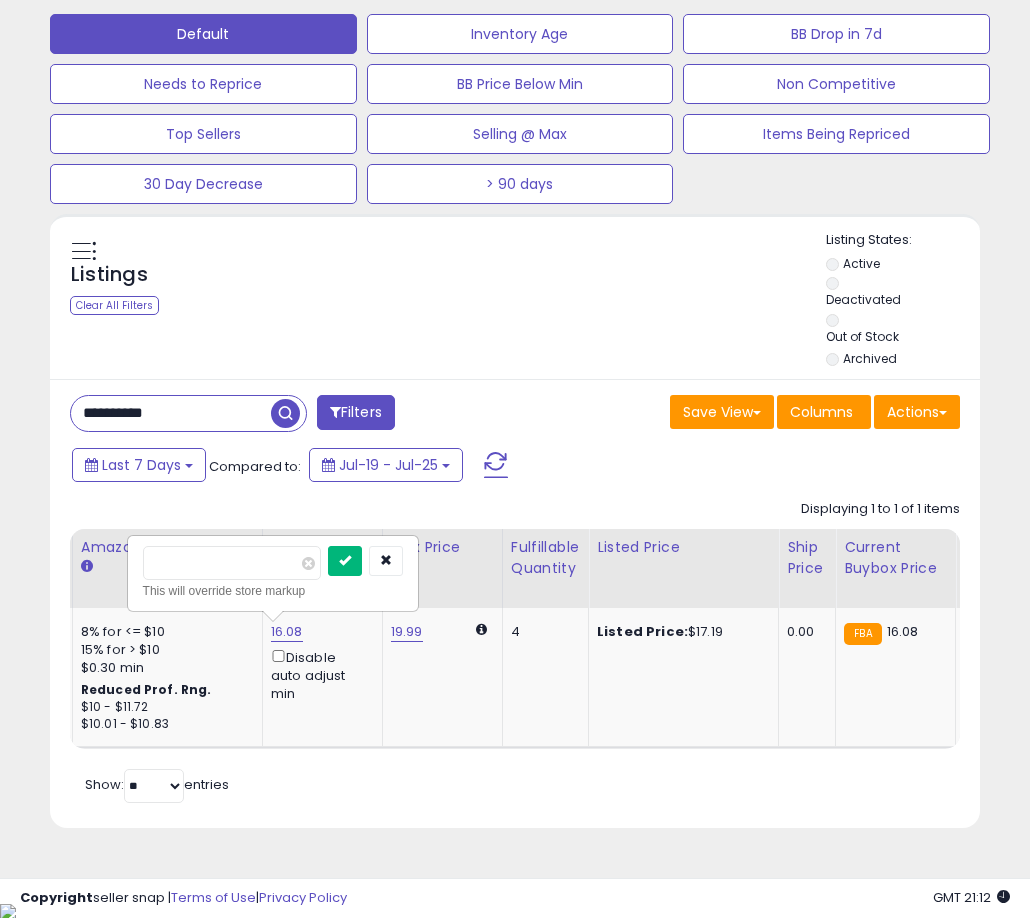 click at bounding box center [345, 561] 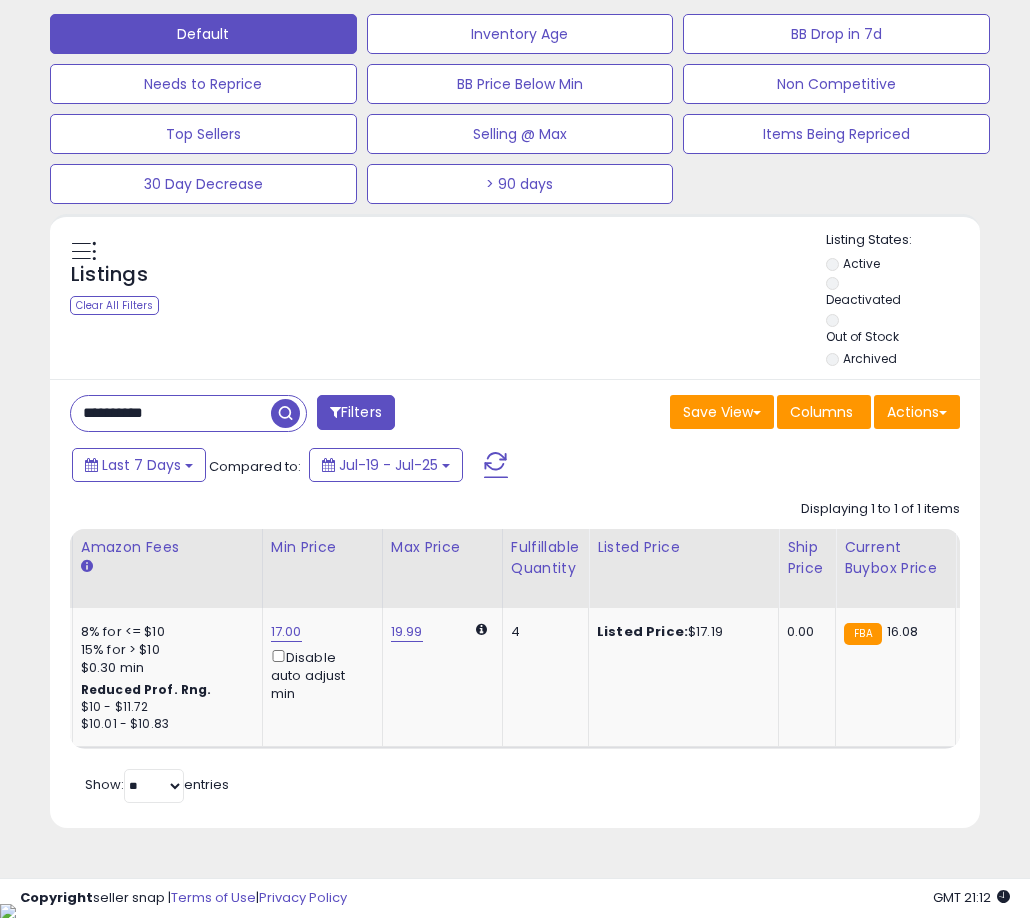 scroll, scrollTop: 0, scrollLeft: 909, axis: horizontal 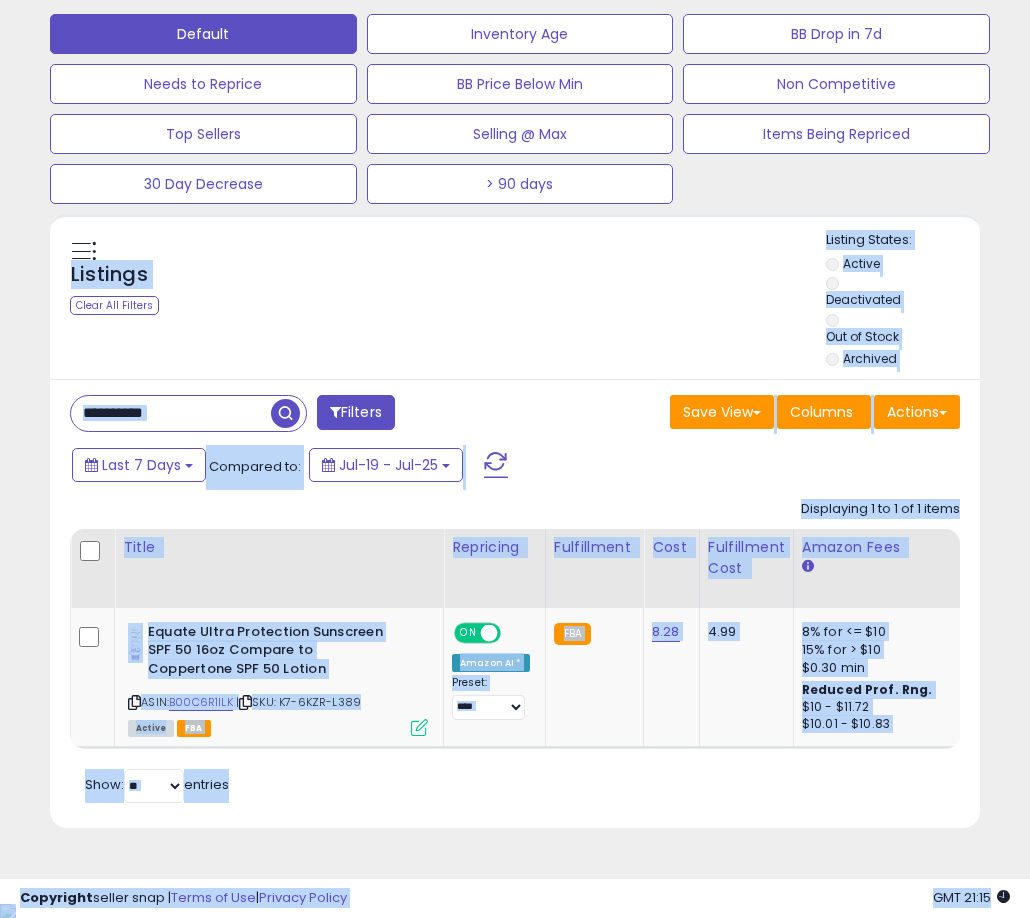 click on "**********" at bounding box center [171, 413] 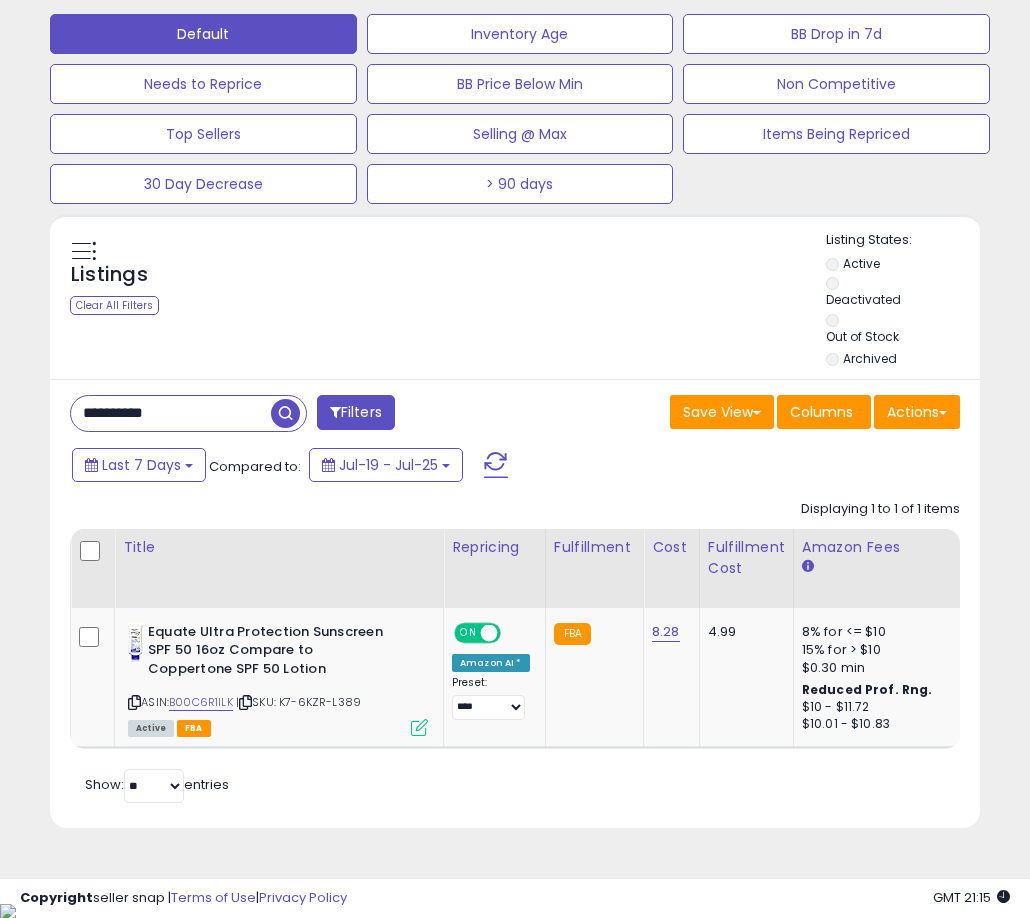 paste 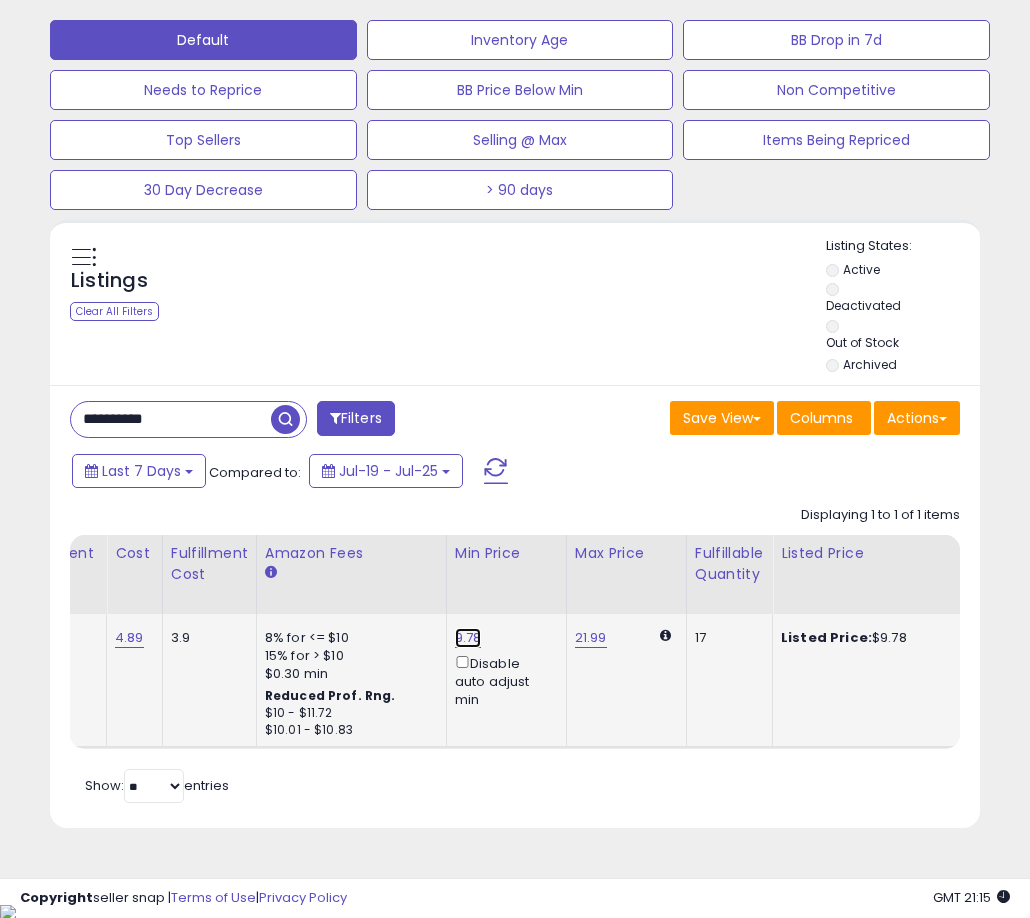 click on "9.78" at bounding box center (468, 638) 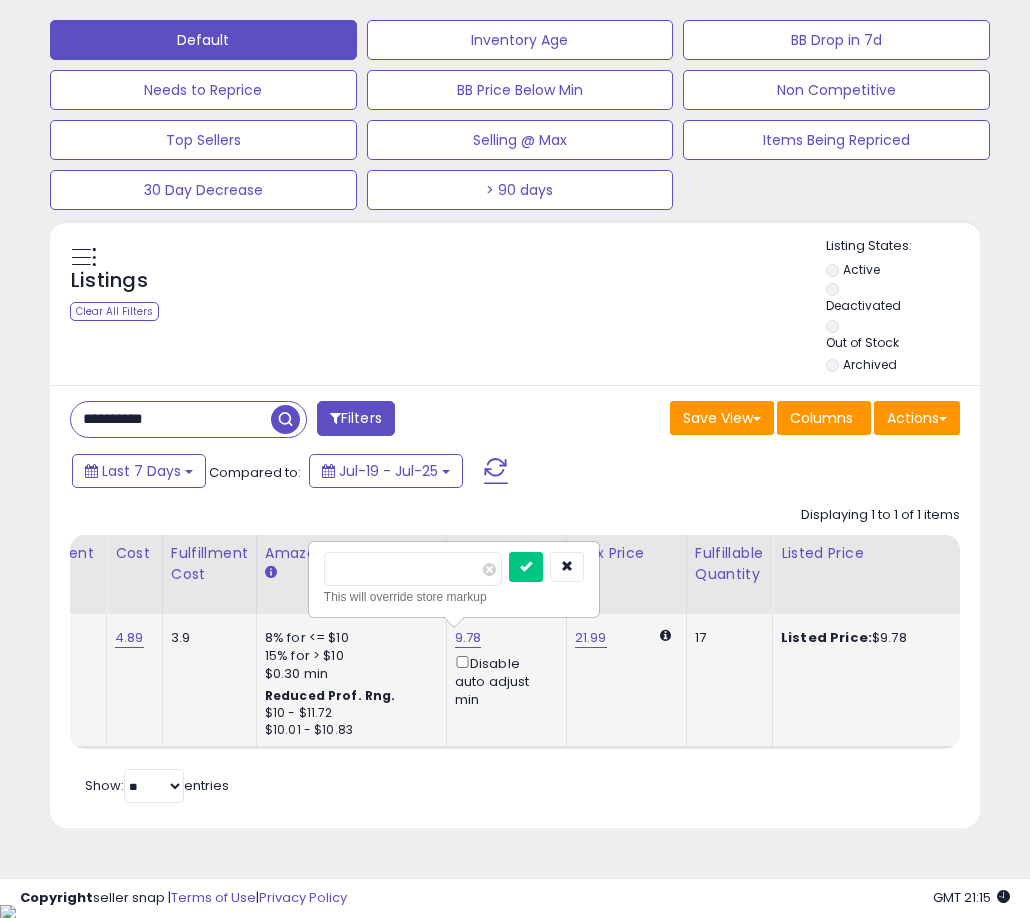 click on "****" at bounding box center (413, 569) 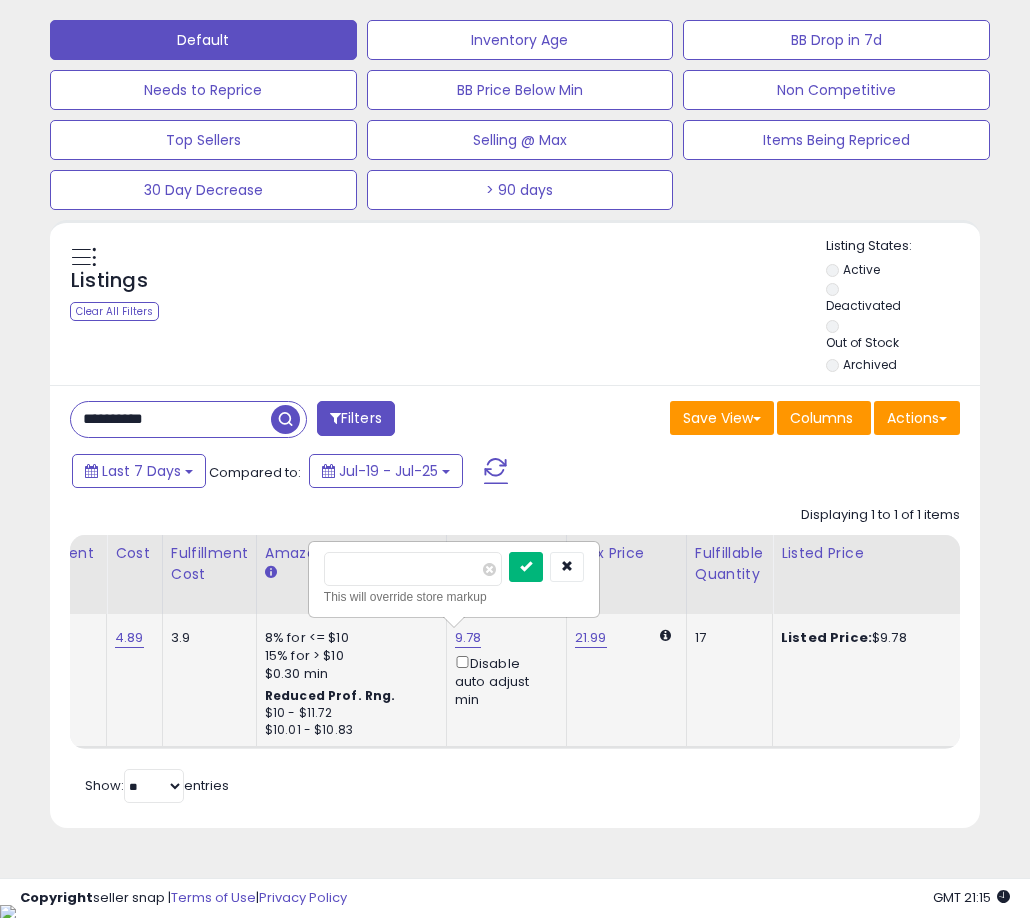 type on "****" 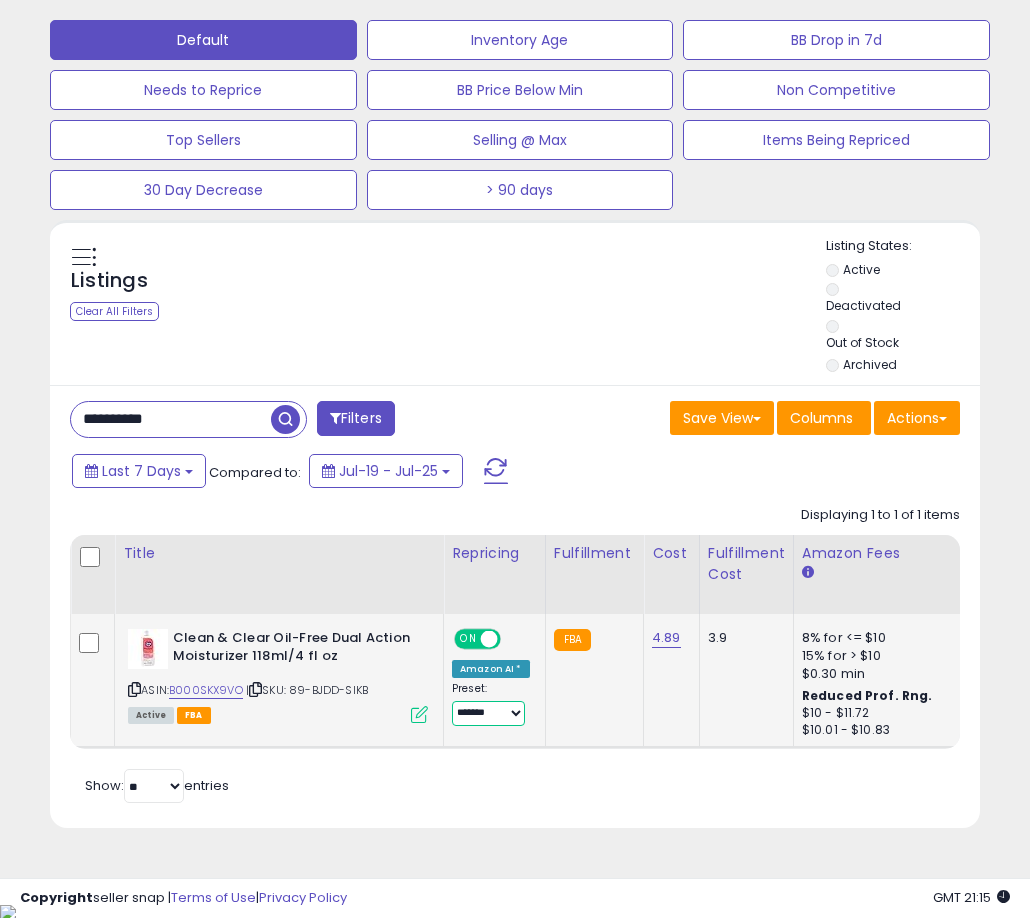 click on "**********" at bounding box center [488, 713] 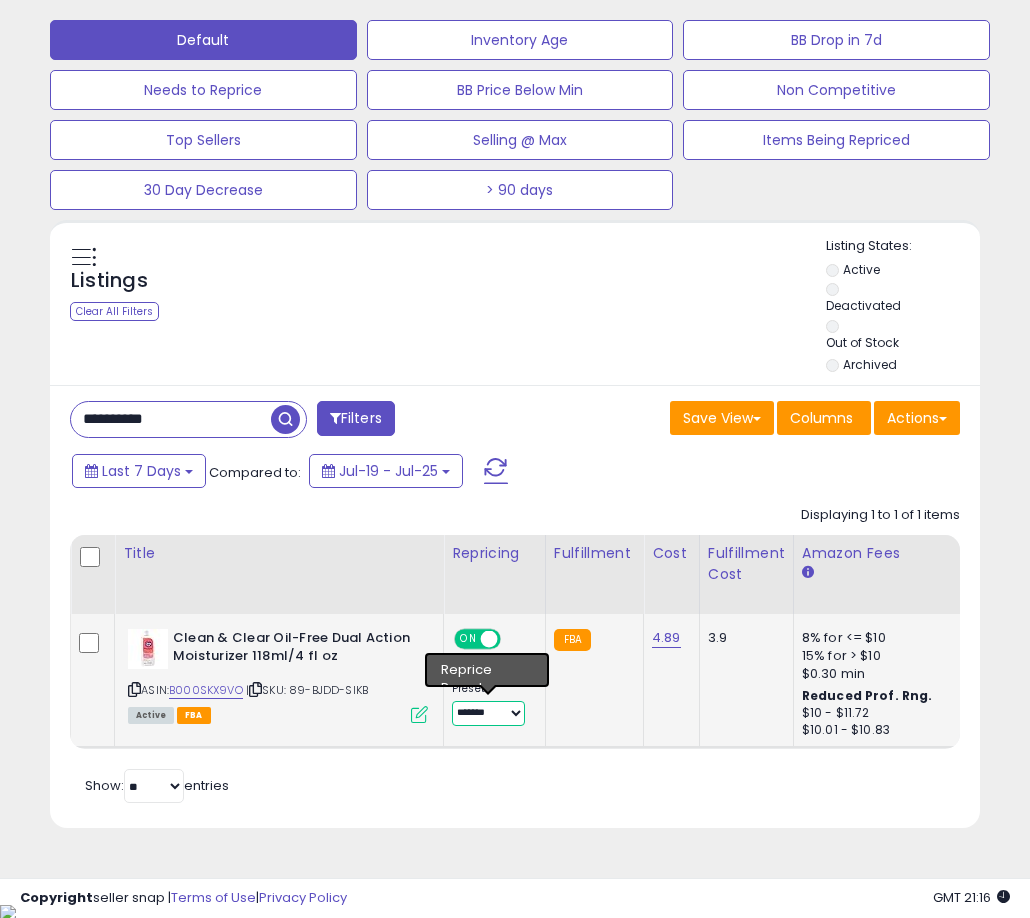select on "****" 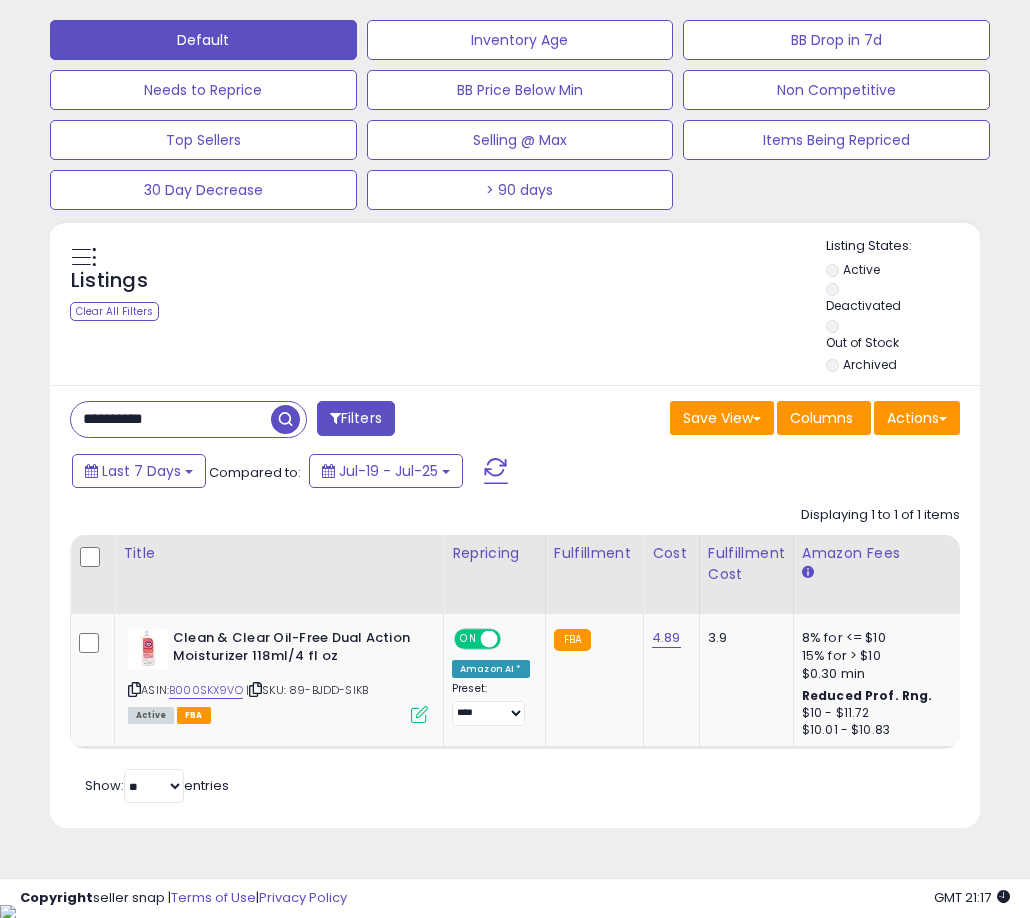 click on "**********" at bounding box center (171, 419) 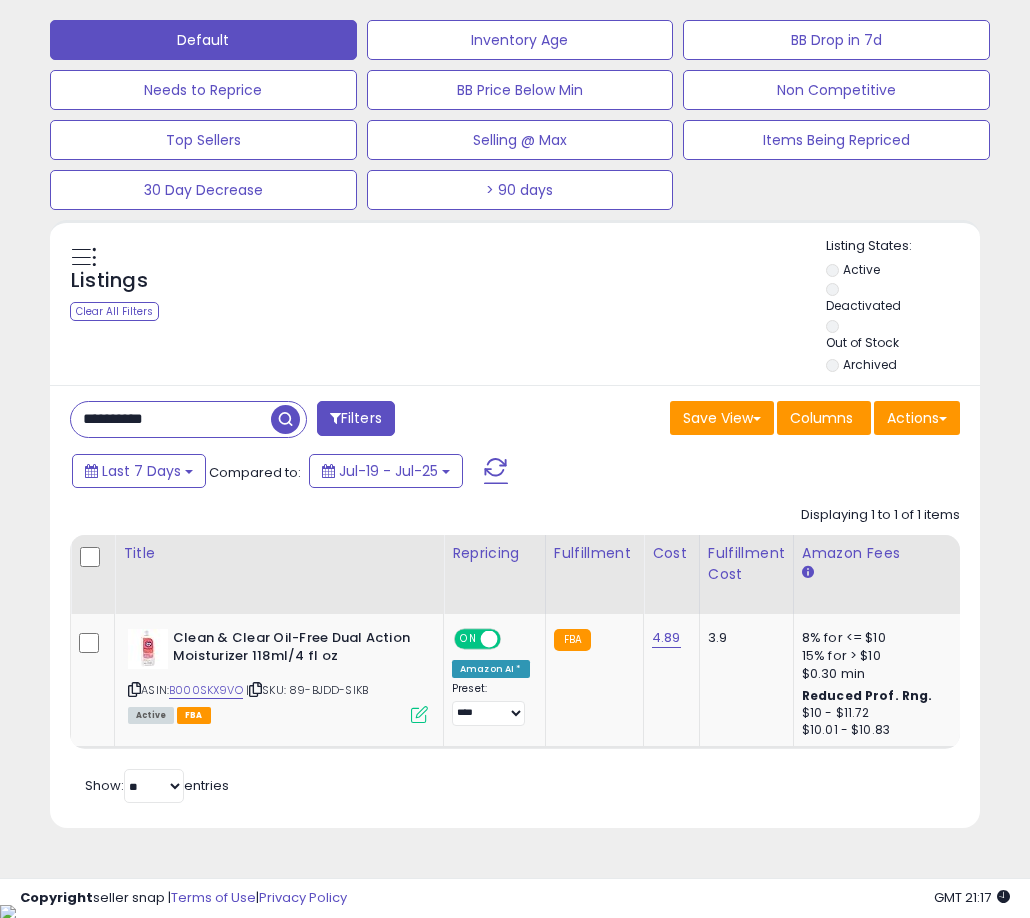 paste 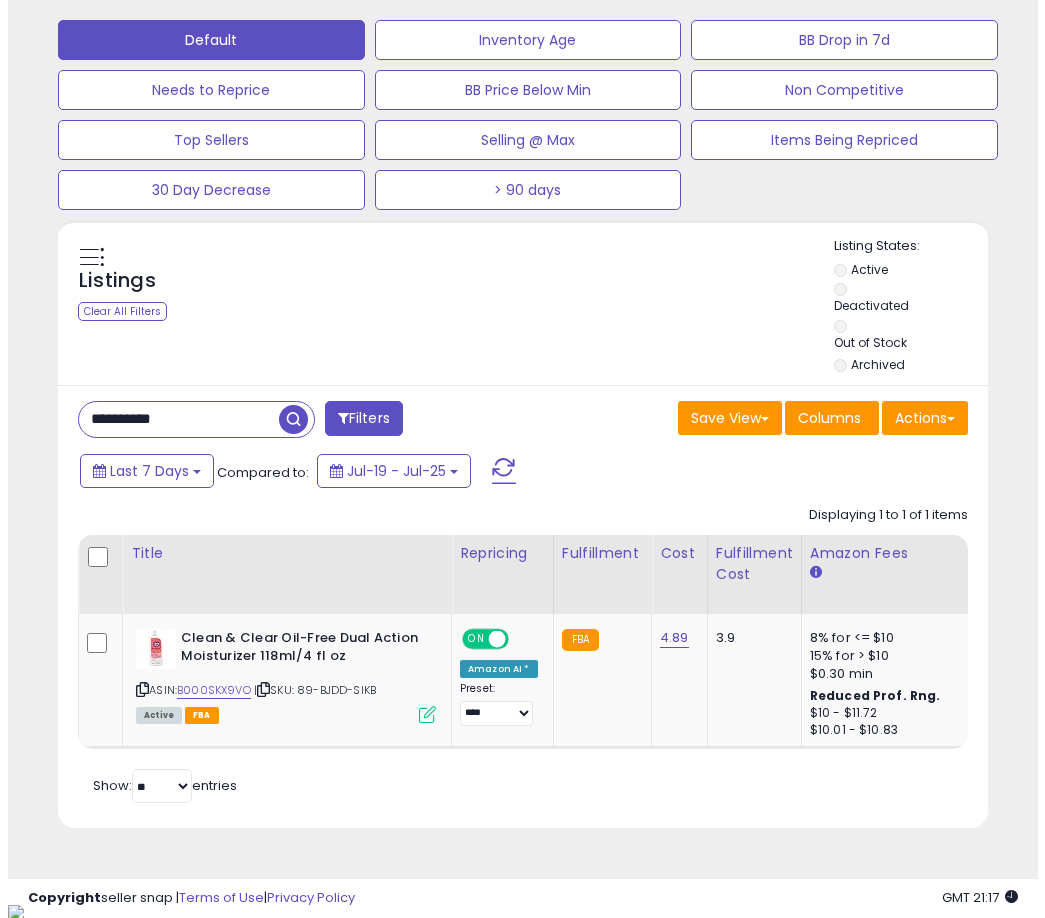 scroll, scrollTop: 504, scrollLeft: 0, axis: vertical 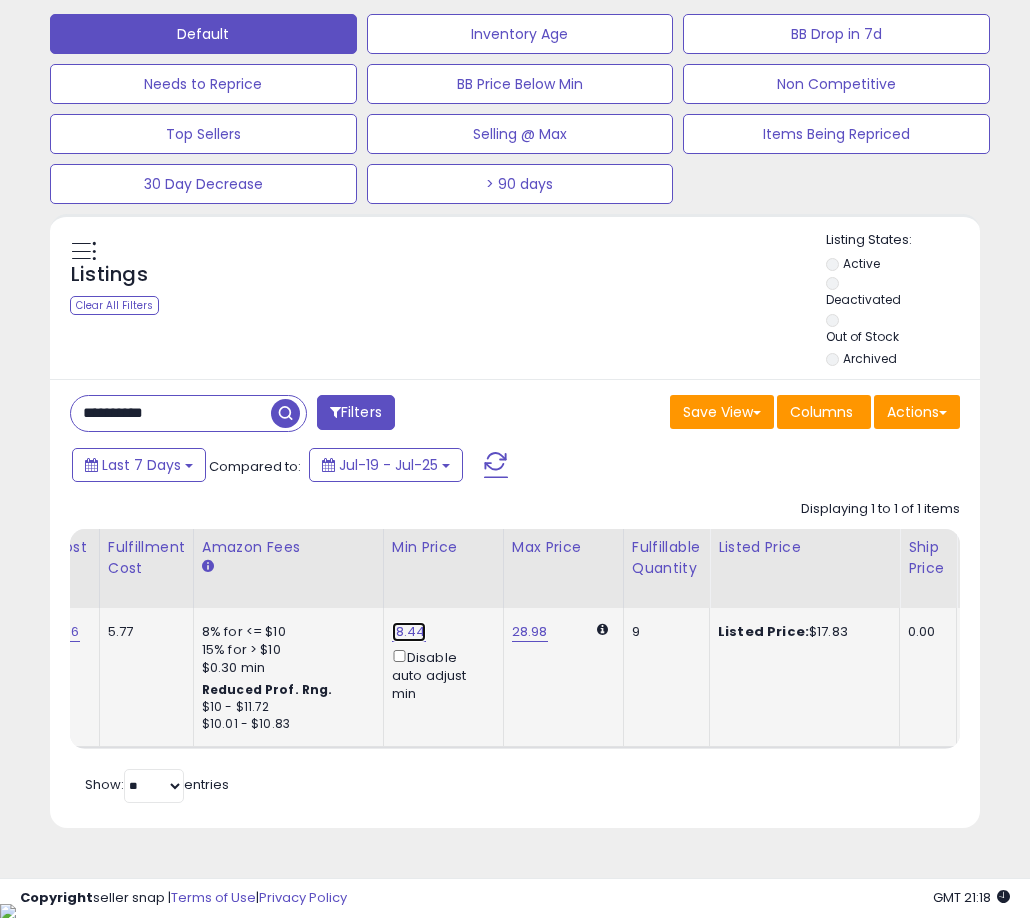 click on "18.44" at bounding box center (409, 632) 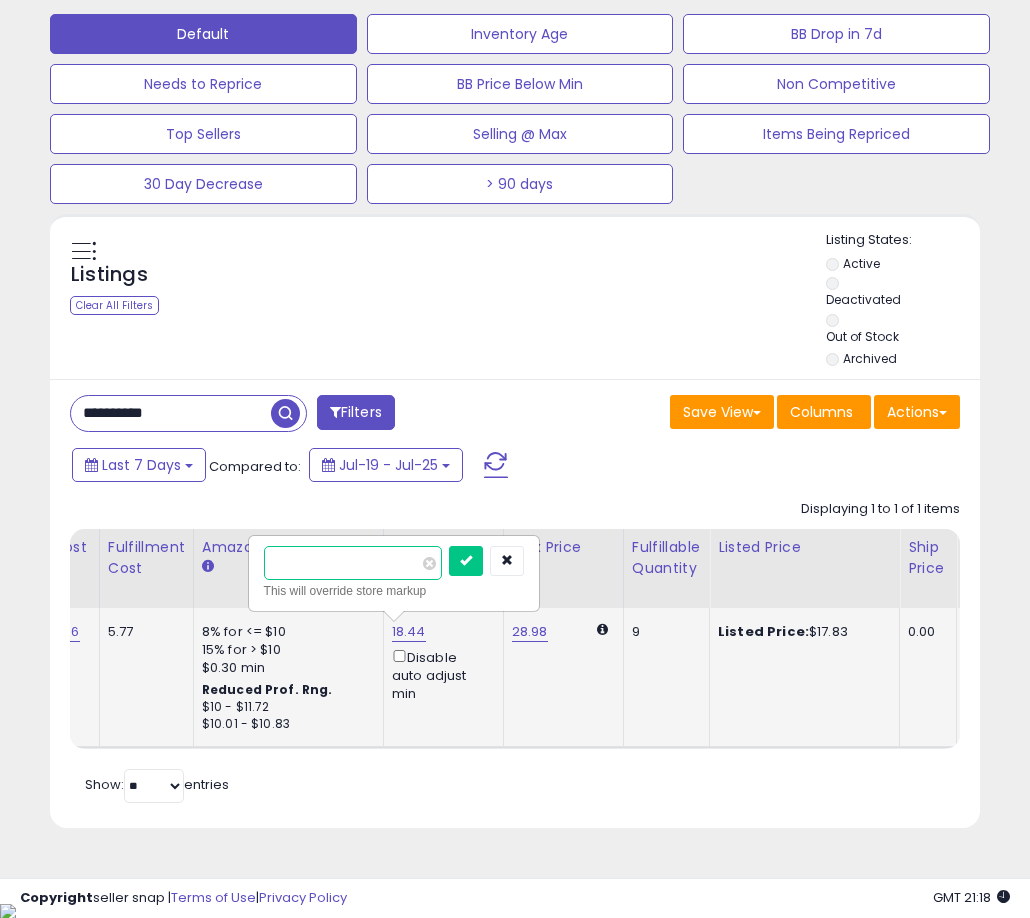 click on "*****" at bounding box center (353, 563) 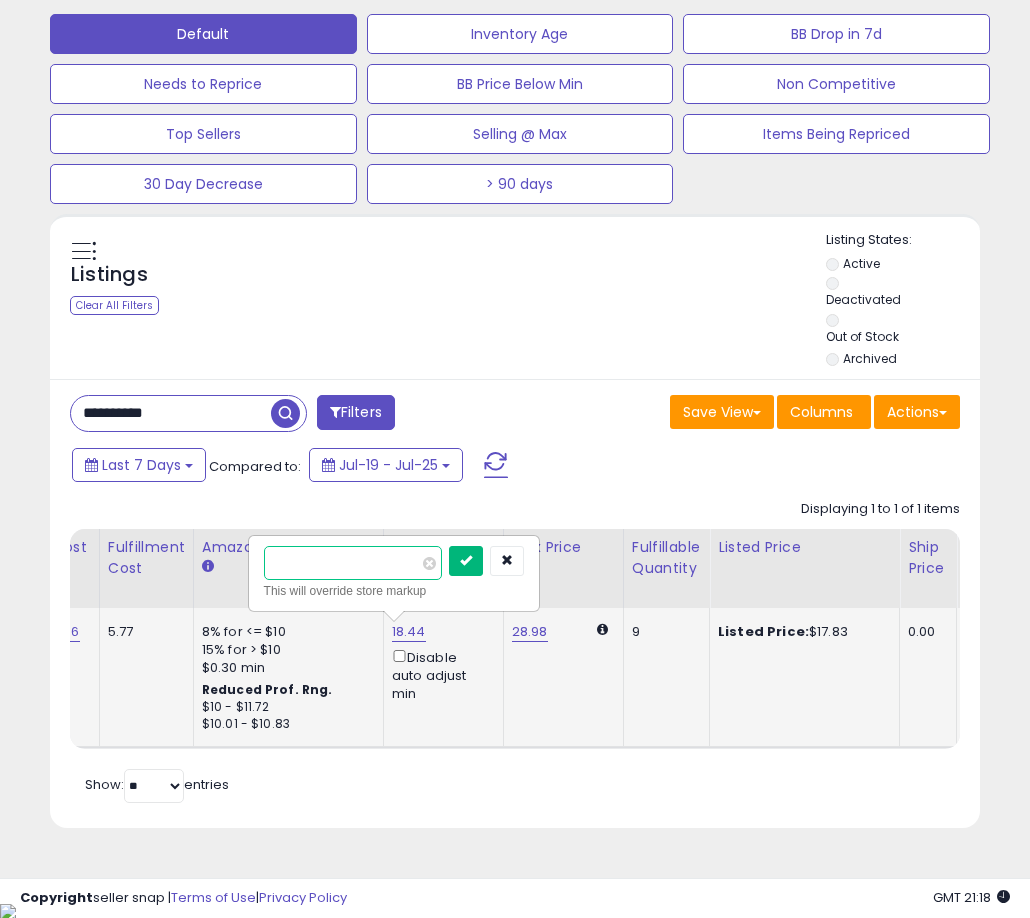 type on "*****" 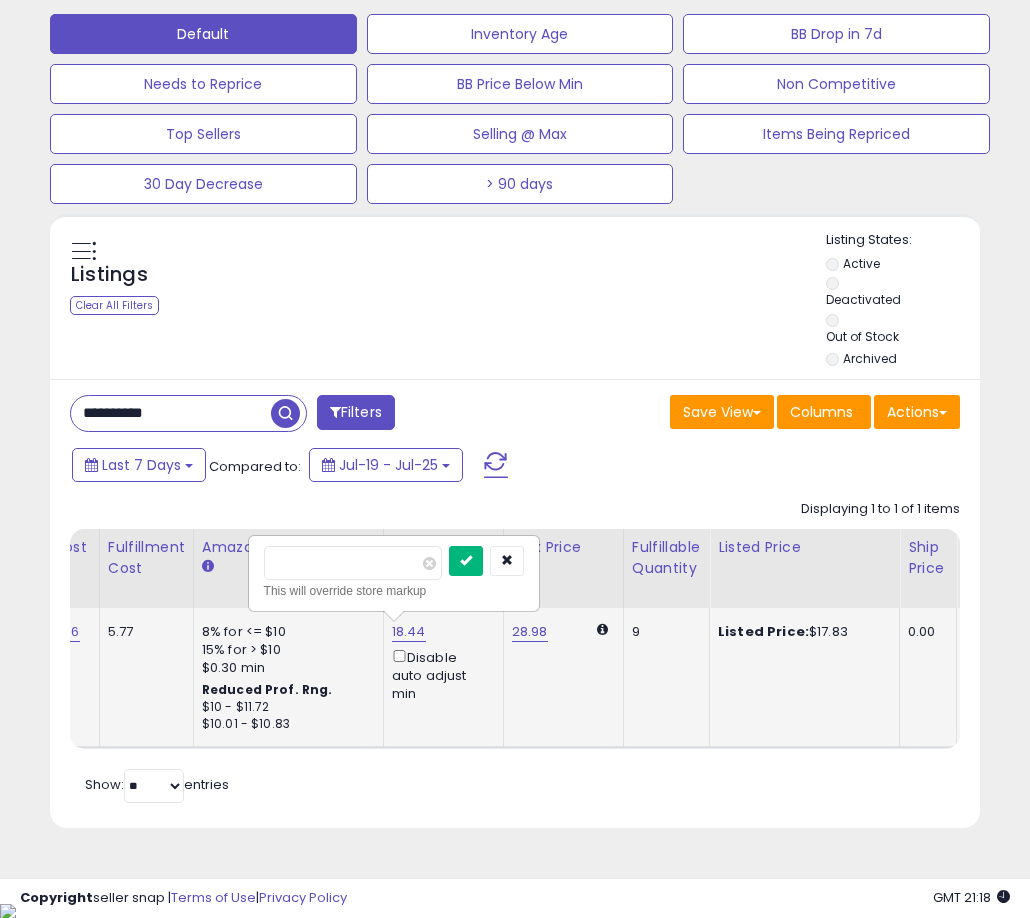 click at bounding box center (466, 561) 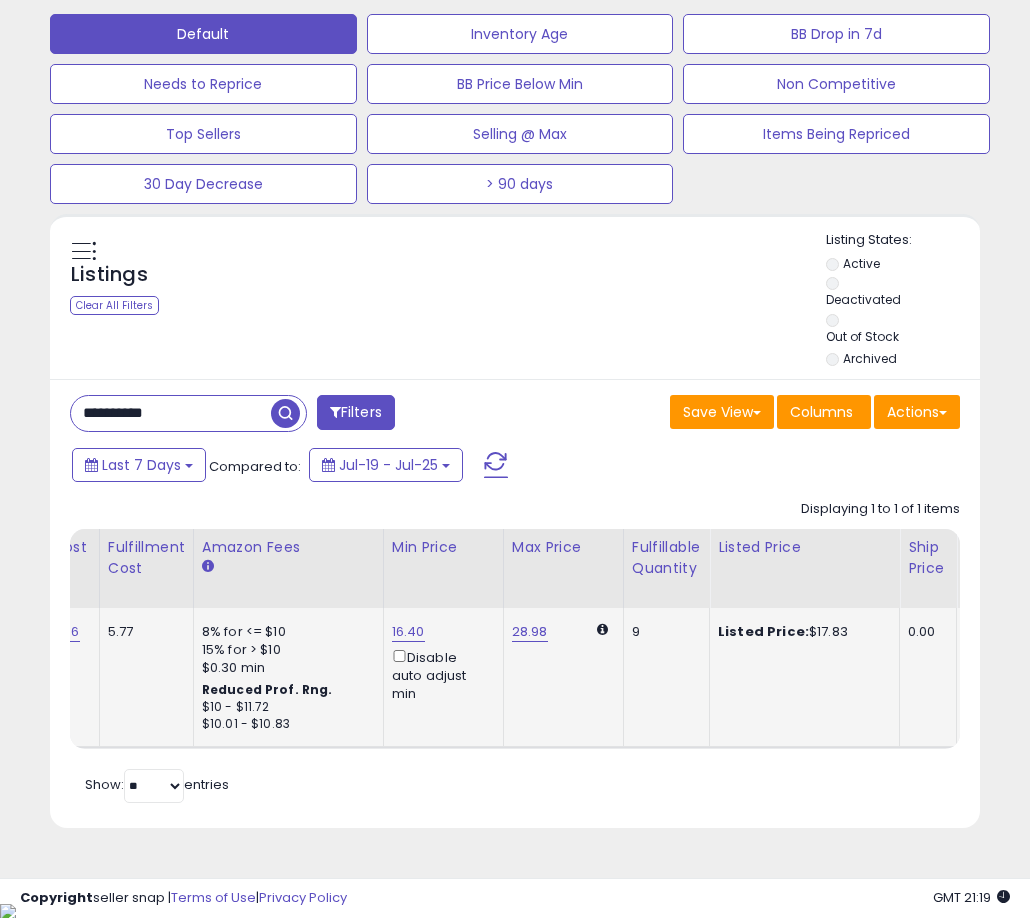 scroll, scrollTop: 0, scrollLeft: 450, axis: horizontal 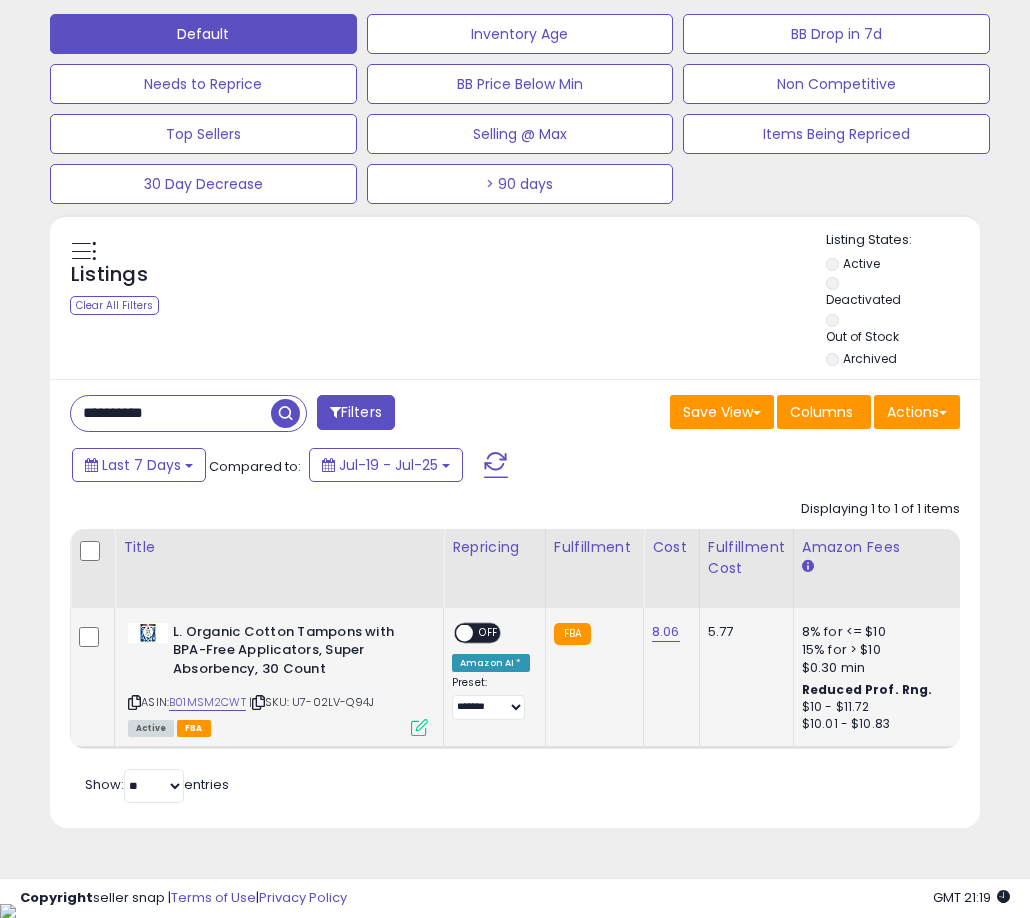 click at bounding box center (464, 632) 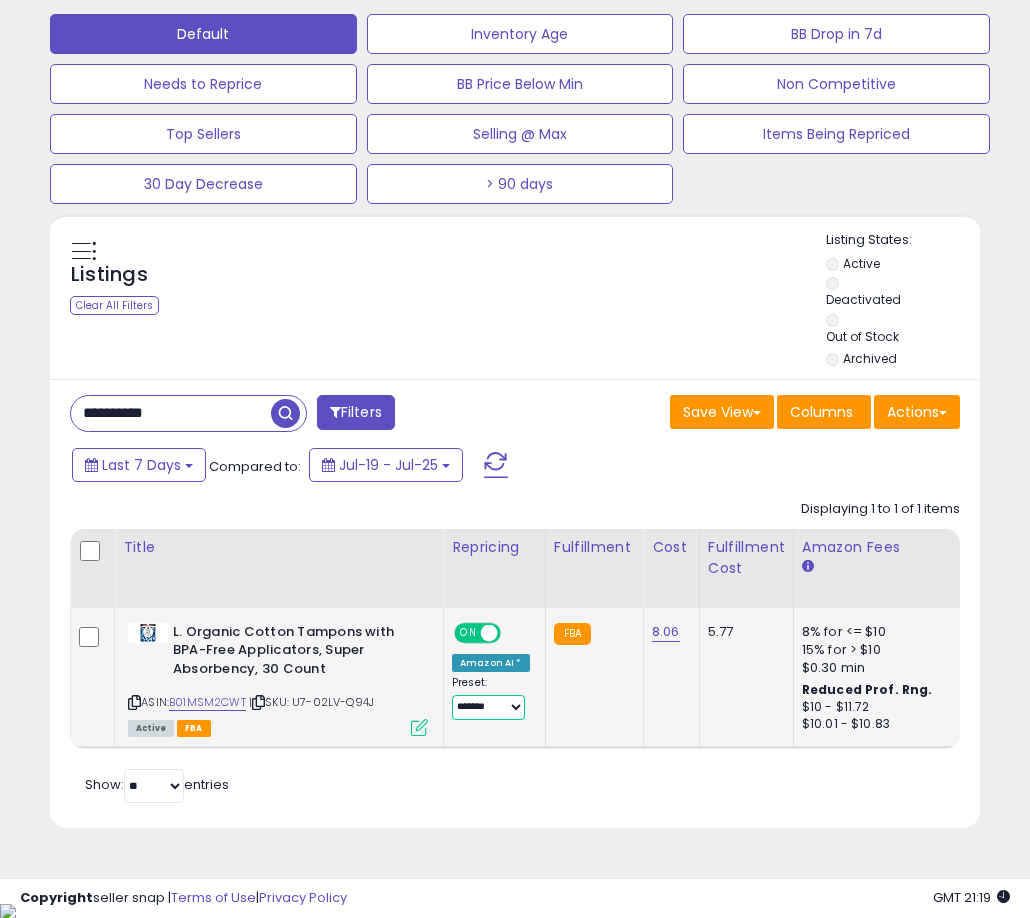 click on "**********" at bounding box center [488, 707] 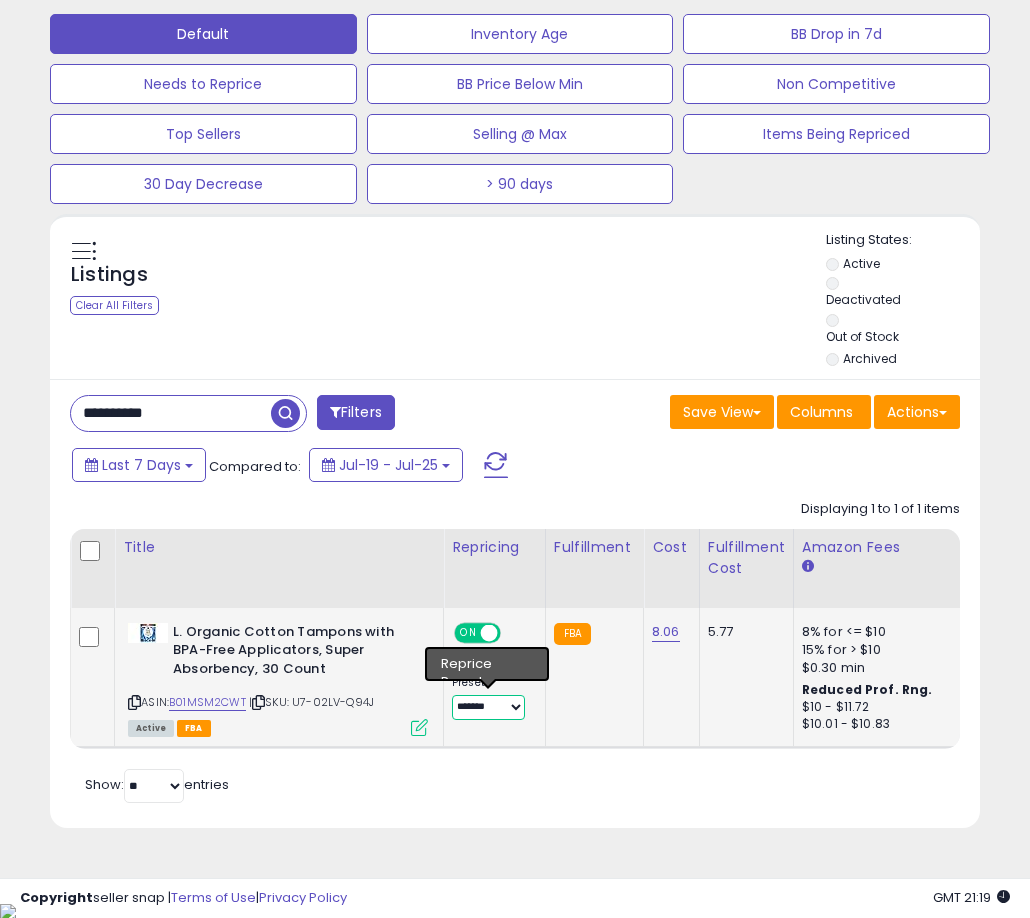 select on "****" 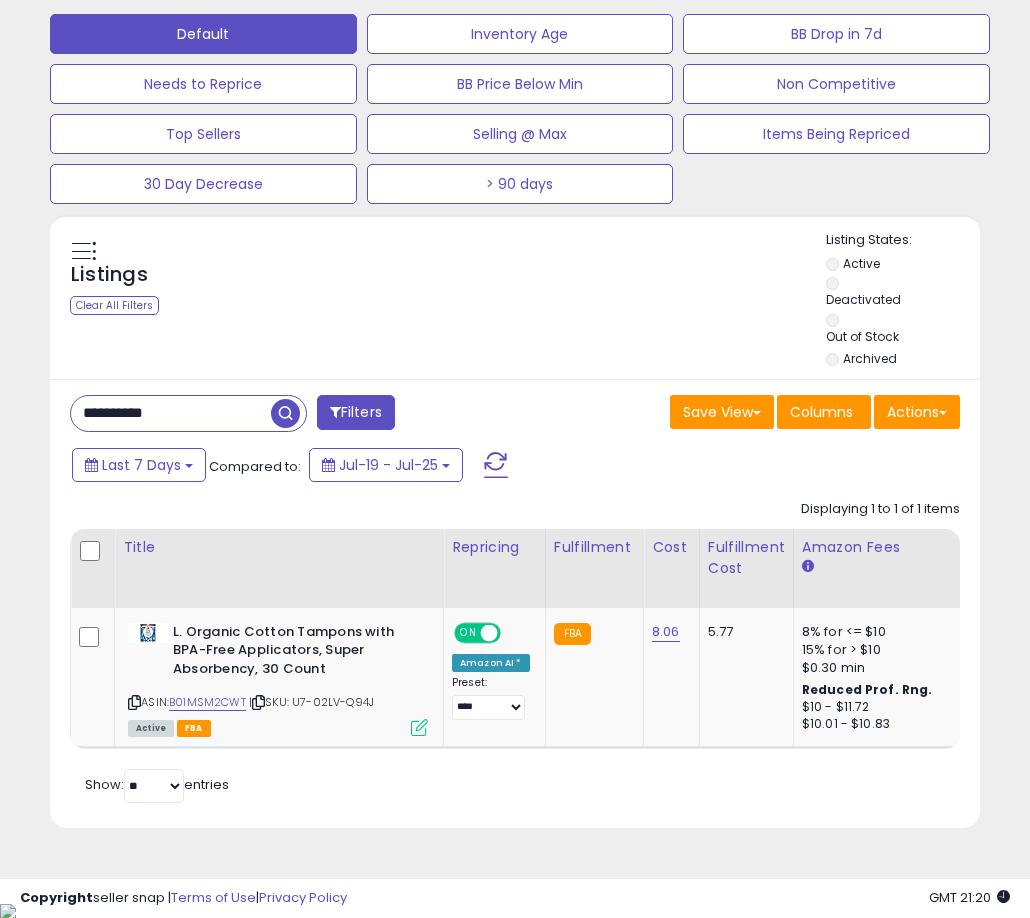 click on "**********" at bounding box center [171, 413] 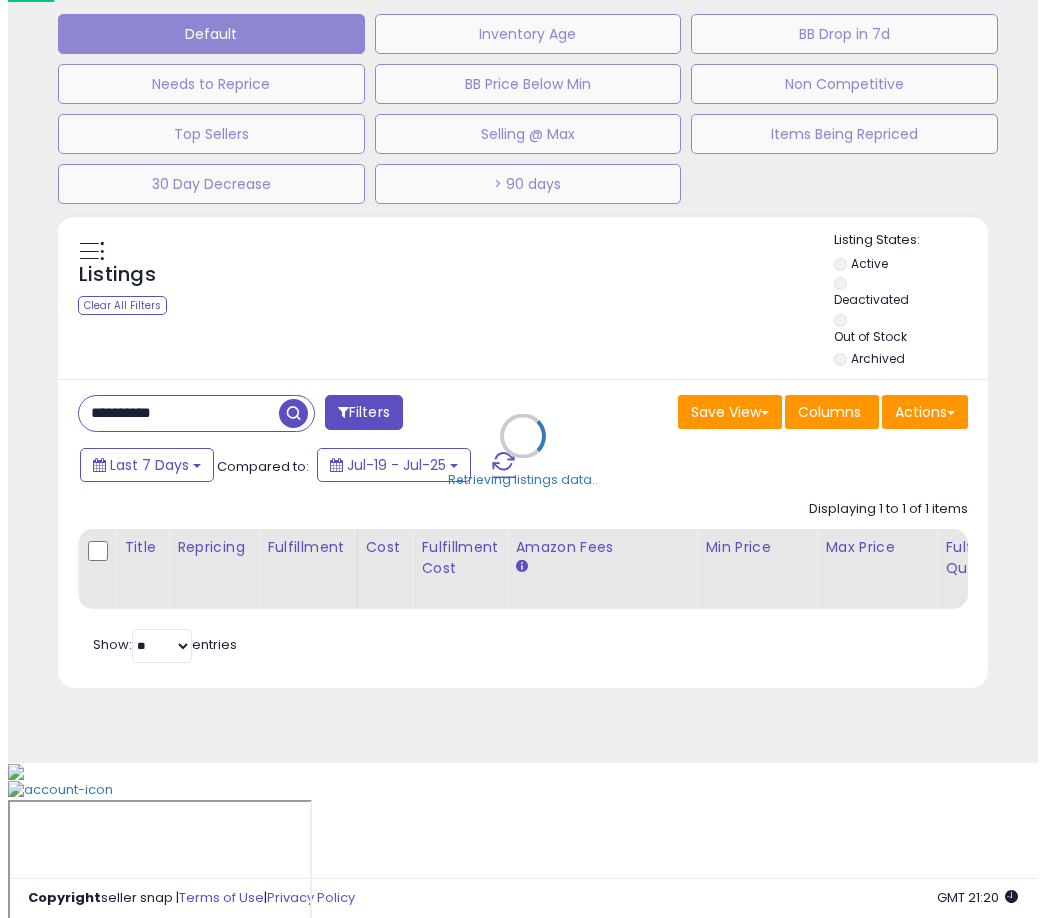 scroll, scrollTop: 504, scrollLeft: 0, axis: vertical 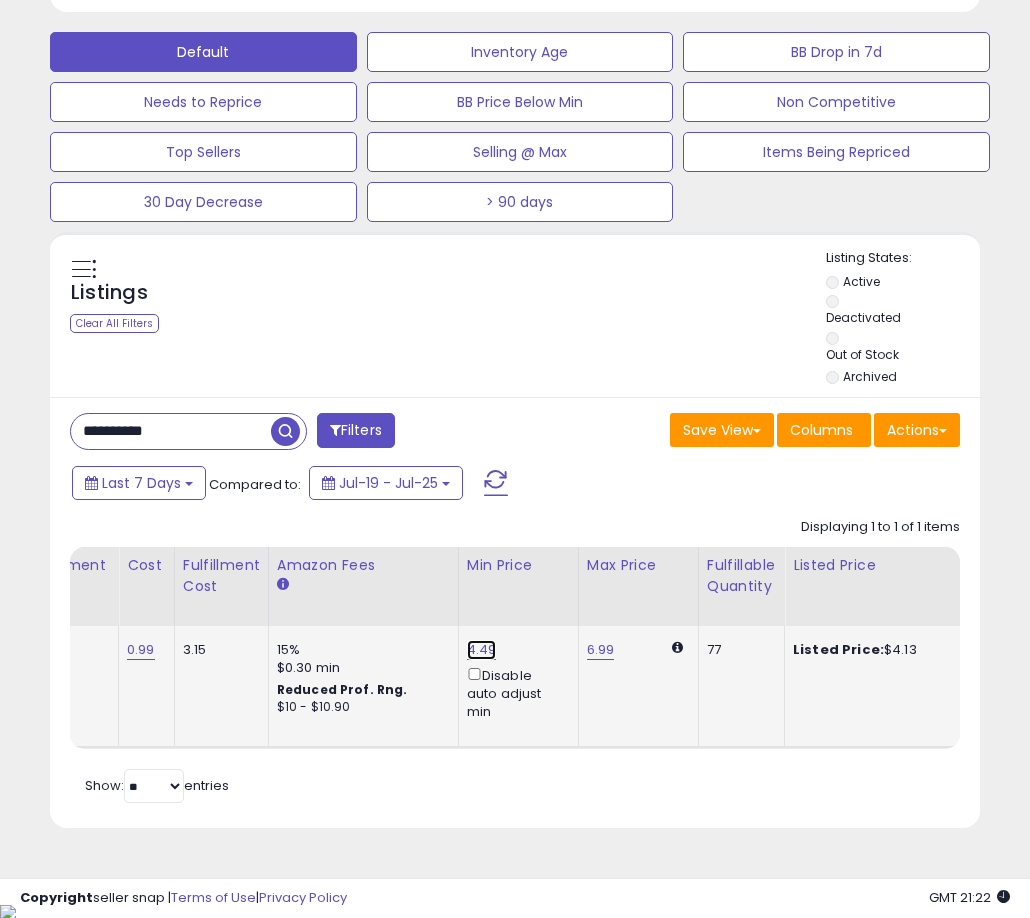 click on "4.49" at bounding box center (482, 650) 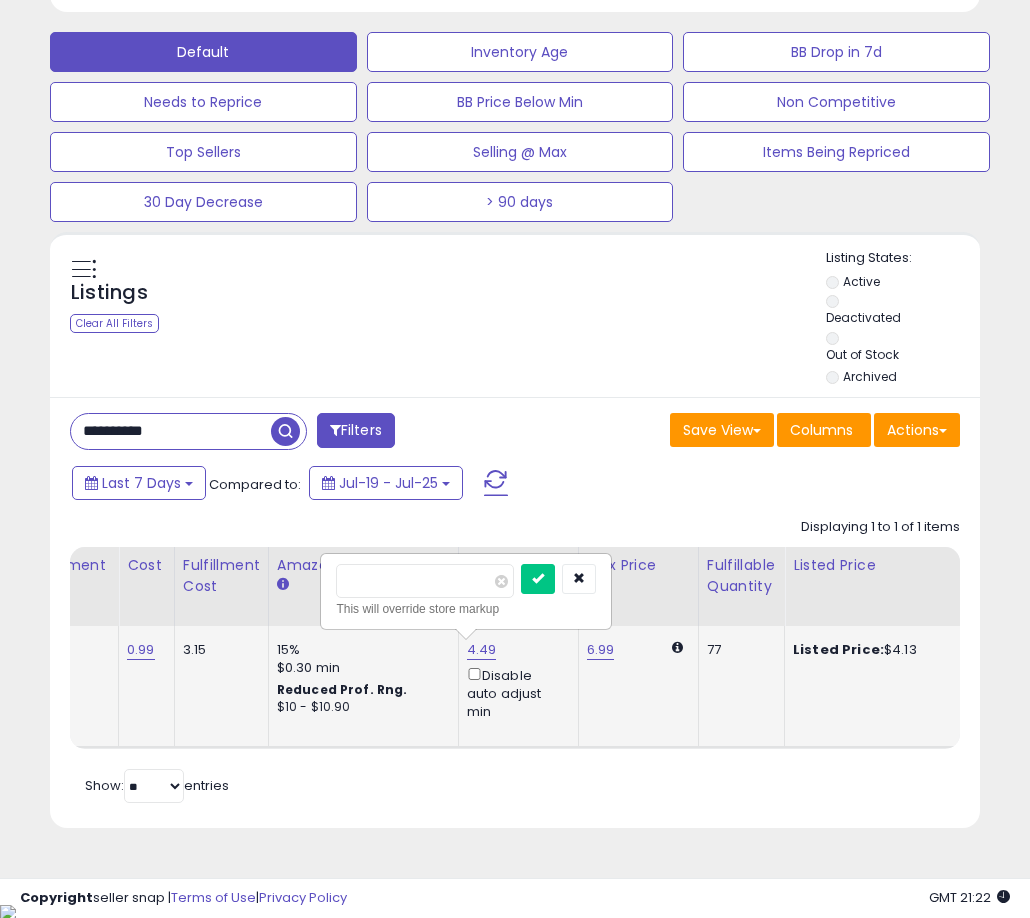 click on "****" at bounding box center [425, 581] 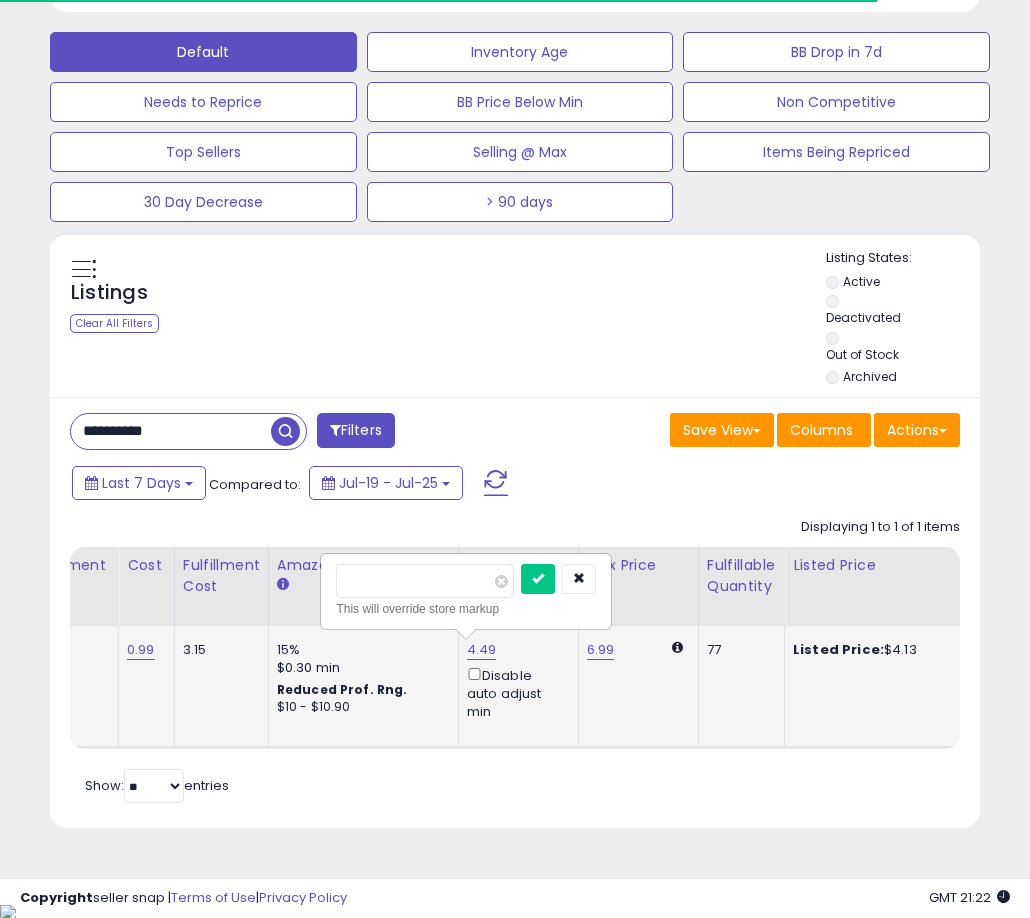 click on "****" at bounding box center (425, 581) 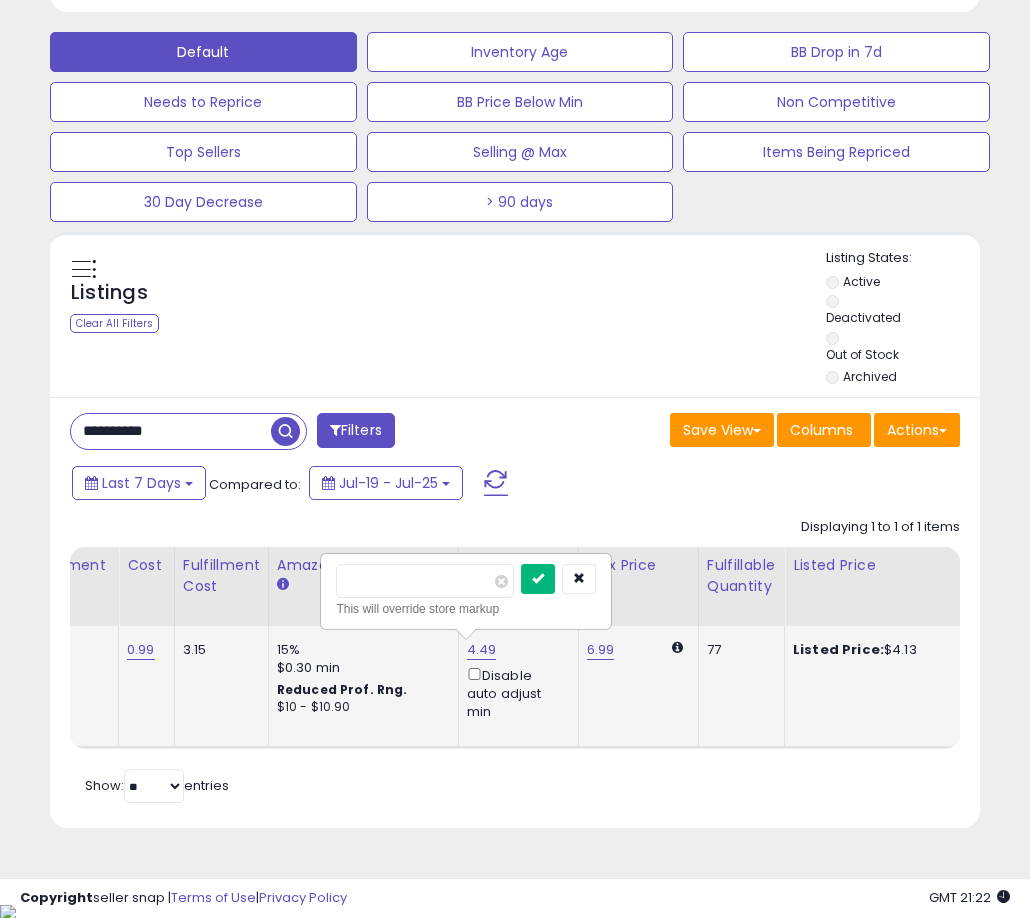 type on "****" 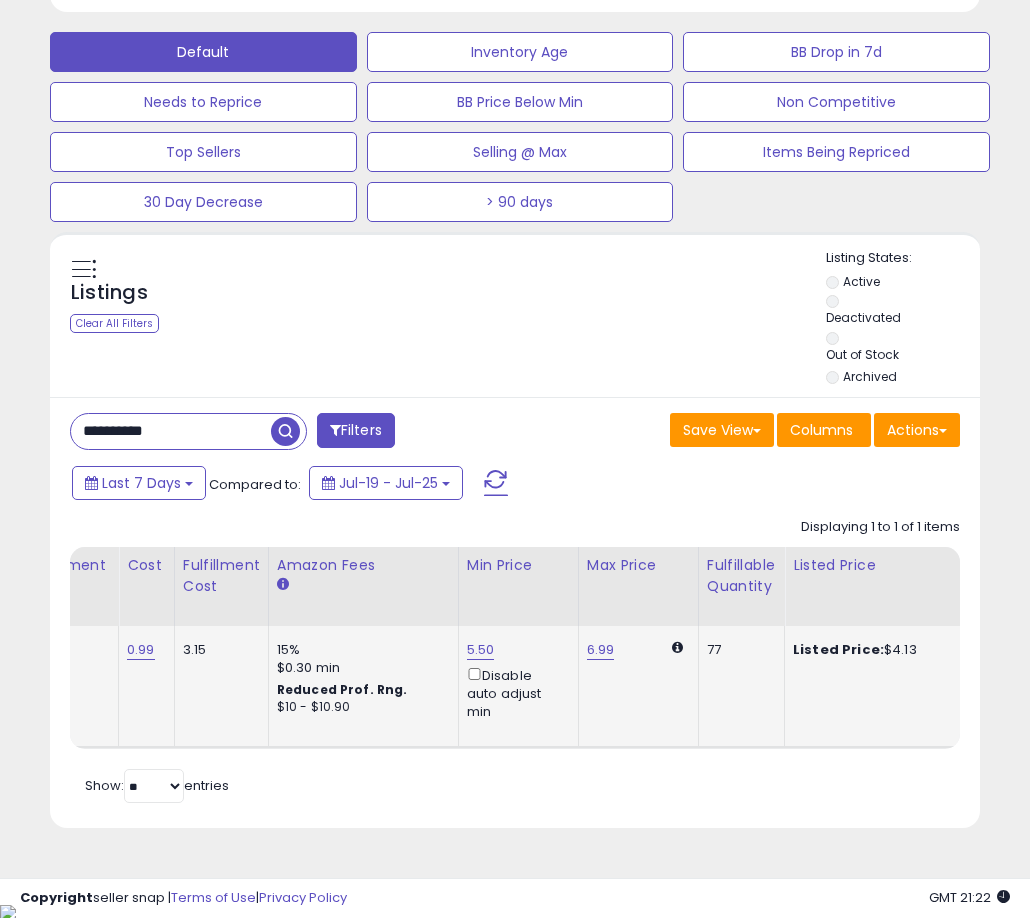 scroll, scrollTop: 0, scrollLeft: 485, axis: horizontal 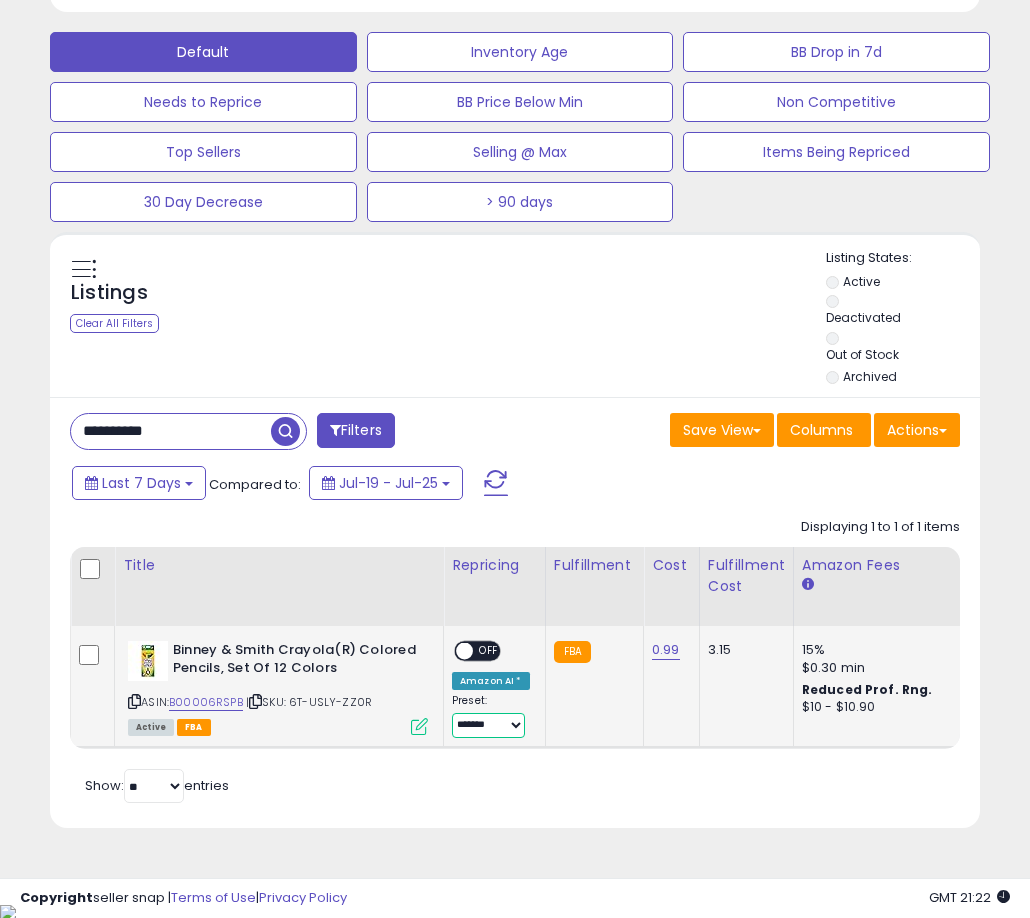 click on "**********" at bounding box center [488, 725] 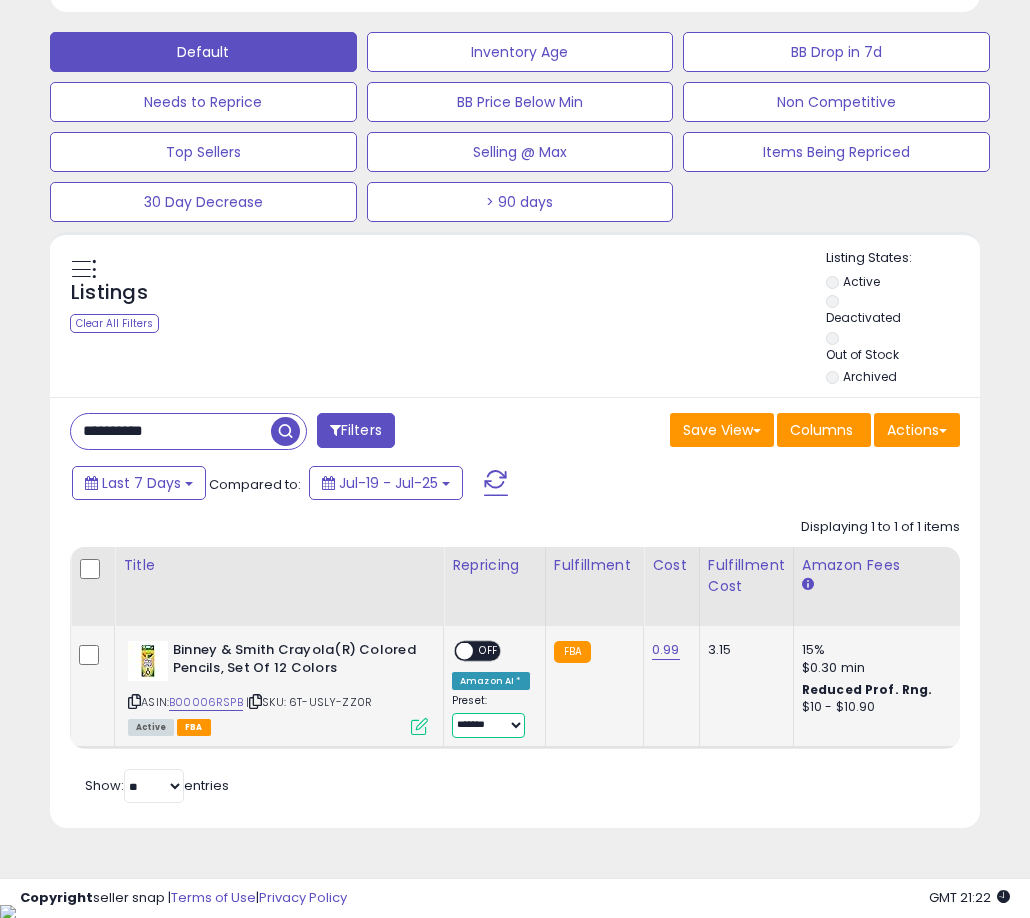 select on "****" 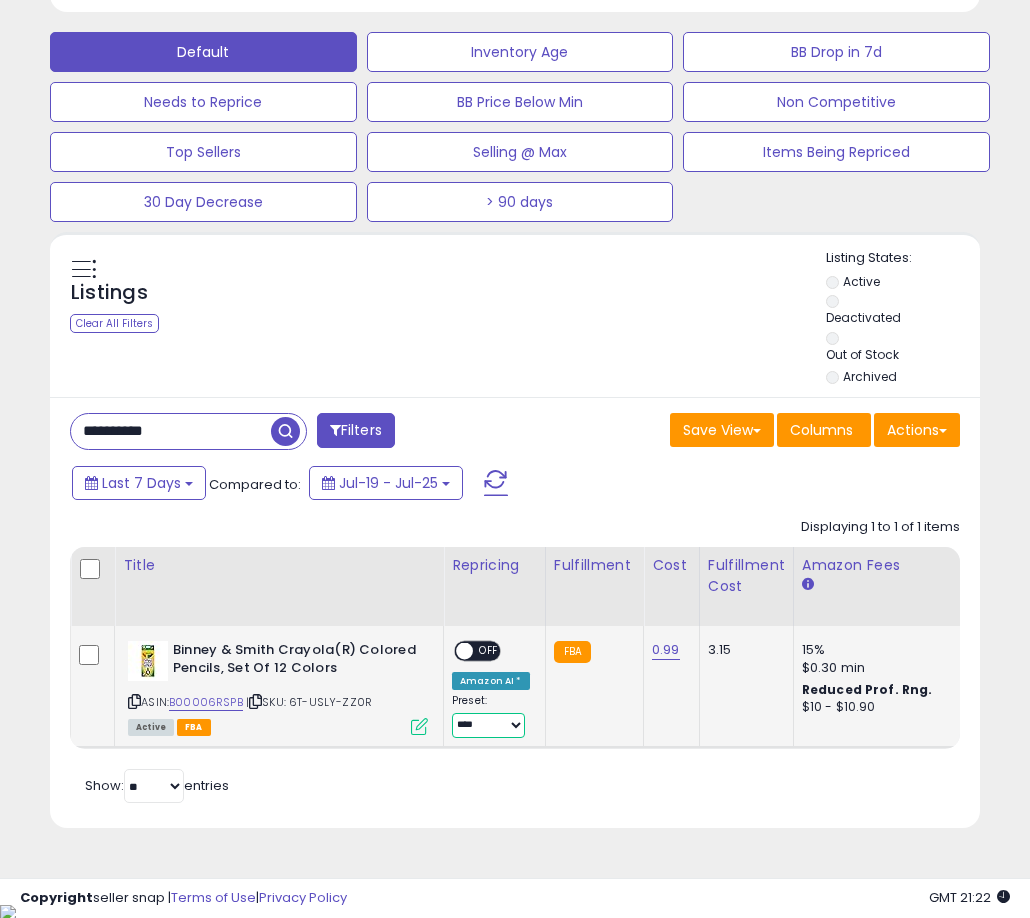 click at bounding box center (464, 650) 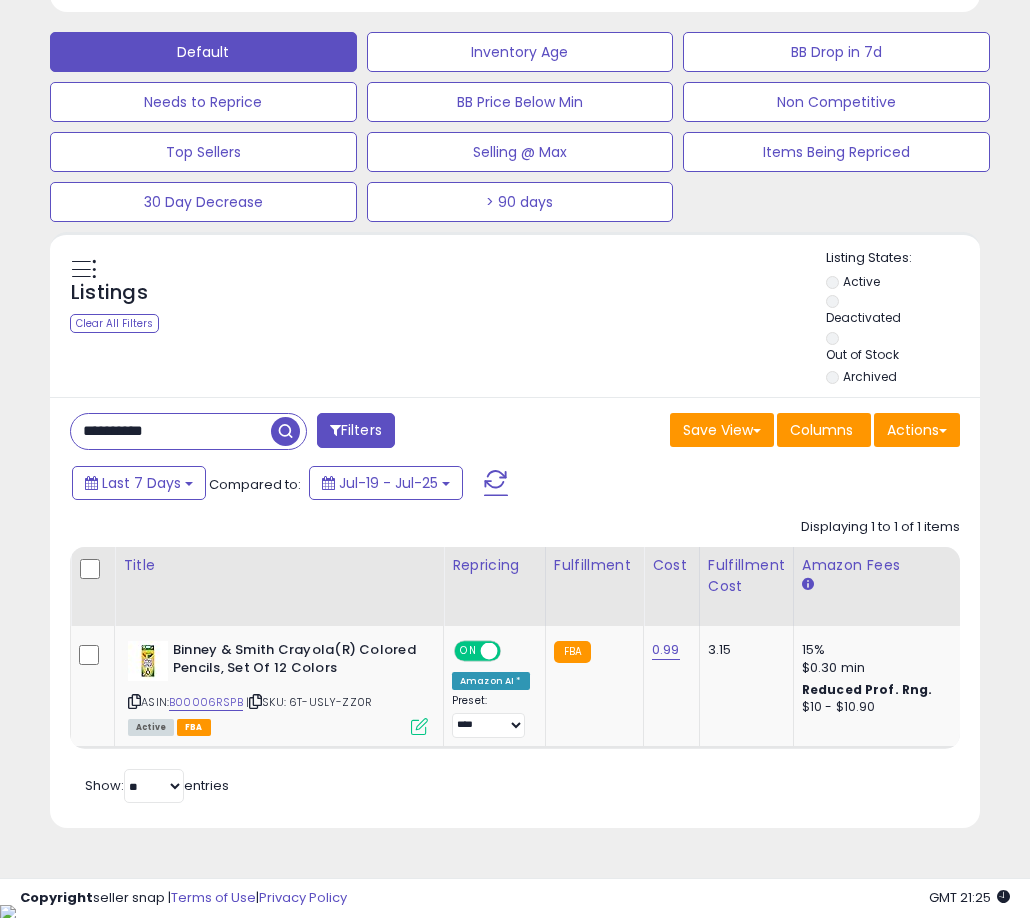 click on "**********" at bounding box center (171, 431) 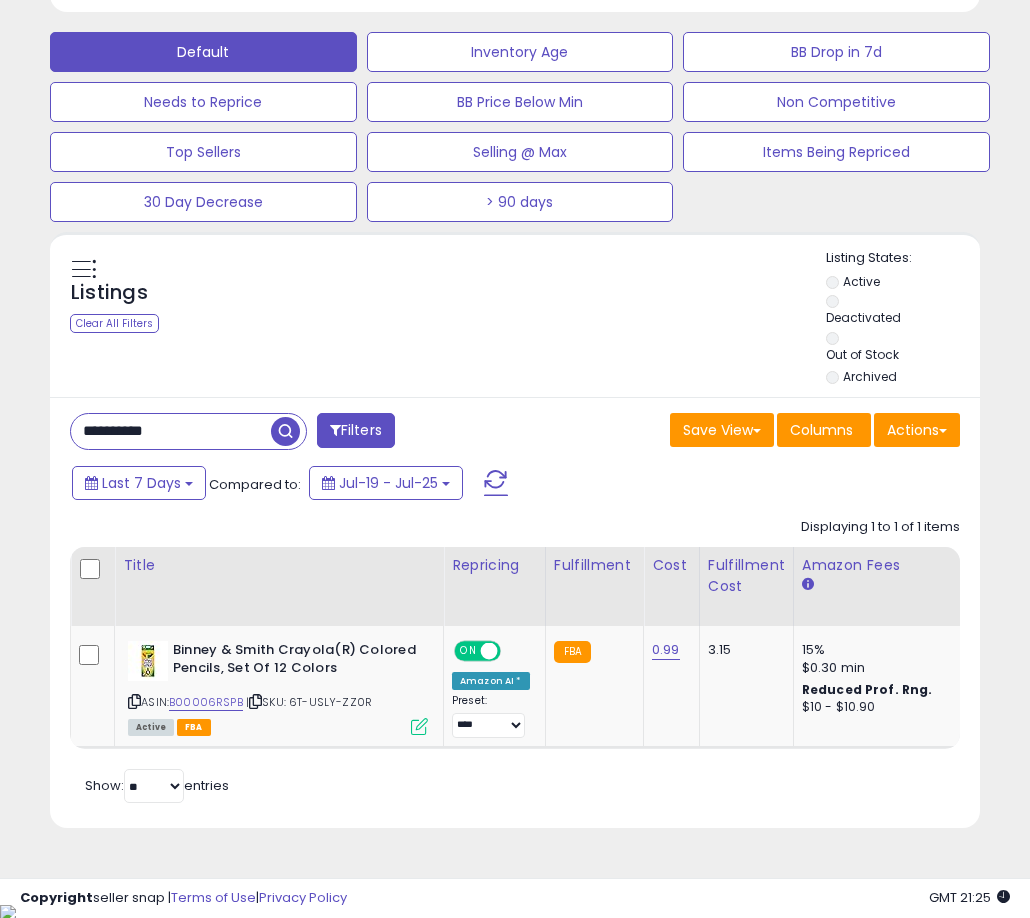 paste 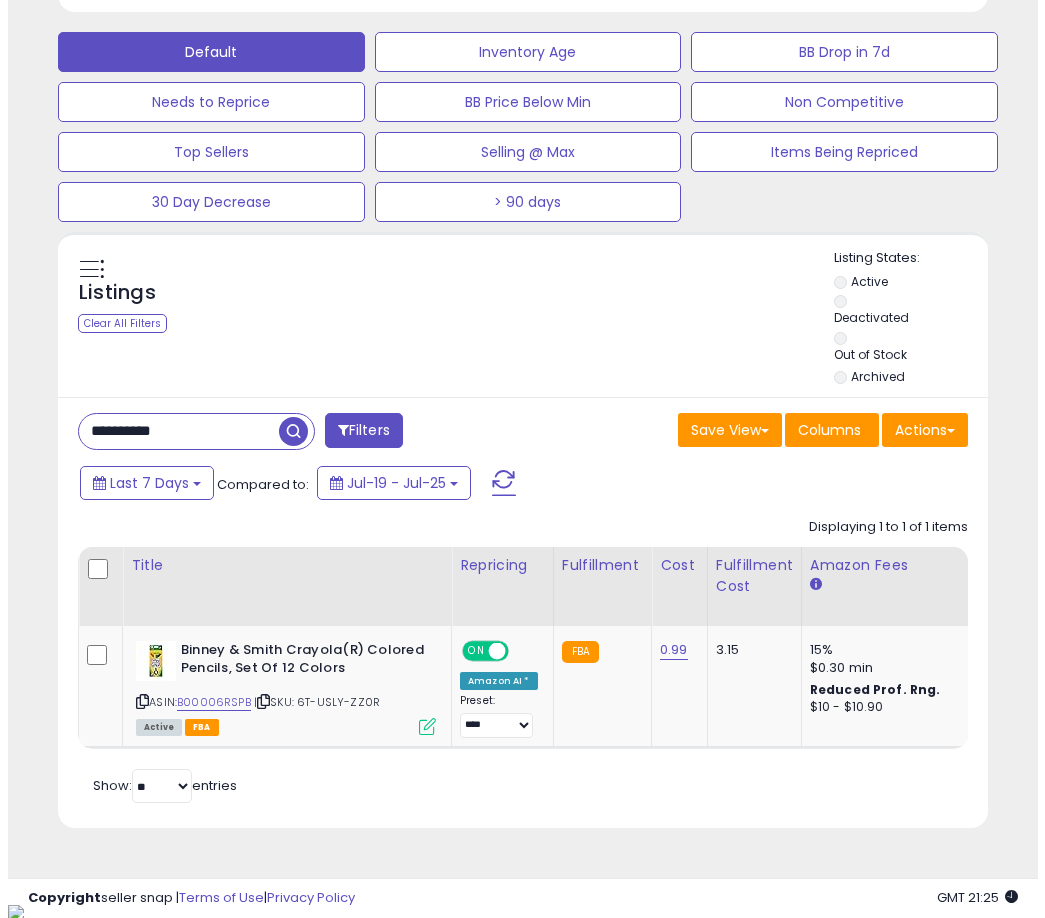 scroll, scrollTop: 504, scrollLeft: 0, axis: vertical 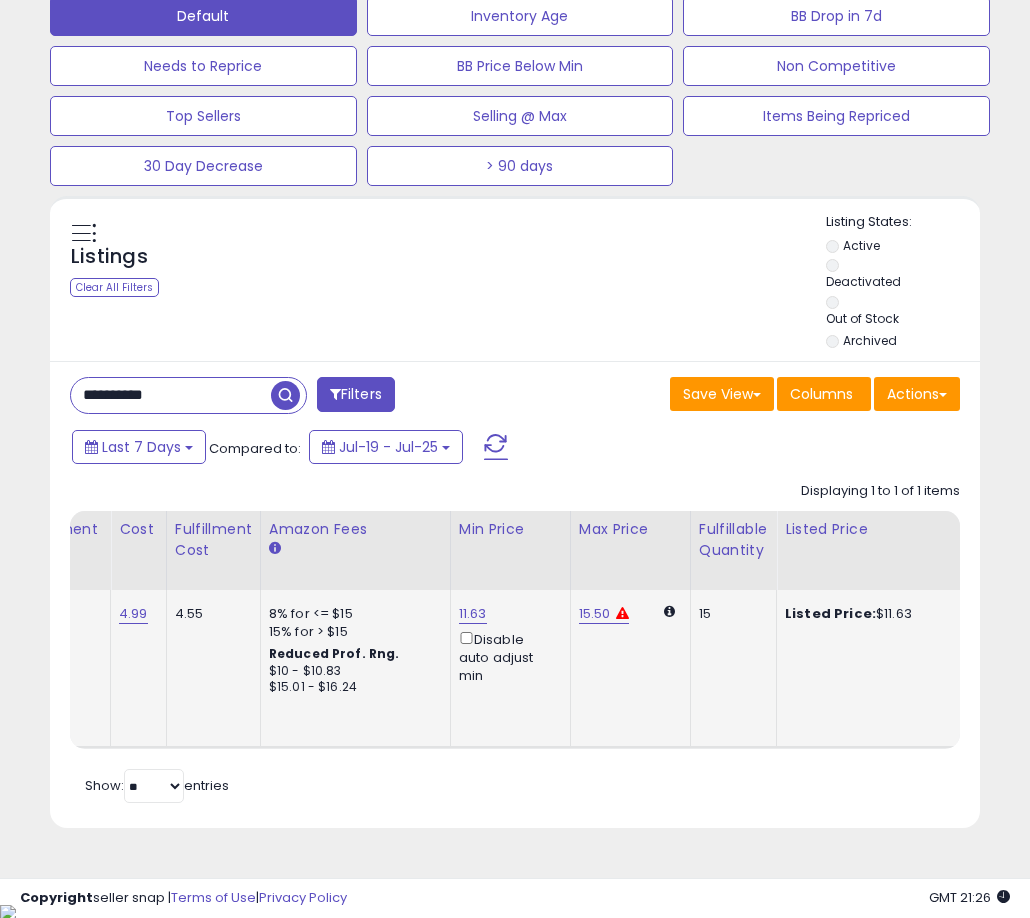 click on "15.50" at bounding box center (595, 614) 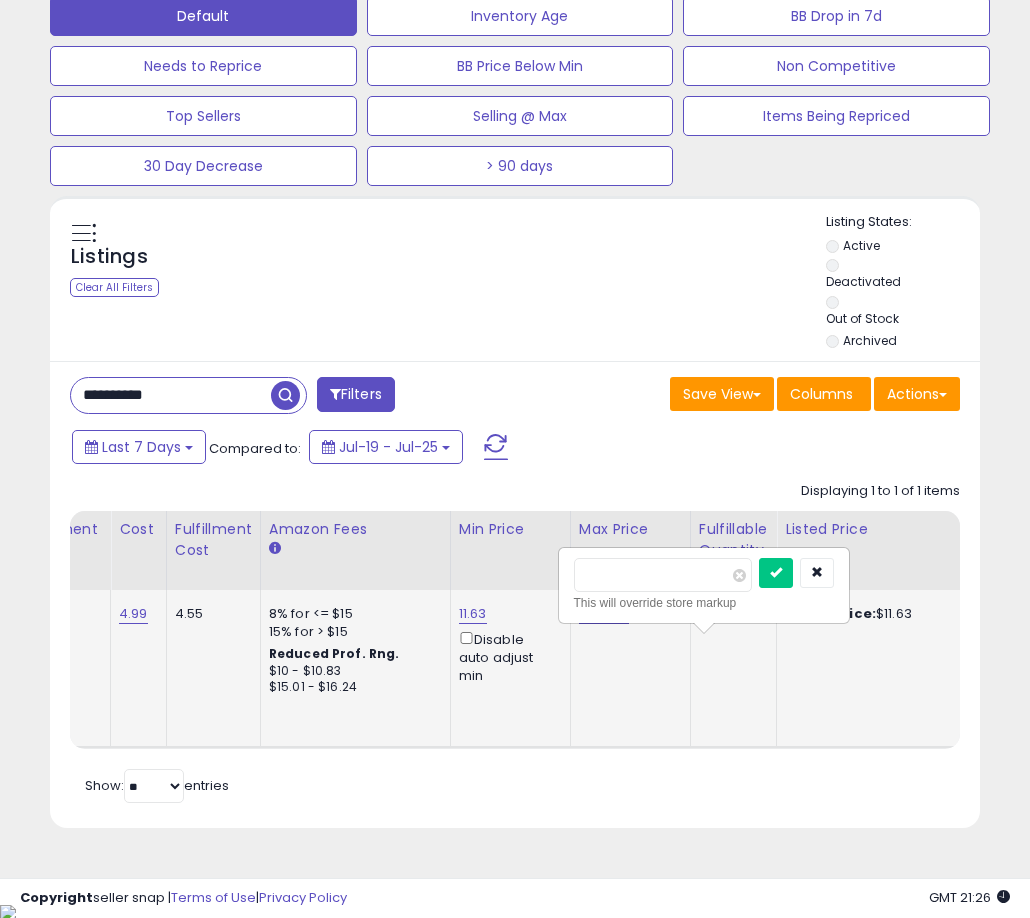 click on "***** This will override store markup" at bounding box center [704, 585] 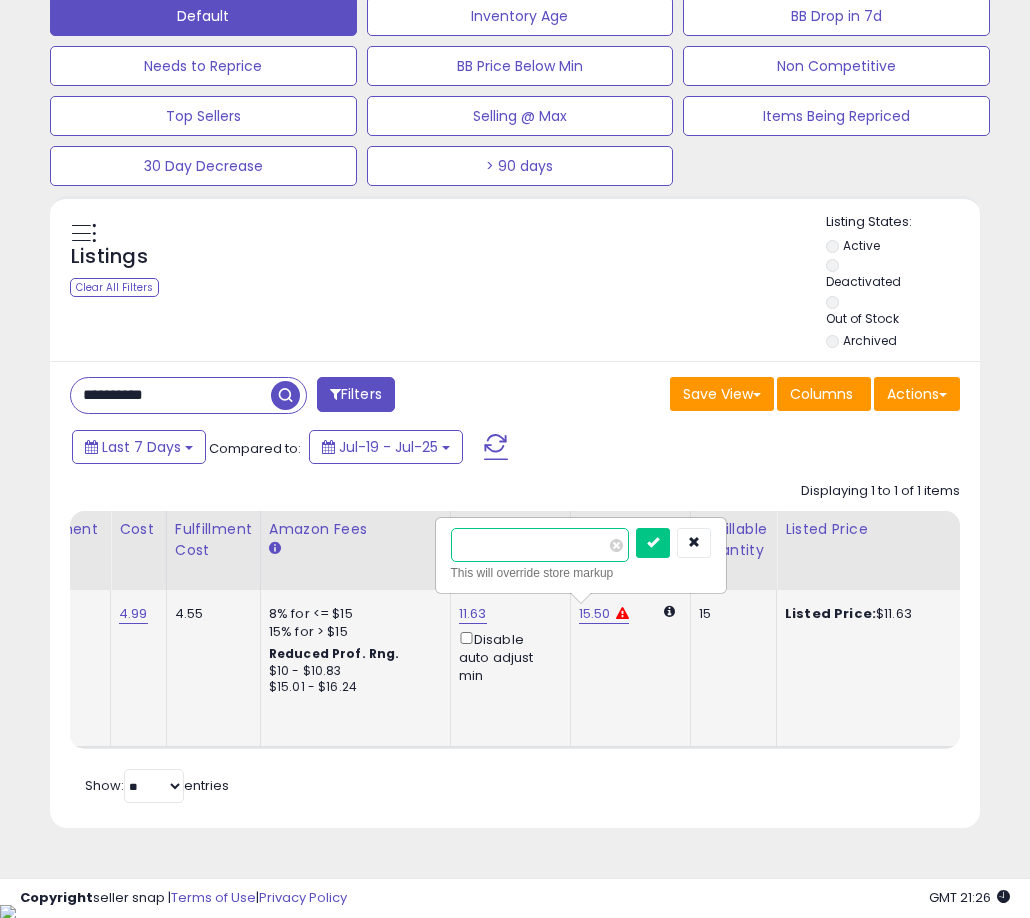 click on "*****" at bounding box center (540, 545) 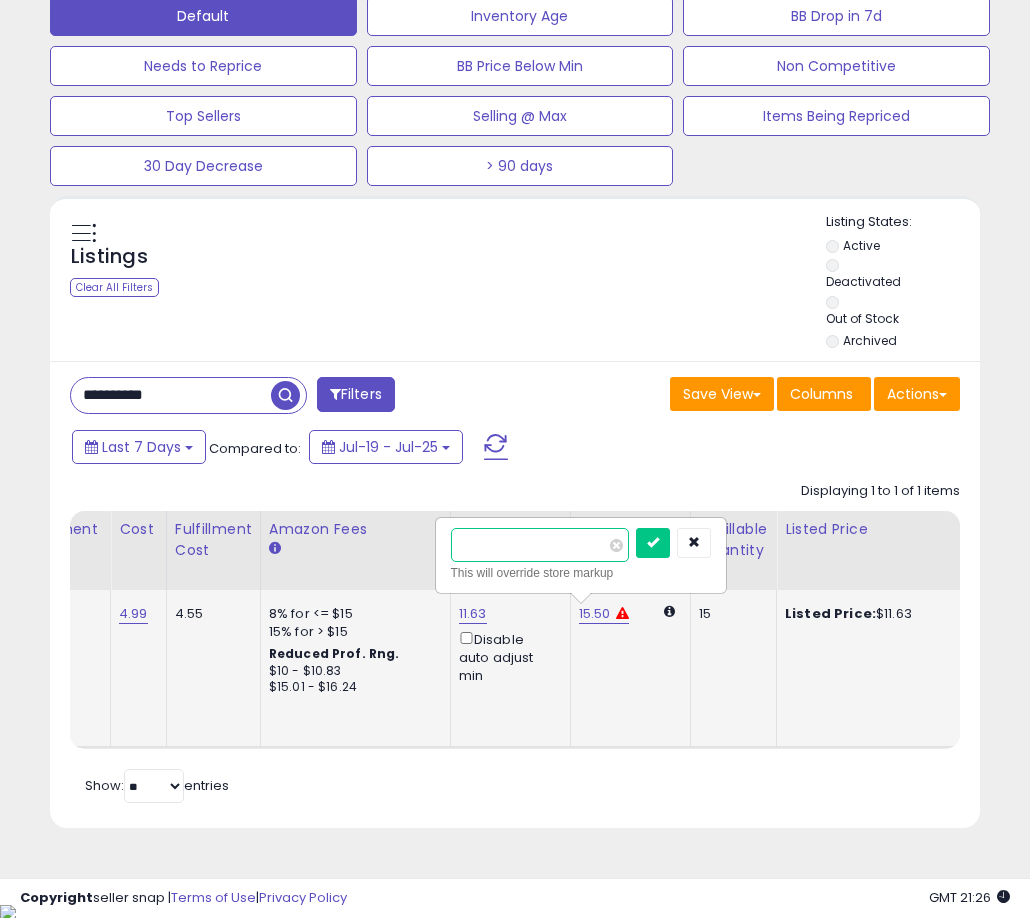 type on "*" 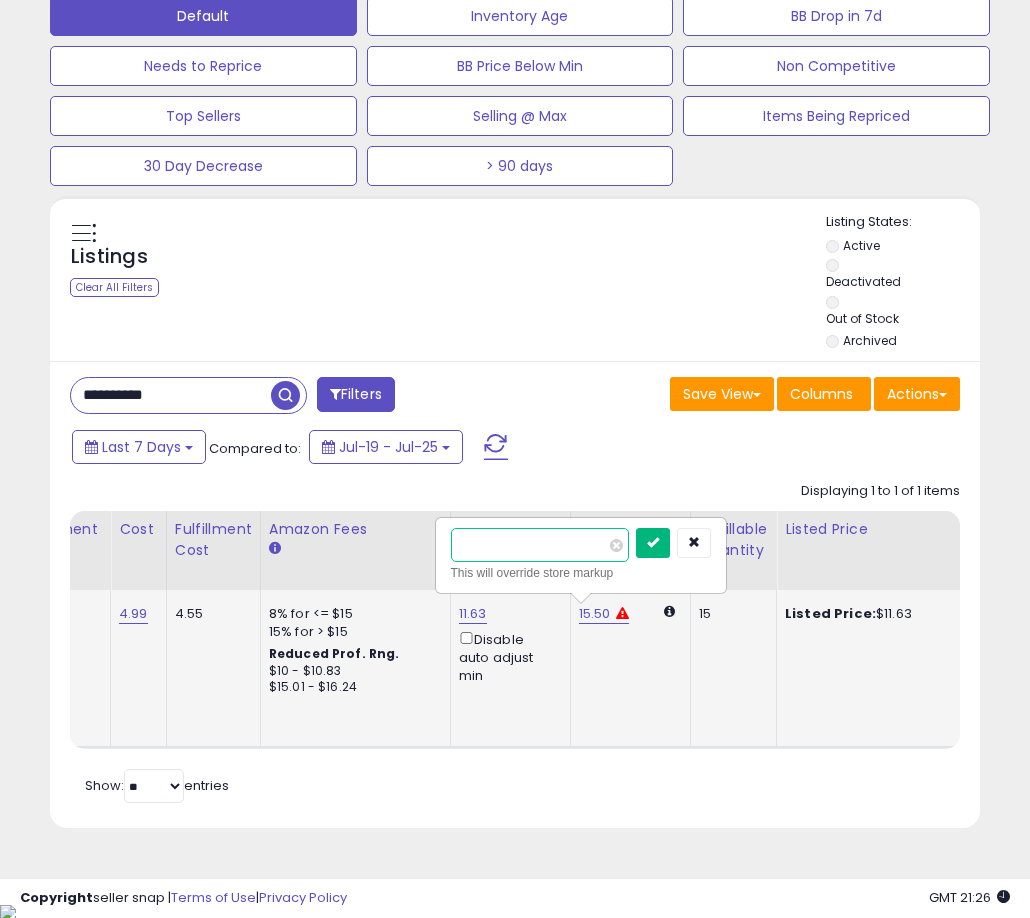 type on "*****" 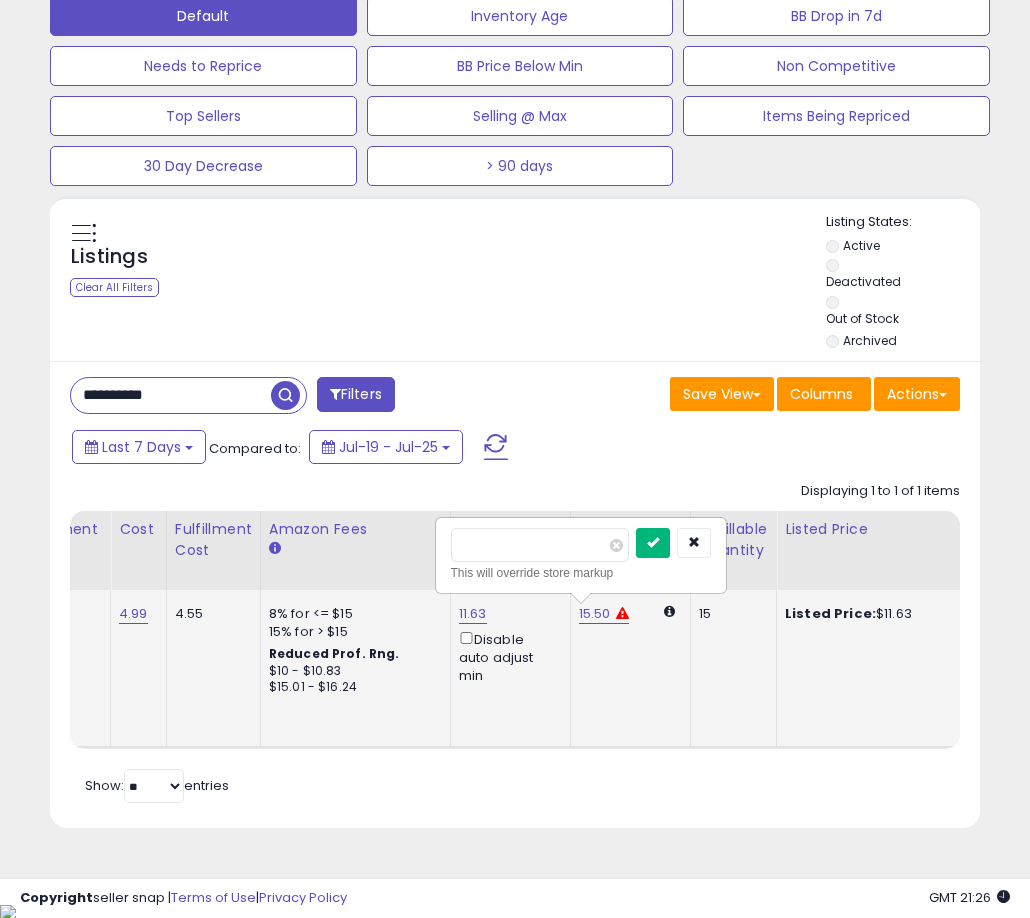 click at bounding box center [653, 543] 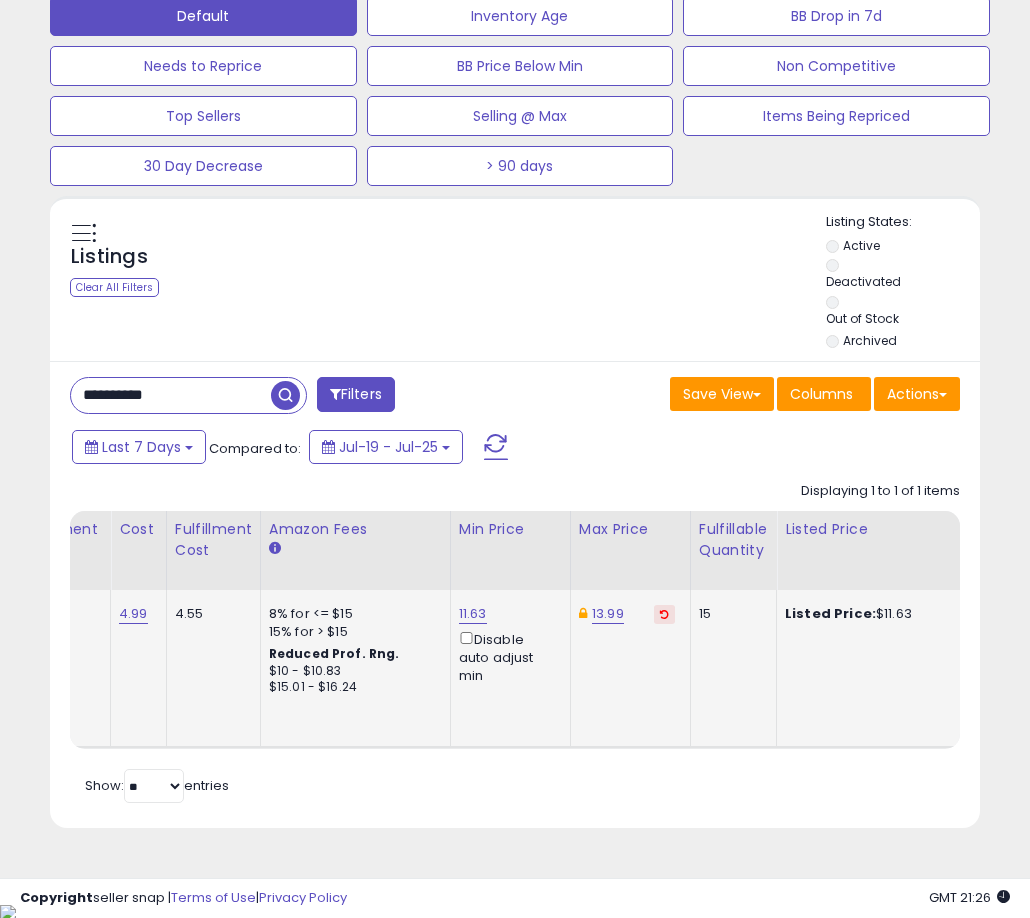 scroll, scrollTop: 0, scrollLeft: 482, axis: horizontal 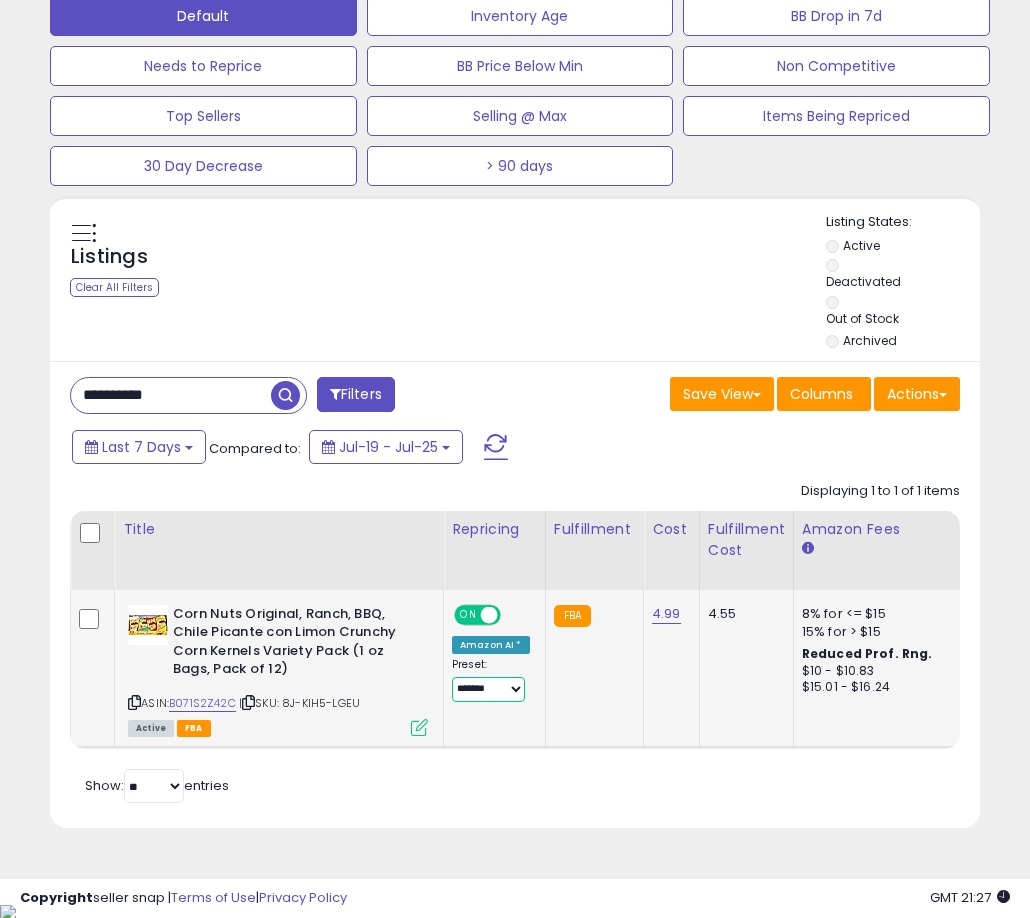 click on "**********" at bounding box center [488, 689] 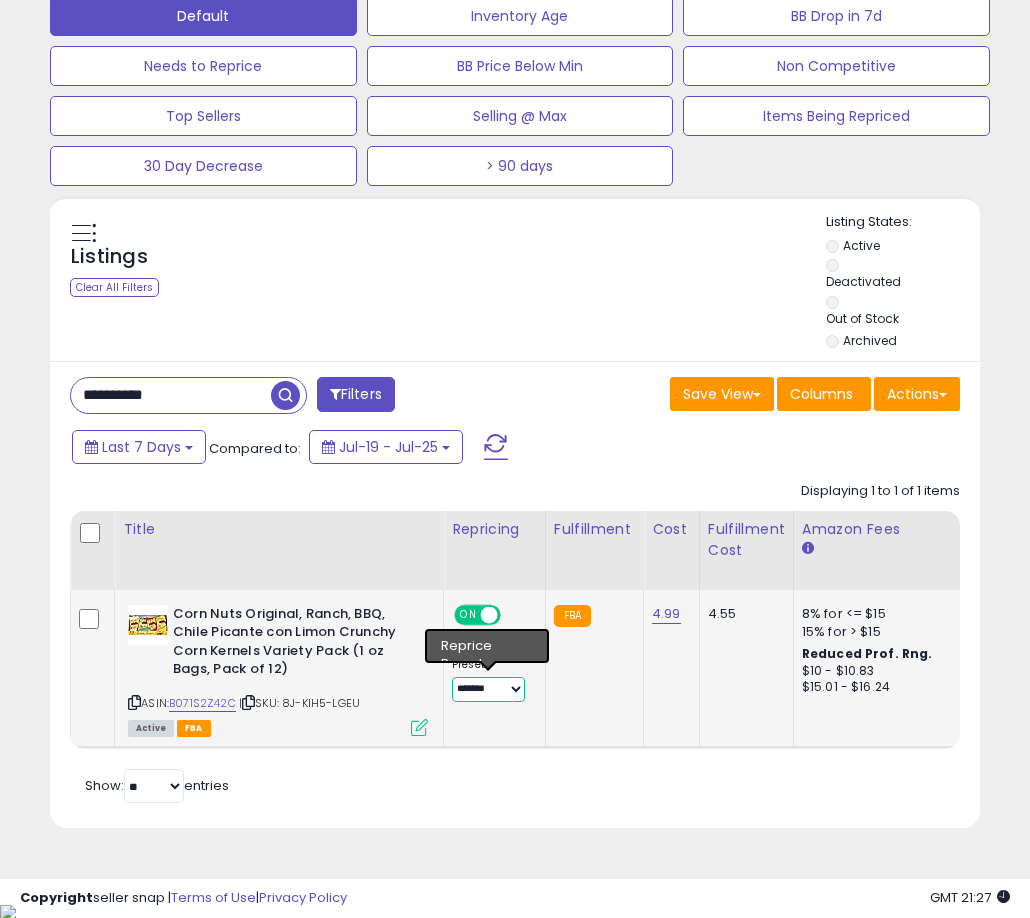 select on "**********" 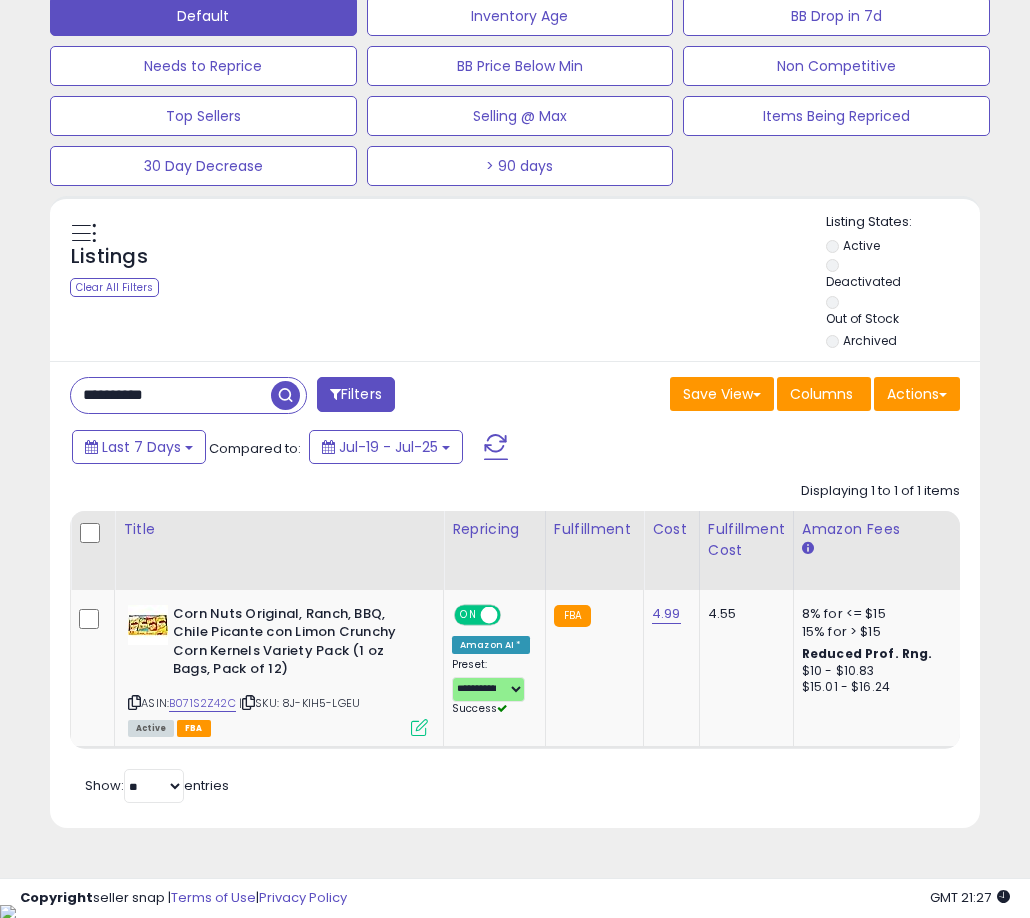 click on "Retrieving listings data..
Displaying 1 to 1 of 1 items
Title
Repricing" at bounding box center [515, 640] 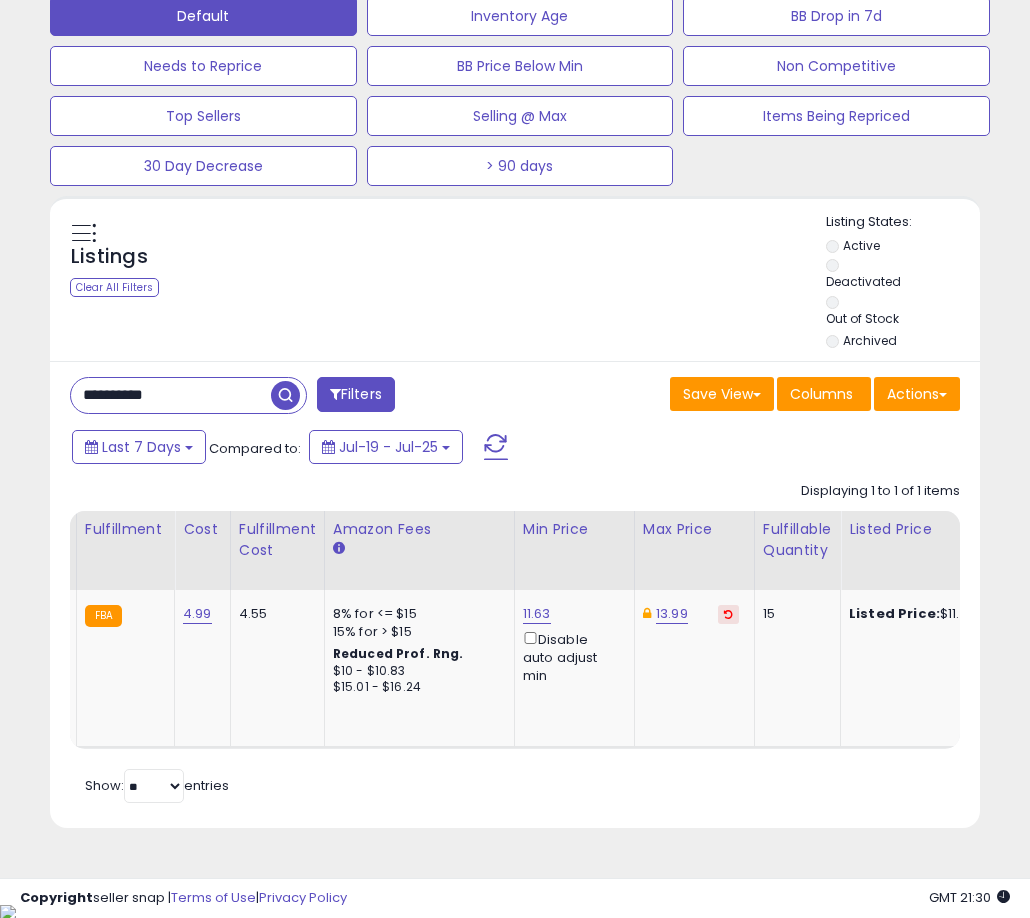 scroll, scrollTop: 0, scrollLeft: 0, axis: both 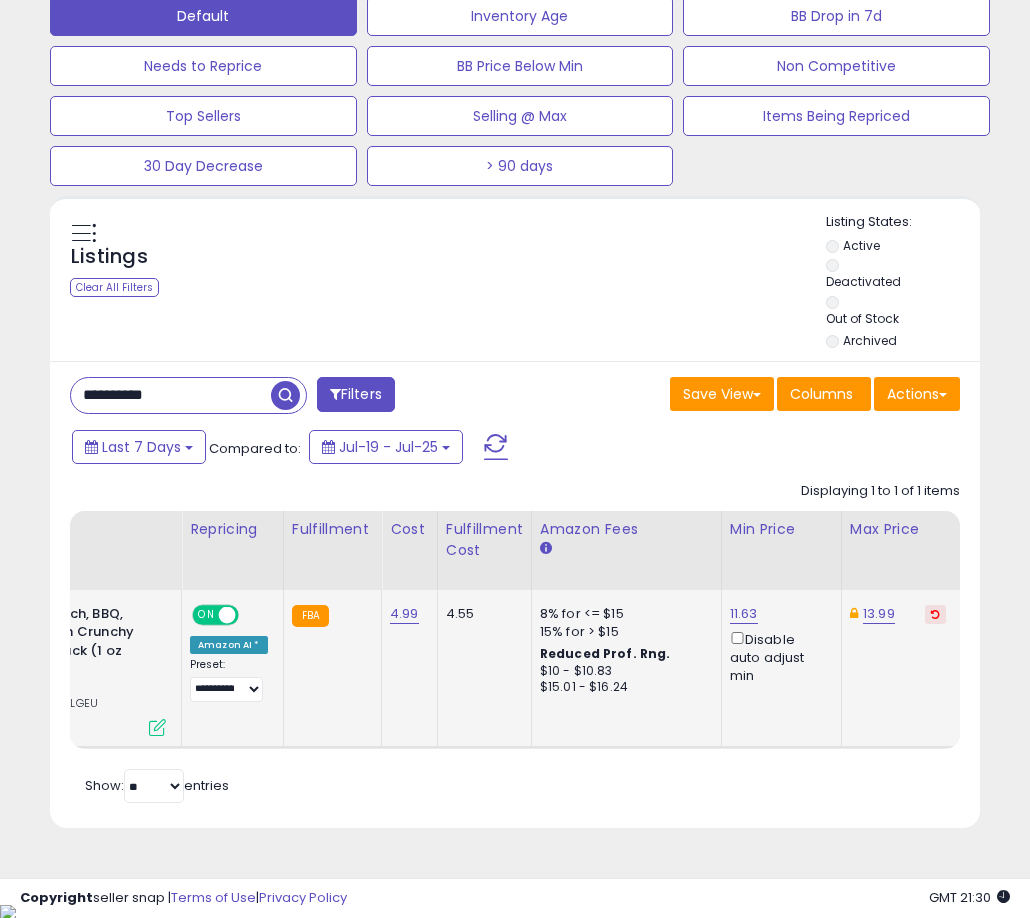 click on "11.63" at bounding box center [744, 614] 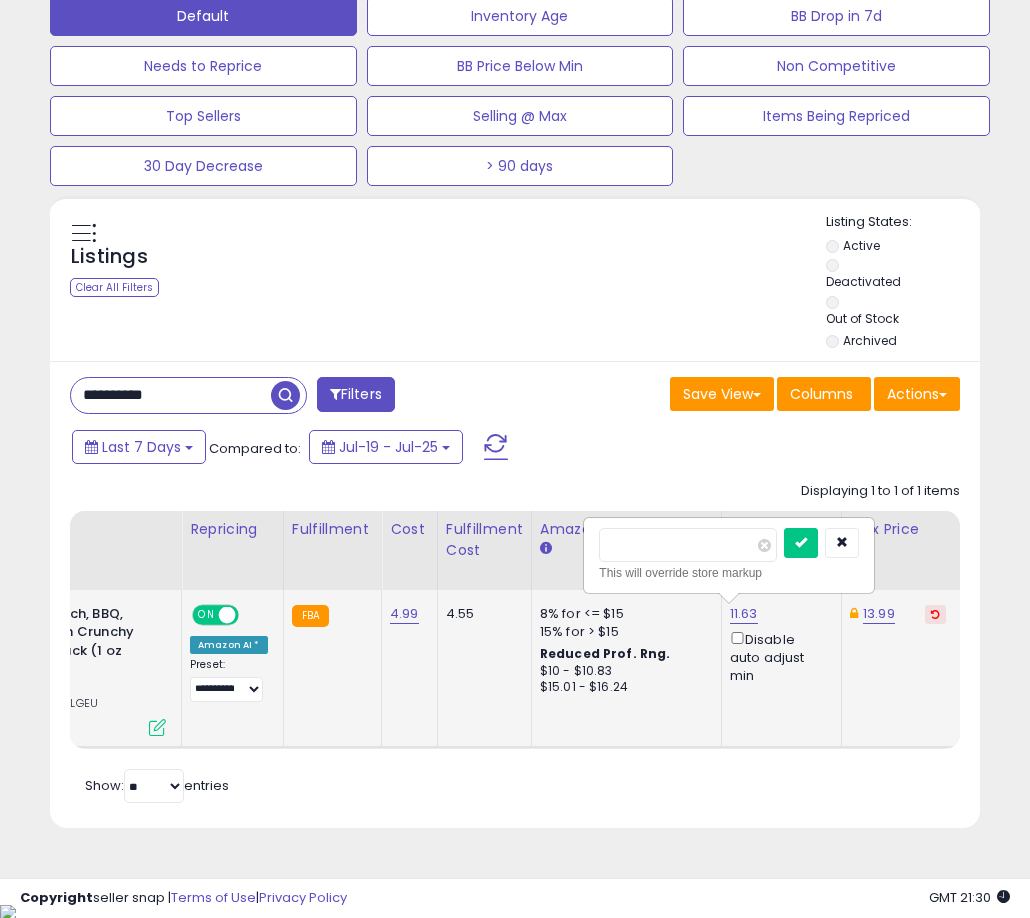 click on "*****" at bounding box center [688, 545] 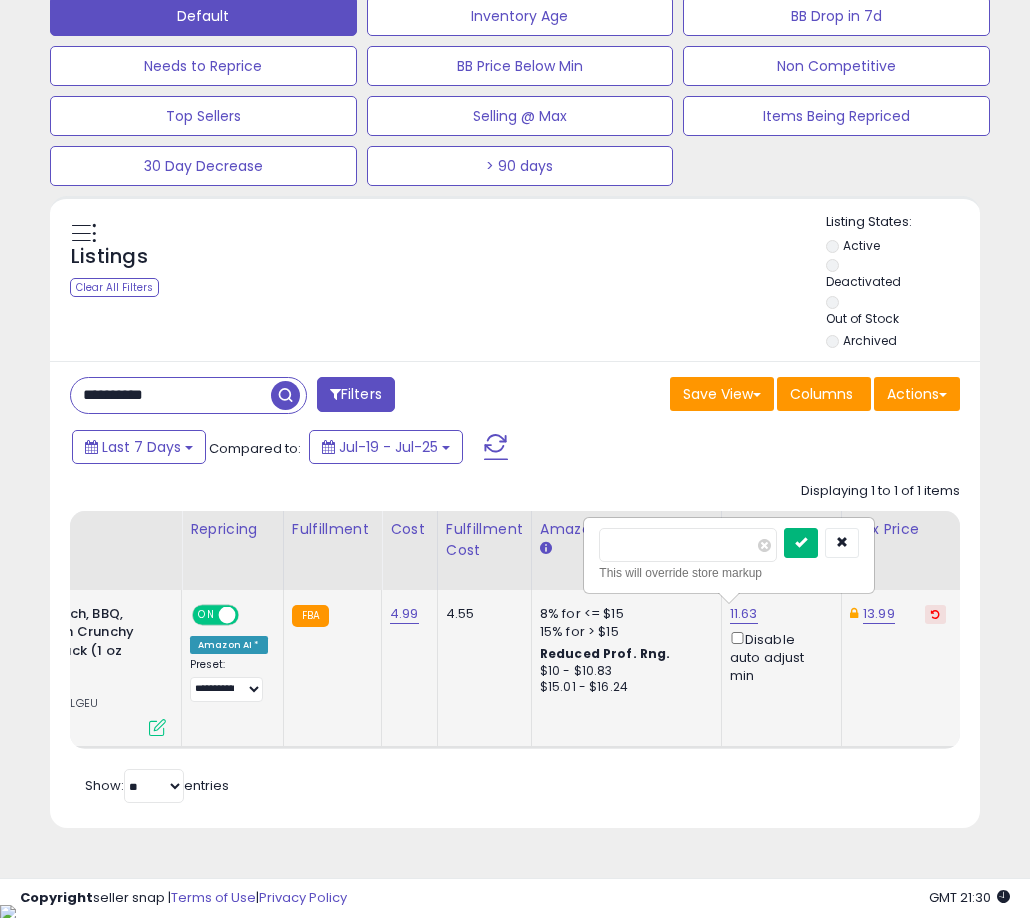 type on "*****" 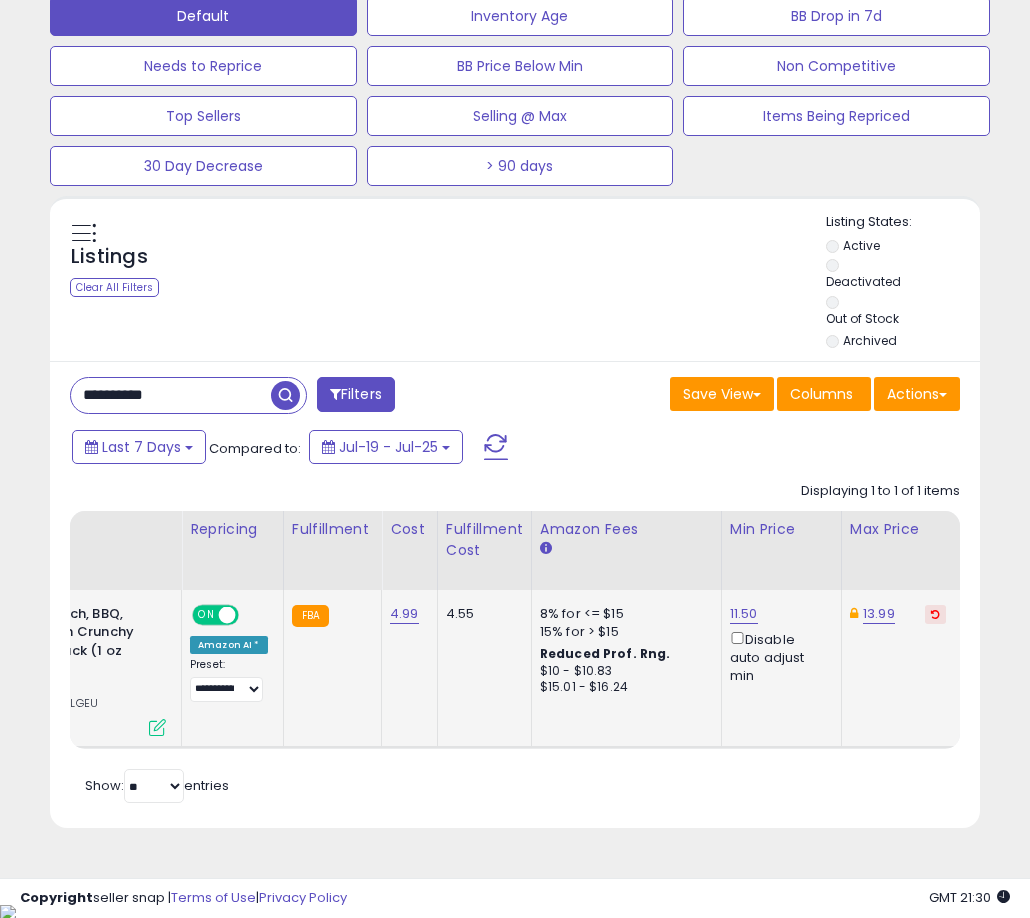 scroll, scrollTop: 0, scrollLeft: 388, axis: horizontal 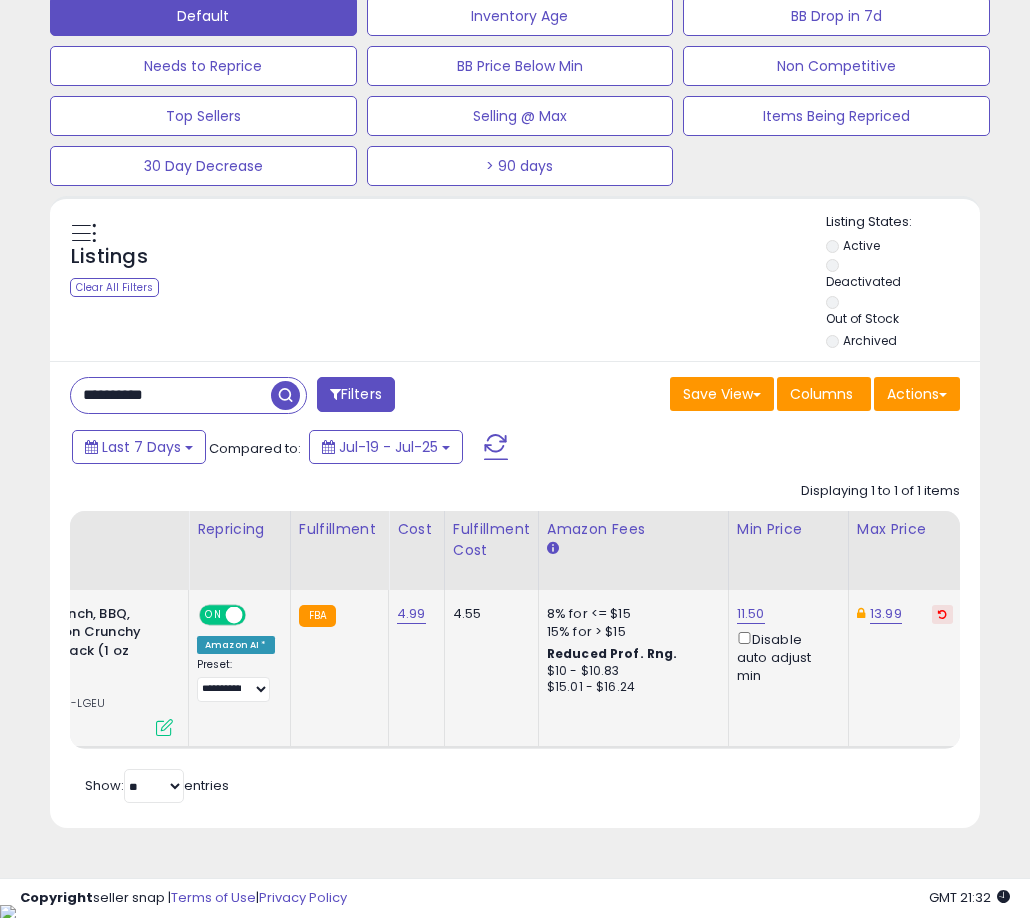 click on "**********" at bounding box center [171, 395] 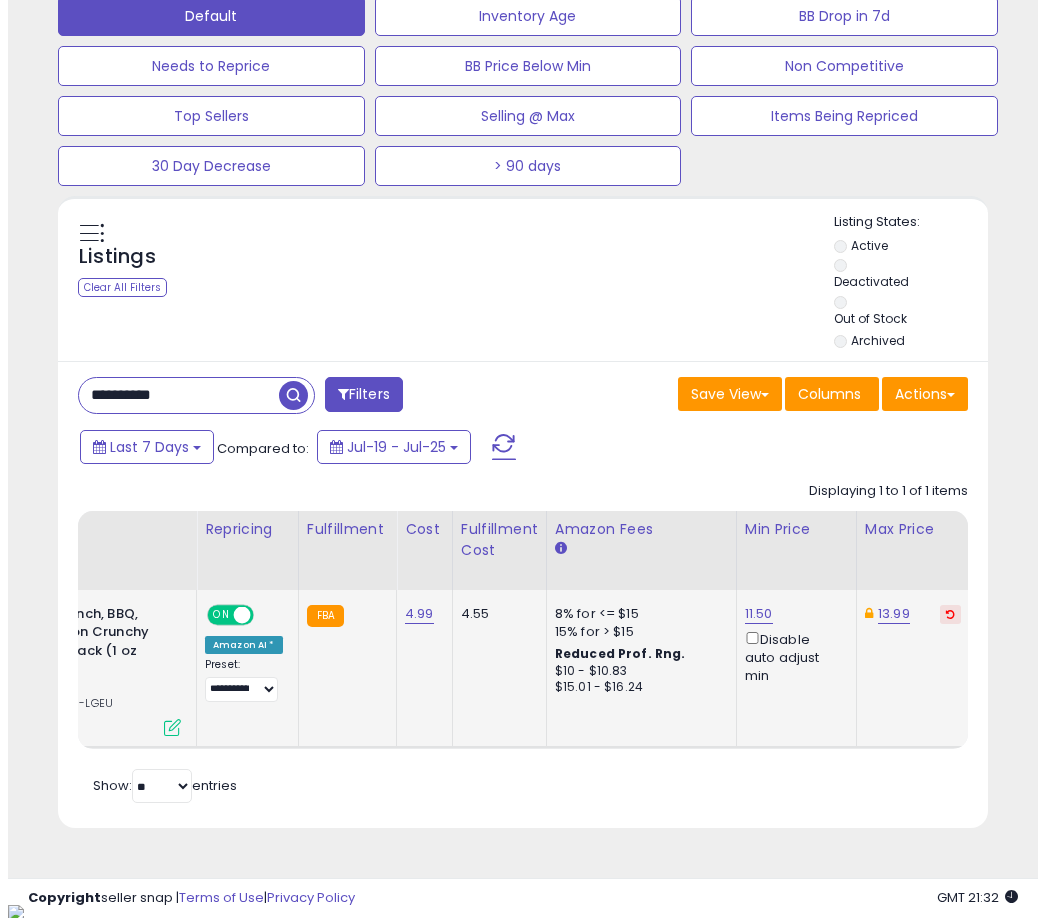 scroll, scrollTop: 504, scrollLeft: 0, axis: vertical 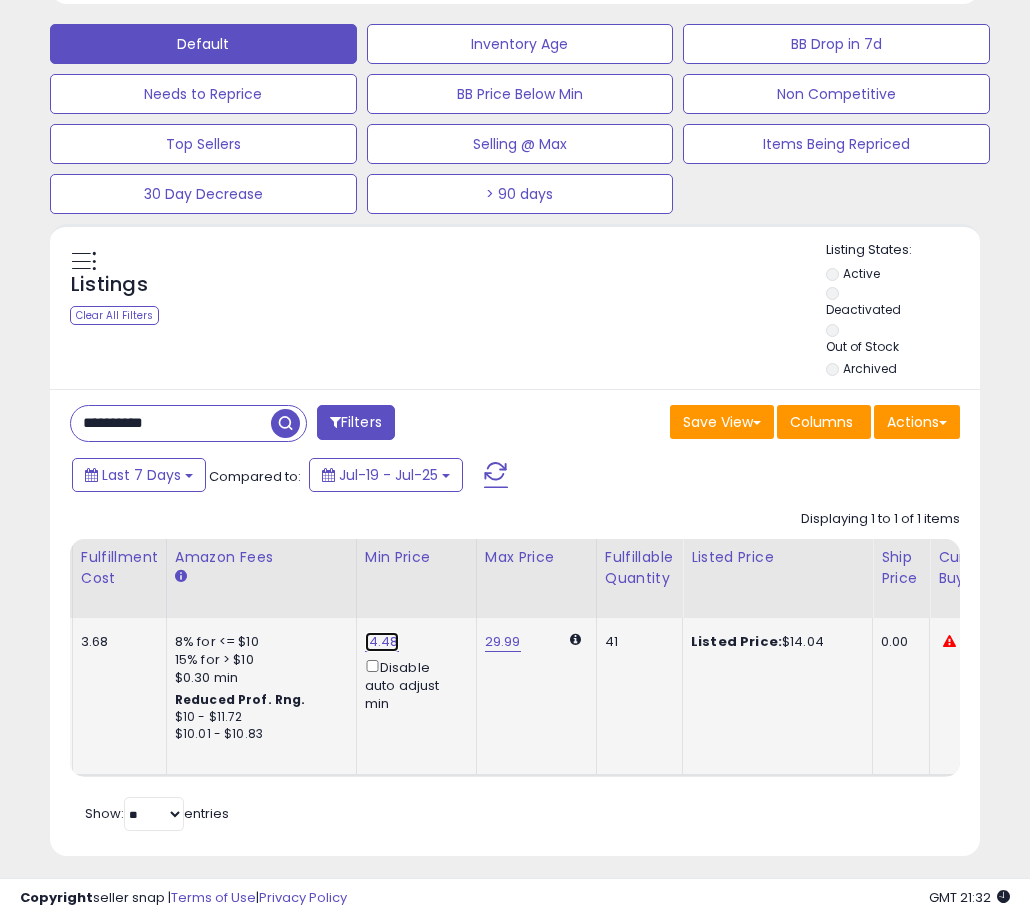 click on "14.48" at bounding box center [382, 642] 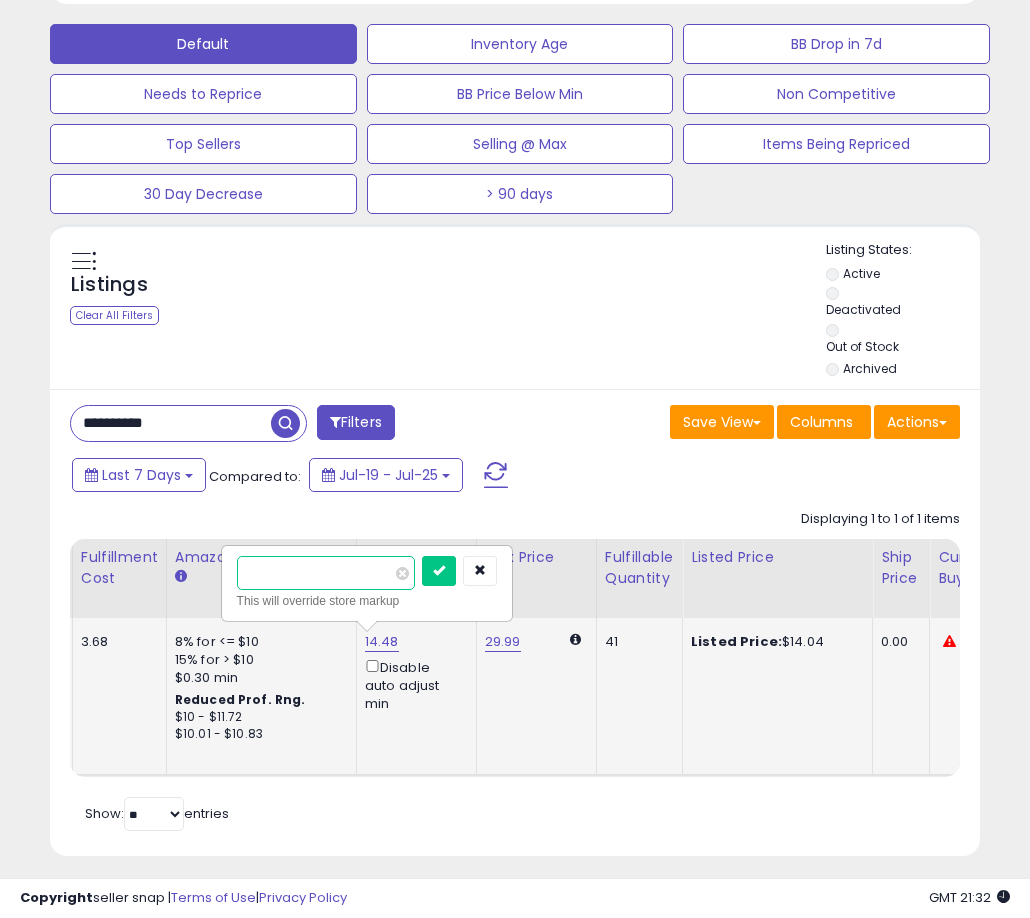 click on "*****" at bounding box center (326, 573) 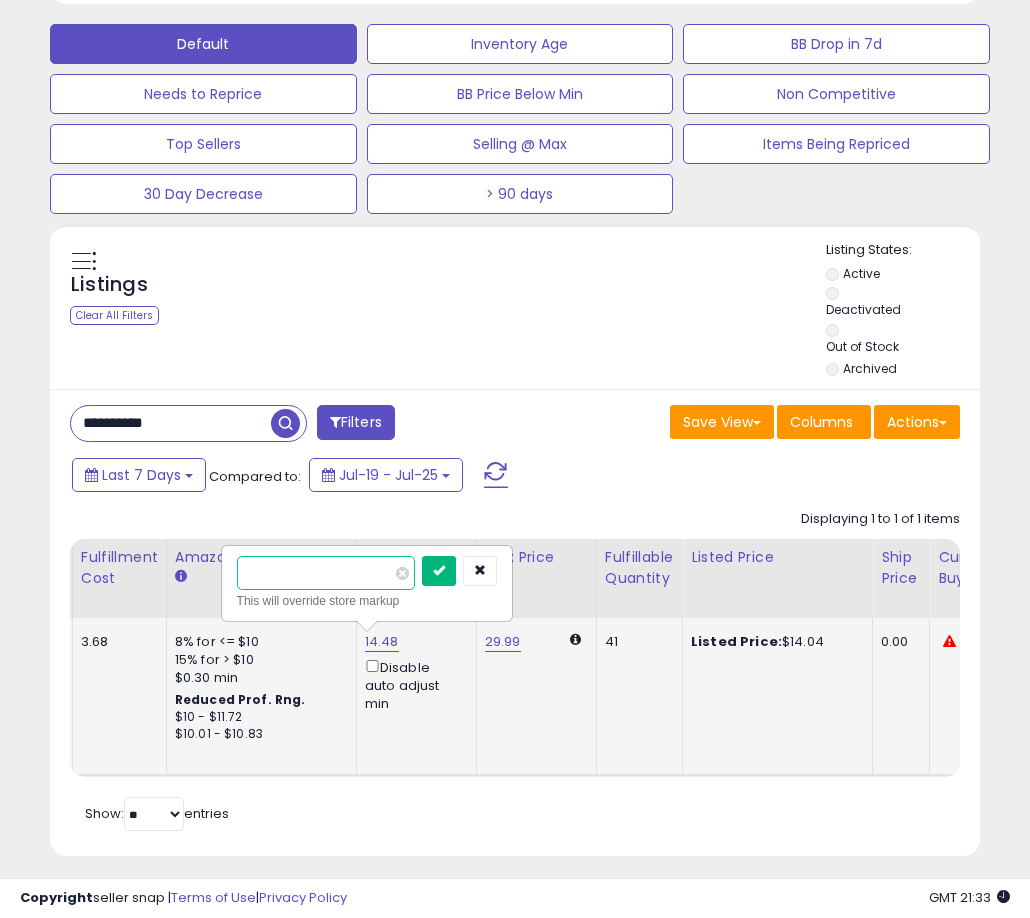 type on "**" 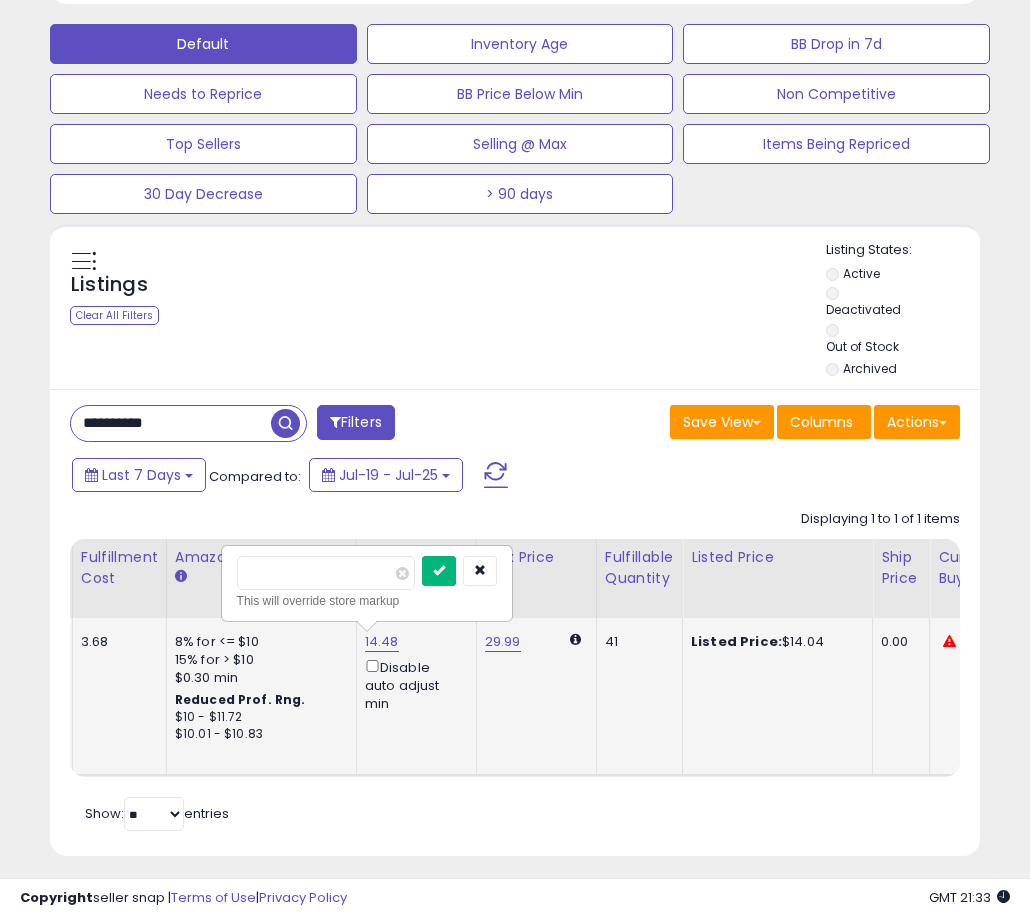 click at bounding box center [439, 570] 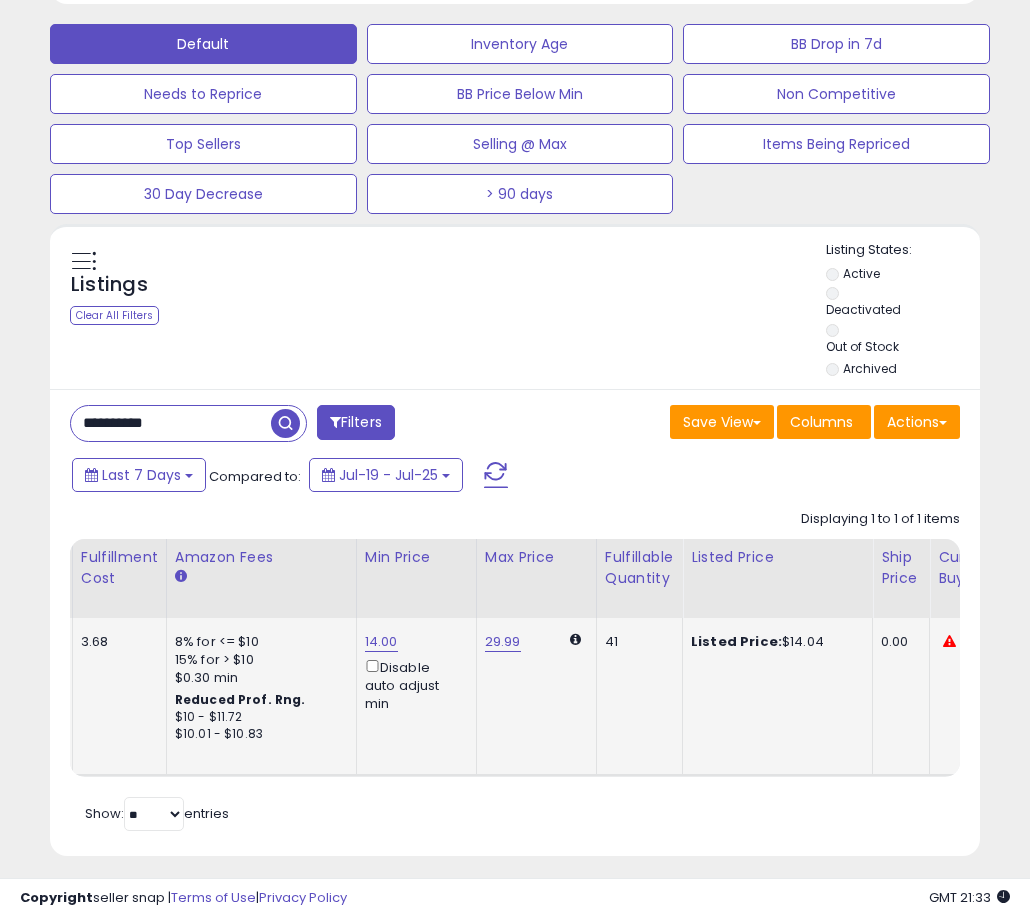 scroll, scrollTop: 0, scrollLeft: 324, axis: horizontal 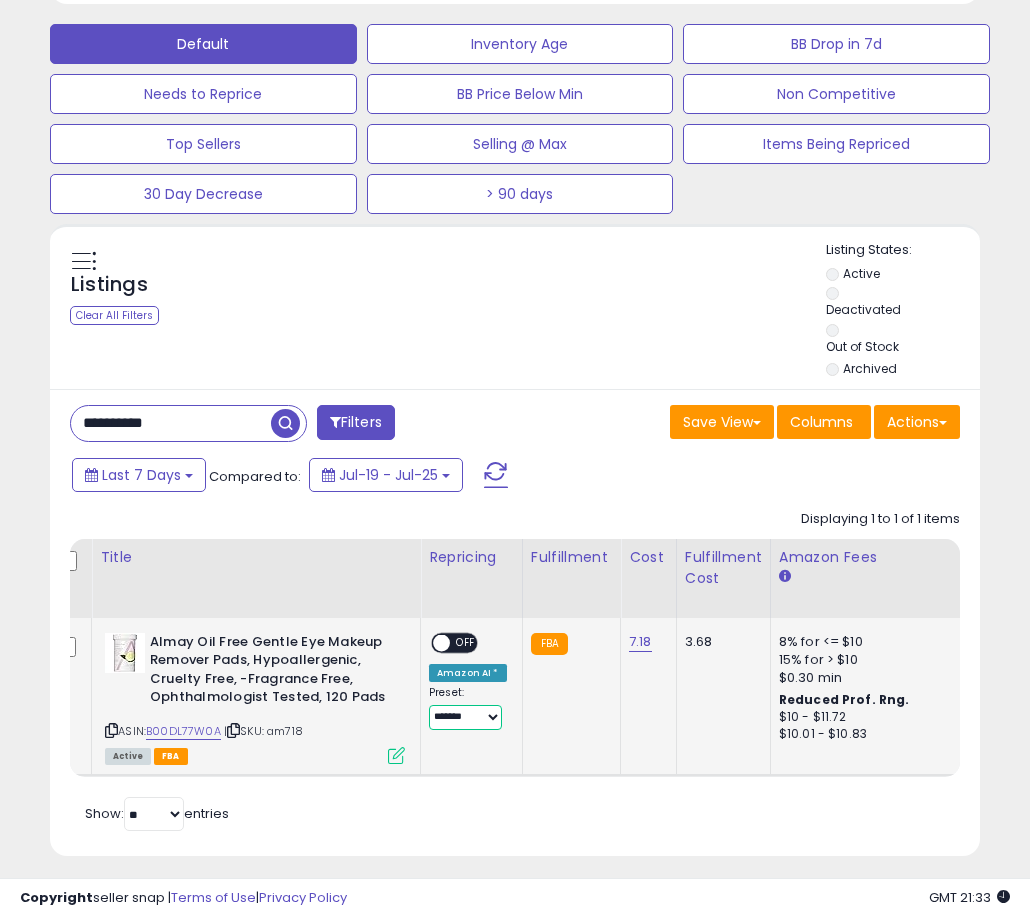 click on "**********" at bounding box center (465, 717) 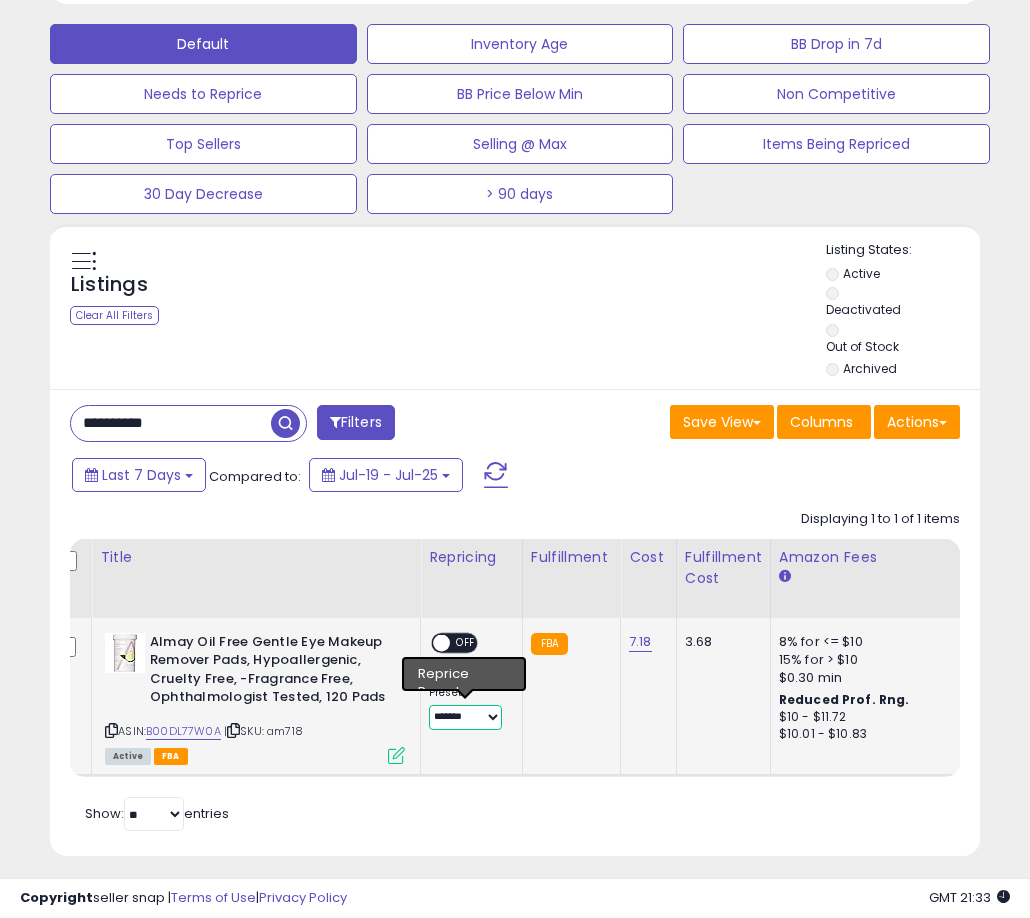 select on "****" 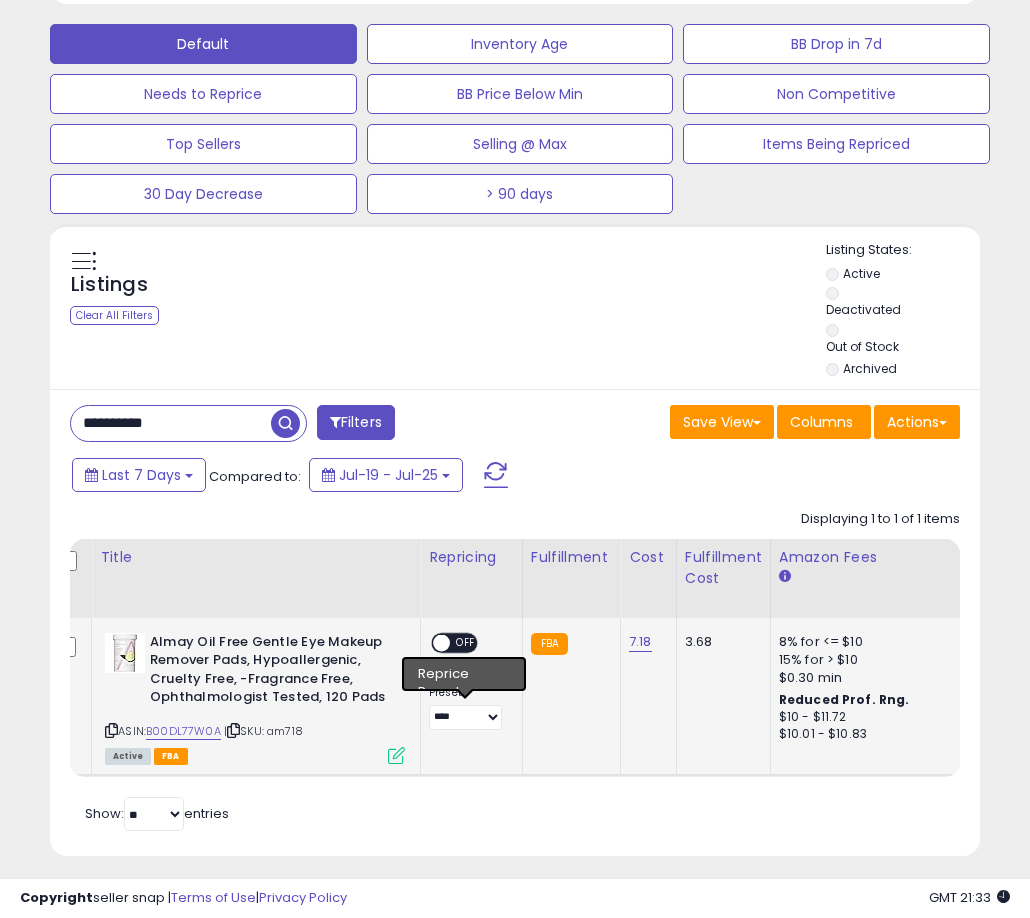 click on "OFF" at bounding box center (466, 642) 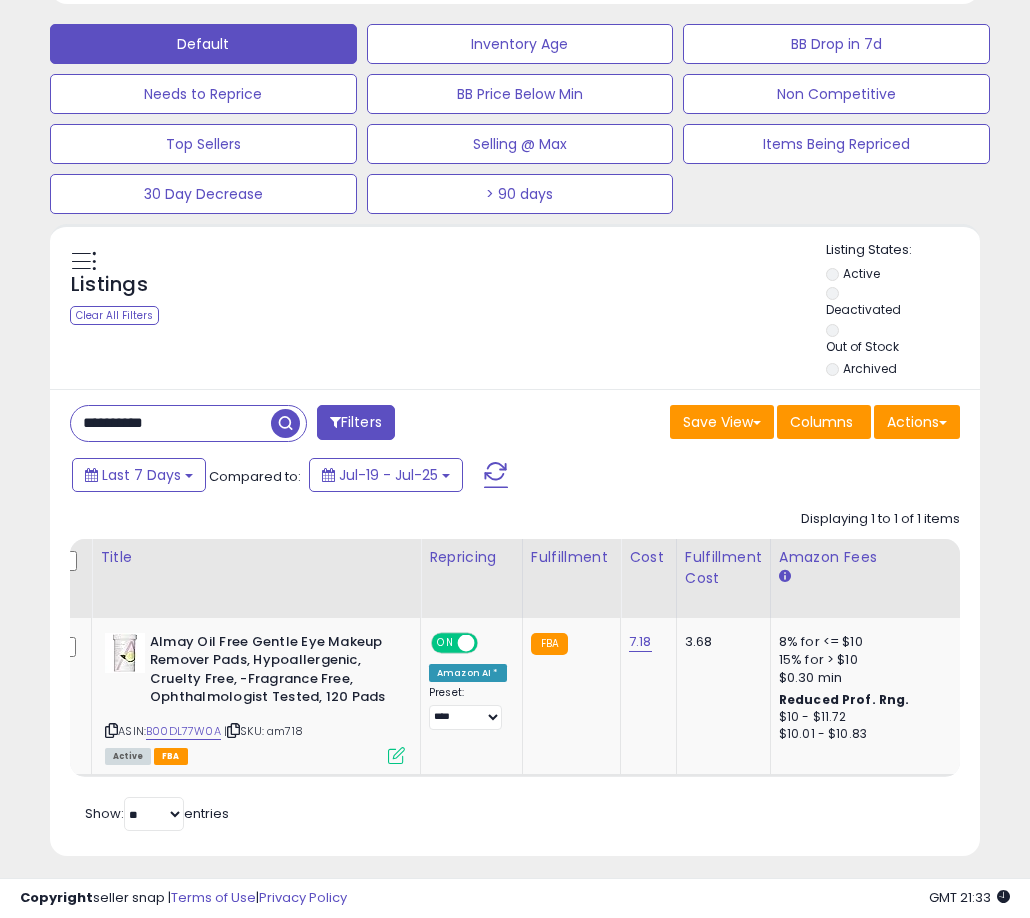 scroll, scrollTop: 0, scrollLeft: 377, axis: horizontal 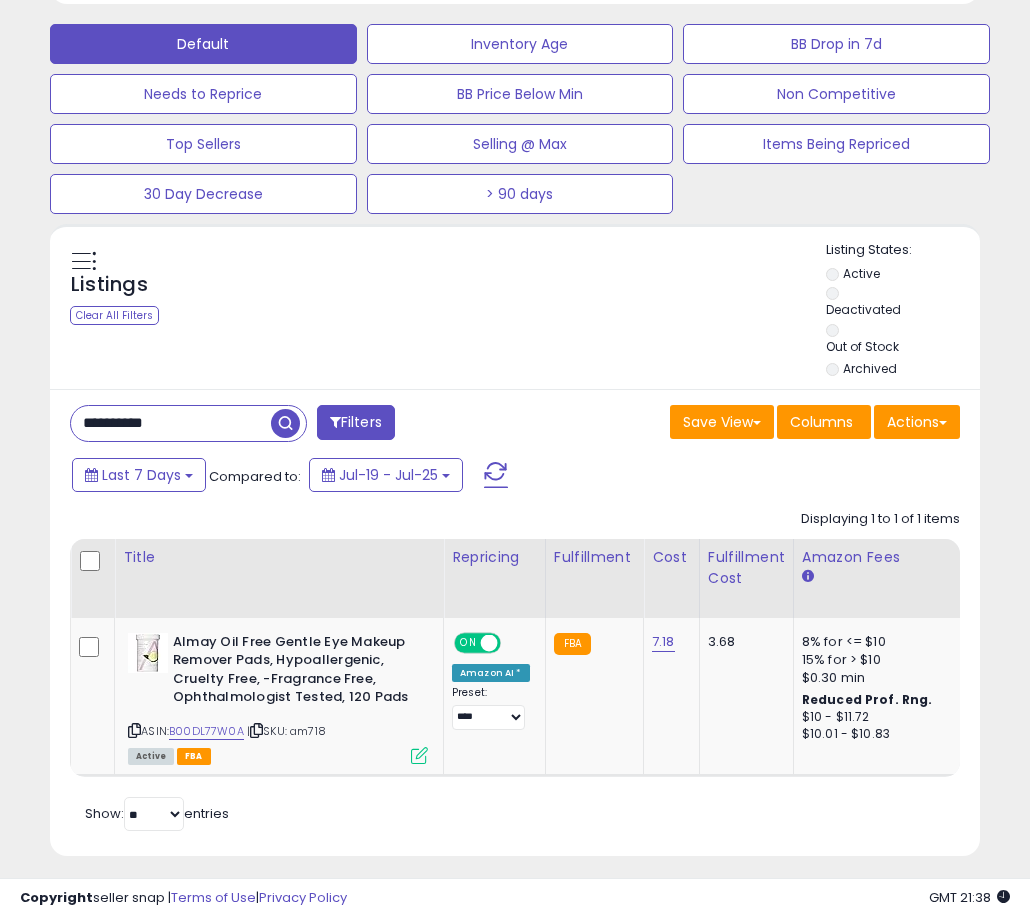 click on "**********" at bounding box center [171, 423] 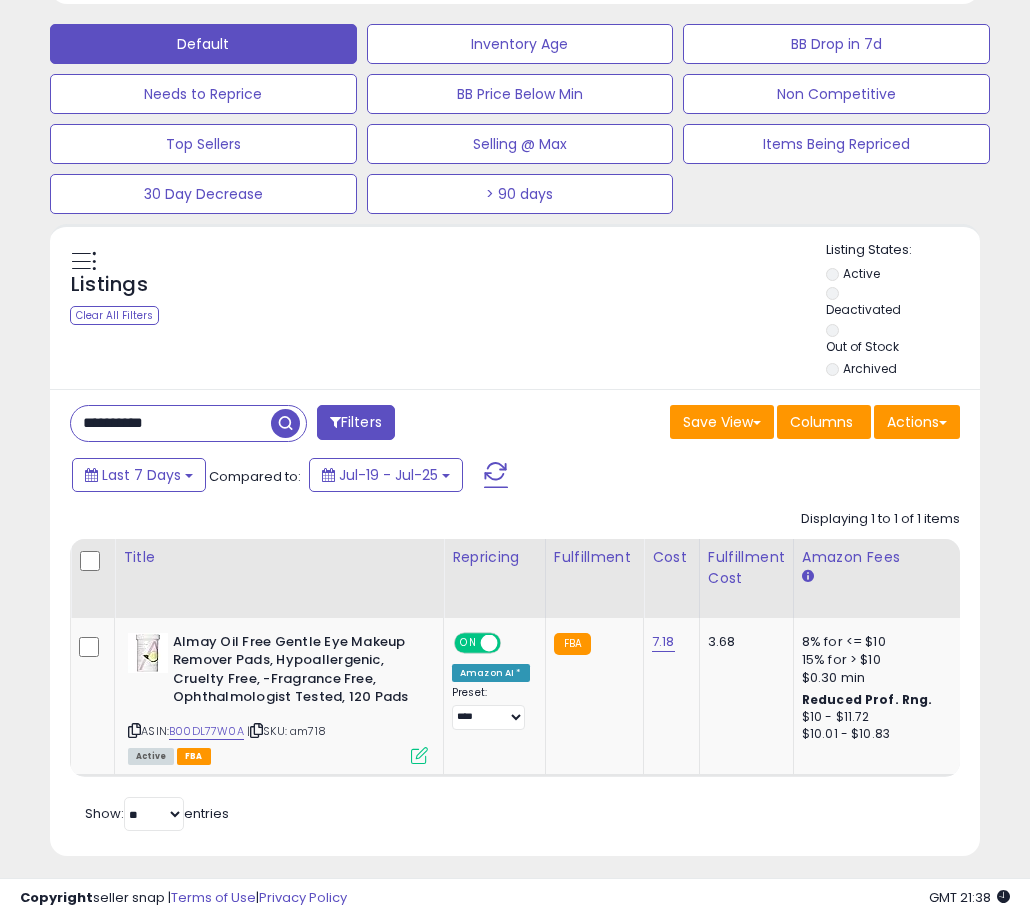 click on "**********" at bounding box center (171, 423) 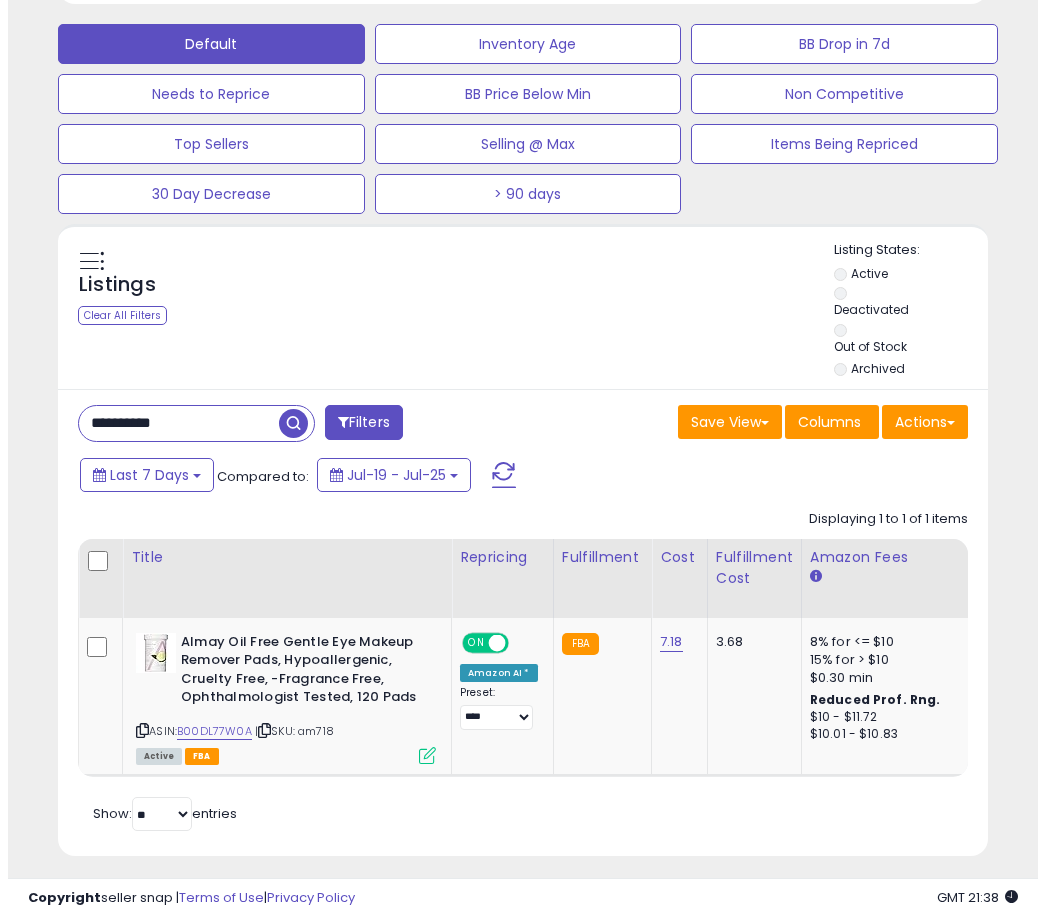 scroll, scrollTop: 504, scrollLeft: 0, axis: vertical 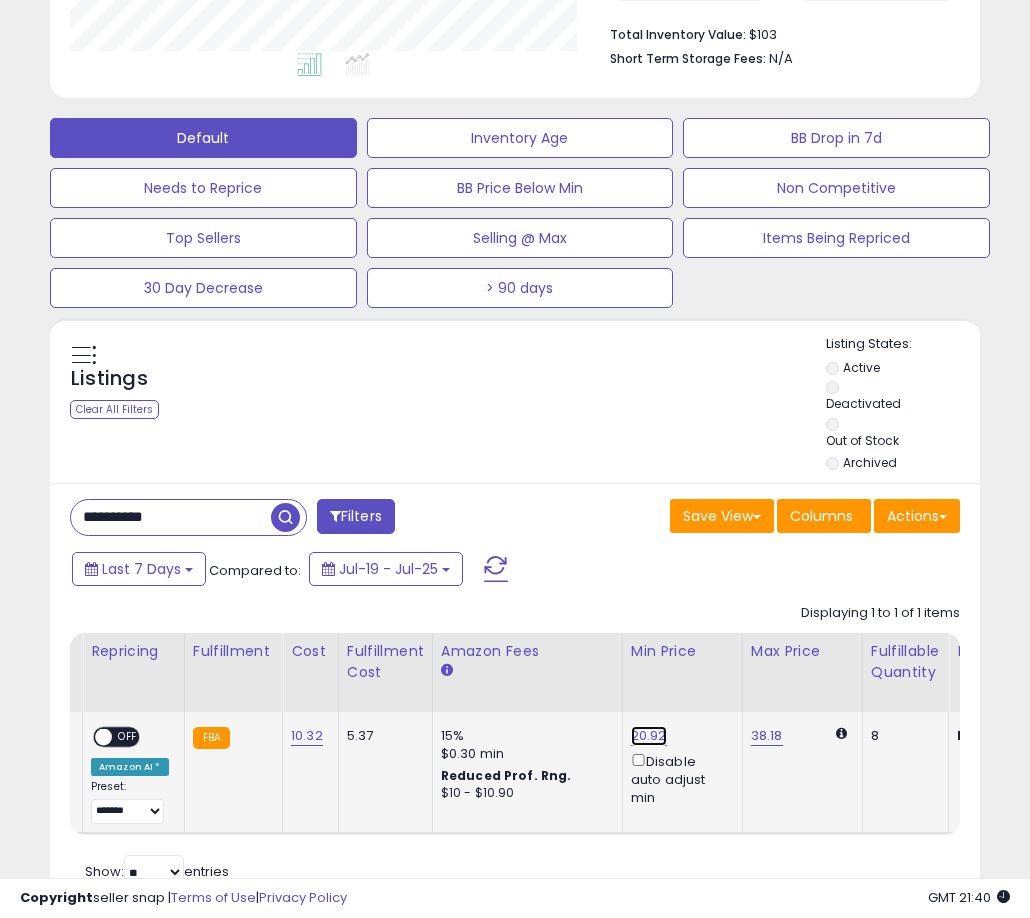 click on "20.92" at bounding box center (649, 736) 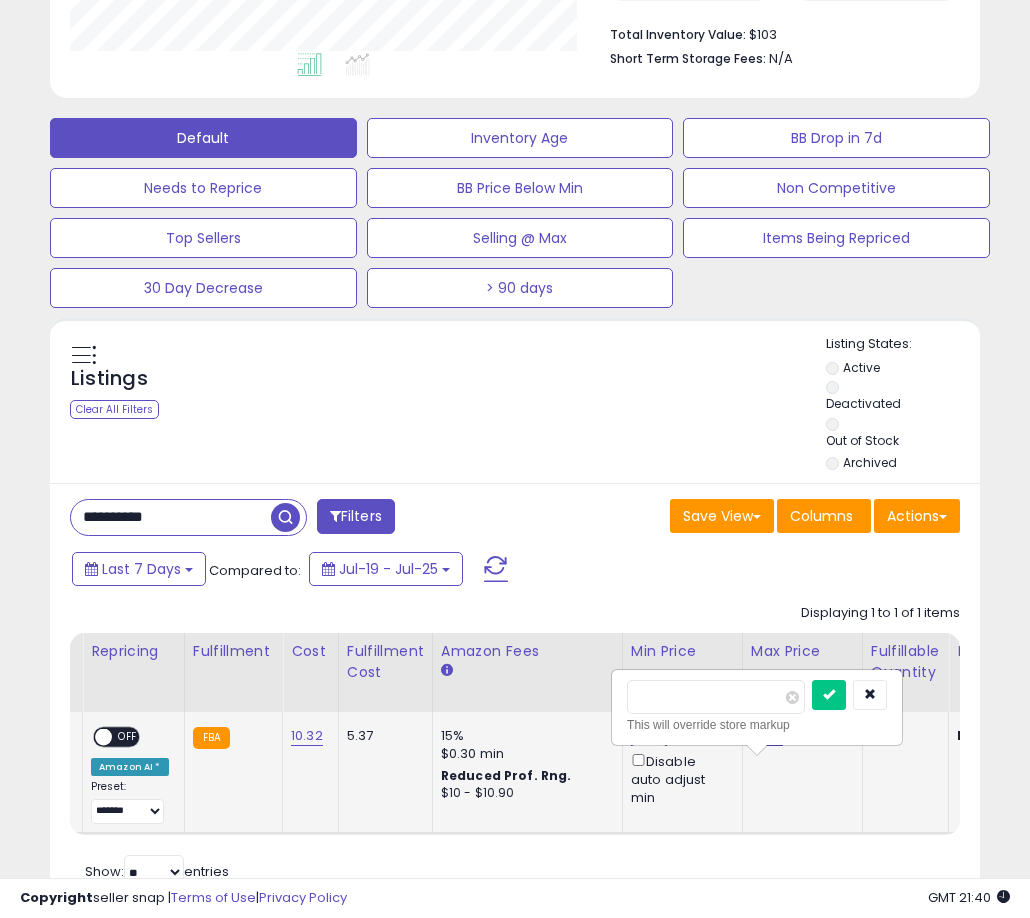 click on "20.92" at bounding box center (649, 736) 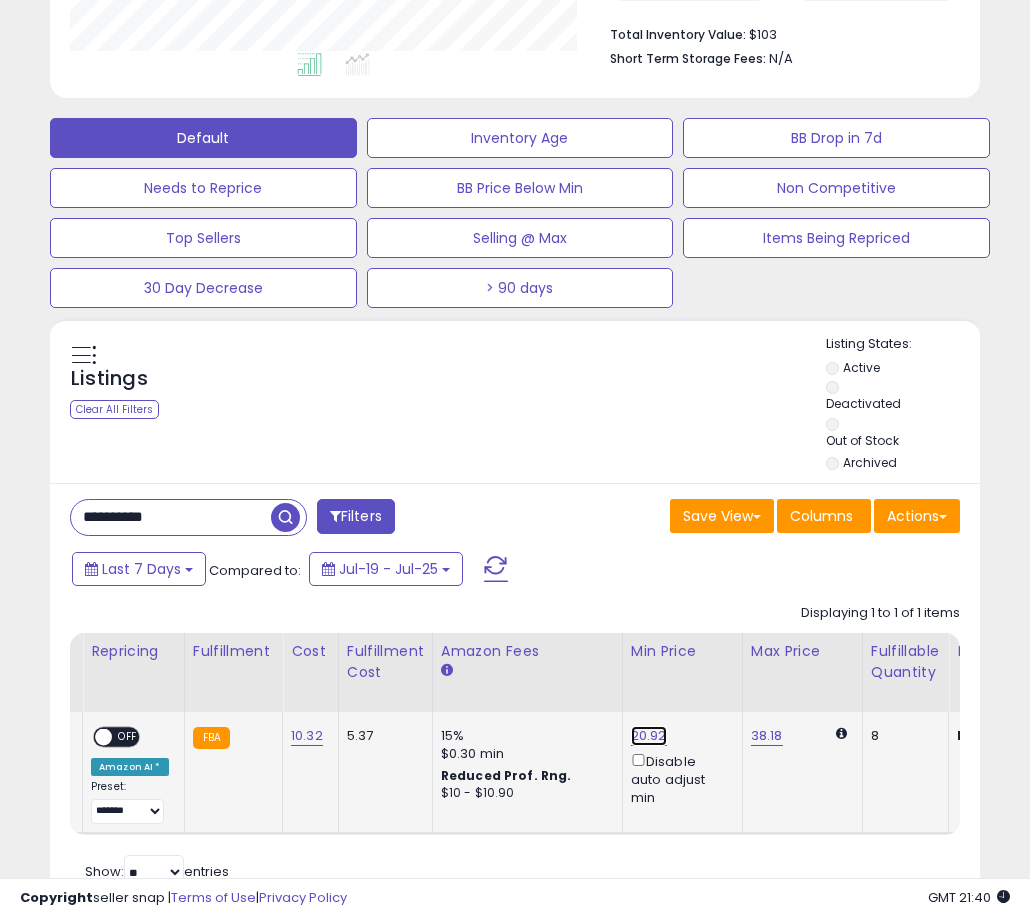 click on "20.92" at bounding box center (649, 736) 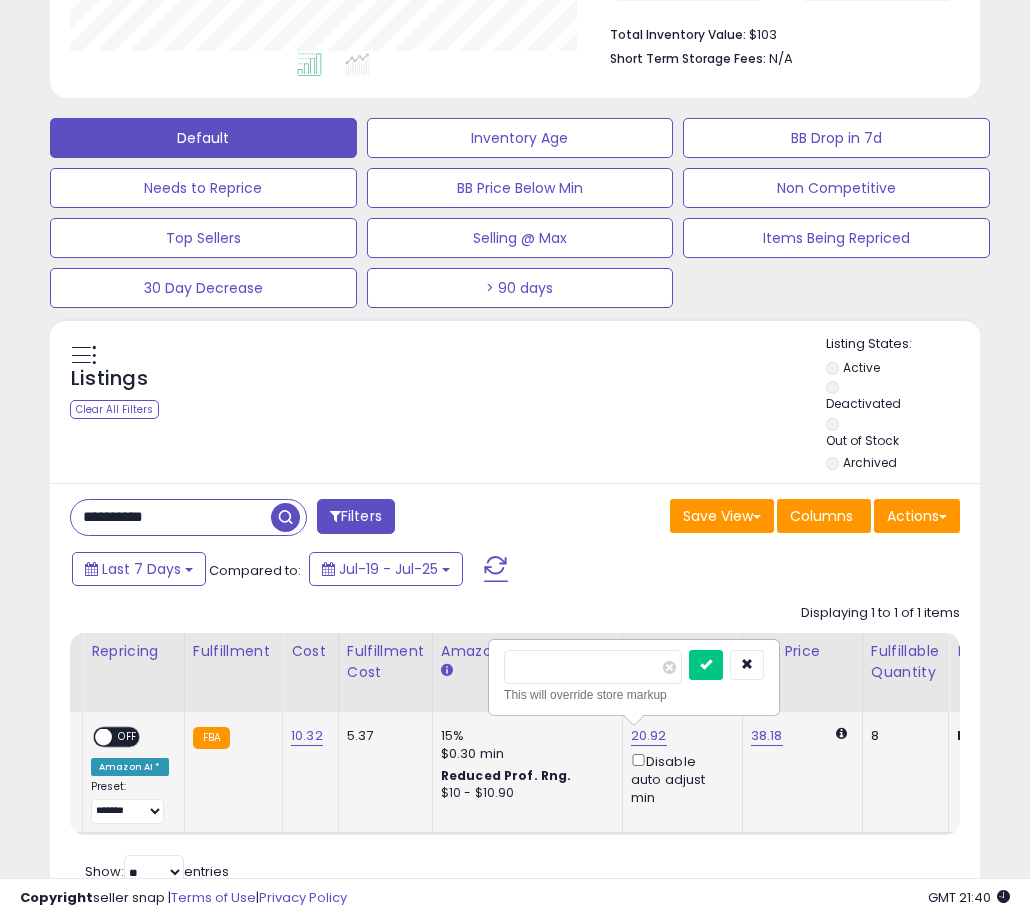 click on "*****" at bounding box center [593, 667] 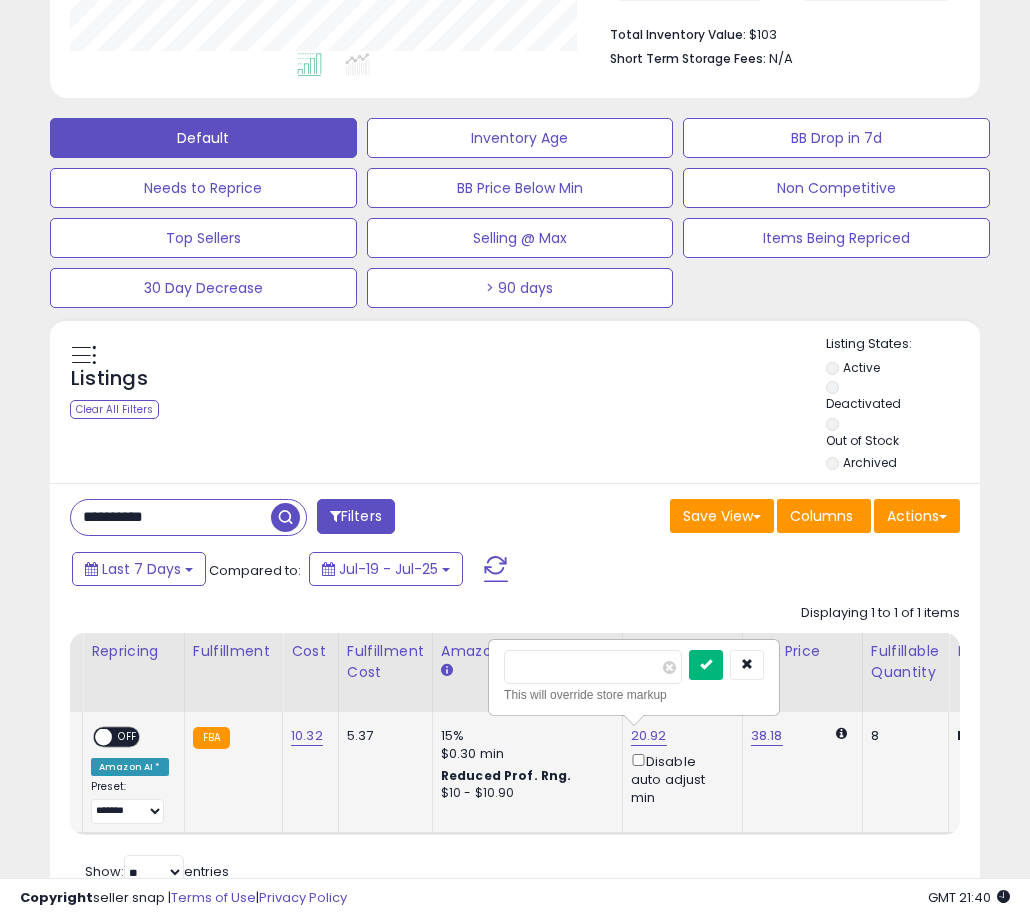 type on "*****" 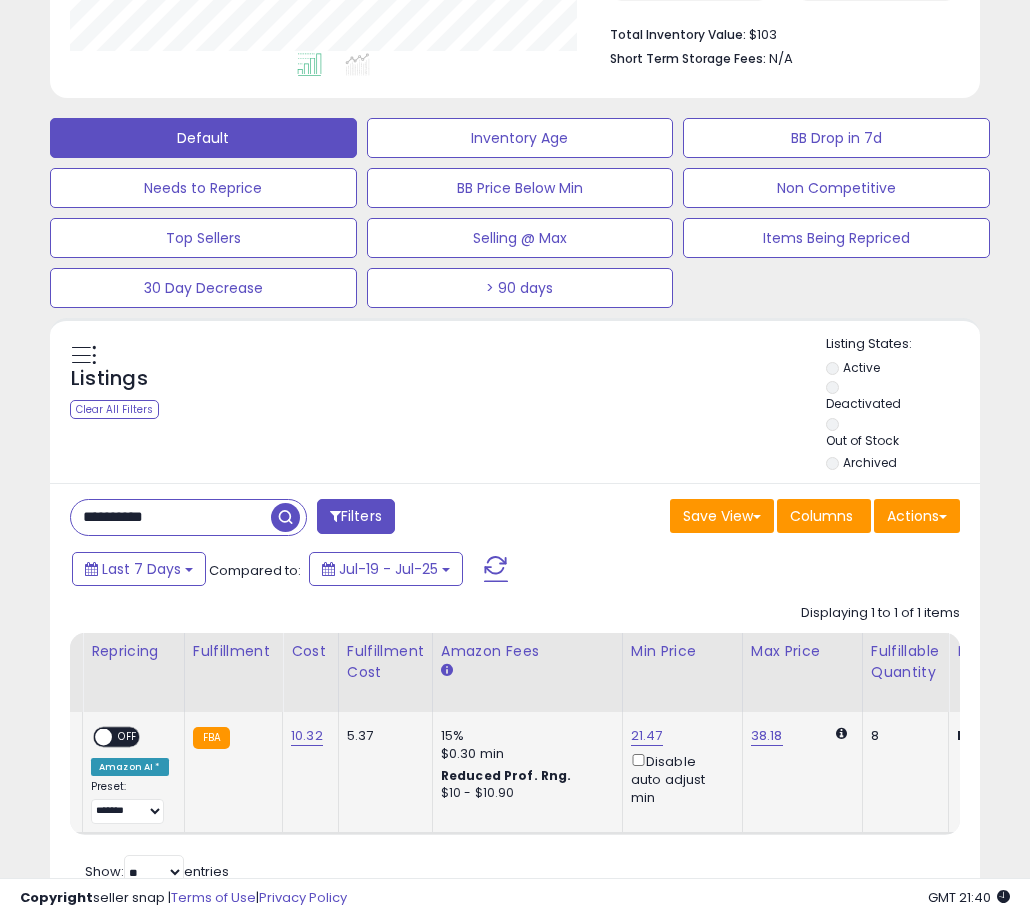 scroll, scrollTop: 0, scrollLeft: 52, axis: horizontal 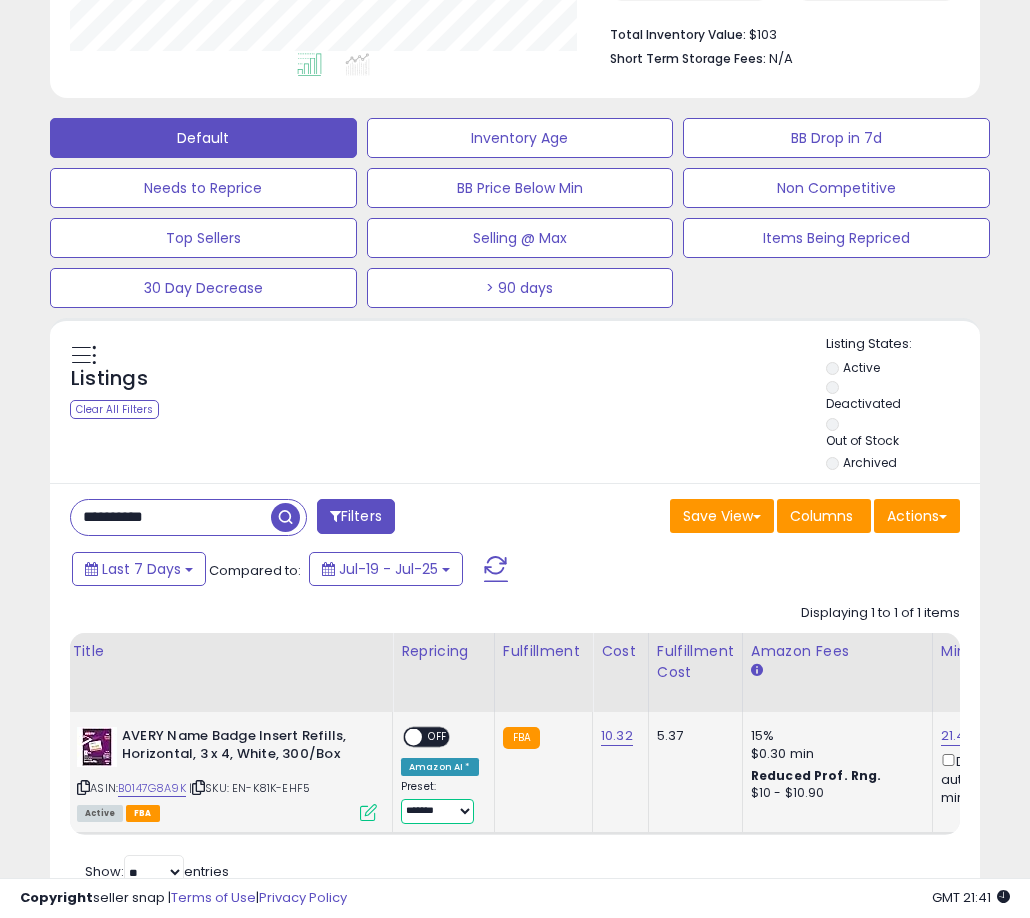 click on "**********" at bounding box center (437, 811) 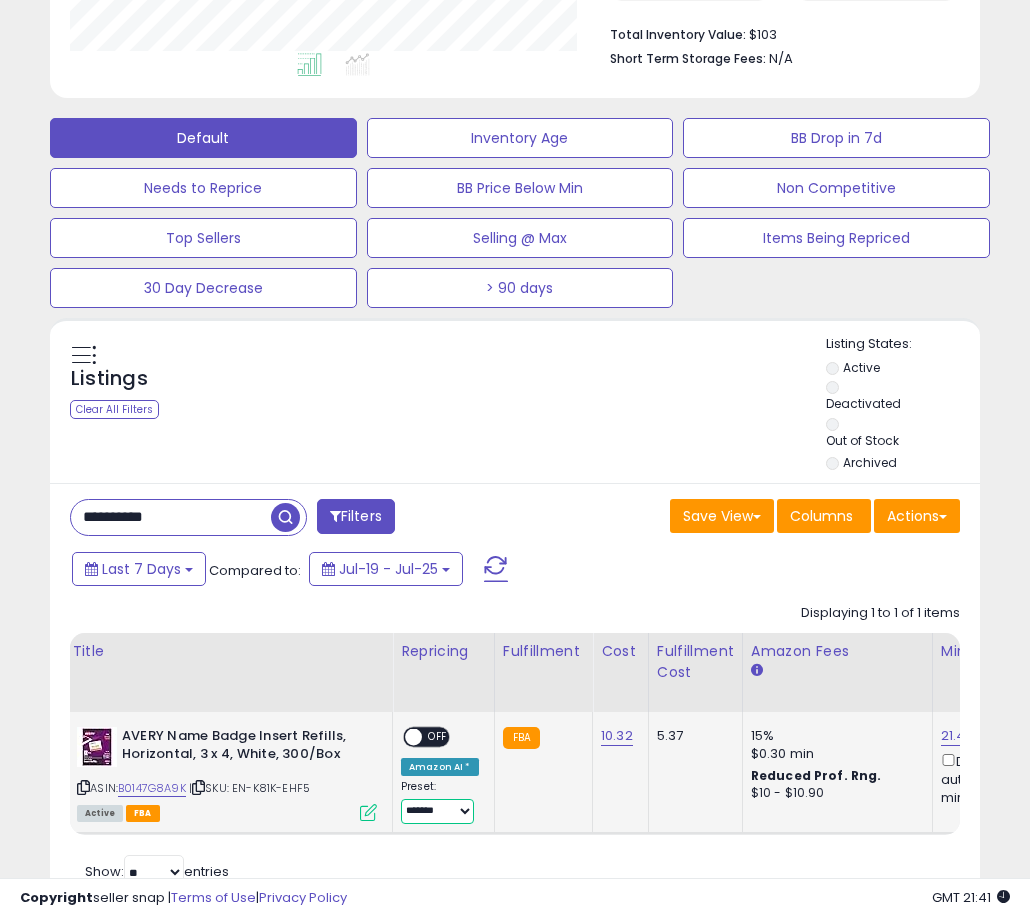 select on "****" 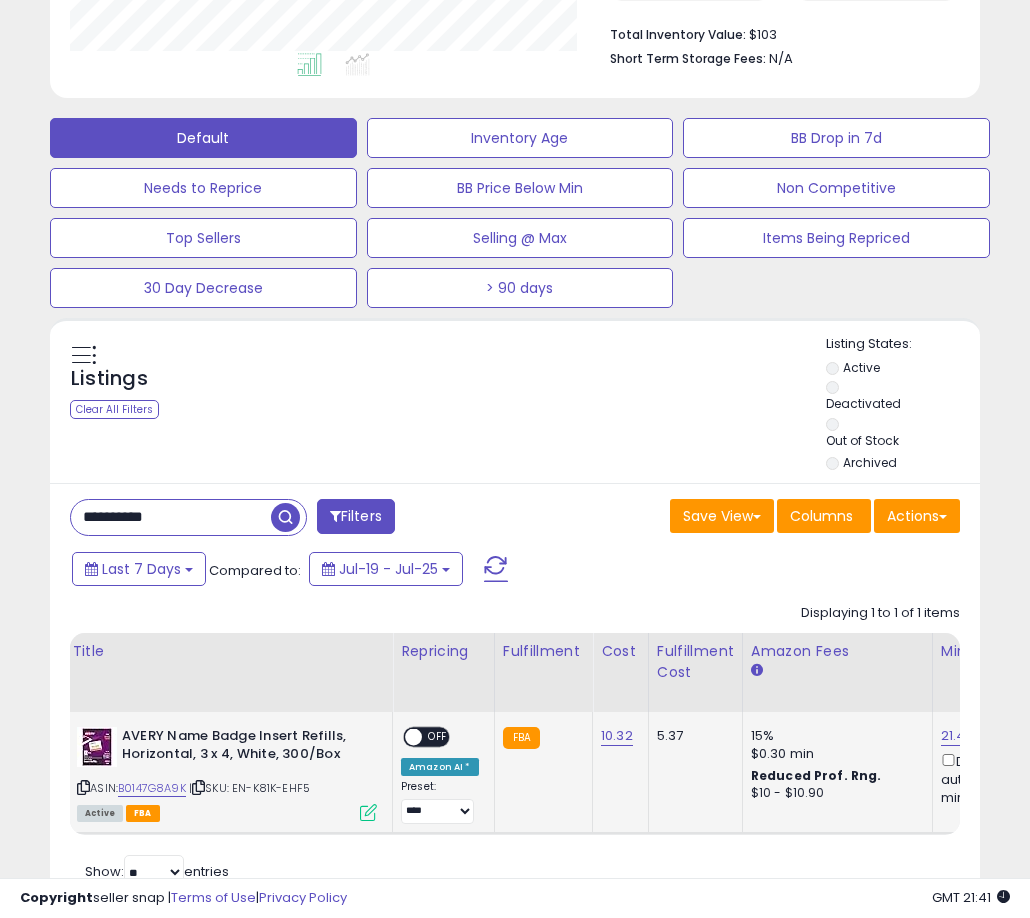 click on "OFF" at bounding box center [438, 736] 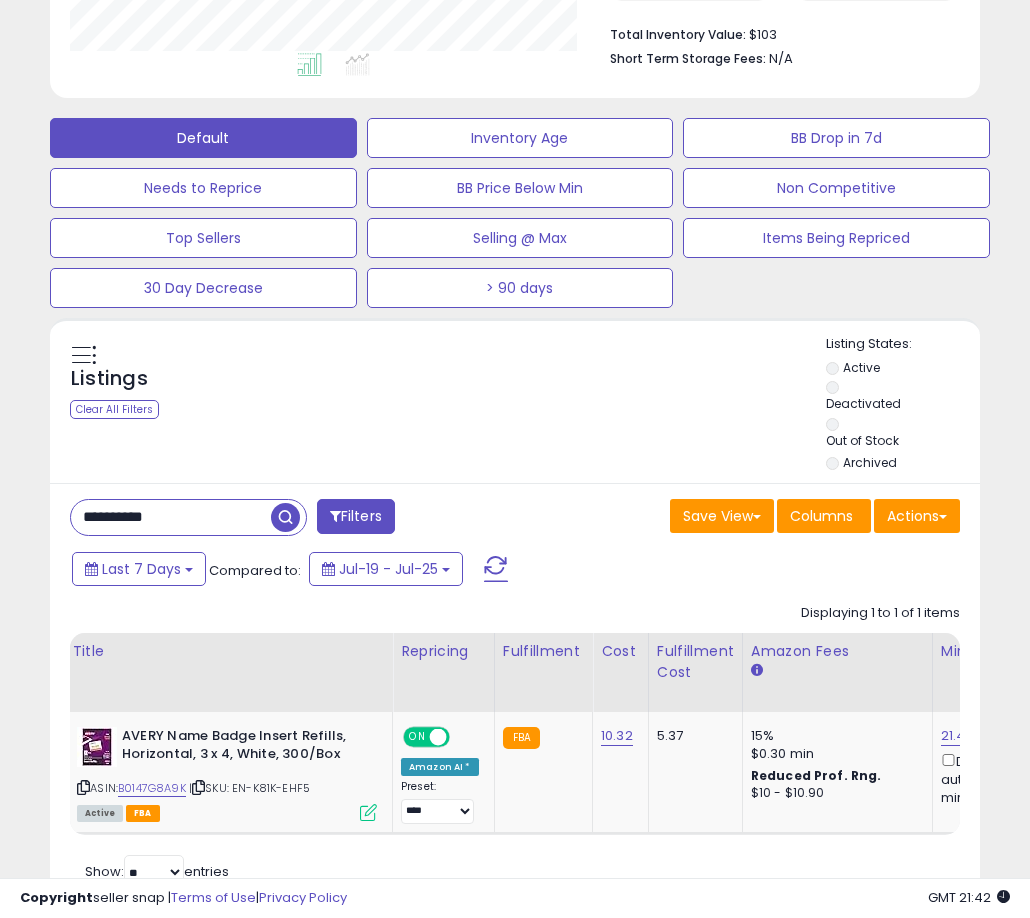 click on "**********" at bounding box center [171, 517] 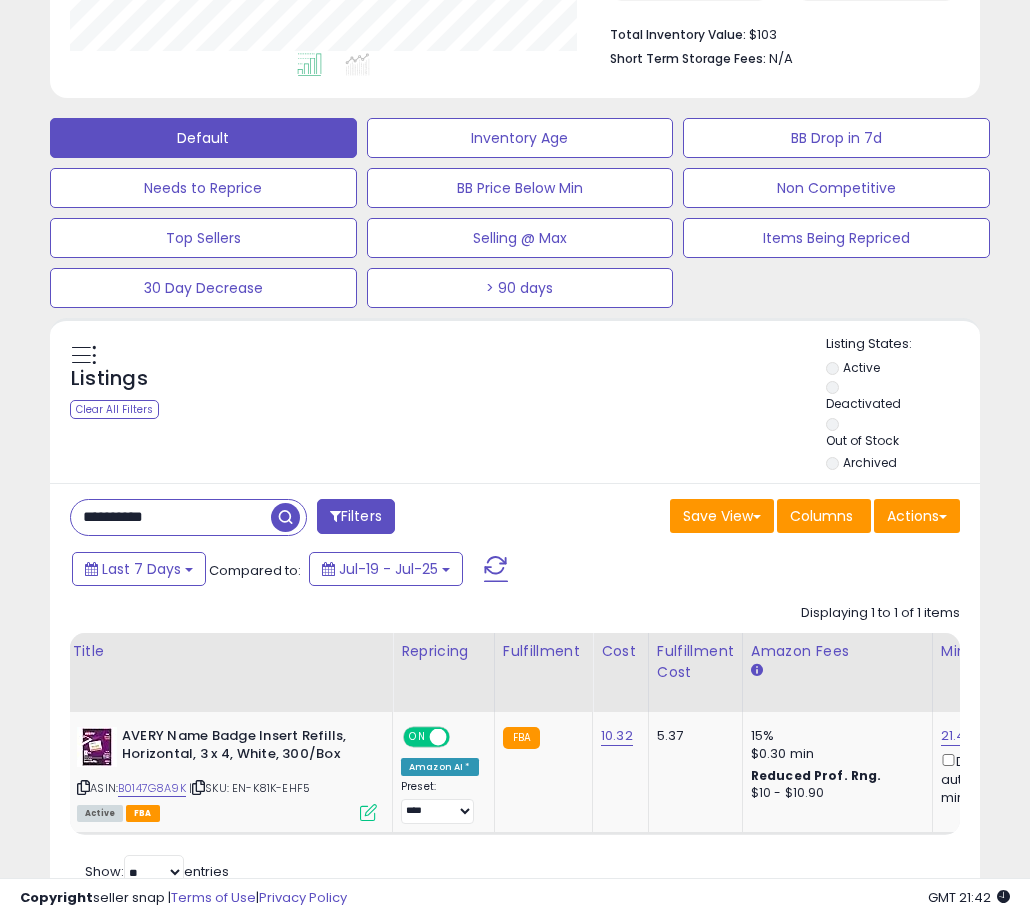 paste 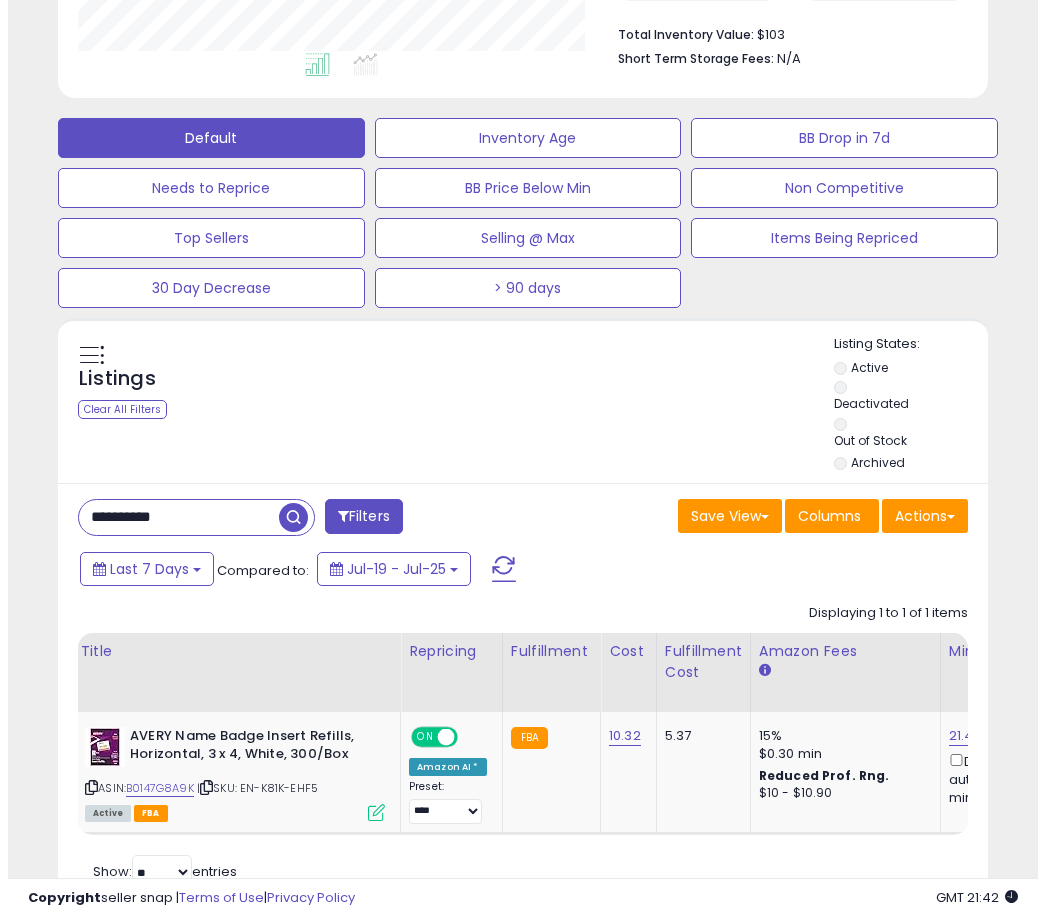 scroll, scrollTop: 504, scrollLeft: 0, axis: vertical 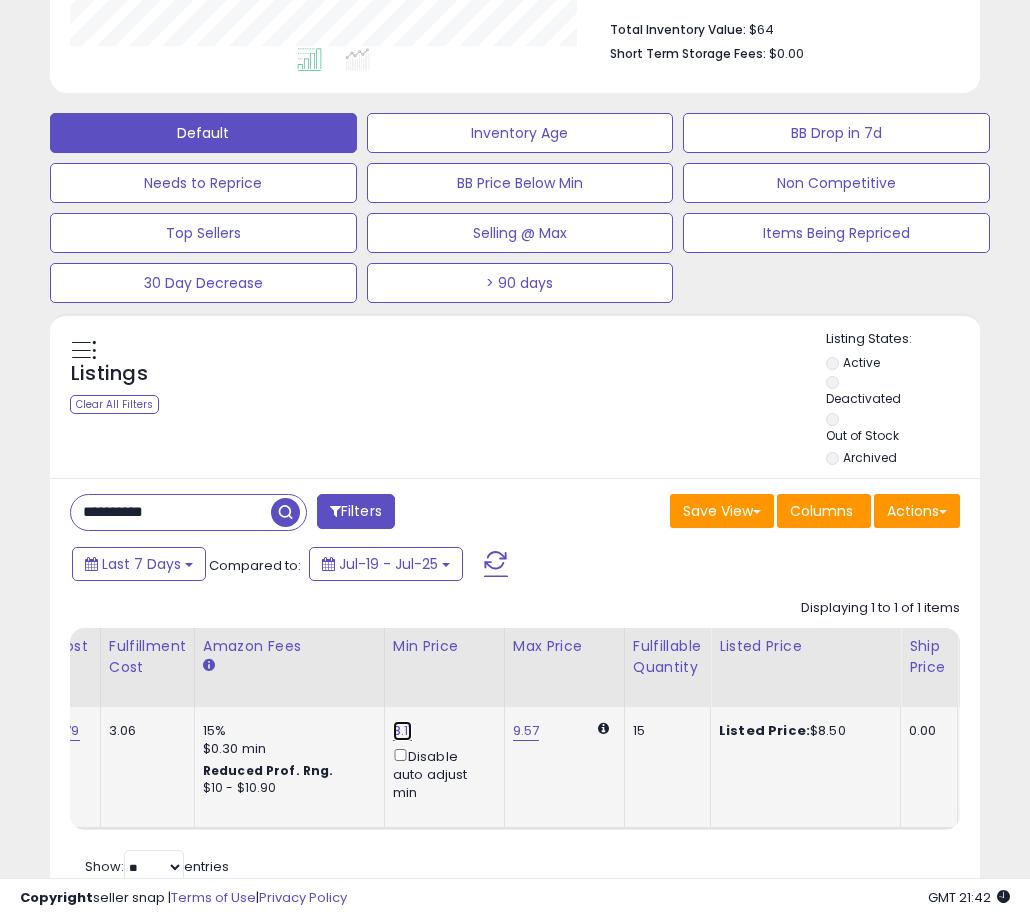 click on "8.11" at bounding box center (403, 731) 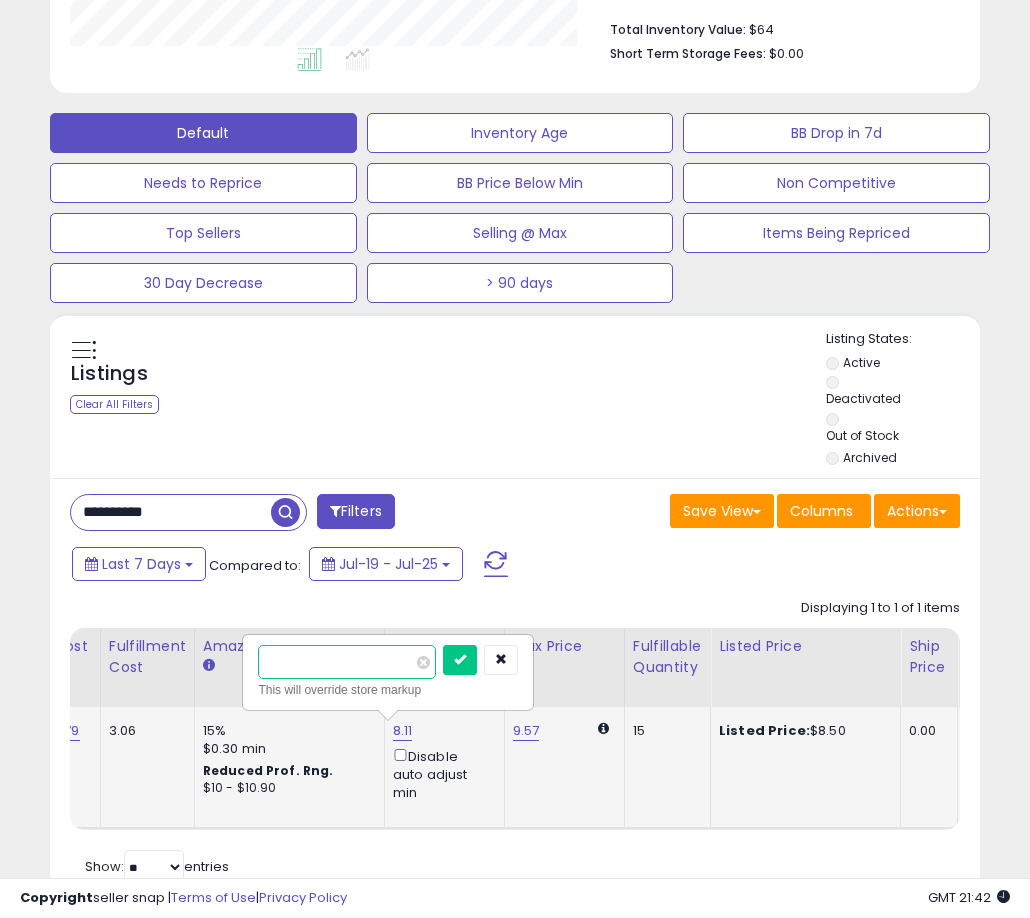 click on "****" at bounding box center [347, 662] 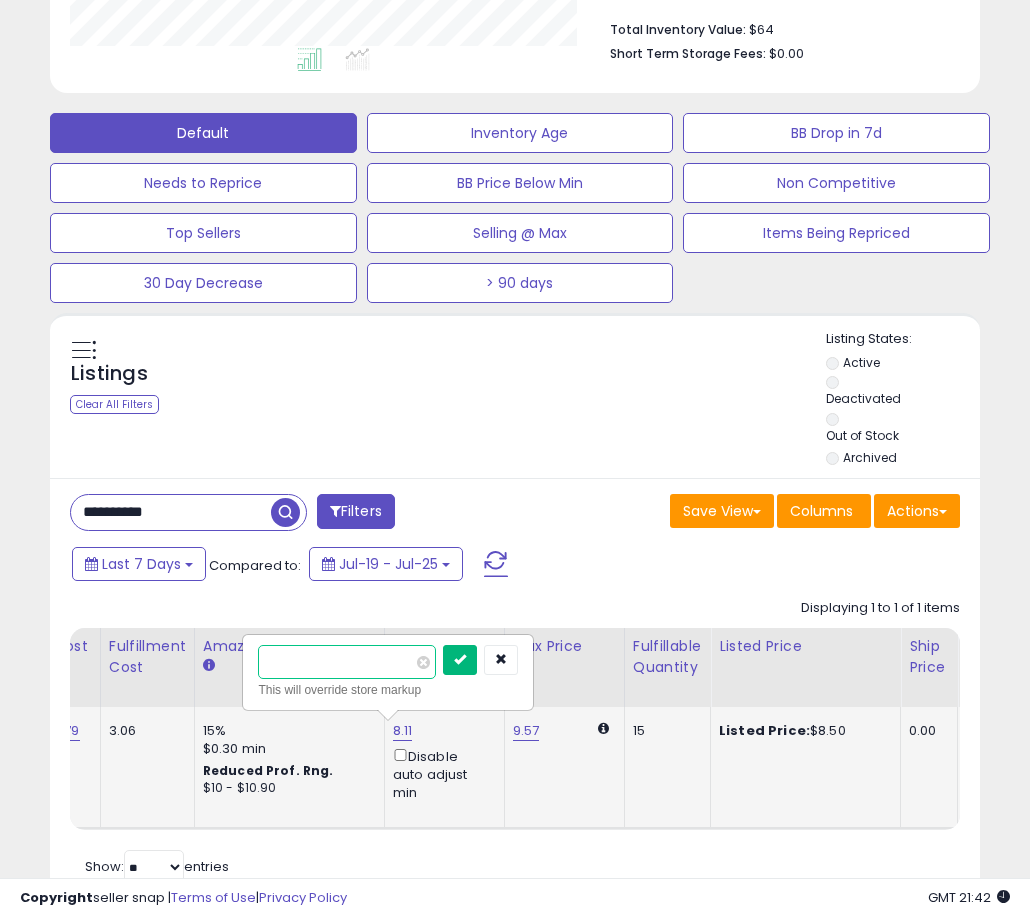 type on "****" 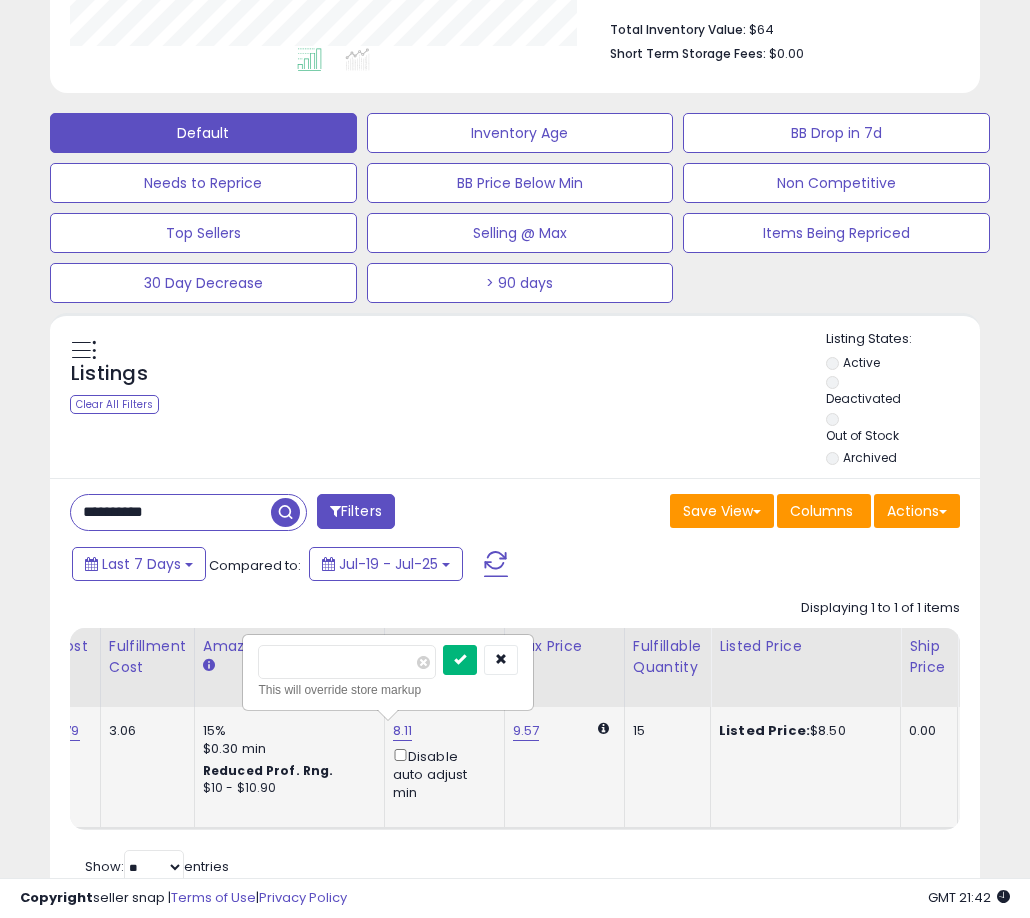 click at bounding box center [460, 659] 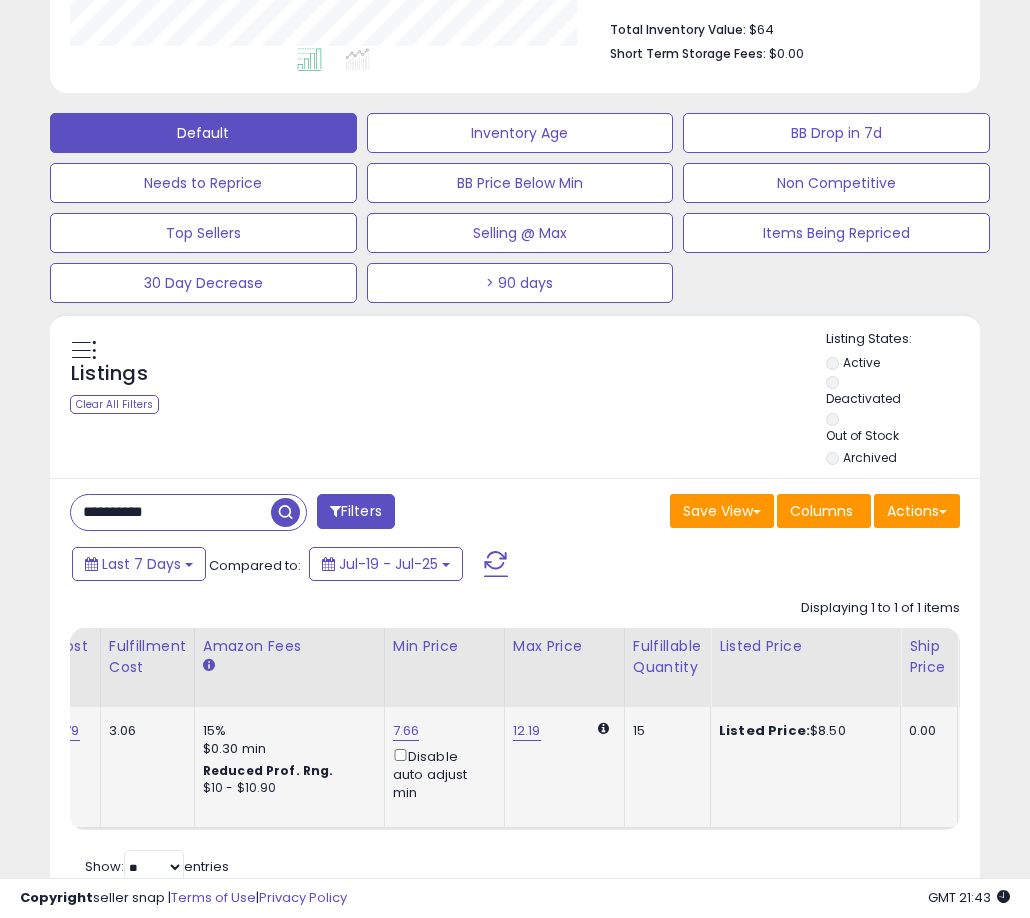 scroll, scrollTop: 0, scrollLeft: 321, axis: horizontal 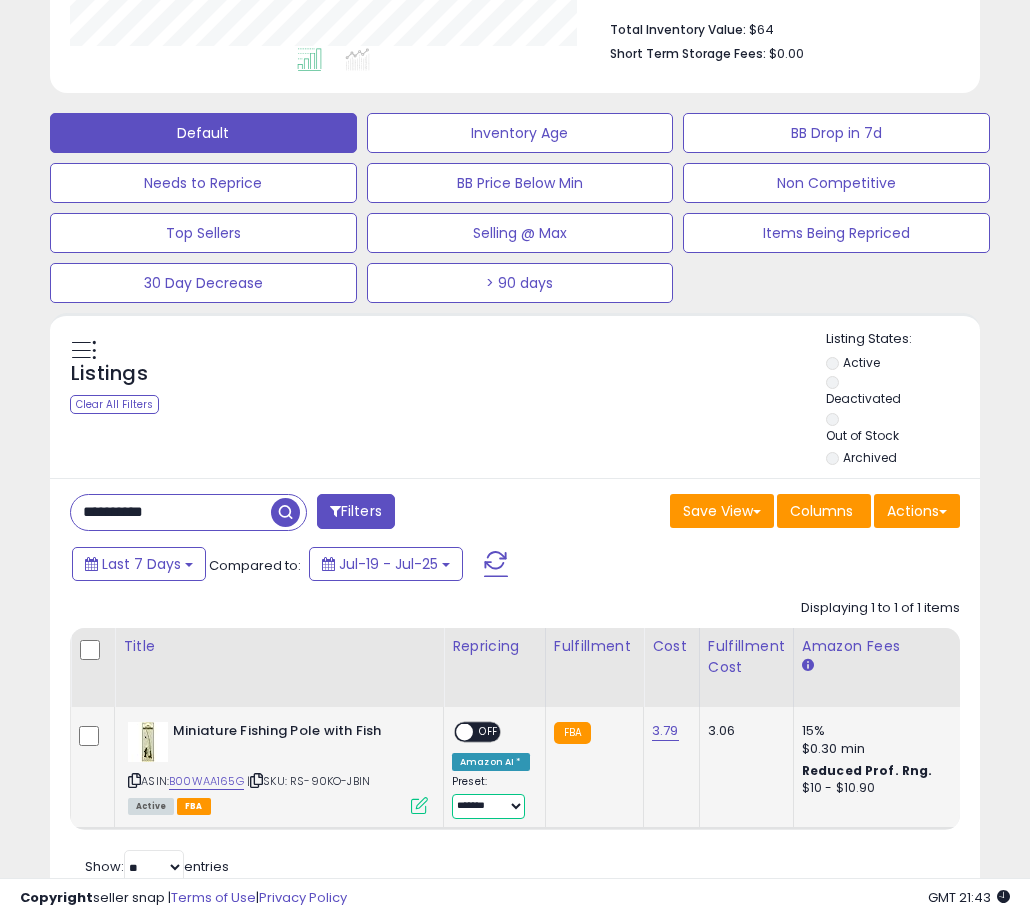 click on "**********" at bounding box center [488, 806] 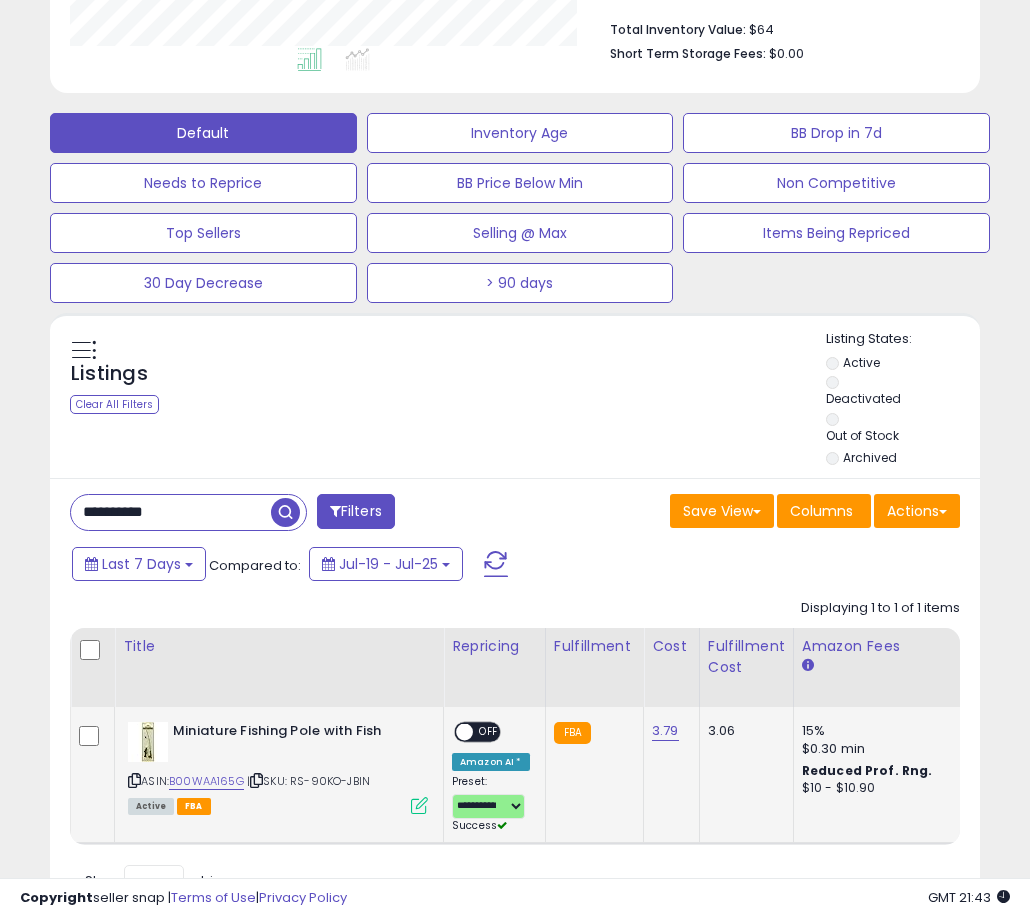 click on "OFF" at bounding box center (489, 731) 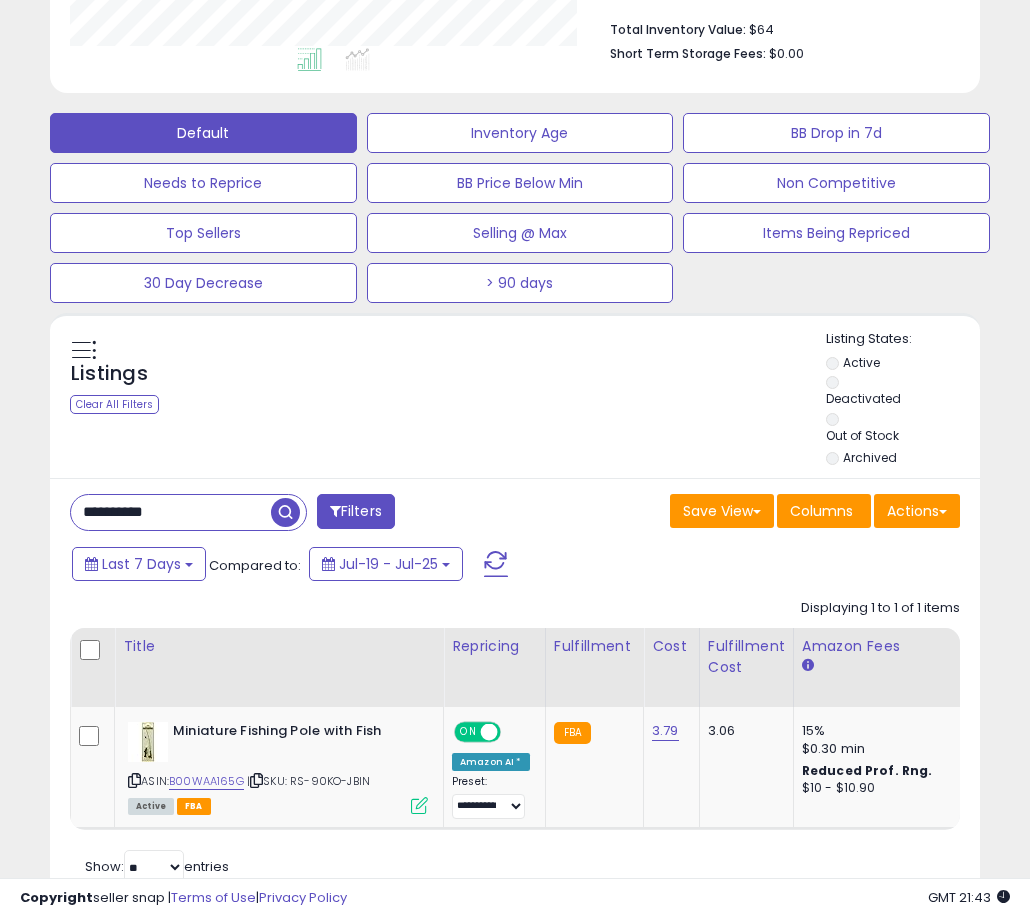 drag, startPoint x: 330, startPoint y: 851, endPoint x: 504, endPoint y: 853, distance: 174.01149 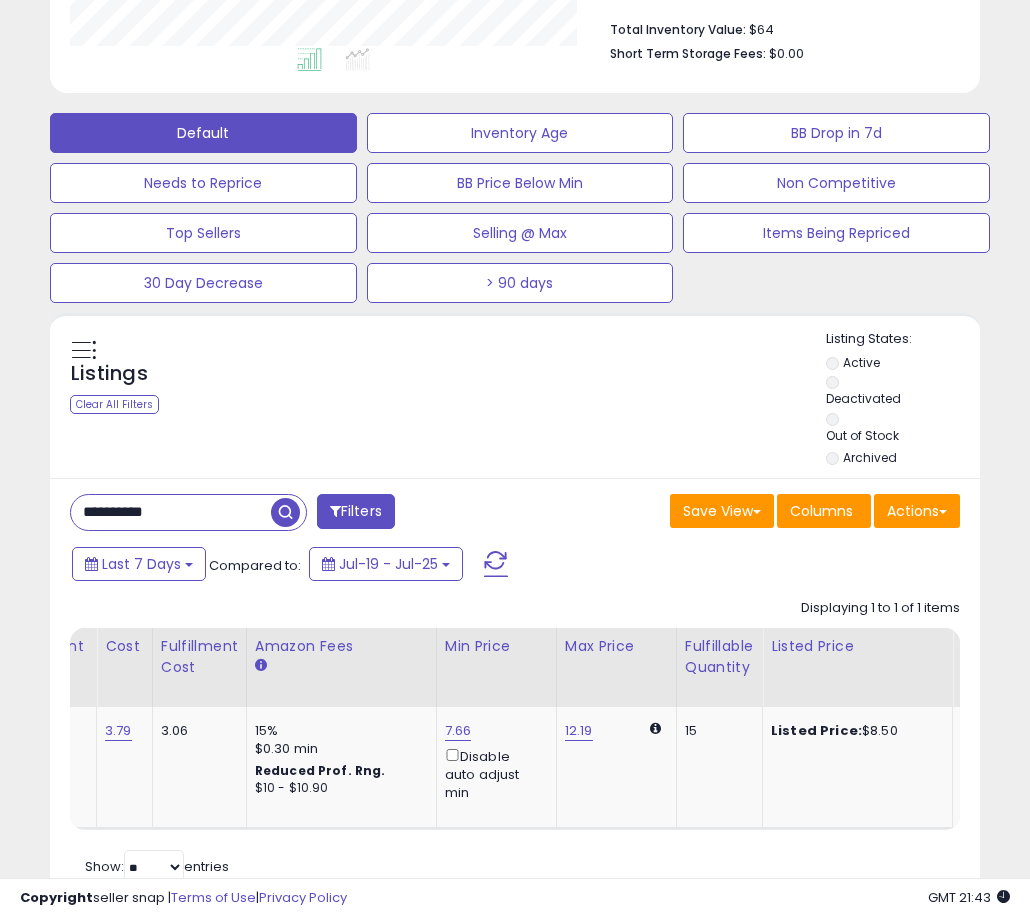 scroll, scrollTop: 0, scrollLeft: 578, axis: horizontal 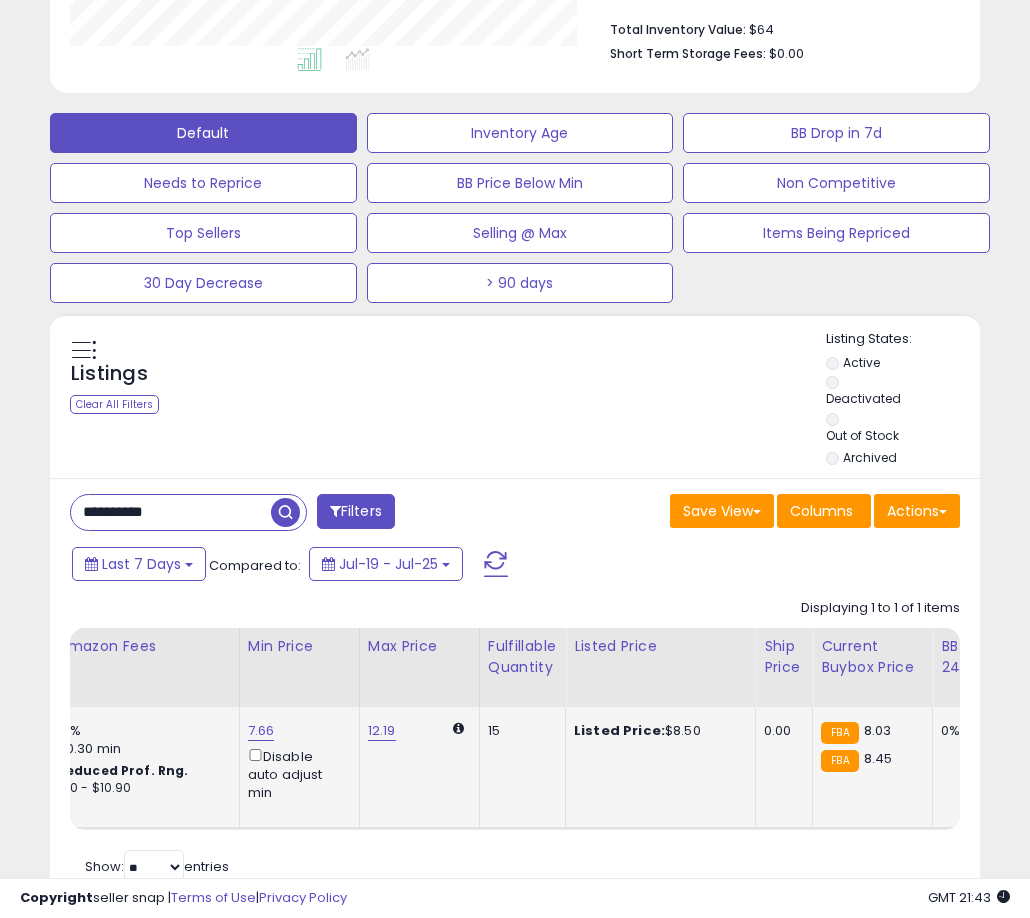 click on "12.19" at bounding box center [382, 731] 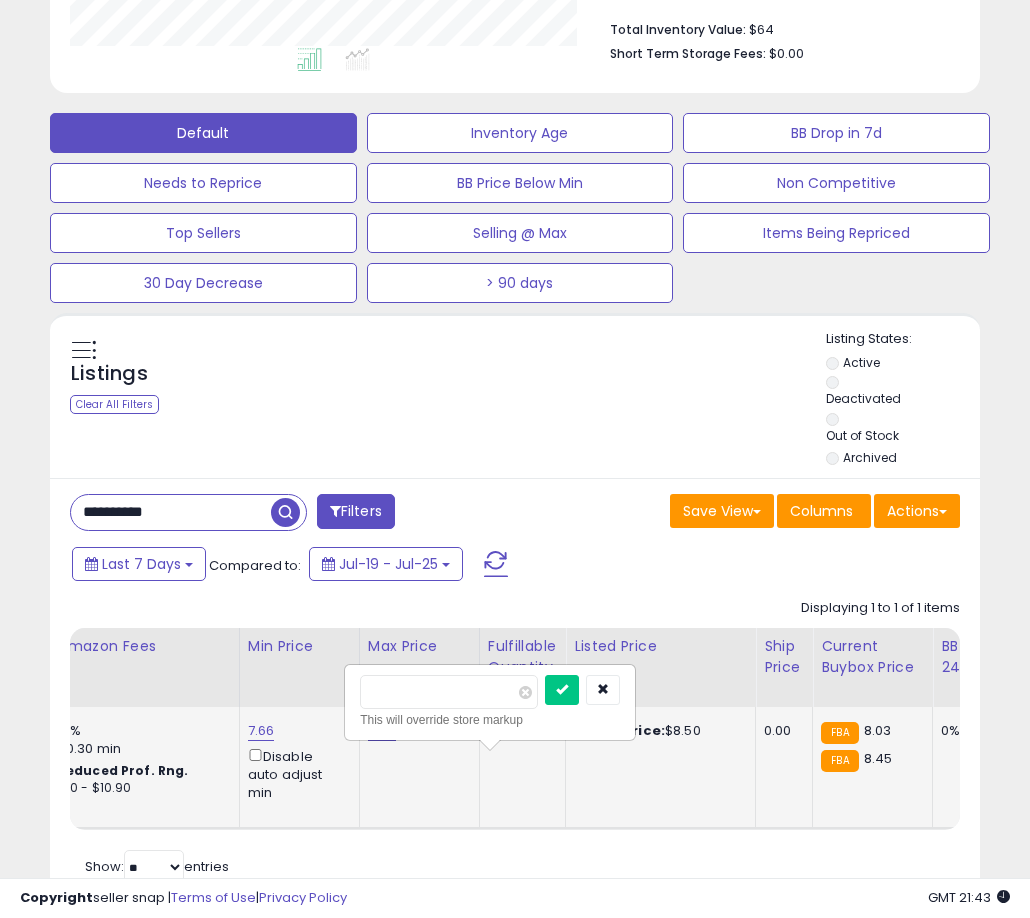 click on "***** This will override store markup" at bounding box center (490, 702) 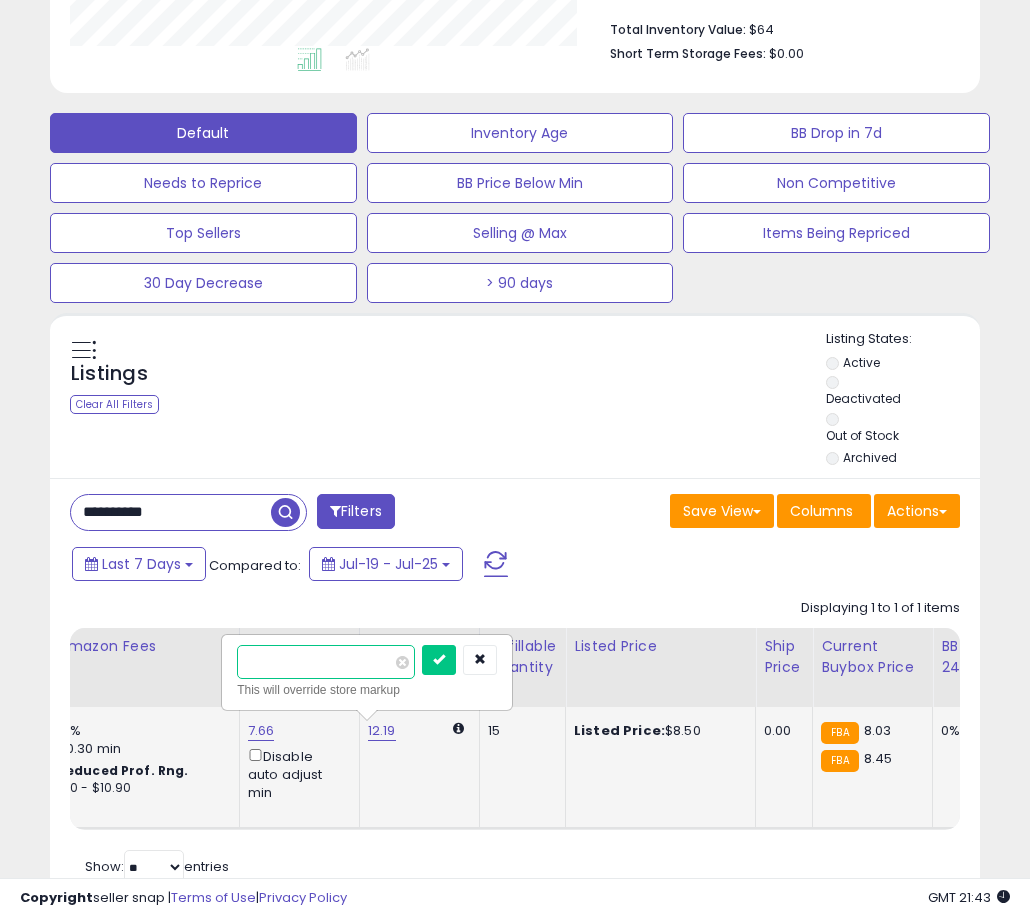 click on "*****" at bounding box center [326, 662] 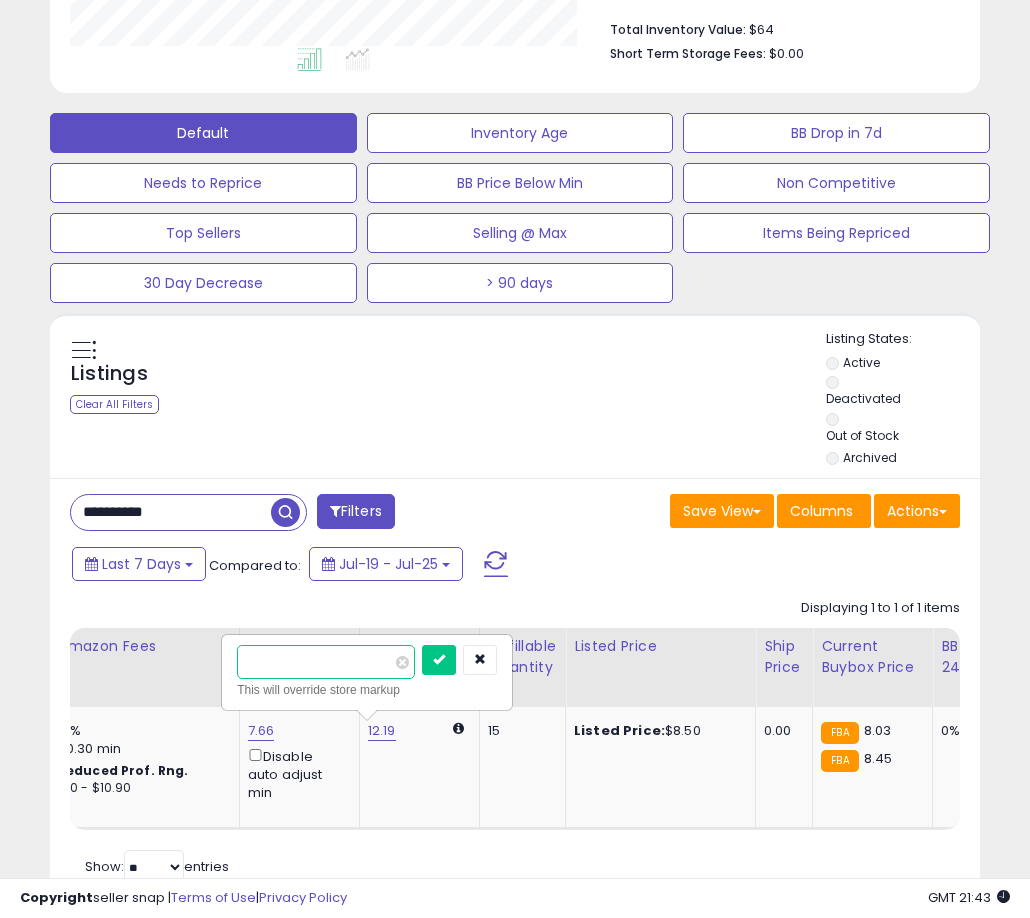type on "*" 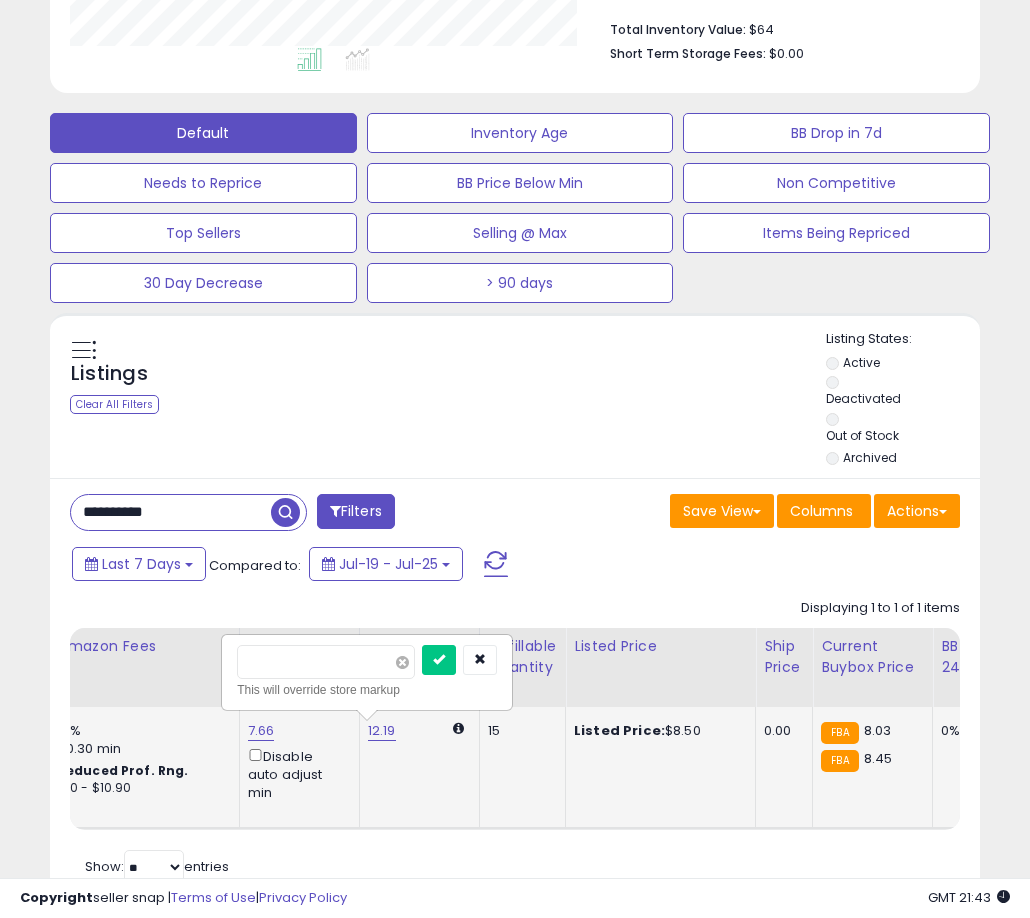 click at bounding box center [402, 662] 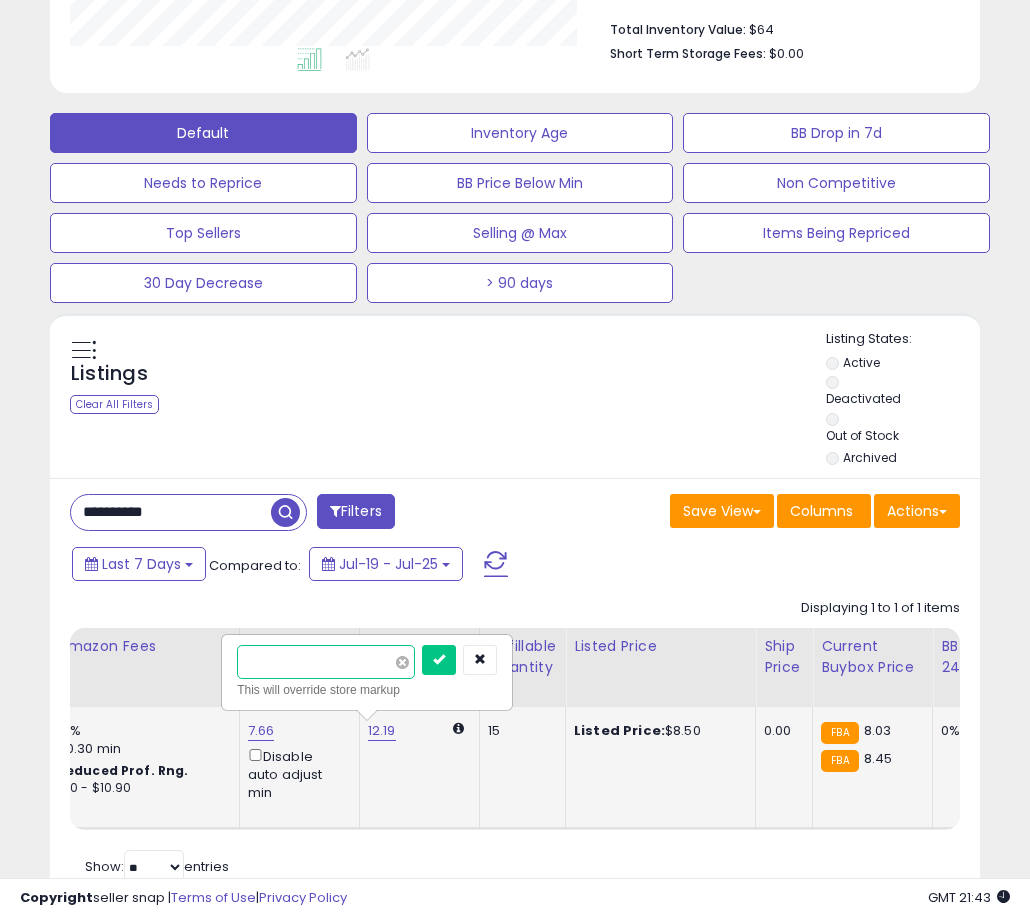 type 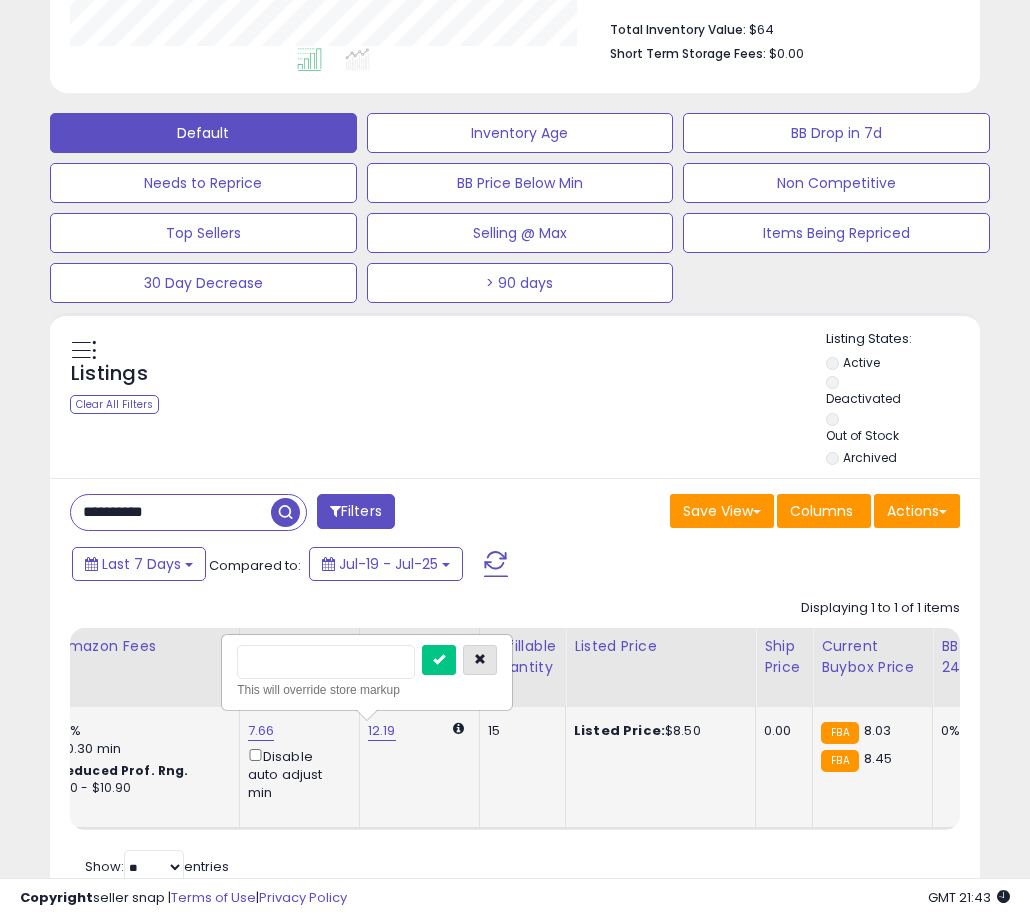 click at bounding box center [480, 660] 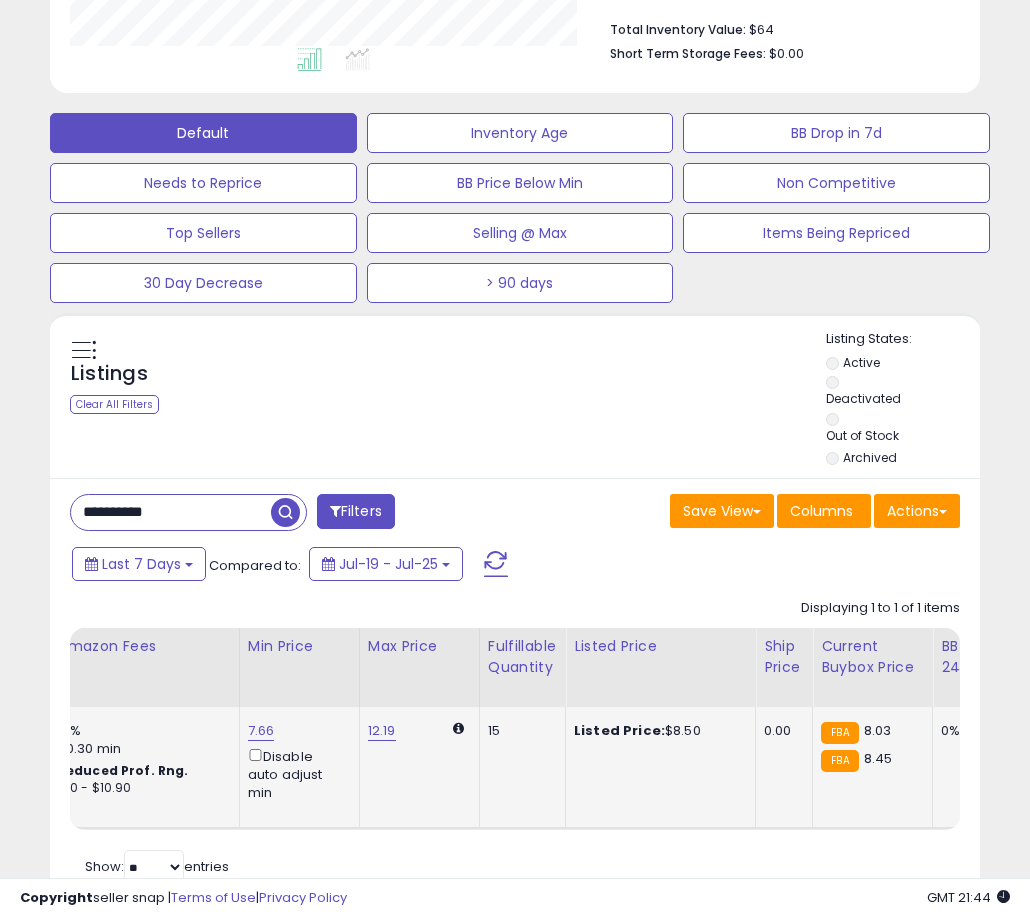 scroll, scrollTop: 0, scrollLeft: 609, axis: horizontal 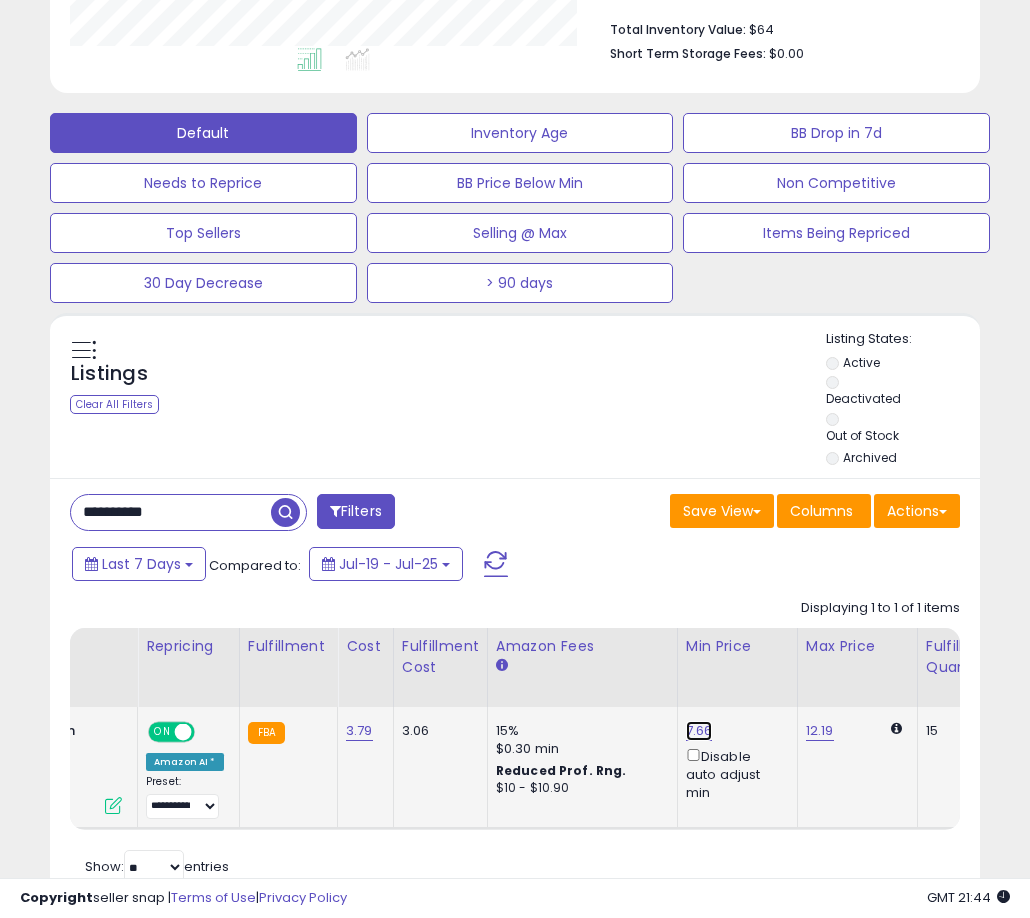 click on "7.66" at bounding box center (699, 731) 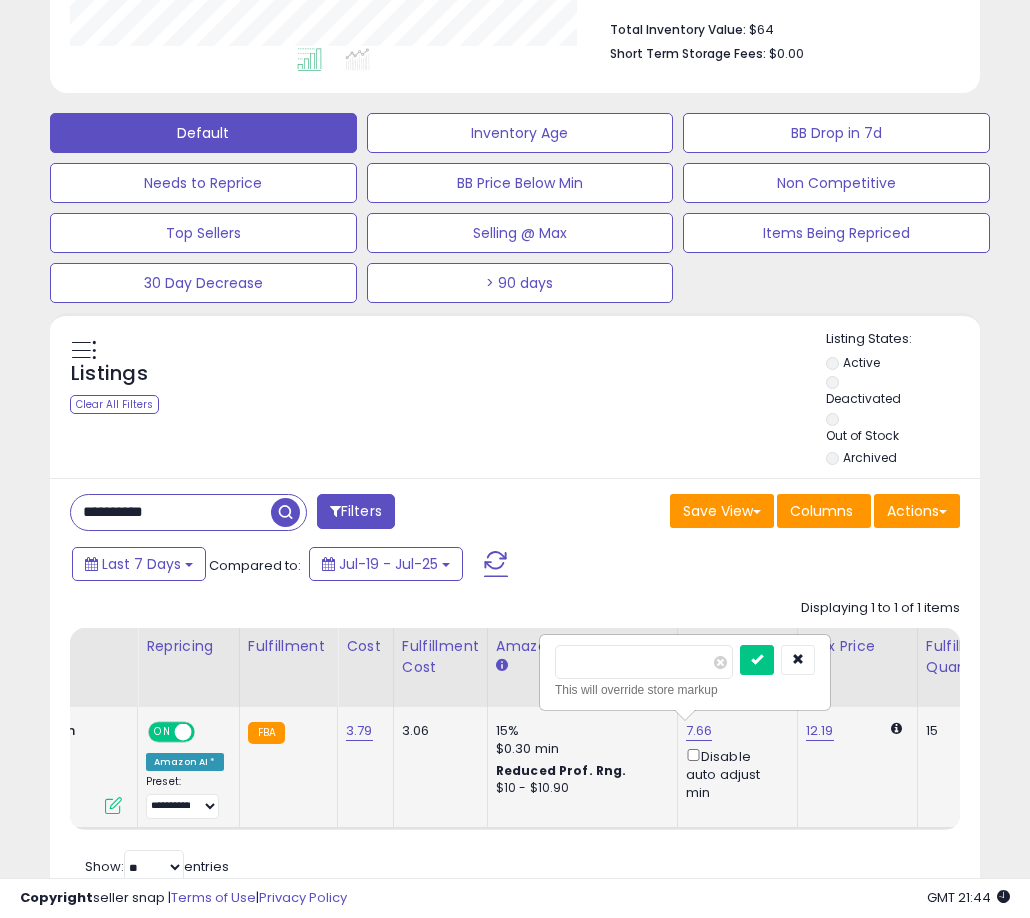 click on "****" at bounding box center [644, 662] 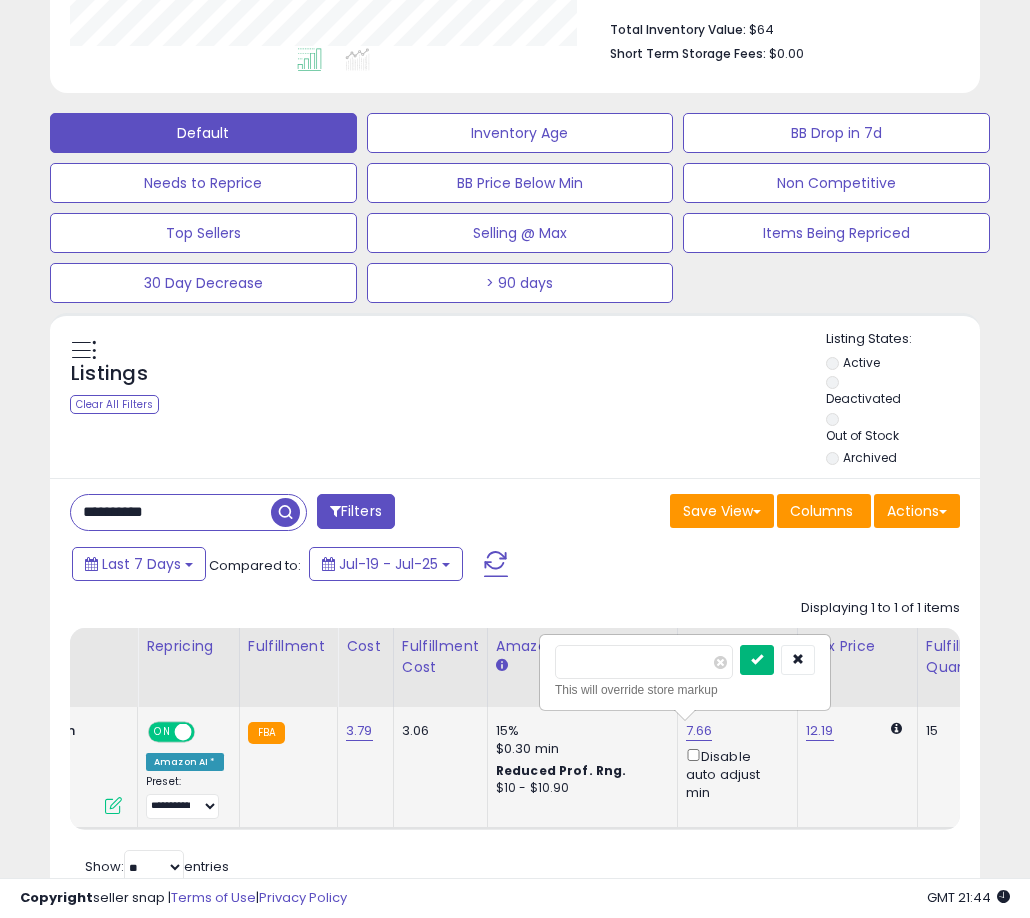 type on "****" 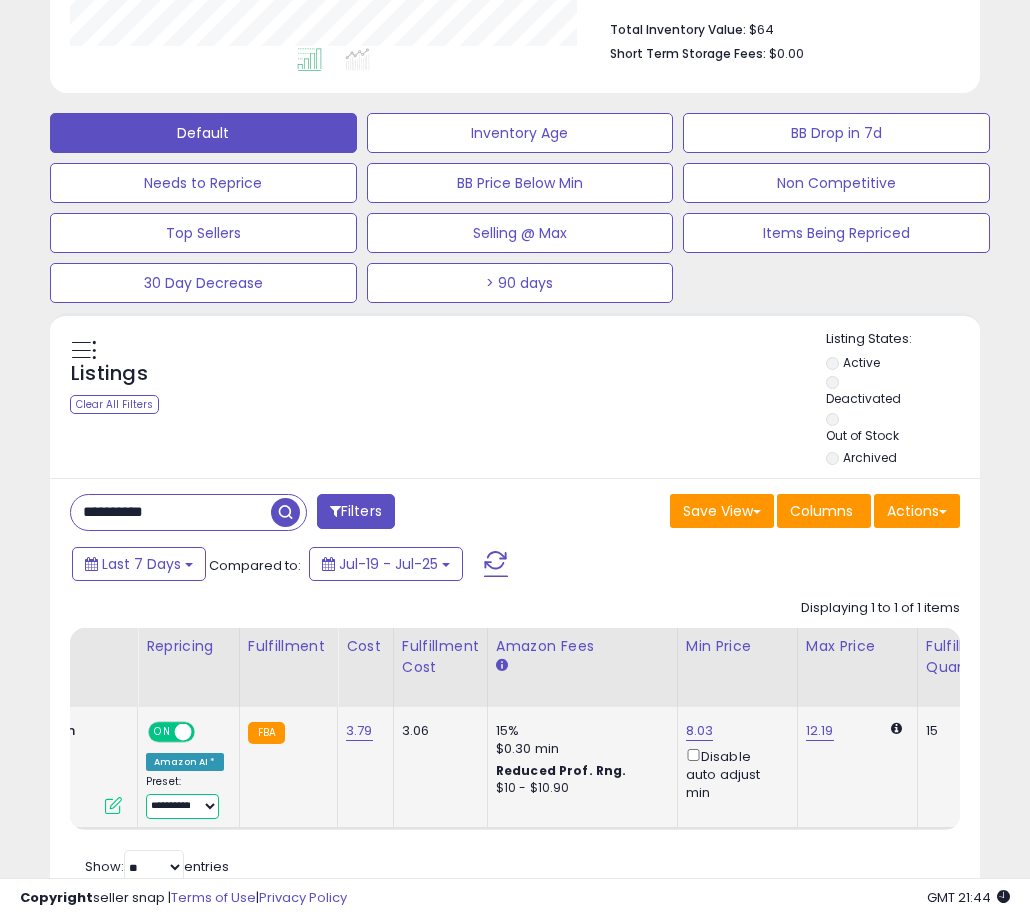 click on "**********" at bounding box center (182, 806) 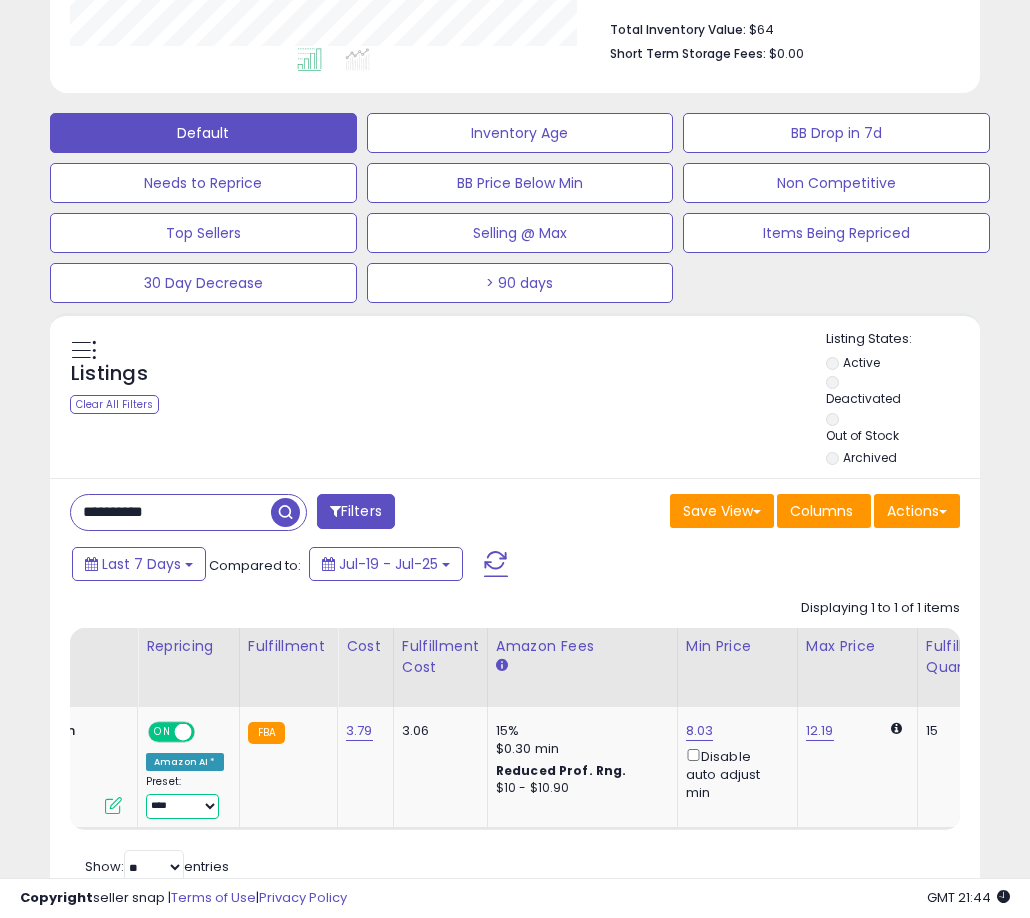 scroll, scrollTop: 0, scrollLeft: 68, axis: horizontal 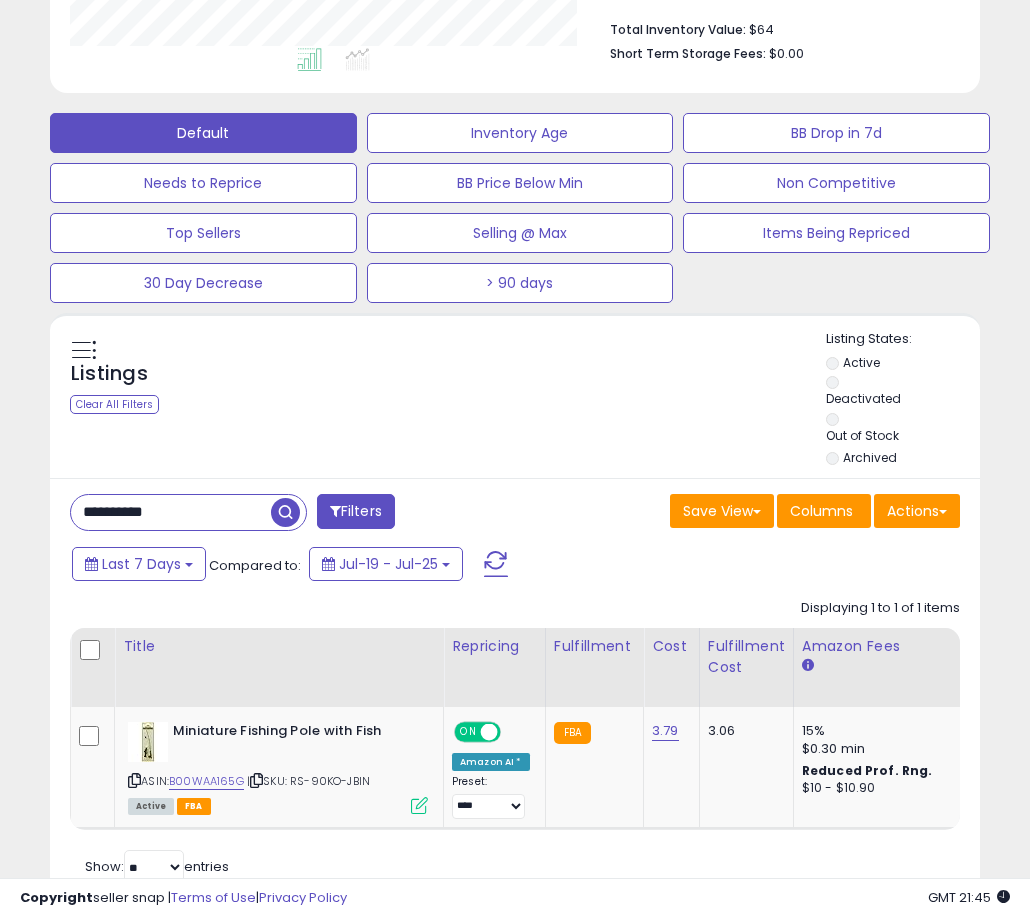 click on "**********" at bounding box center [171, 512] 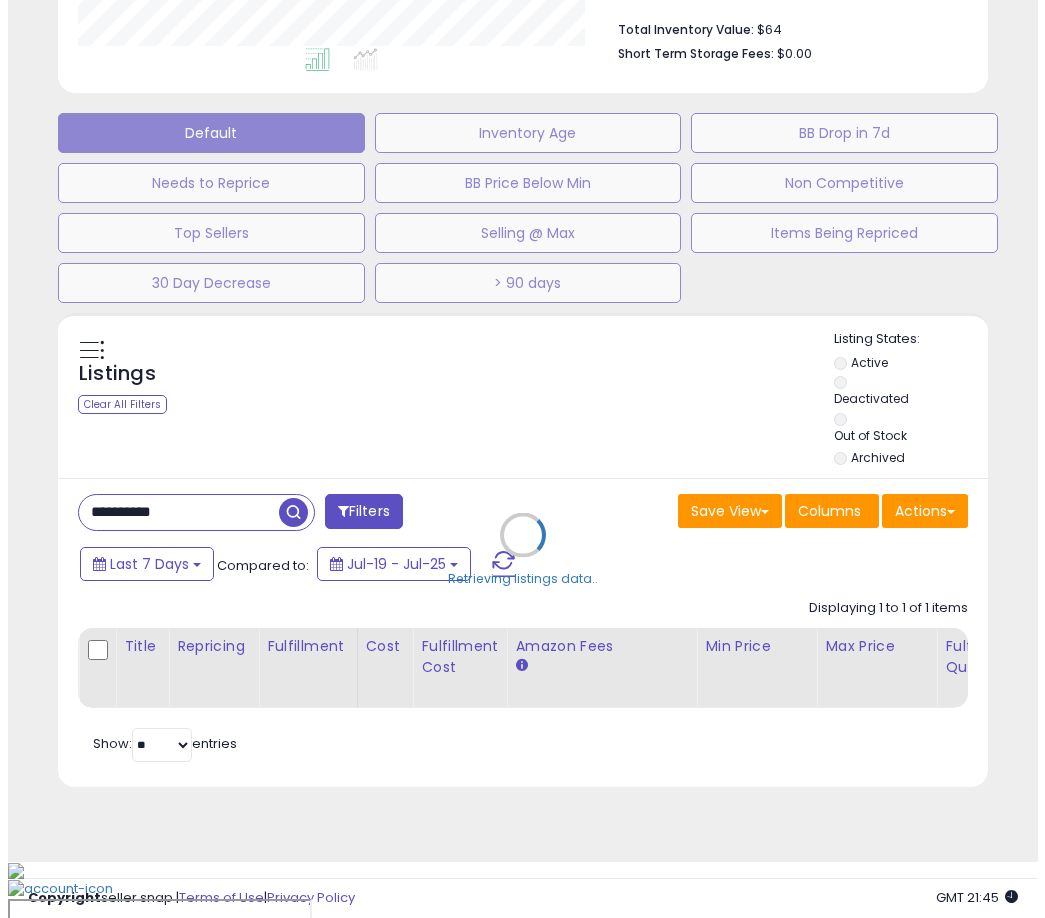 scroll, scrollTop: 504, scrollLeft: 0, axis: vertical 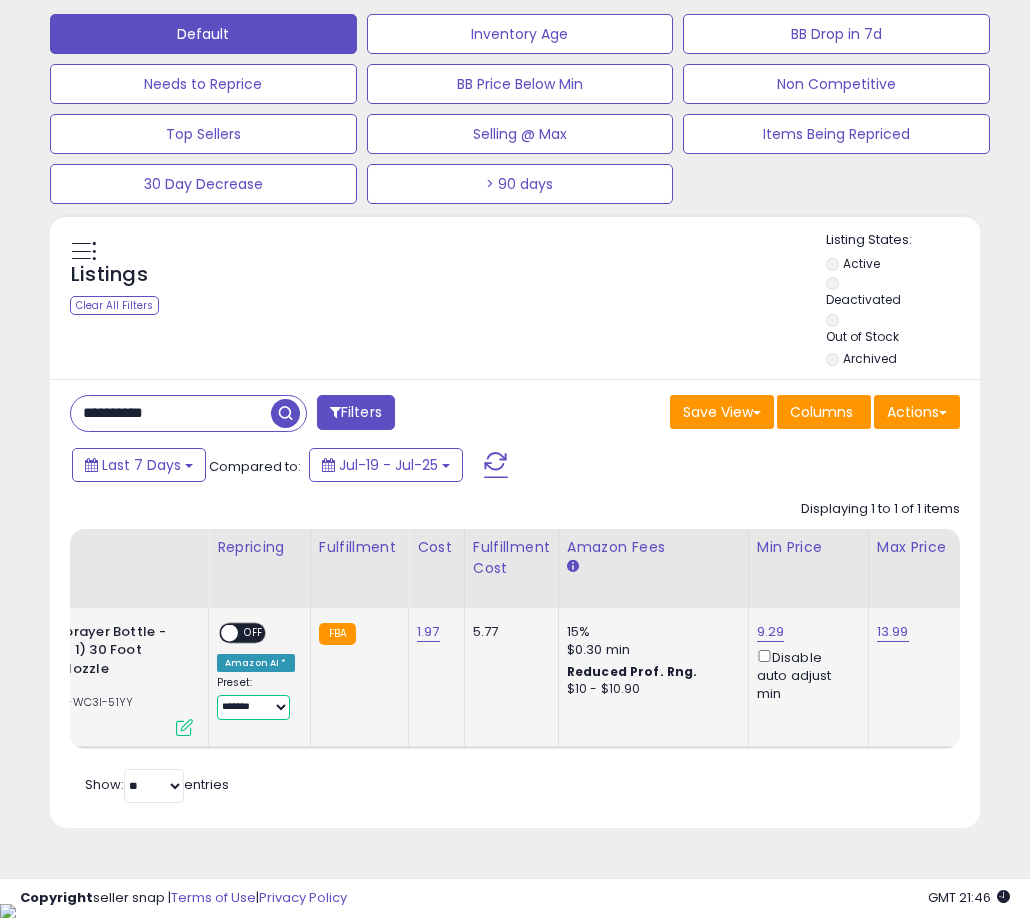 click on "**********" at bounding box center (253, 707) 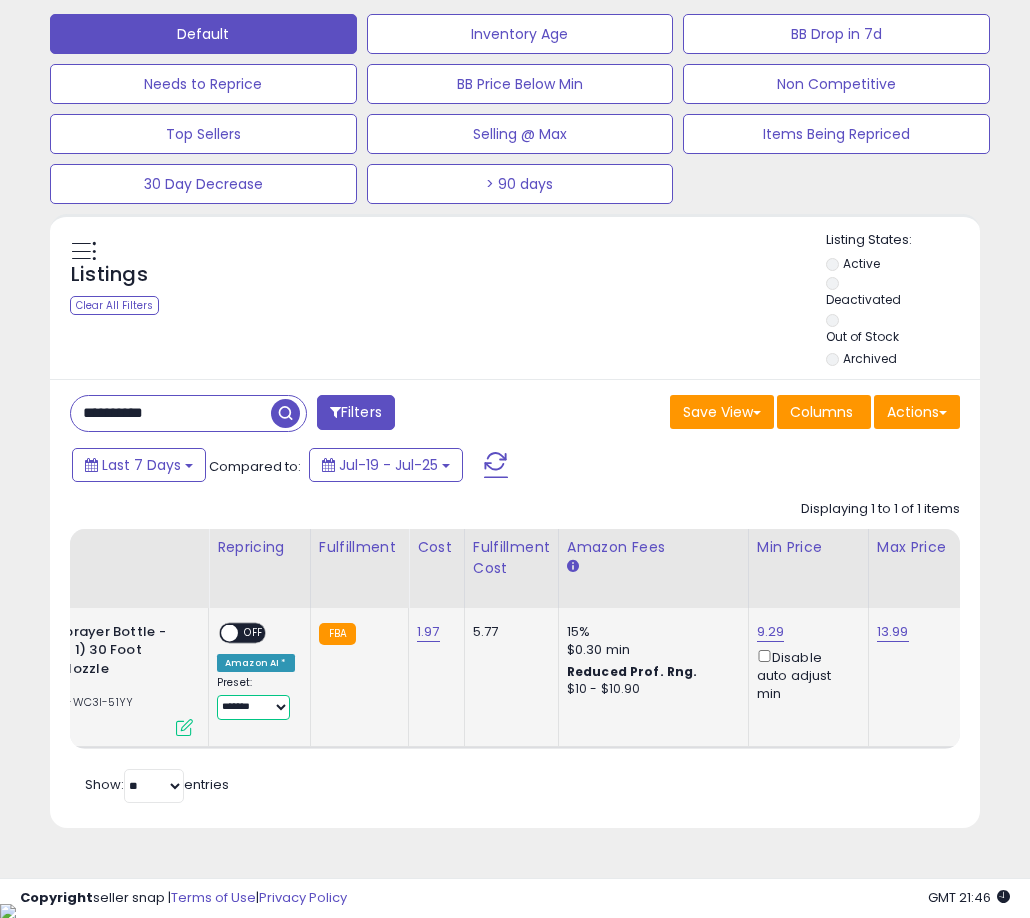 select on "**********" 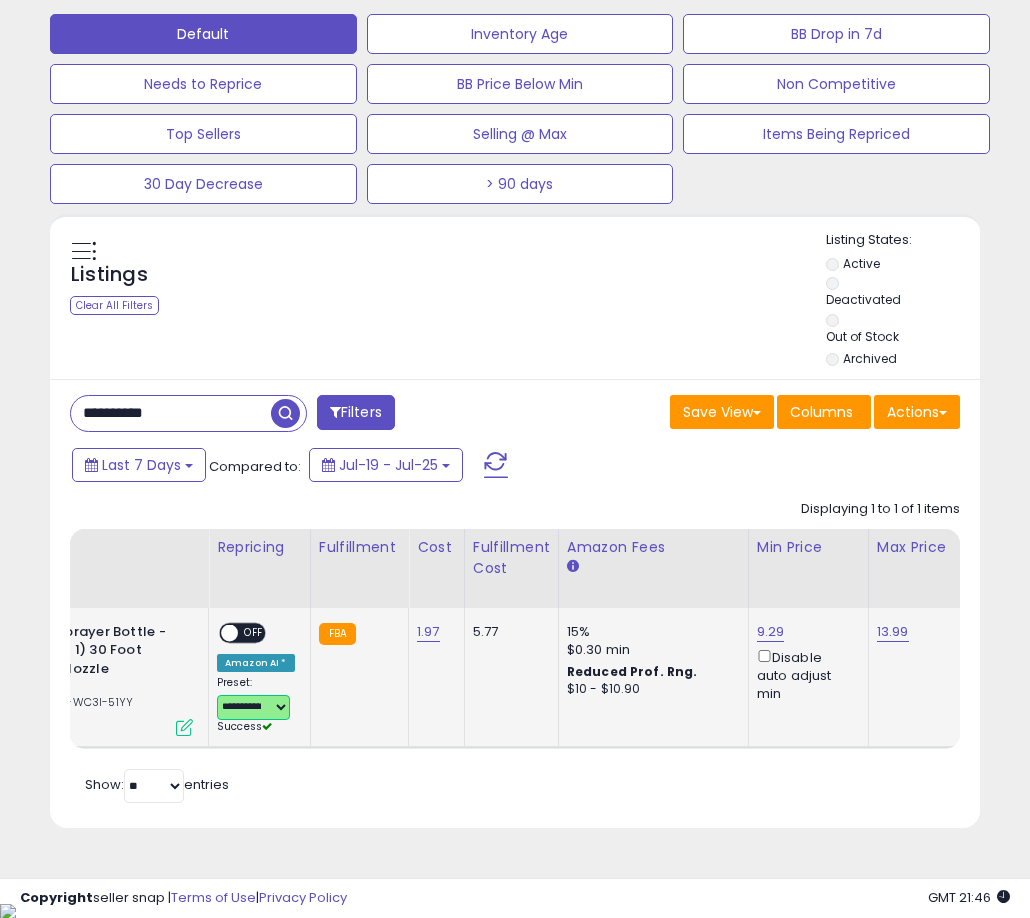 click at bounding box center (229, 632) 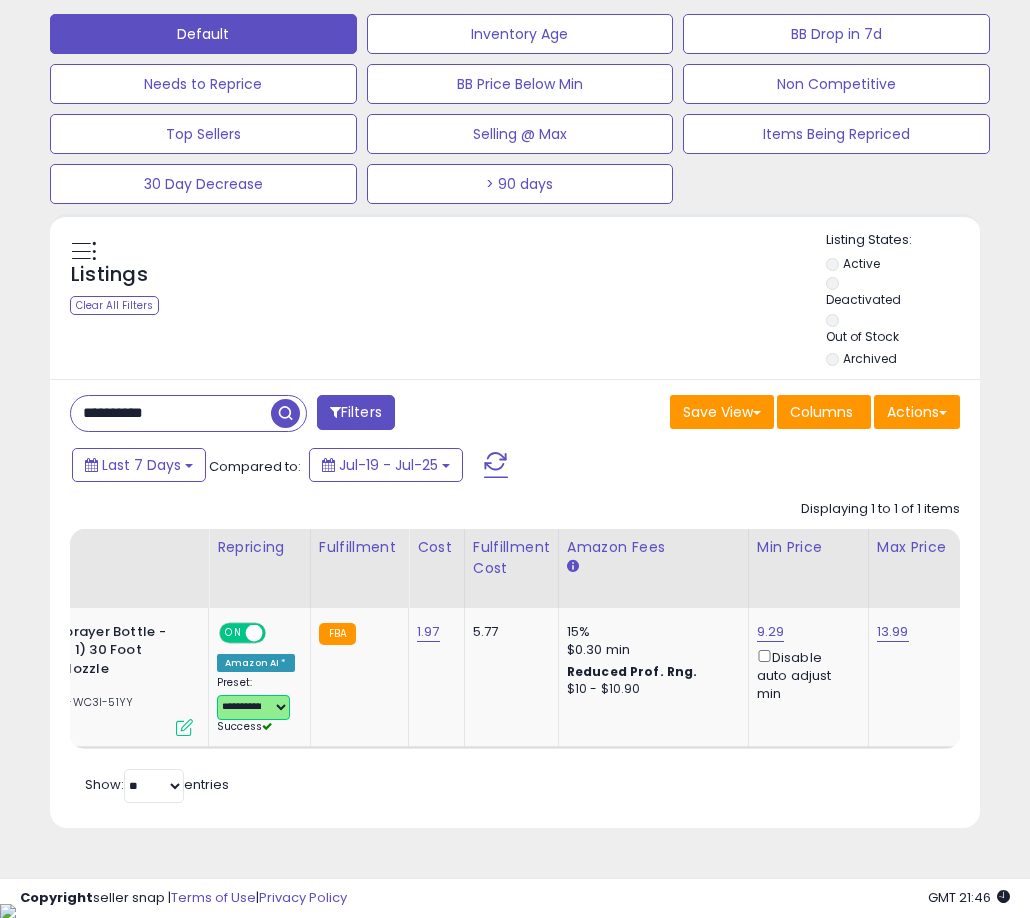 scroll, scrollTop: 0, scrollLeft: 0, axis: both 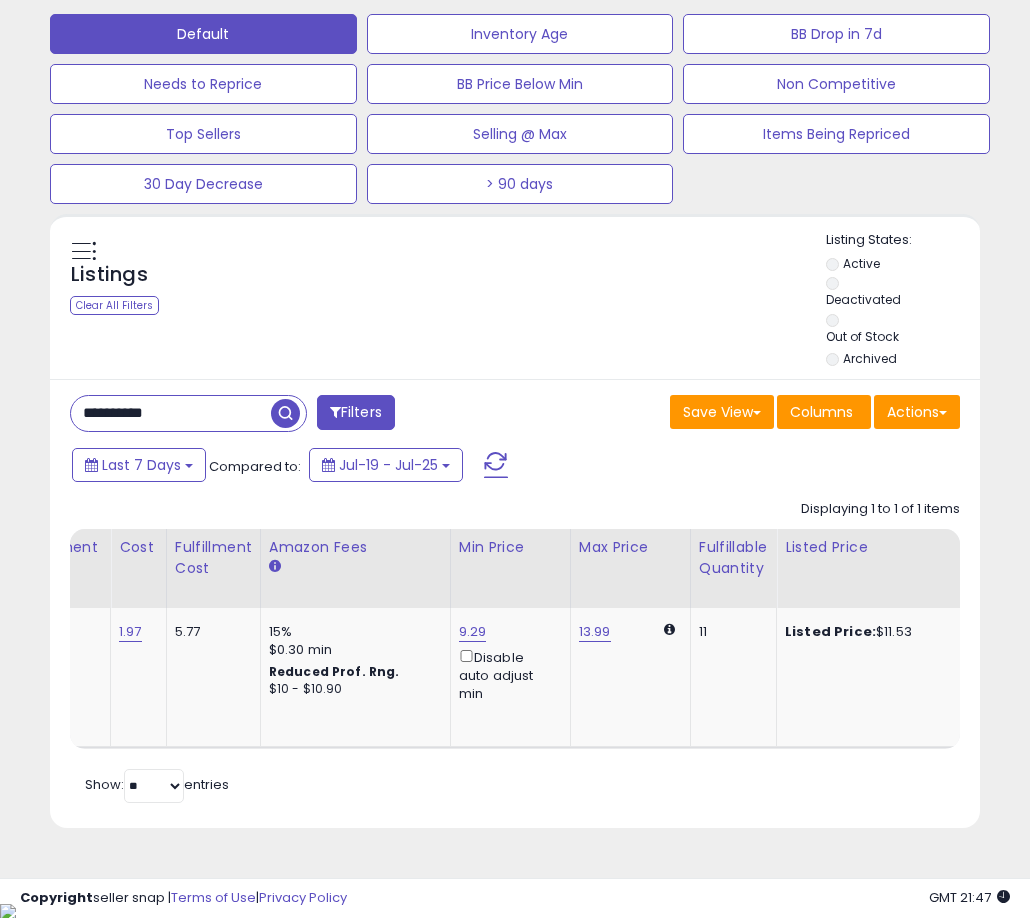 click on "Retrieving listings data..
Displaying 1 to 1 of 1 items
Title
Repricing" at bounding box center (515, 649) 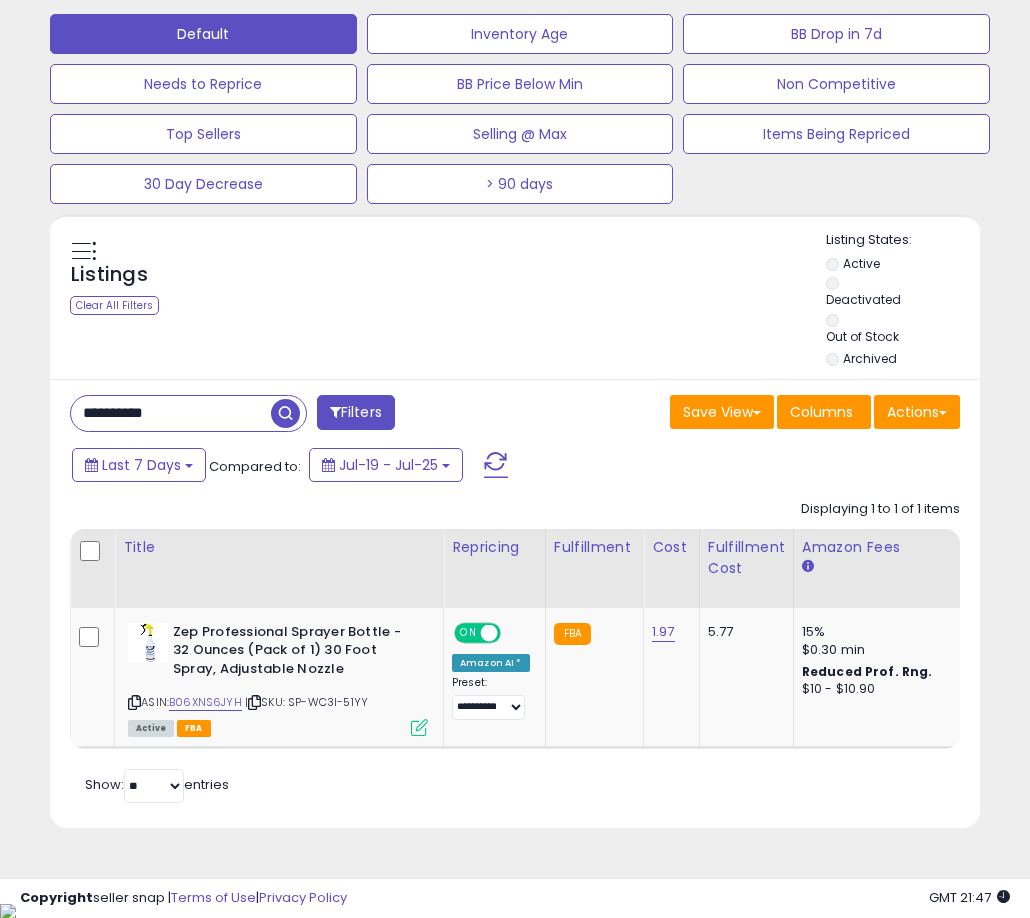 scroll, scrollTop: 0, scrollLeft: 147, axis: horizontal 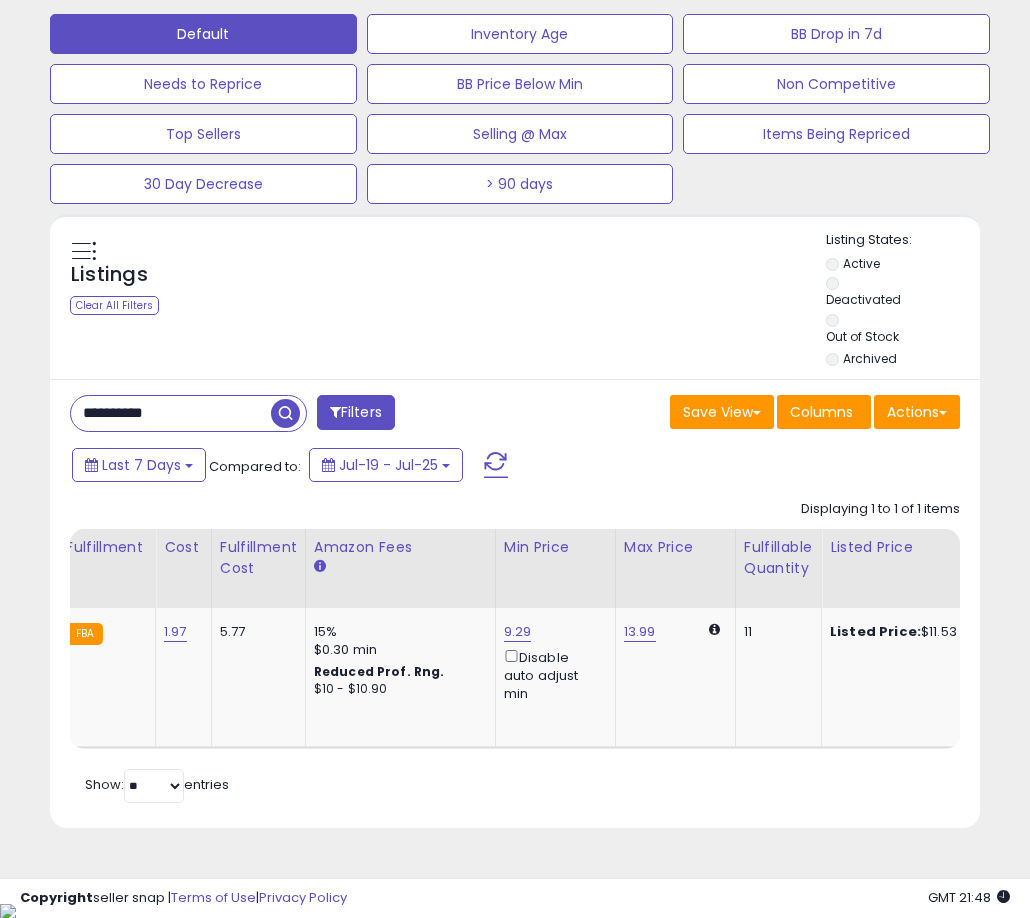 click on "**********" at bounding box center (171, 413) 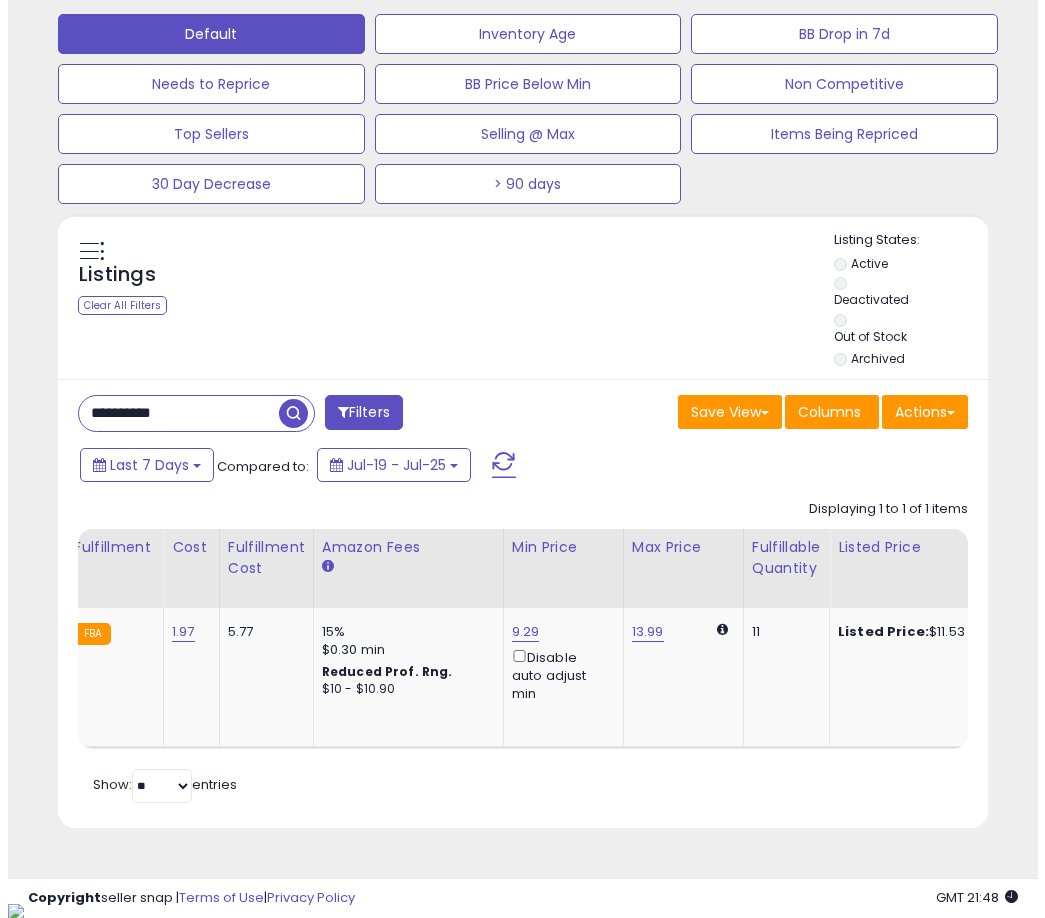 scroll, scrollTop: 504, scrollLeft: 0, axis: vertical 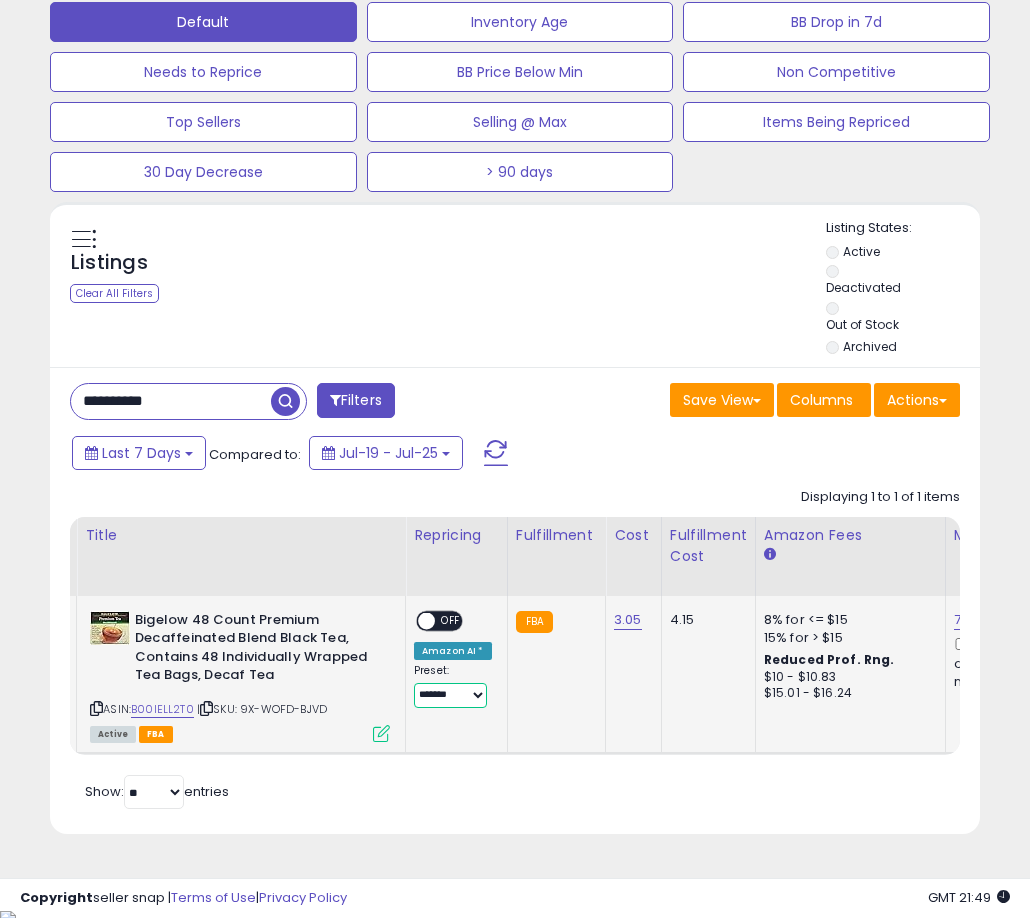 click on "**********" at bounding box center (450, 695) 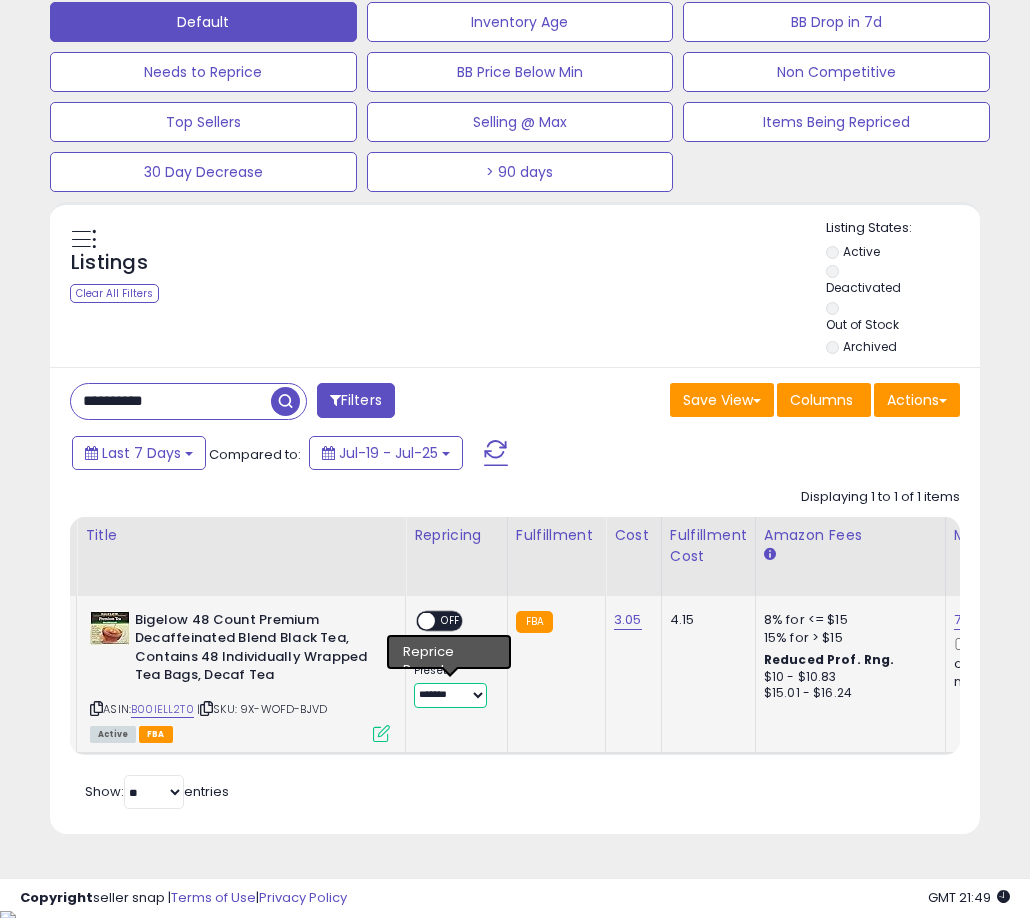 select on "**********" 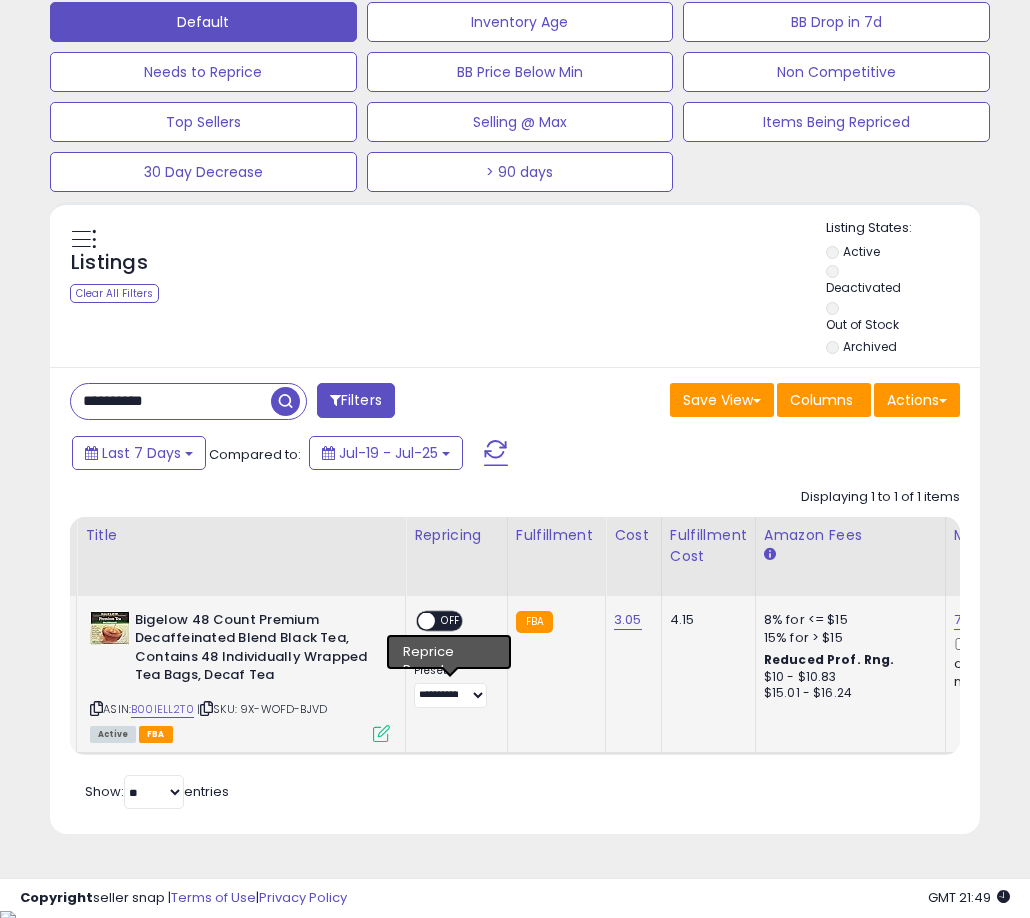 click on "OFF" at bounding box center (451, 620) 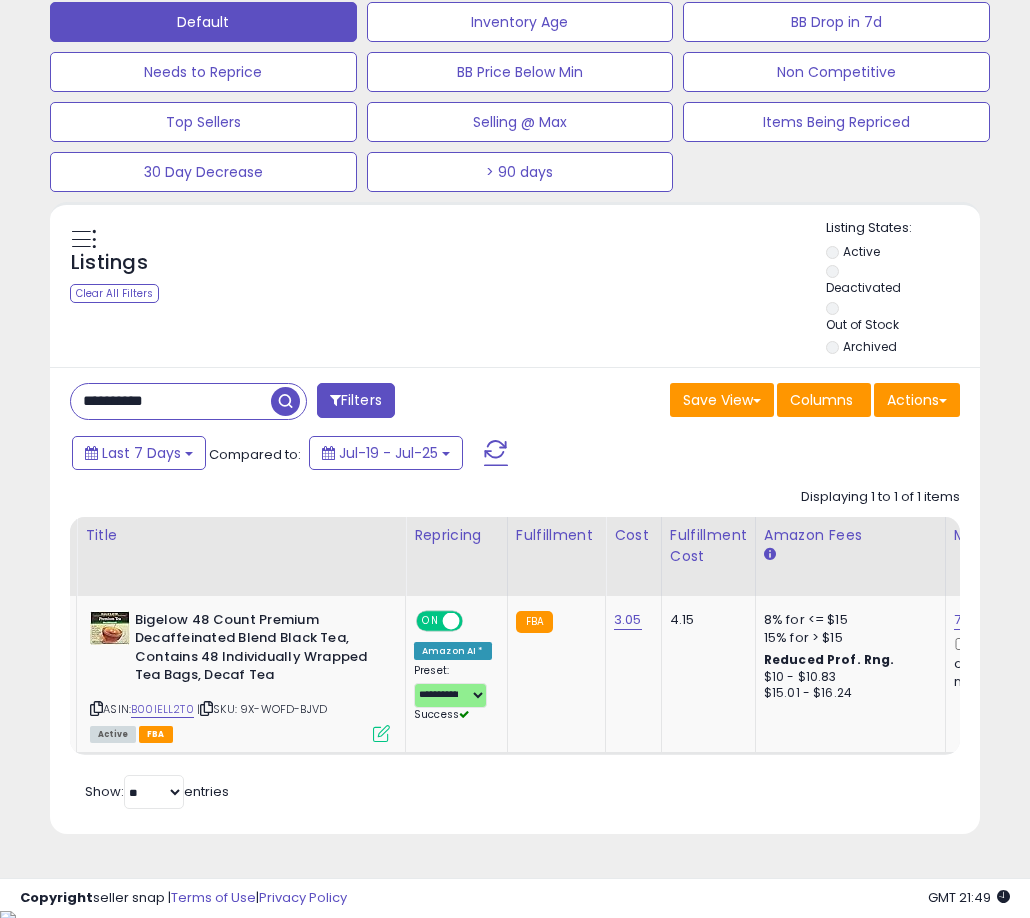 scroll, scrollTop: 0, scrollLeft: 0, axis: both 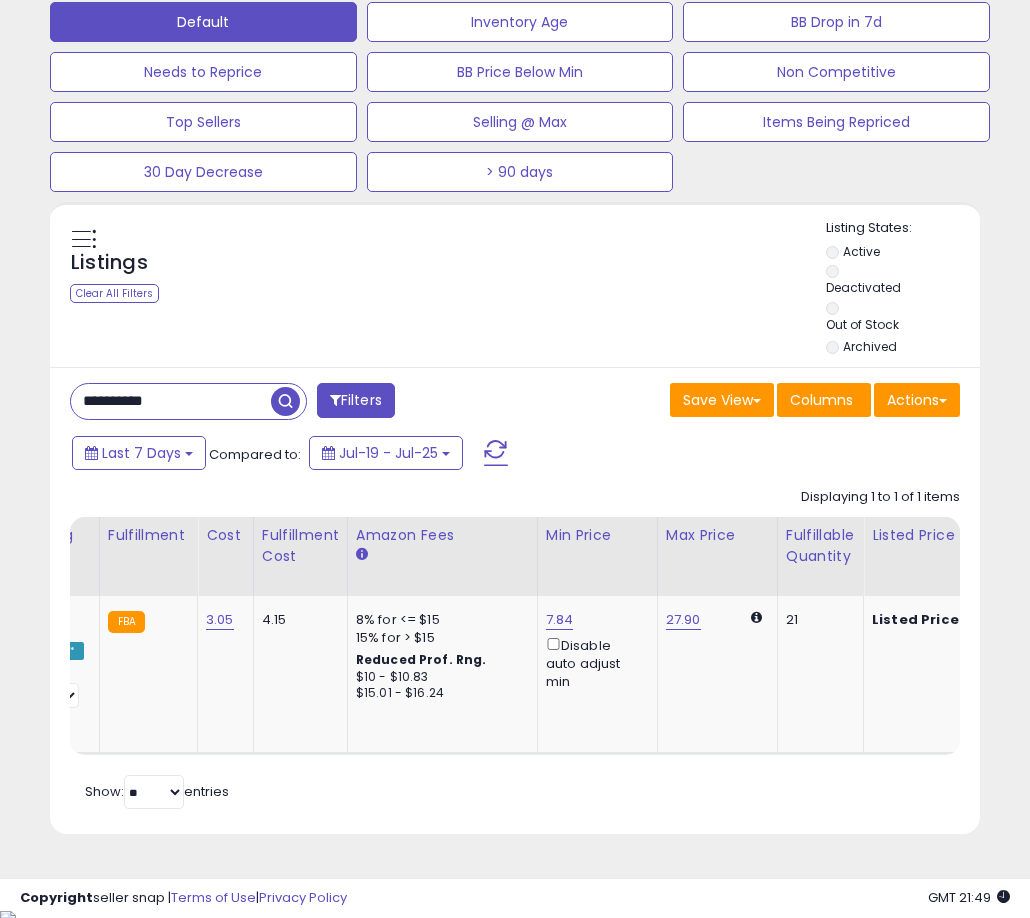 click on "**********" at bounding box center (171, 401) 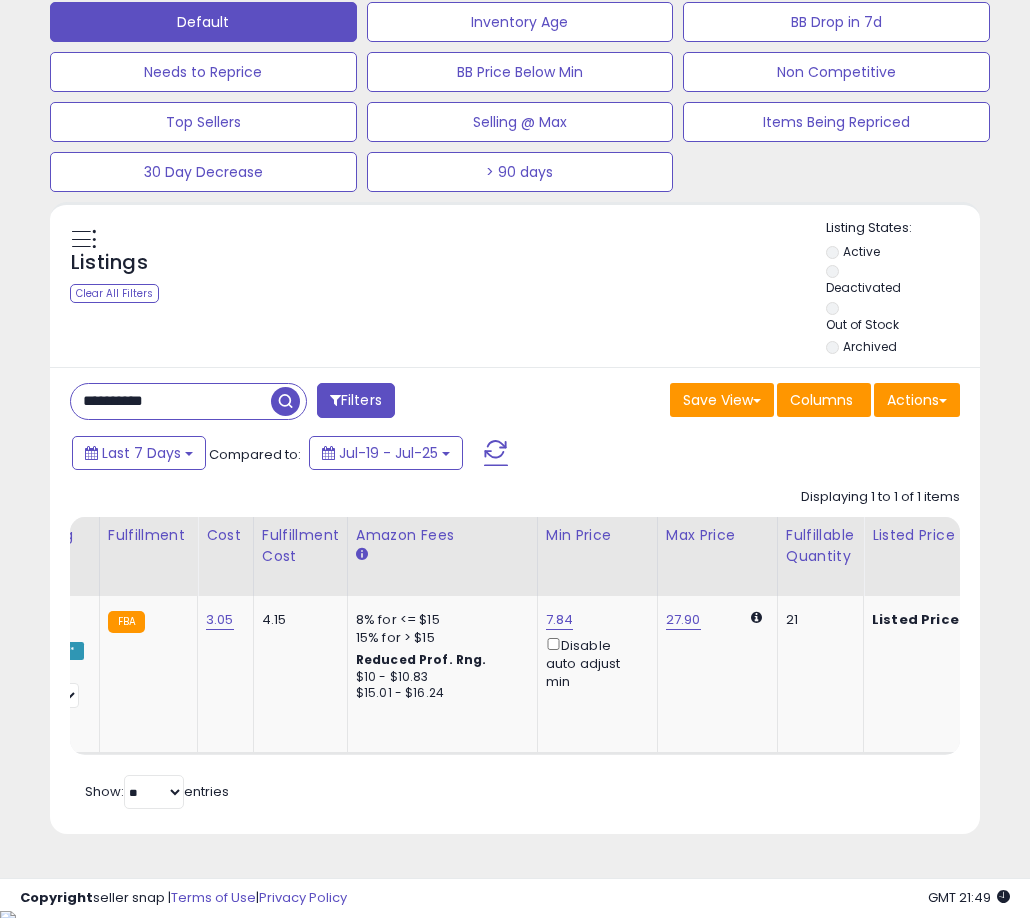 paste 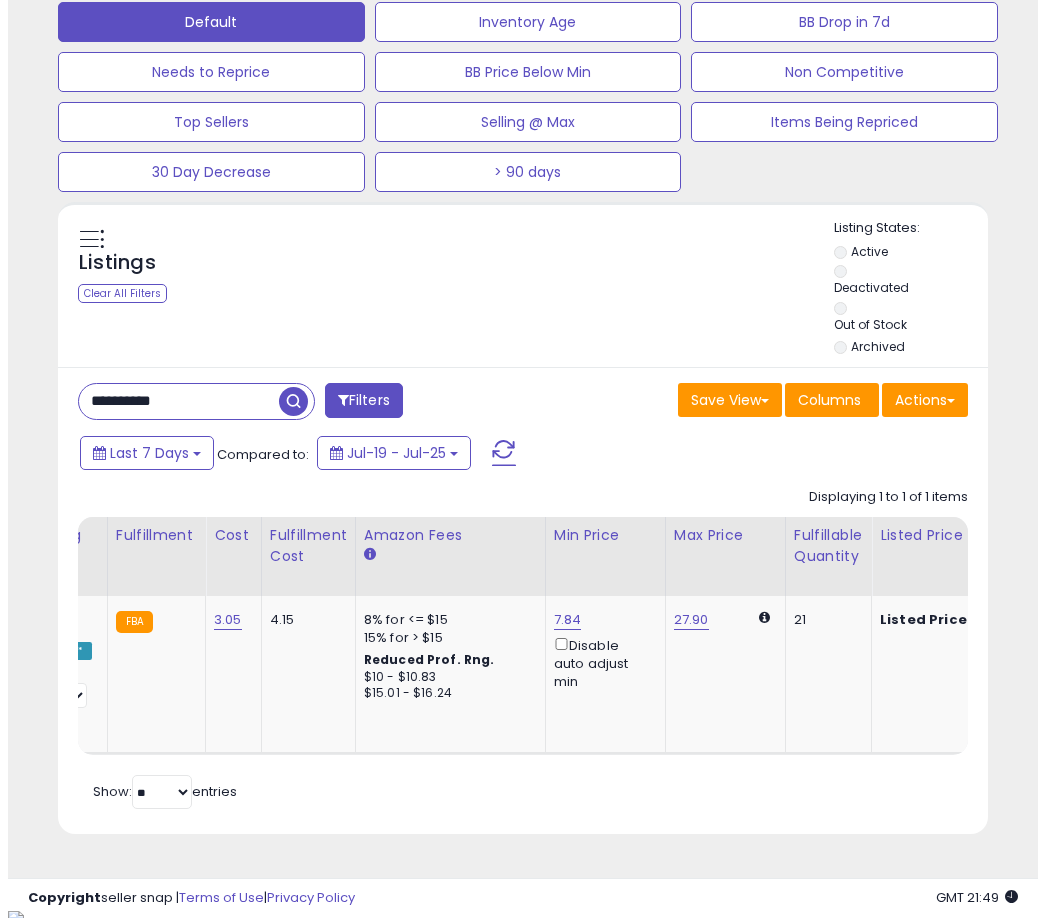 scroll, scrollTop: 504, scrollLeft: 0, axis: vertical 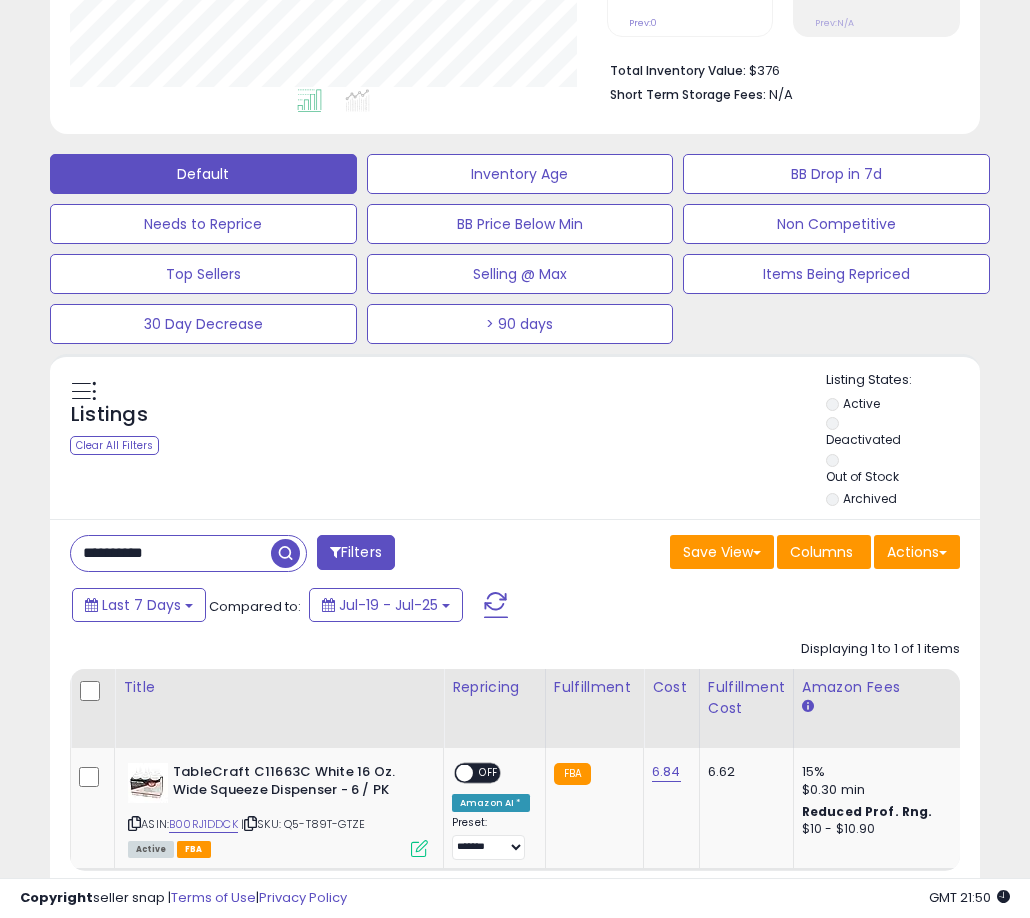 click on "**********" at bounding box center (171, 553) 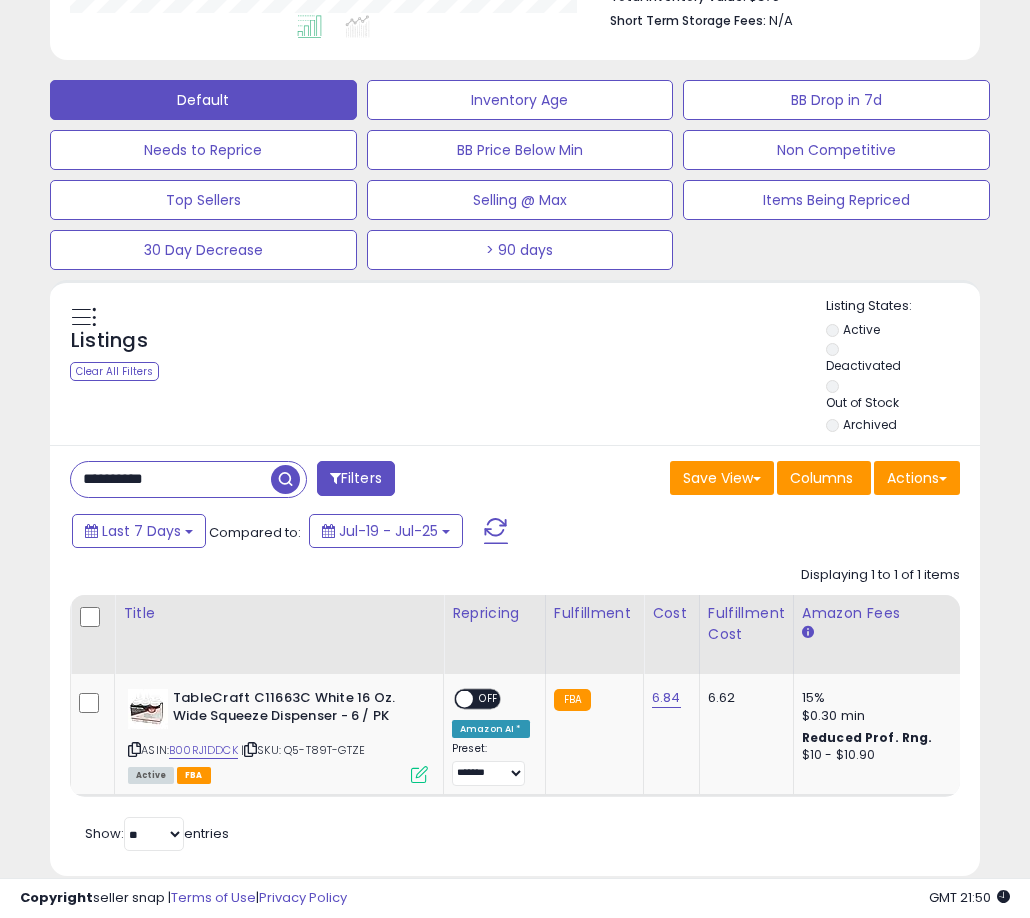 scroll, scrollTop: 626, scrollLeft: 0, axis: vertical 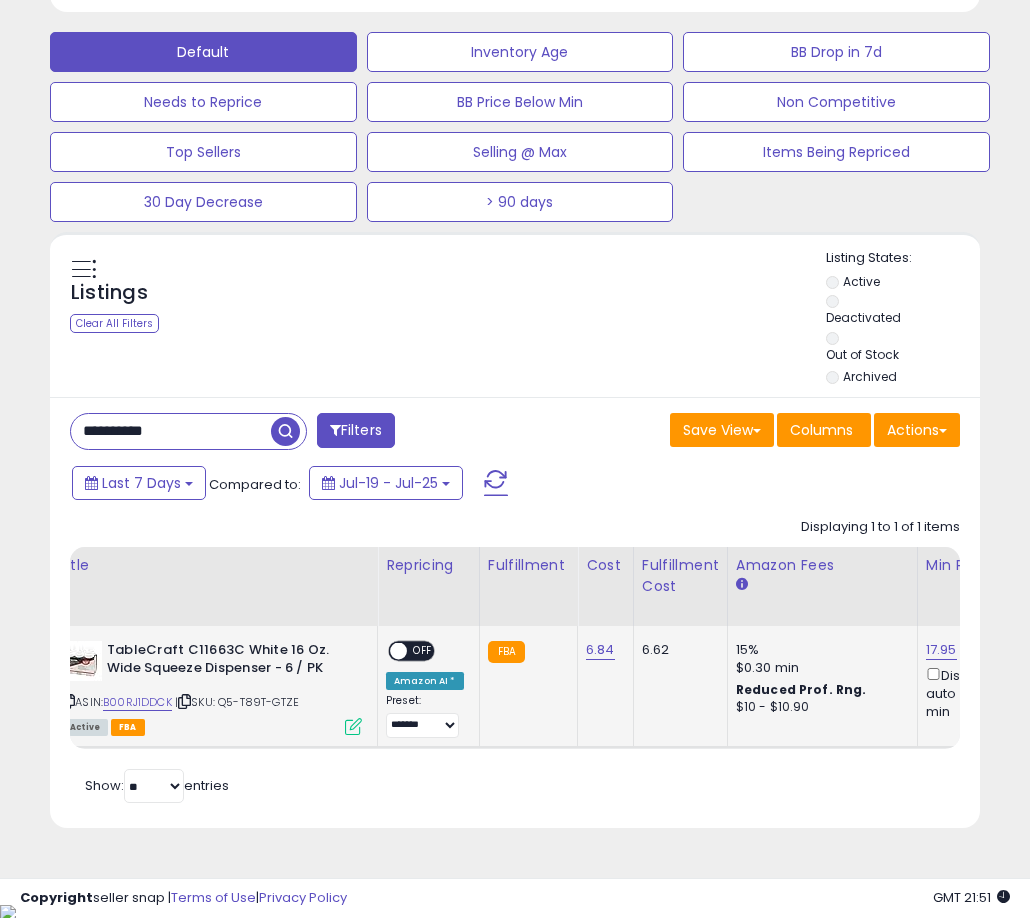 click on "OFF" at bounding box center [423, 650] 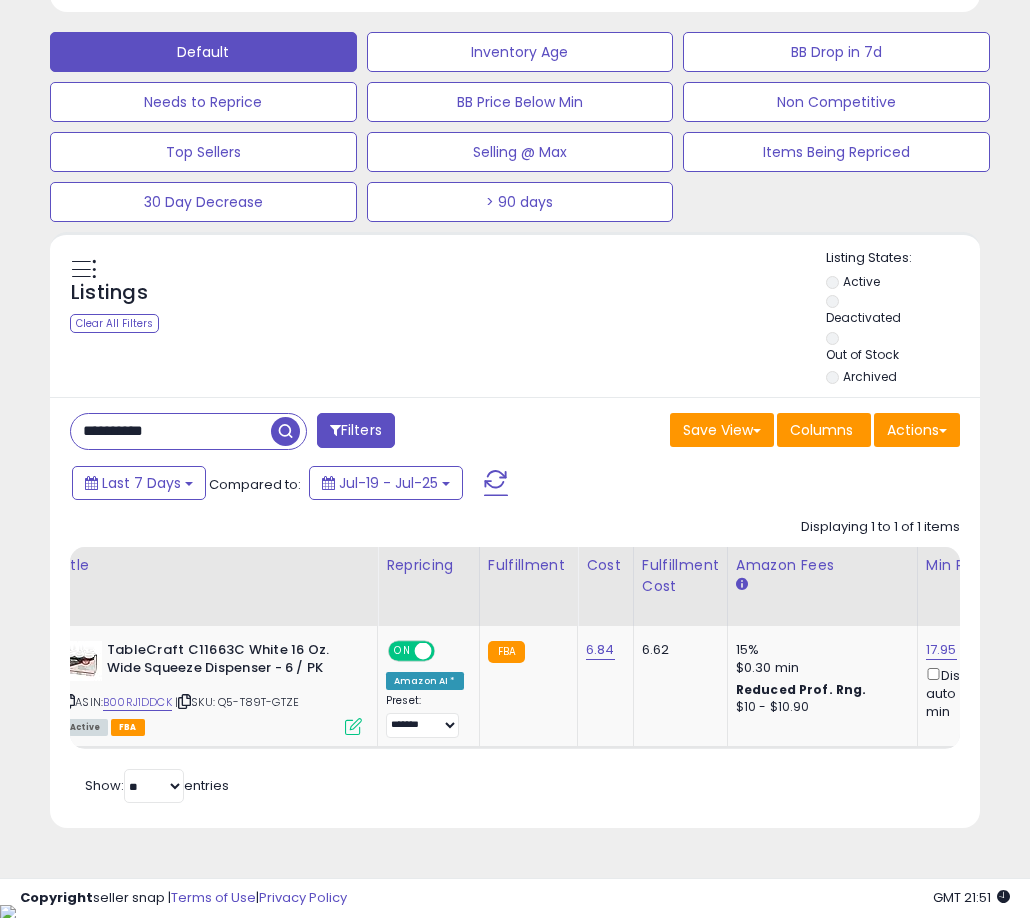 scroll, scrollTop: 0, scrollLeft: 365, axis: horizontal 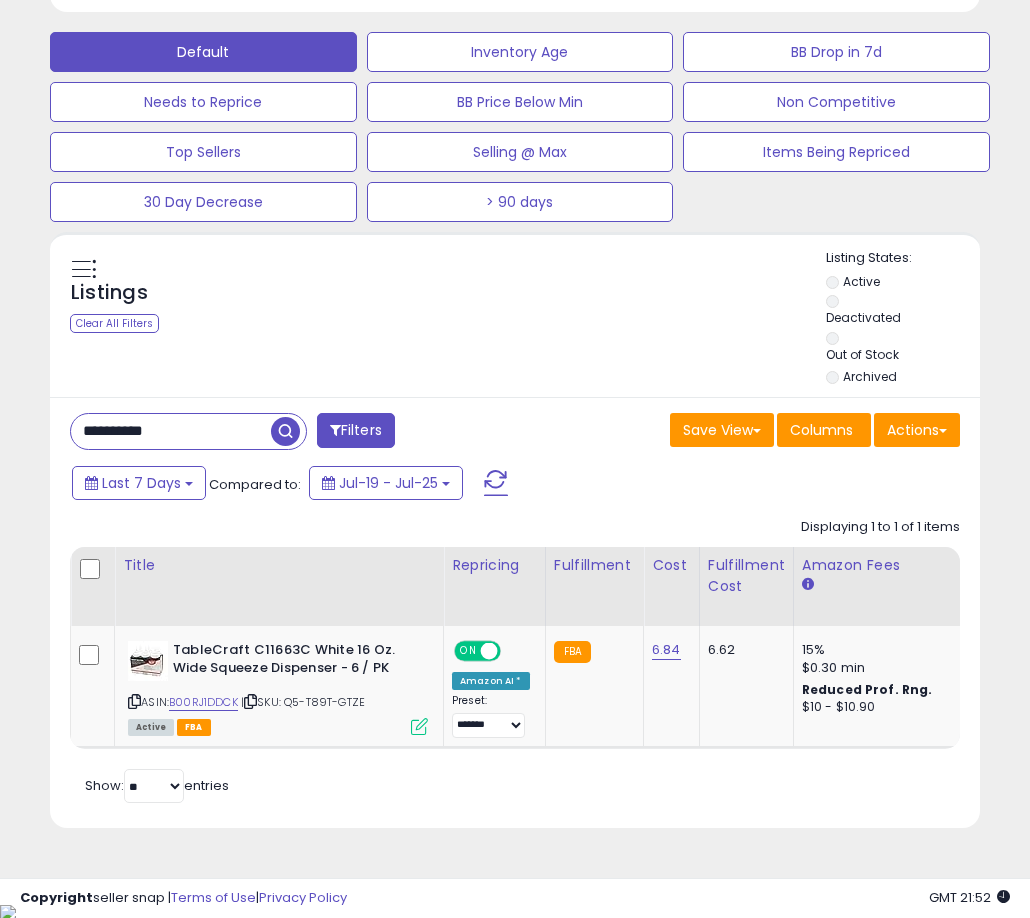 click on "**********" at bounding box center (171, 431) 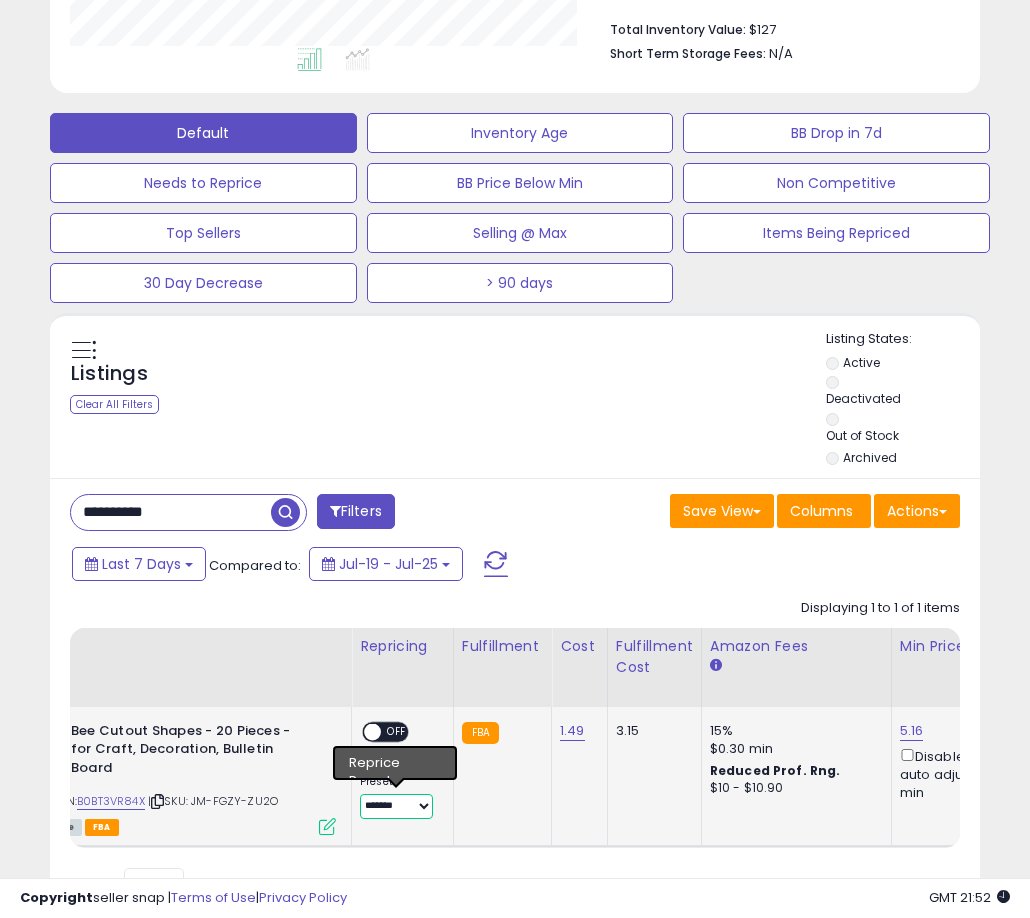 click on "**********" at bounding box center [396, 806] 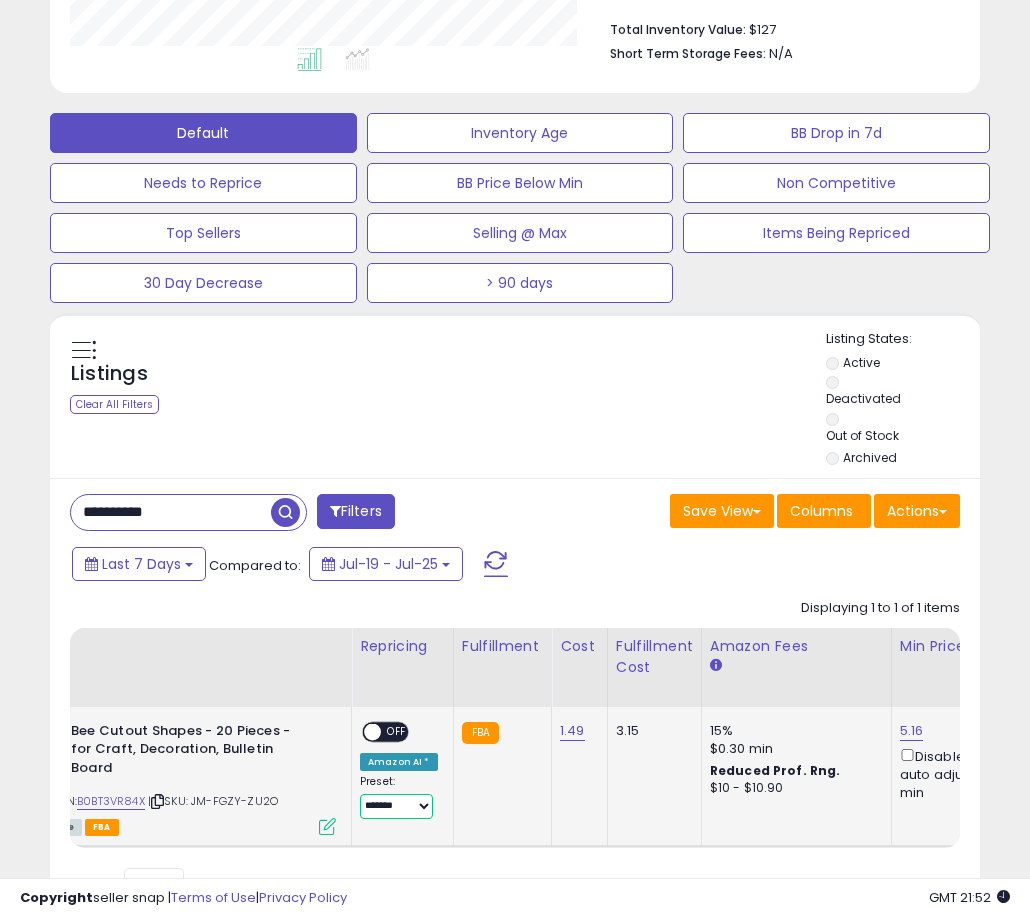 select on "**********" 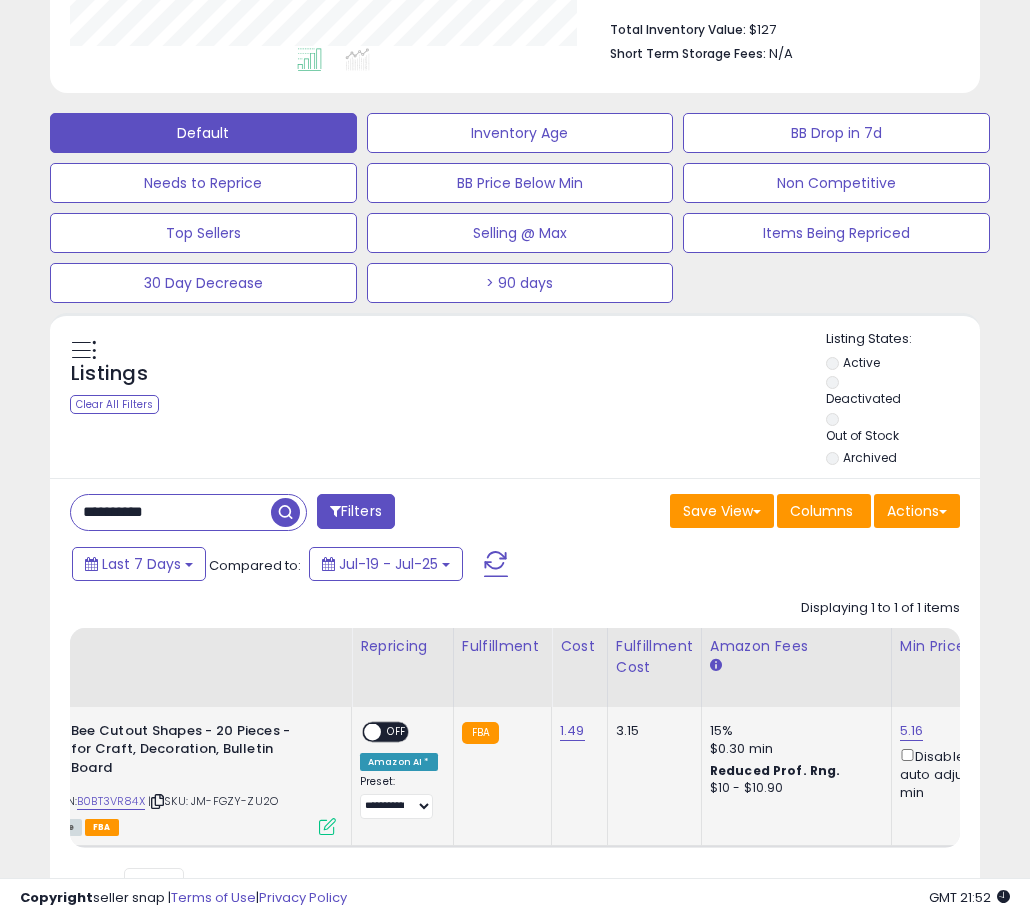 click on "OFF" at bounding box center (397, 731) 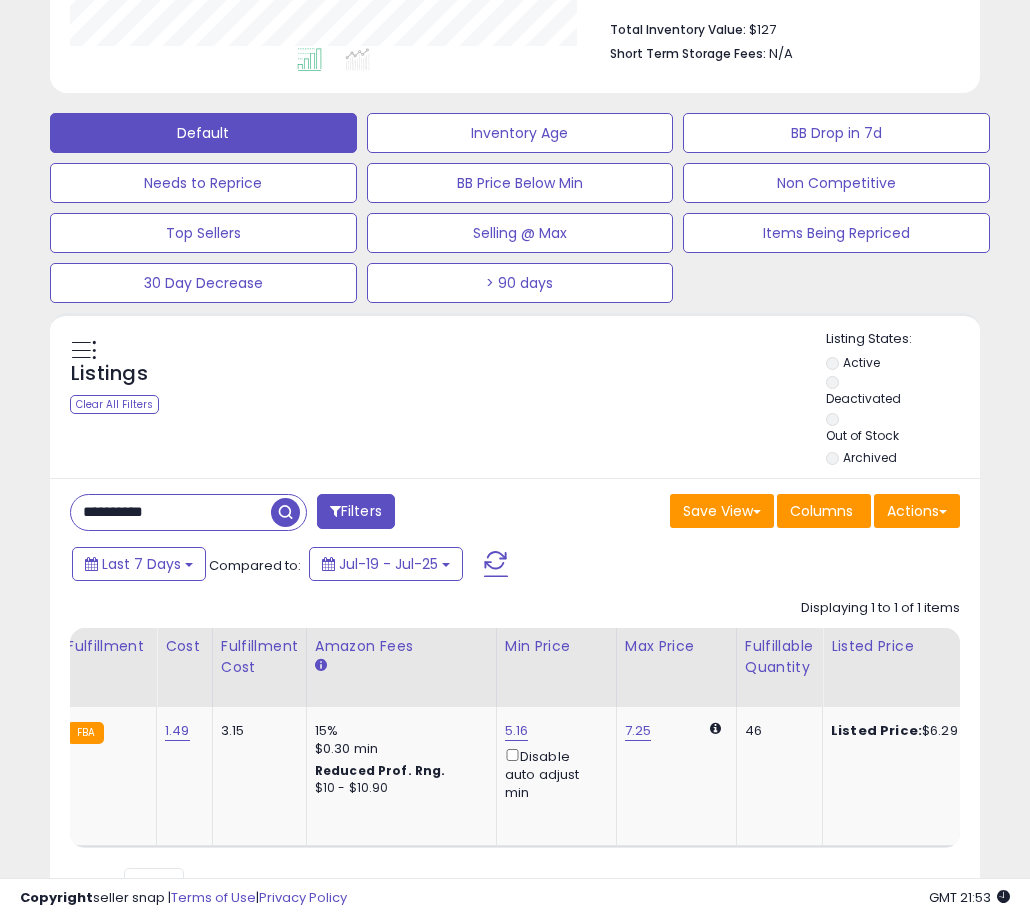 scroll, scrollTop: 0, scrollLeft: 186, axis: horizontal 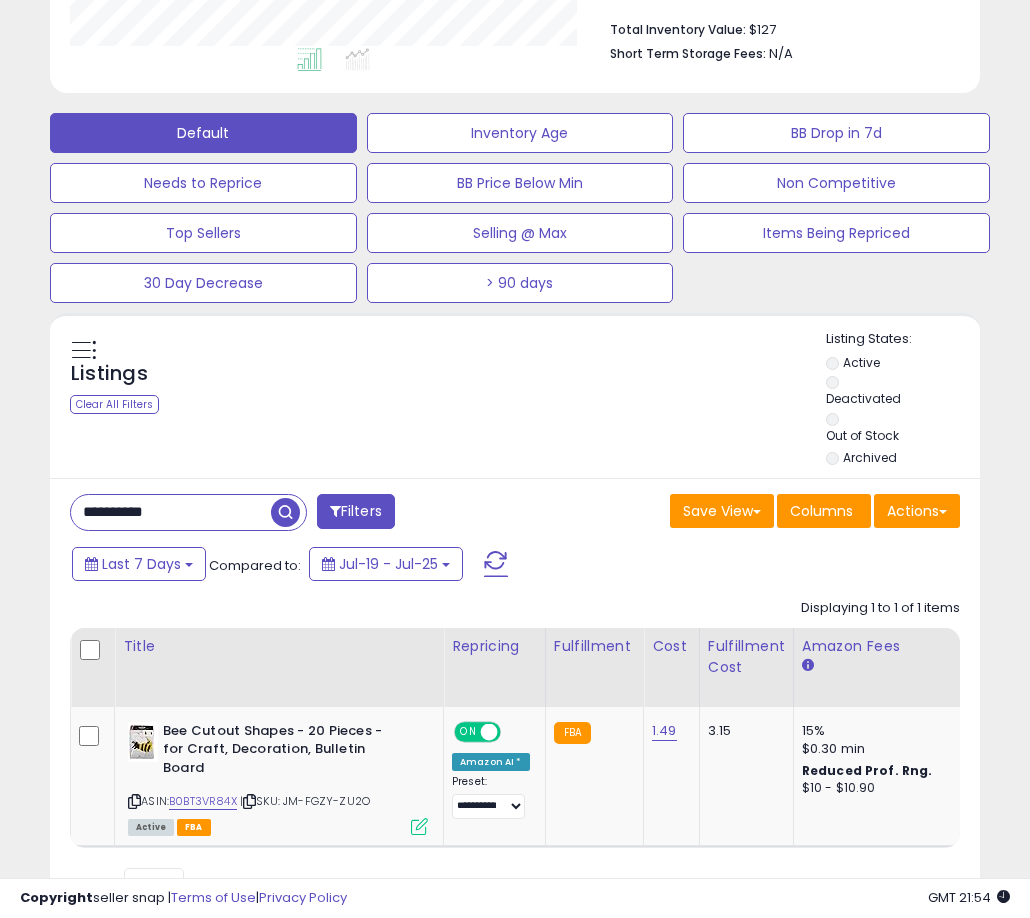click on "**********" at bounding box center [171, 512] 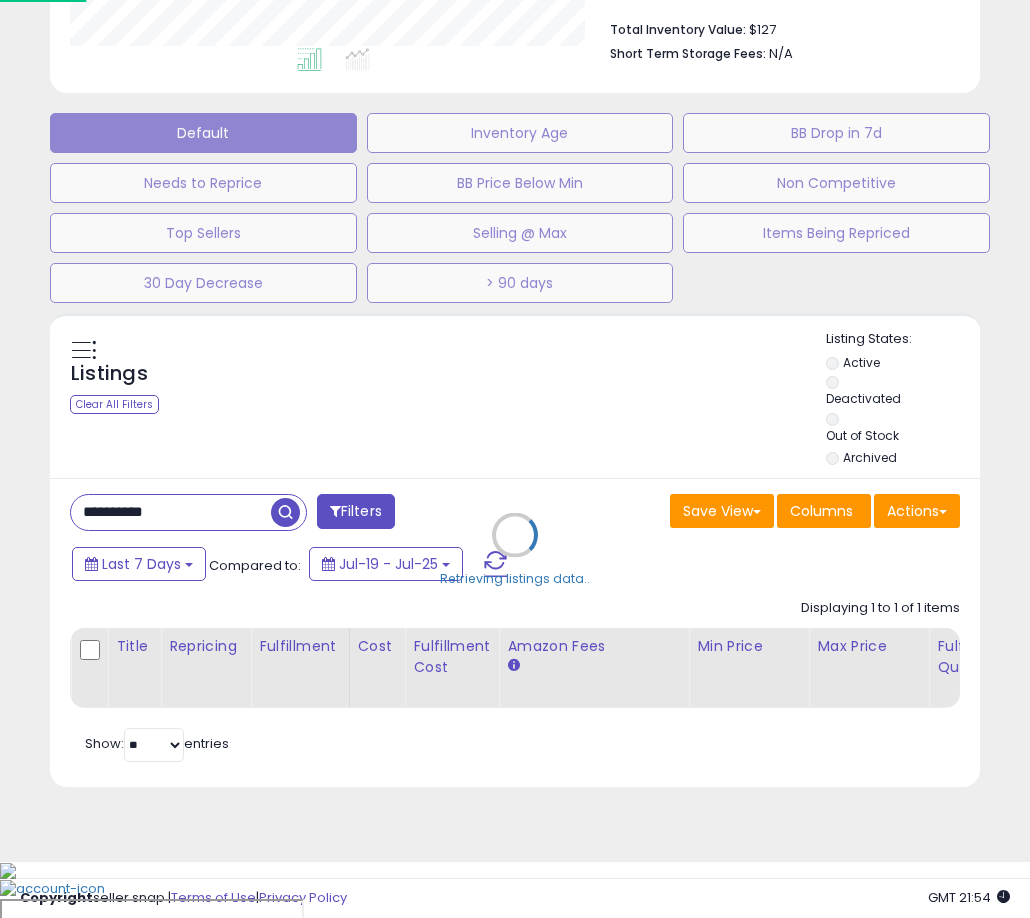 scroll, scrollTop: 999590, scrollLeft: 999455, axis: both 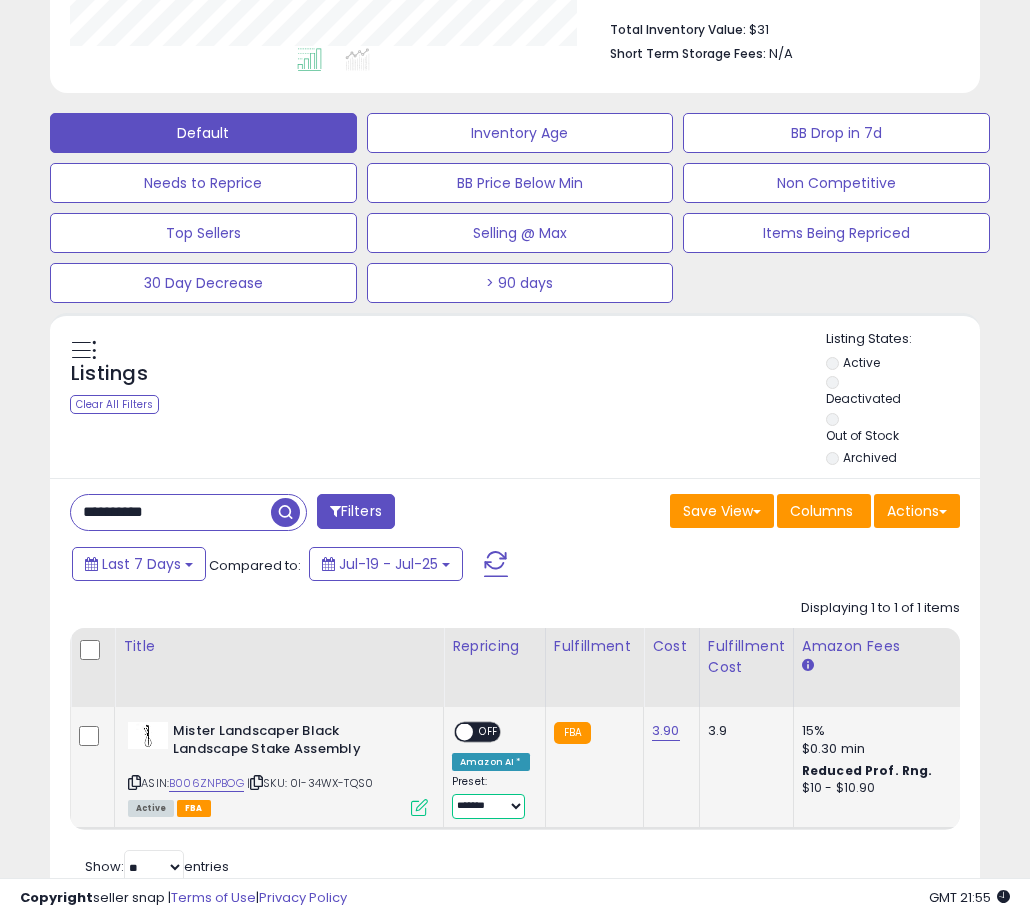 click on "**********" at bounding box center [488, 806] 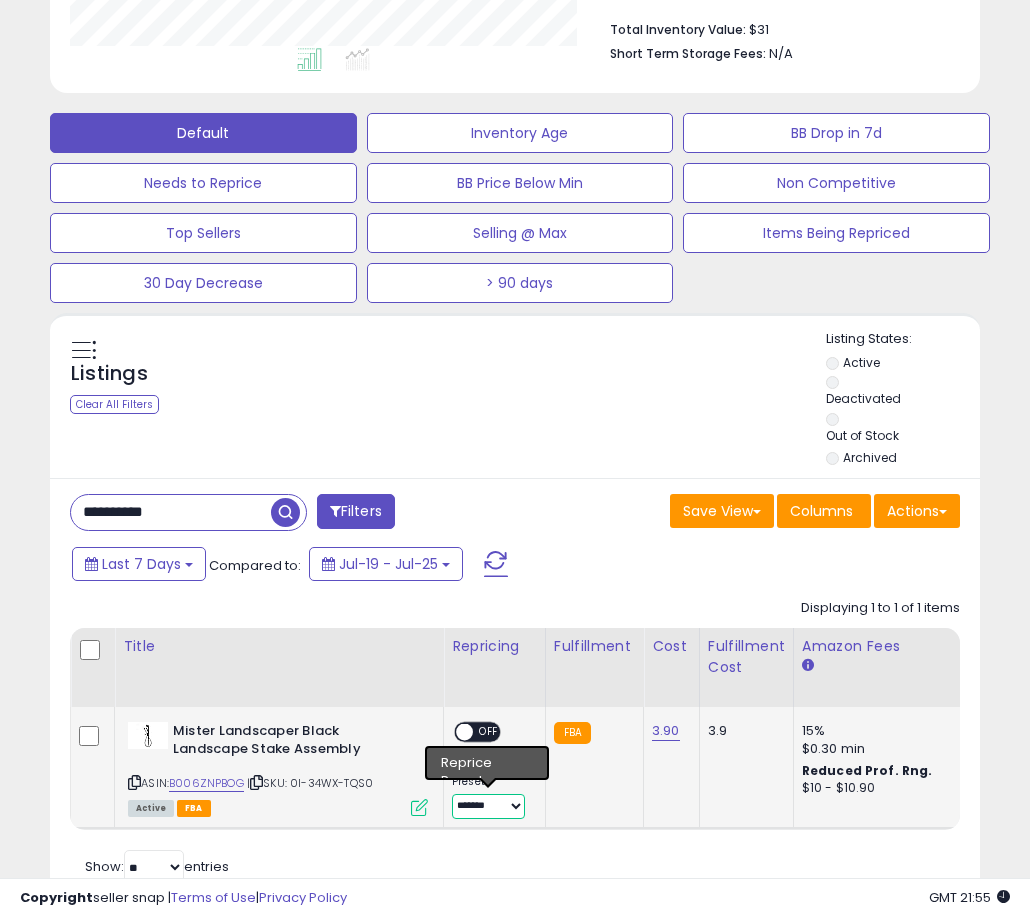 select on "**********" 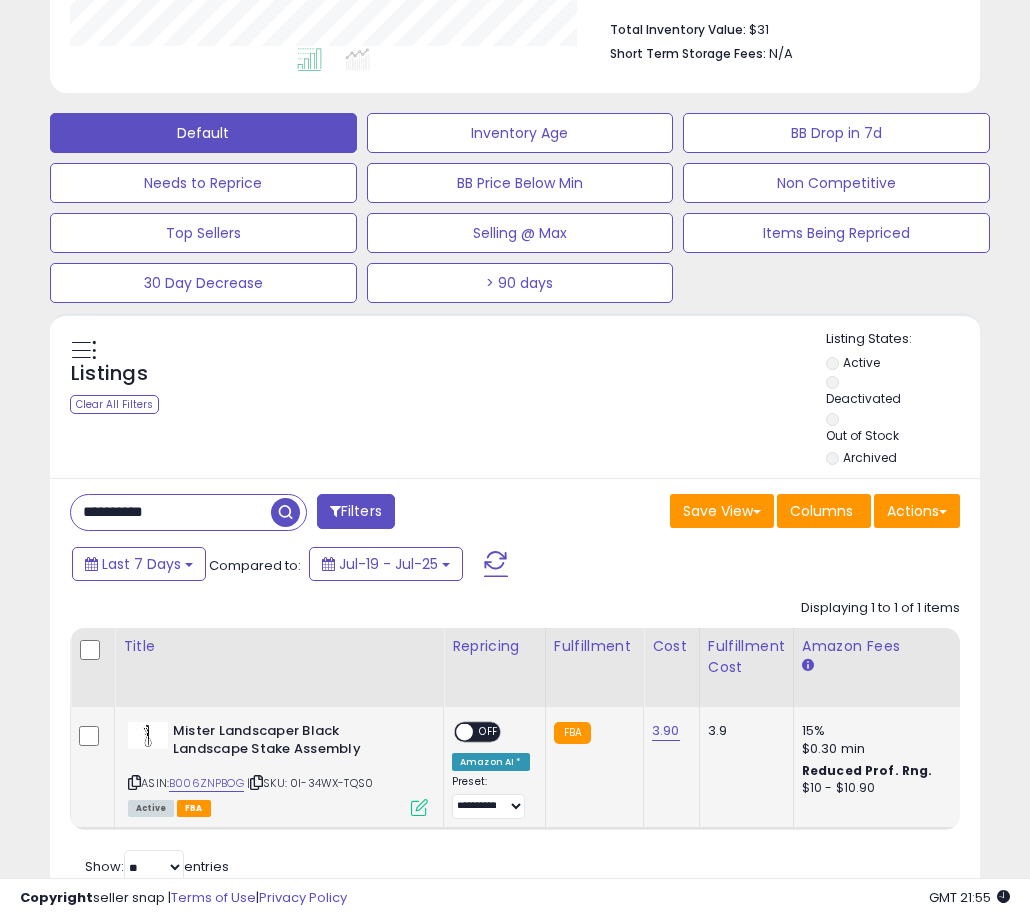 click on "OFF" at bounding box center (489, 731) 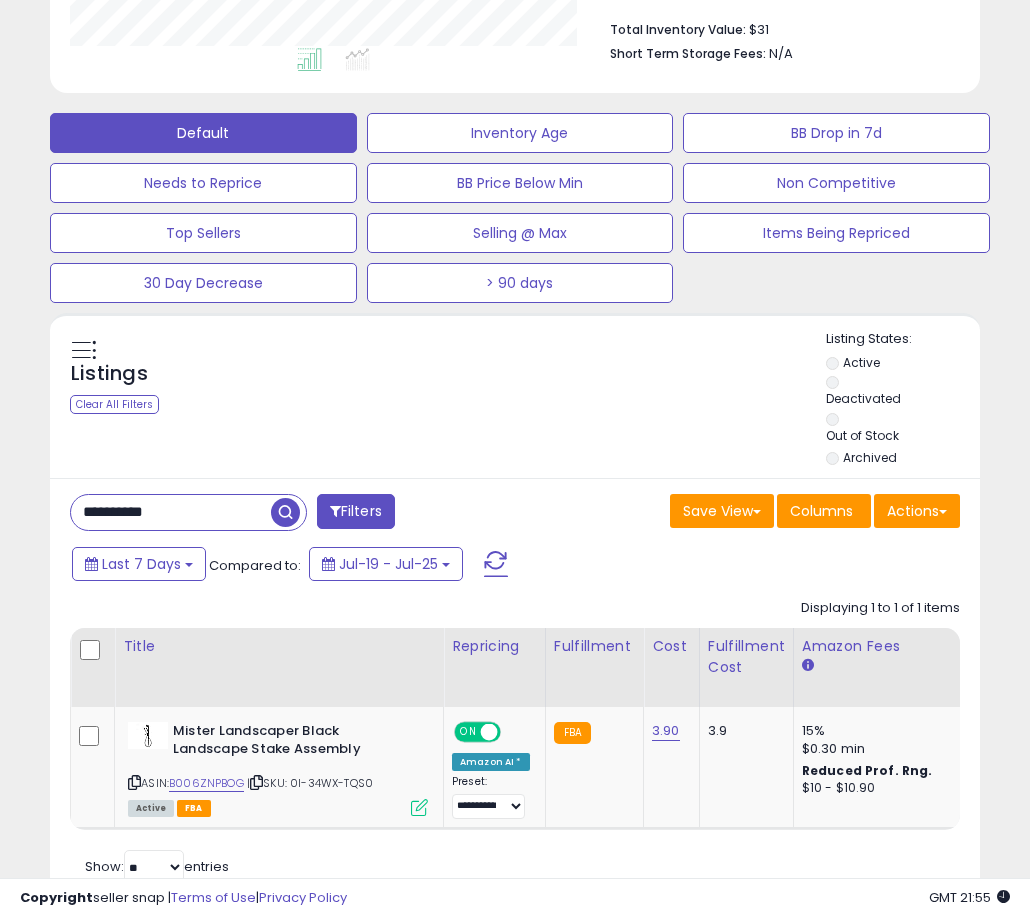 scroll, scrollTop: 0, scrollLeft: 184, axis: horizontal 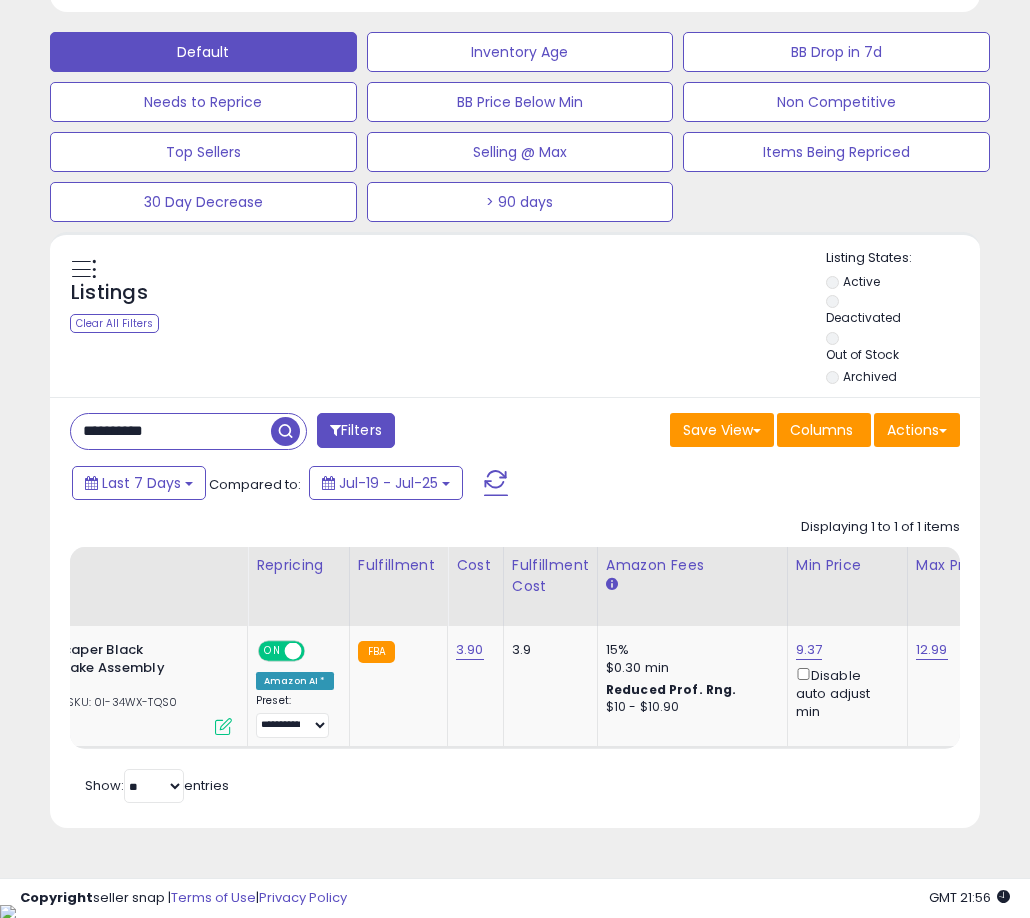 click on "**********" at bounding box center [171, 431] 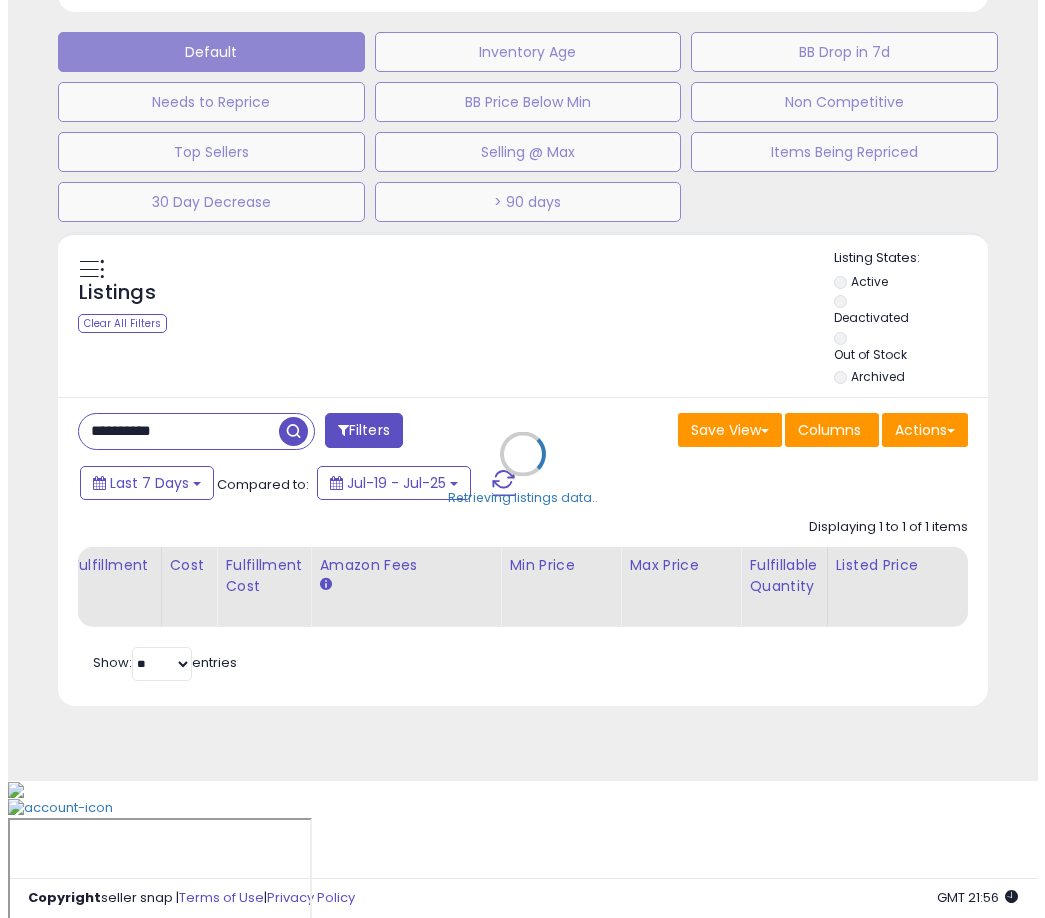 scroll, scrollTop: 504, scrollLeft: 0, axis: vertical 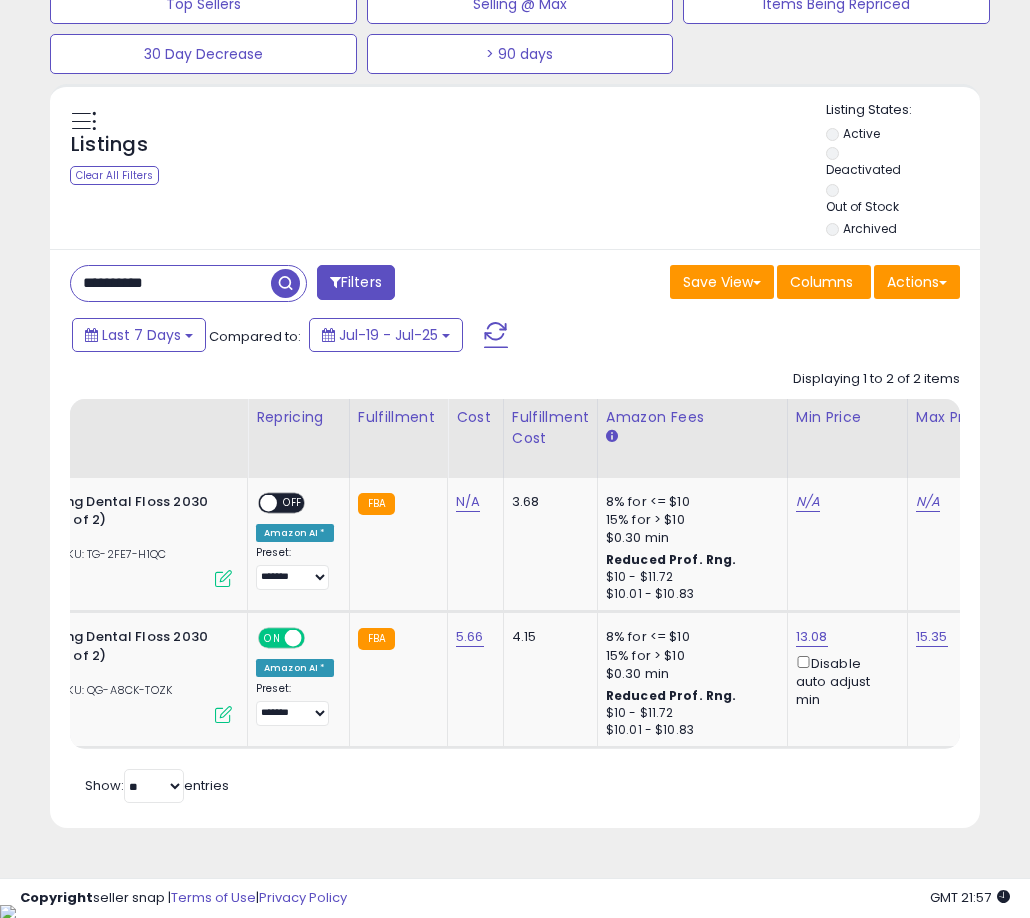 drag, startPoint x: 356, startPoint y: 764, endPoint x: 240, endPoint y: 766, distance: 116.01724 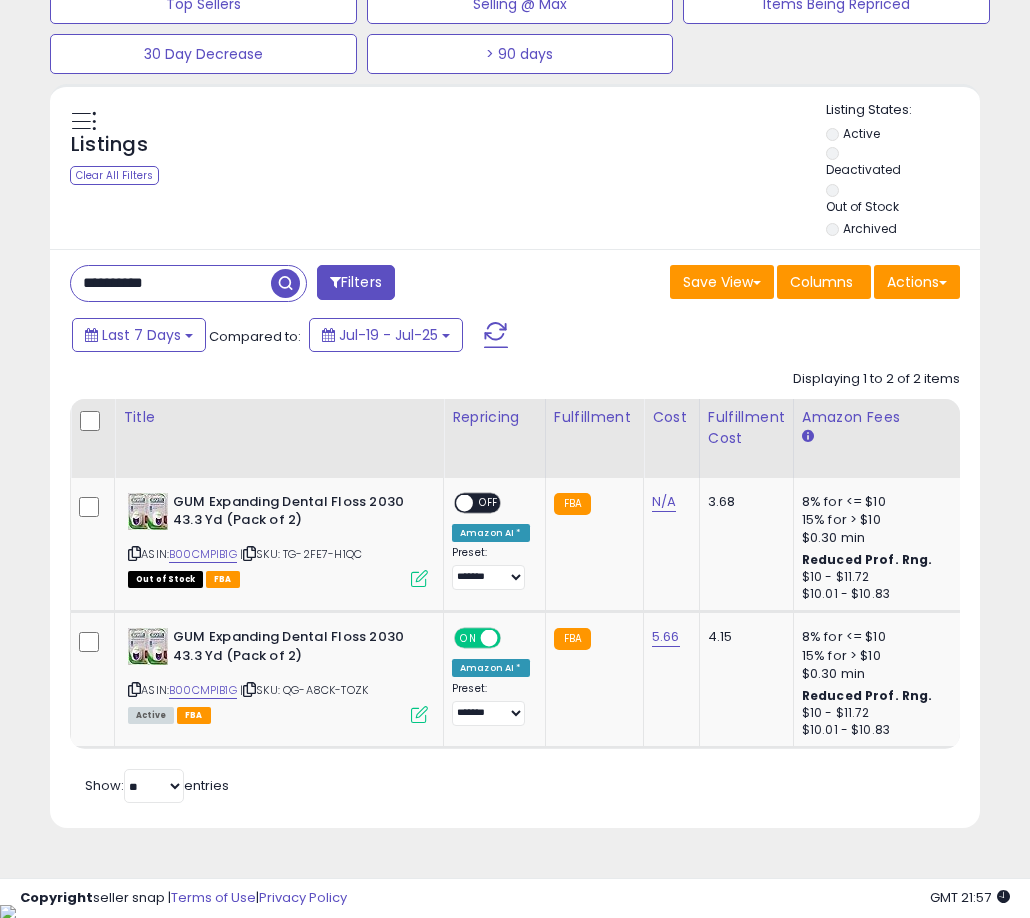 scroll, scrollTop: 0, scrollLeft: 368, axis: horizontal 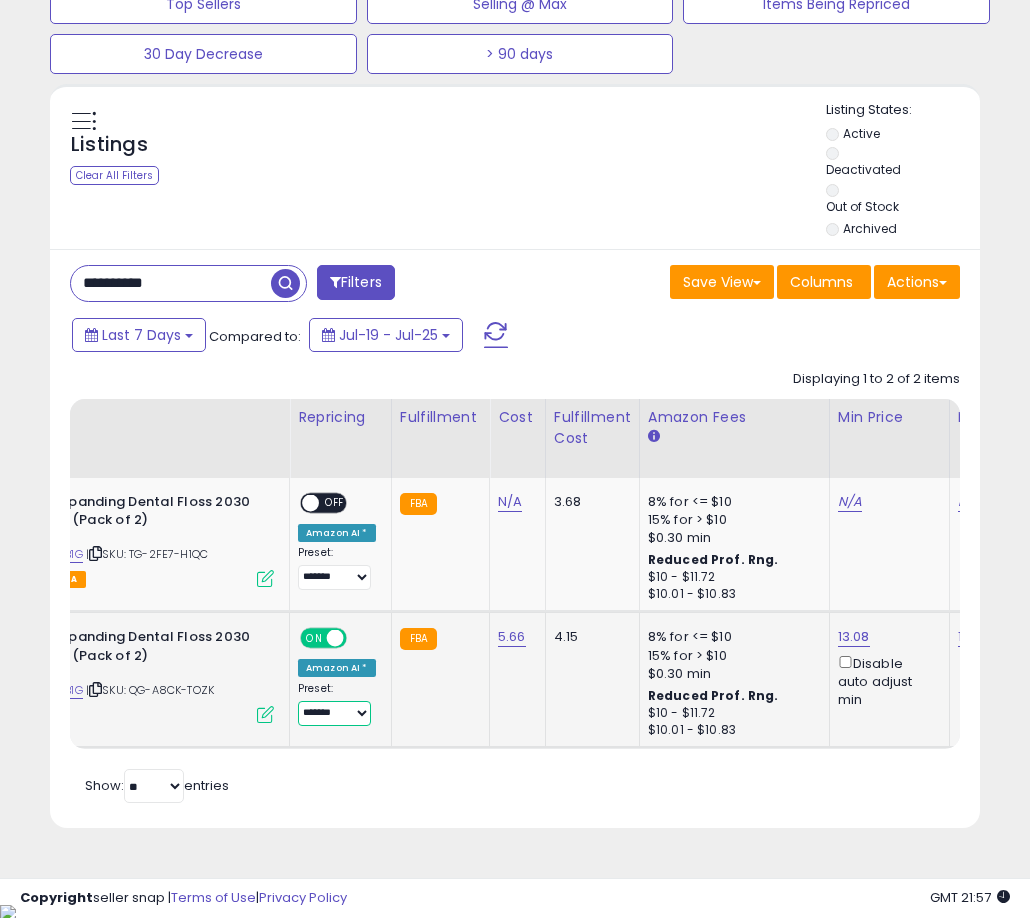 click on "**********" at bounding box center [334, 713] 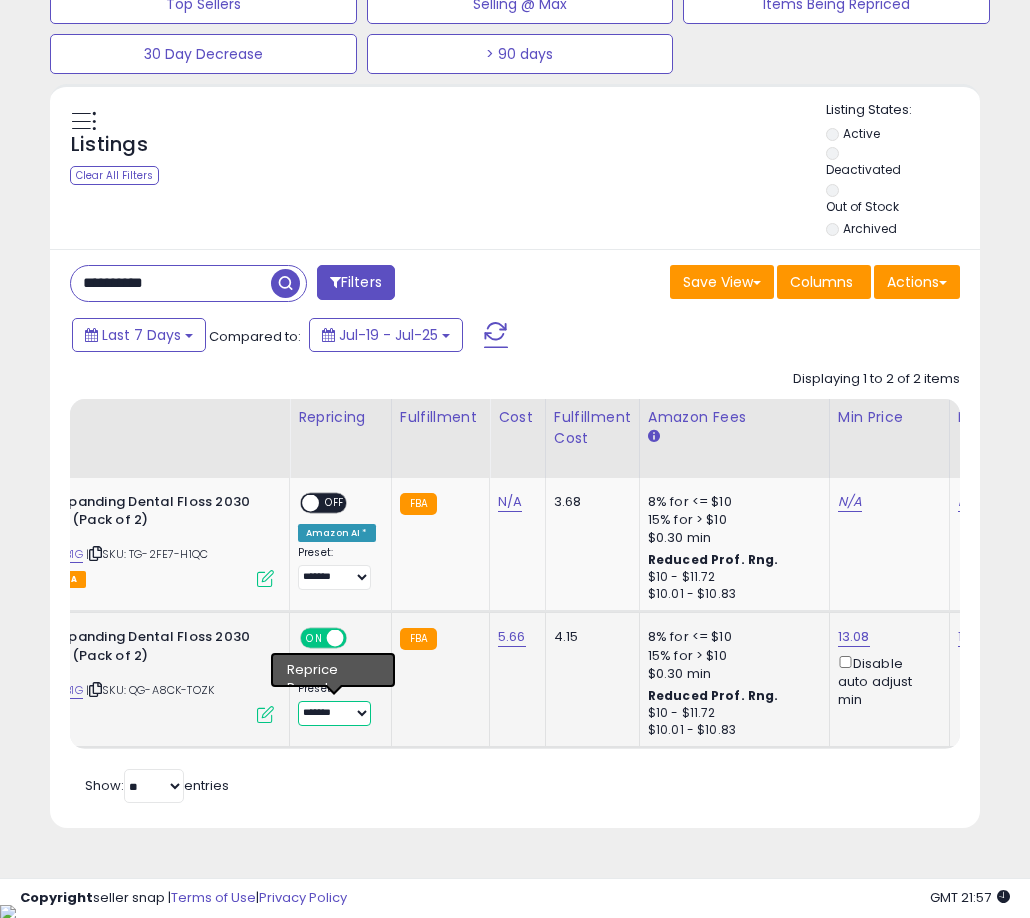 select on "**********" 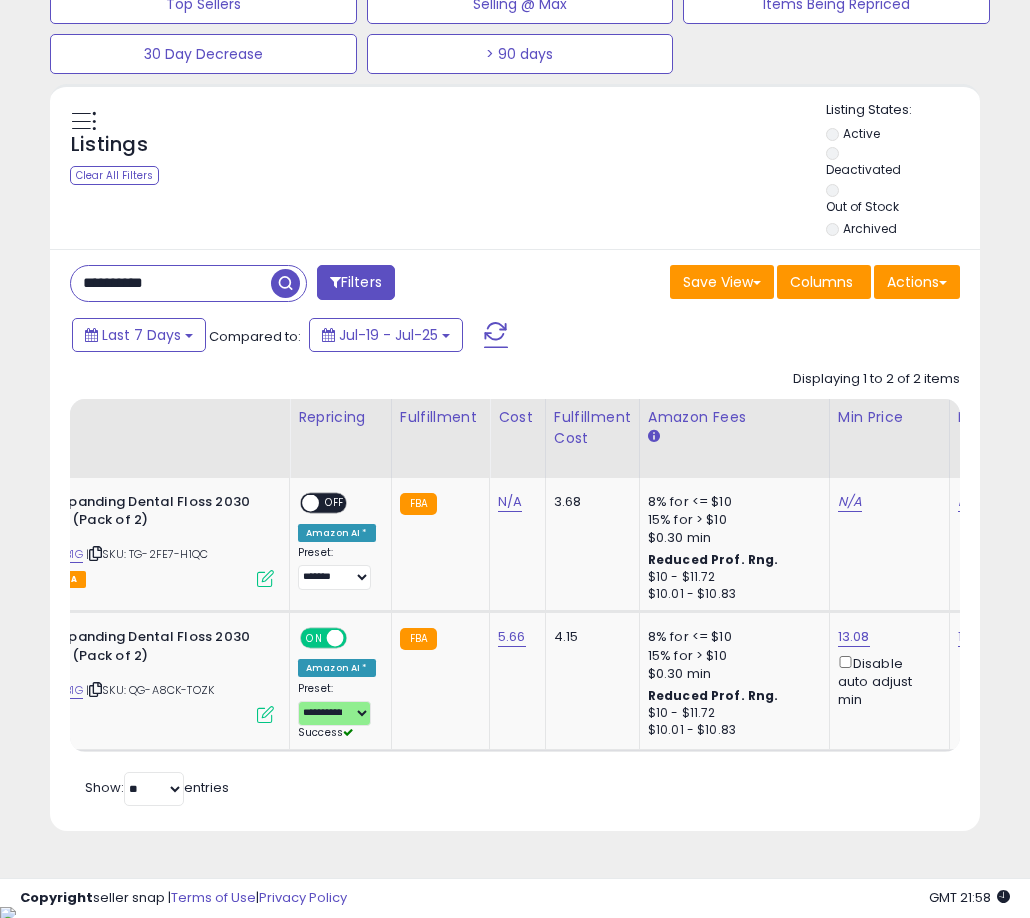 click on "**********" at bounding box center (515, 540) 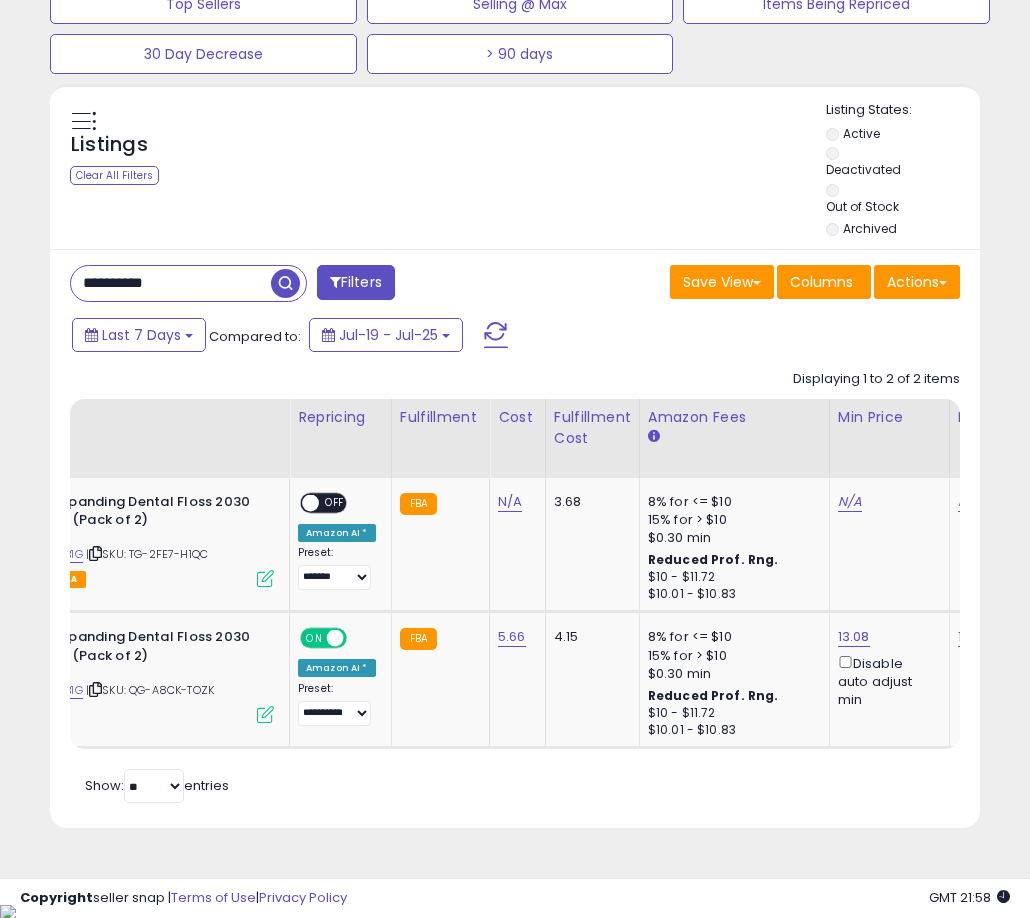 scroll, scrollTop: 0, scrollLeft: 625, axis: horizontal 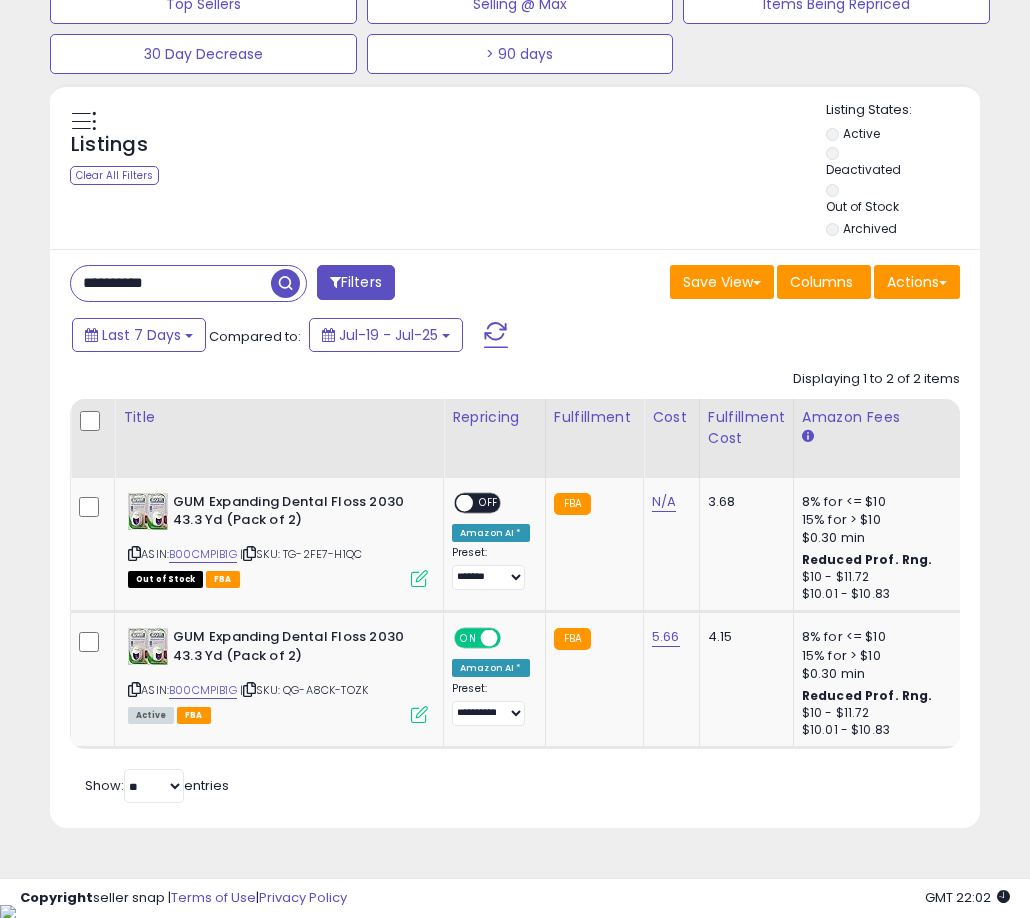click on "**********" at bounding box center (171, 283) 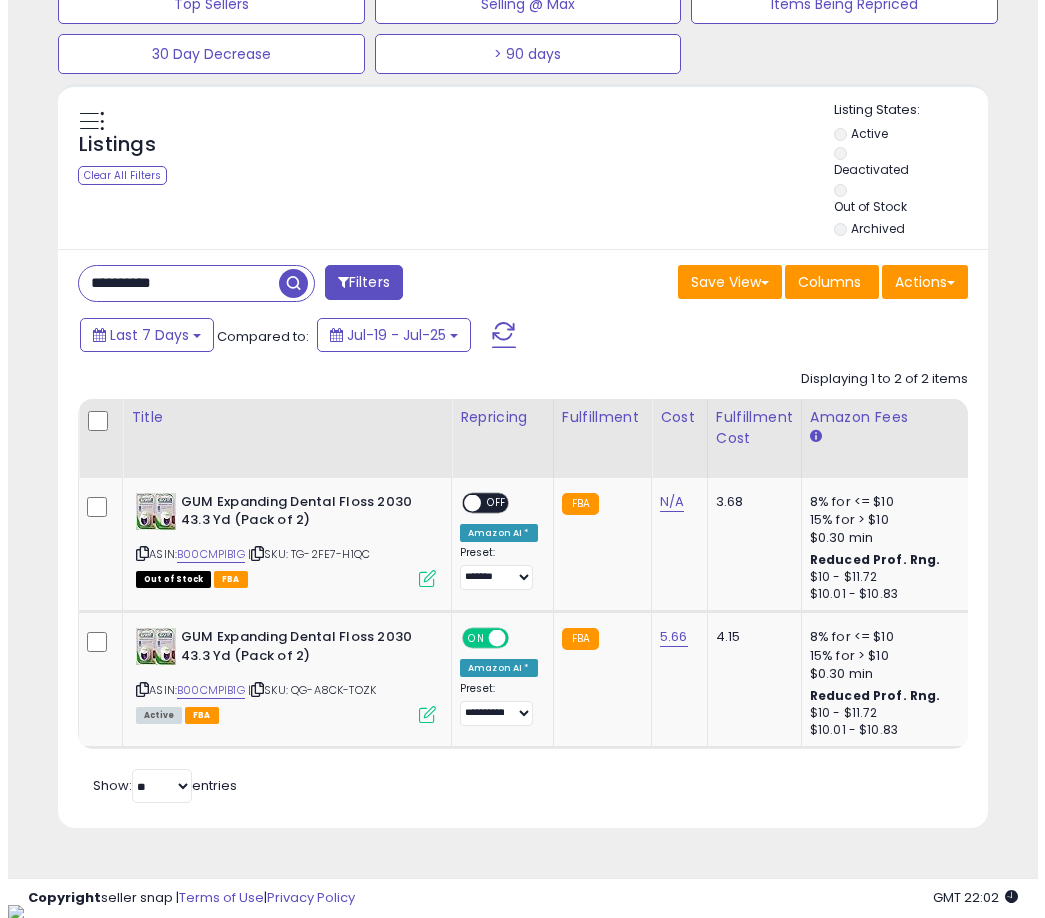 scroll, scrollTop: 504, scrollLeft: 0, axis: vertical 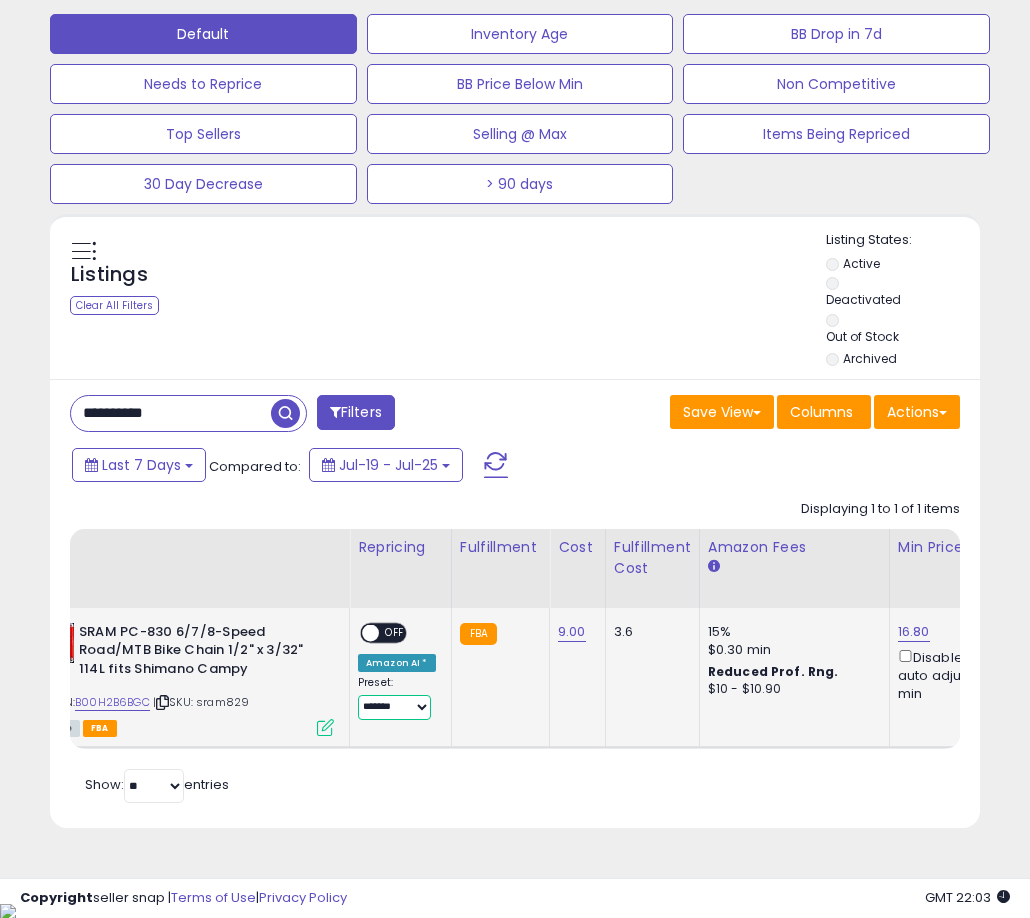 click on "**********" at bounding box center [394, 707] 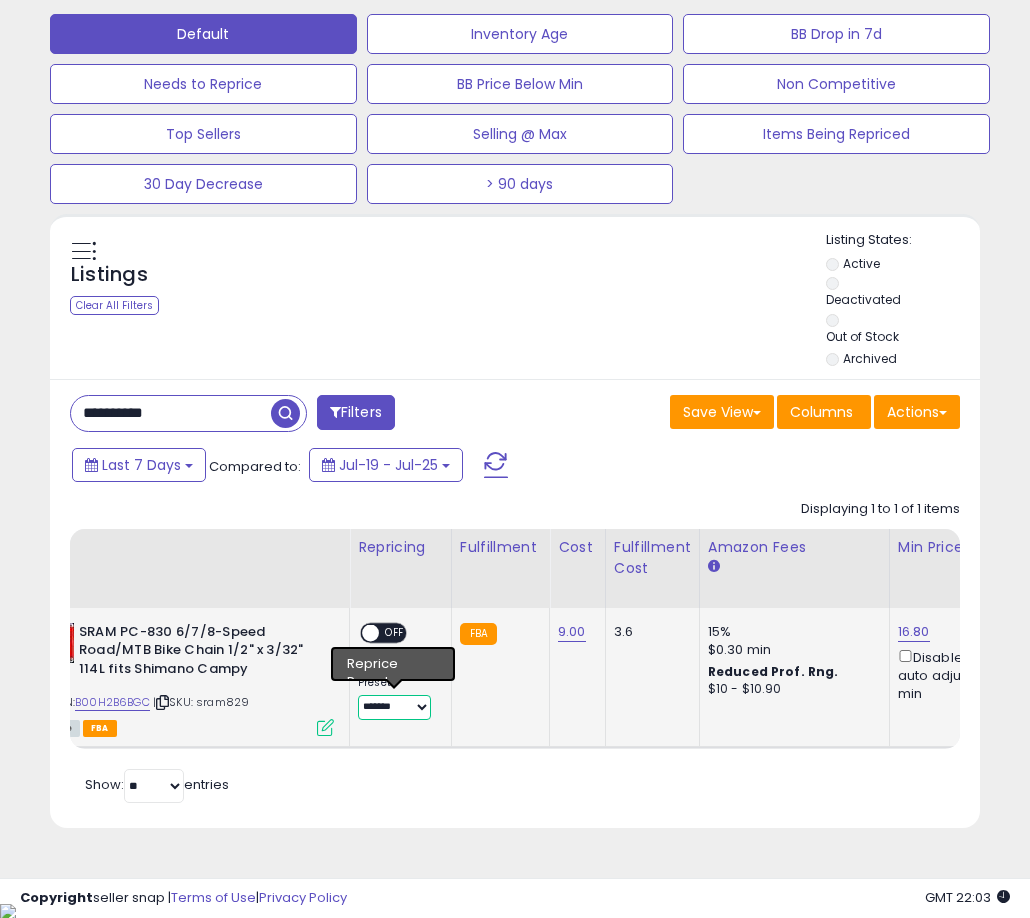 select on "**********" 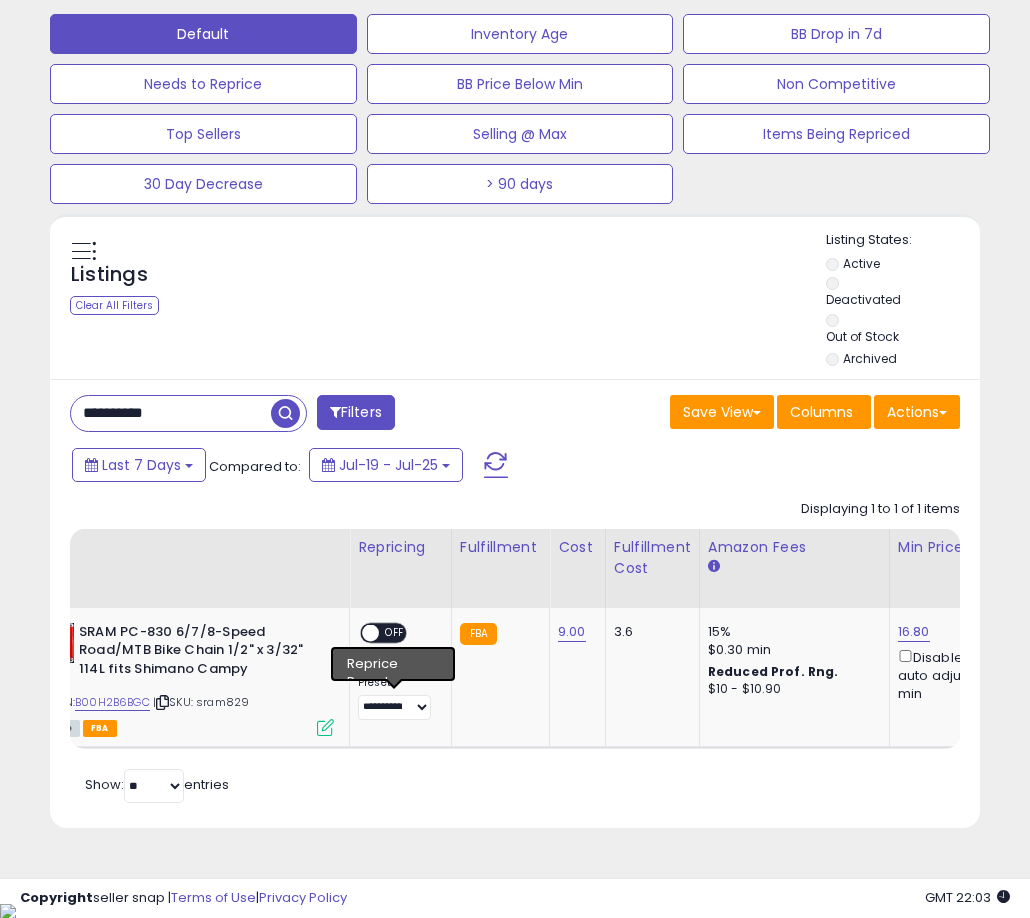 drag, startPoint x: 508, startPoint y: 799, endPoint x: 409, endPoint y: 771, distance: 102.88343 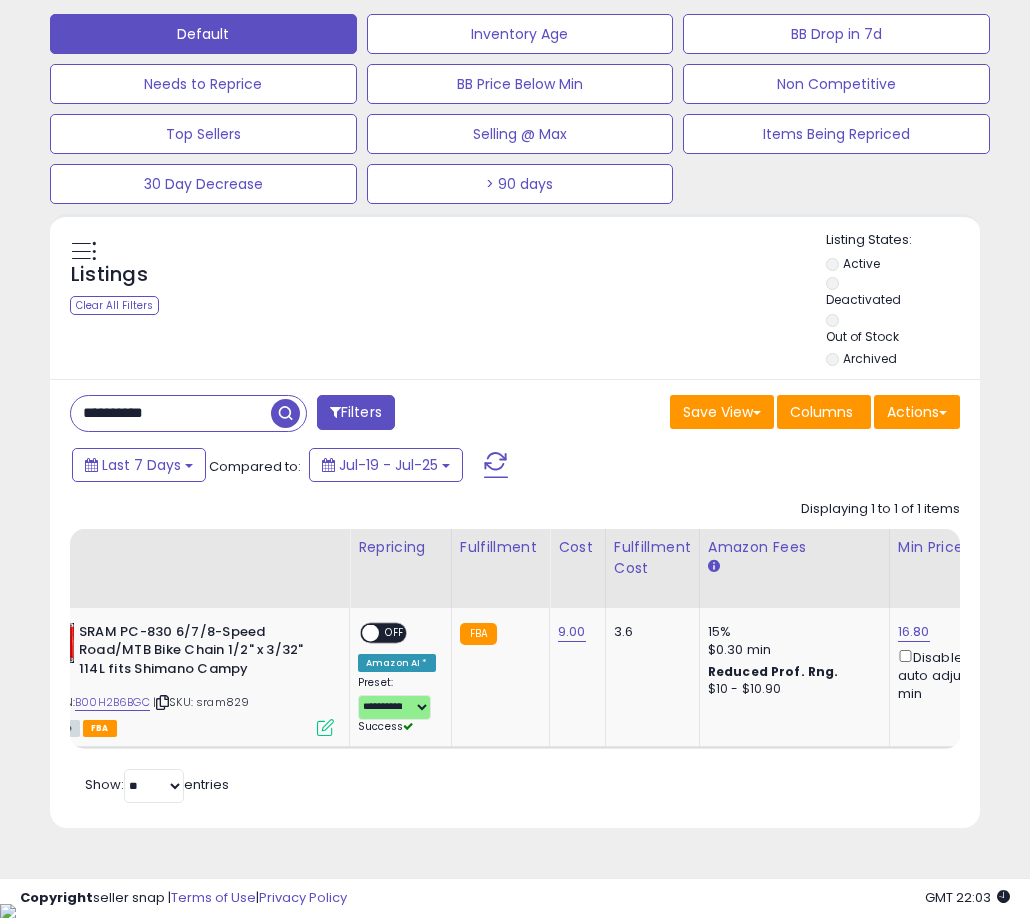 scroll, scrollTop: 0, scrollLeft: 427, axis: horizontal 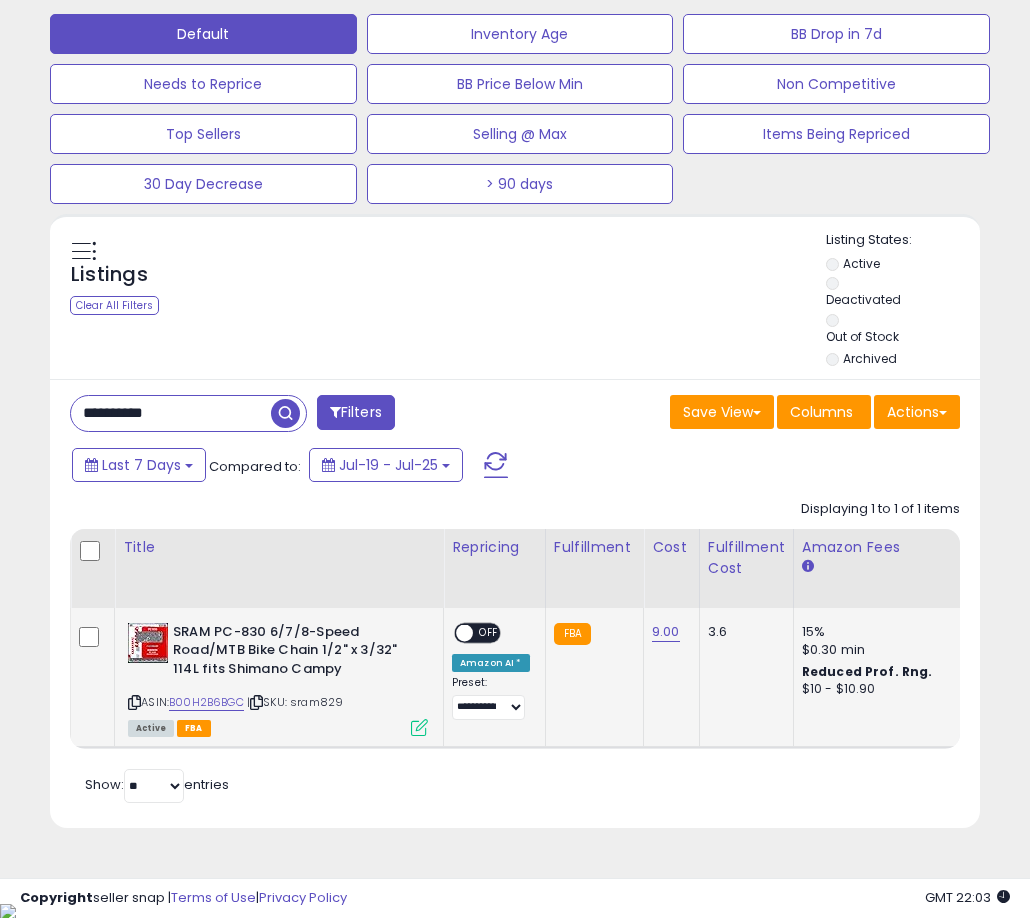 click on "OFF" at bounding box center [489, 632] 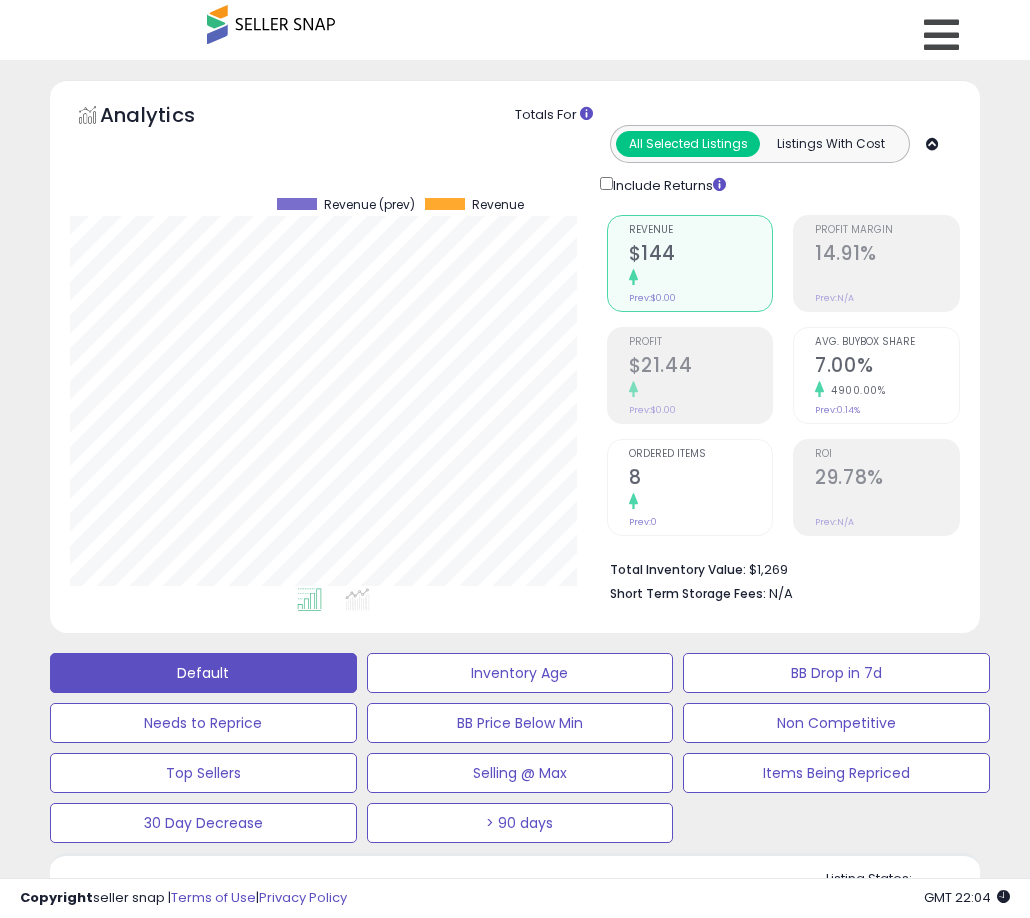 scroll, scrollTop: 644, scrollLeft: 0, axis: vertical 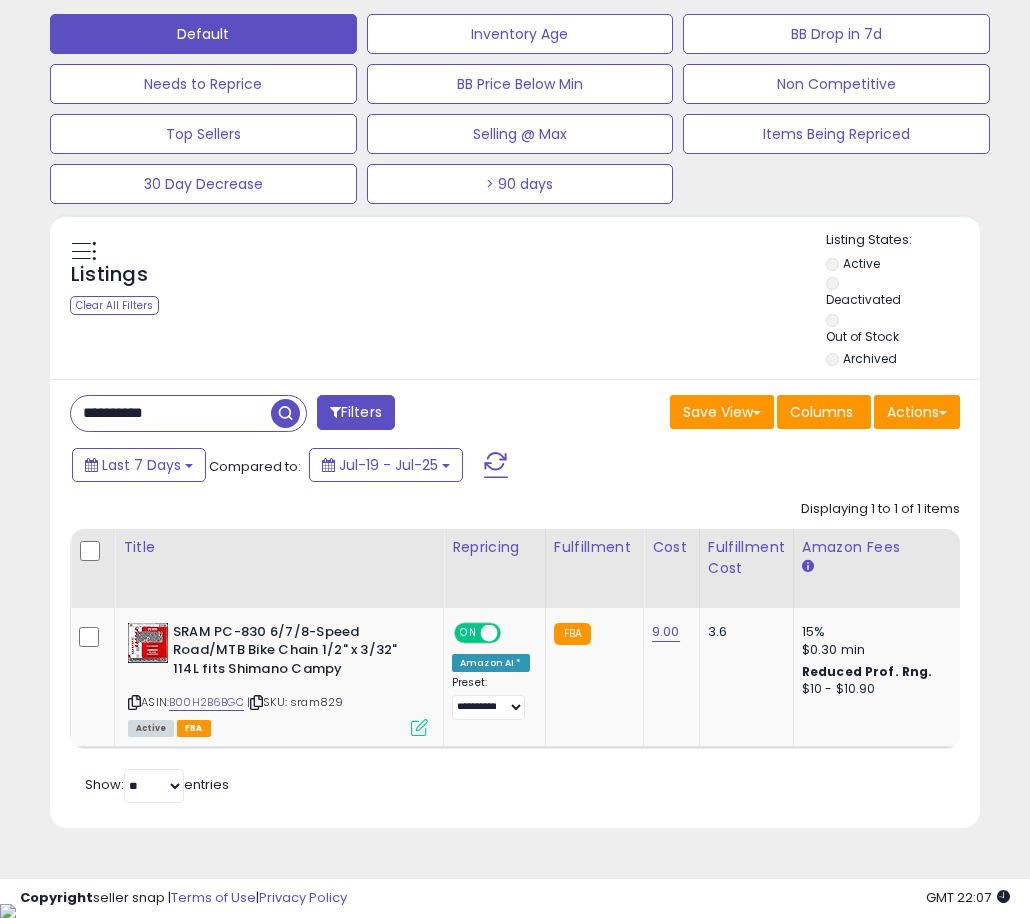 click on "**********" at bounding box center (285, 415) 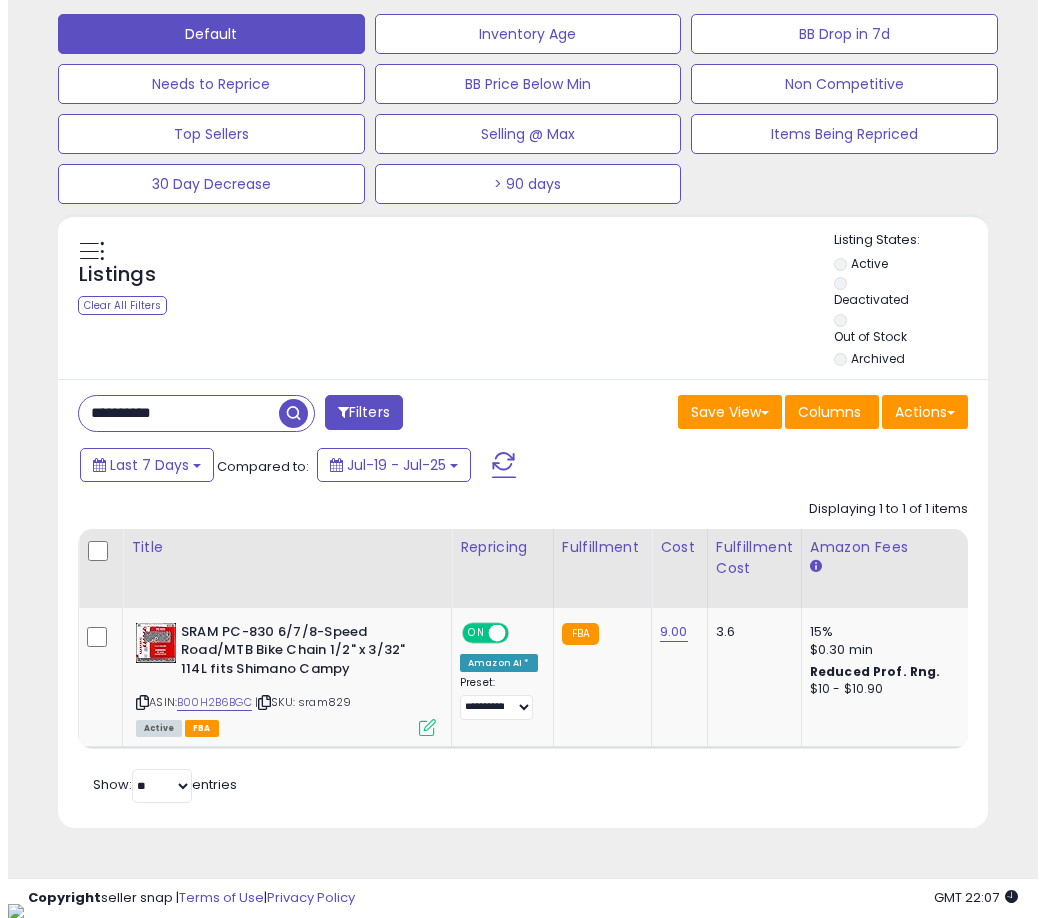 scroll, scrollTop: 504, scrollLeft: 0, axis: vertical 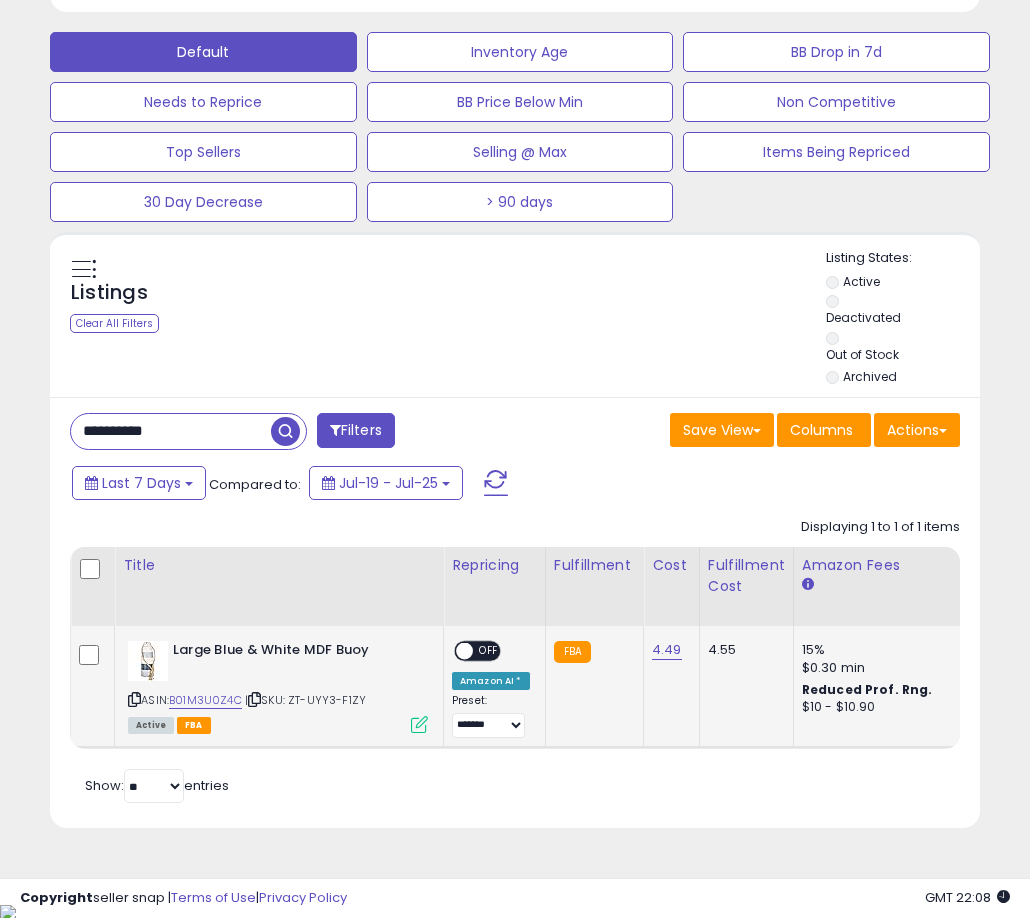 click on "OFF" at bounding box center [489, 650] 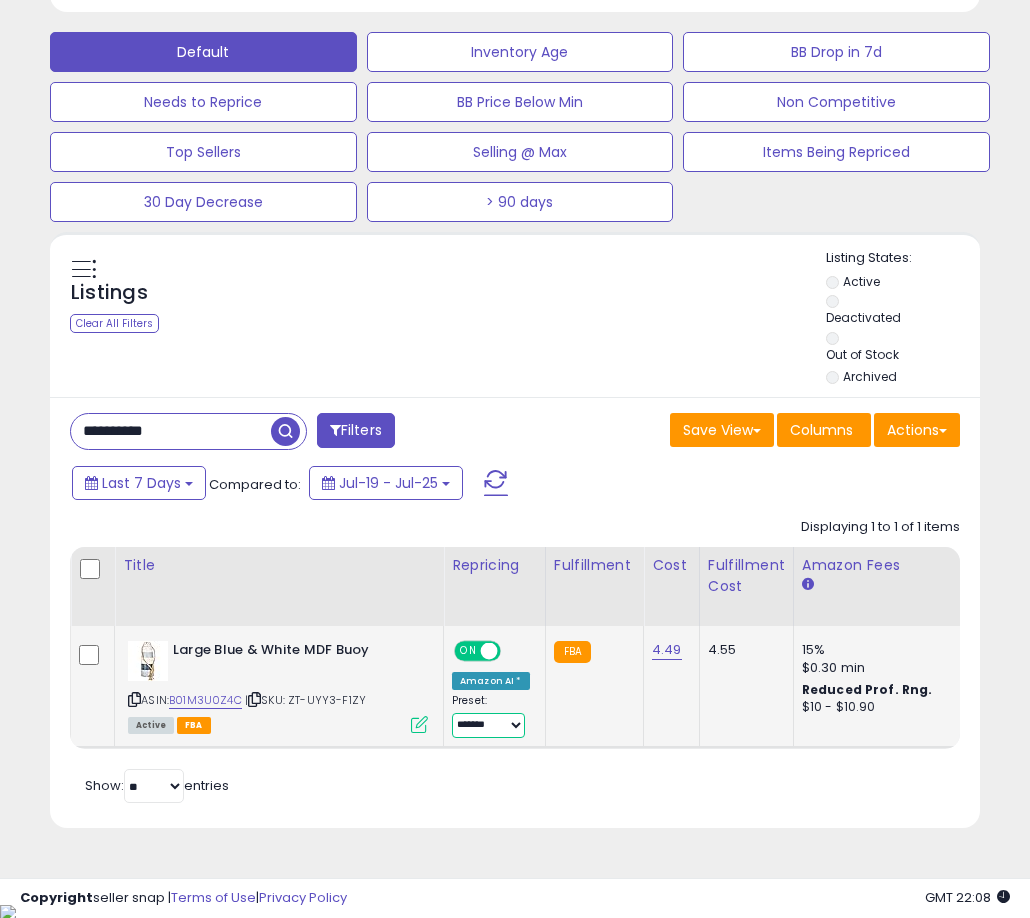 click on "**********" at bounding box center [488, 725] 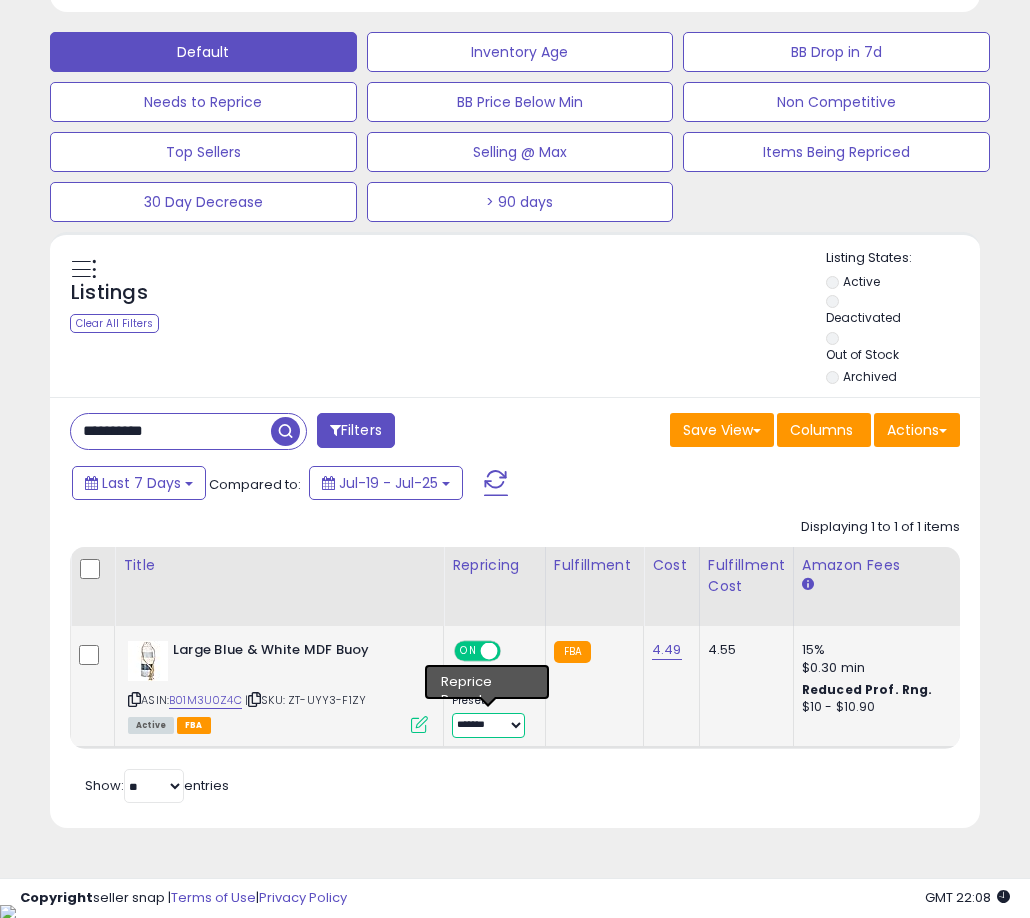 select on "**********" 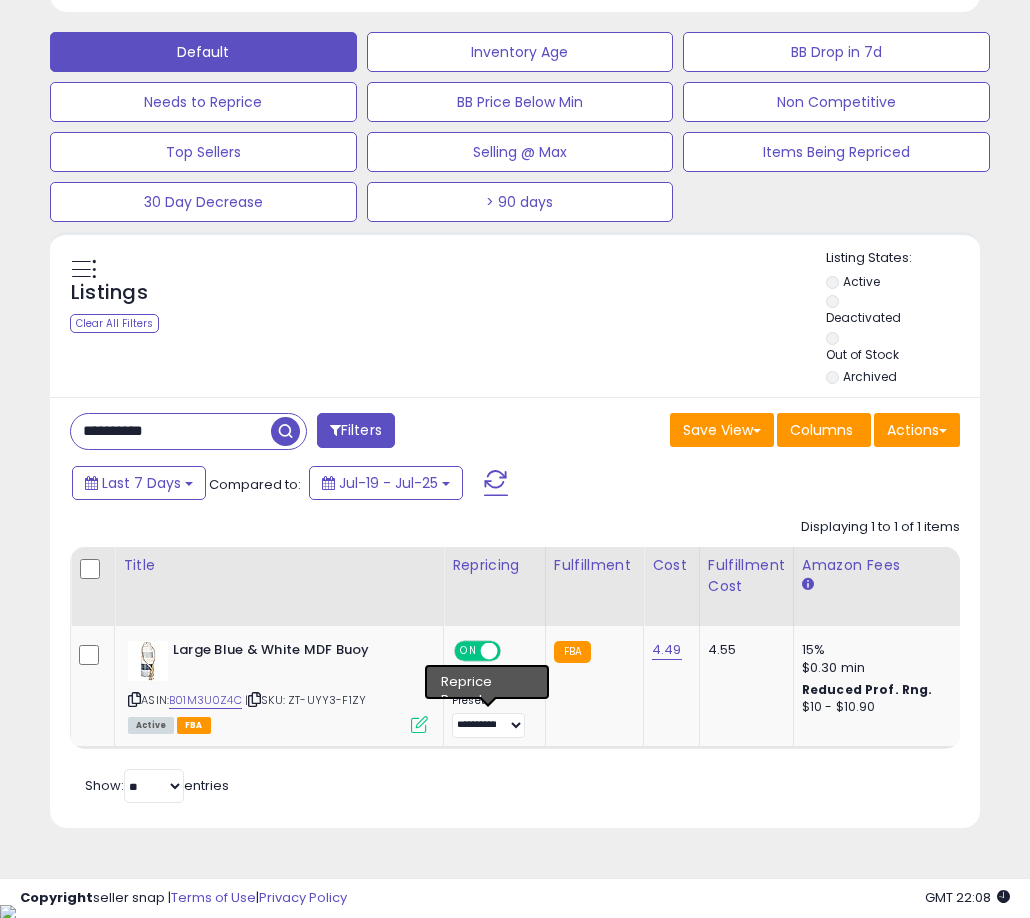 click on "**********" at bounding box center [515, 612] 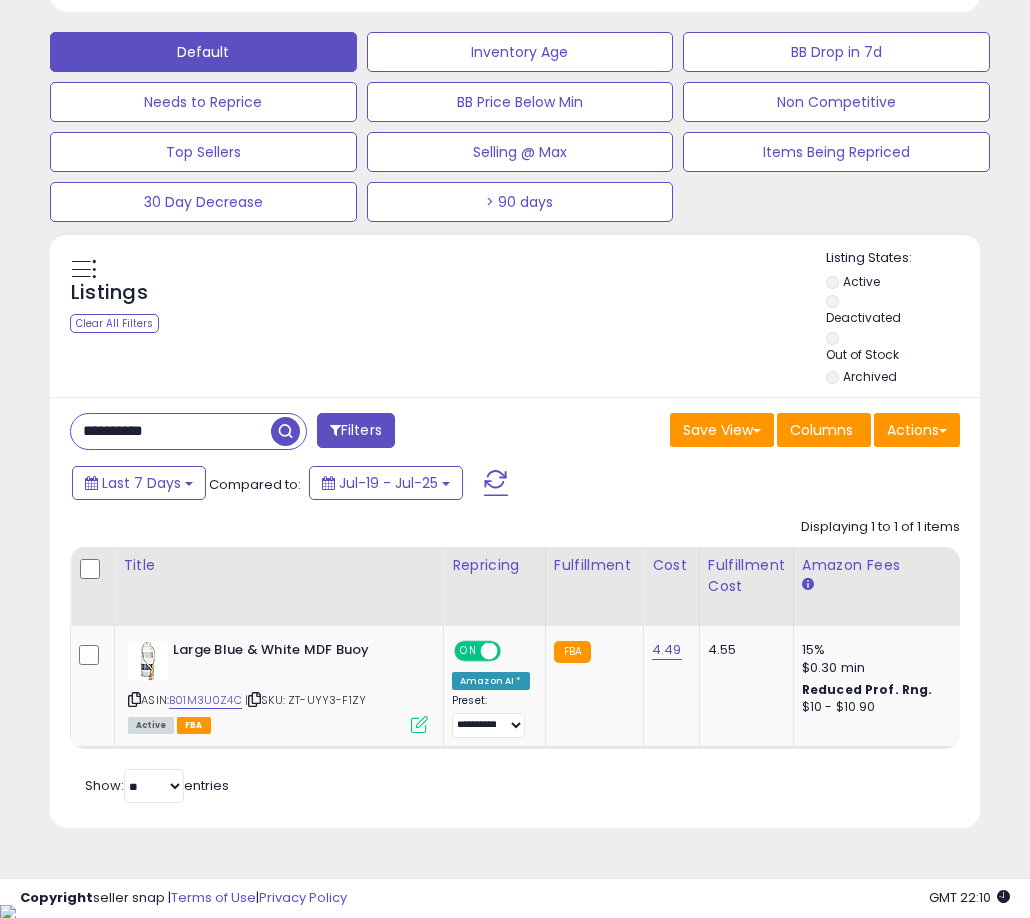click on "**********" at bounding box center [171, 431] 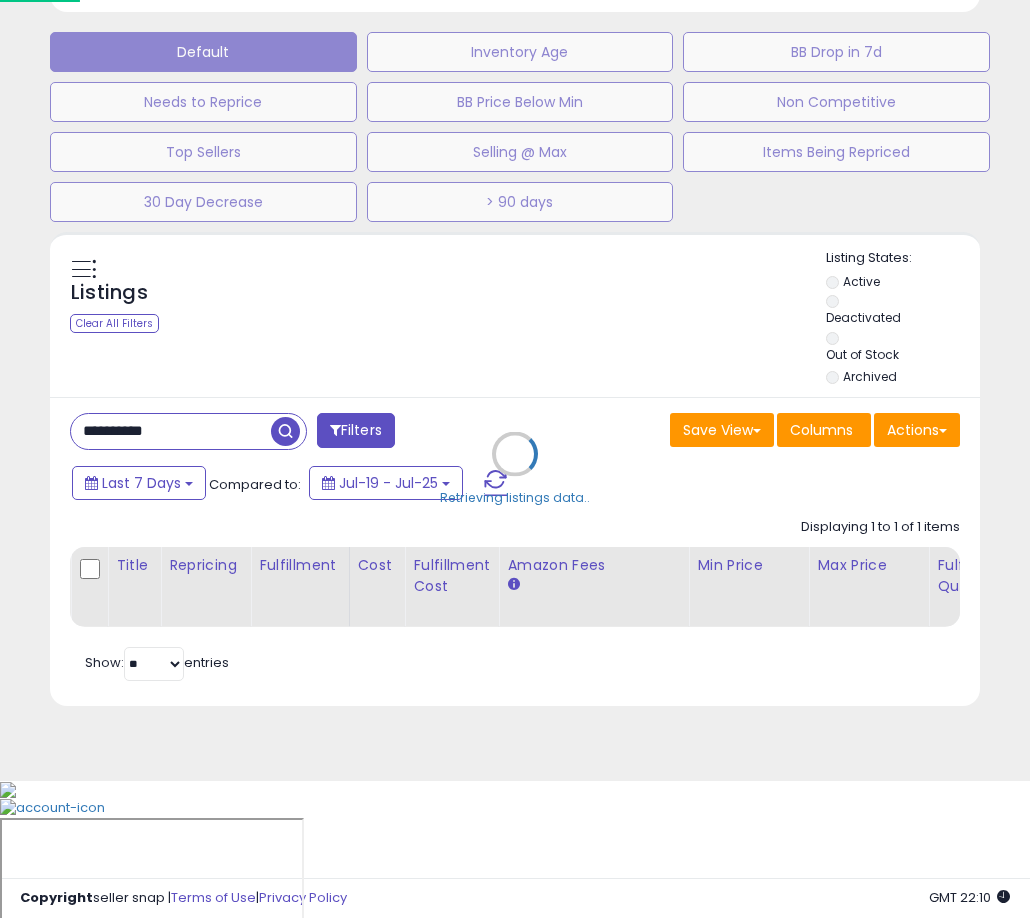 scroll, scrollTop: 999590, scrollLeft: 999455, axis: both 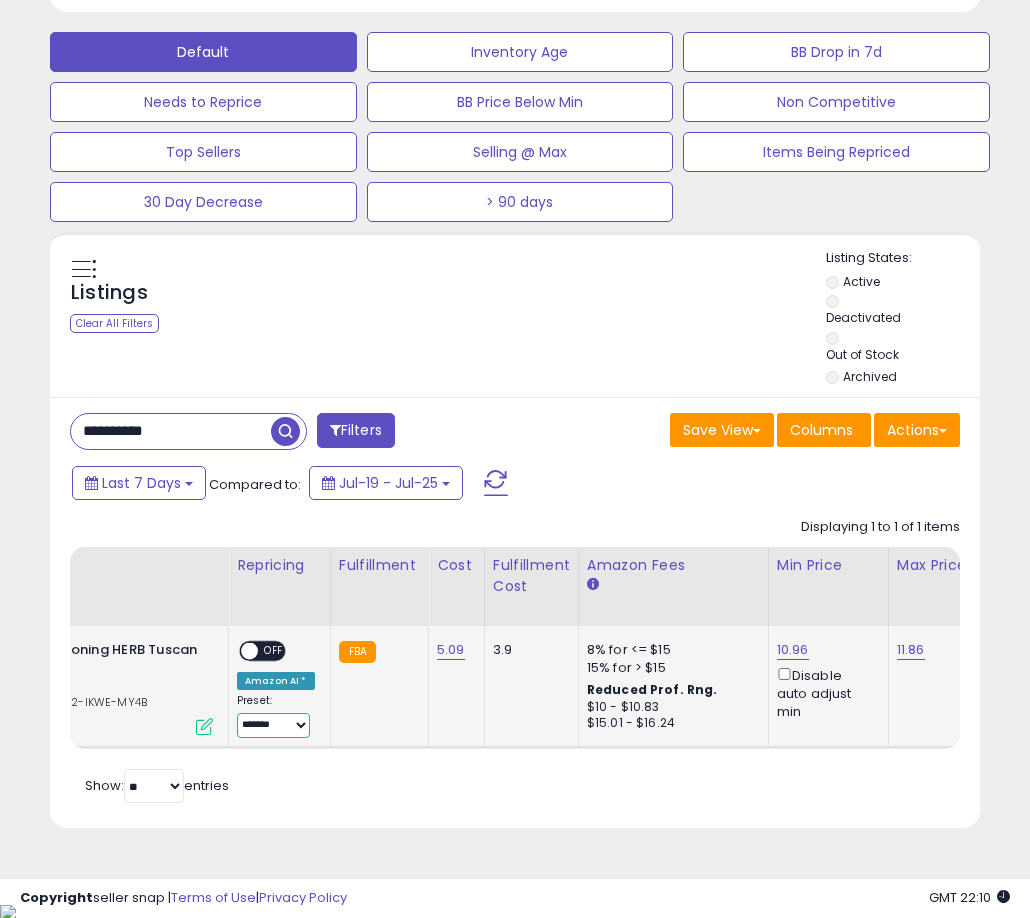 click on "**********" at bounding box center [273, 725] 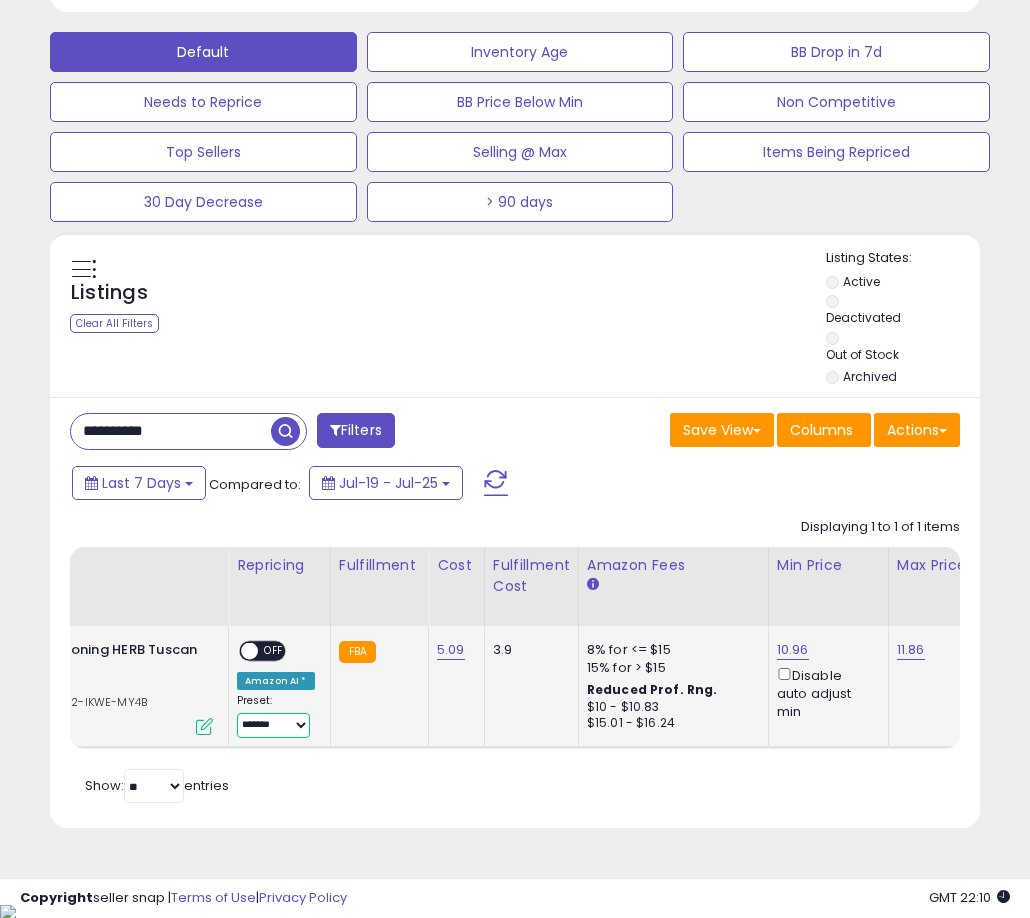 select on "**********" 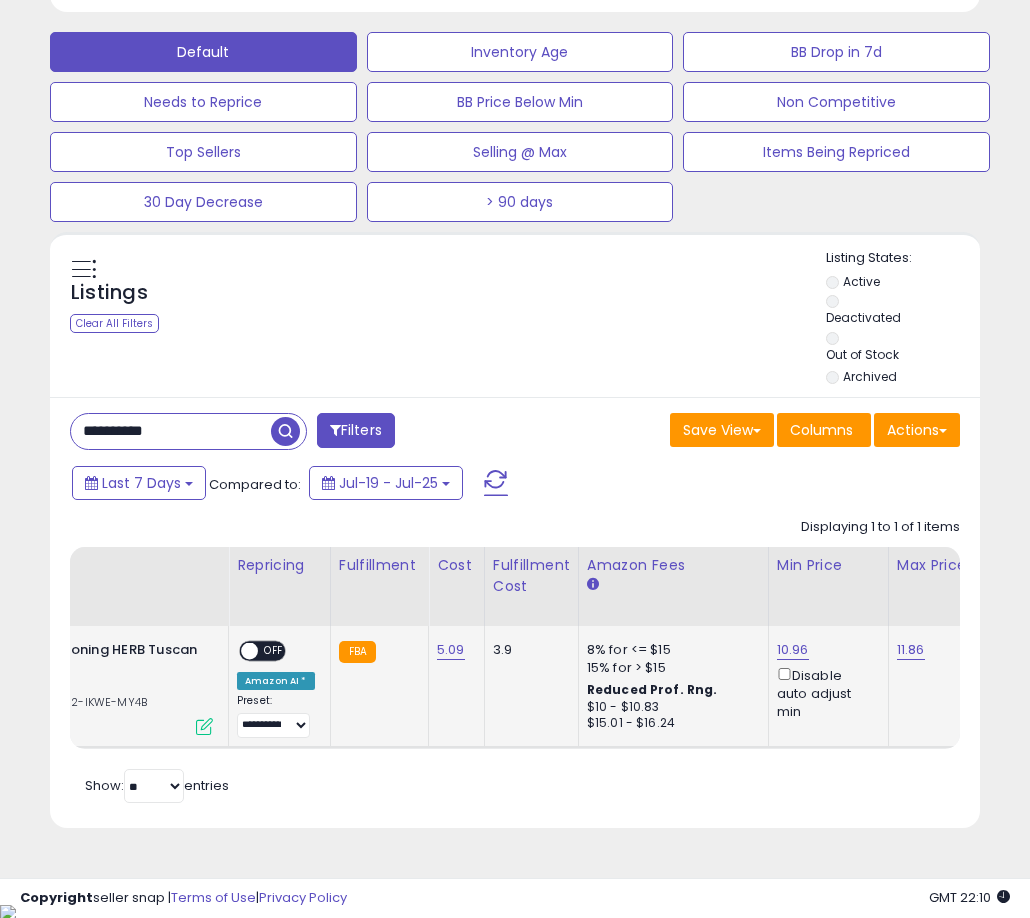 click on "OFF" at bounding box center [274, 650] 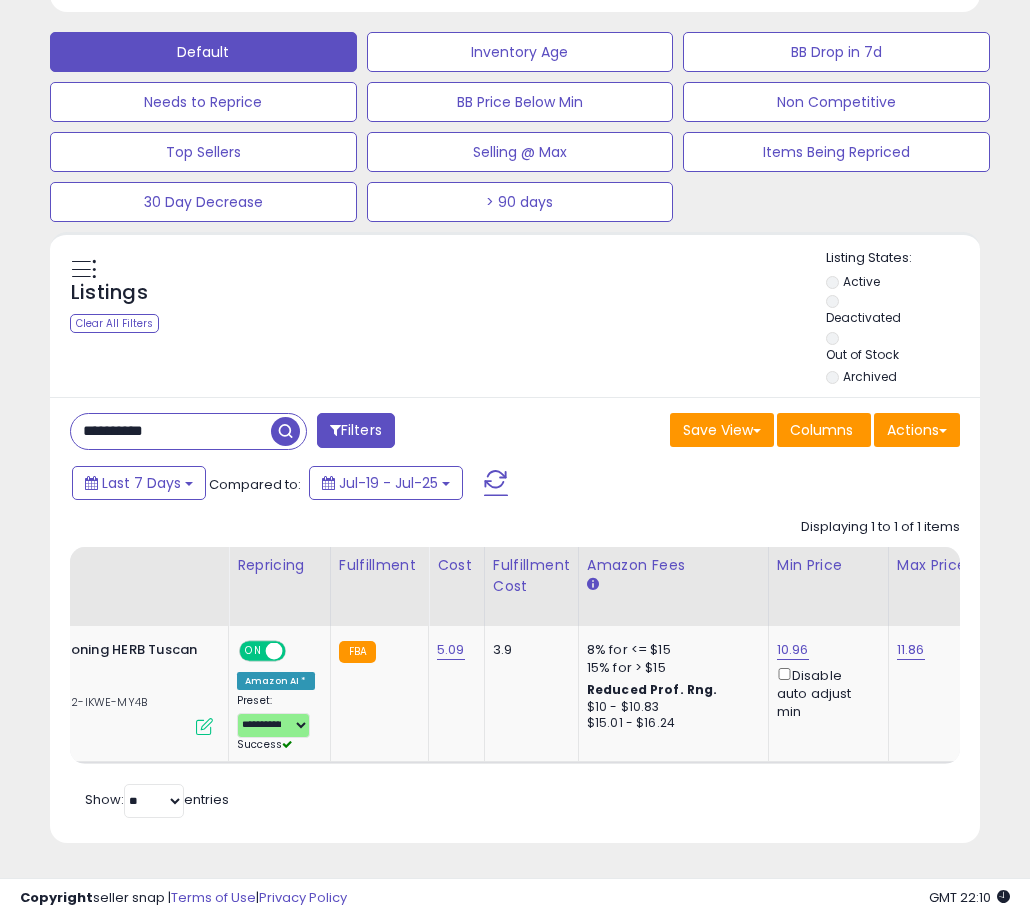 scroll, scrollTop: 0, scrollLeft: 66, axis: horizontal 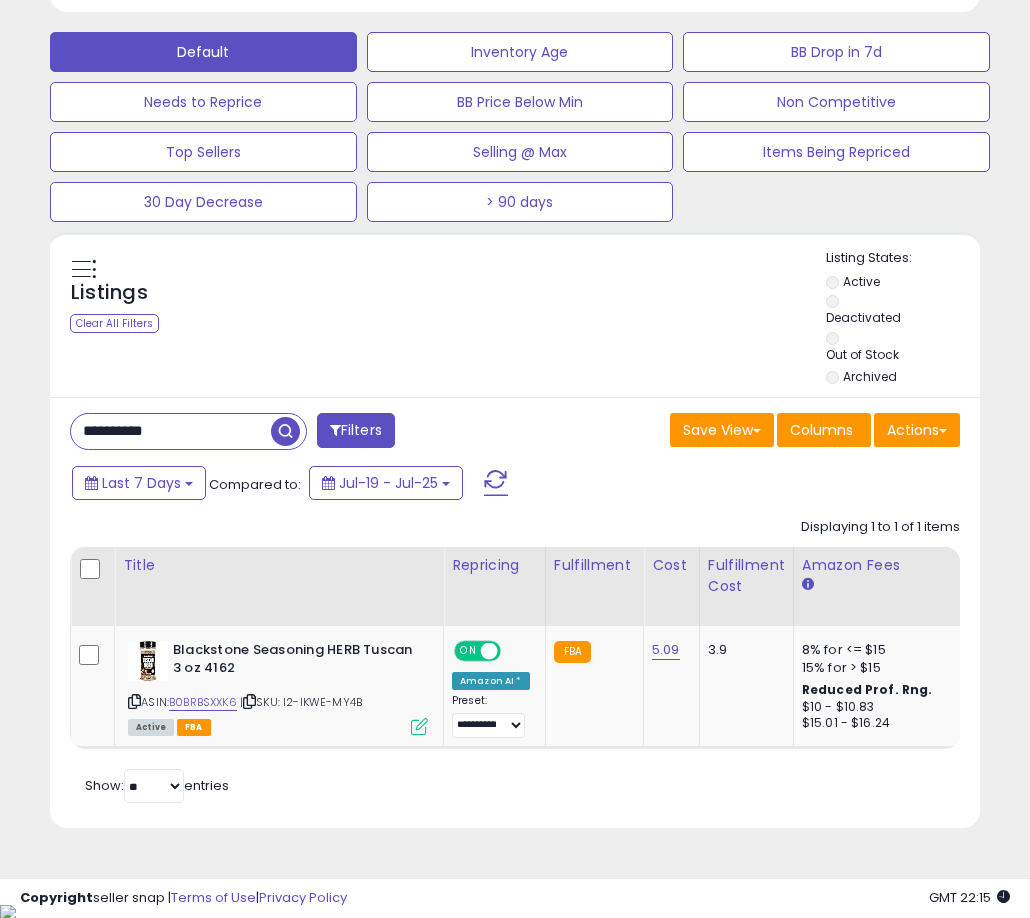 click on "**********" at bounding box center [171, 431] 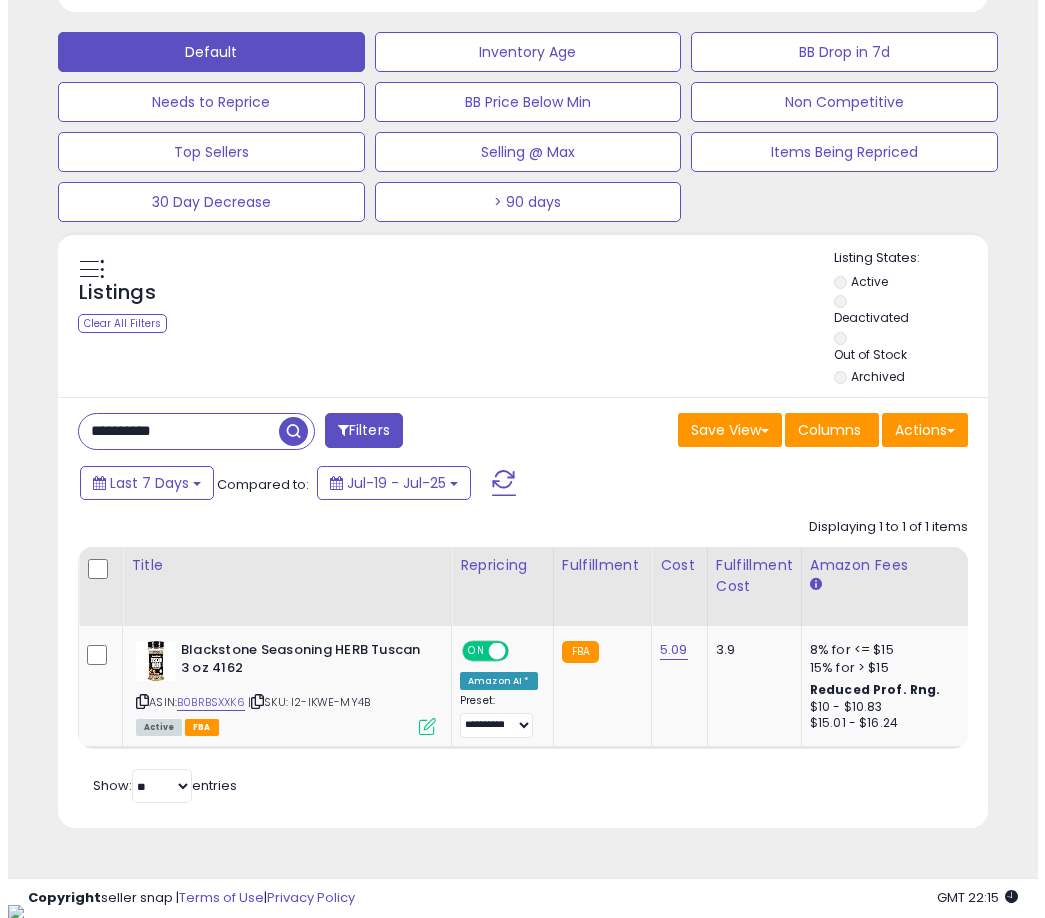 scroll, scrollTop: 504, scrollLeft: 0, axis: vertical 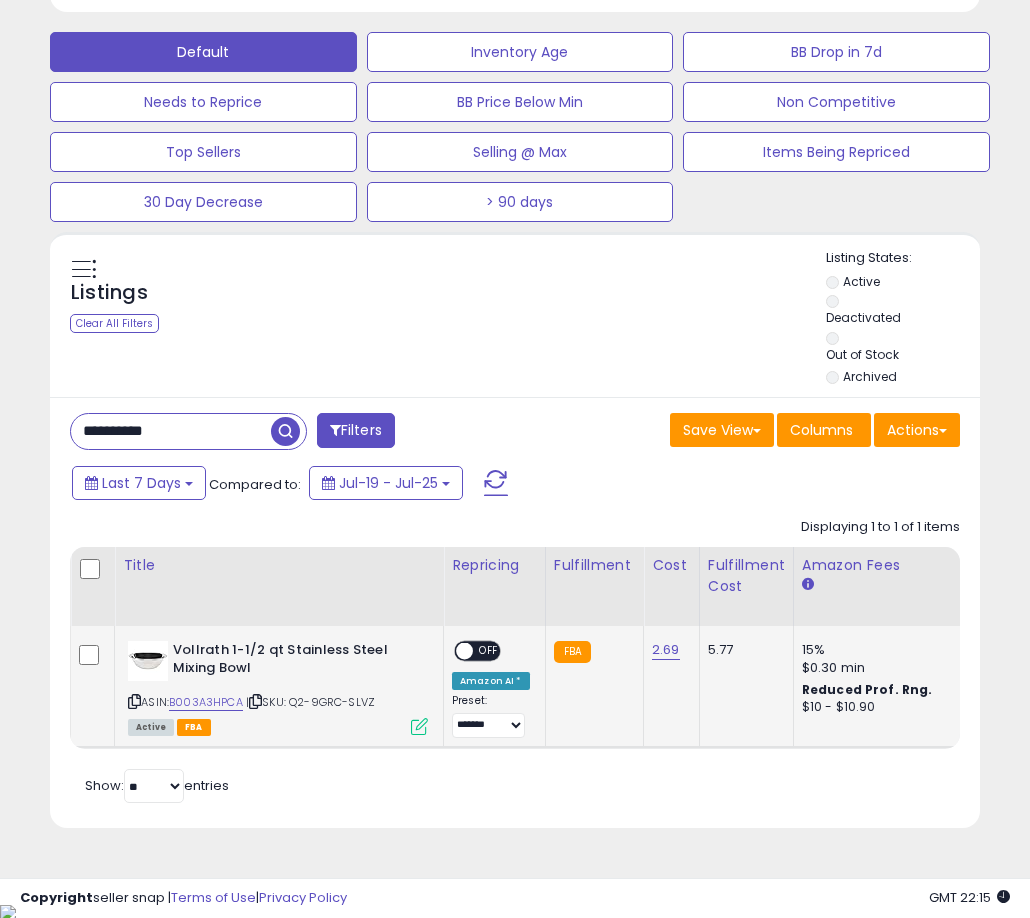 click on "OFF" at bounding box center [489, 650] 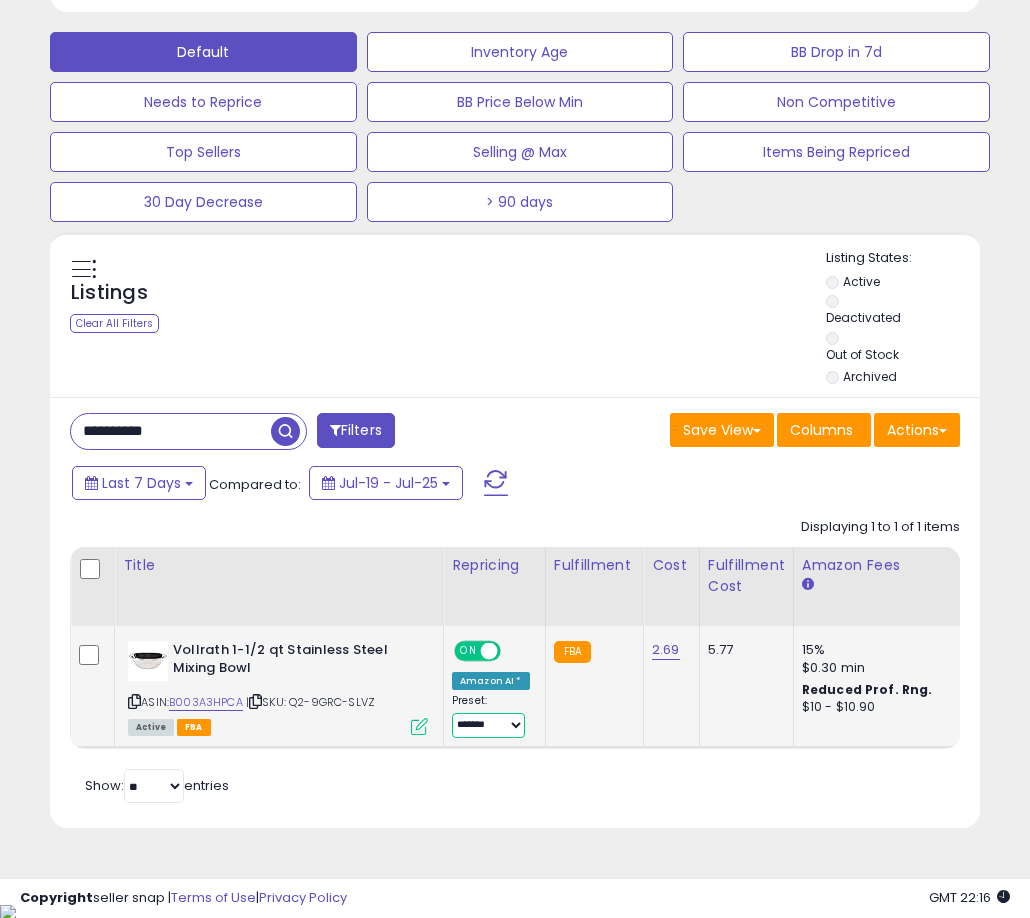 click on "**********" at bounding box center (488, 725) 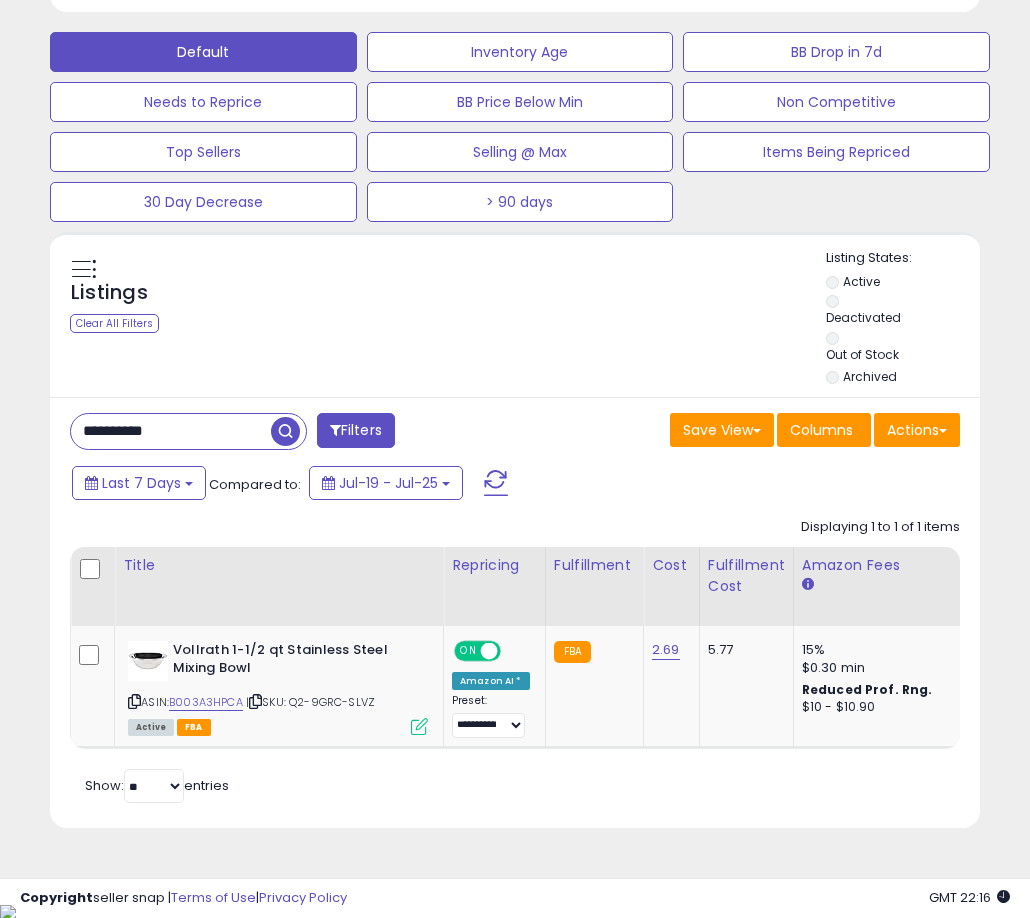 click on "Retrieving listings data..
Displaying 1 to 1 of 1 items
Title
Repricing" at bounding box center (515, 658) 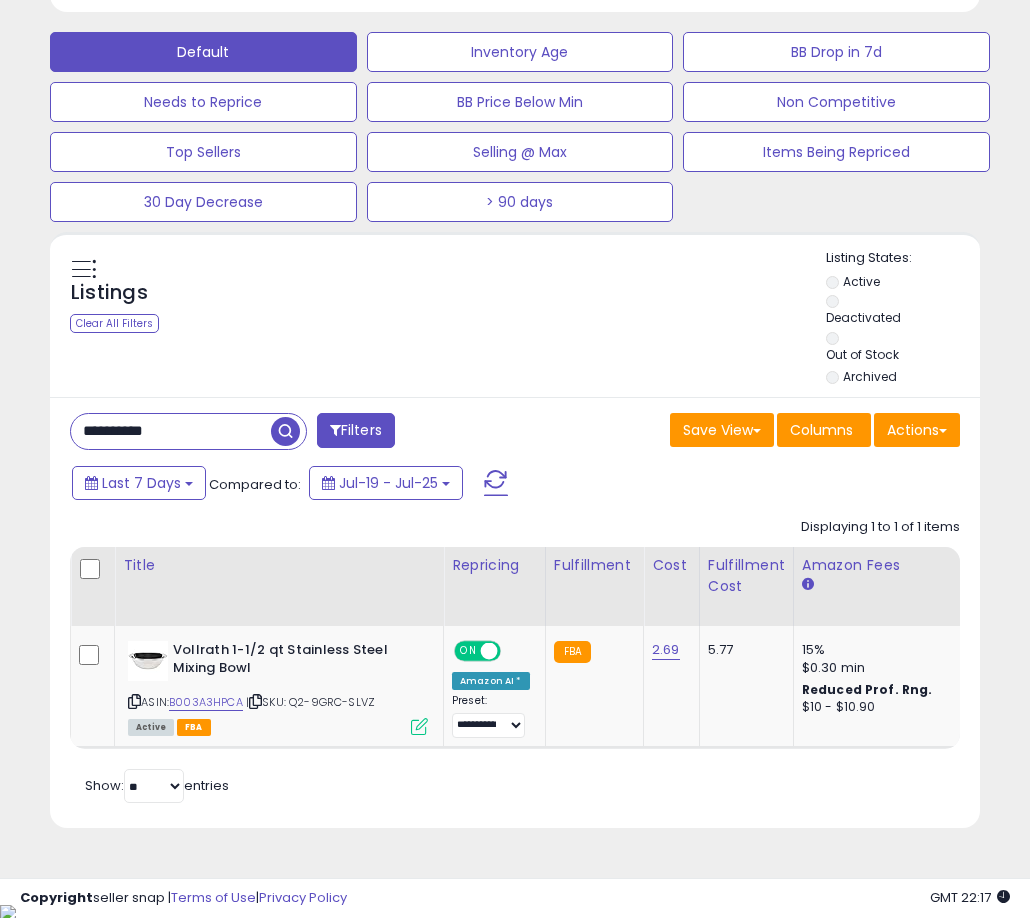 click on "**********" at bounding box center (171, 431) 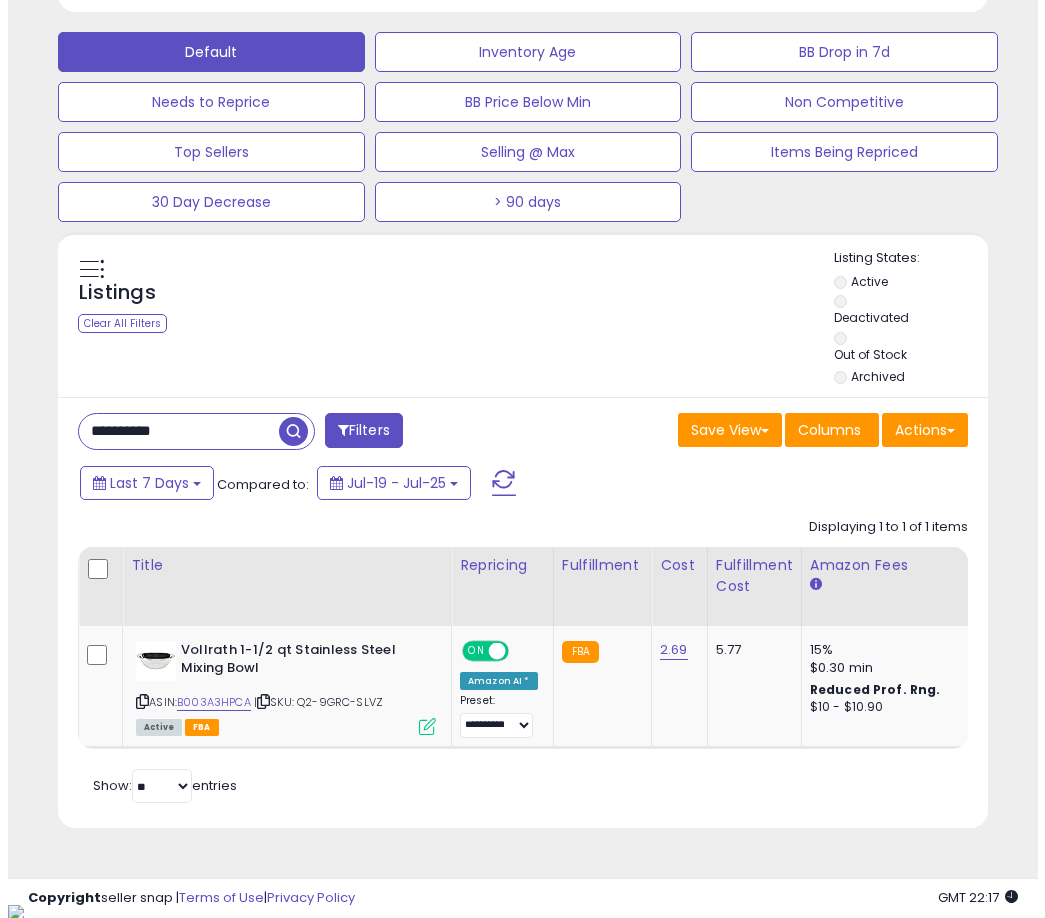 scroll, scrollTop: 504, scrollLeft: 0, axis: vertical 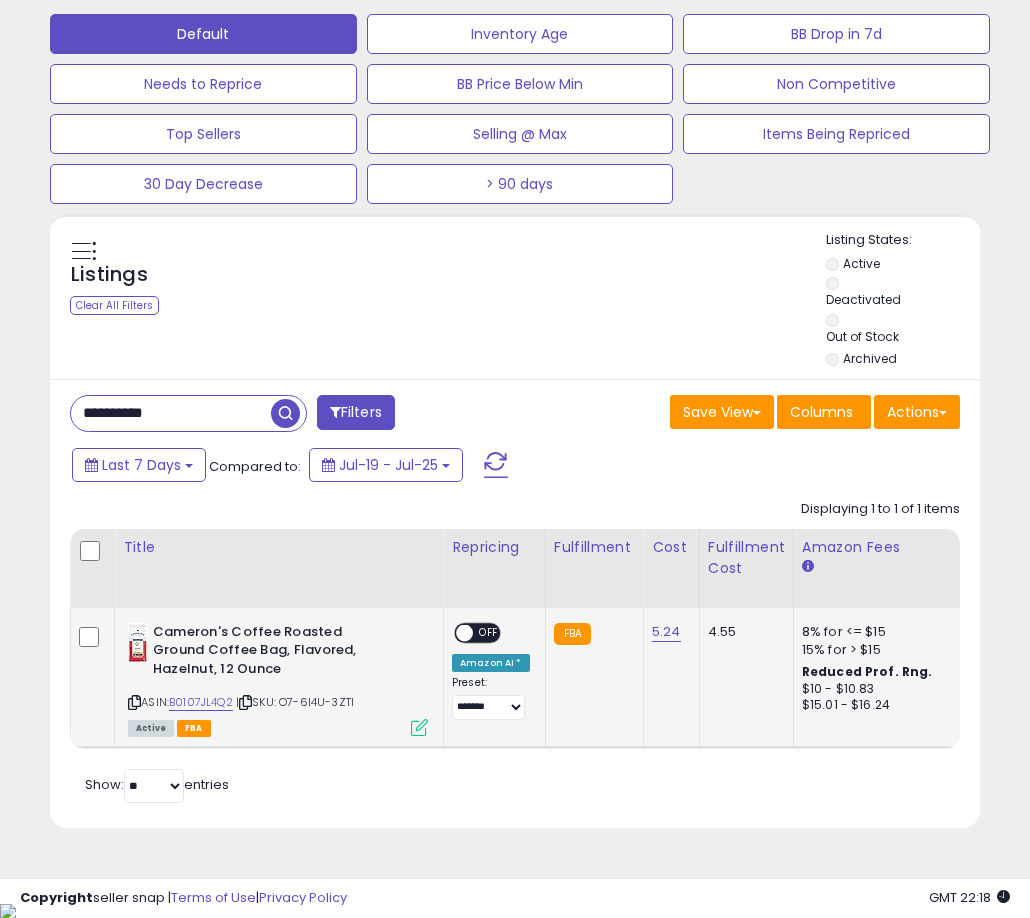 click on "OFF" at bounding box center (489, 632) 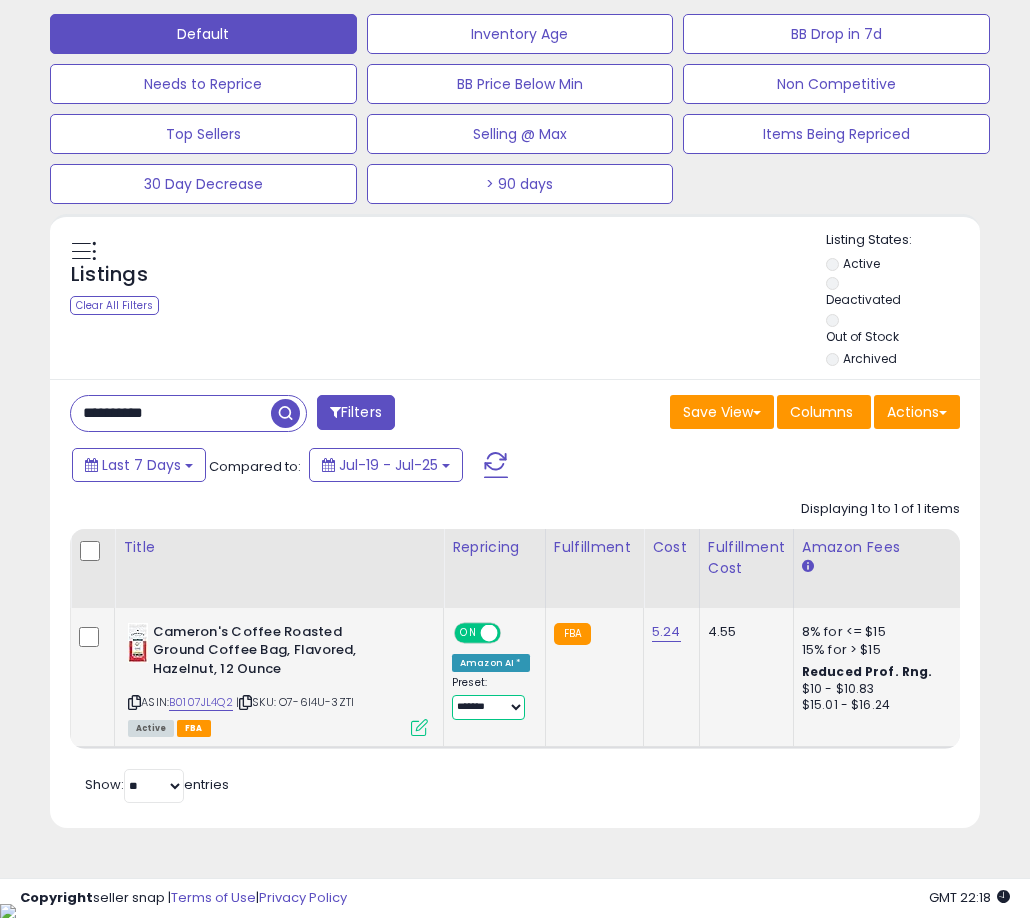 click on "**********" at bounding box center [488, 707] 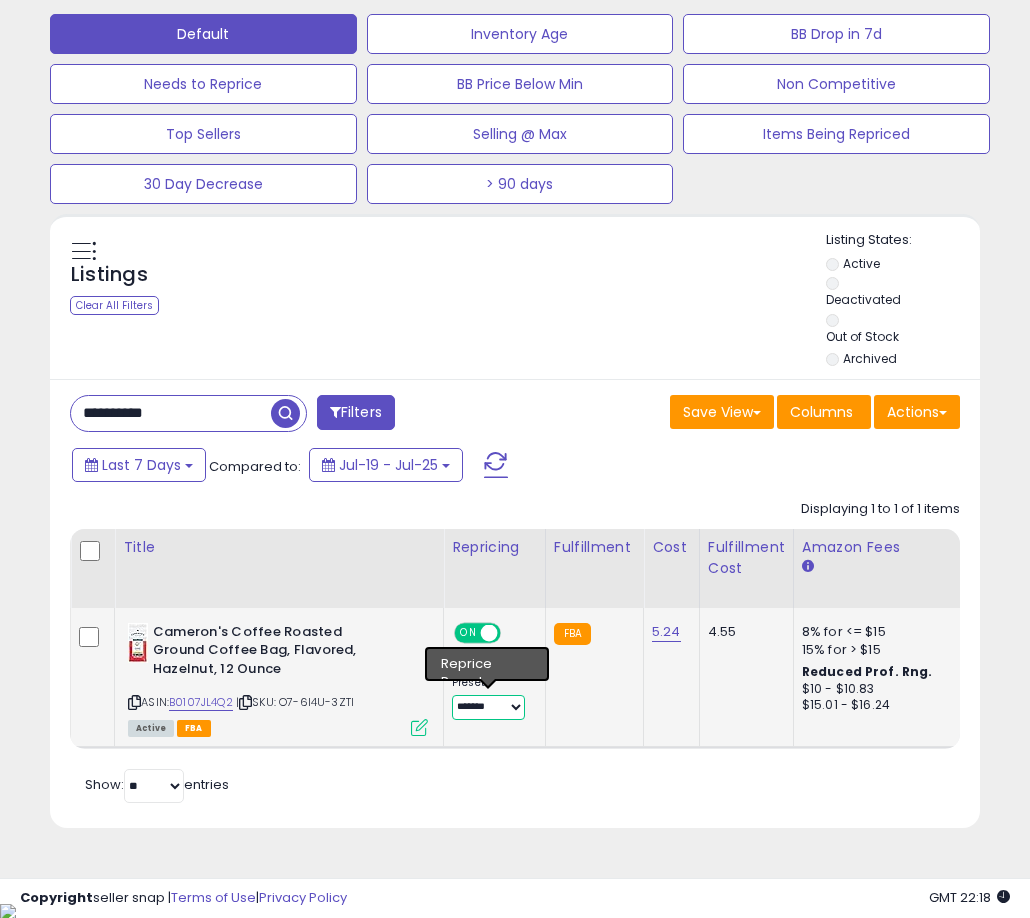 select on "**********" 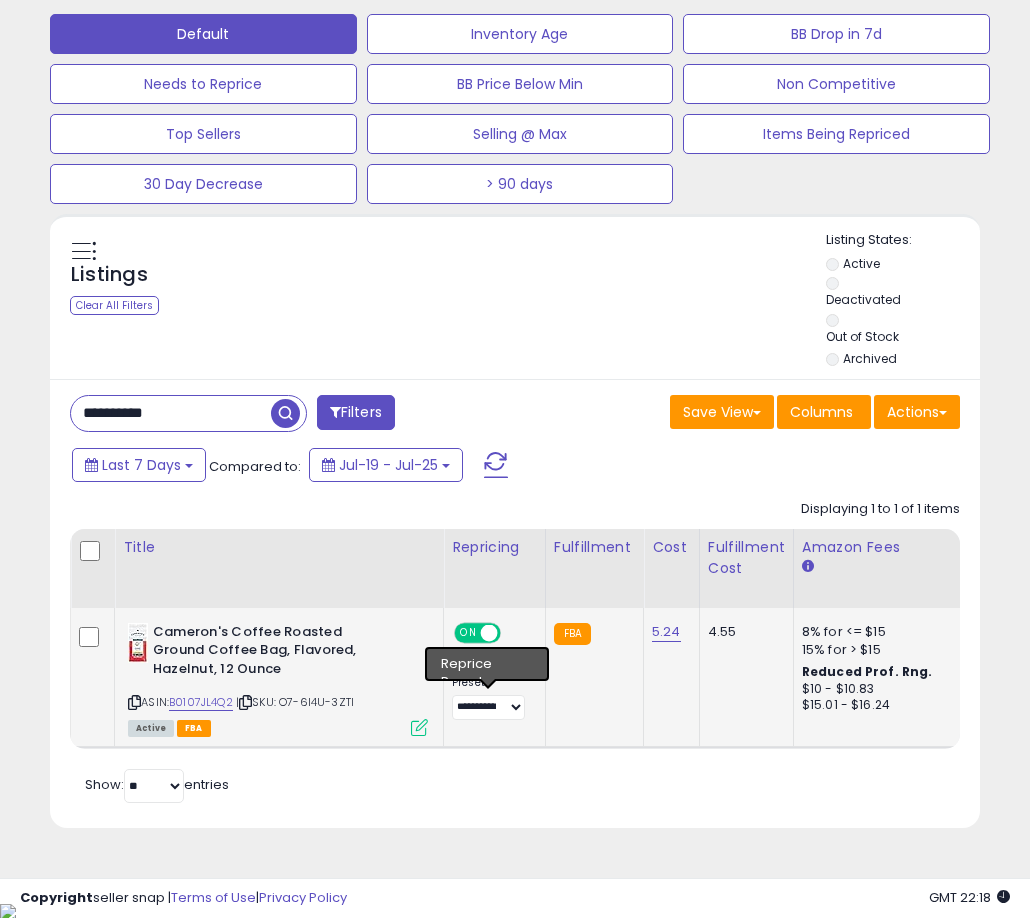 click on "FBA" 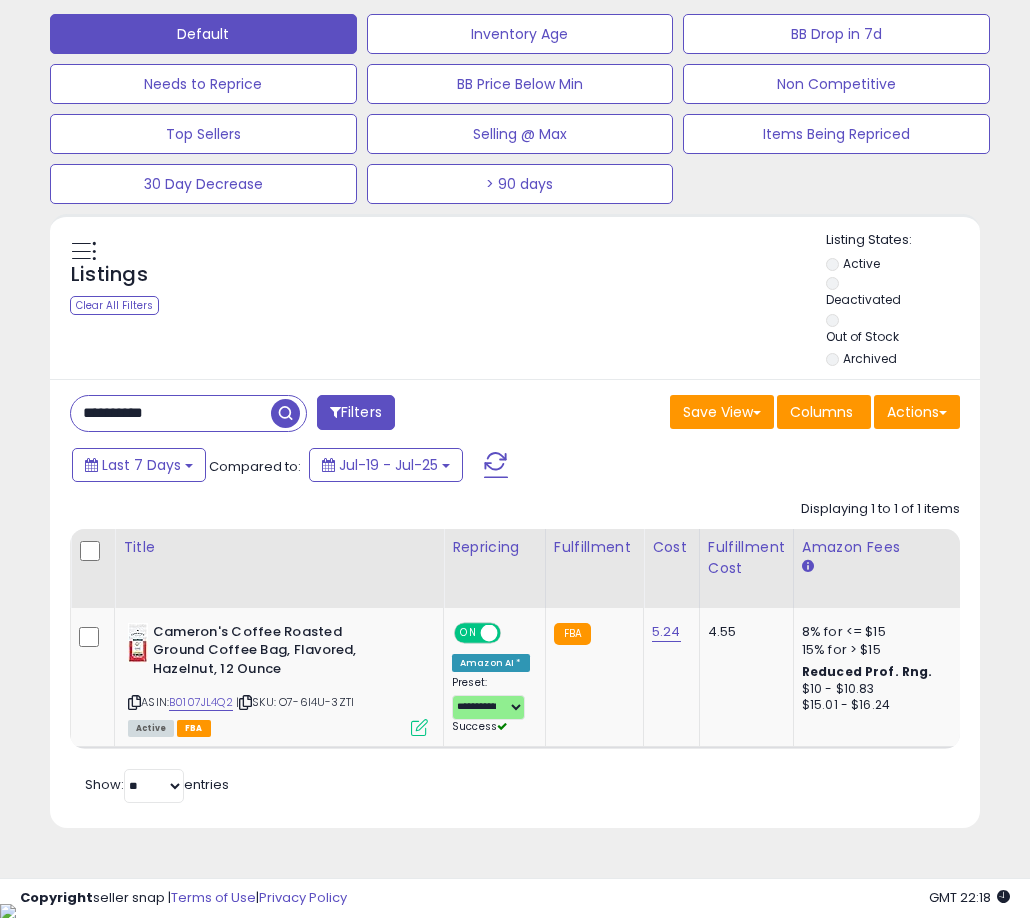scroll, scrollTop: 0, scrollLeft: 459, axis: horizontal 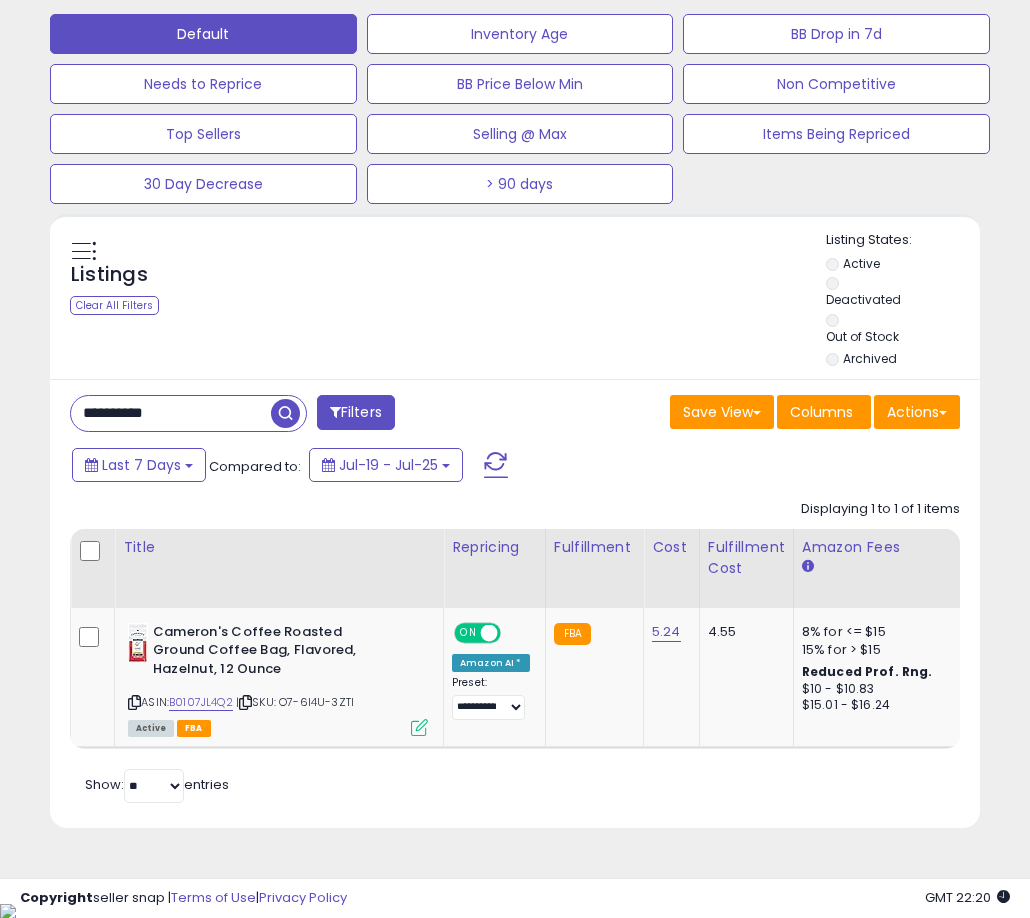 click on "**********" at bounding box center [171, 413] 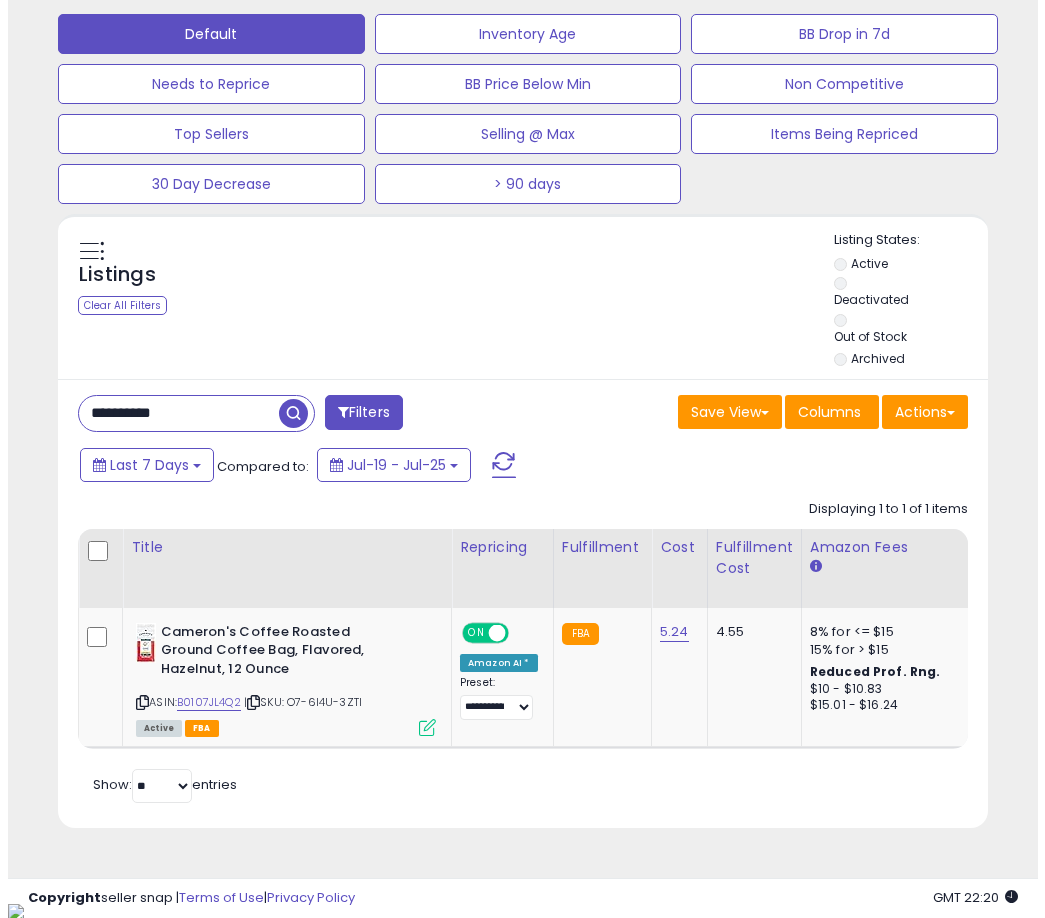 scroll, scrollTop: 504, scrollLeft: 0, axis: vertical 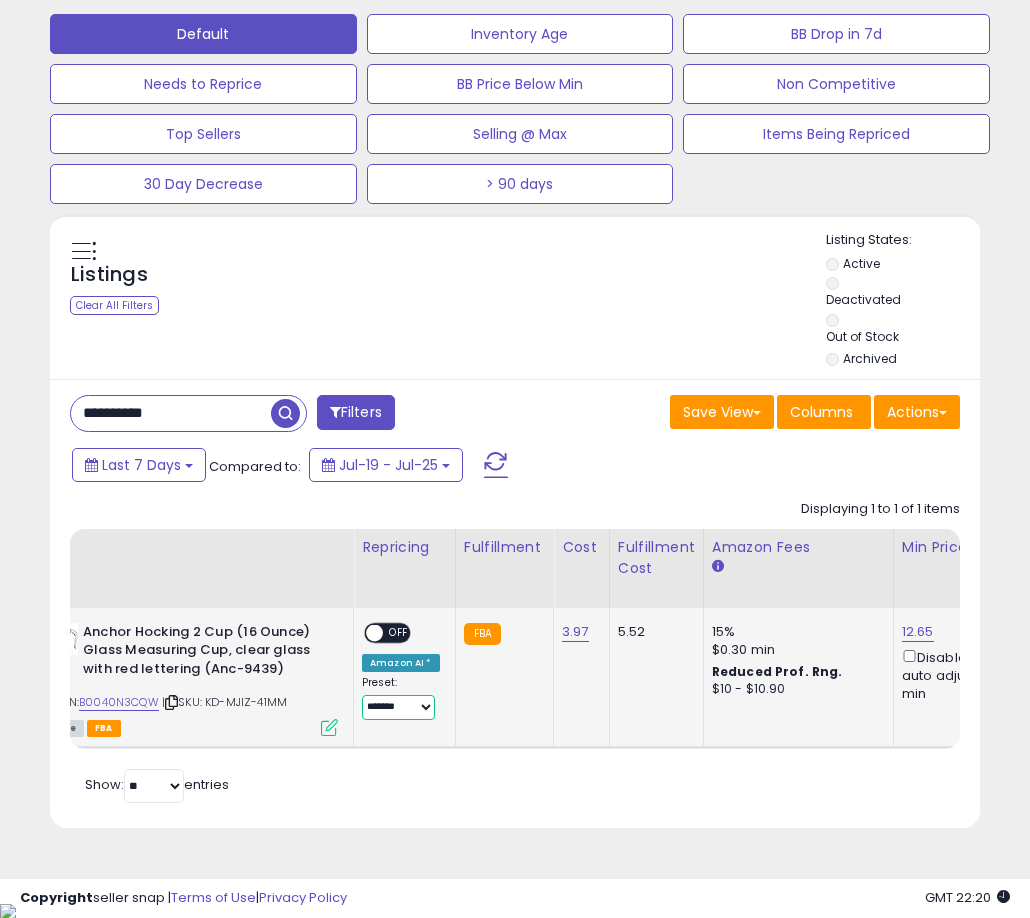 click on "**********" at bounding box center (398, 707) 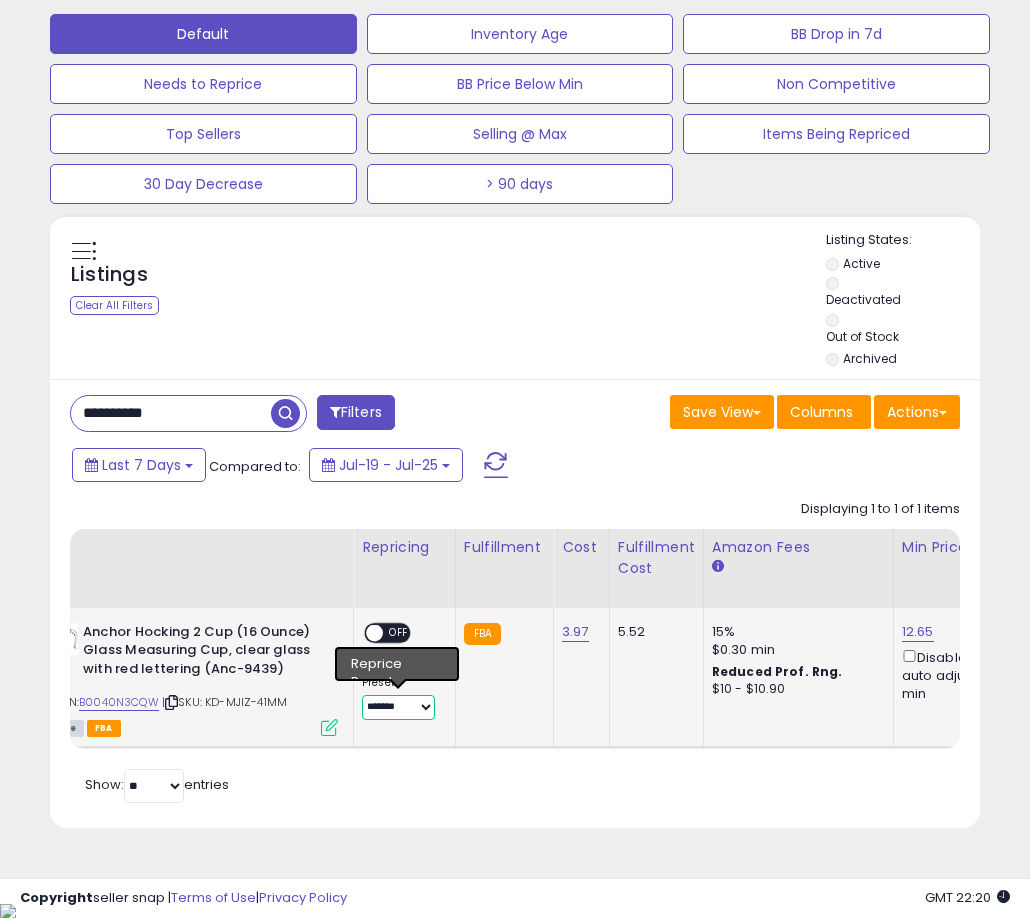 select on "**********" 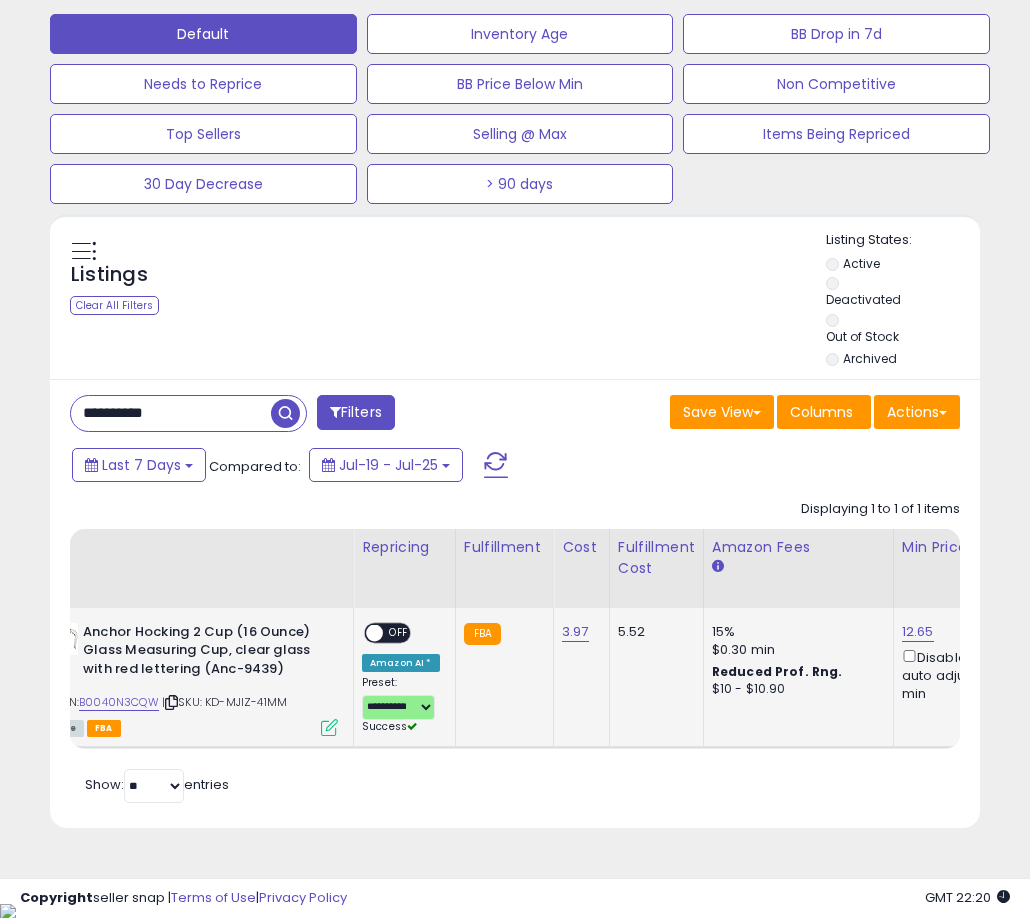 click on "OFF" at bounding box center (399, 632) 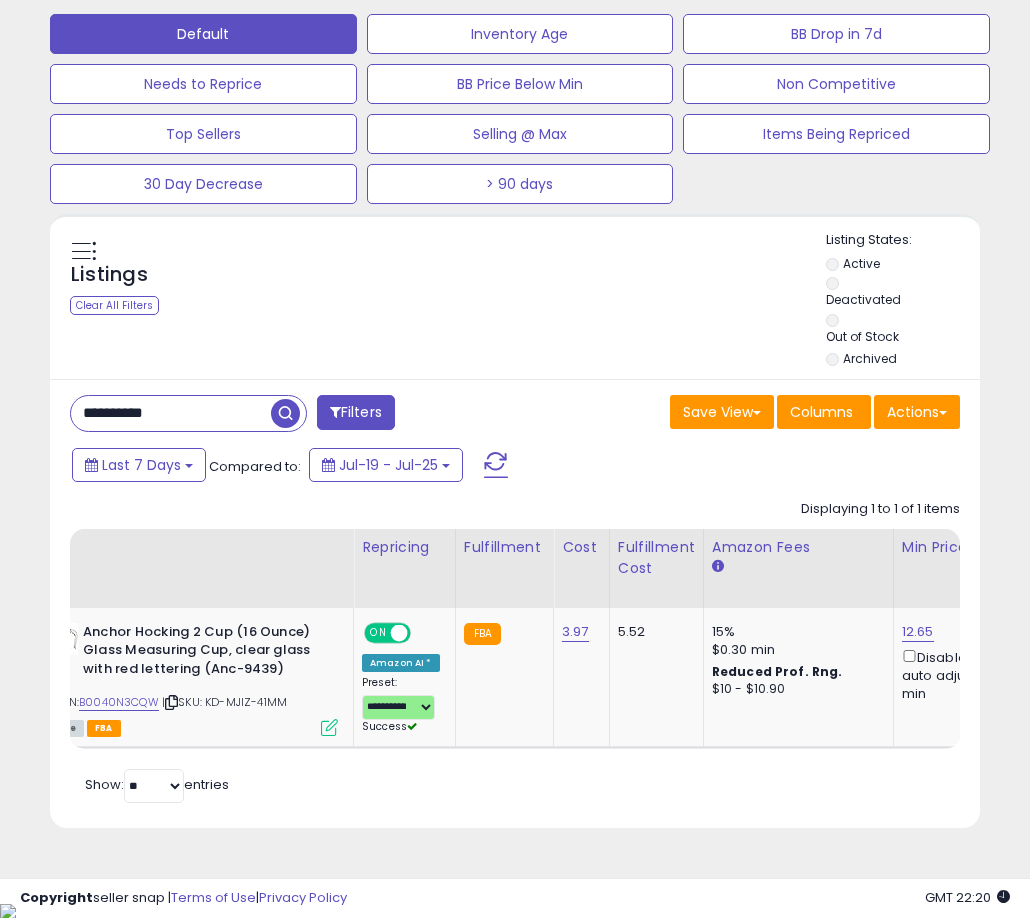 scroll, scrollTop: 0, scrollLeft: 0, axis: both 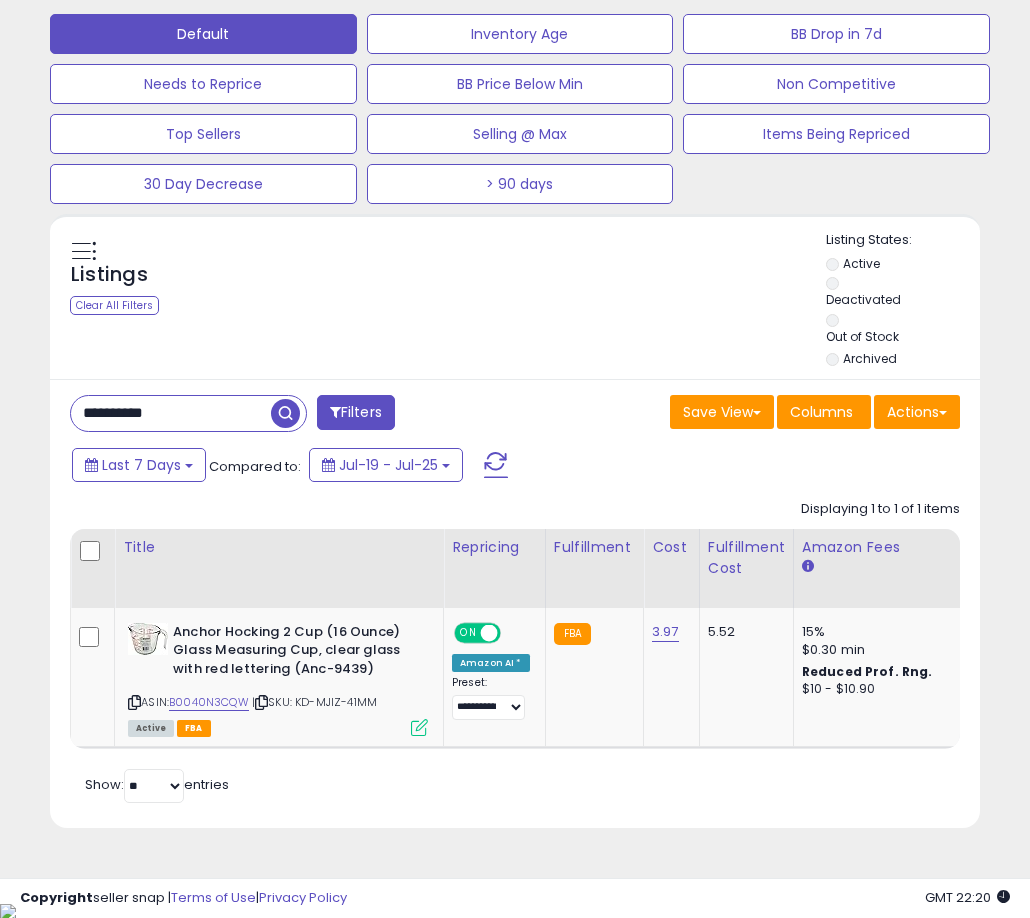 click on "Retrieving listings data..
Displaying 1 to 1 of 1 items
Title
Repricing" at bounding box center [515, 649] 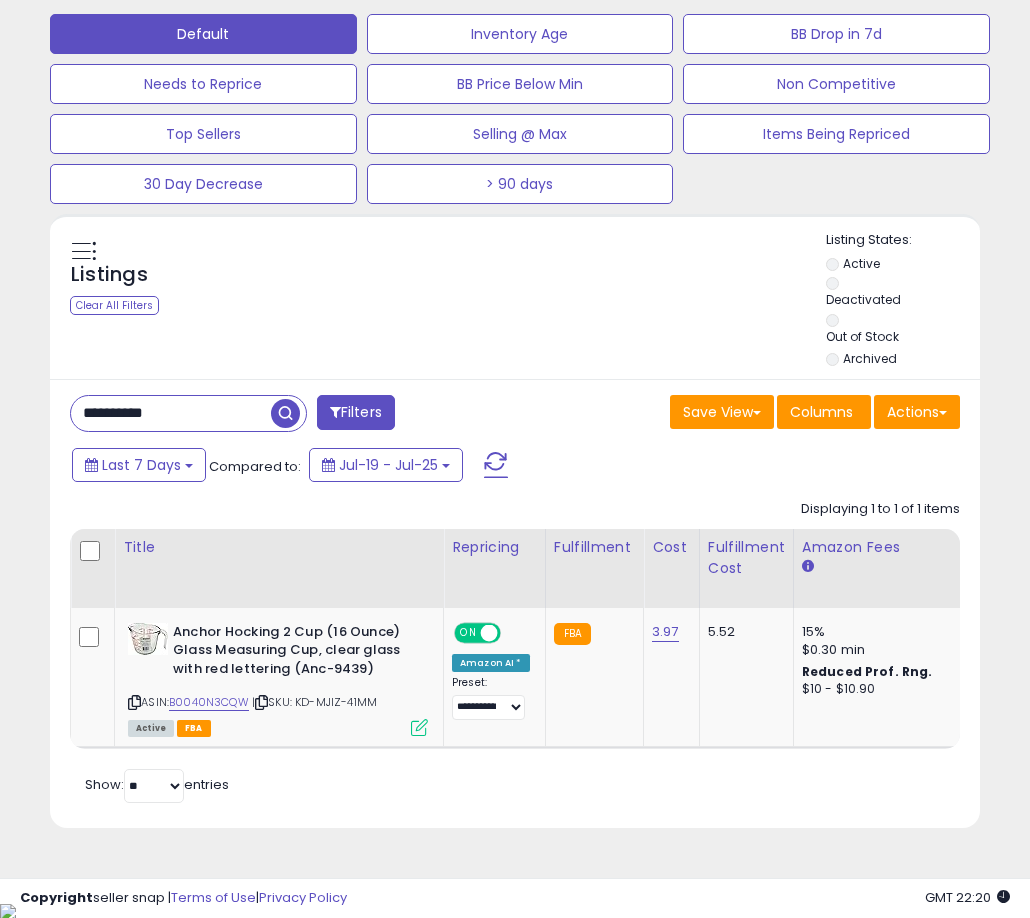 click on "**********" at bounding box center [171, 413] 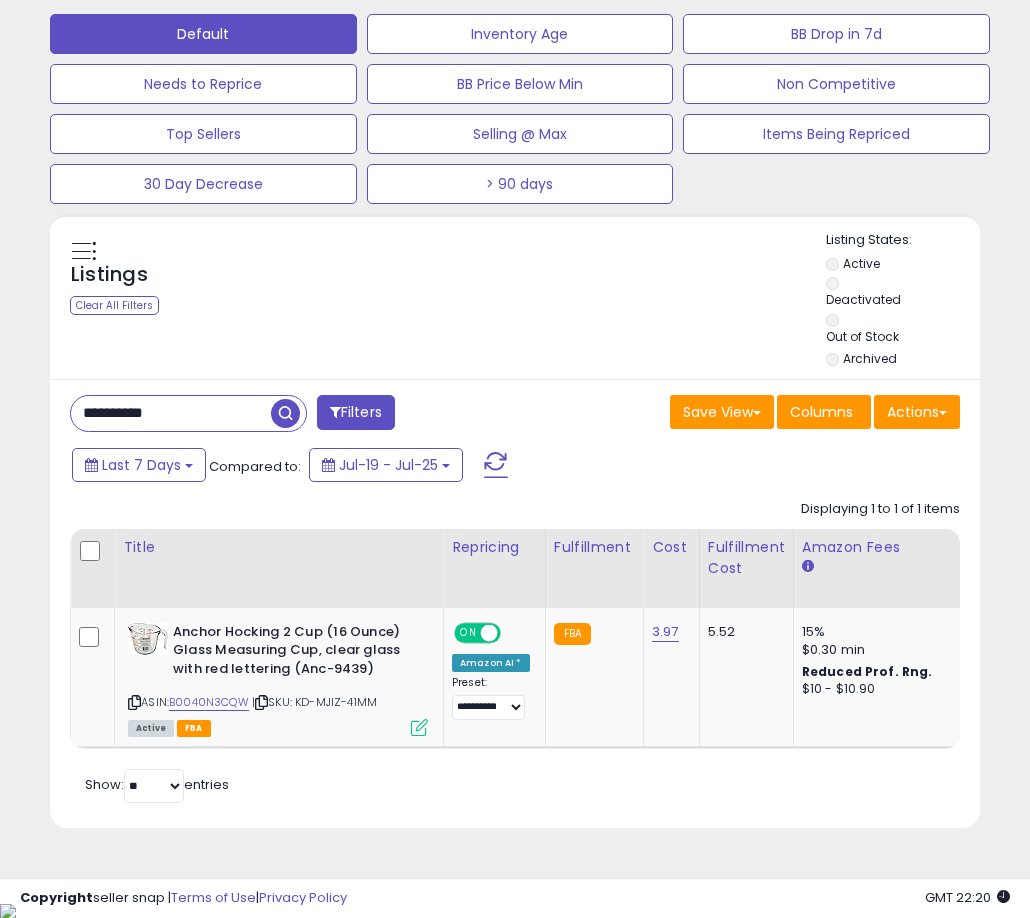 paste 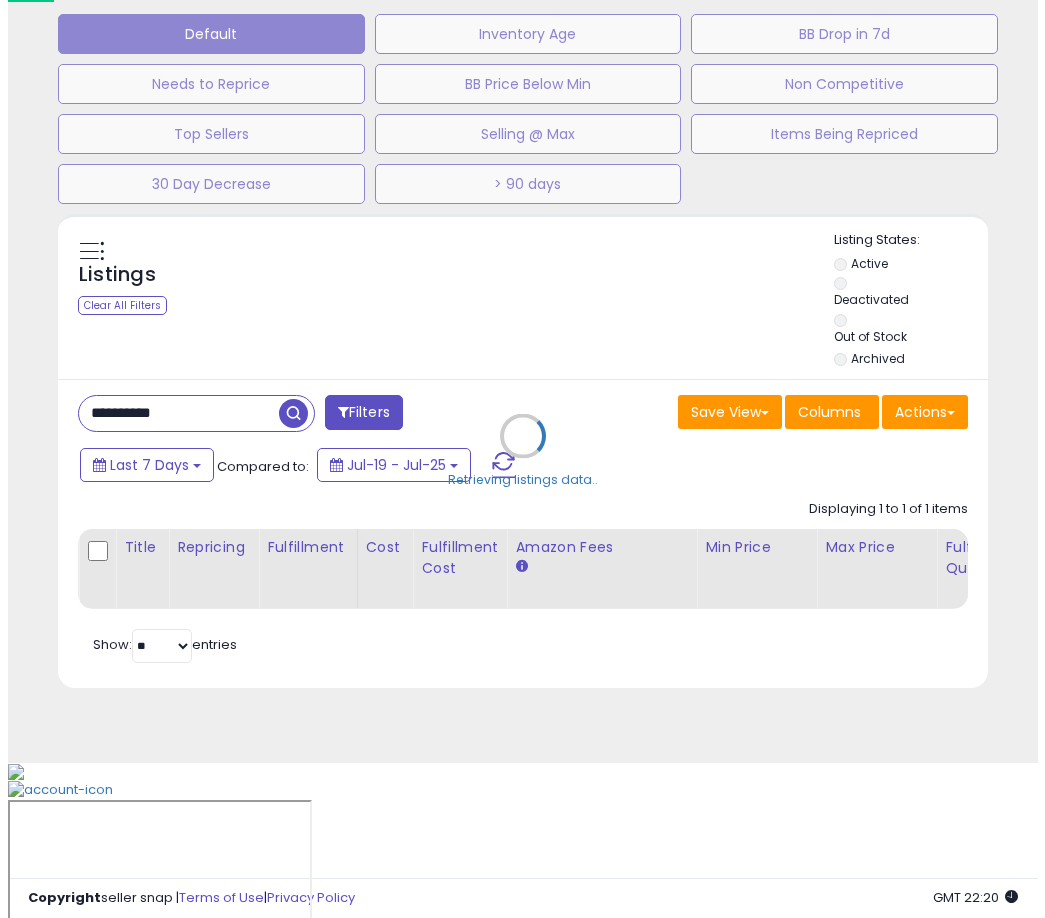 scroll, scrollTop: 504, scrollLeft: 0, axis: vertical 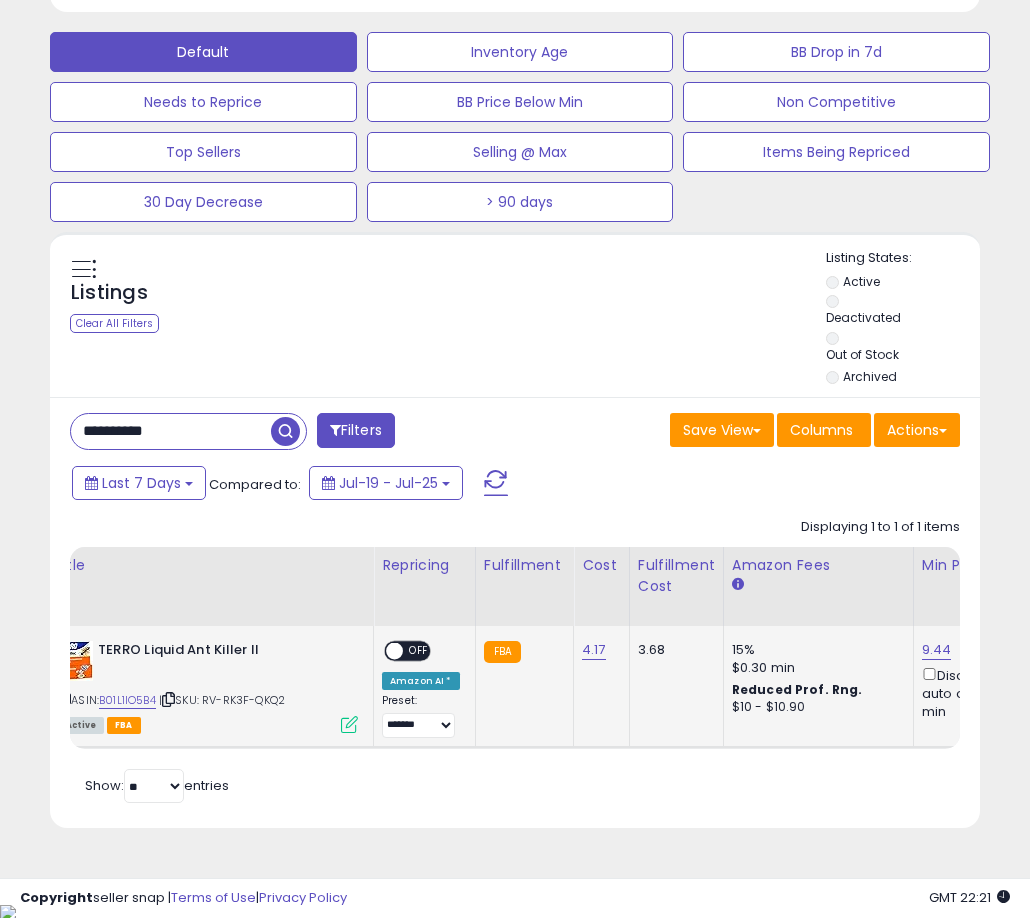 click on "OFF" at bounding box center [419, 650] 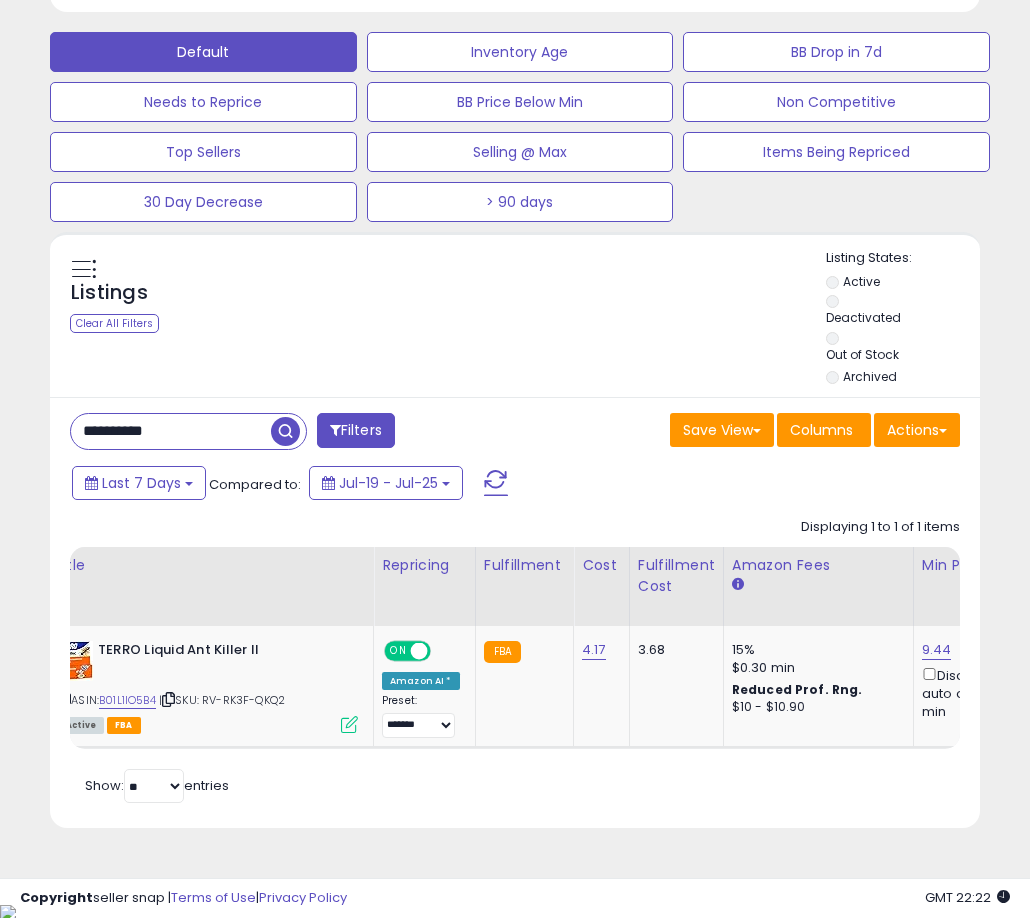 click on "**********" at bounding box center (171, 431) 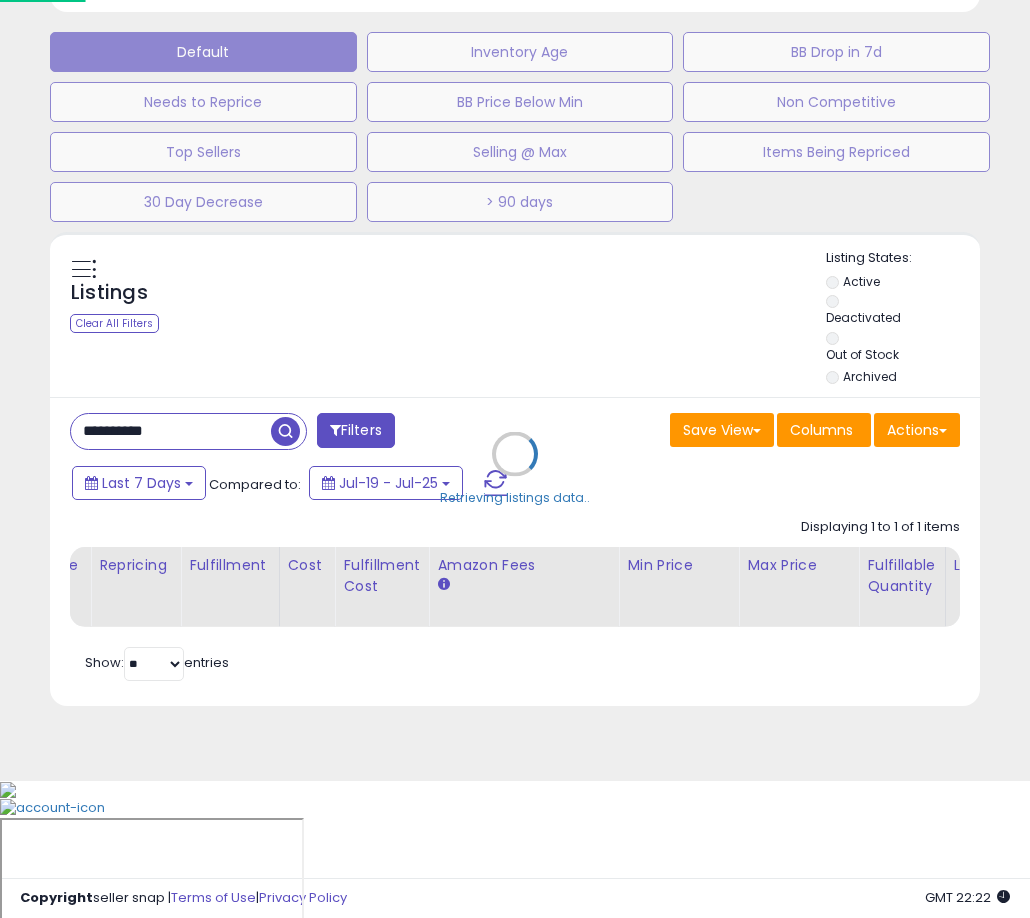 scroll, scrollTop: 999590, scrollLeft: 999455, axis: both 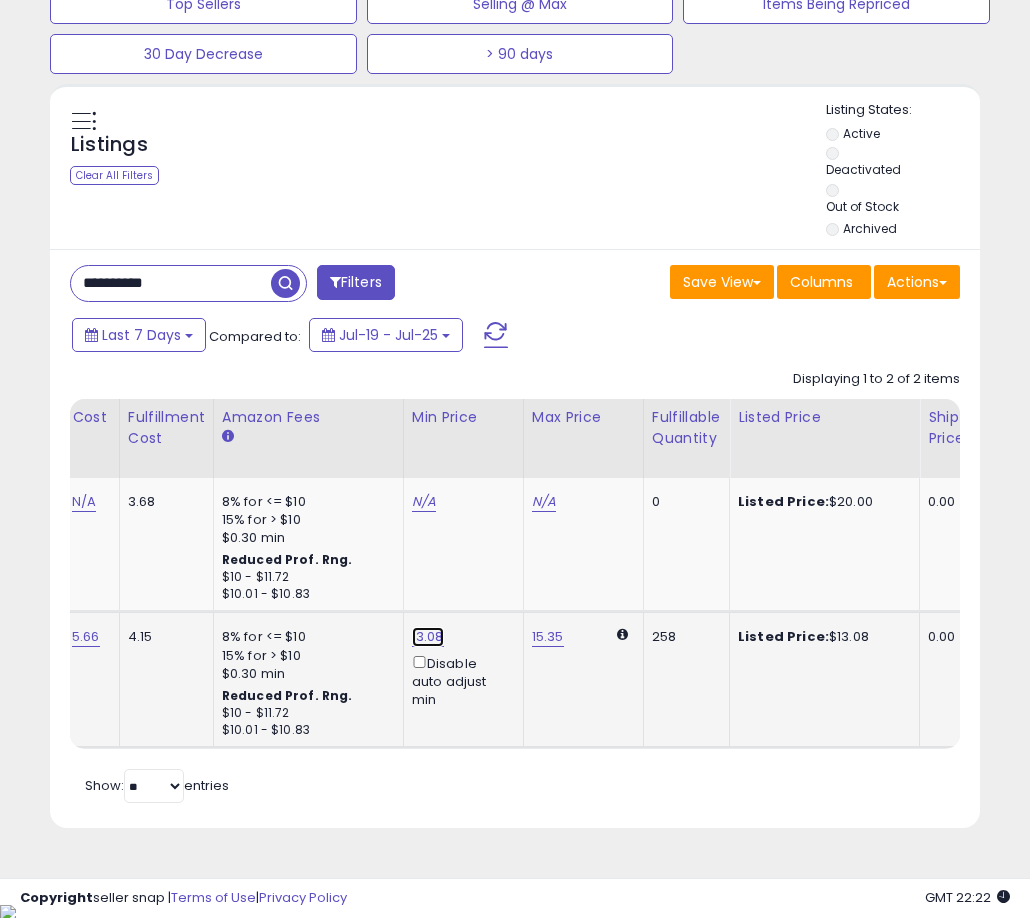click on "13.08" at bounding box center (424, 502) 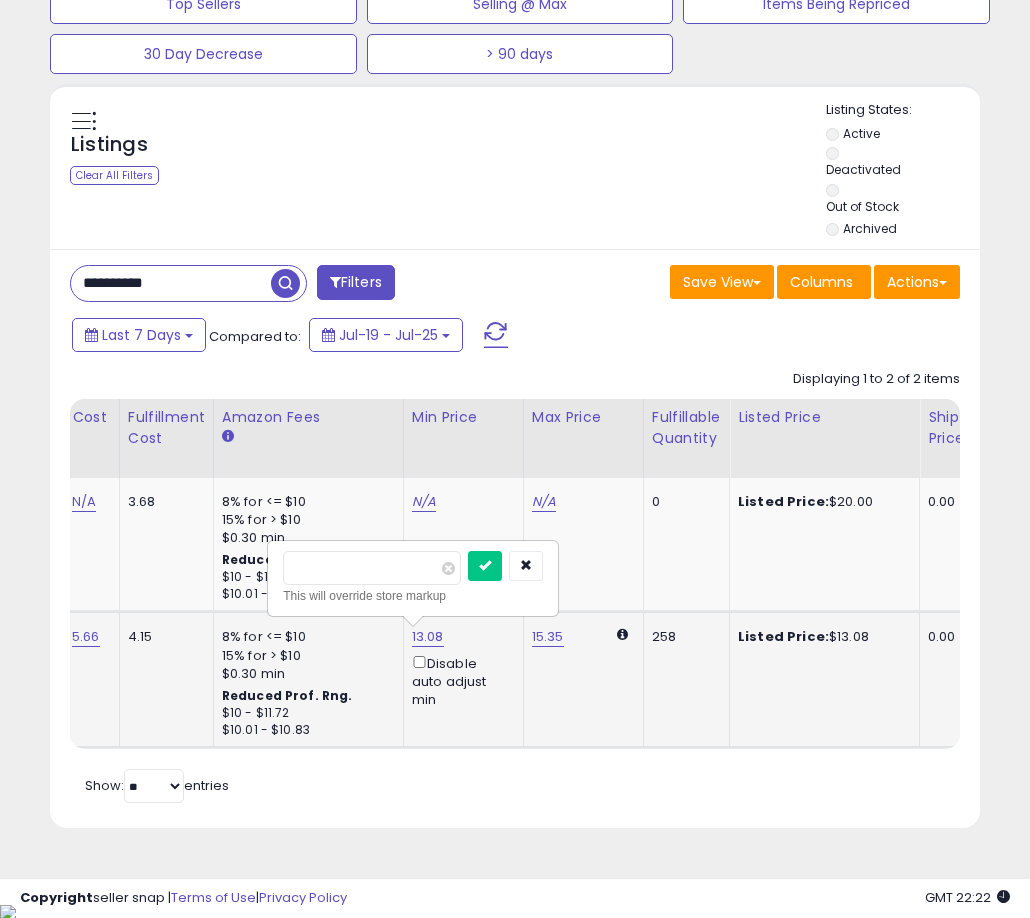 click on "*****" at bounding box center [372, 568] 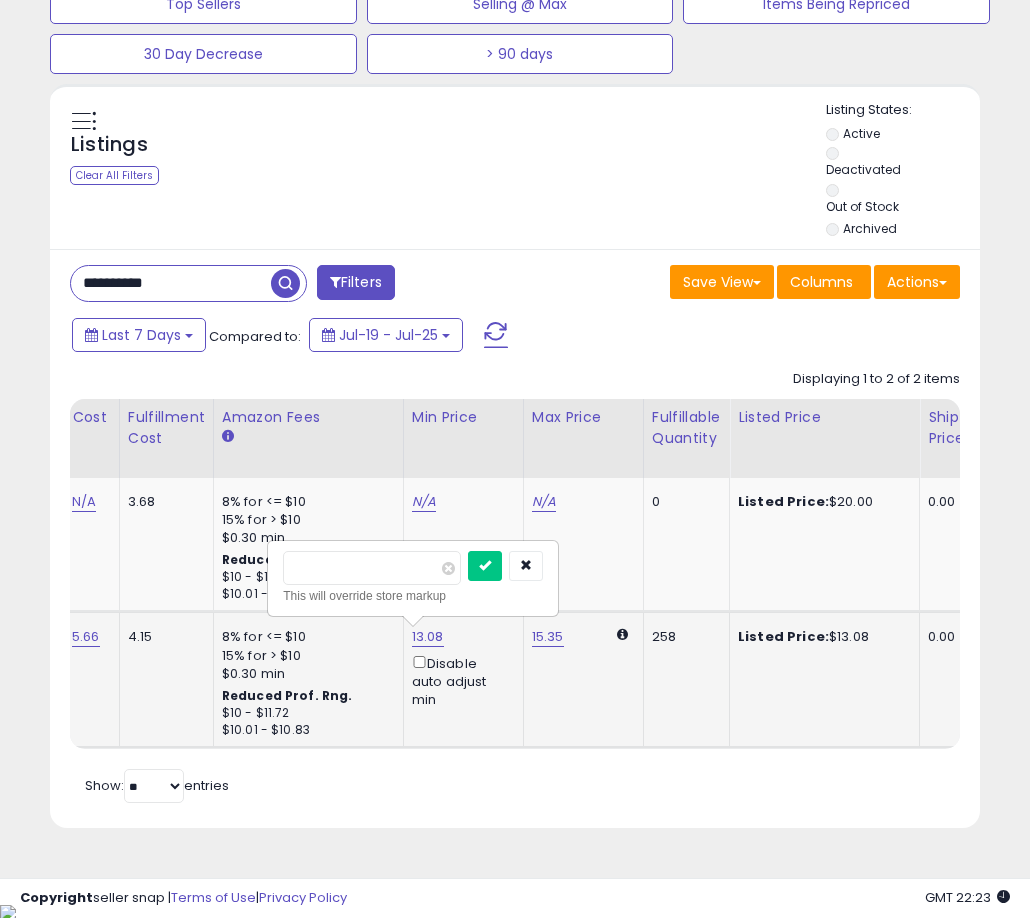 type on "*" 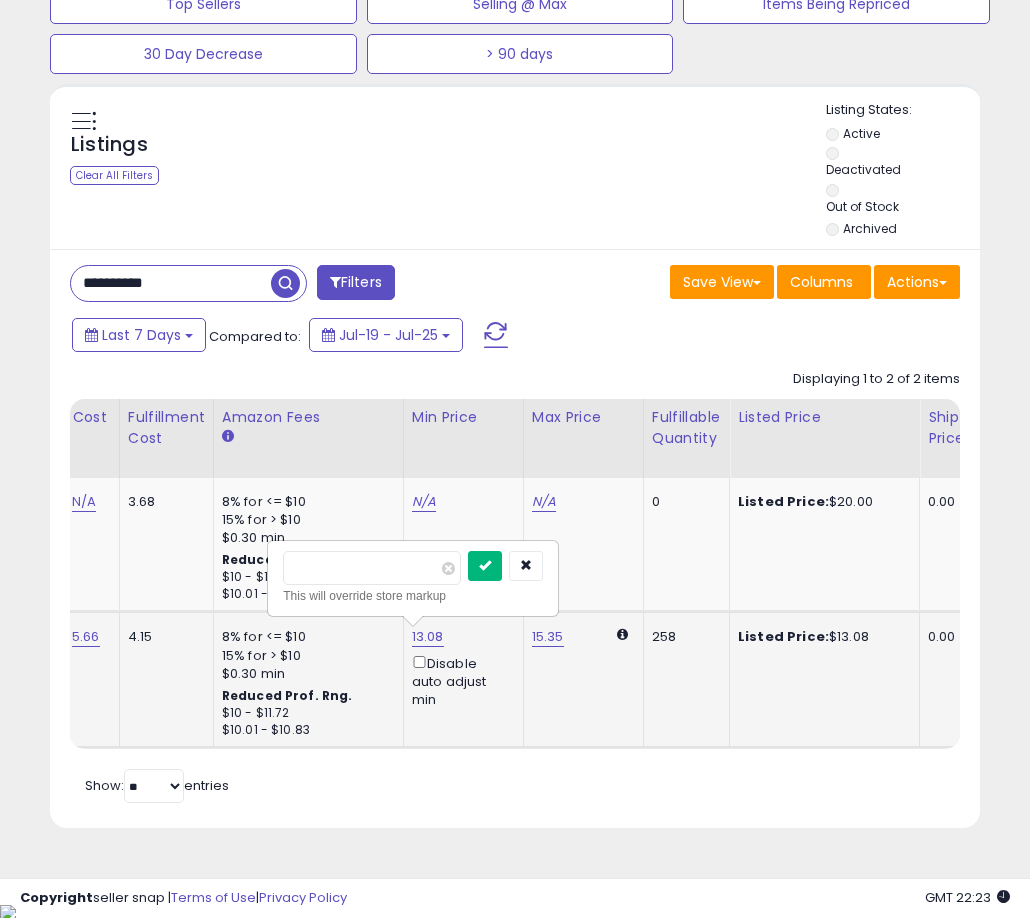 type on "*****" 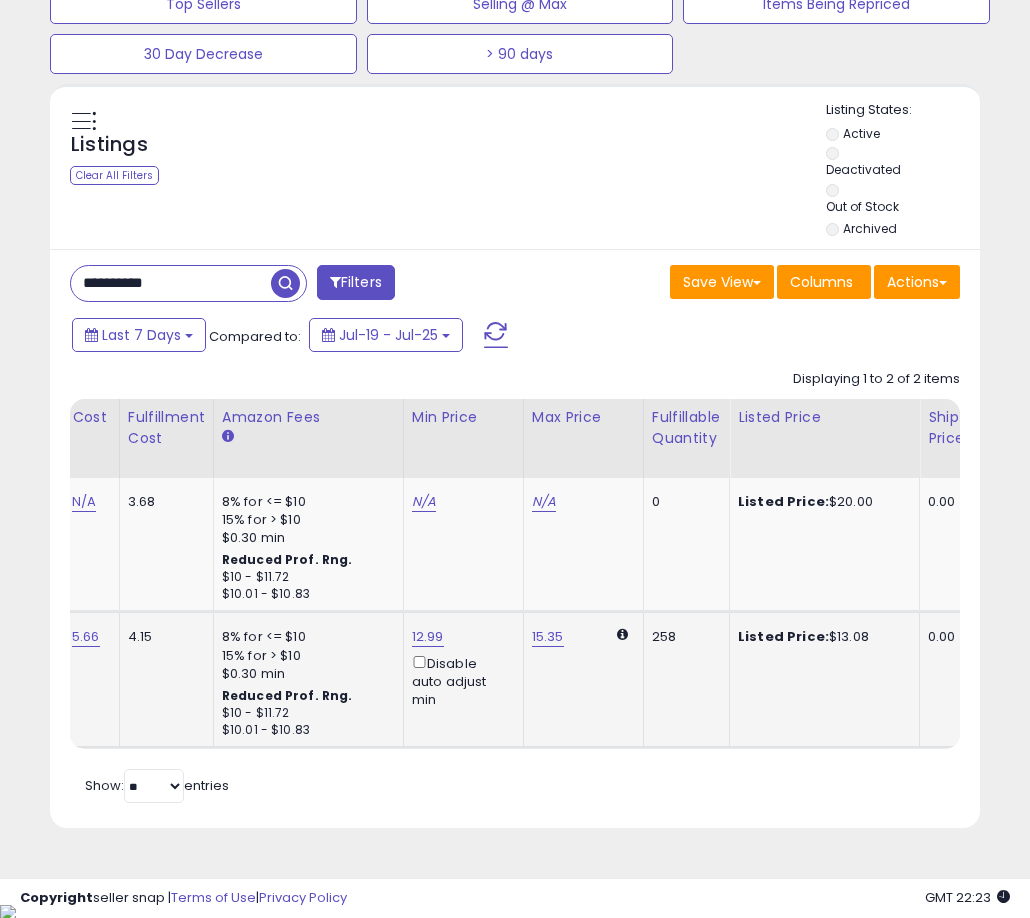 scroll, scrollTop: 0, scrollLeft: 514, axis: horizontal 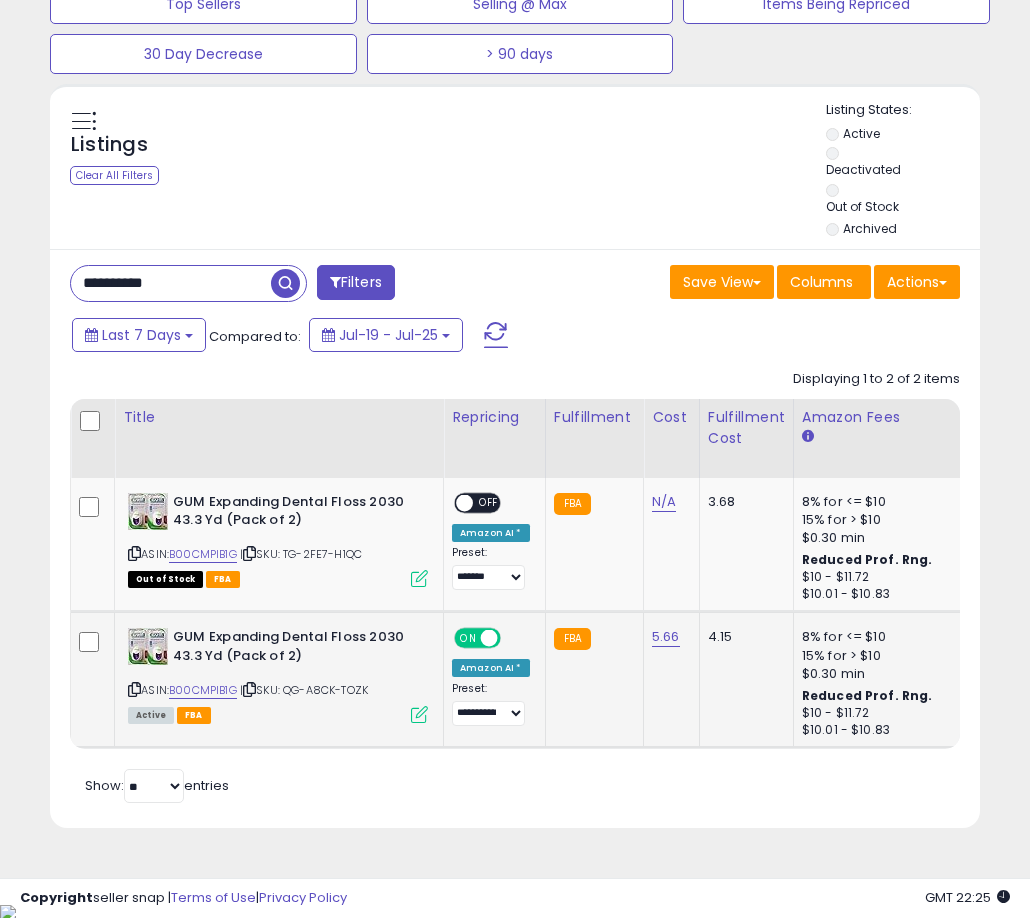 click on "**********" at bounding box center (171, 283) 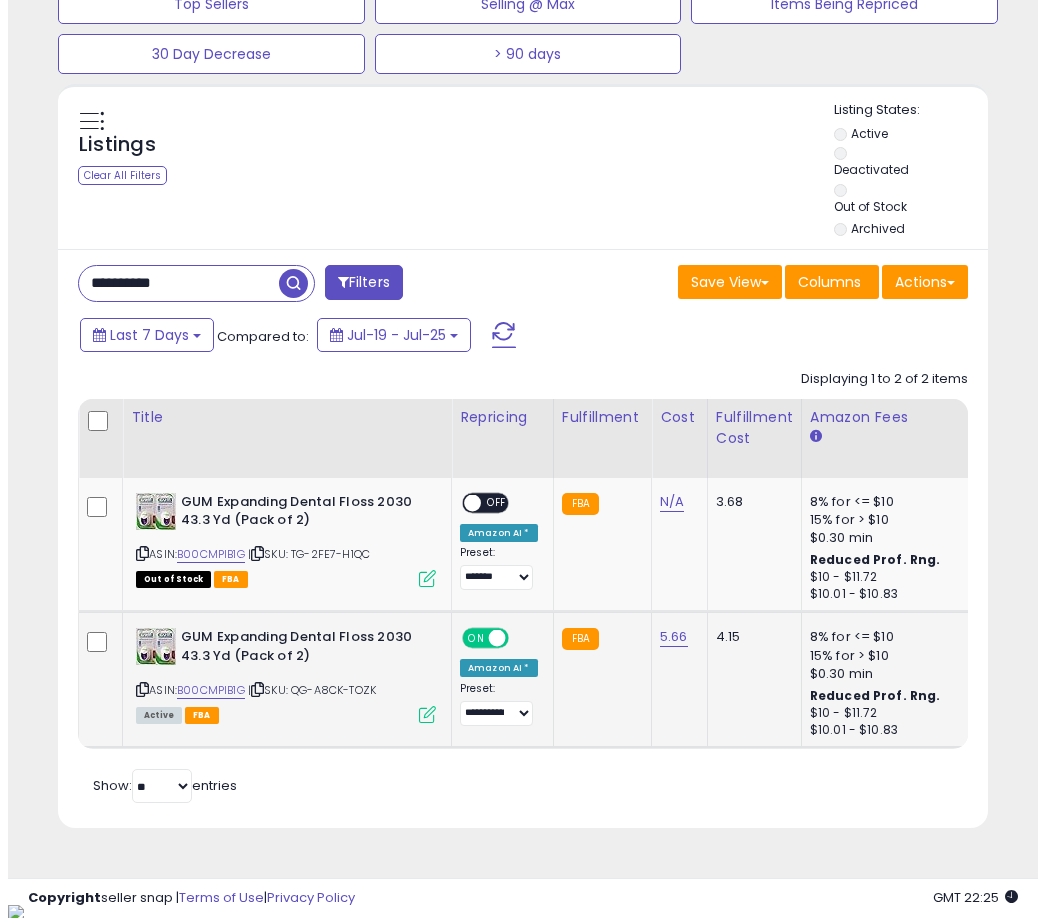 scroll, scrollTop: 504, scrollLeft: 0, axis: vertical 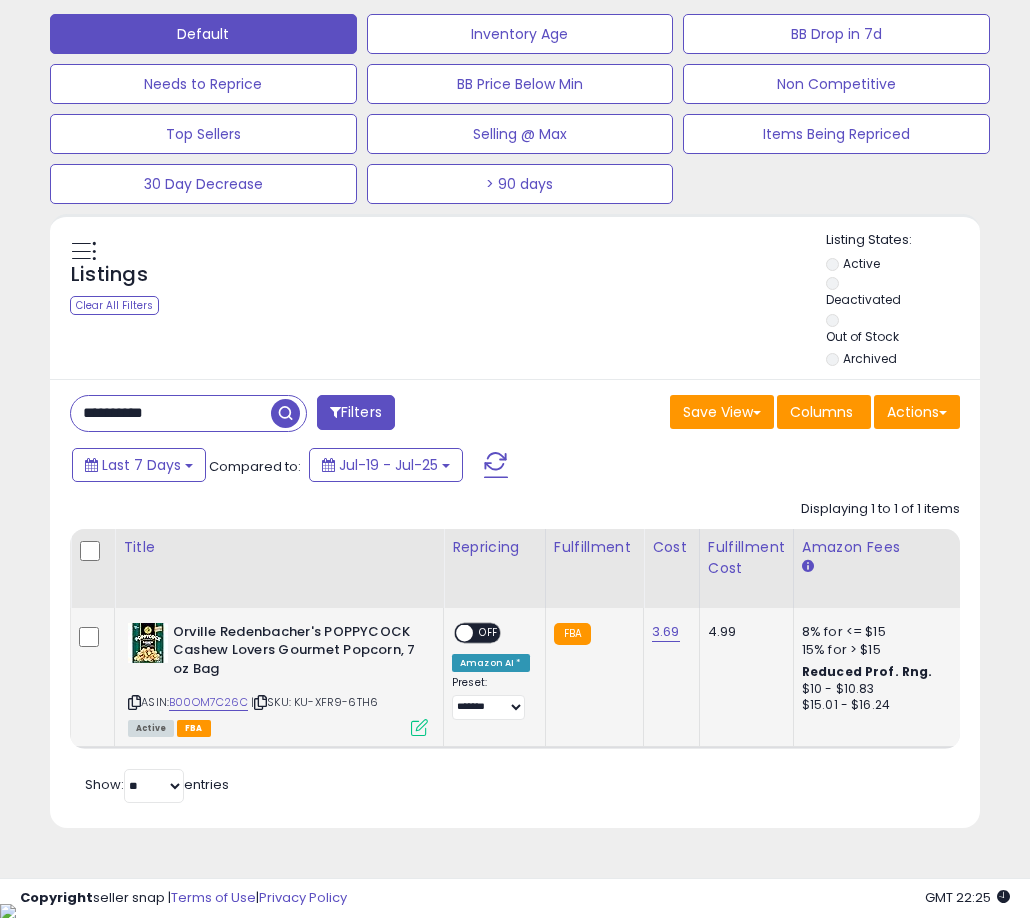 click on "OFF" at bounding box center (489, 632) 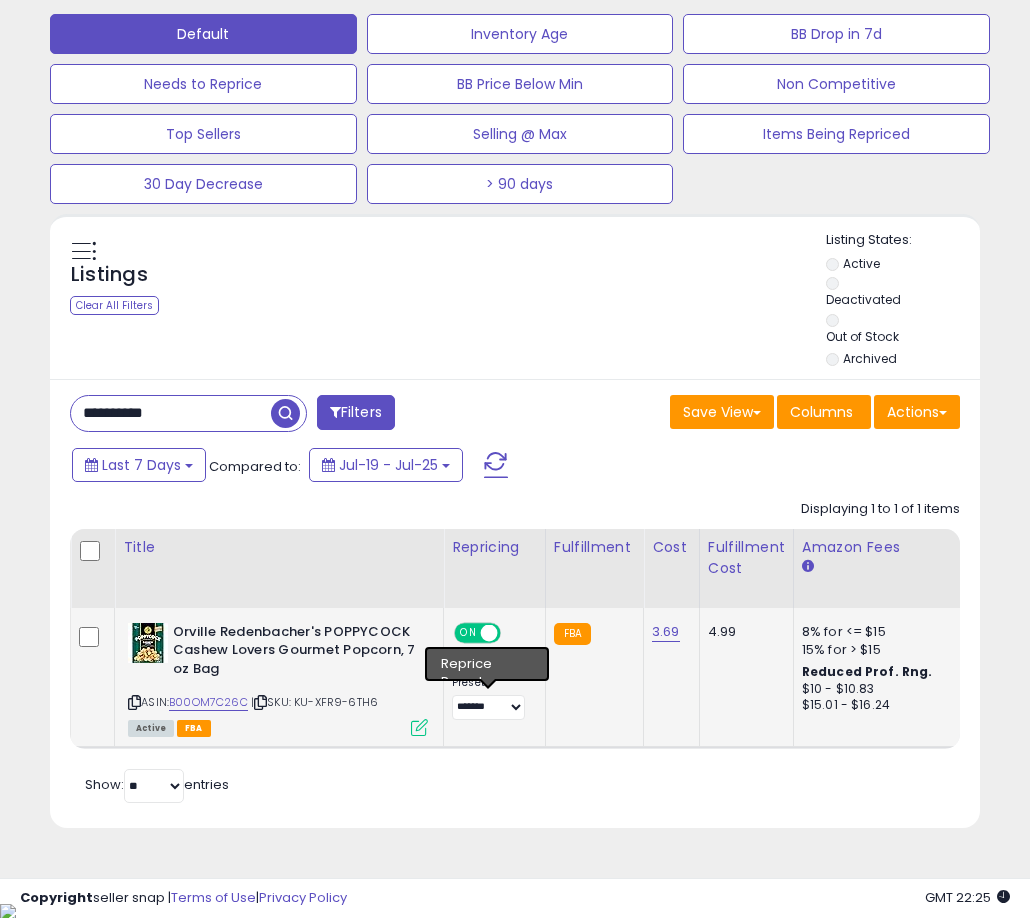 click on "**********" 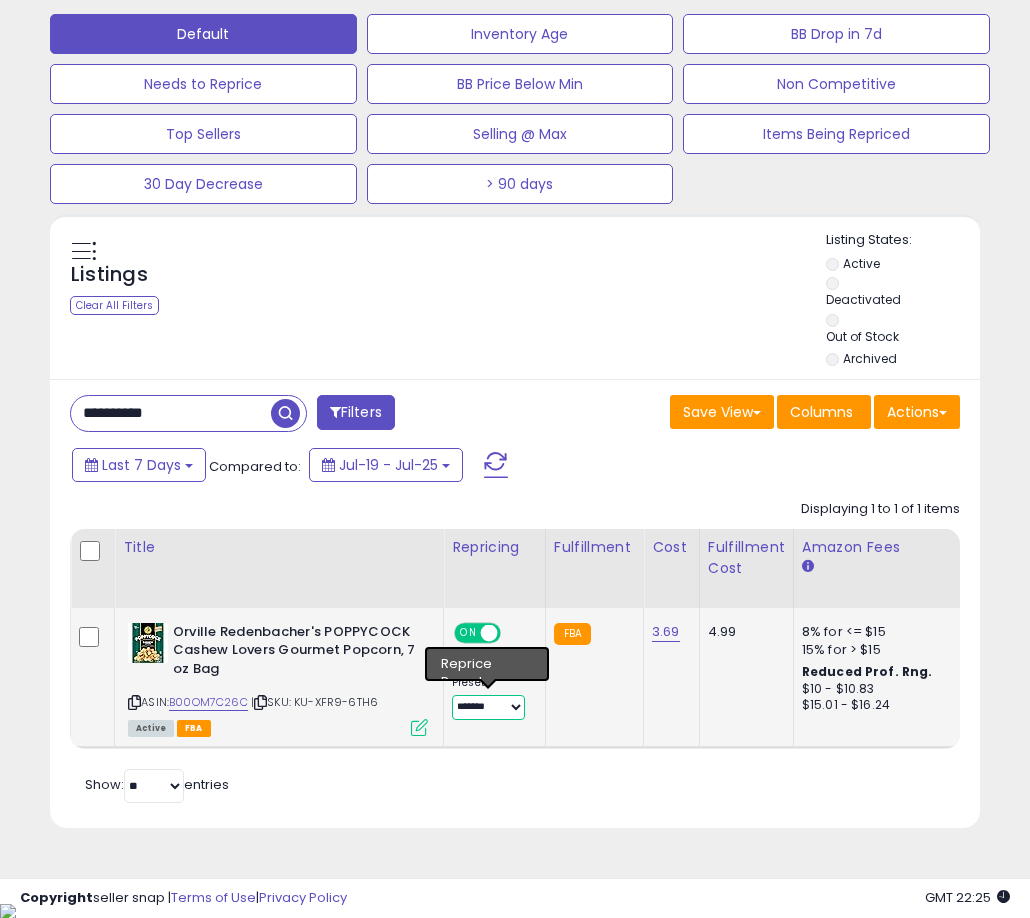 click on "**********" at bounding box center (488, 707) 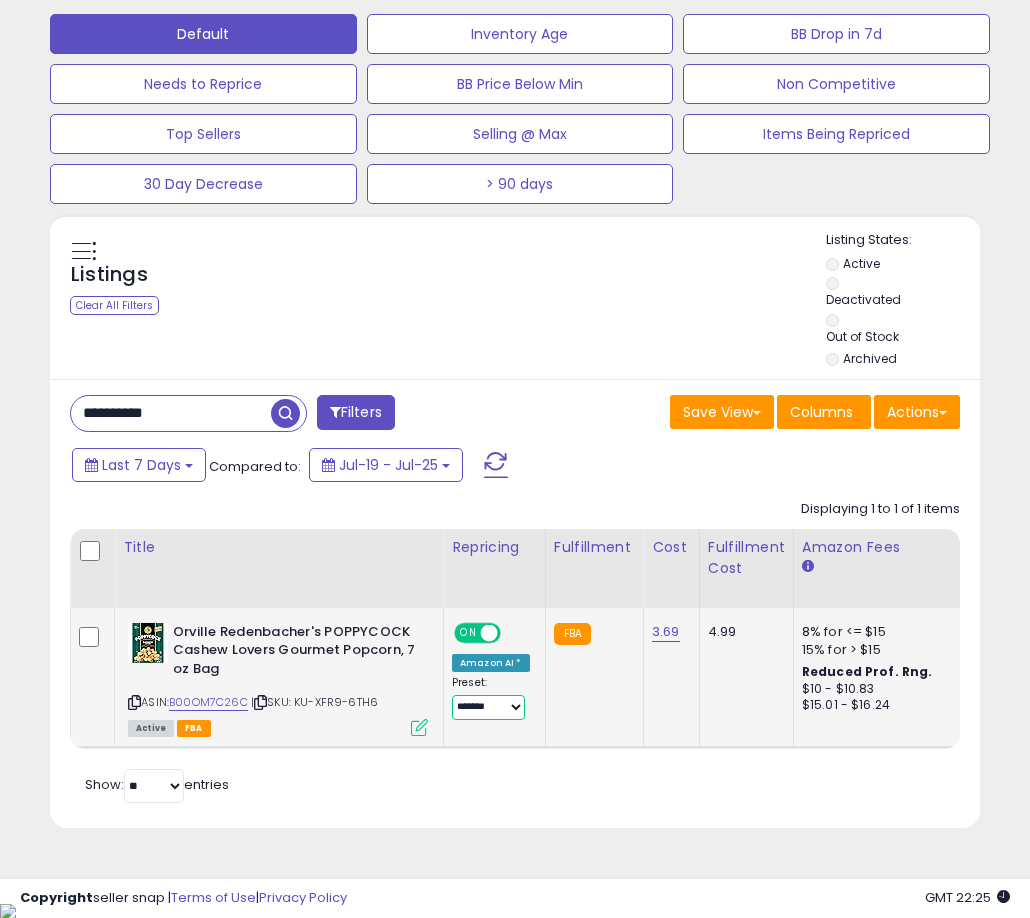 select on "**********" 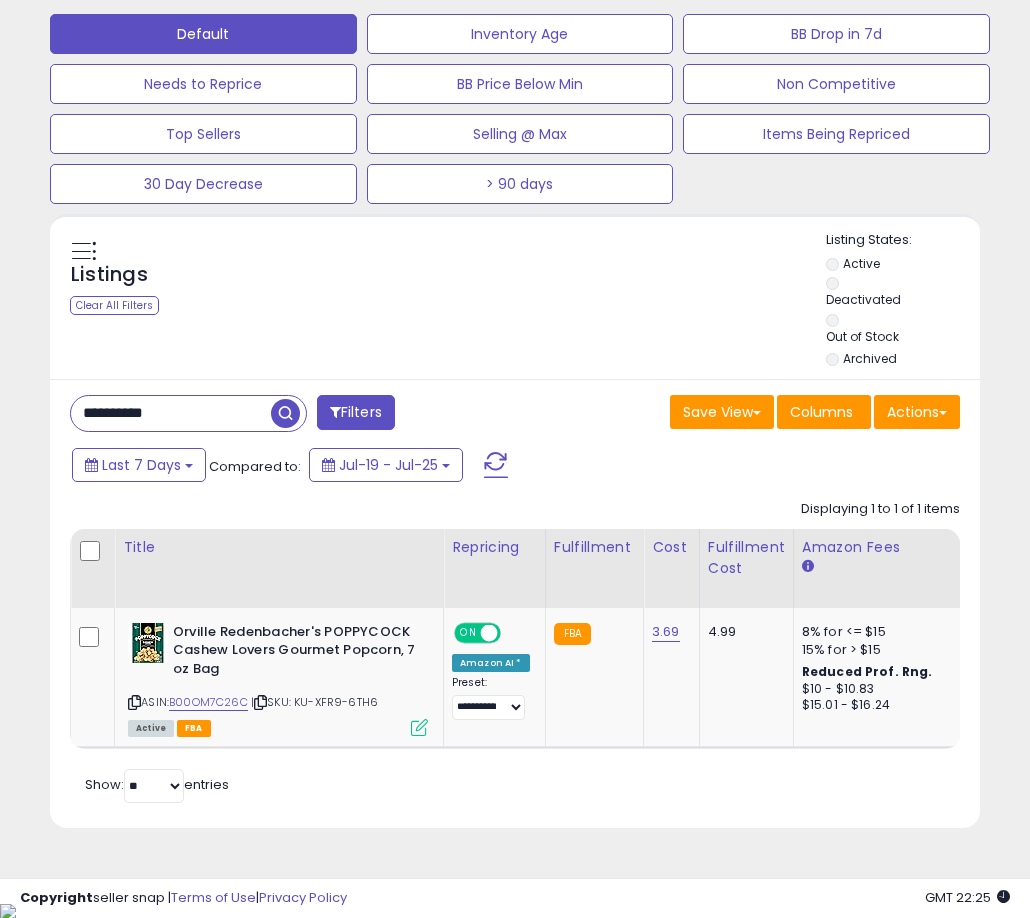 click on "Retrieving listings data..
Displaying 1 to 1 of 1 items
Title
Repricing" at bounding box center (515, 649) 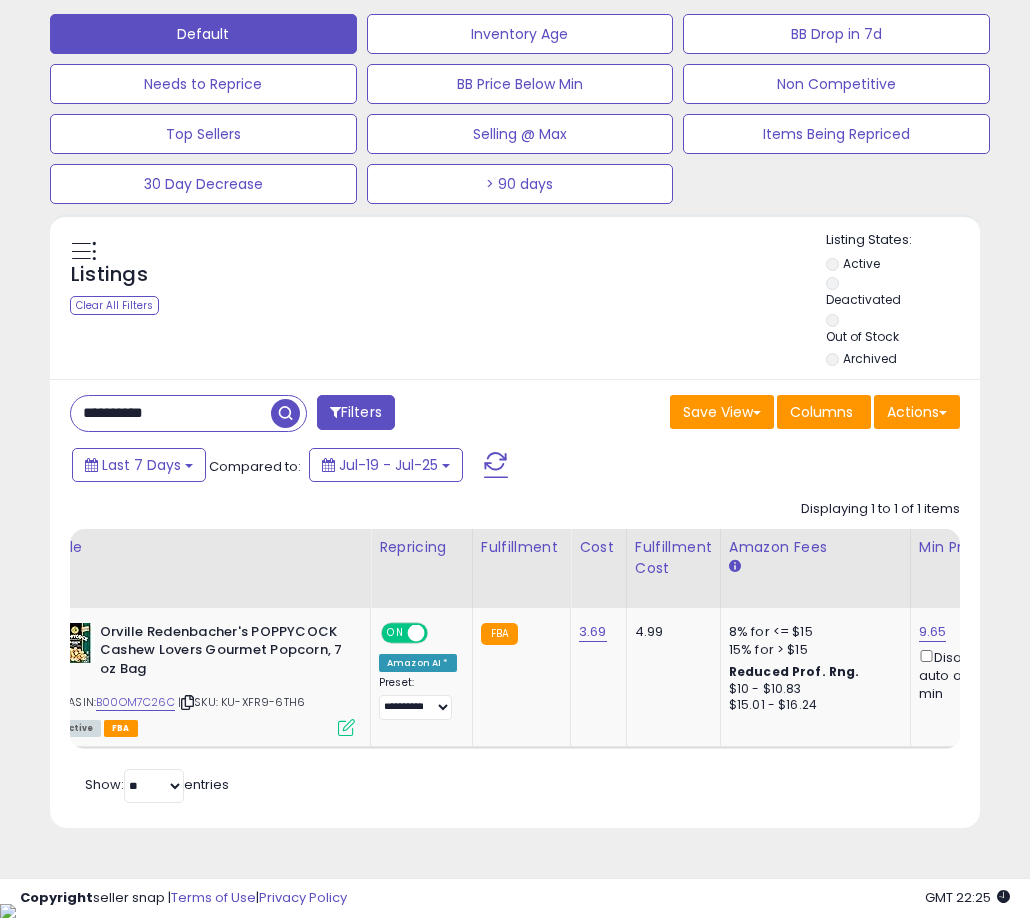 click on "Retrieving listings data..
Displaying 1 to 1 of 1 items
Title
Repricing" at bounding box center [515, 649] 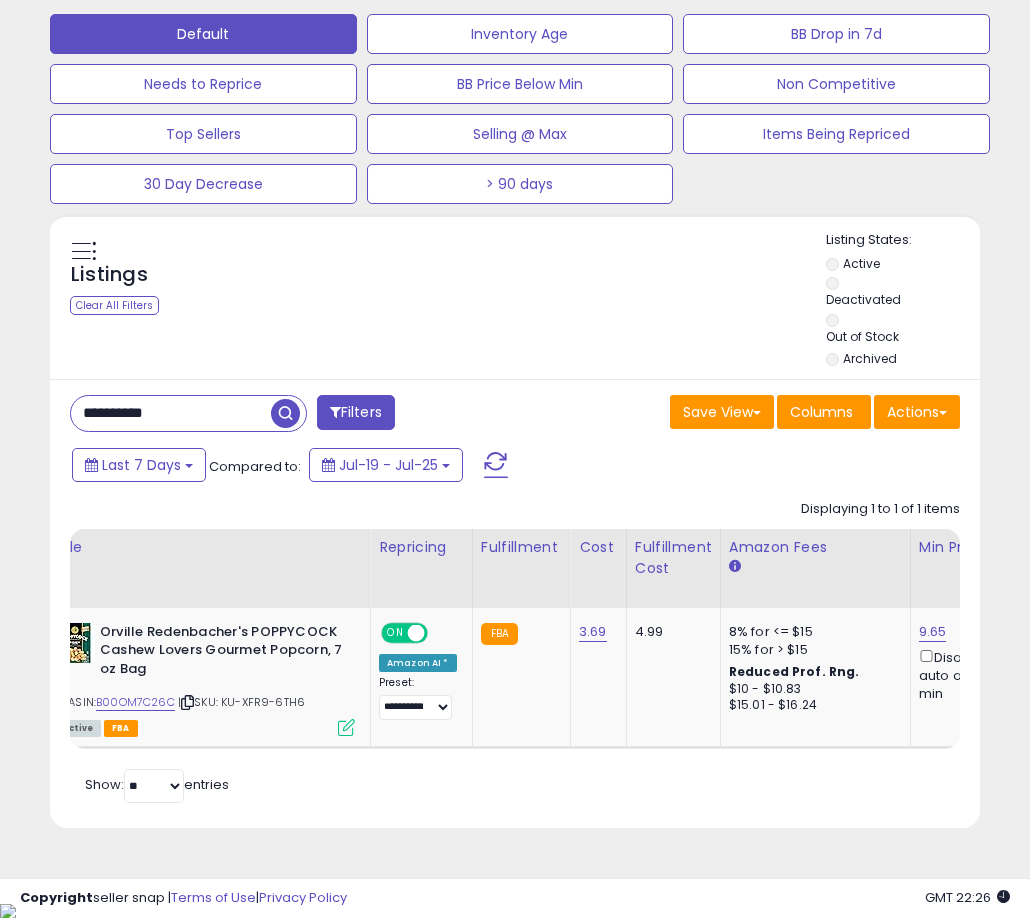 click on "**********" at bounding box center [171, 413] 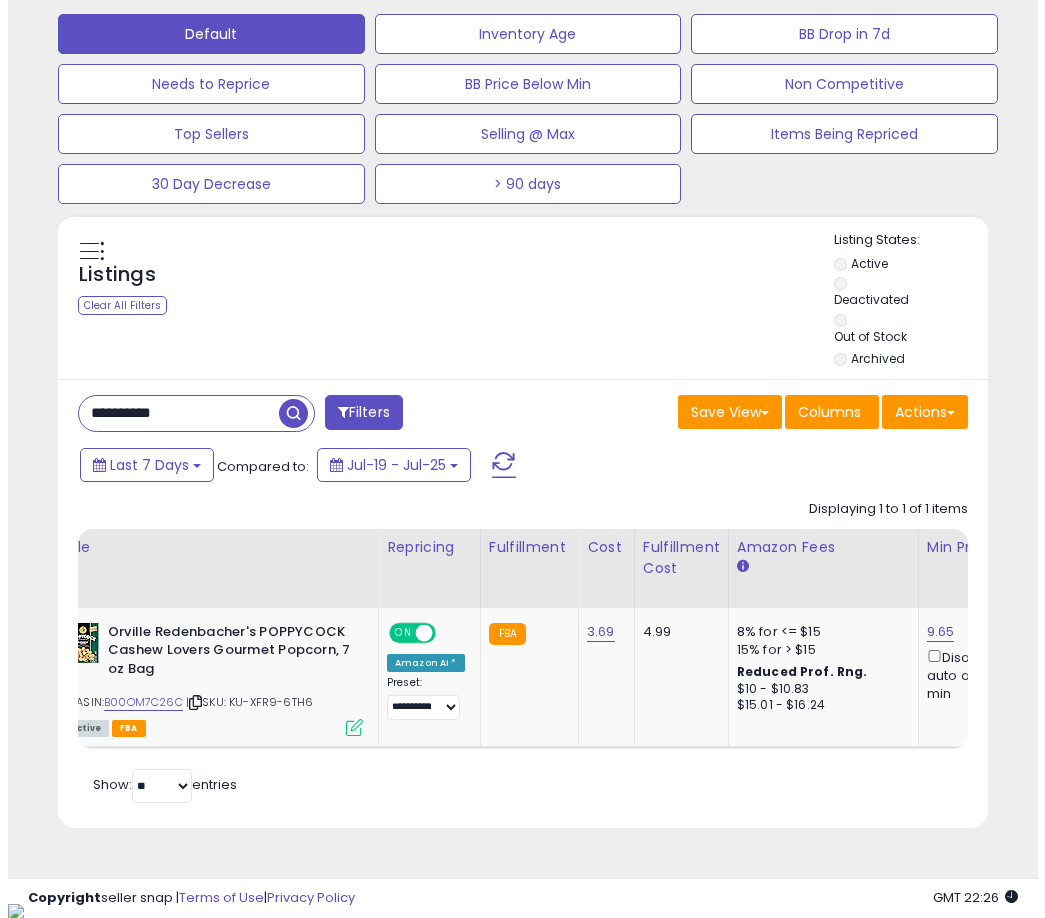 scroll, scrollTop: 504, scrollLeft: 0, axis: vertical 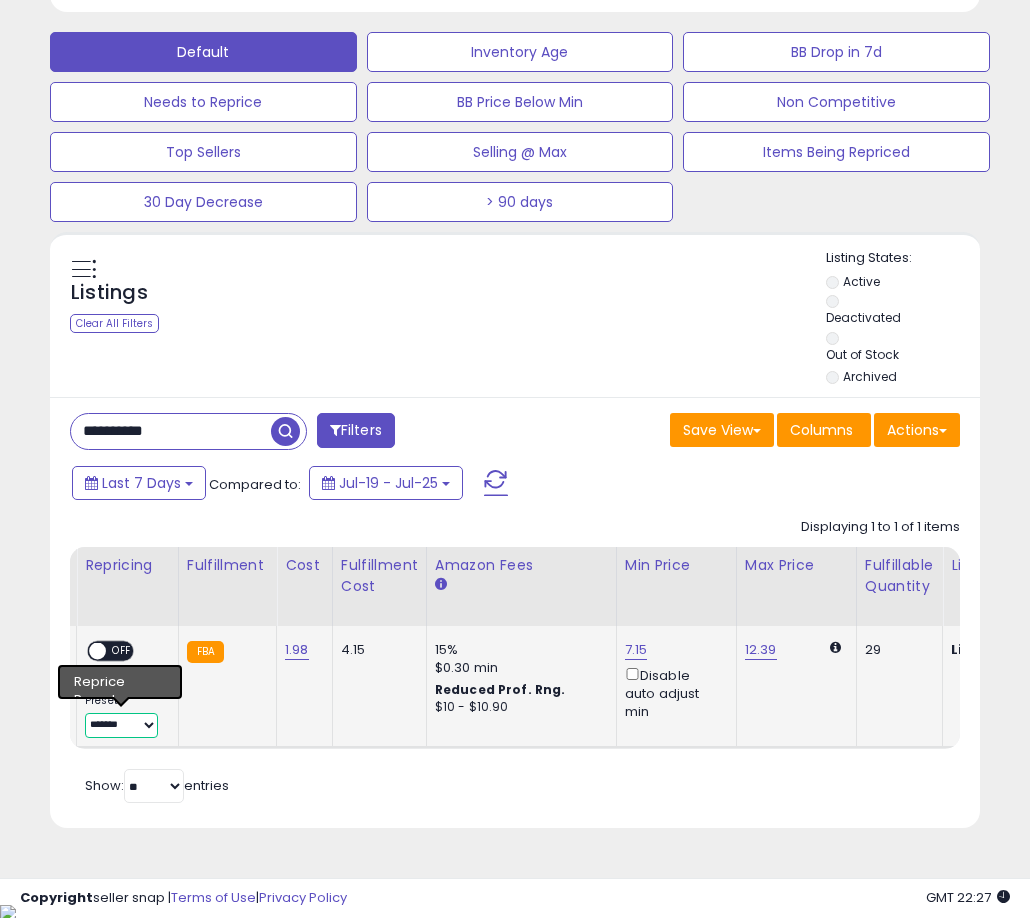 click on "**********" at bounding box center [121, 725] 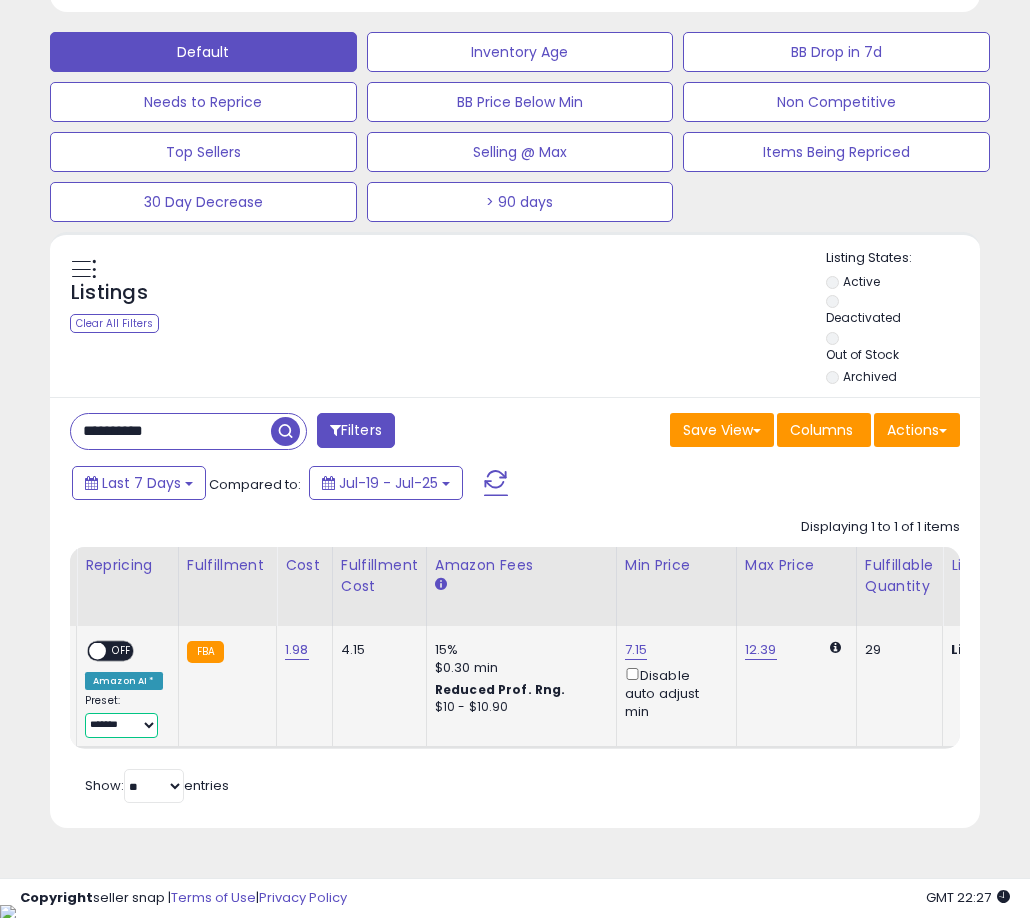 select on "**********" 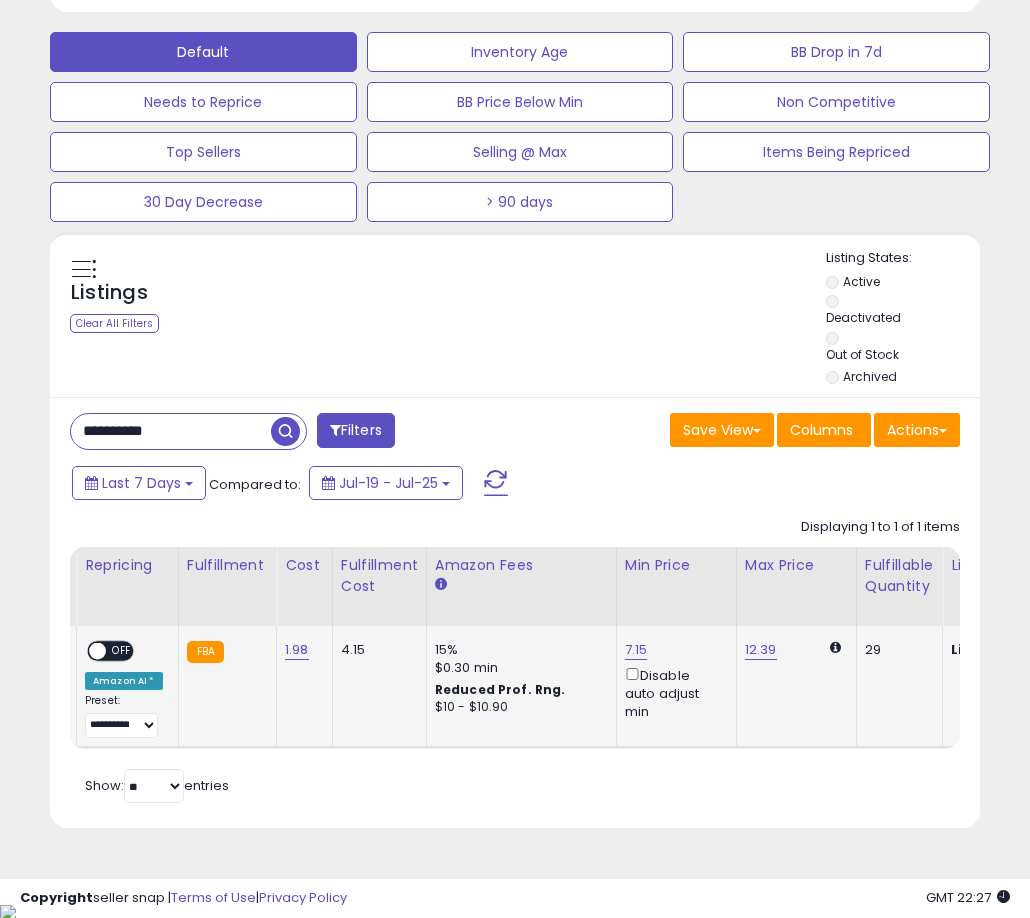 click on "OFF" at bounding box center (122, 650) 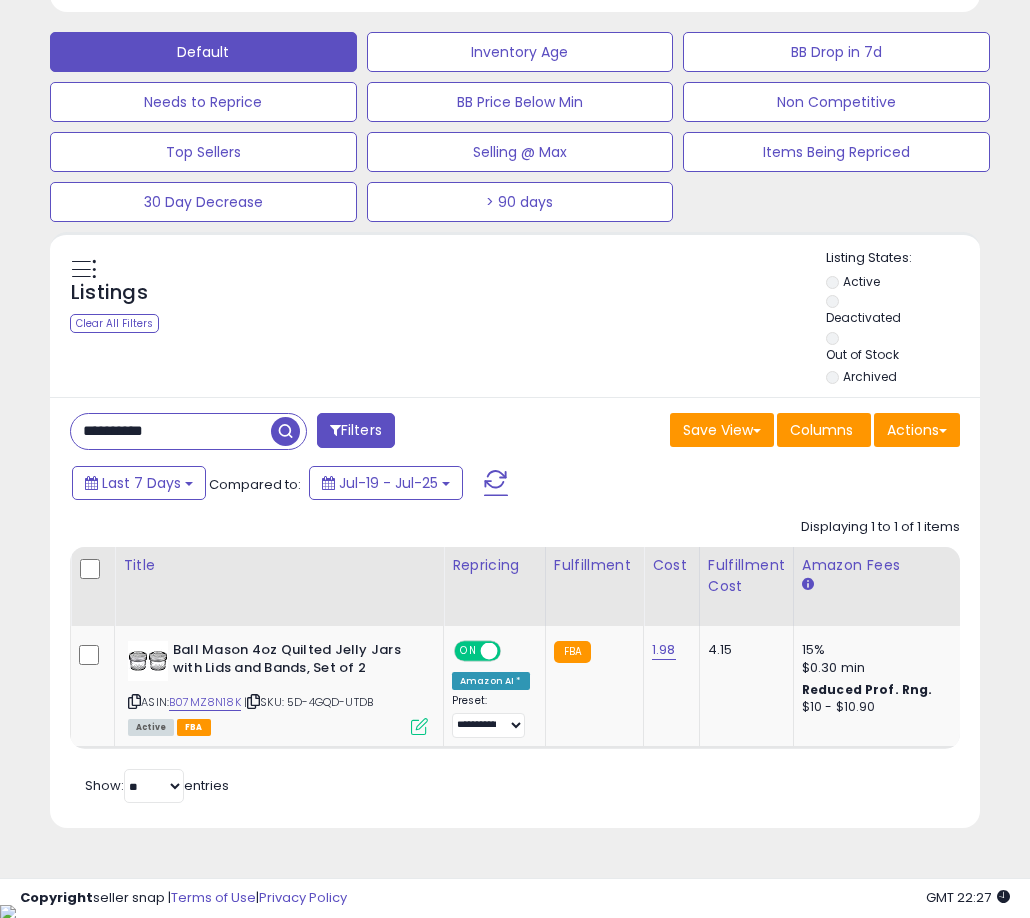 click on "**********" at bounding box center [171, 431] 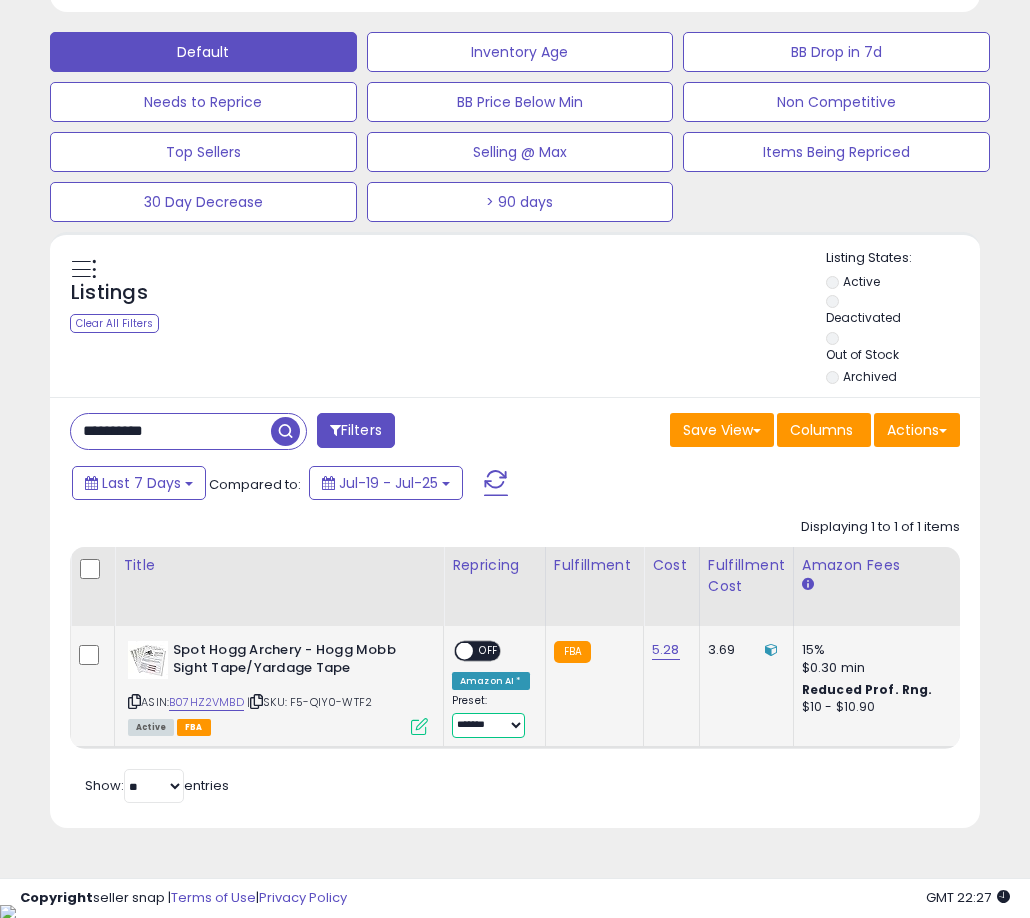 click on "**********" at bounding box center [488, 725] 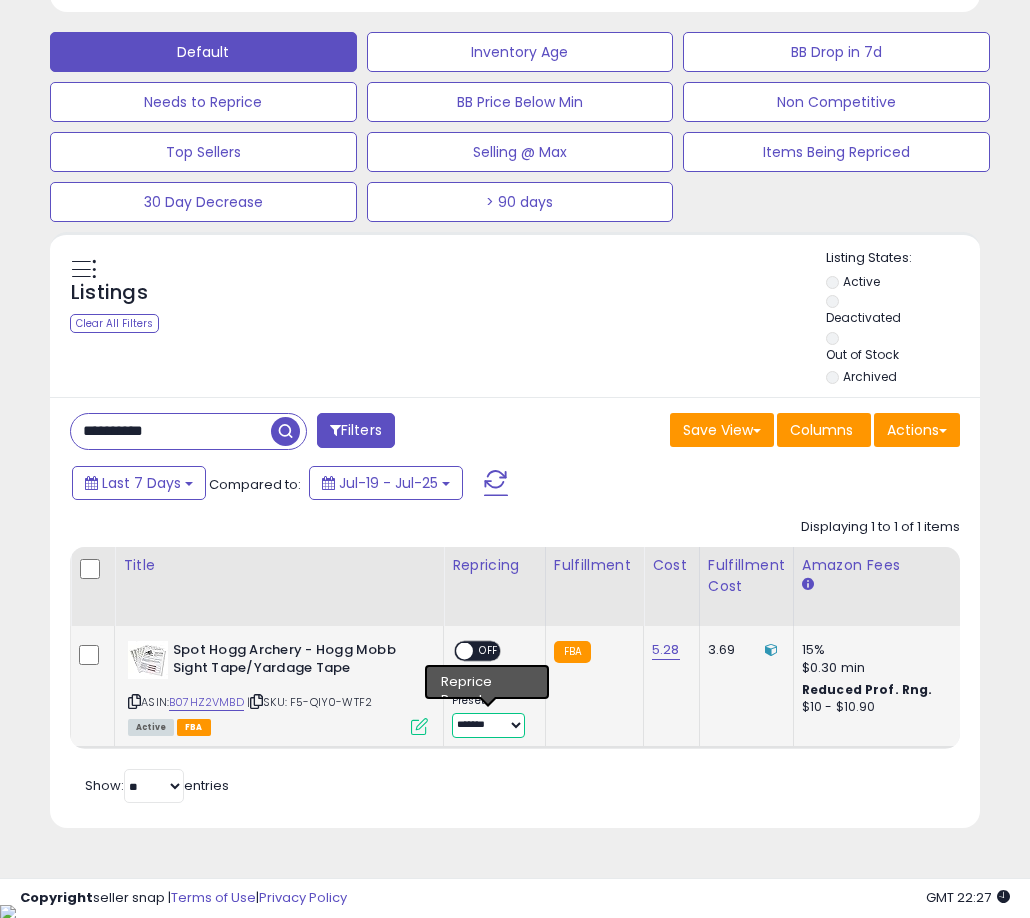 select on "**********" 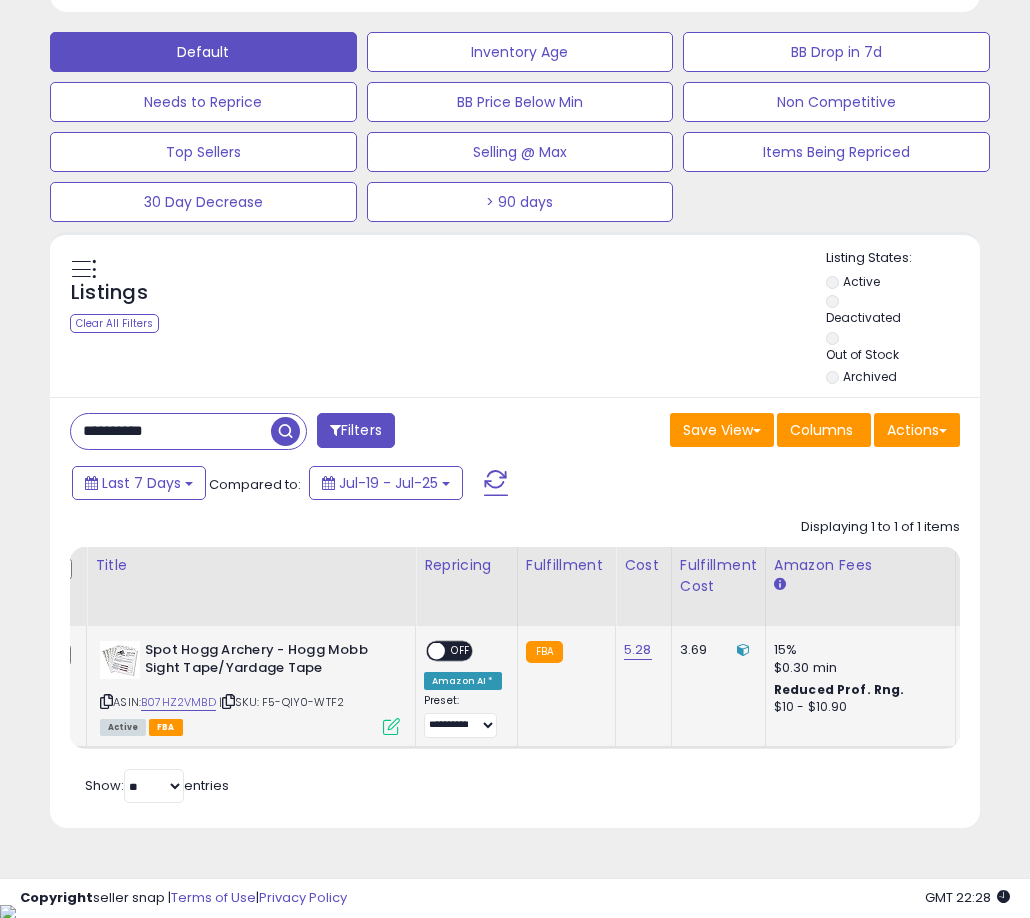 click on "OFF" at bounding box center (461, 650) 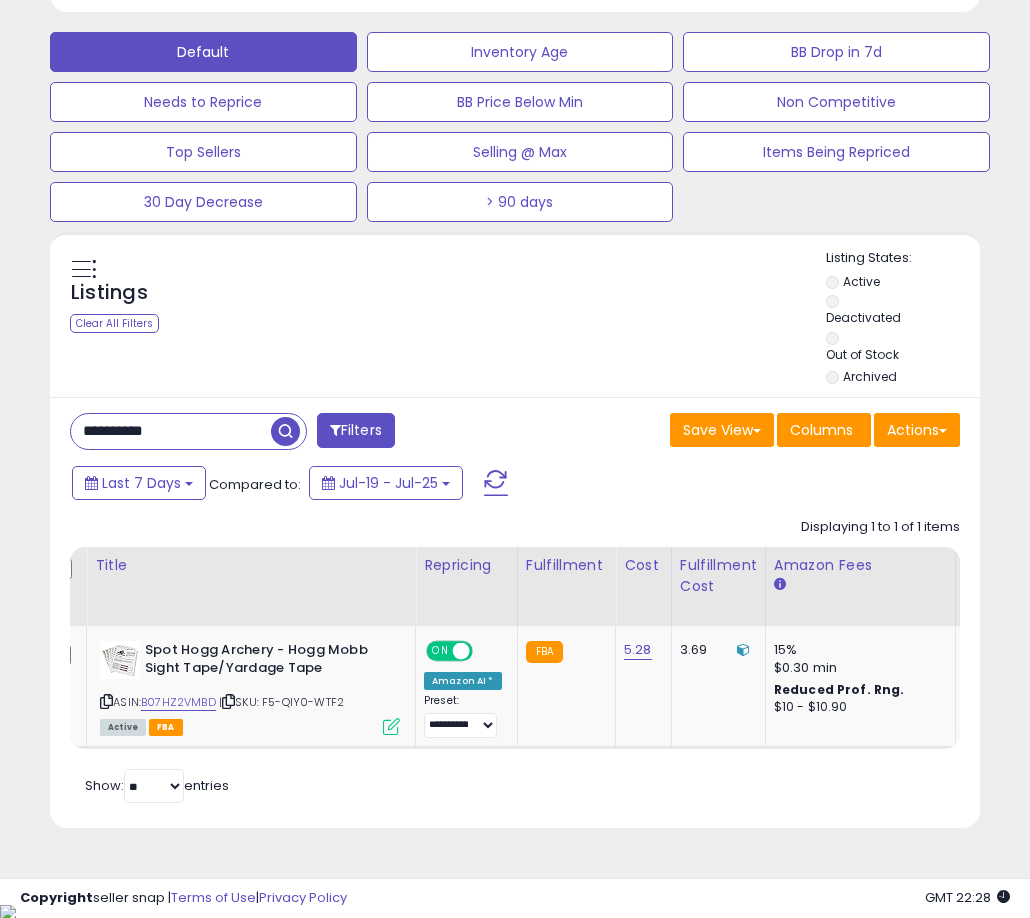 click on "**********" at bounding box center [171, 431] 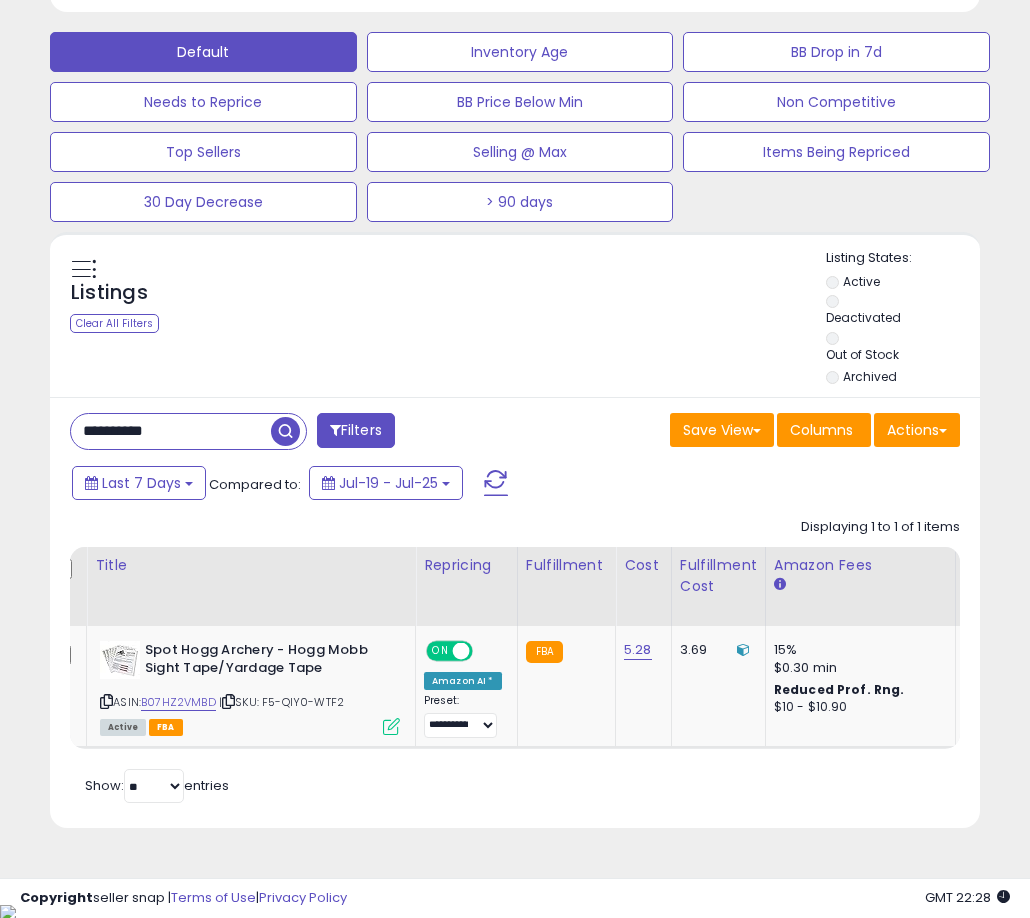 paste 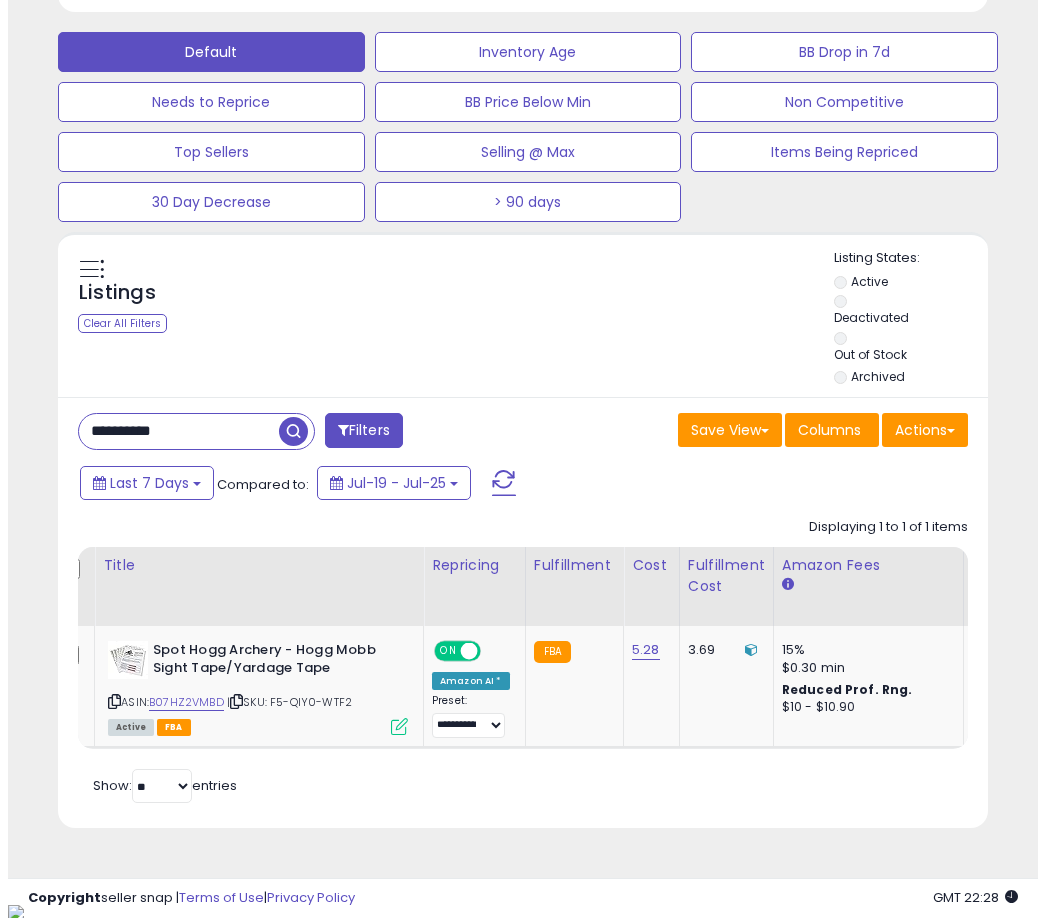scroll, scrollTop: 504, scrollLeft: 0, axis: vertical 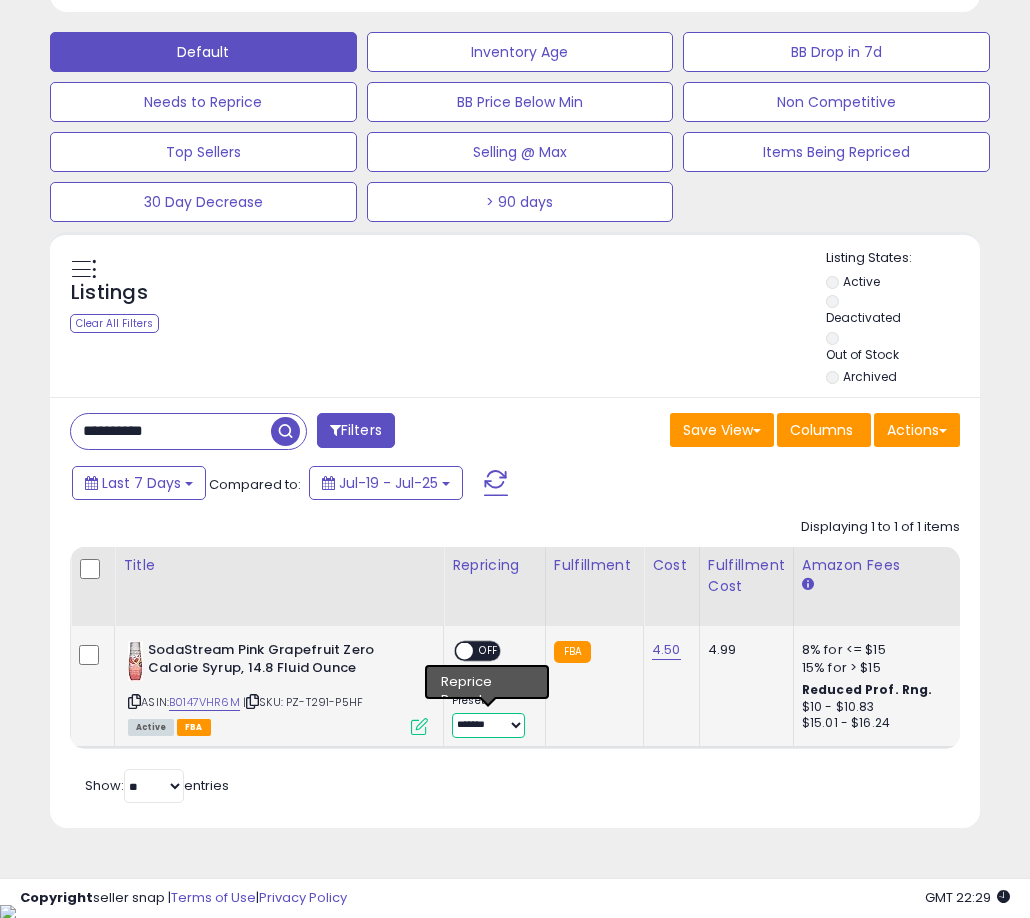 click on "**********" at bounding box center (488, 725) 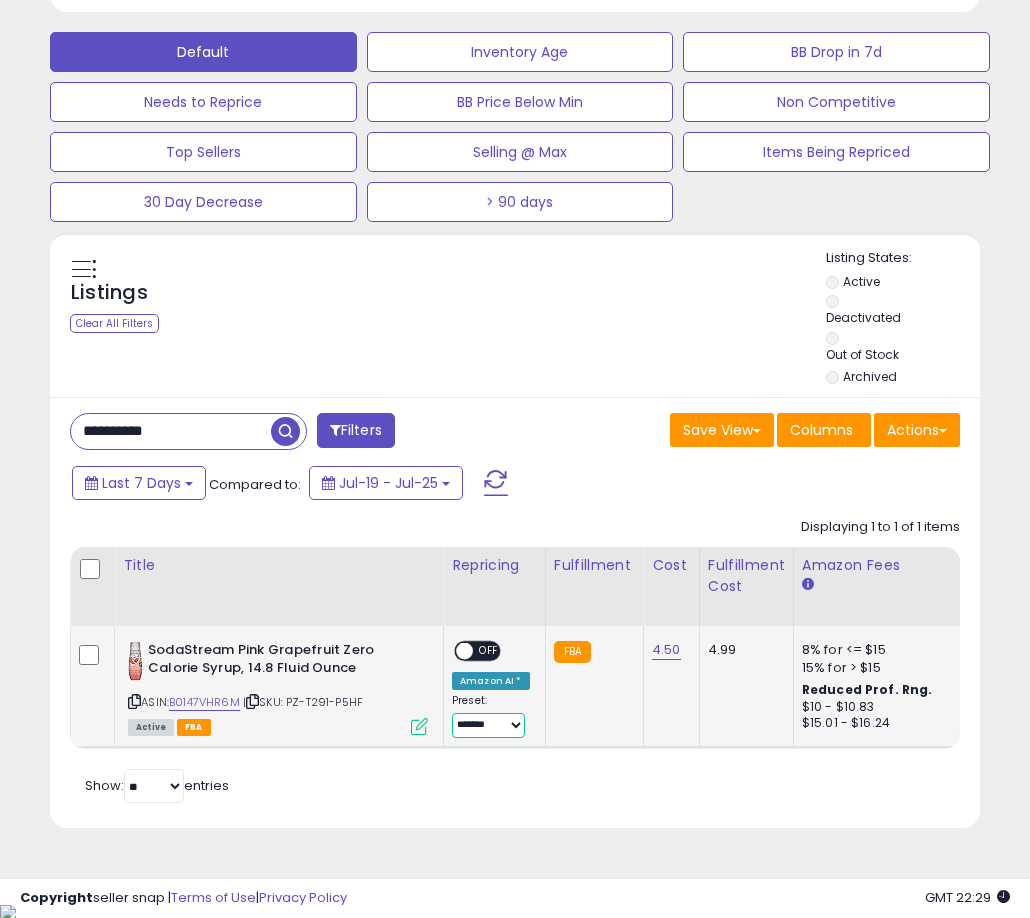 select on "**********" 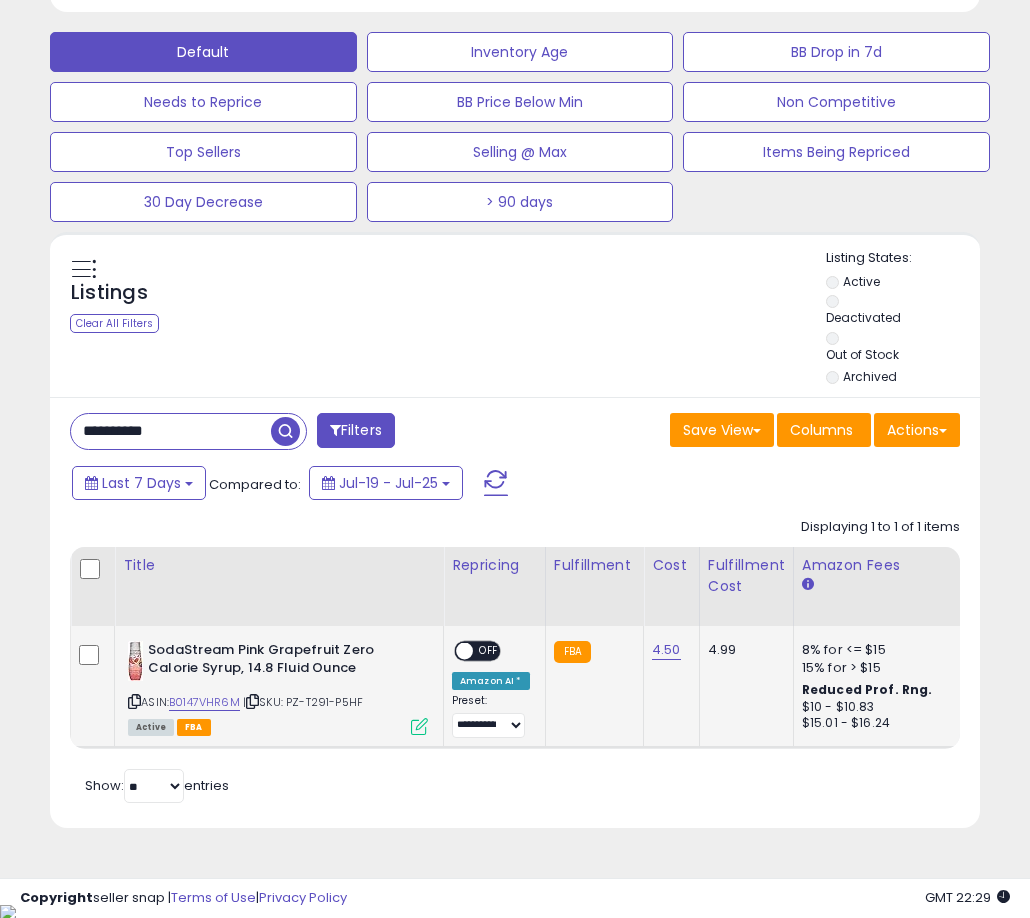 click on "OFF" at bounding box center (489, 650) 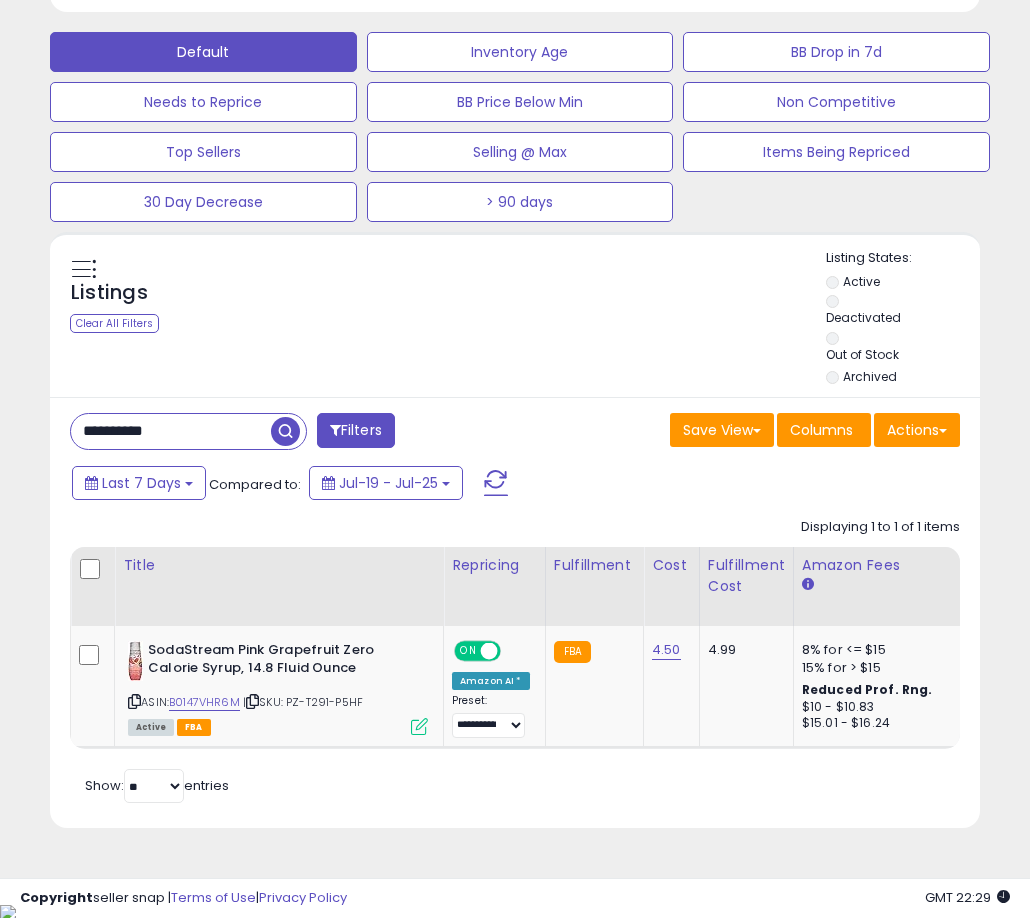 scroll, scrollTop: 0, scrollLeft: 124, axis: horizontal 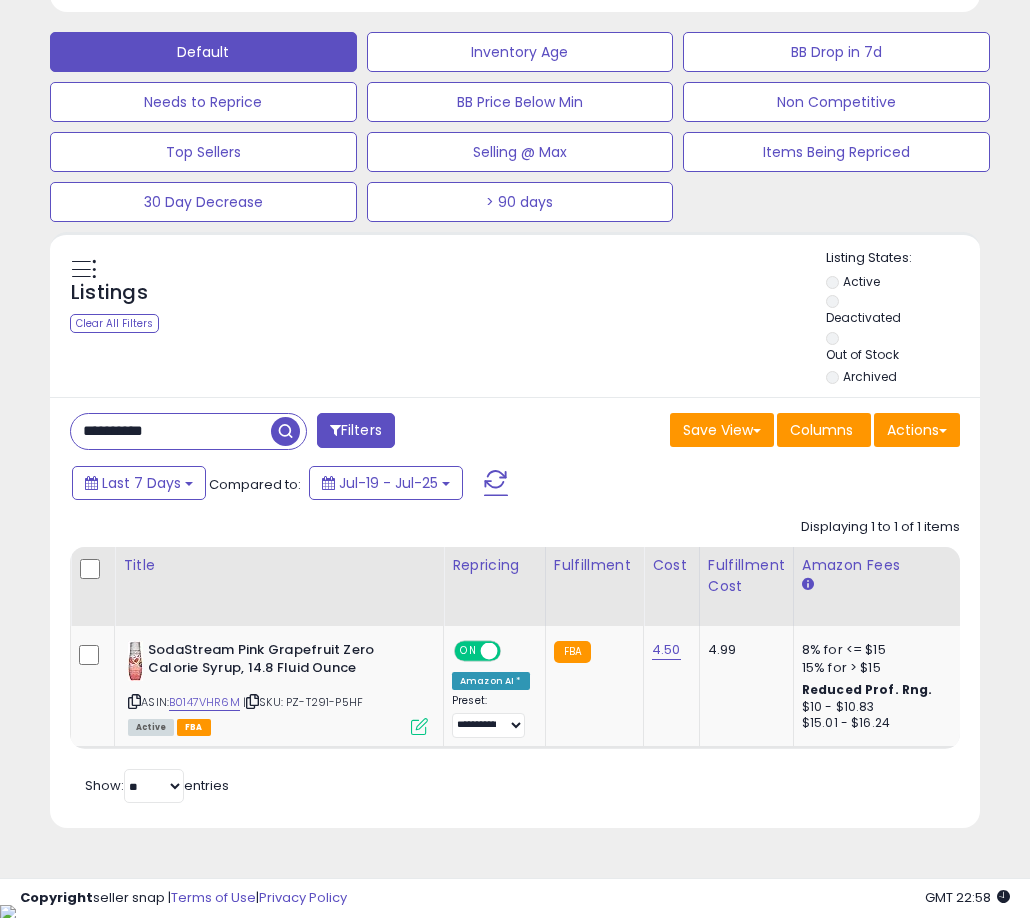 click on "**********" at bounding box center [171, 431] 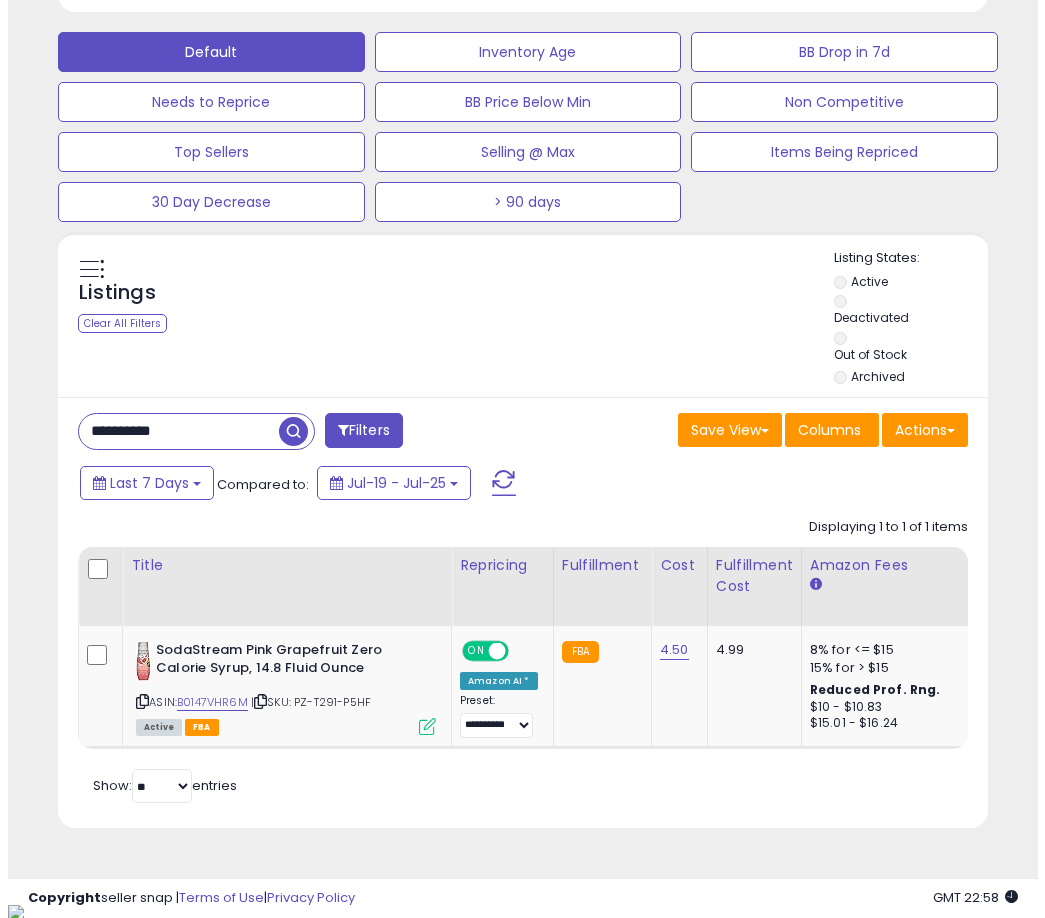 scroll, scrollTop: 504, scrollLeft: 0, axis: vertical 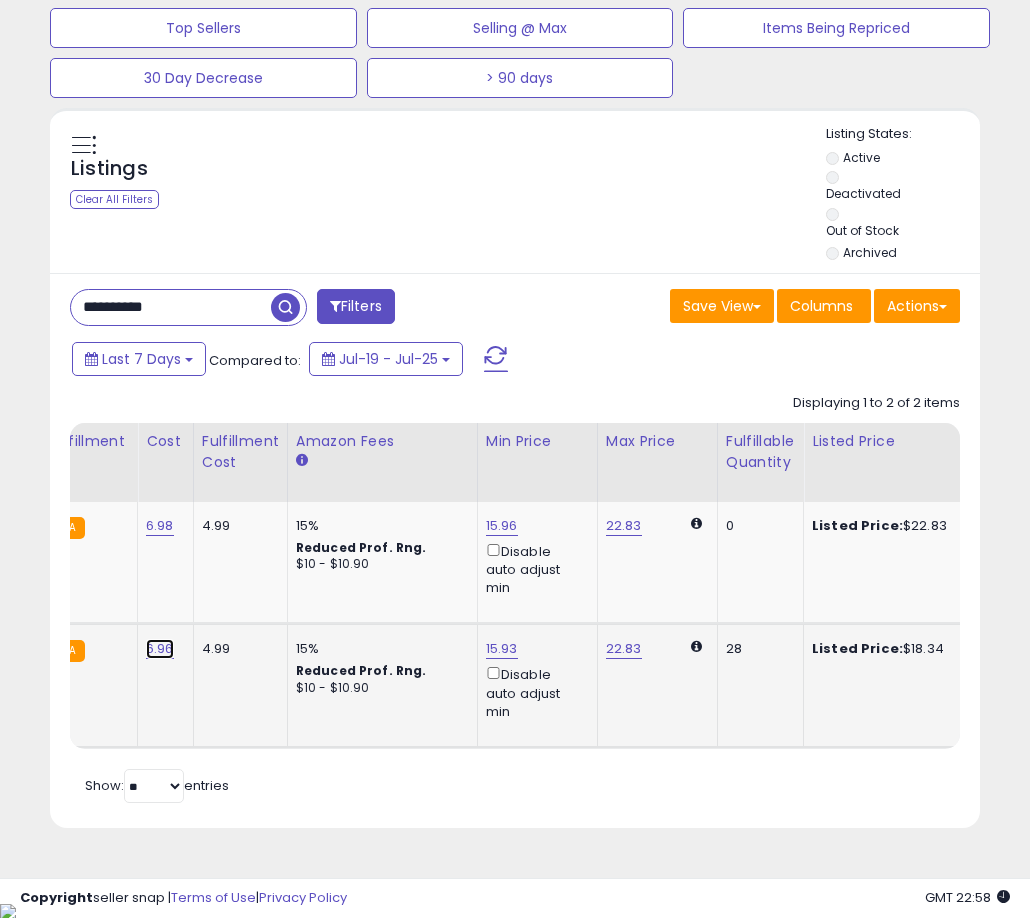 click on "6.96" at bounding box center (160, 526) 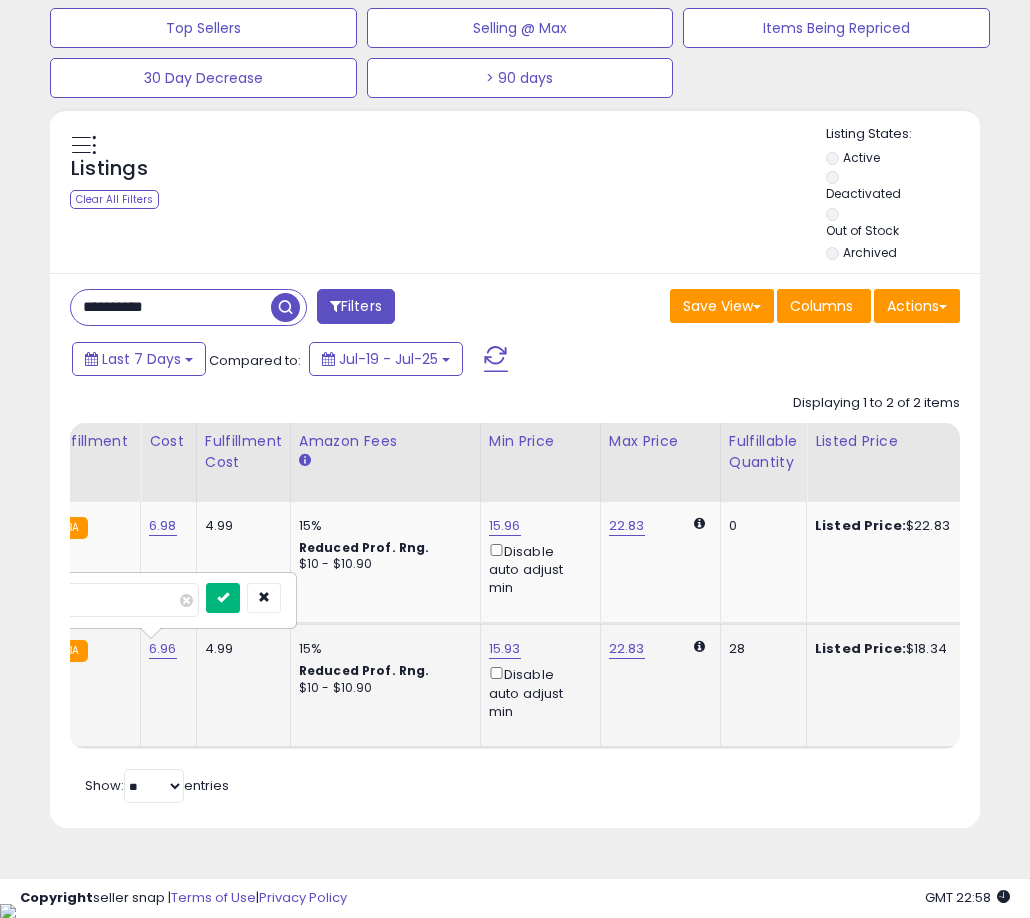 click at bounding box center (223, 597) 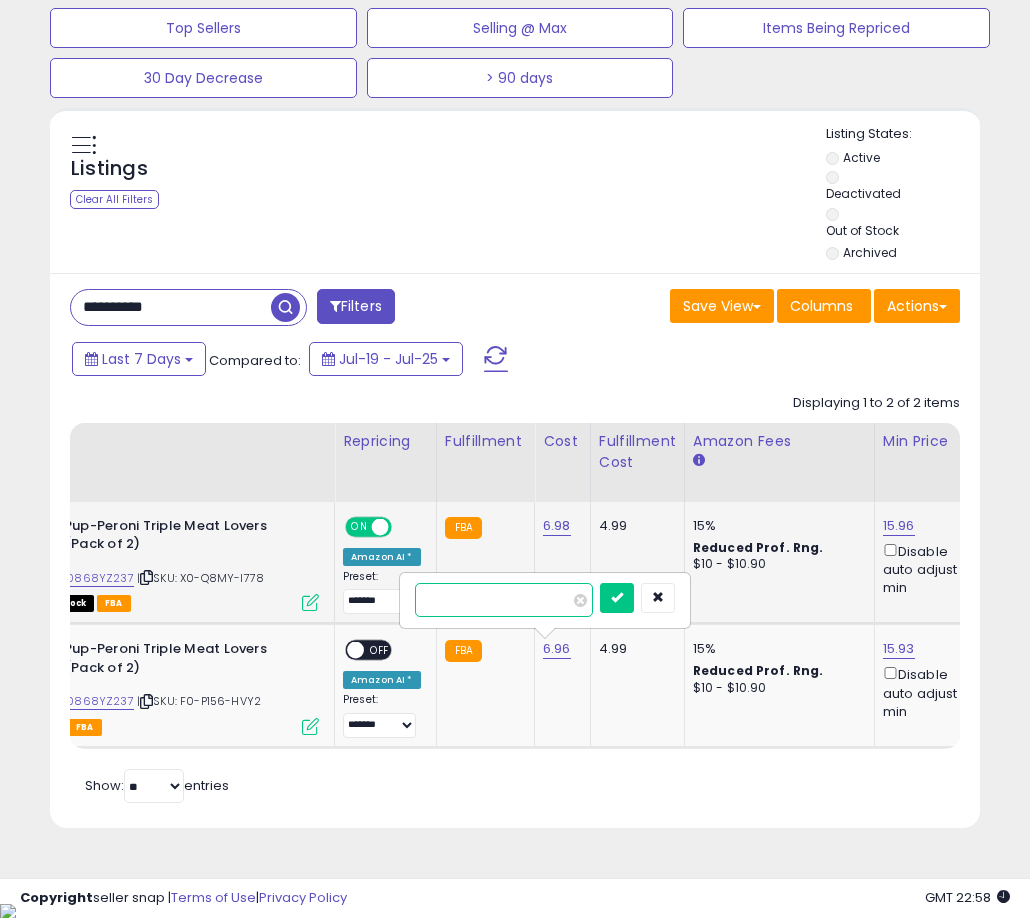 drag, startPoint x: 181, startPoint y: 603, endPoint x: 79, endPoint y: 591, distance: 102.70345 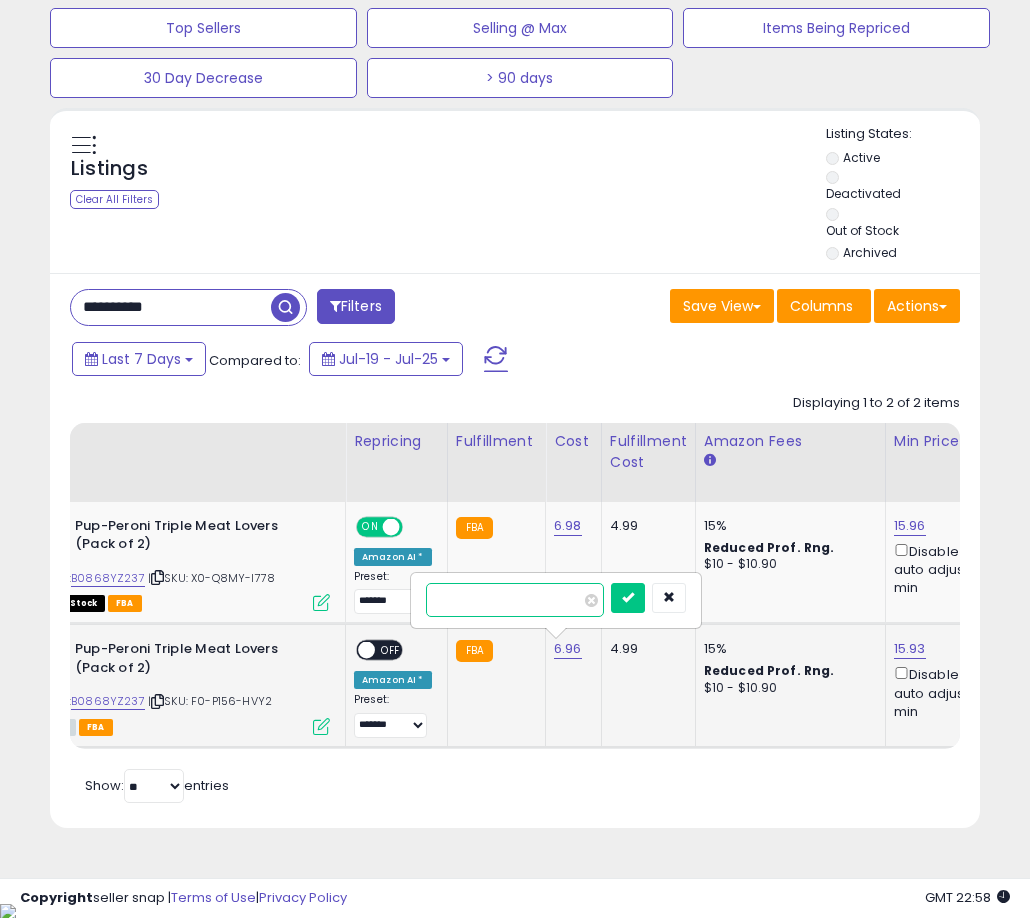 type on "****" 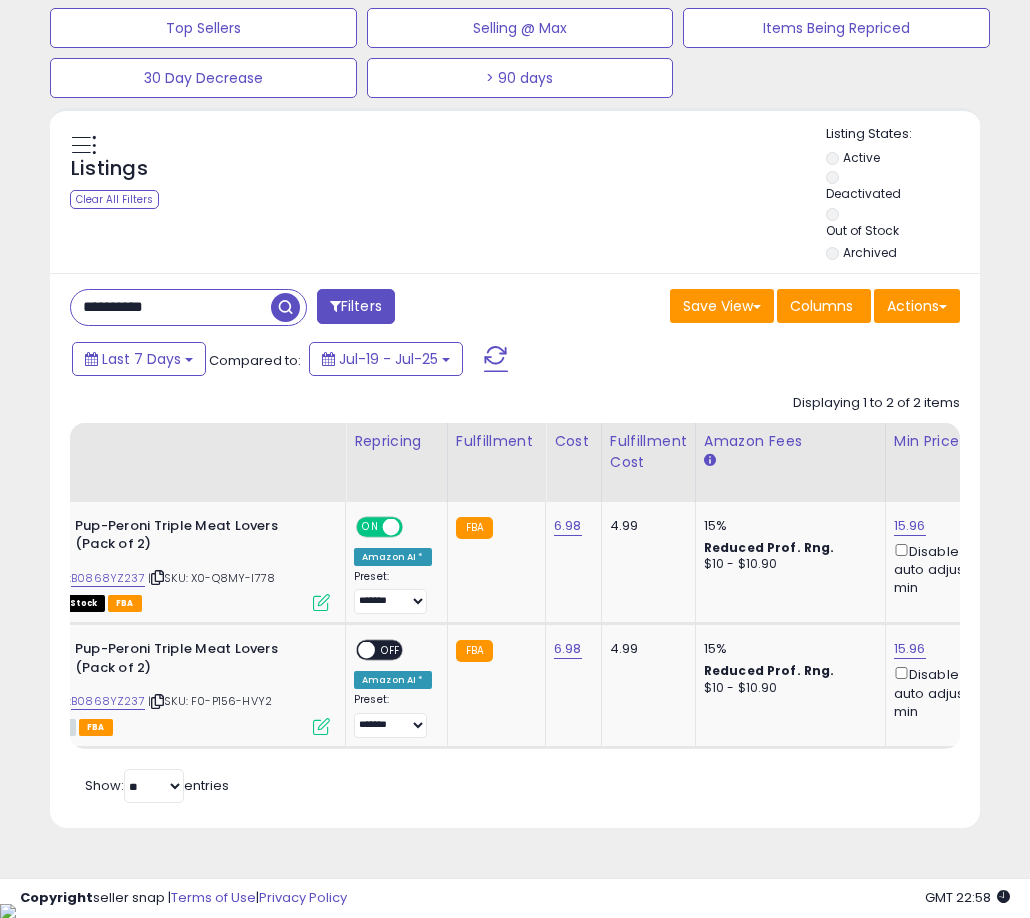 click on "Retrieving listings data..
Displaying 1 to 2 of 2 items
Title
Repricing" at bounding box center (515, 596) 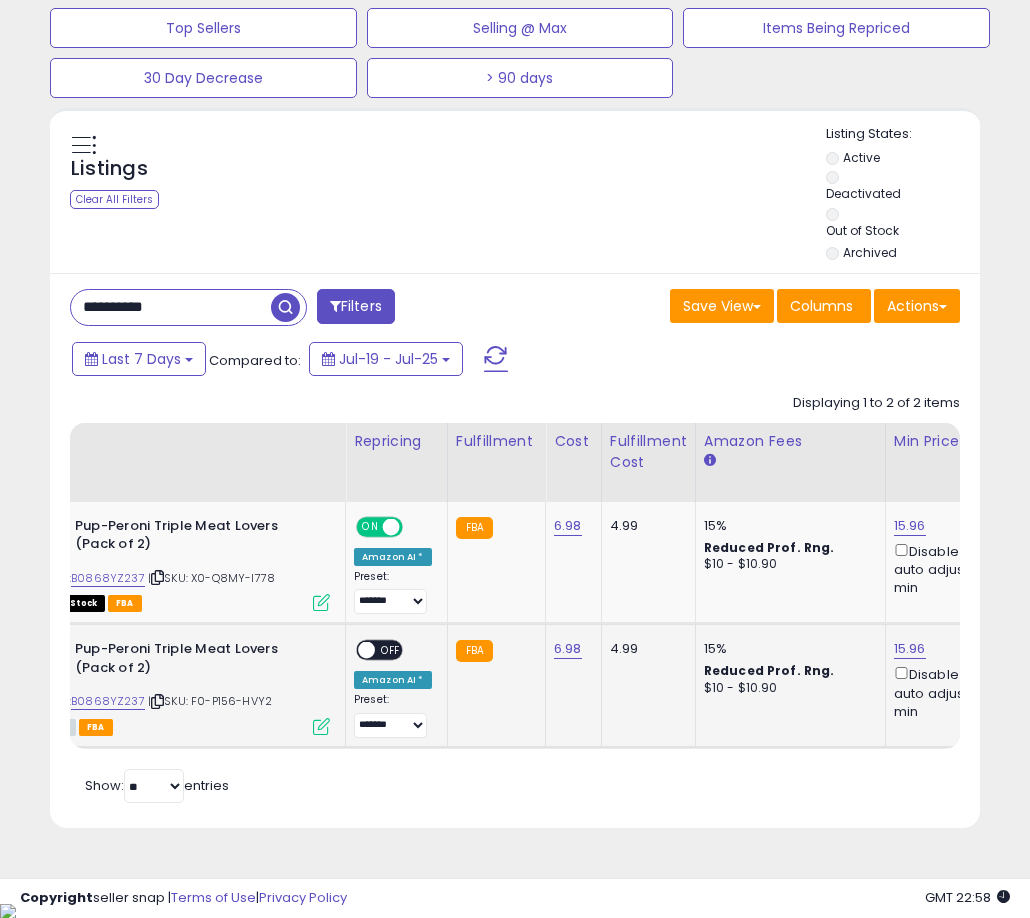 click at bounding box center [366, 650] 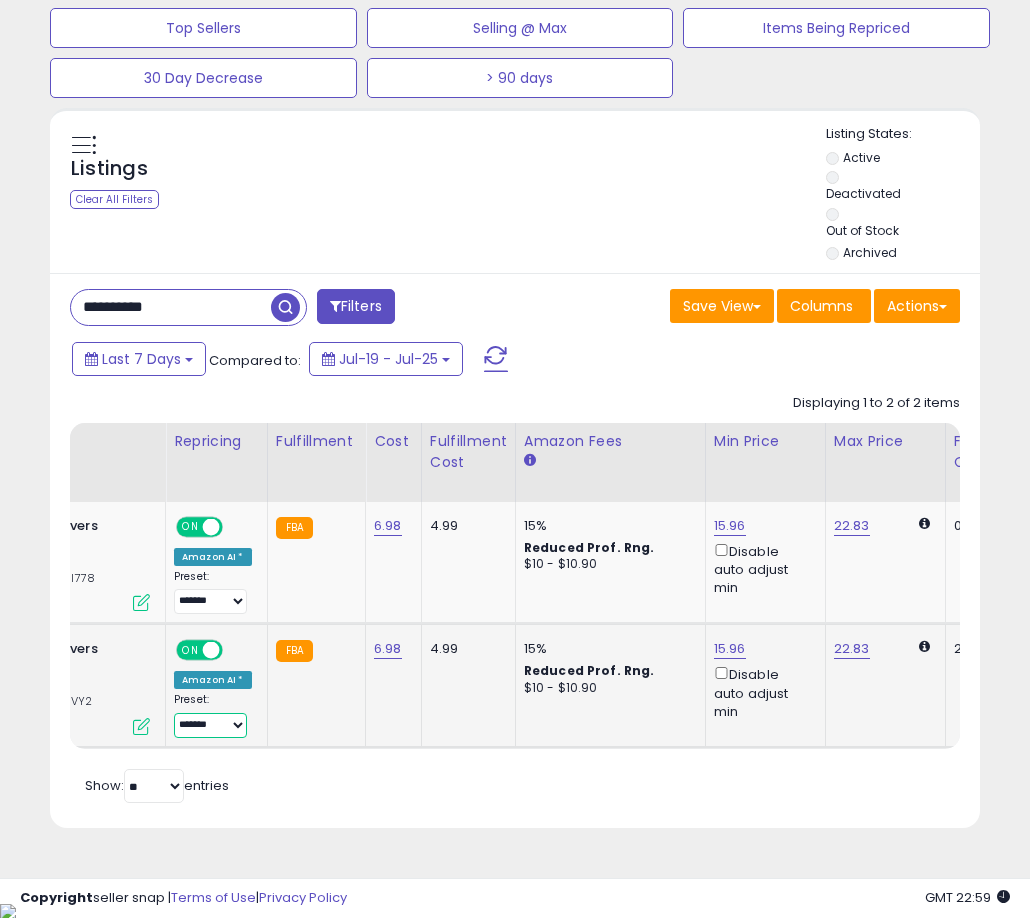 click on "**********" at bounding box center (210, 725) 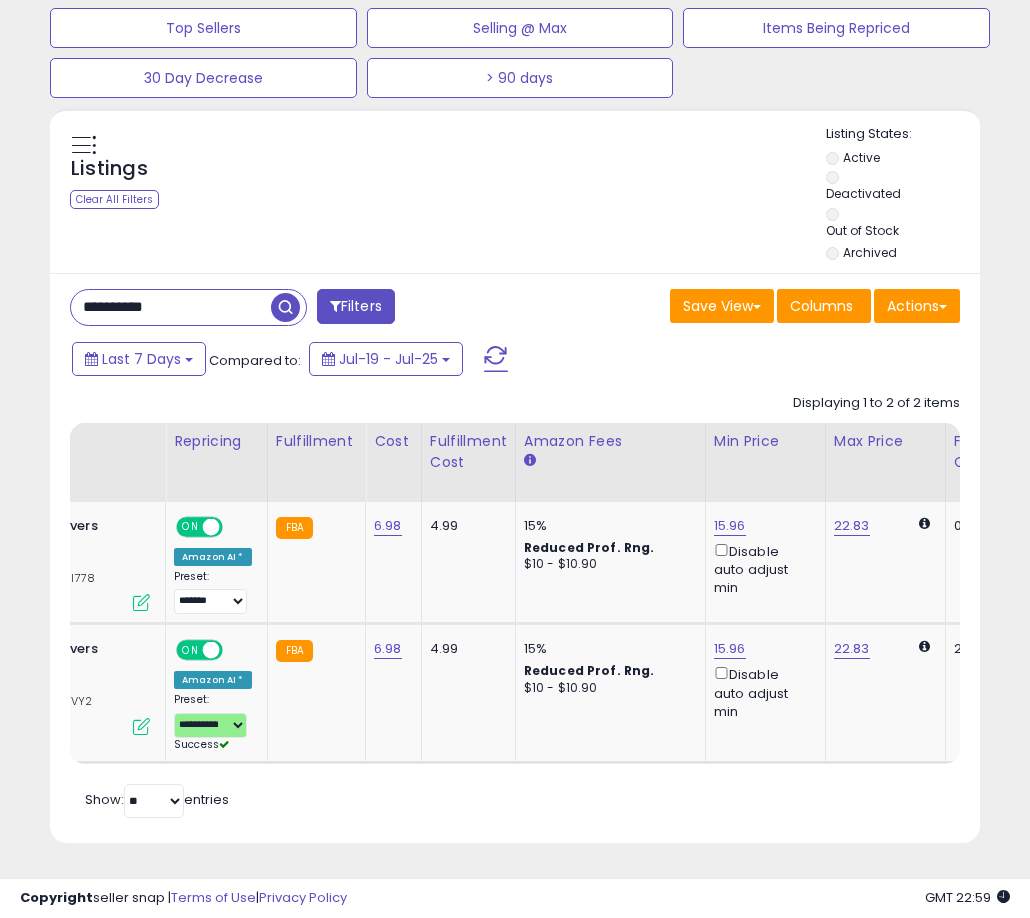 drag, startPoint x: 342, startPoint y: 762, endPoint x: 322, endPoint y: 763, distance: 20.024984 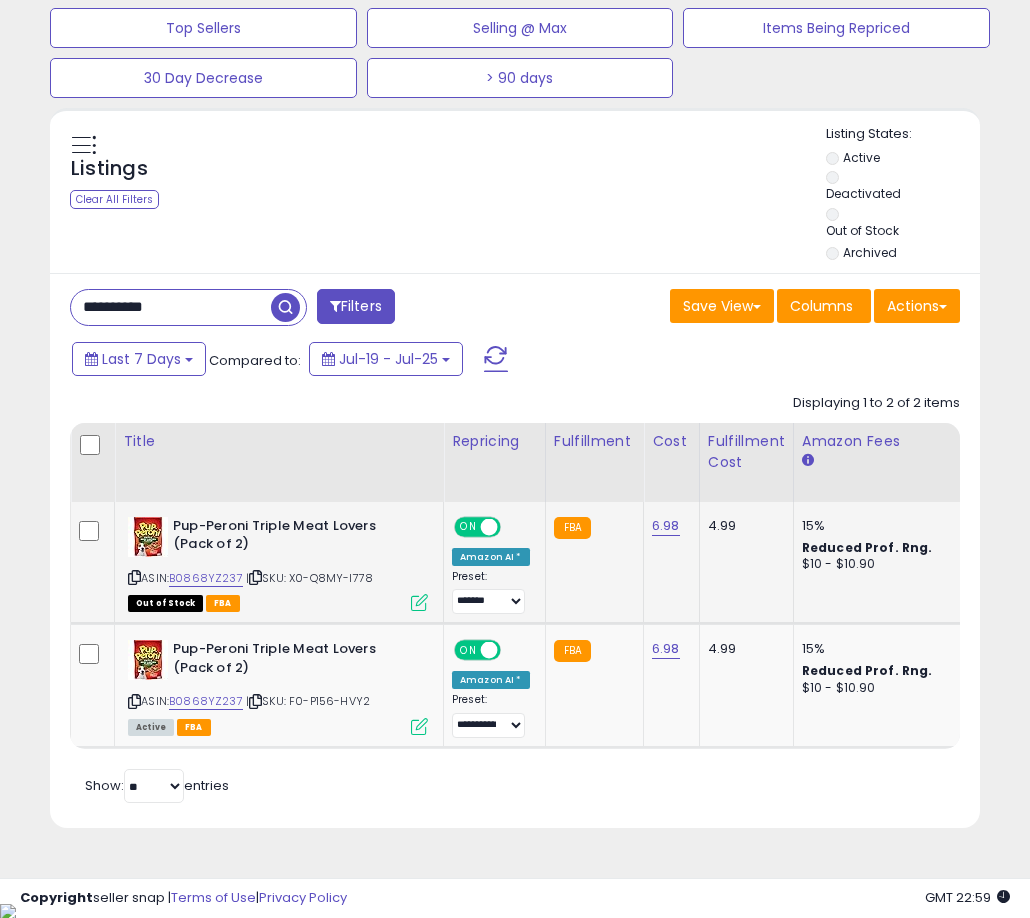 click at bounding box center [489, 526] 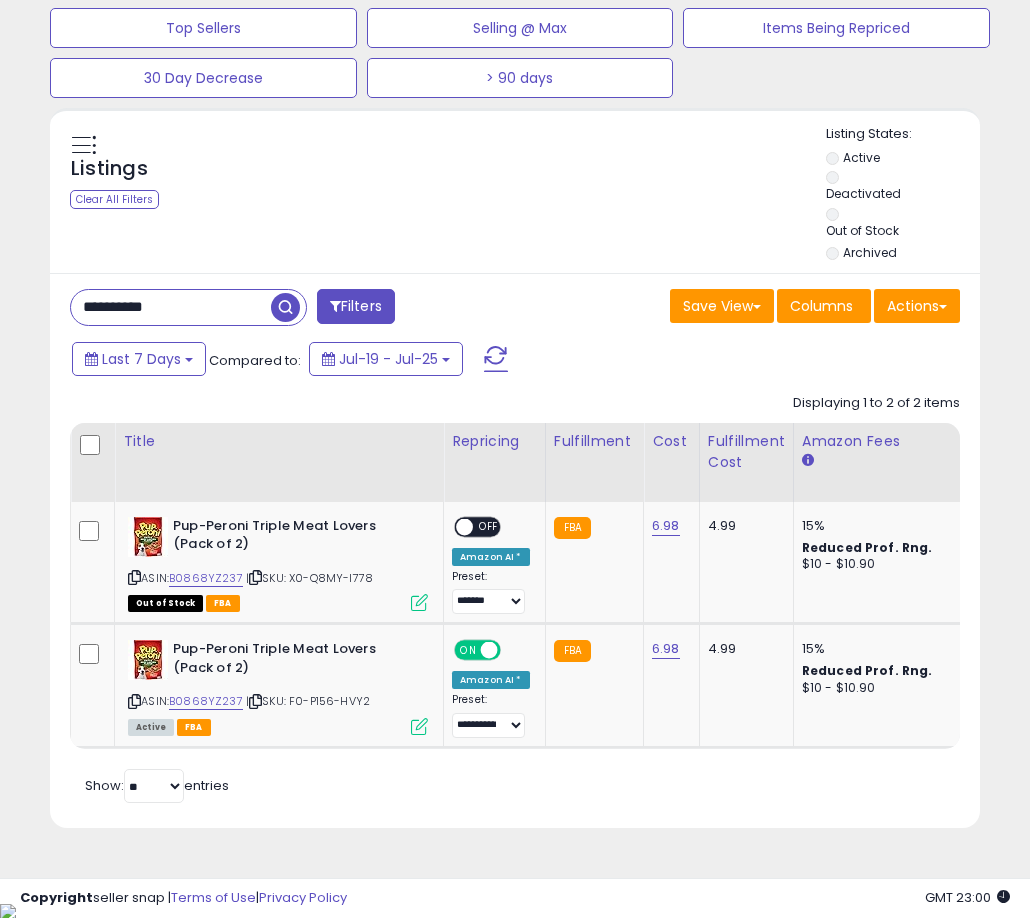 scroll, scrollTop: 999590, scrollLeft: 999463, axis: both 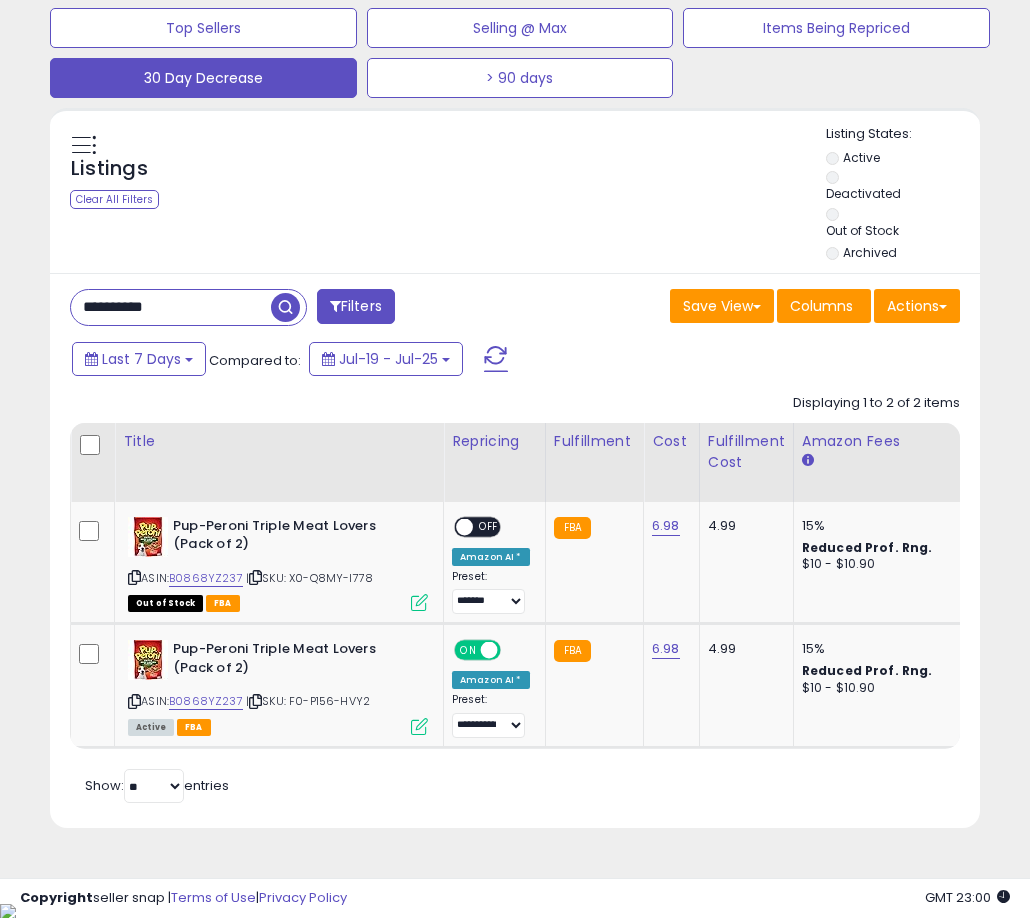 type on "**********" 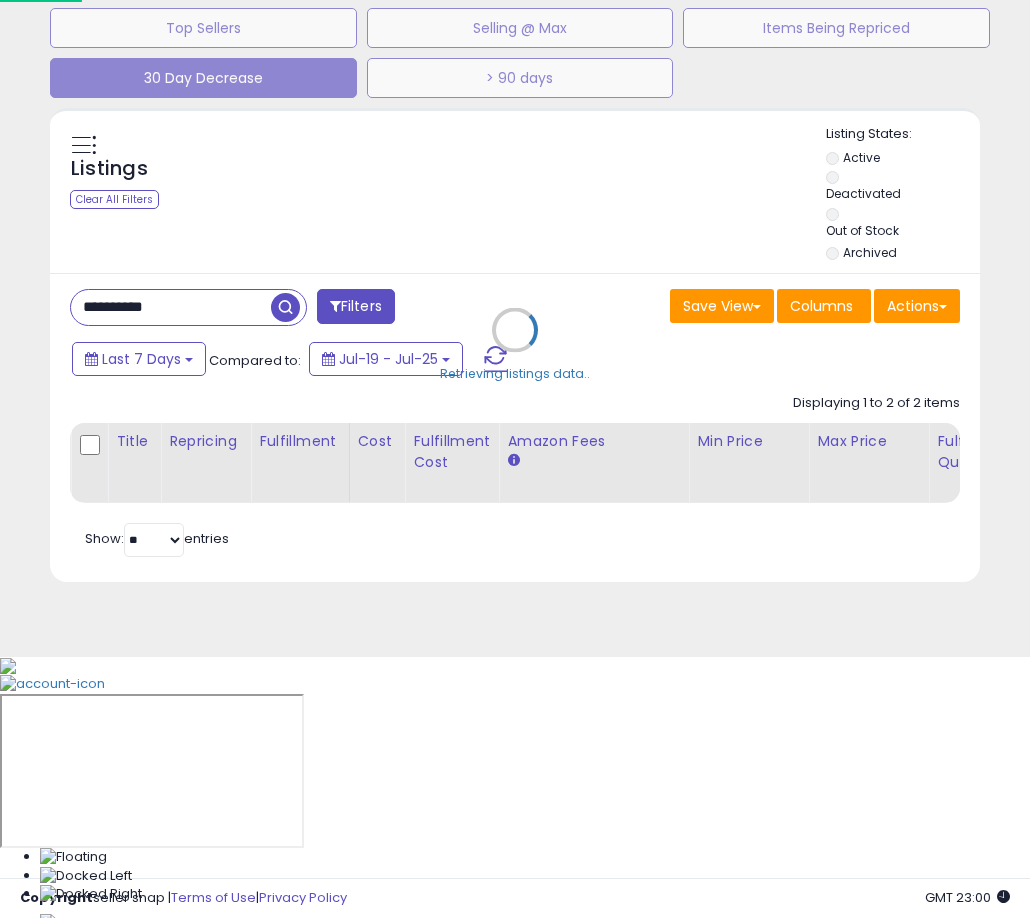 scroll, scrollTop: 999590, scrollLeft: 999455, axis: both 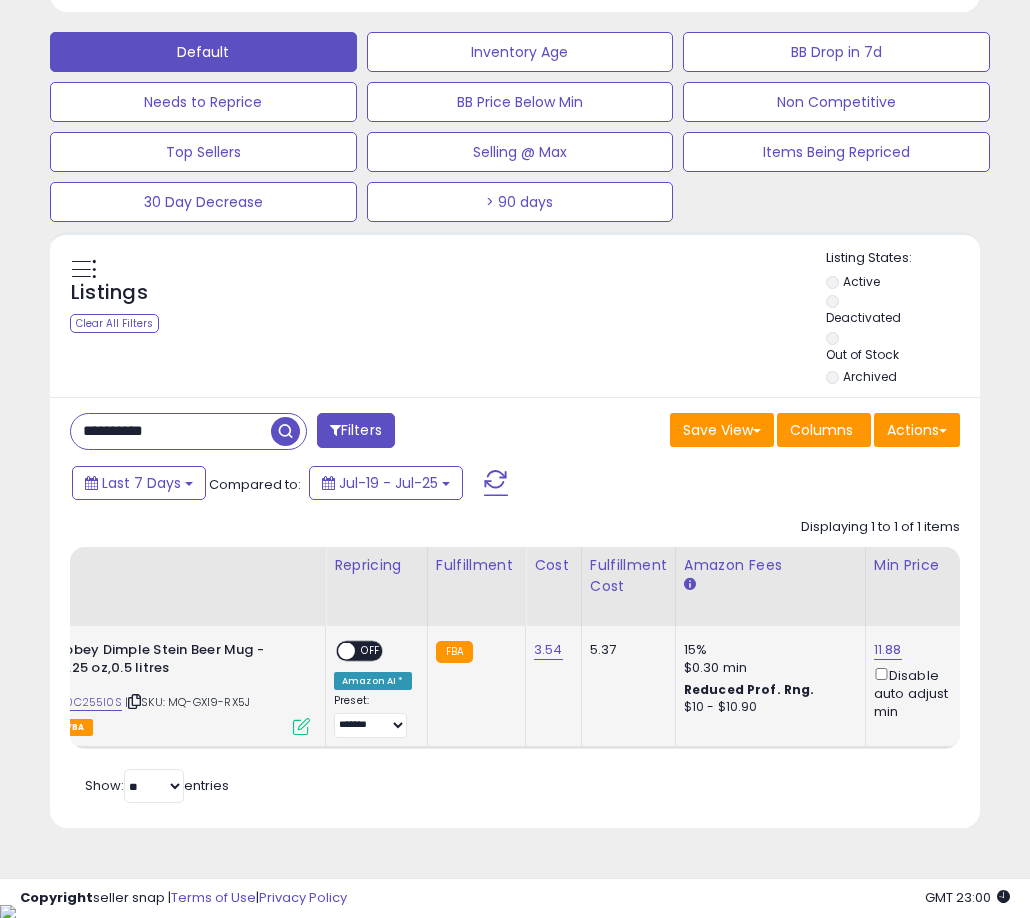 click at bounding box center (346, 650) 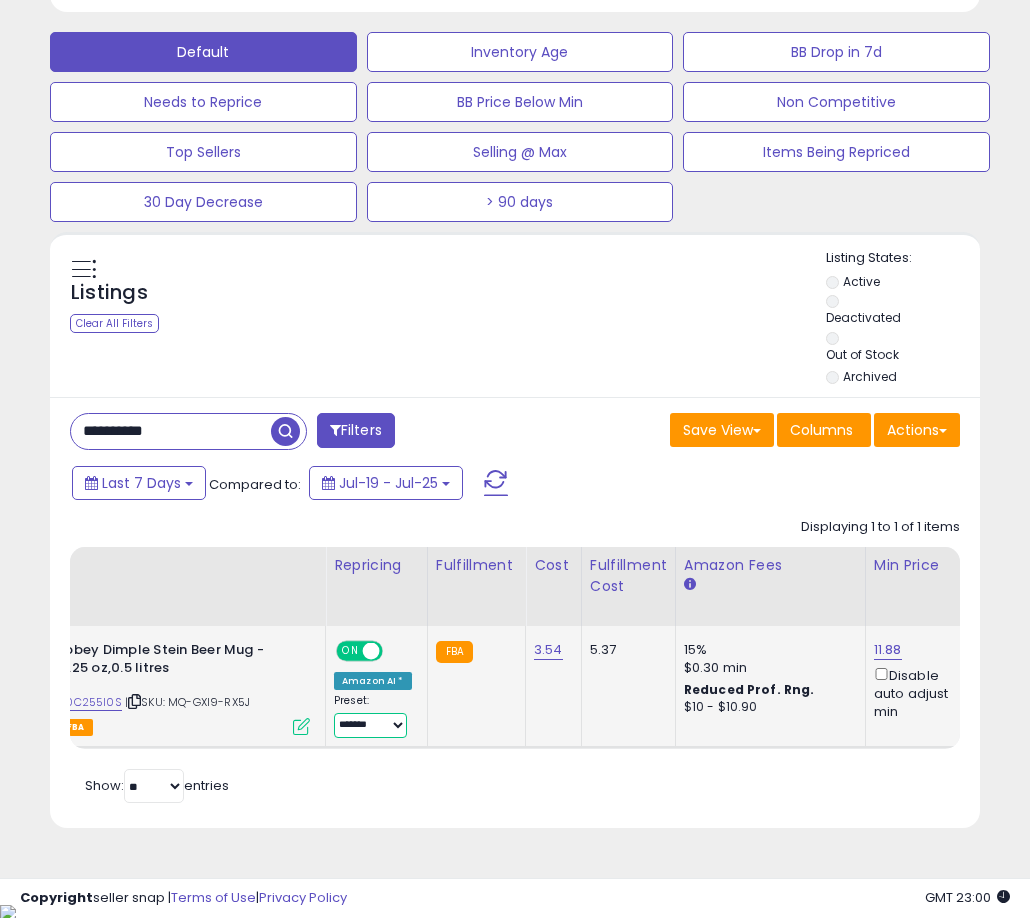 click on "**********" at bounding box center (370, 725) 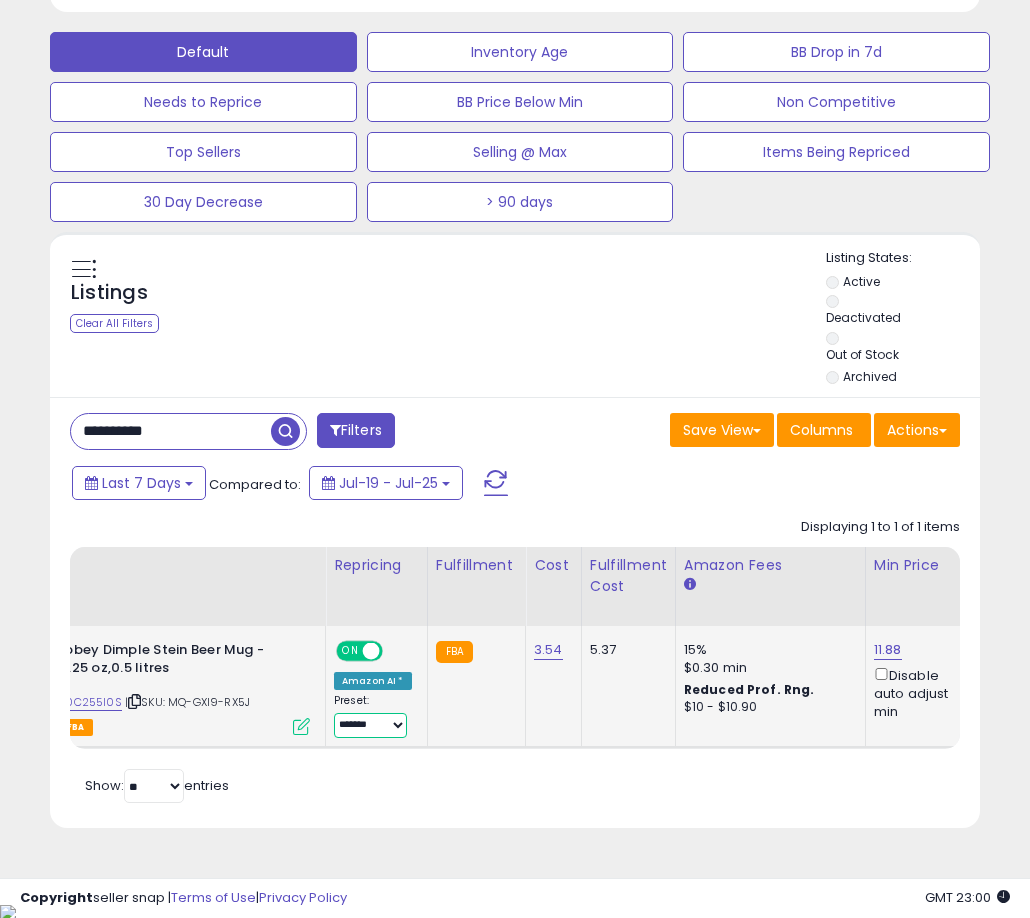 select on "**********" 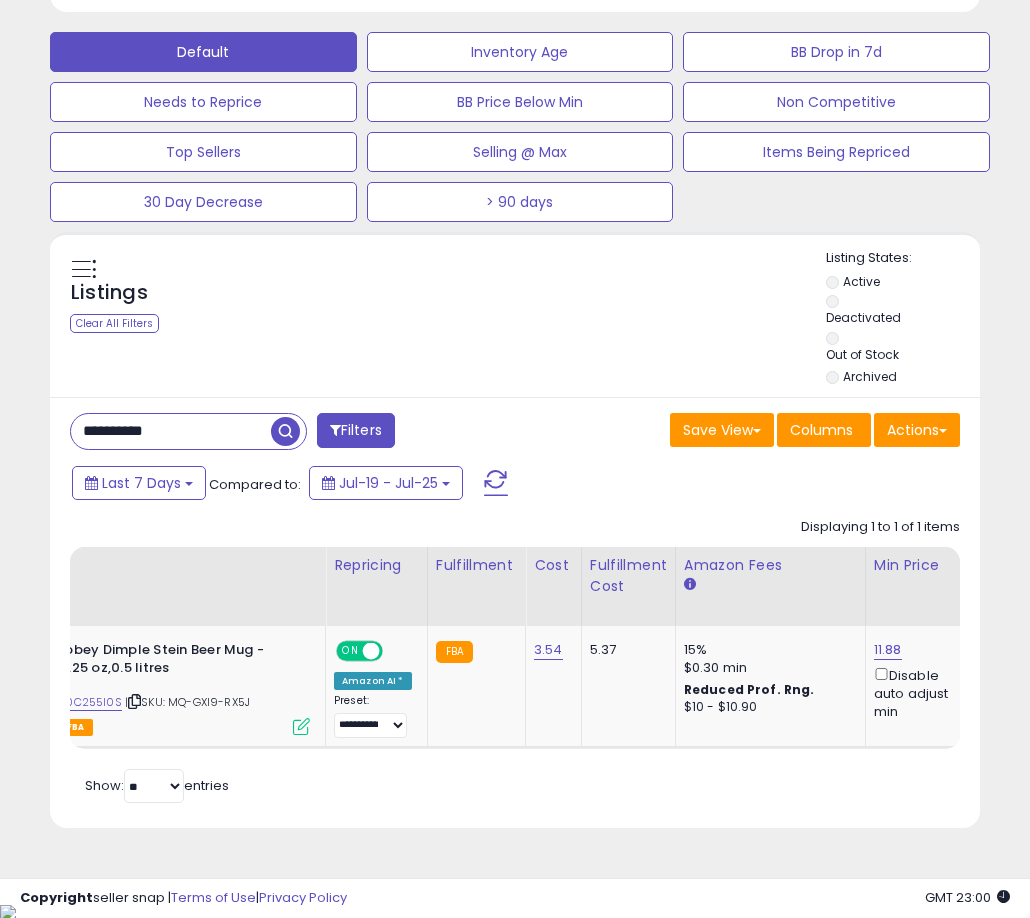click on "Retrieving listings data..
Displaying 1 to 1 of 1 items
Title
Repricing" at bounding box center (515, 658) 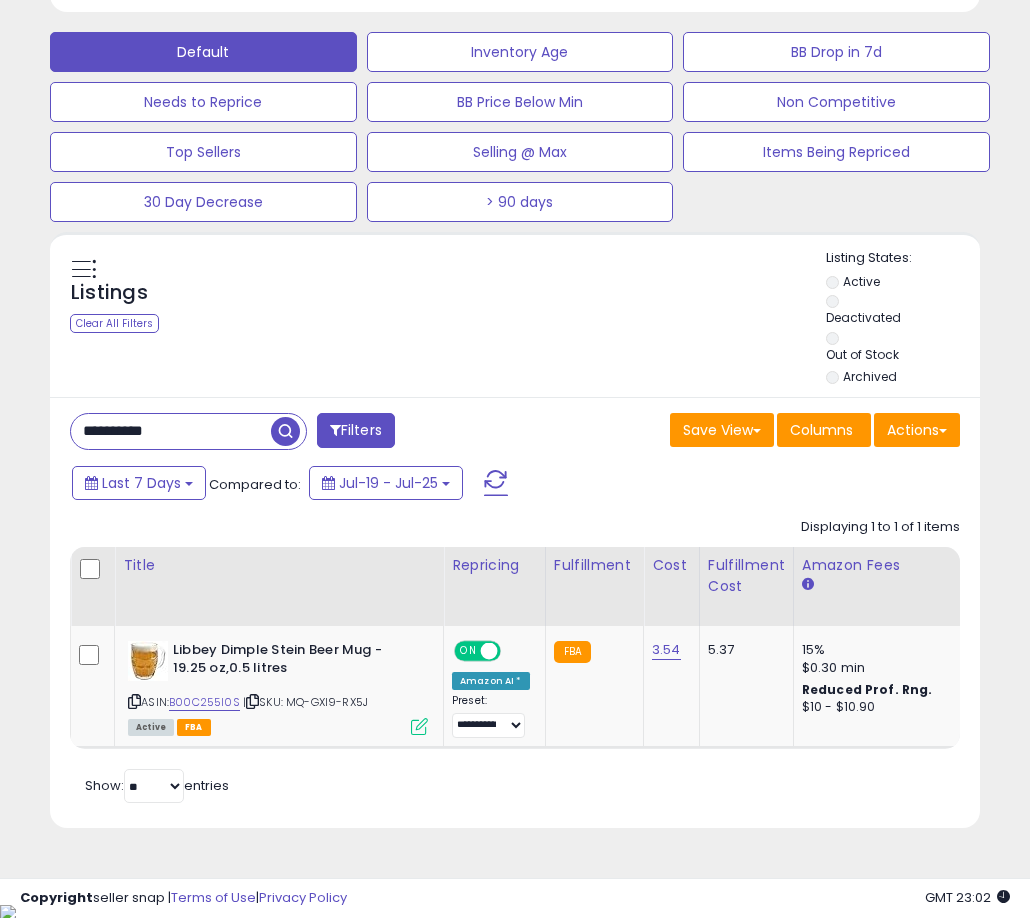 scroll, scrollTop: 0, scrollLeft: 333, axis: horizontal 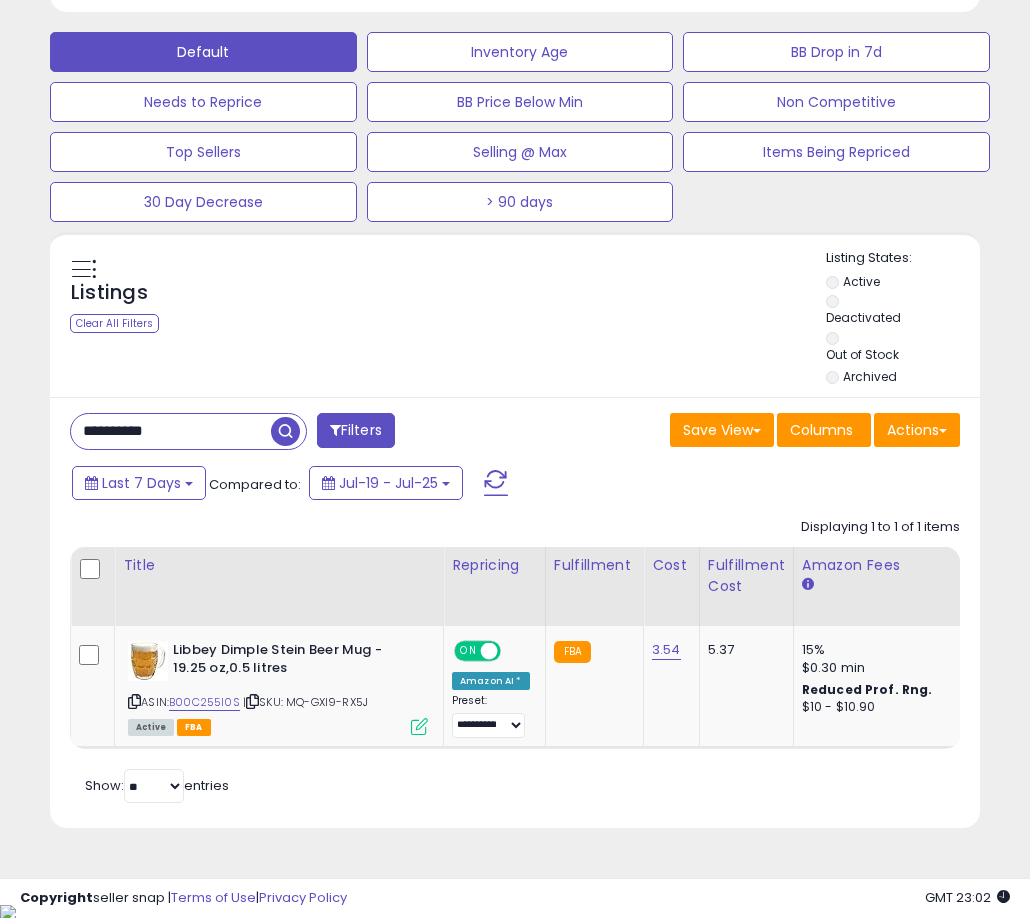 click on "**********" at bounding box center (171, 431) 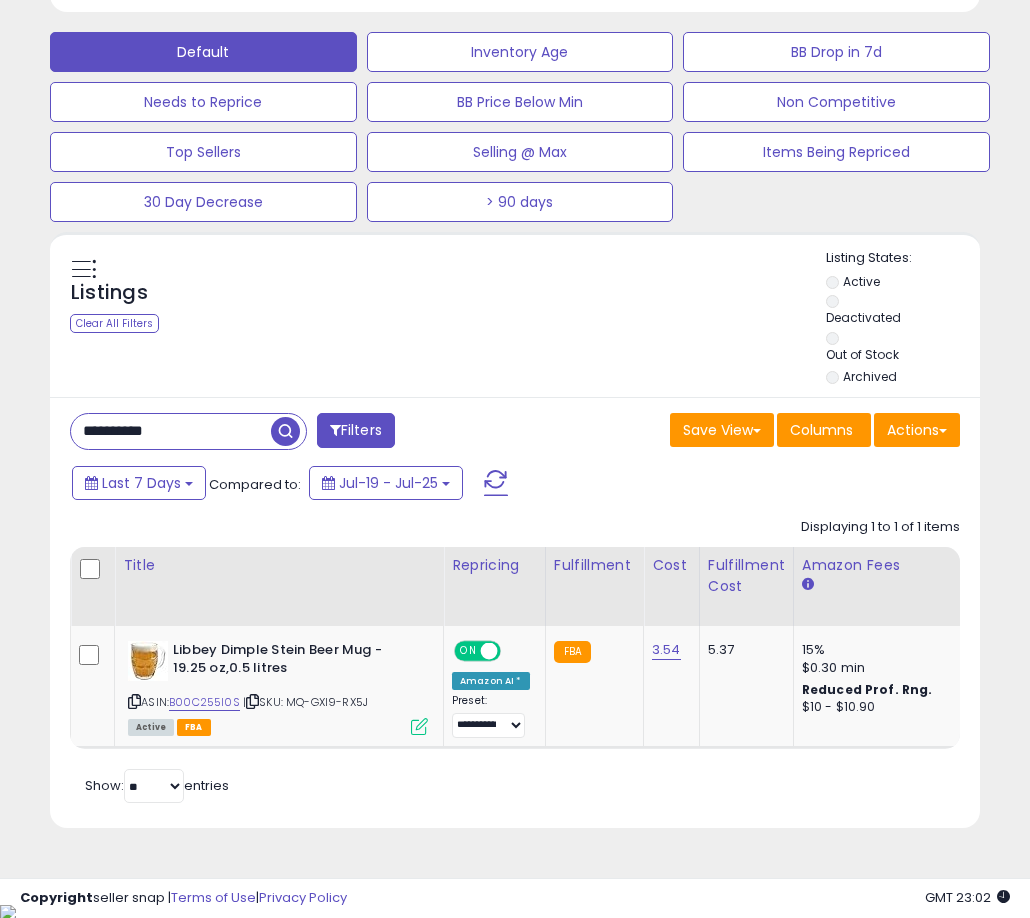 paste 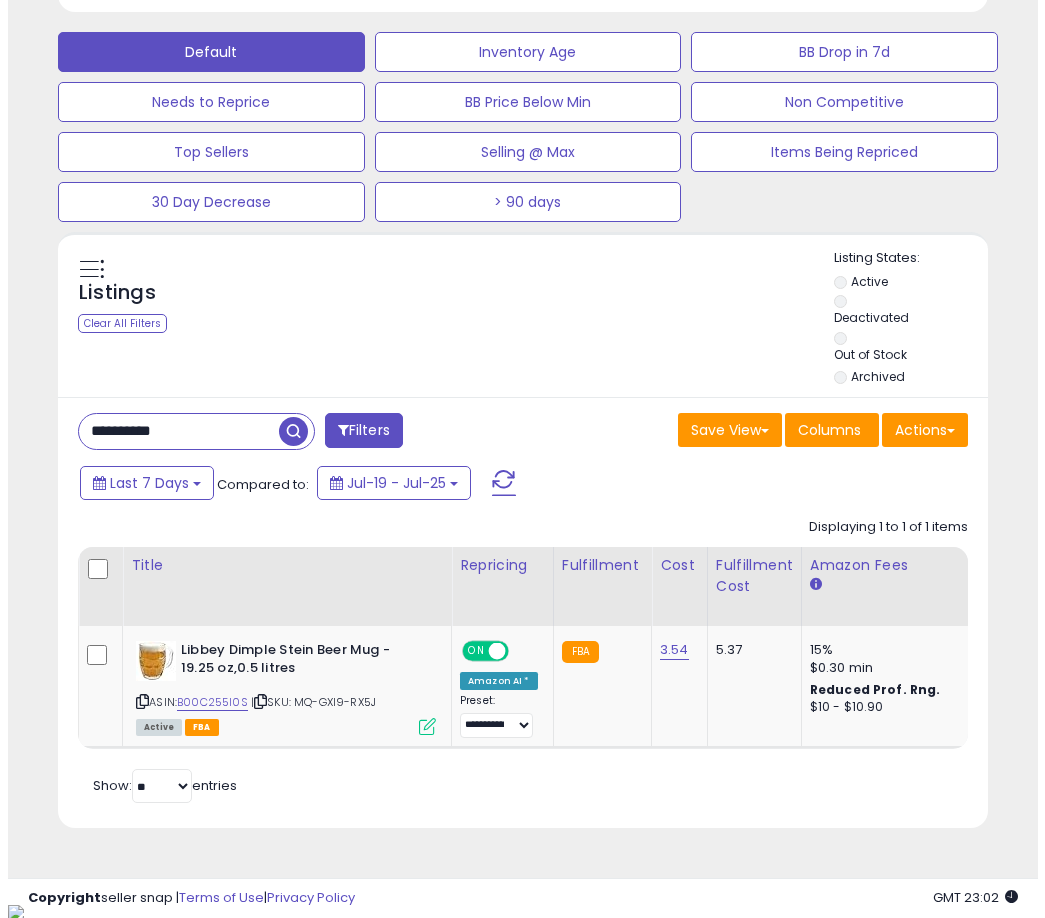 scroll, scrollTop: 504, scrollLeft: 0, axis: vertical 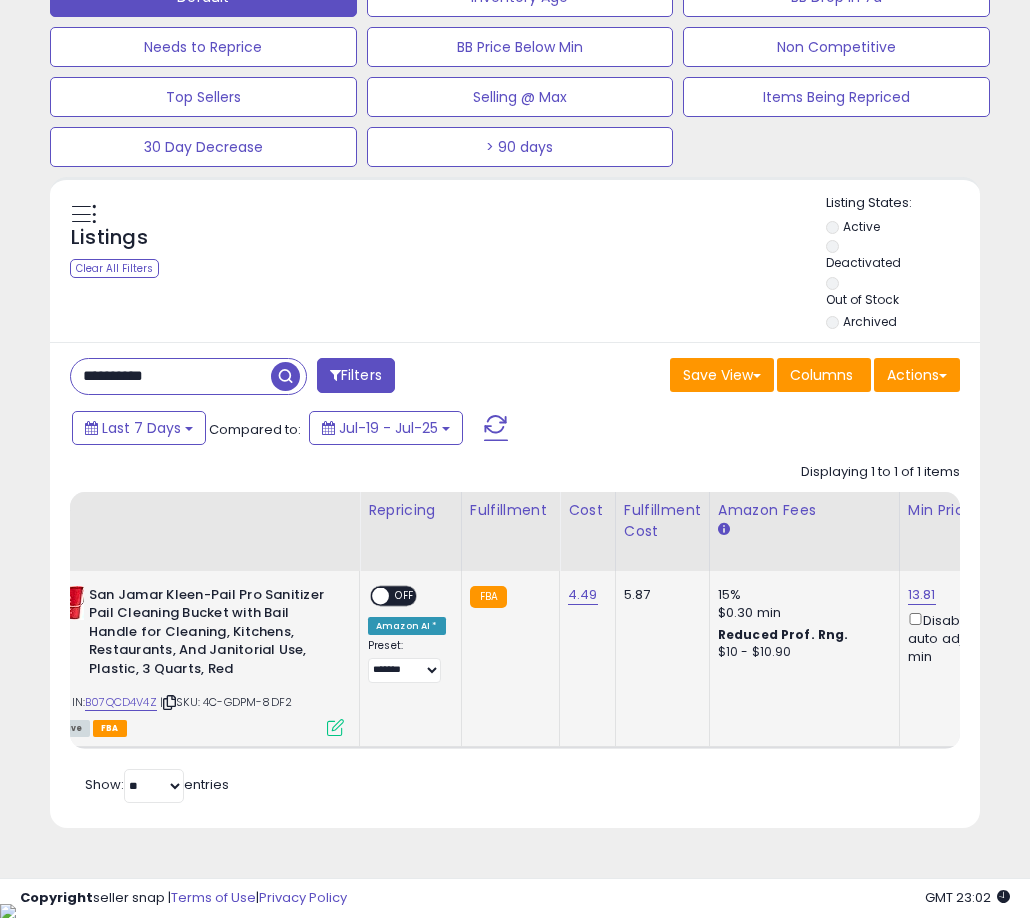 click on "**********" 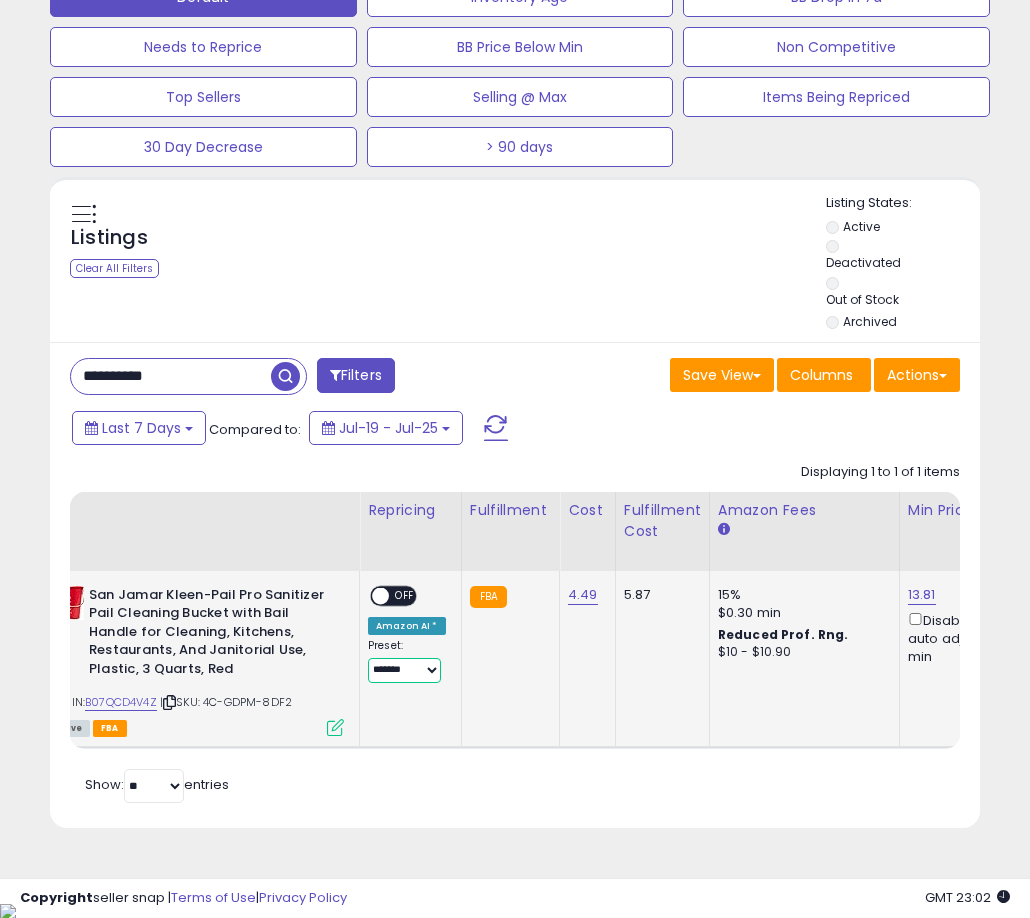 click on "**********" at bounding box center [404, 670] 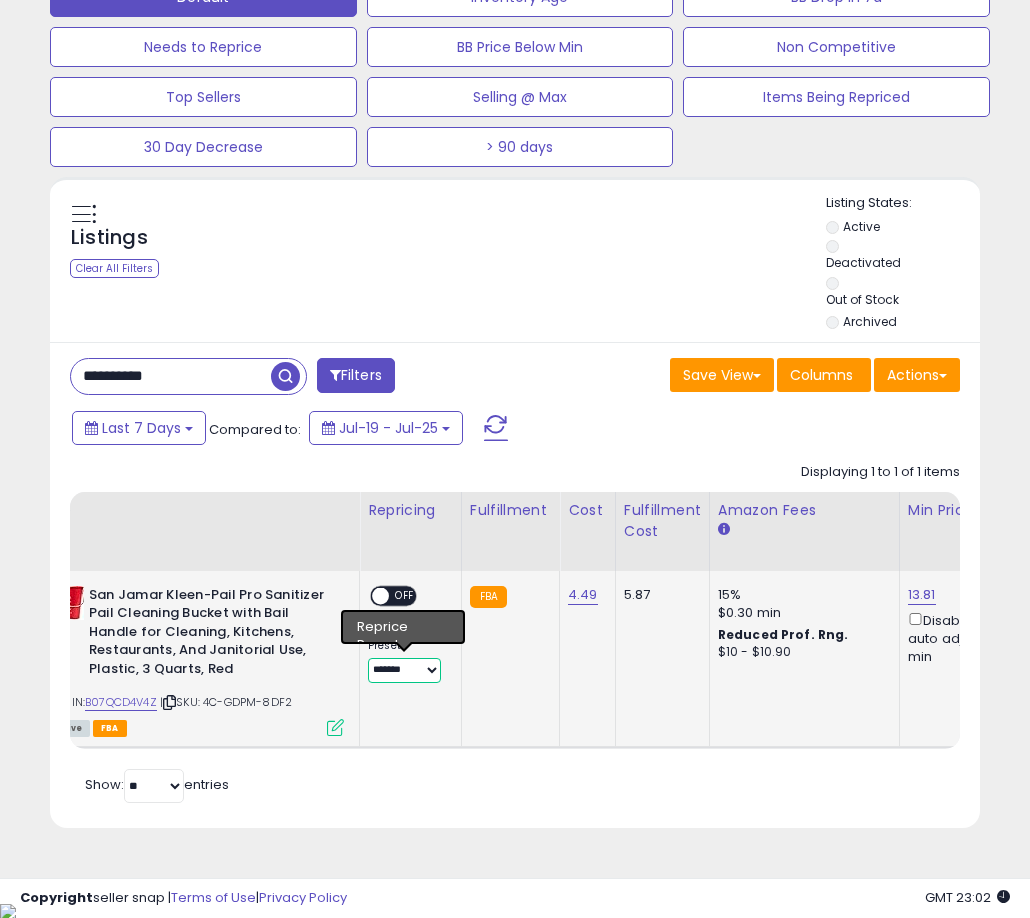 select on "**********" 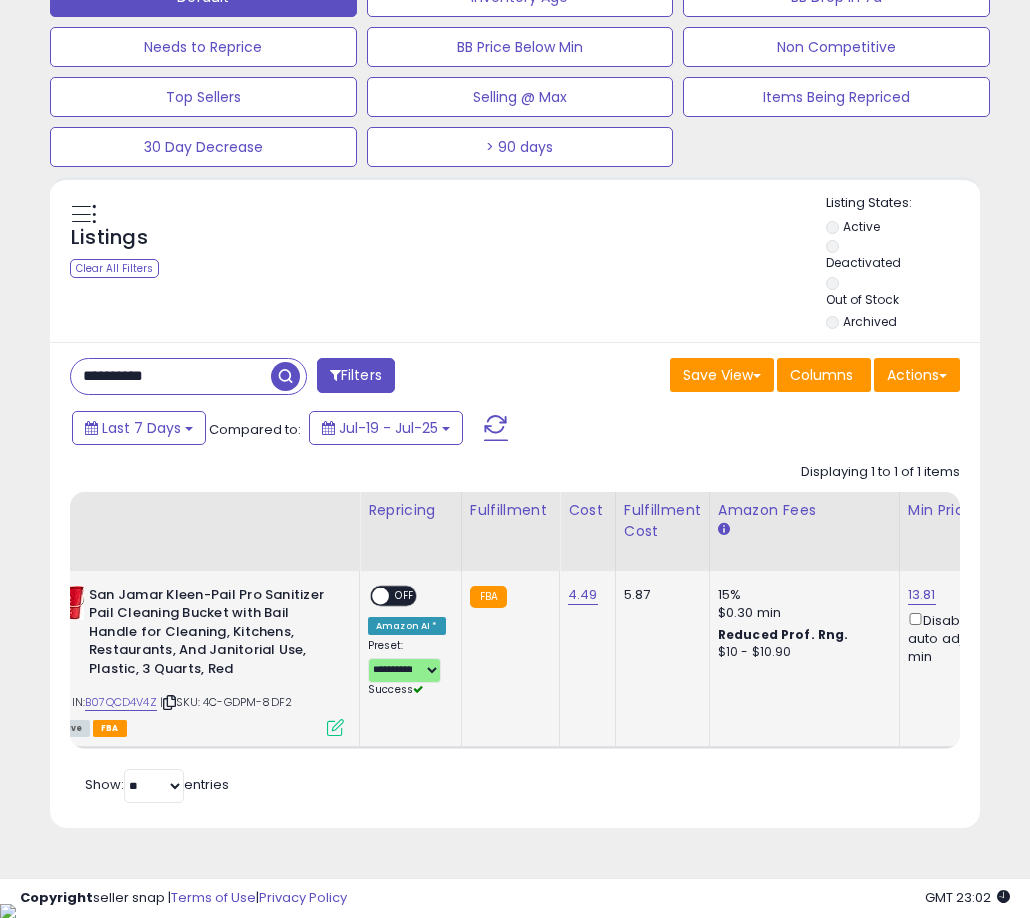 click on "**********" 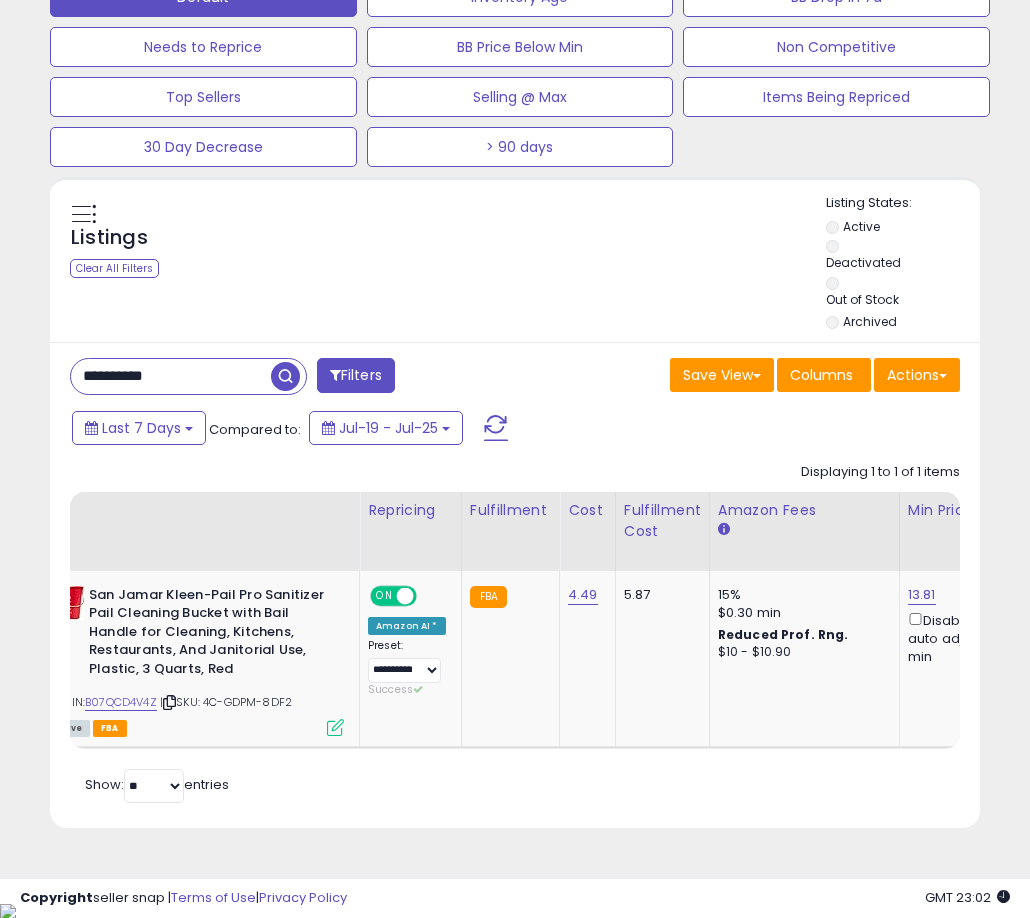 scroll, scrollTop: 0, scrollLeft: 296, axis: horizontal 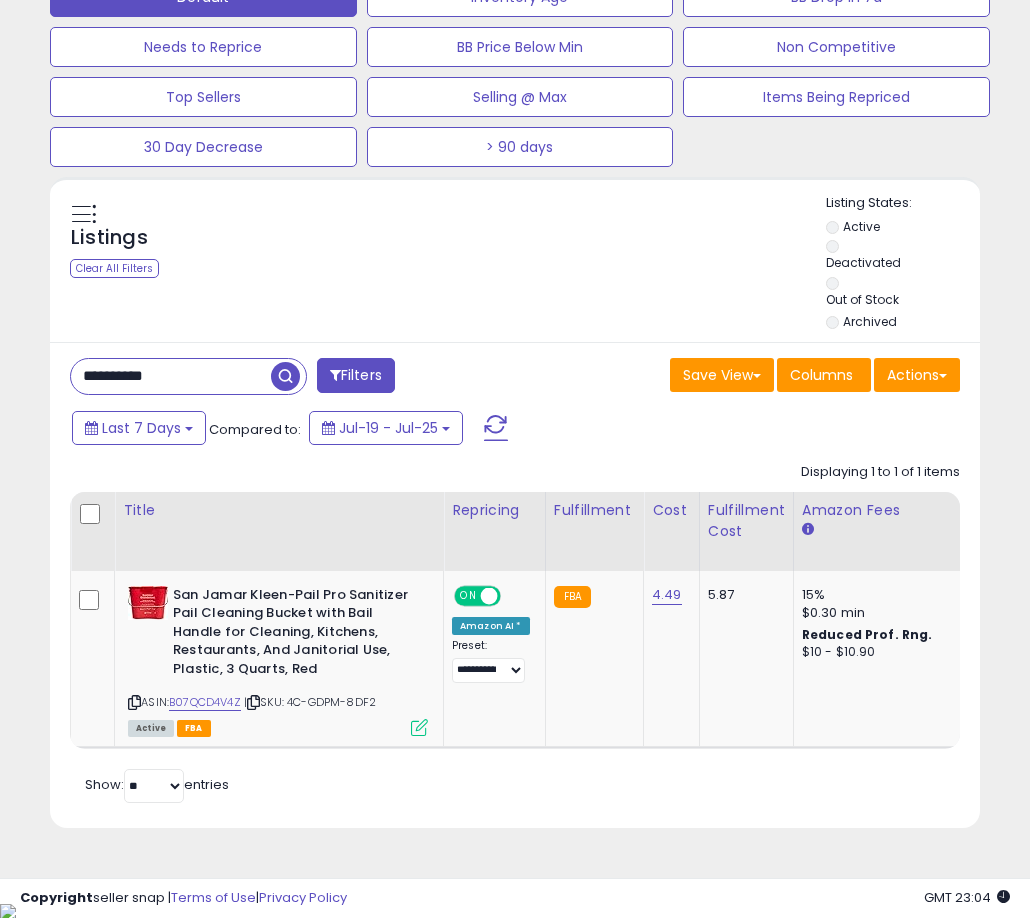 click on "**********" at bounding box center [171, 376] 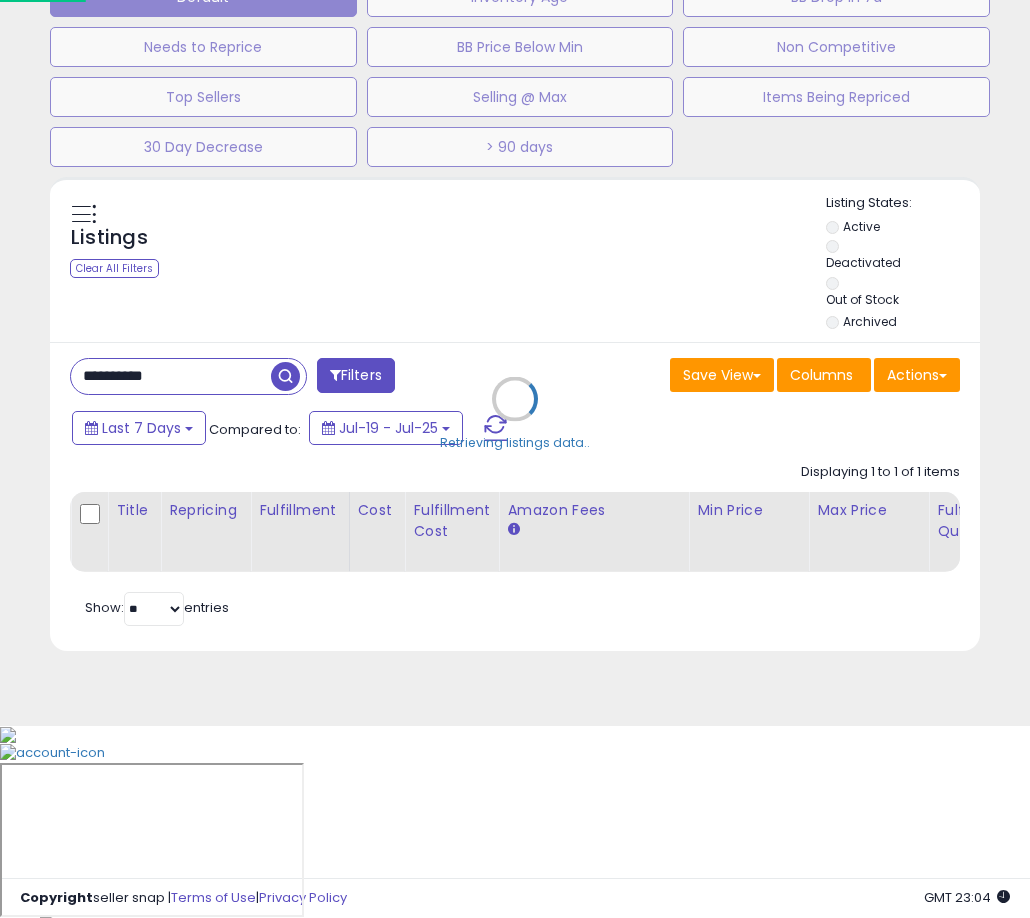 scroll, scrollTop: 999590, scrollLeft: 999455, axis: both 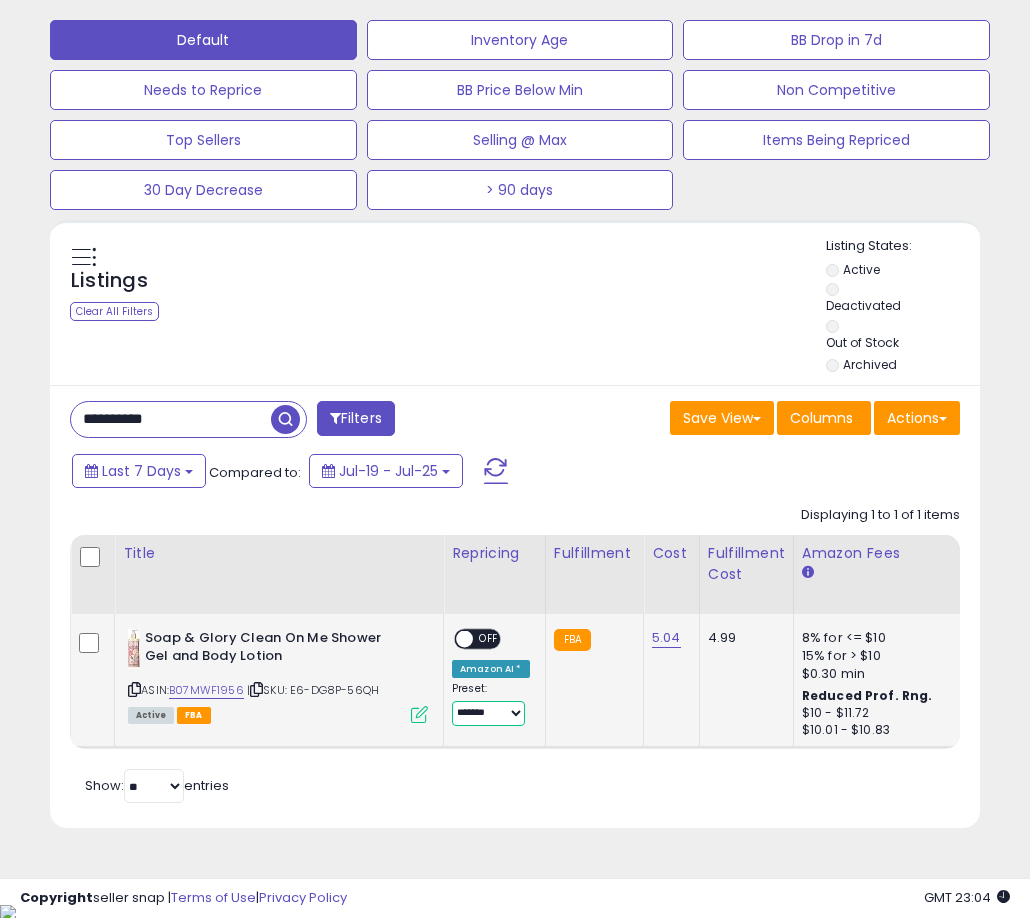 click on "**********" at bounding box center (488, 713) 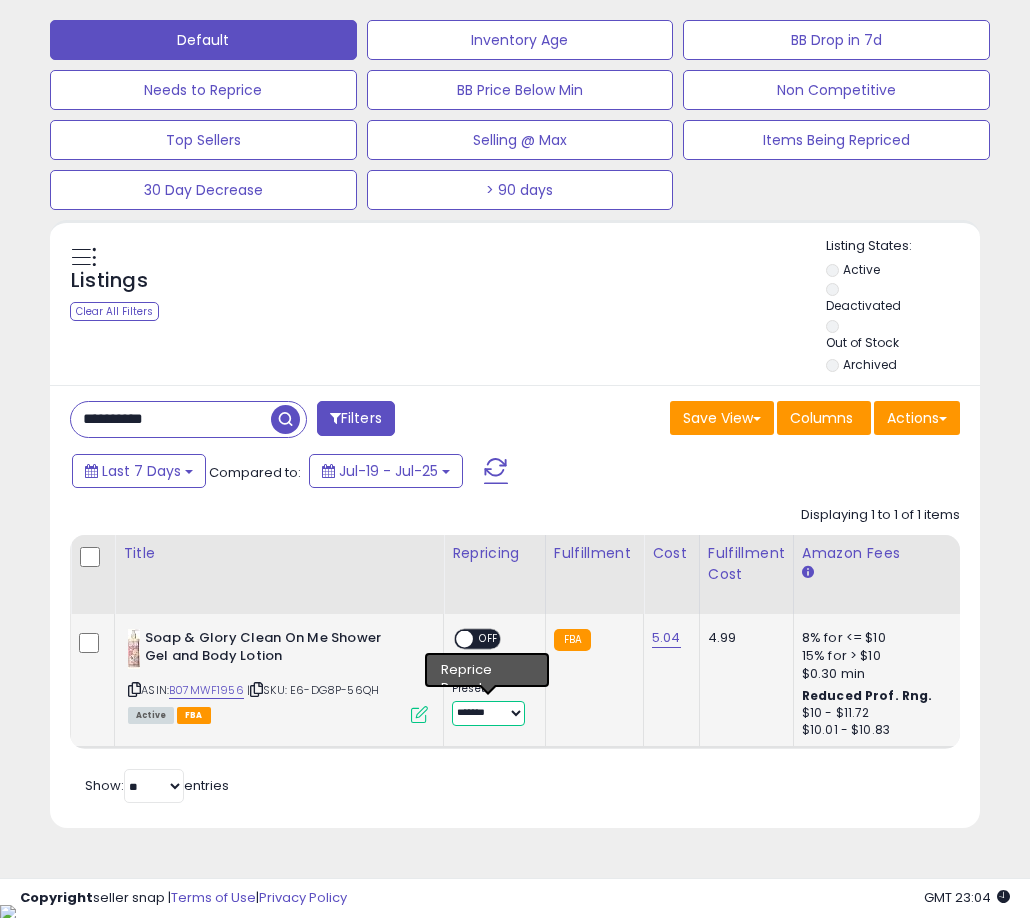 select on "**********" 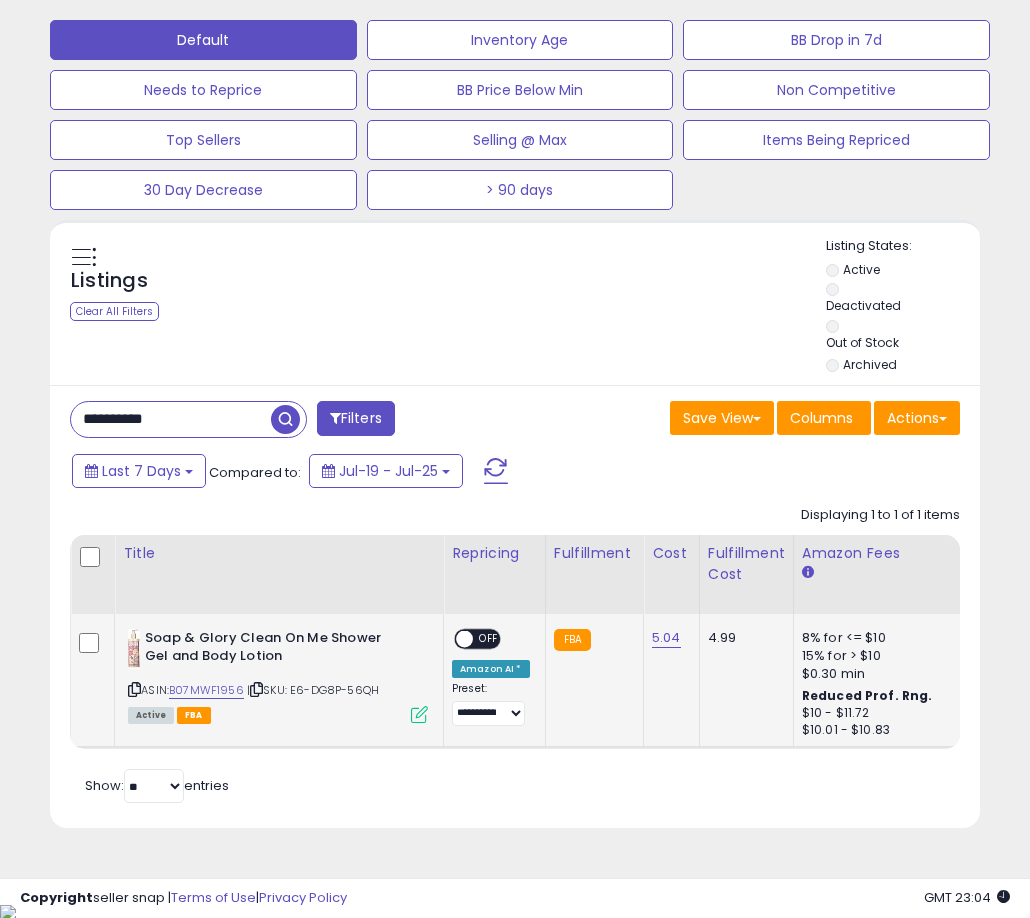 click on "OFF" at bounding box center [489, 638] 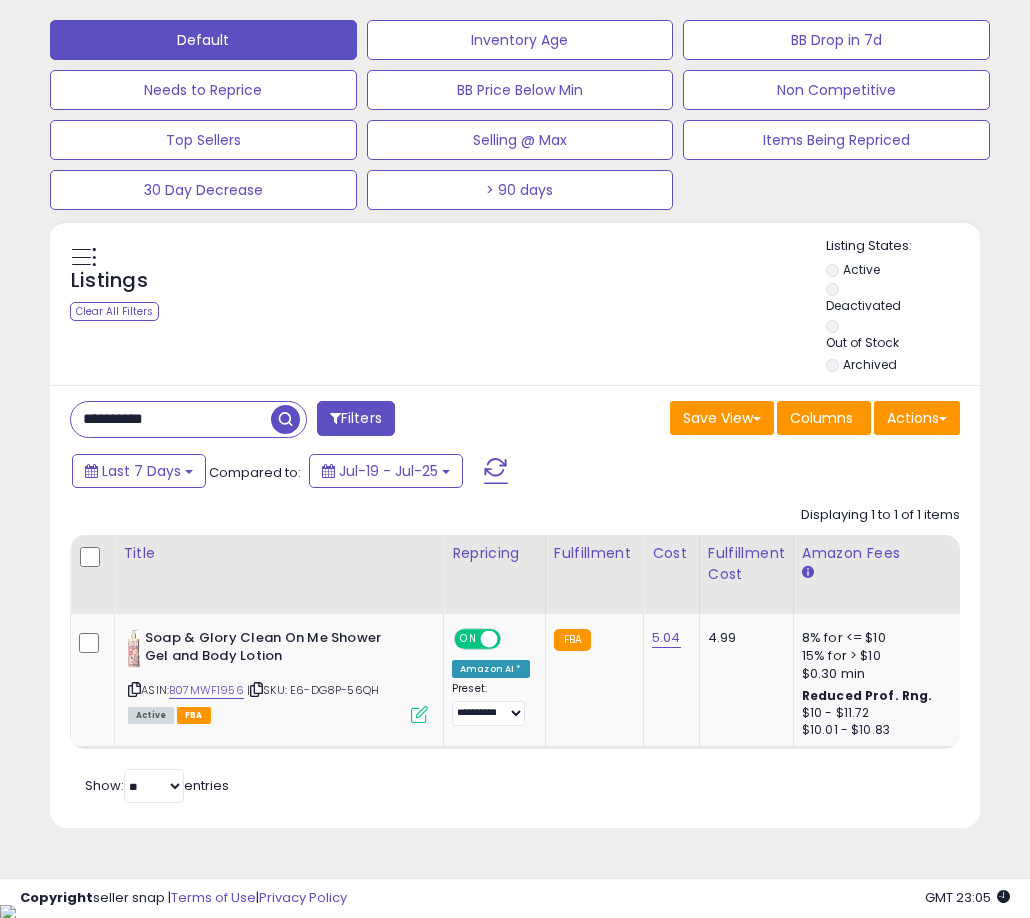 click on "**********" at bounding box center [171, 419] 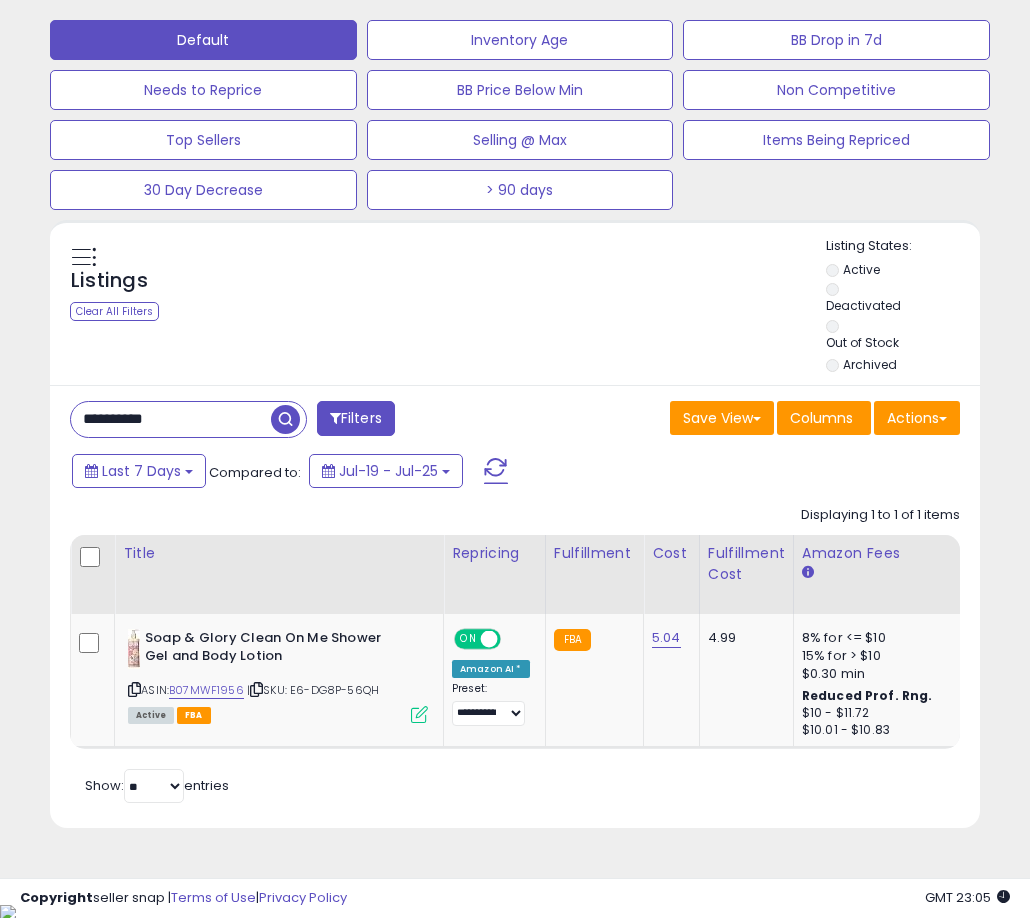 paste 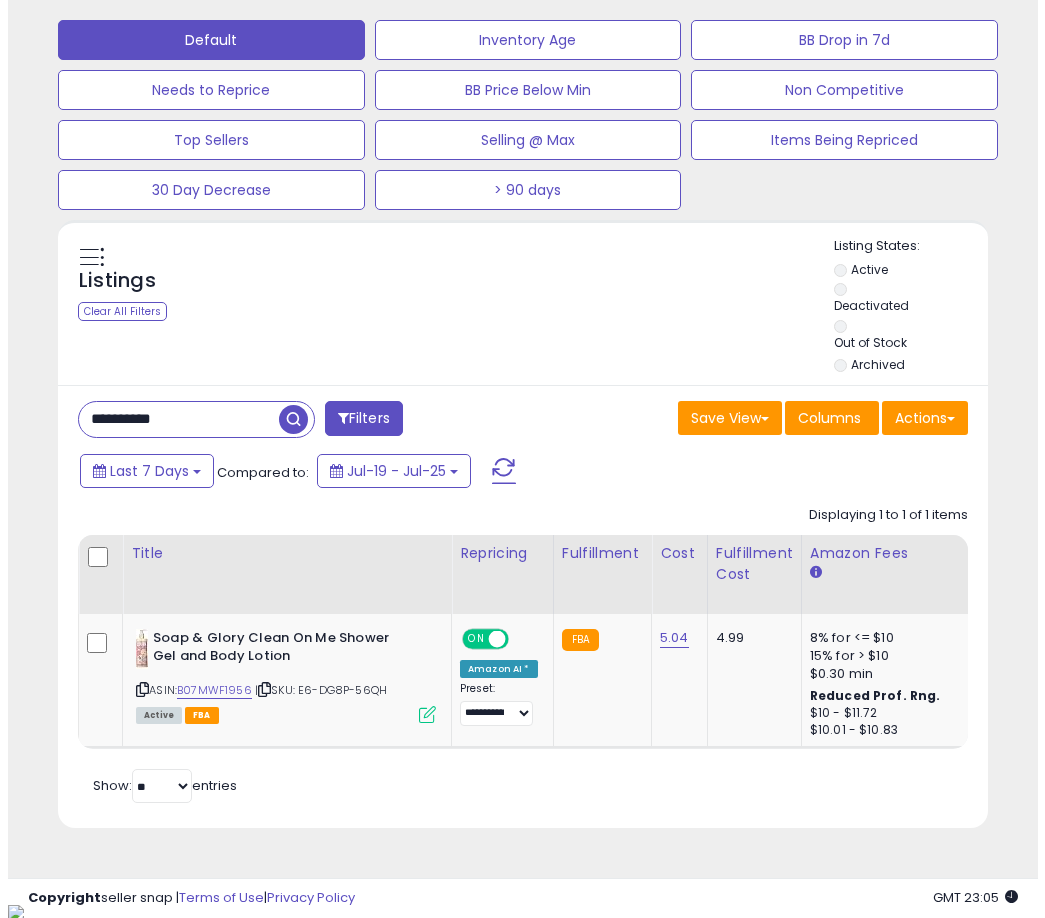 scroll, scrollTop: 504, scrollLeft: 0, axis: vertical 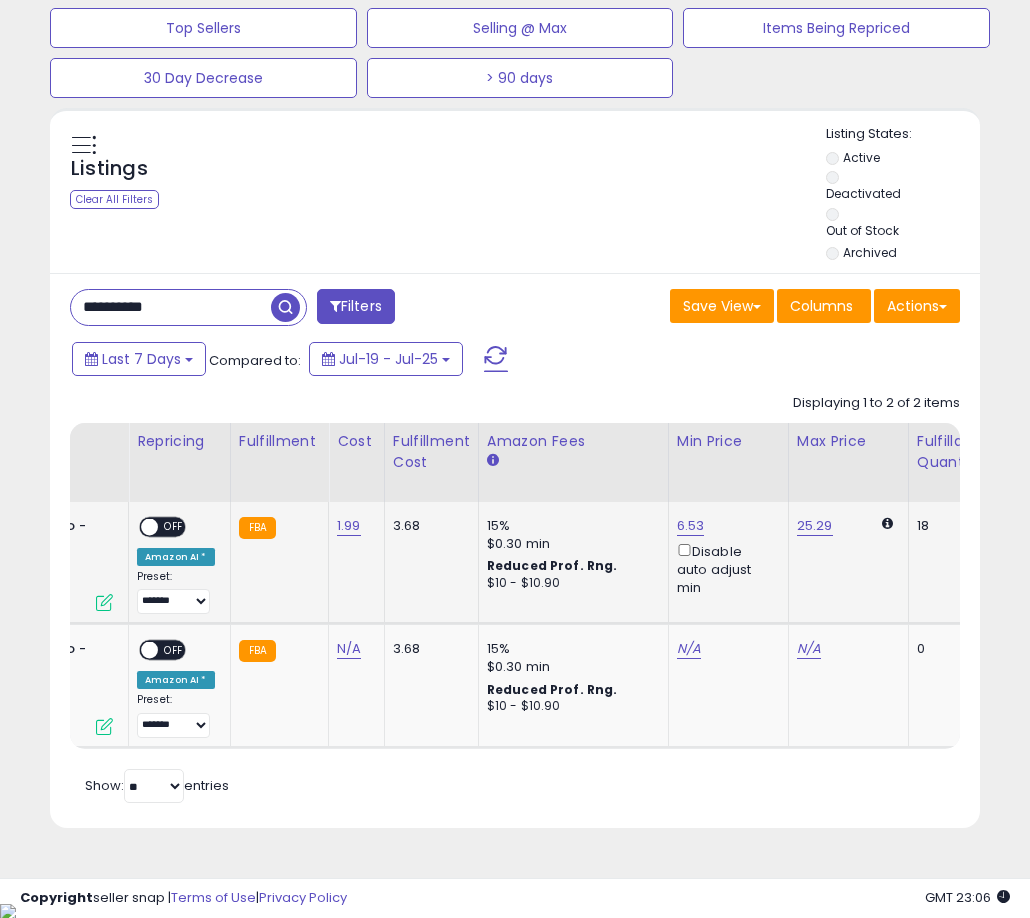 click on "OFF" at bounding box center (174, 526) 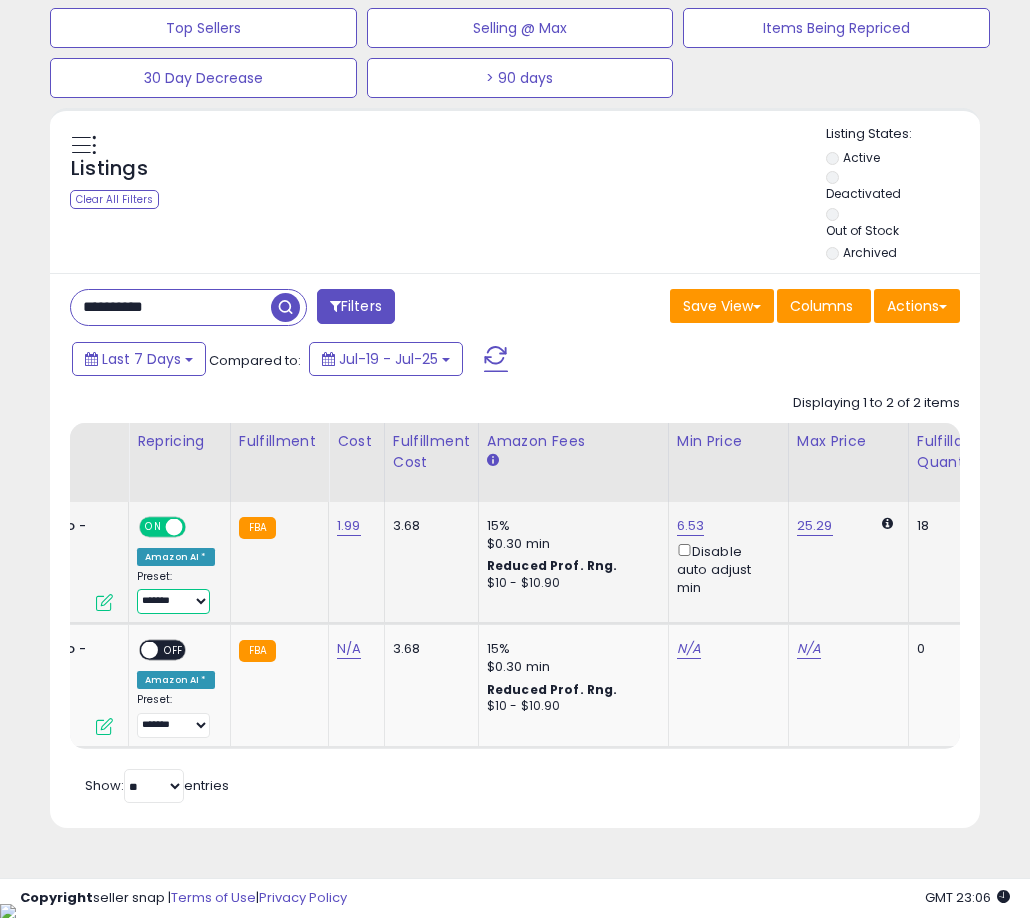 click on "**********" at bounding box center (173, 601) 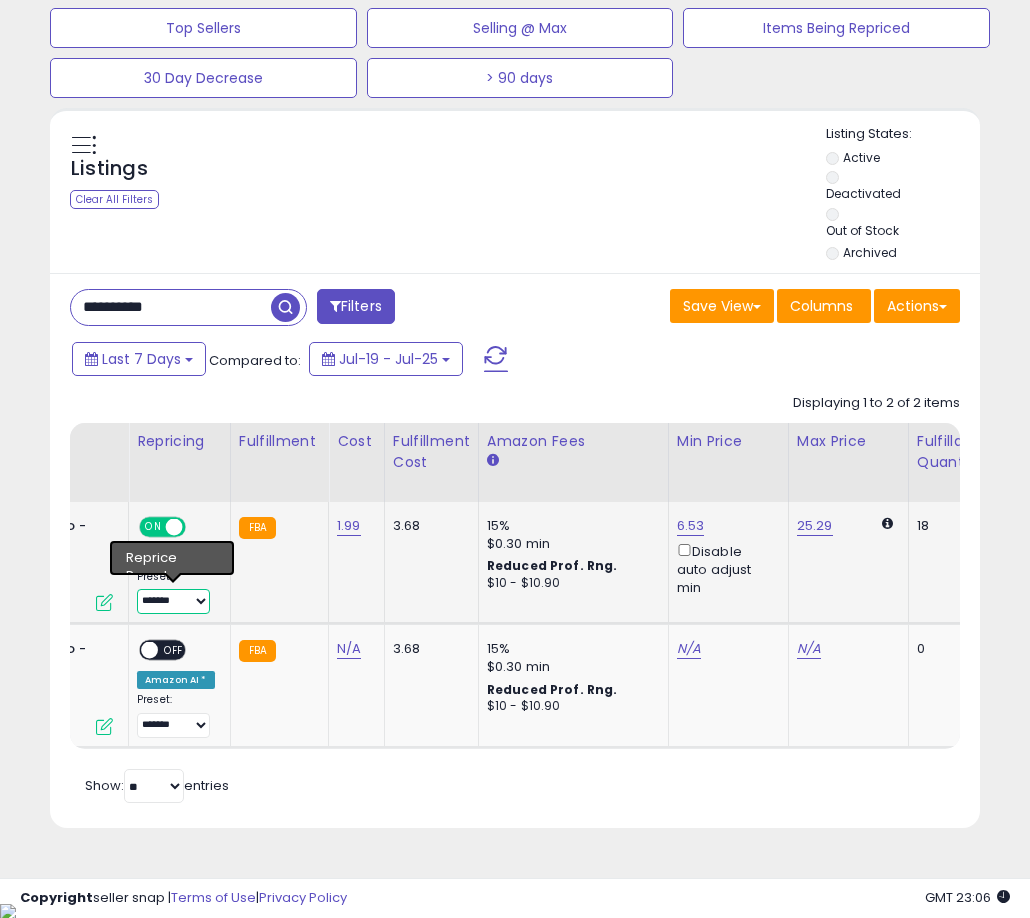 select on "**********" 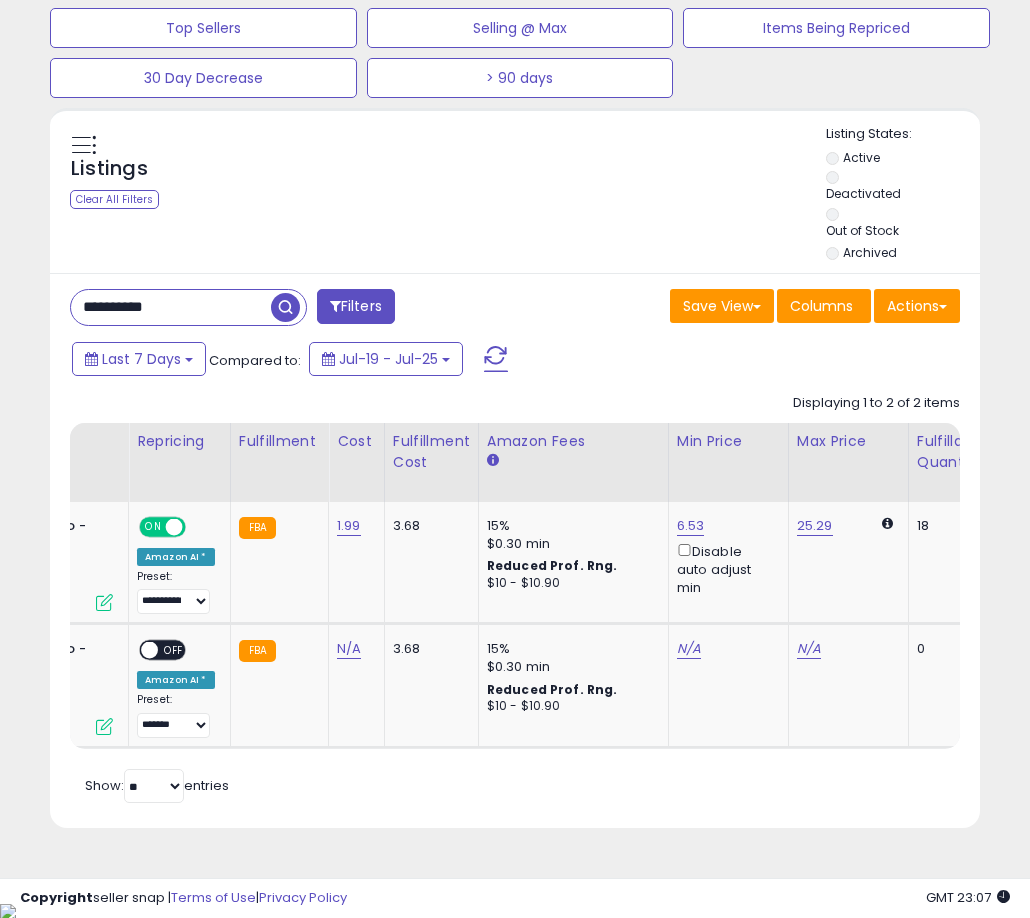click on "**********" at bounding box center [285, 309] 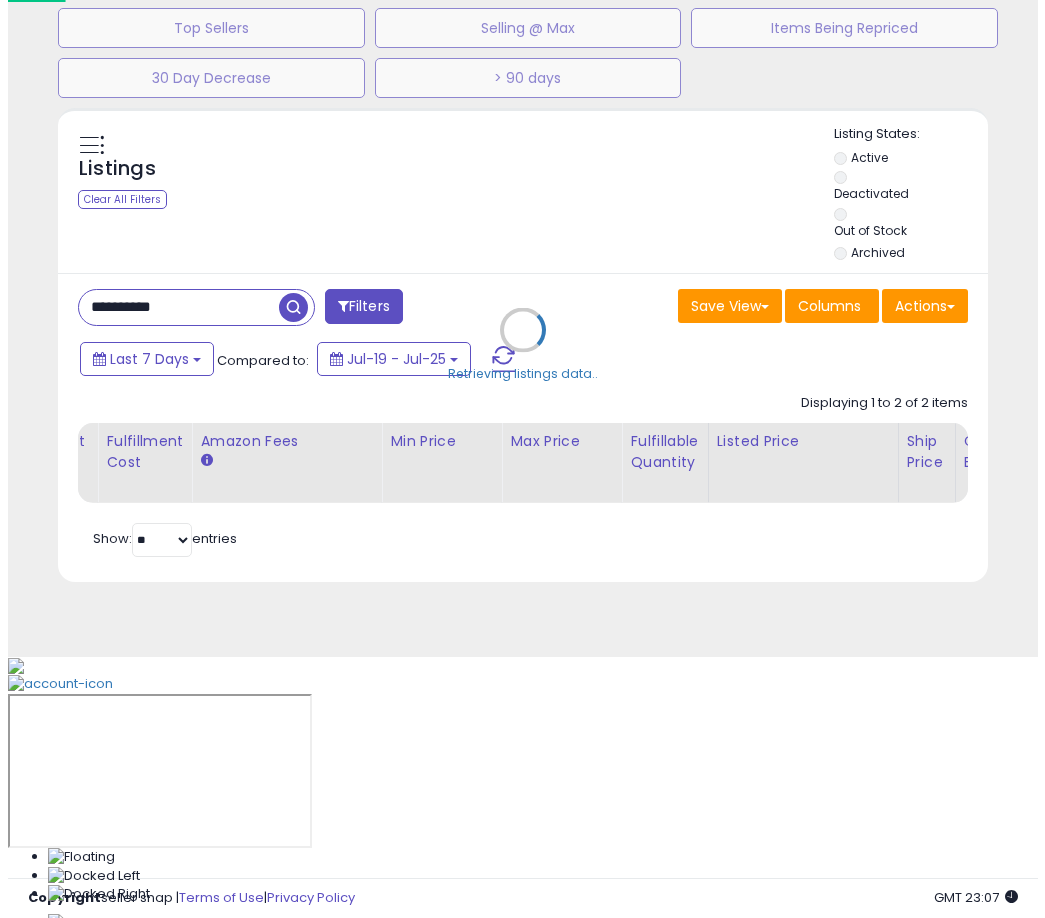 scroll, scrollTop: 504, scrollLeft: 0, axis: vertical 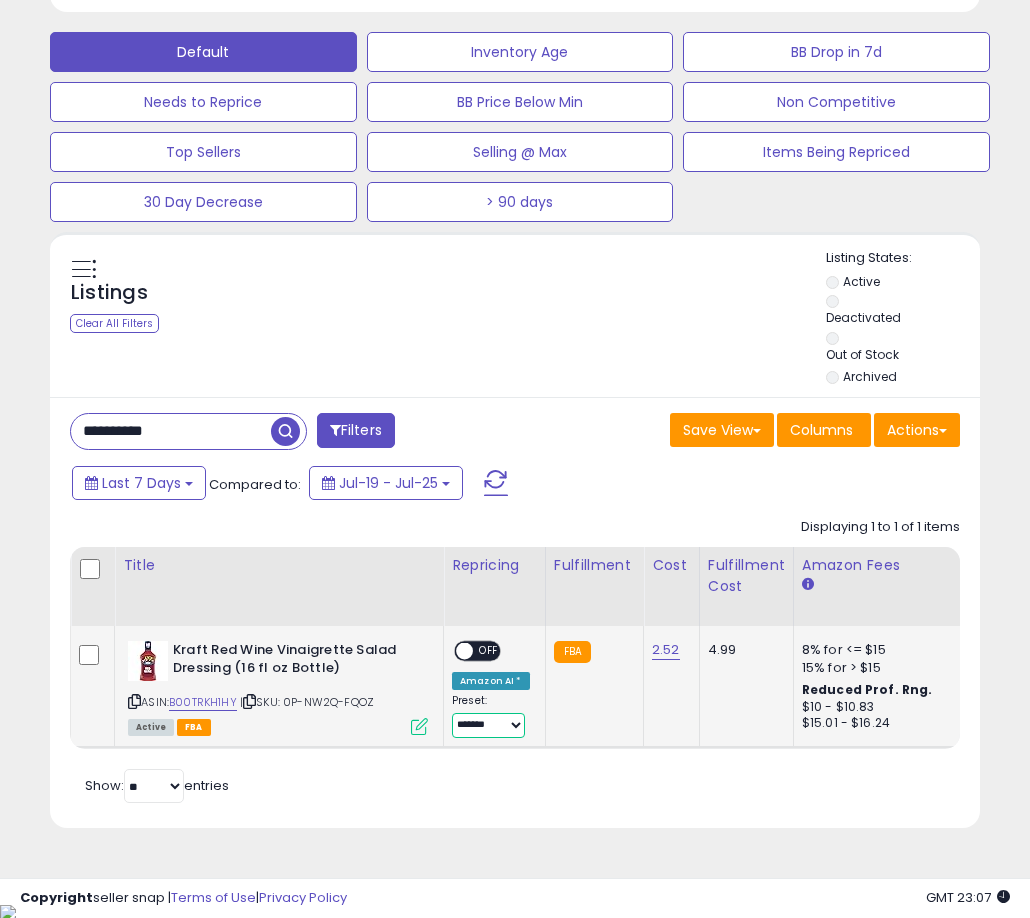 click on "**********" at bounding box center (488, 725) 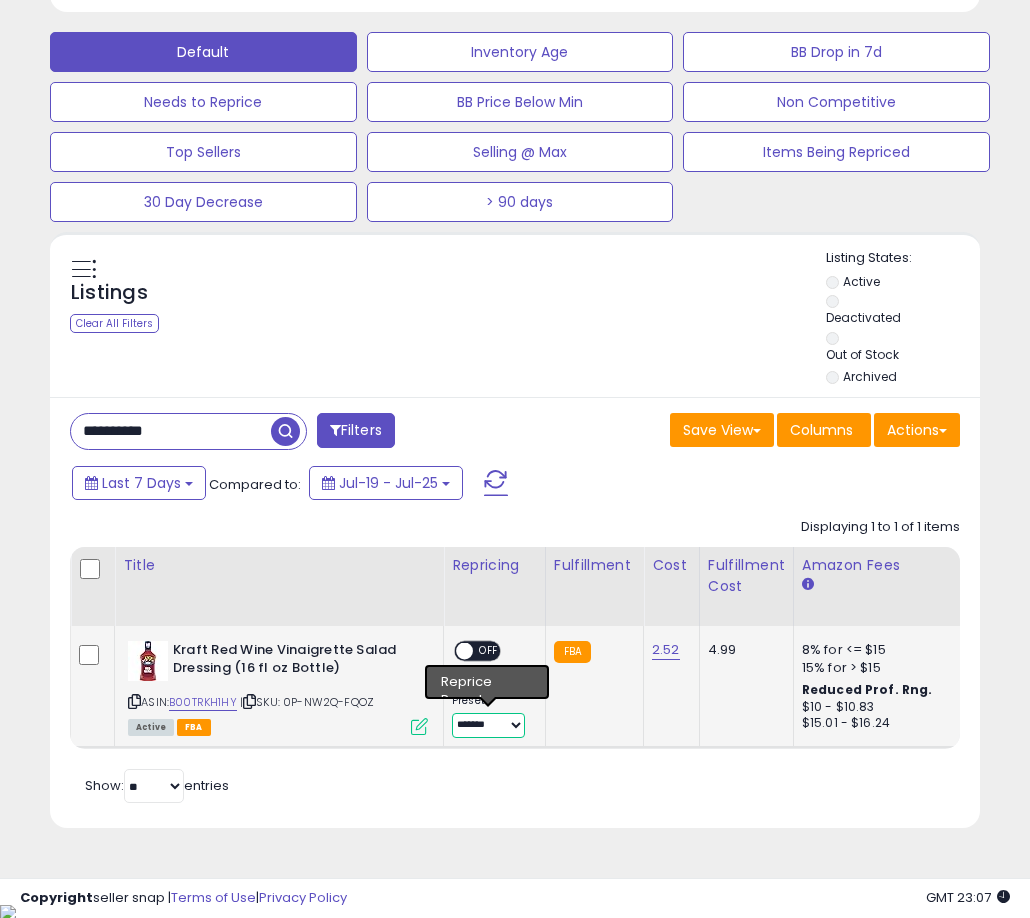 select on "**********" 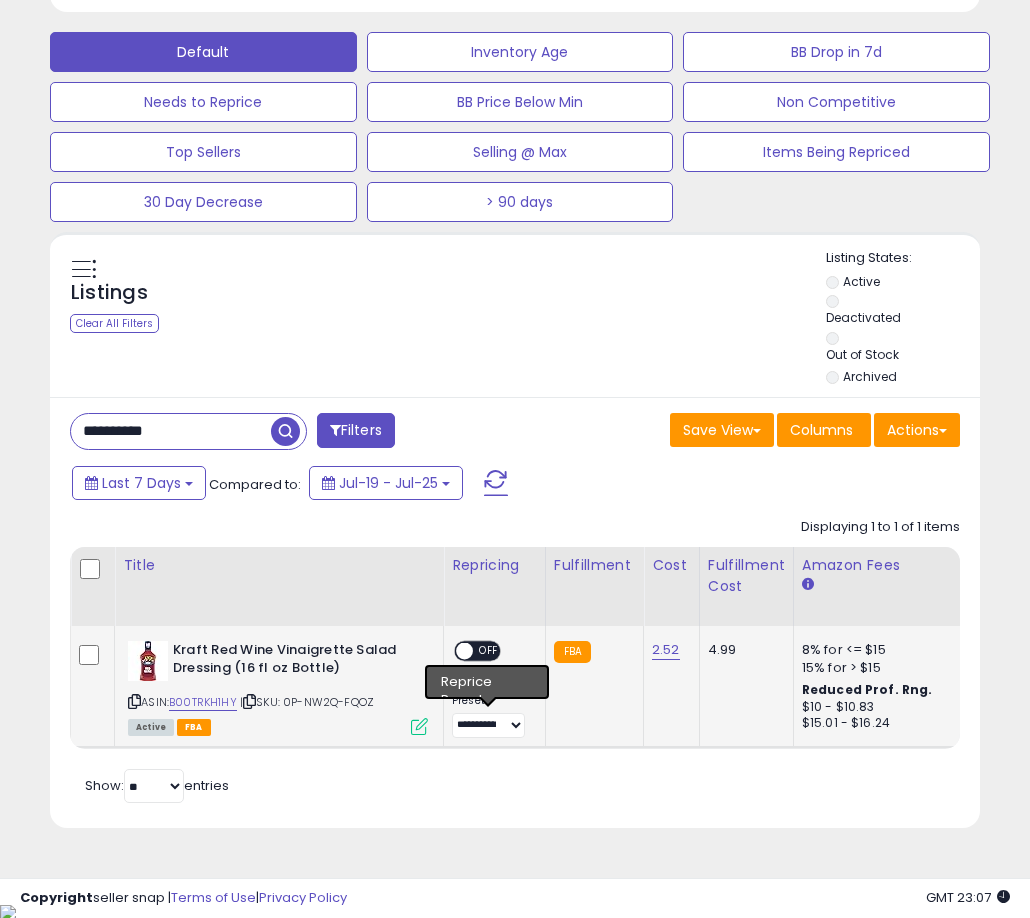 click on "OFF" at bounding box center [489, 650] 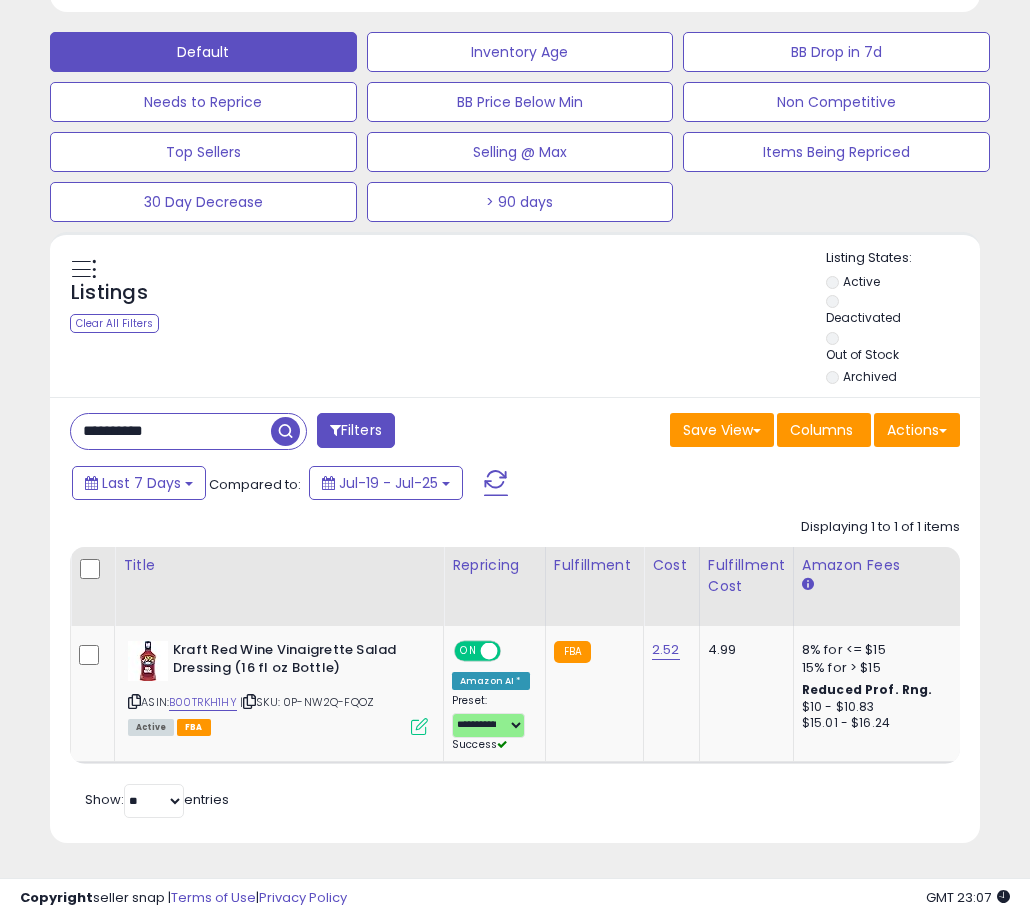 scroll, scrollTop: 0, scrollLeft: 805, axis: horizontal 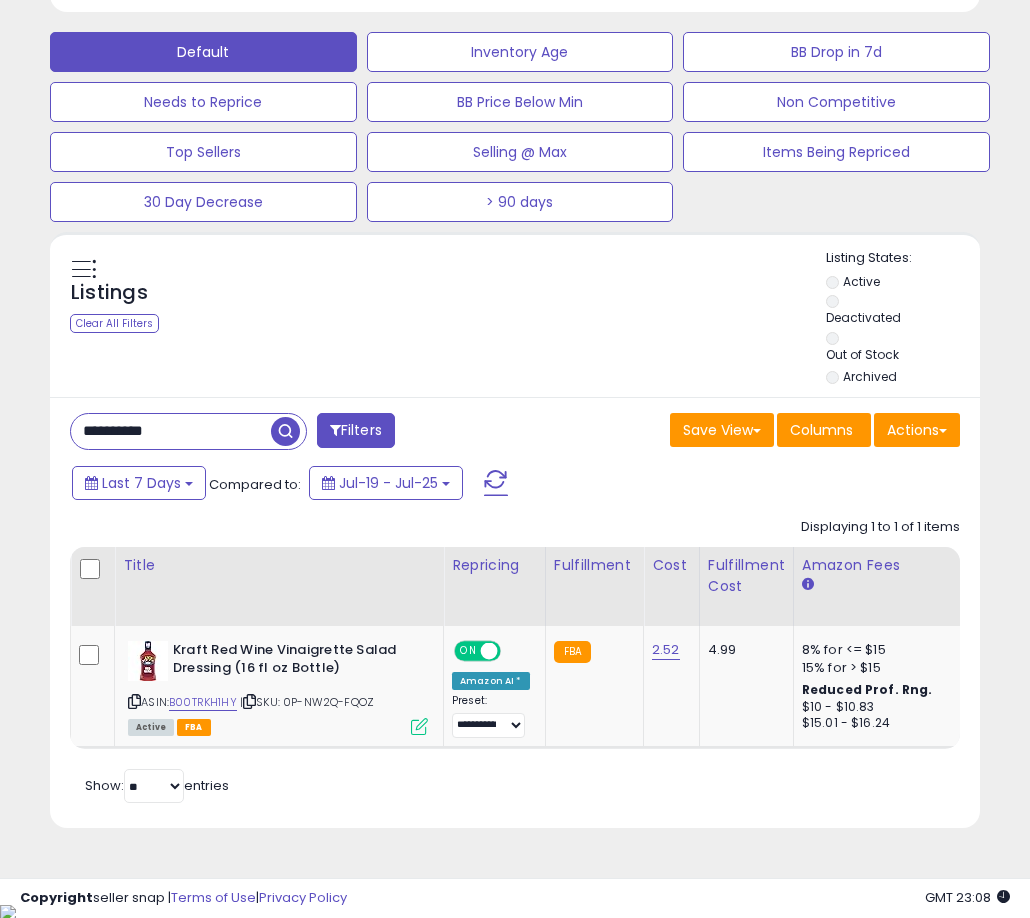 click on "**********" at bounding box center (171, 431) 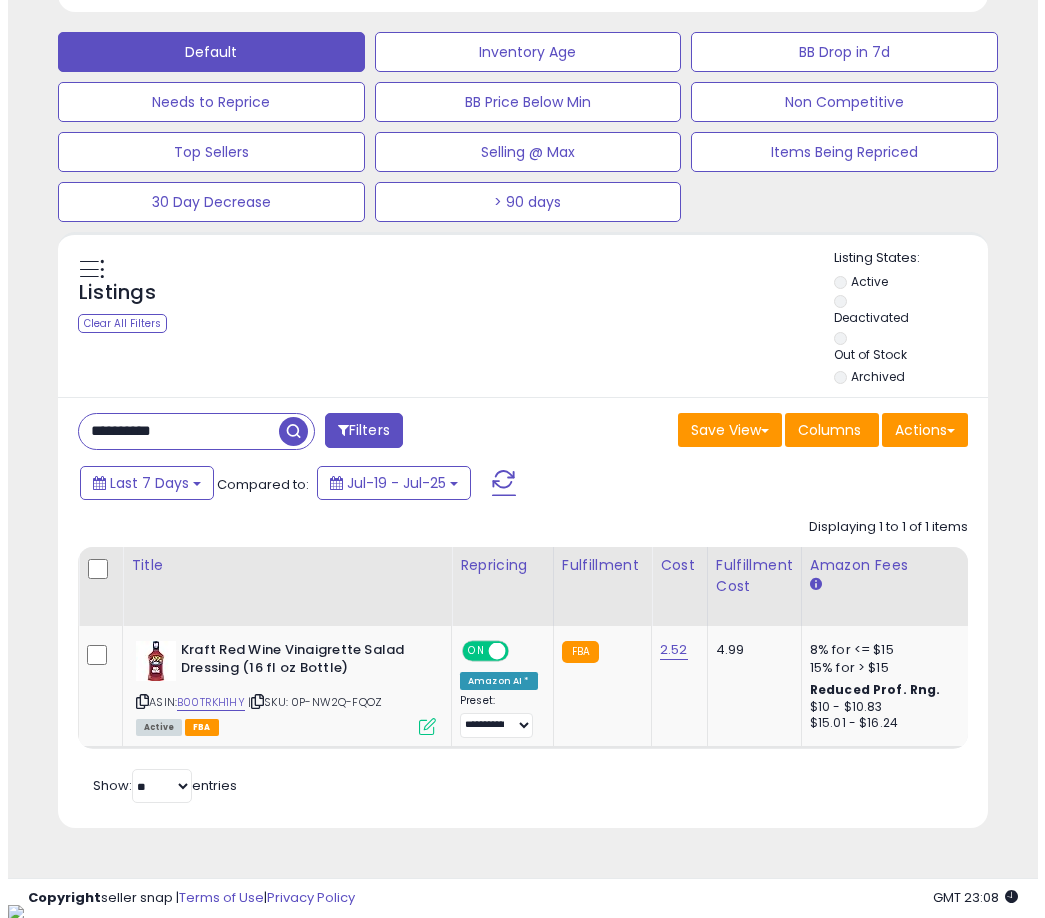 scroll, scrollTop: 504, scrollLeft: 0, axis: vertical 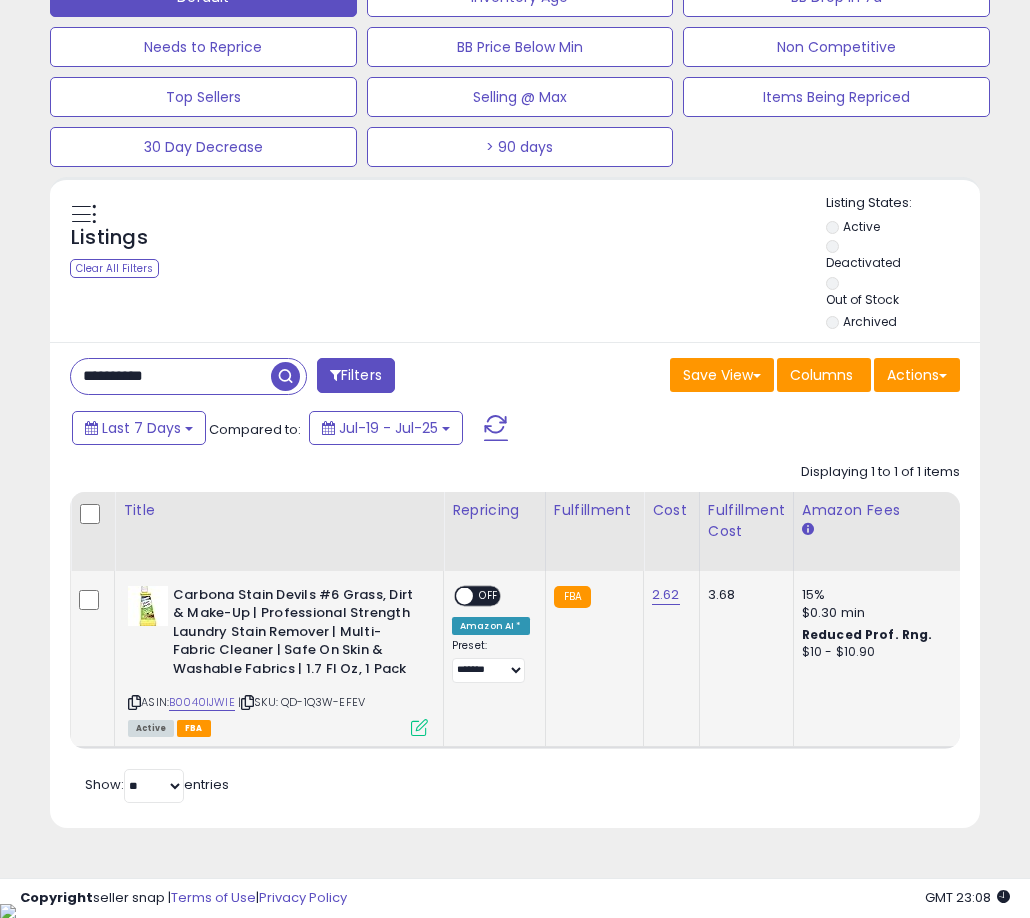 click at bounding box center (464, 595) 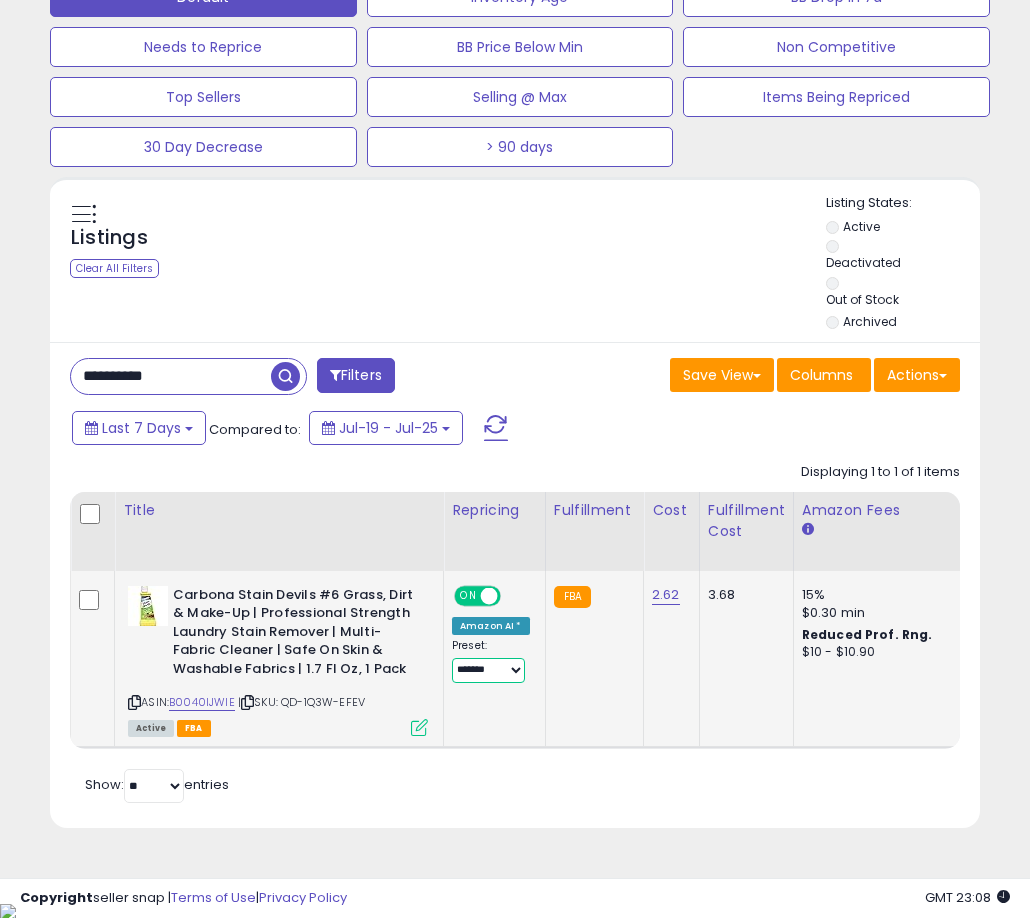 click on "**********" at bounding box center (488, 670) 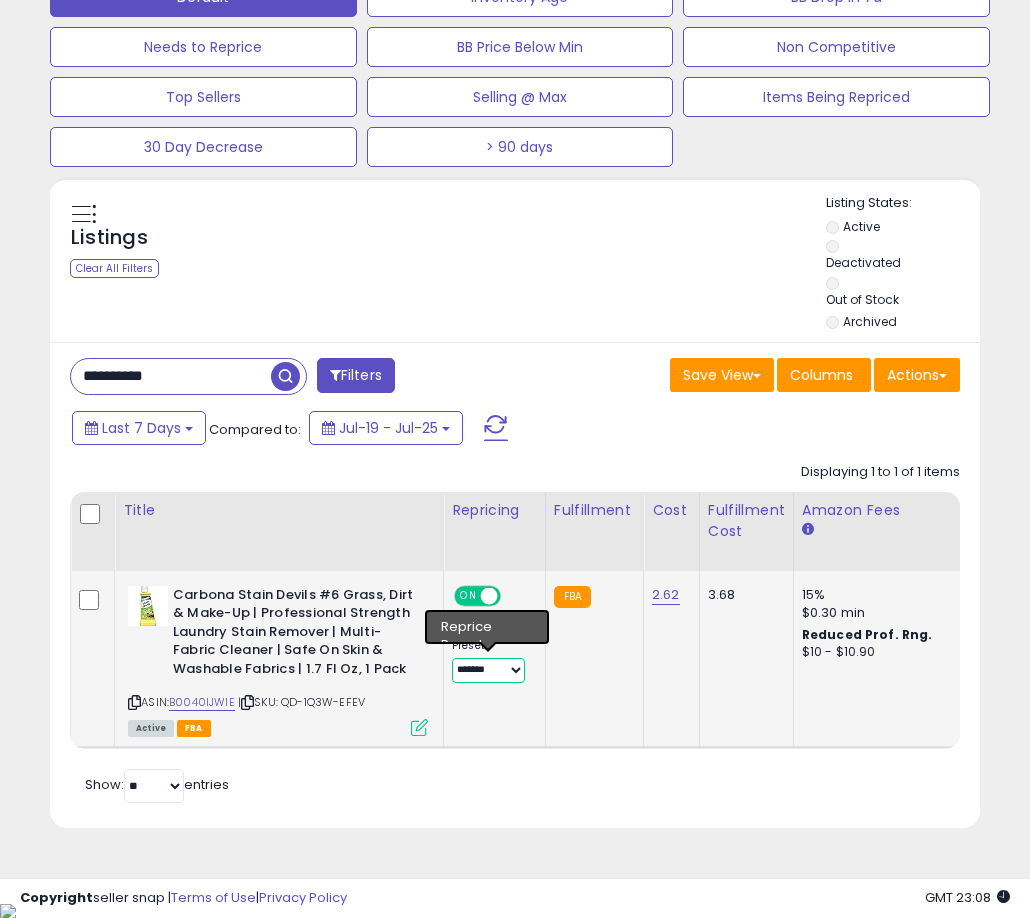 select on "**********" 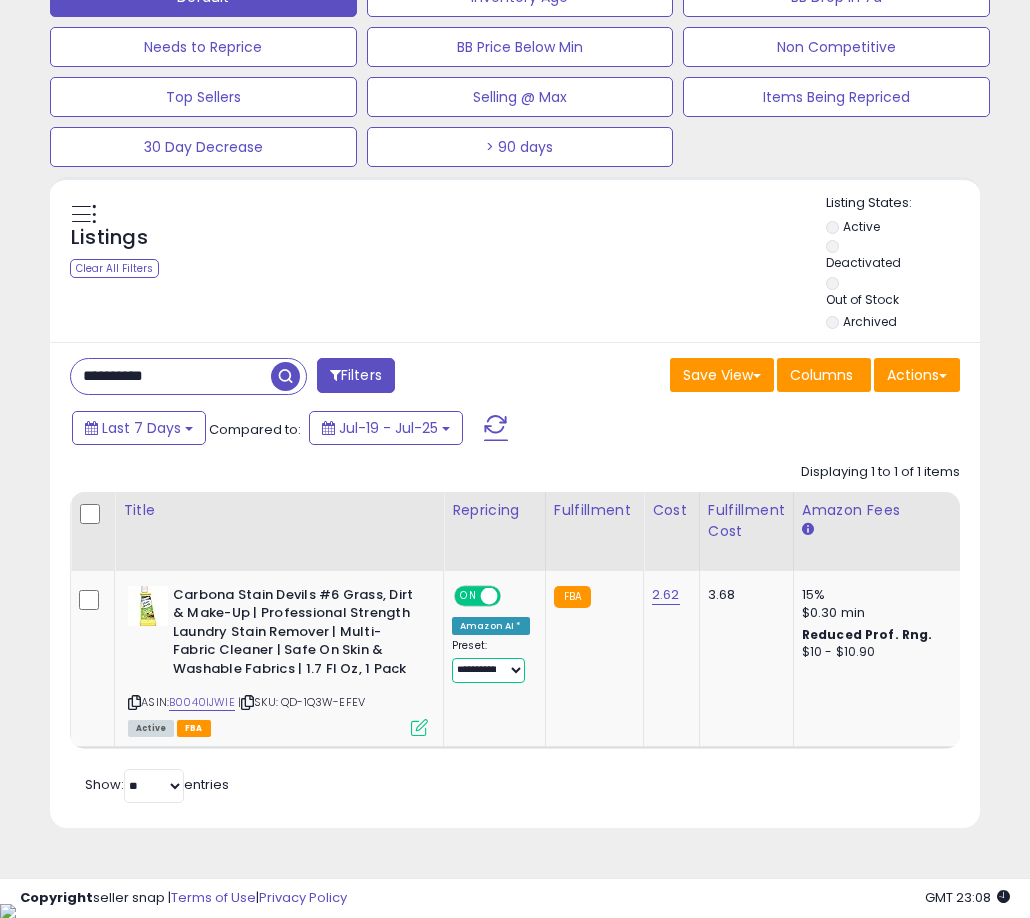 scroll, scrollTop: 0, scrollLeft: 261, axis: horizontal 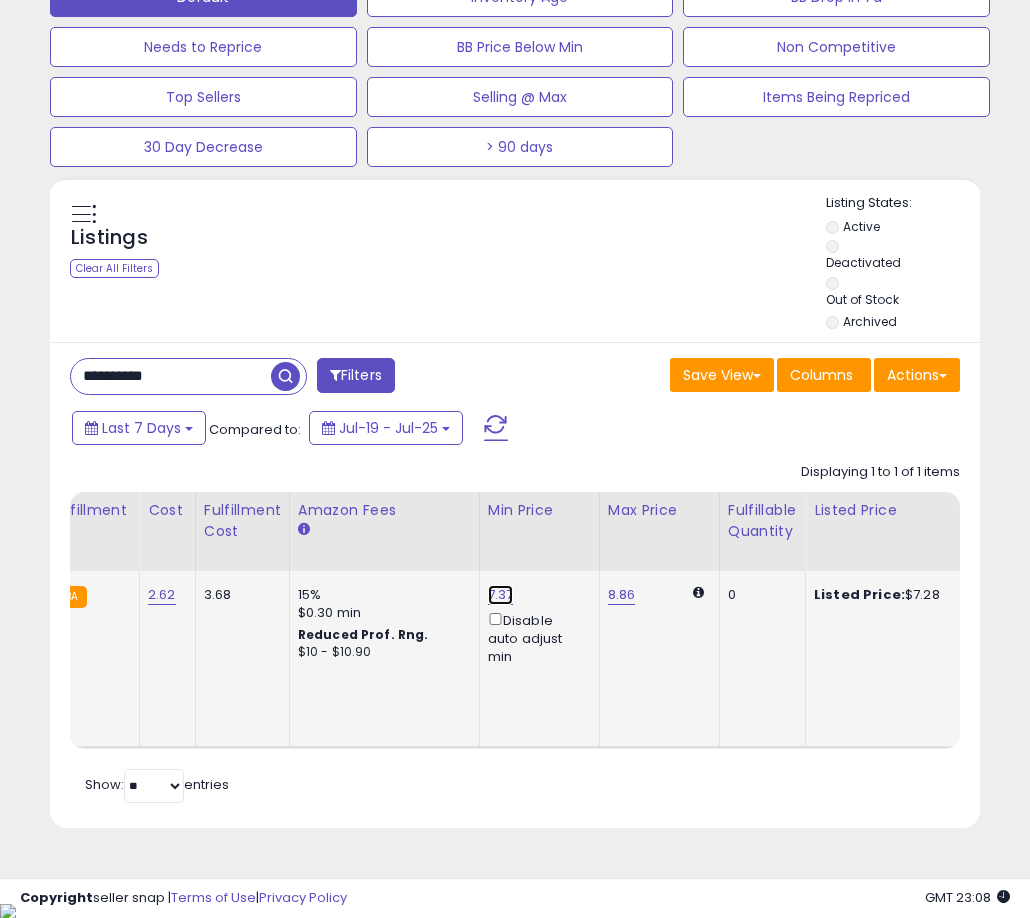click on "7.37" at bounding box center [501, 595] 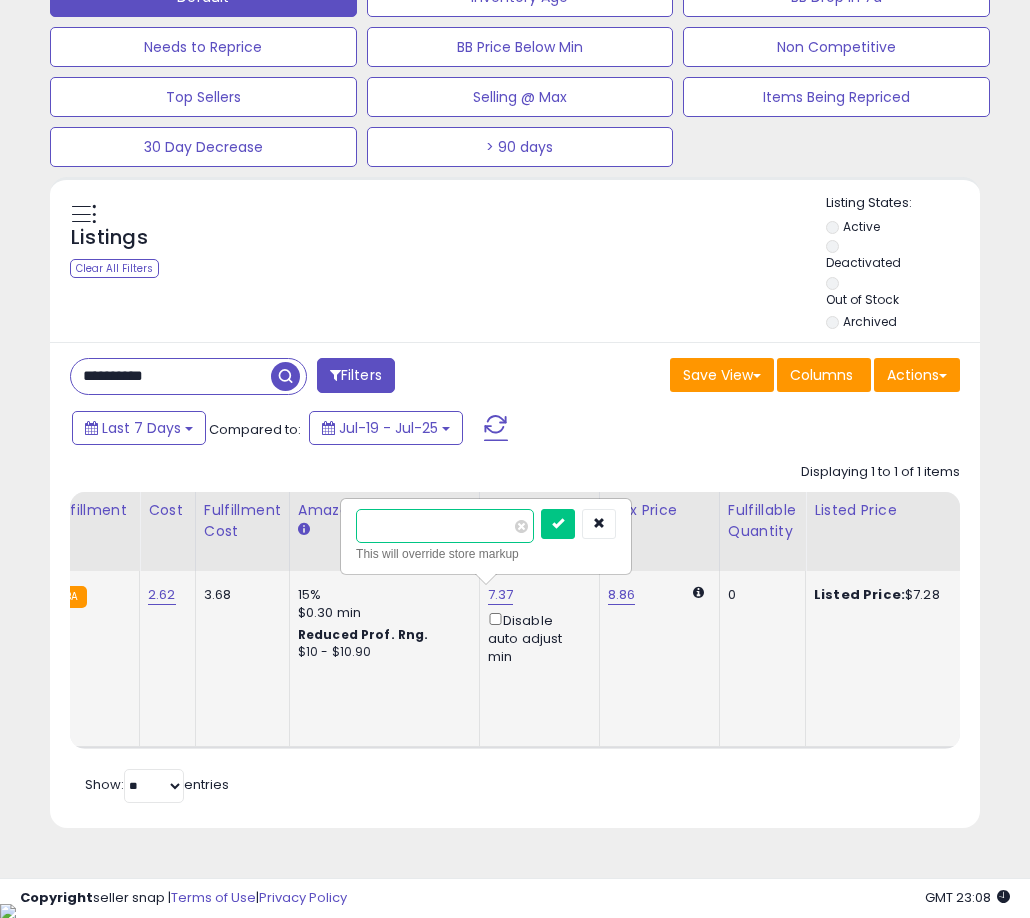 type on "****" 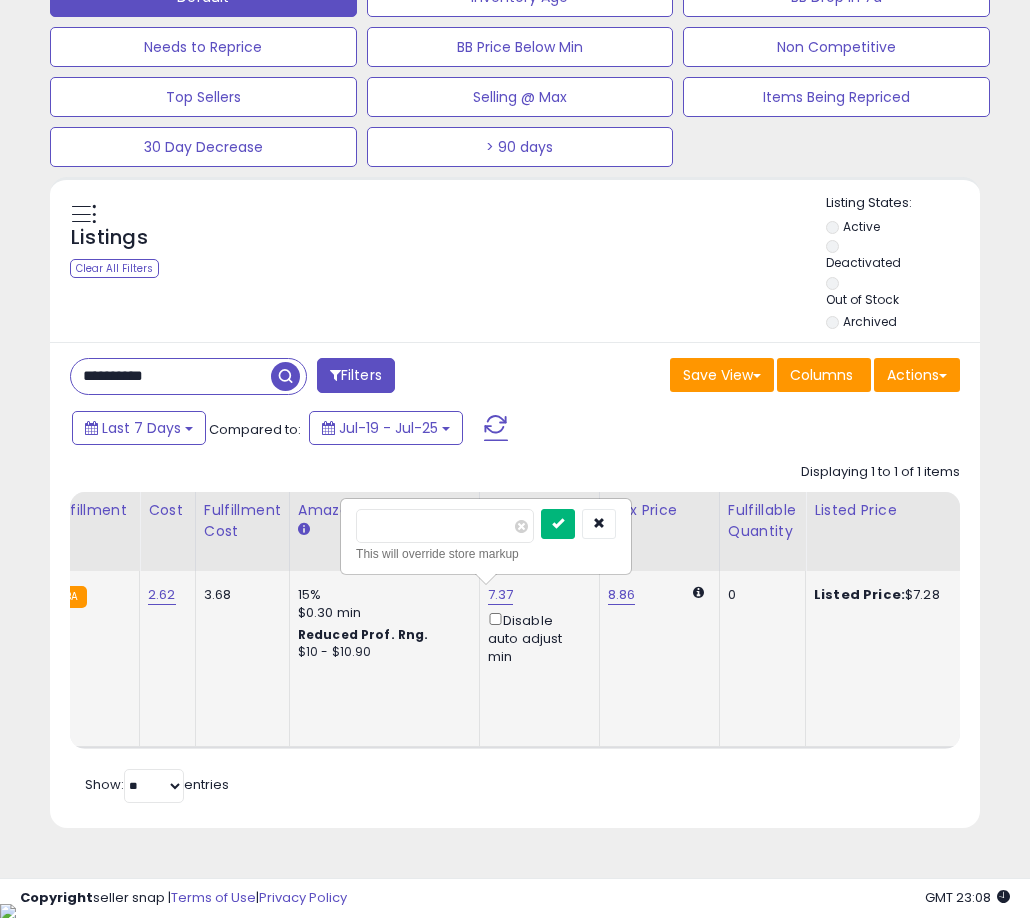 click at bounding box center (558, 523) 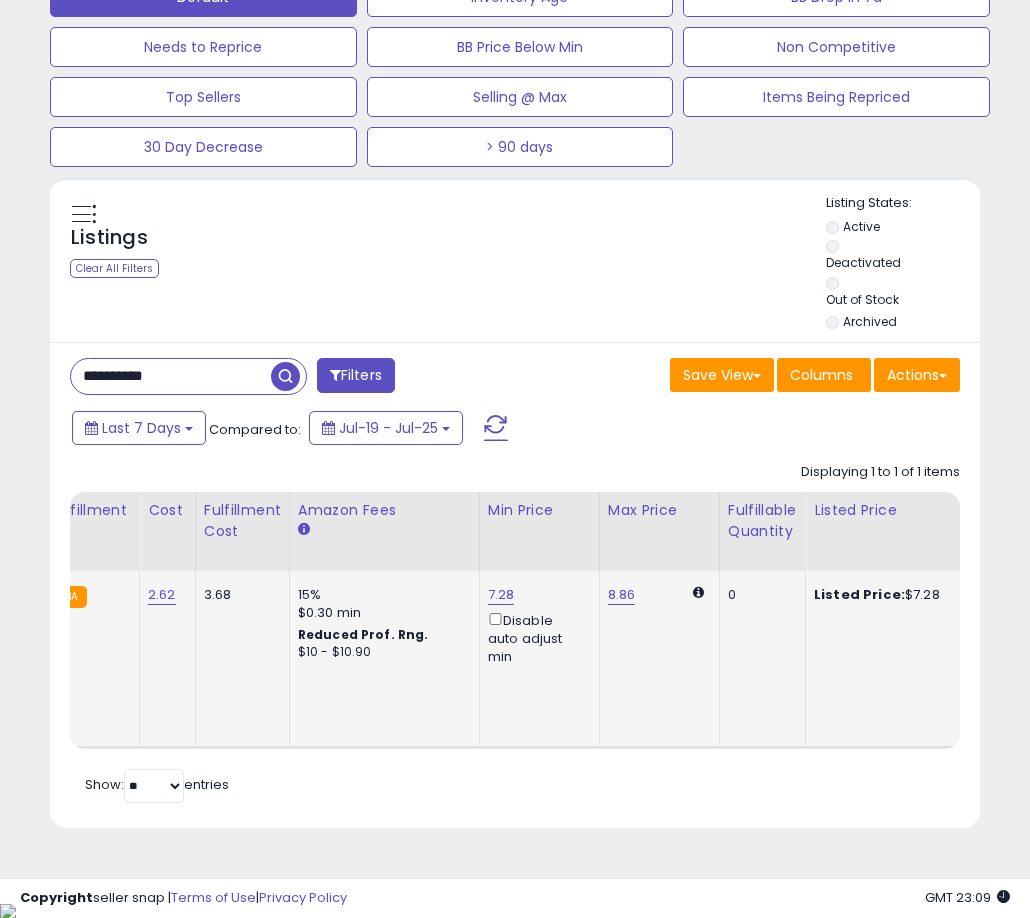 scroll, scrollTop: 0, scrollLeft: 164, axis: horizontal 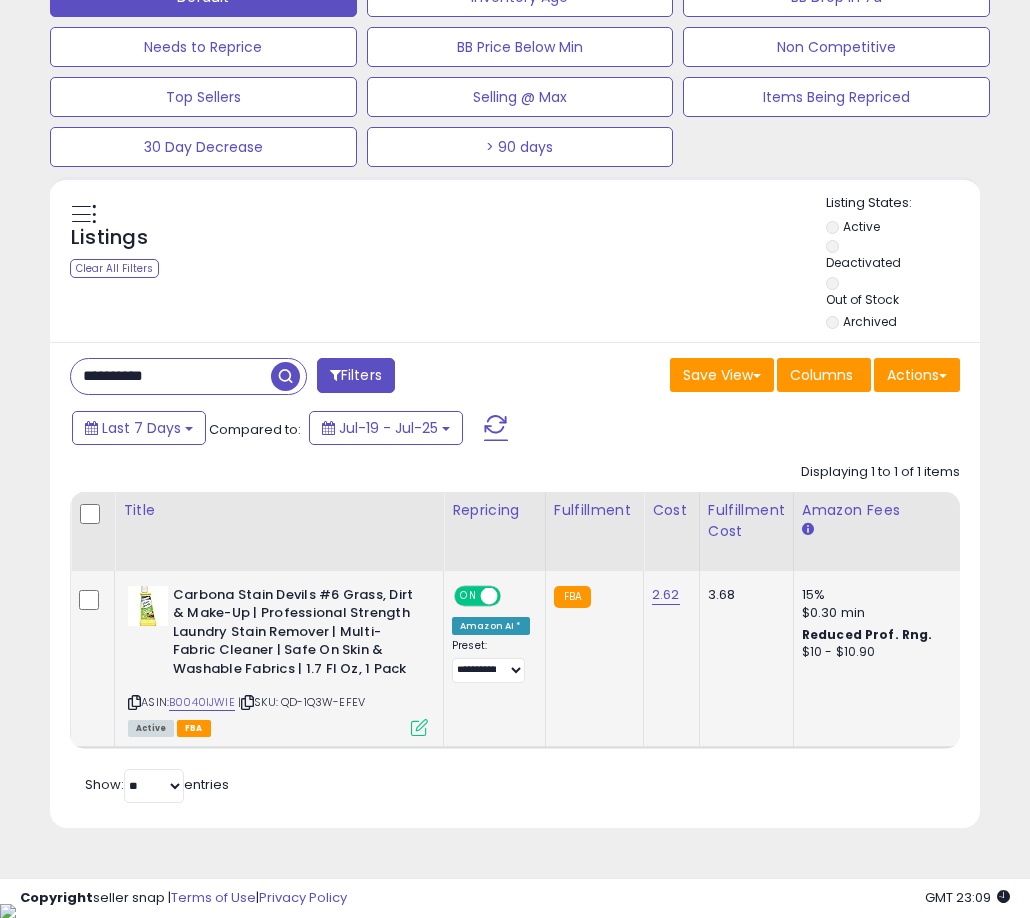 click on "**********" at bounding box center (171, 376) 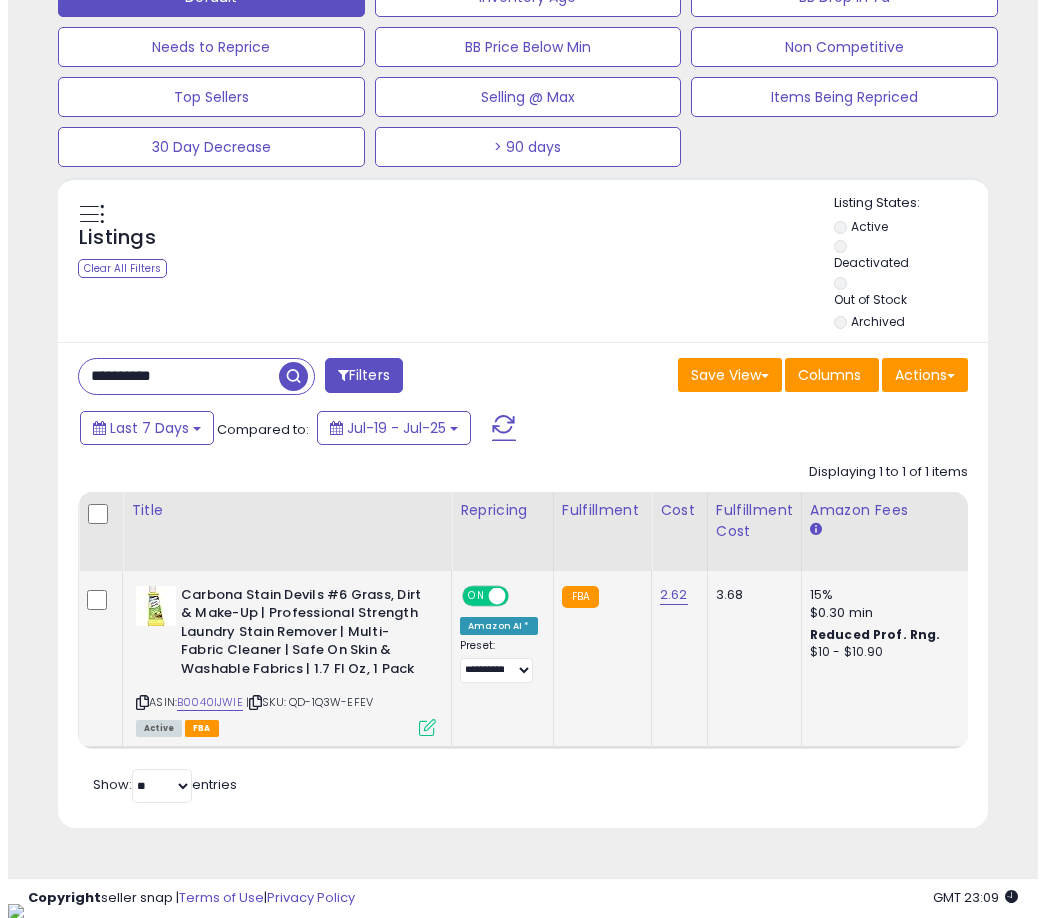 scroll, scrollTop: 504, scrollLeft: 0, axis: vertical 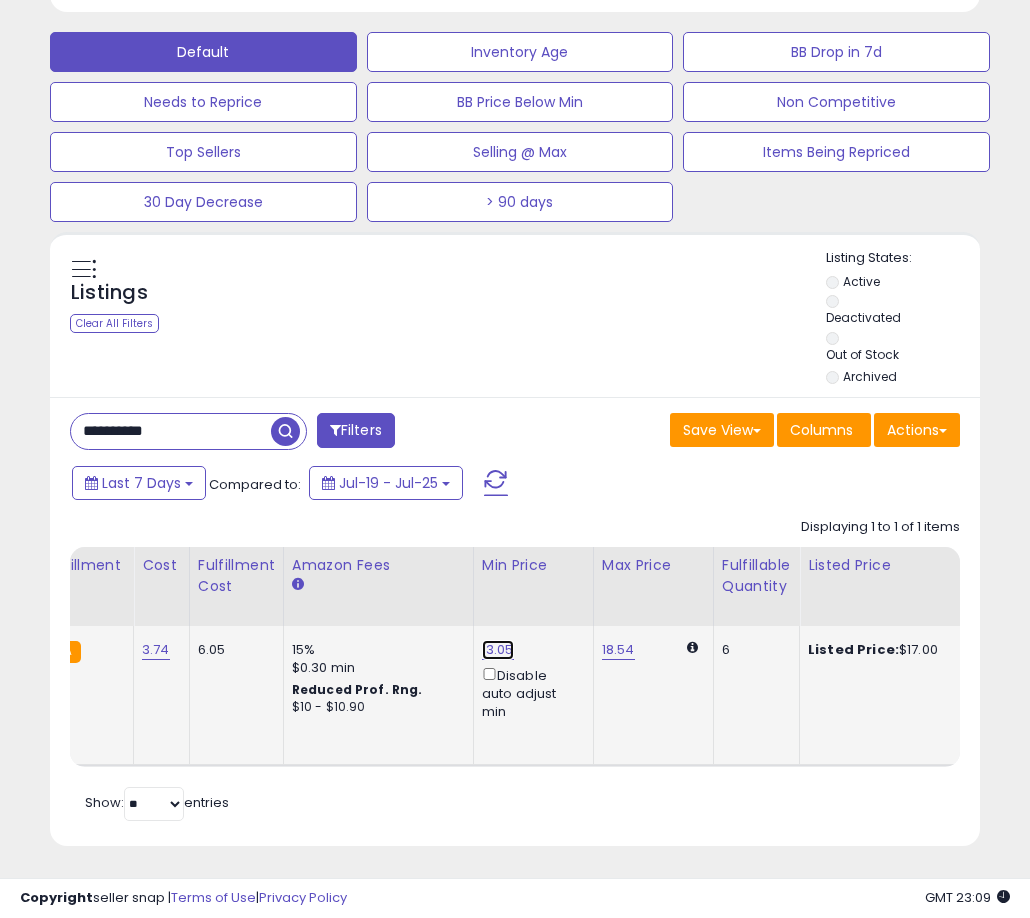 click on "13.05" at bounding box center (498, 650) 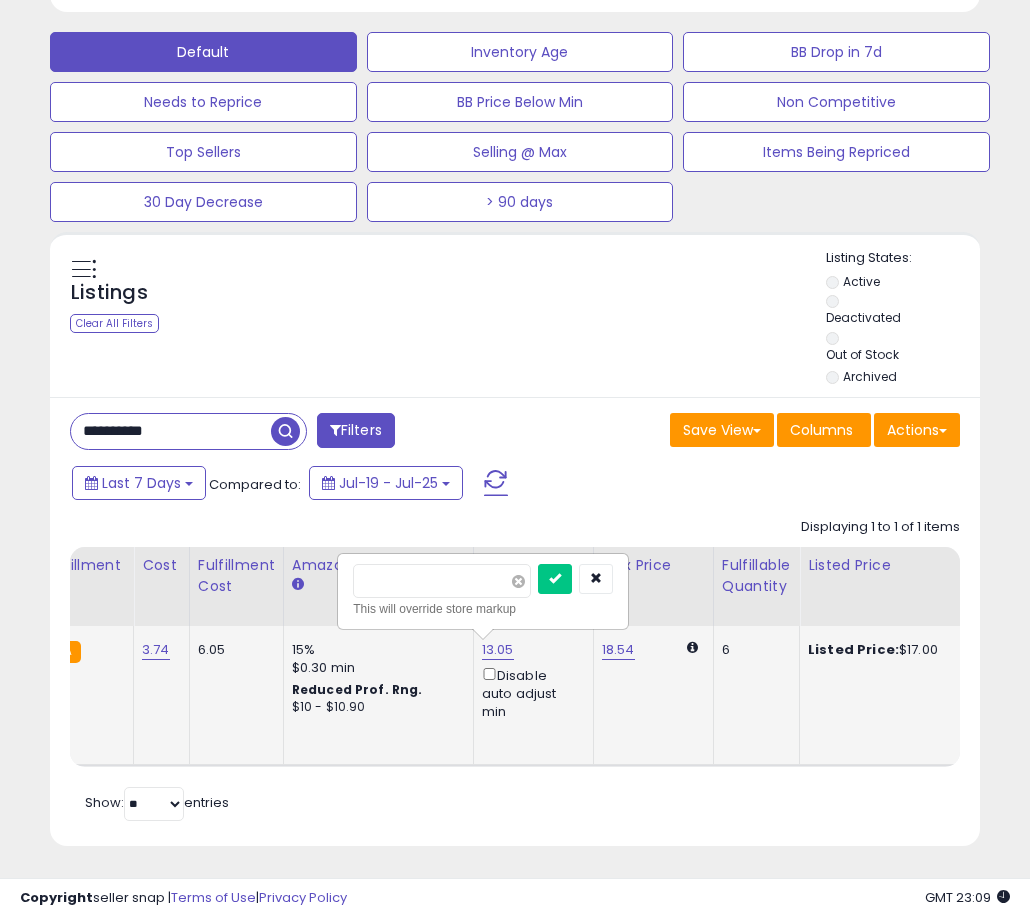 click at bounding box center (518, 581) 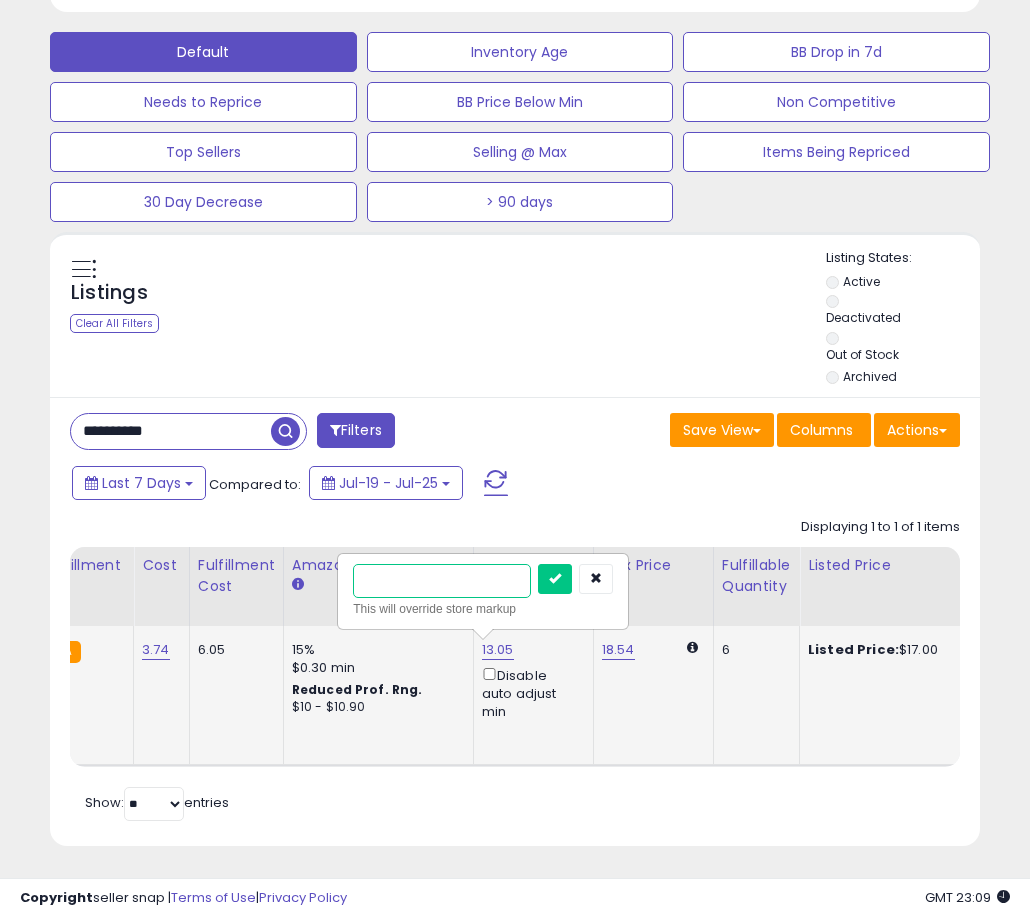 click at bounding box center (442, 581) 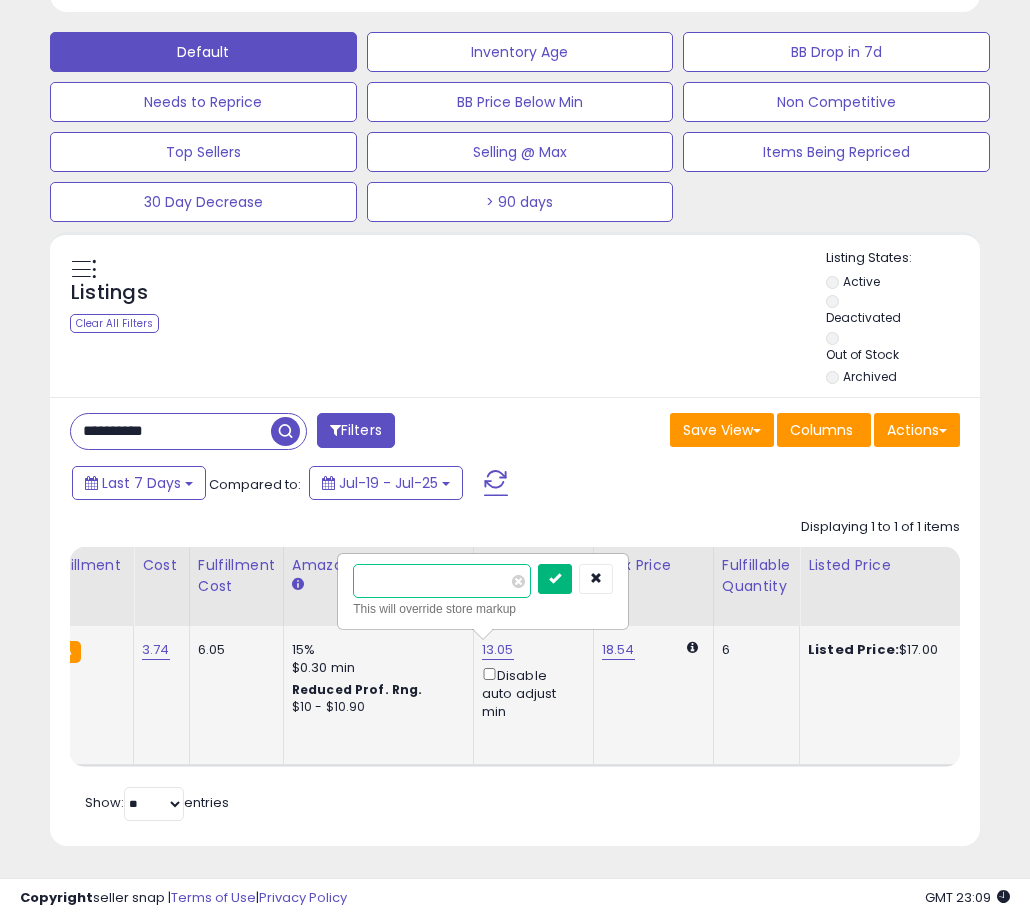 type on "****" 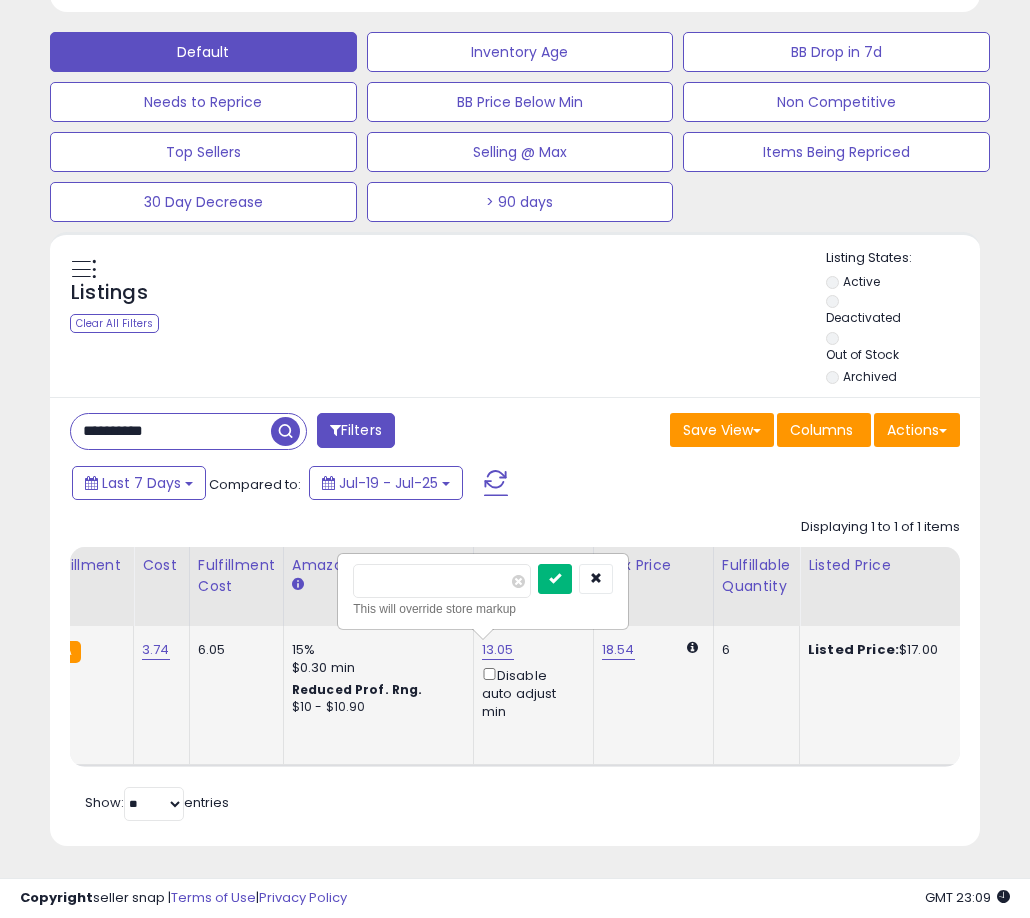 click at bounding box center (555, 579) 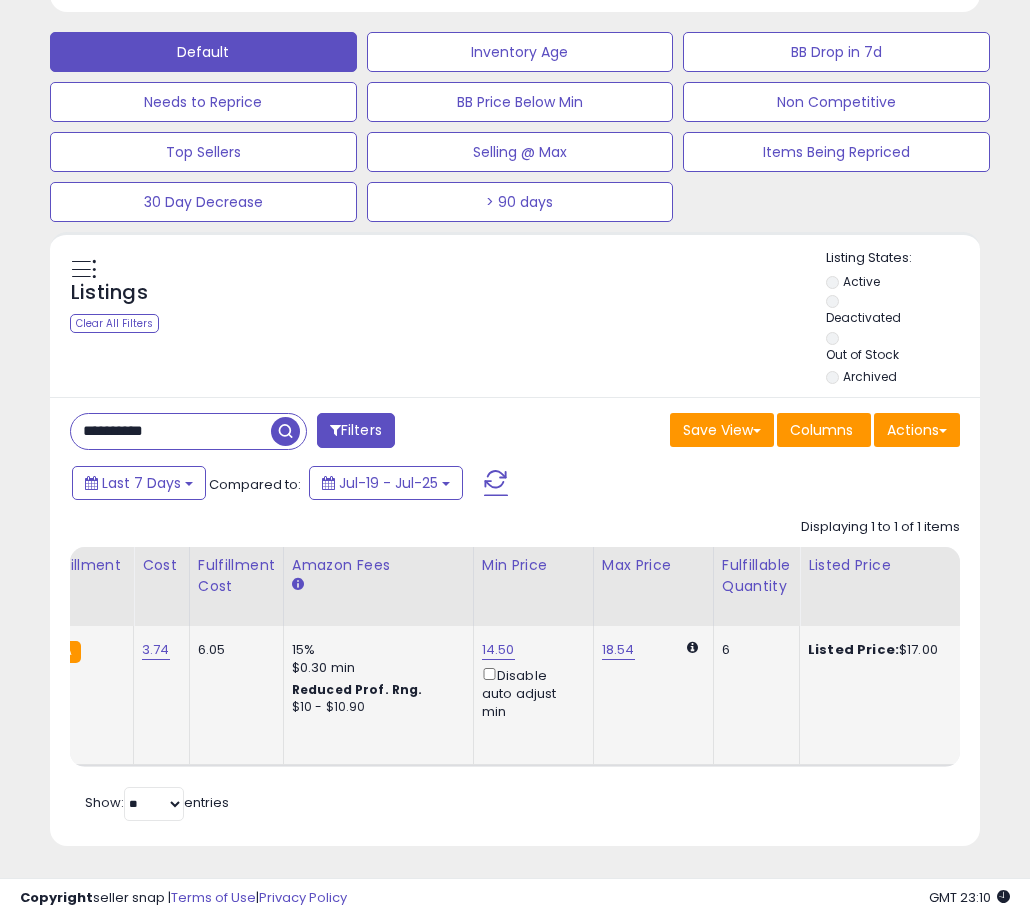 scroll, scrollTop: 0, scrollLeft: 265, axis: horizontal 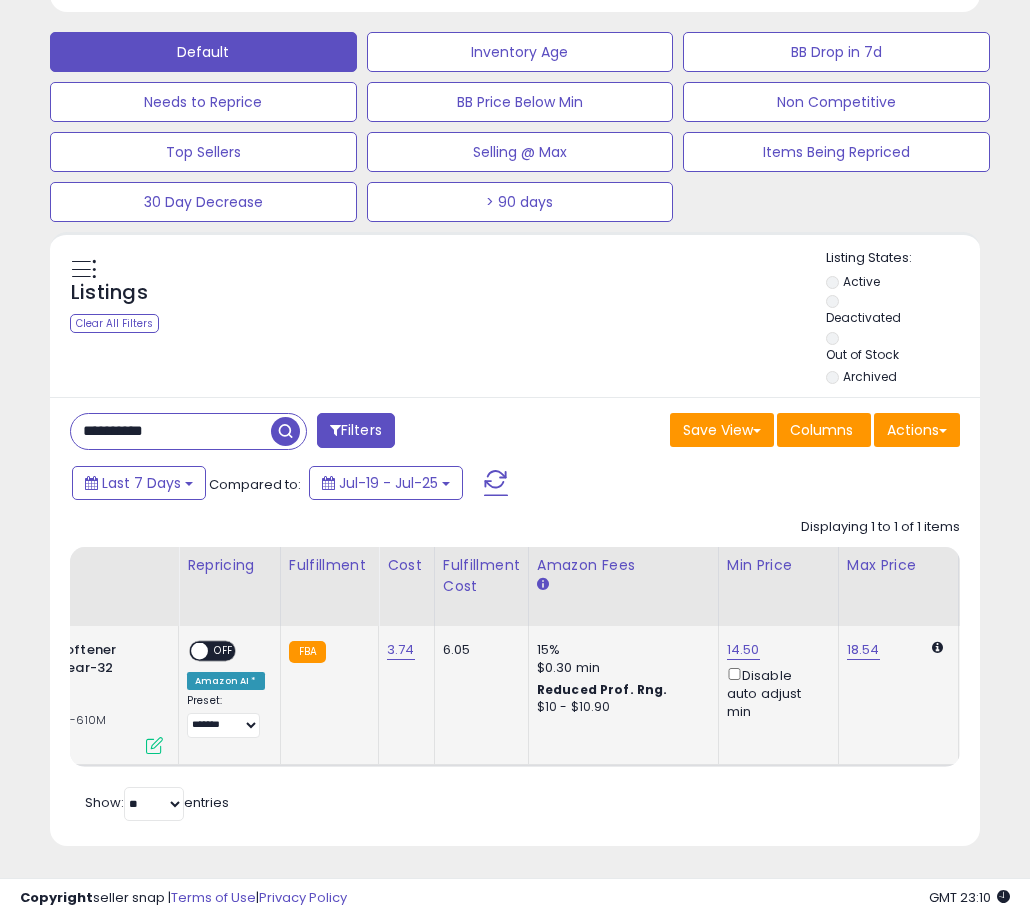 click on "14.50" at bounding box center [743, 650] 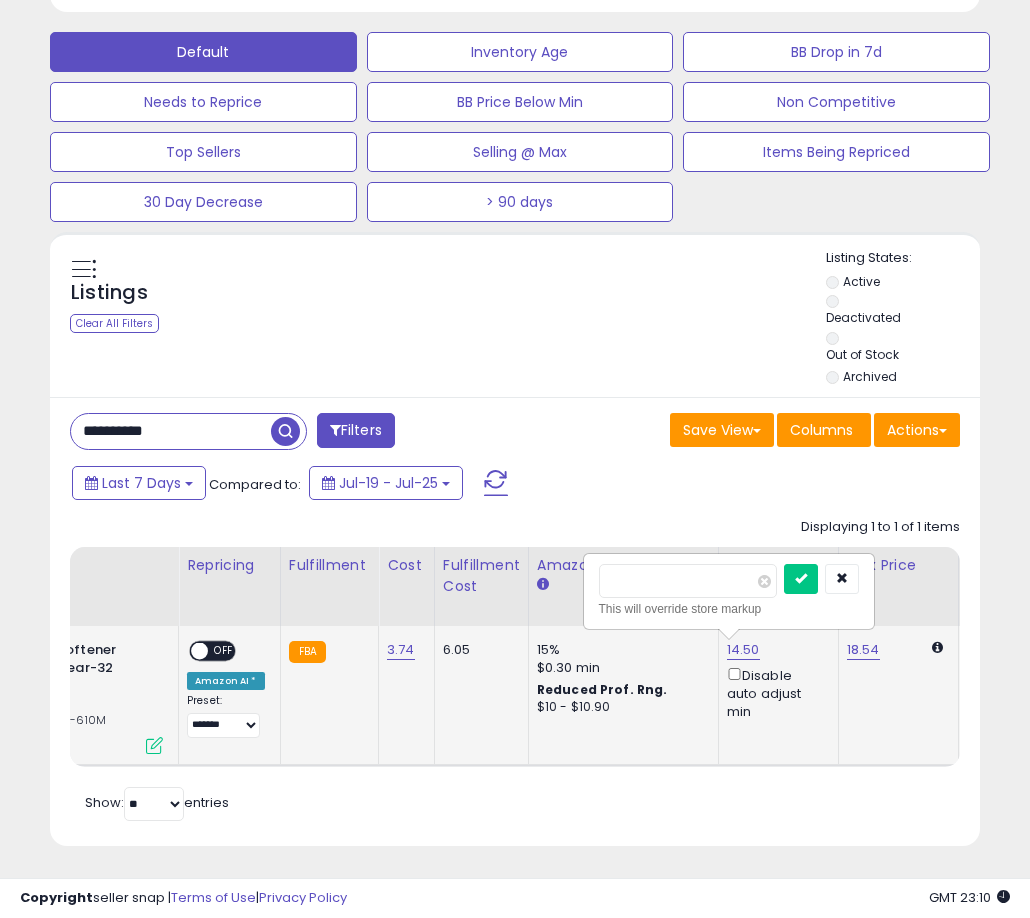 click on "*****" at bounding box center (688, 581) 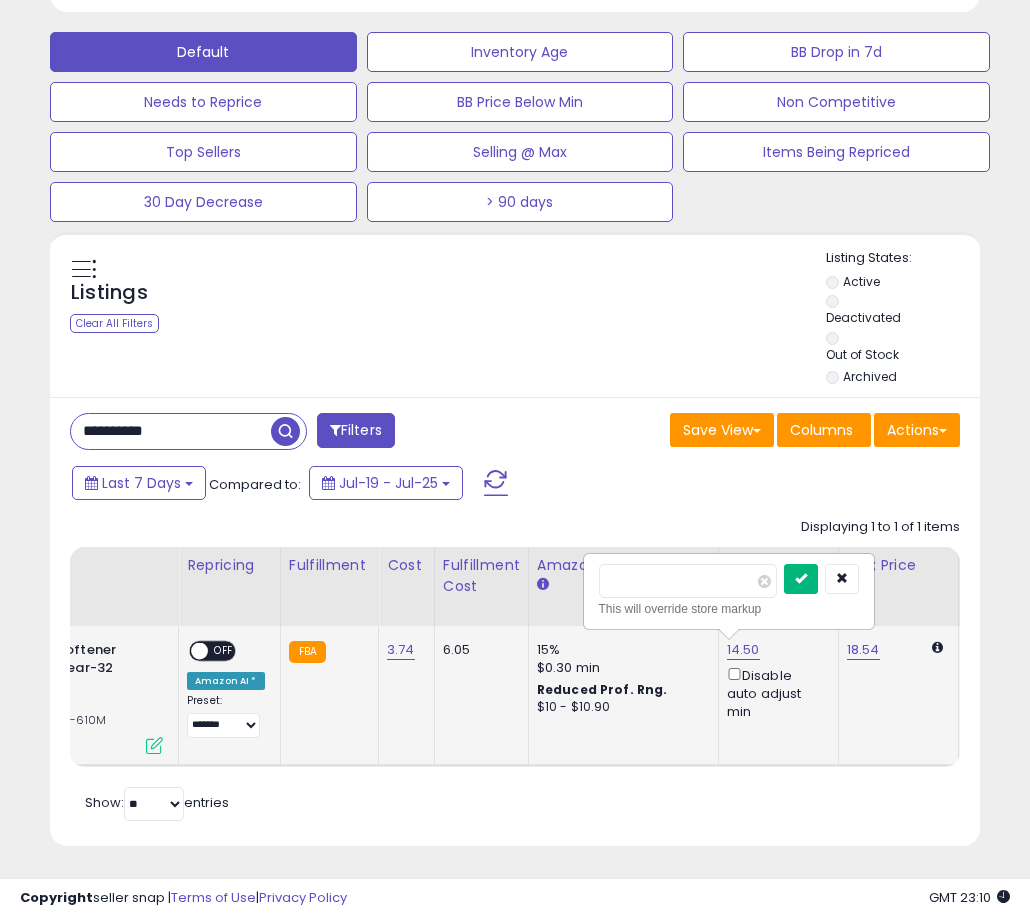 type on "**" 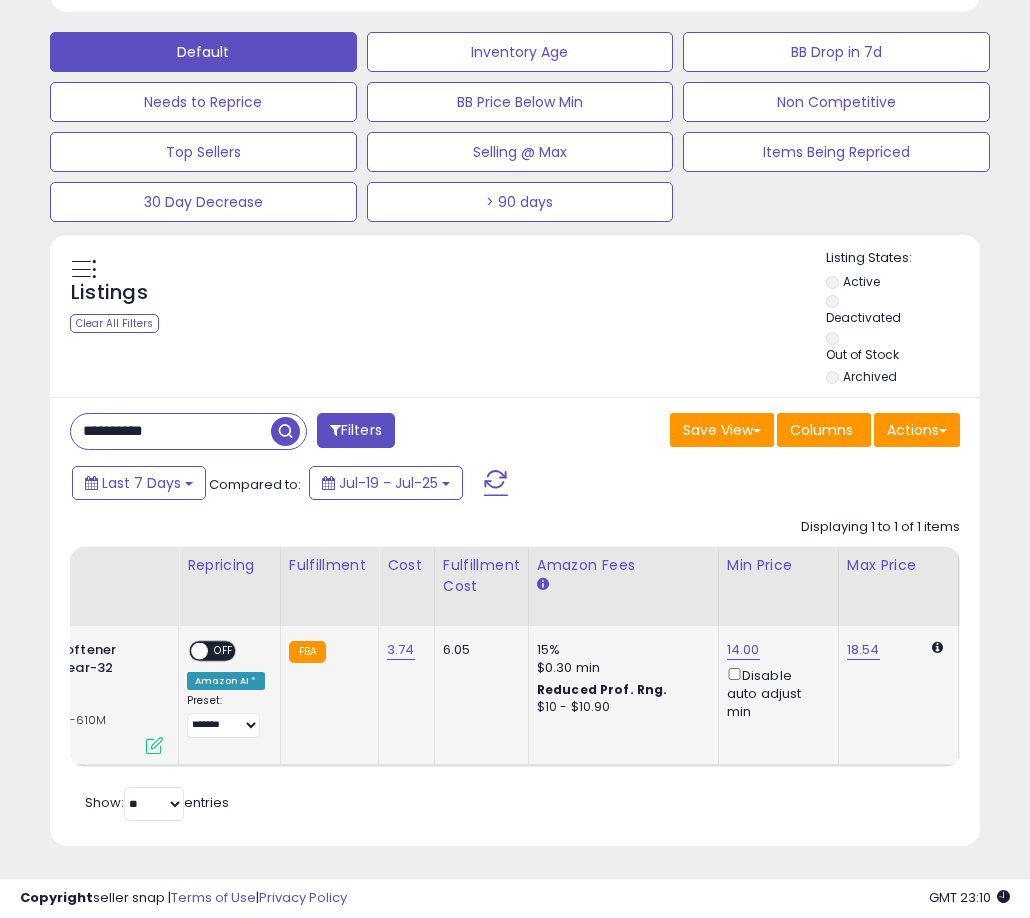 click on "OFF" at bounding box center [224, 650] 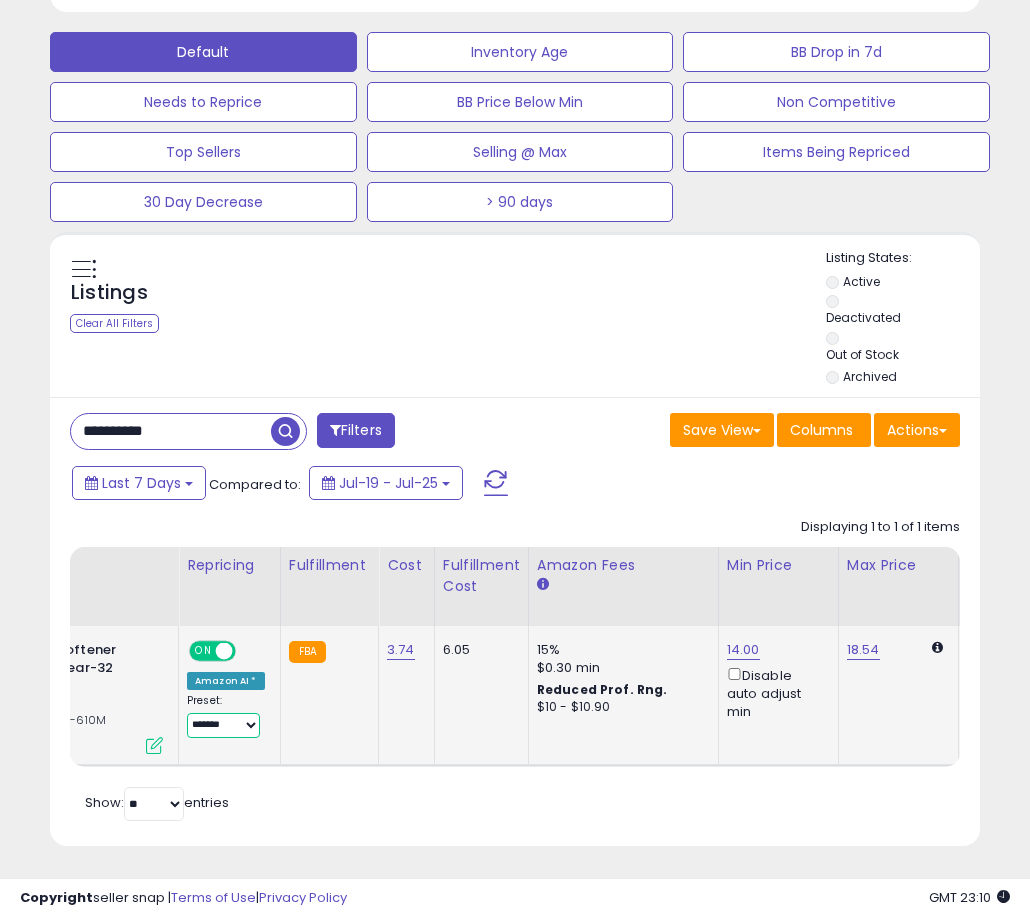 click on "**********" at bounding box center (223, 725) 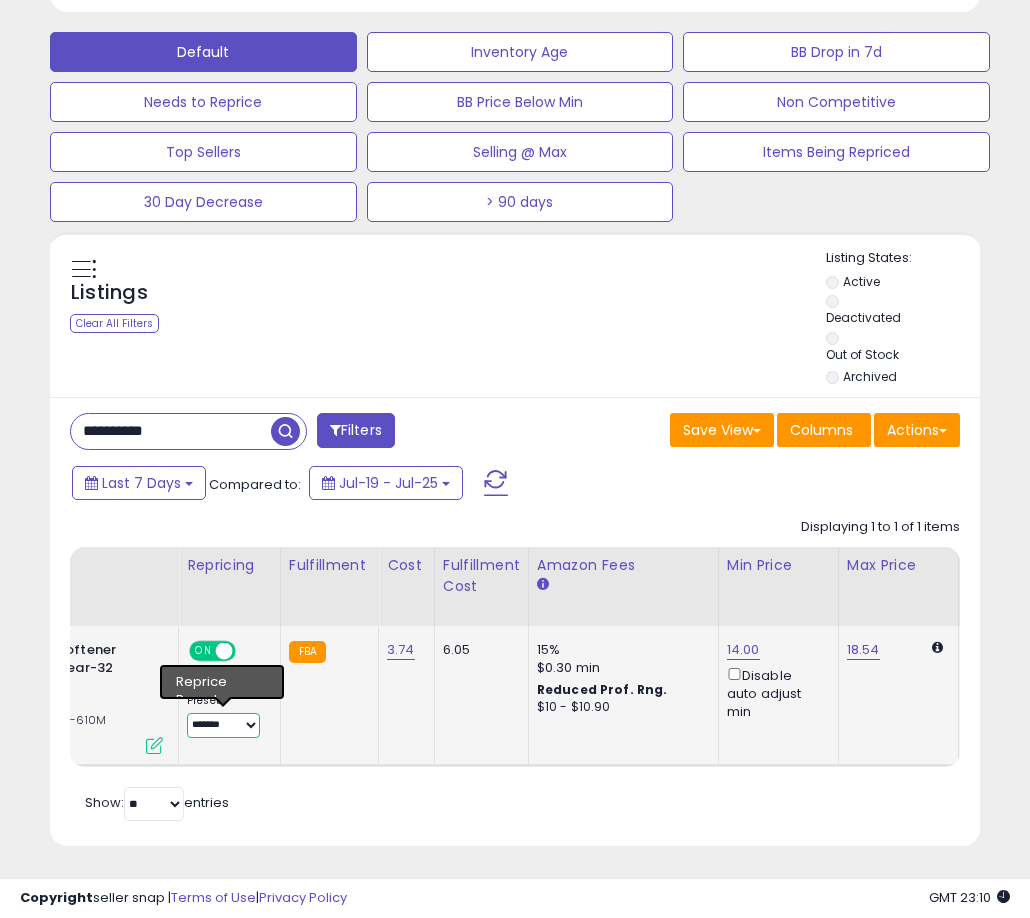 select on "**********" 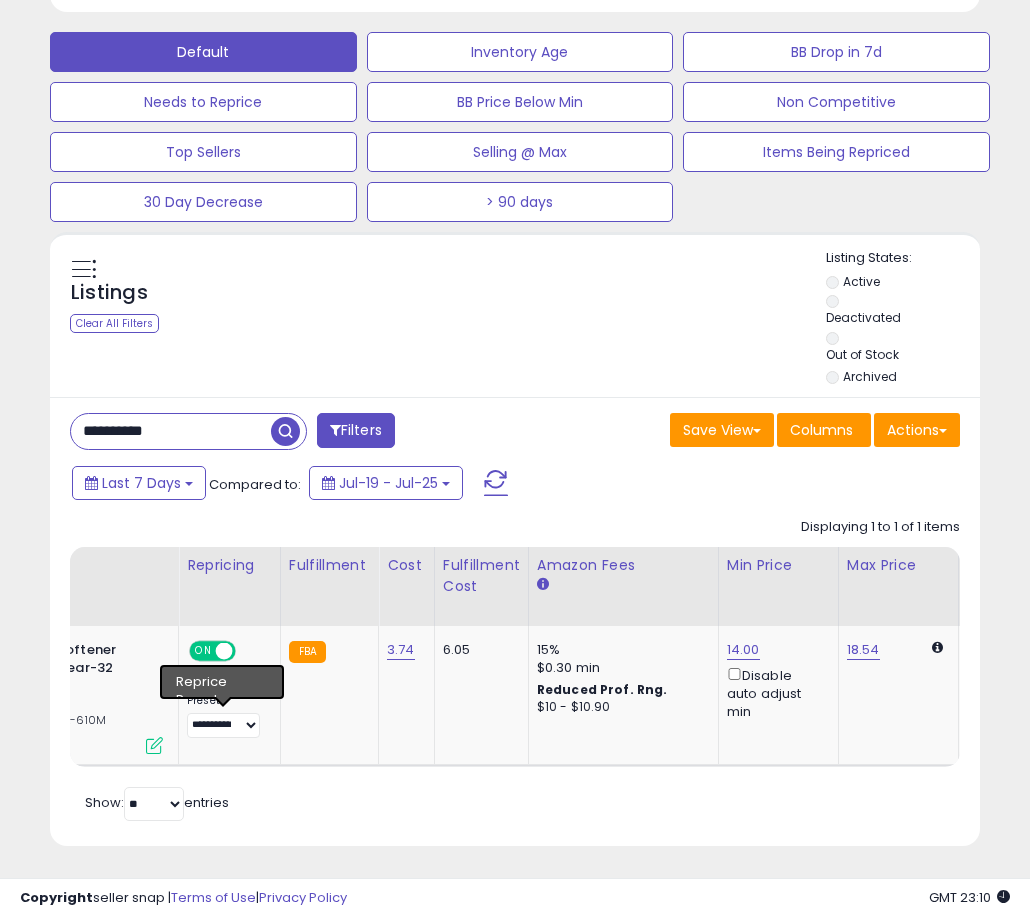 click on "Retrieving listings data..
Displaying 1 to 1 of 1 items
Title
Repricing" at bounding box center [515, 667] 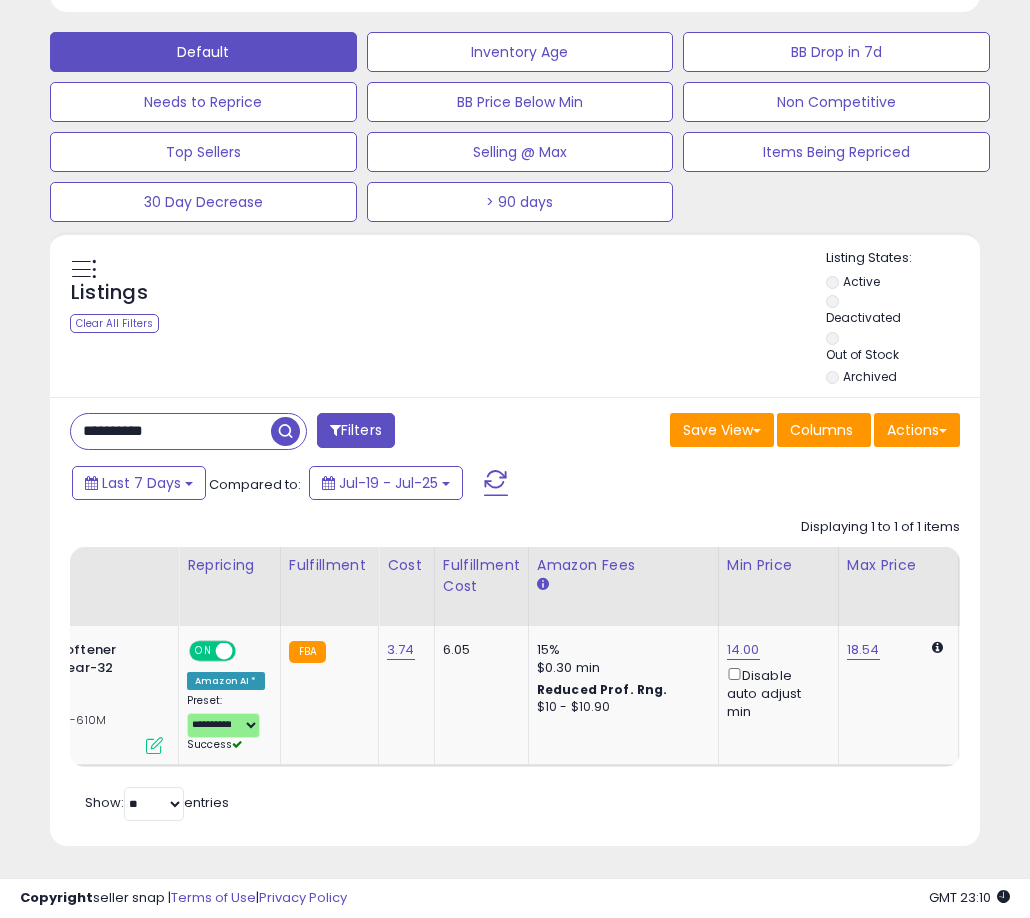 scroll, scrollTop: 0, scrollLeft: 298, axis: horizontal 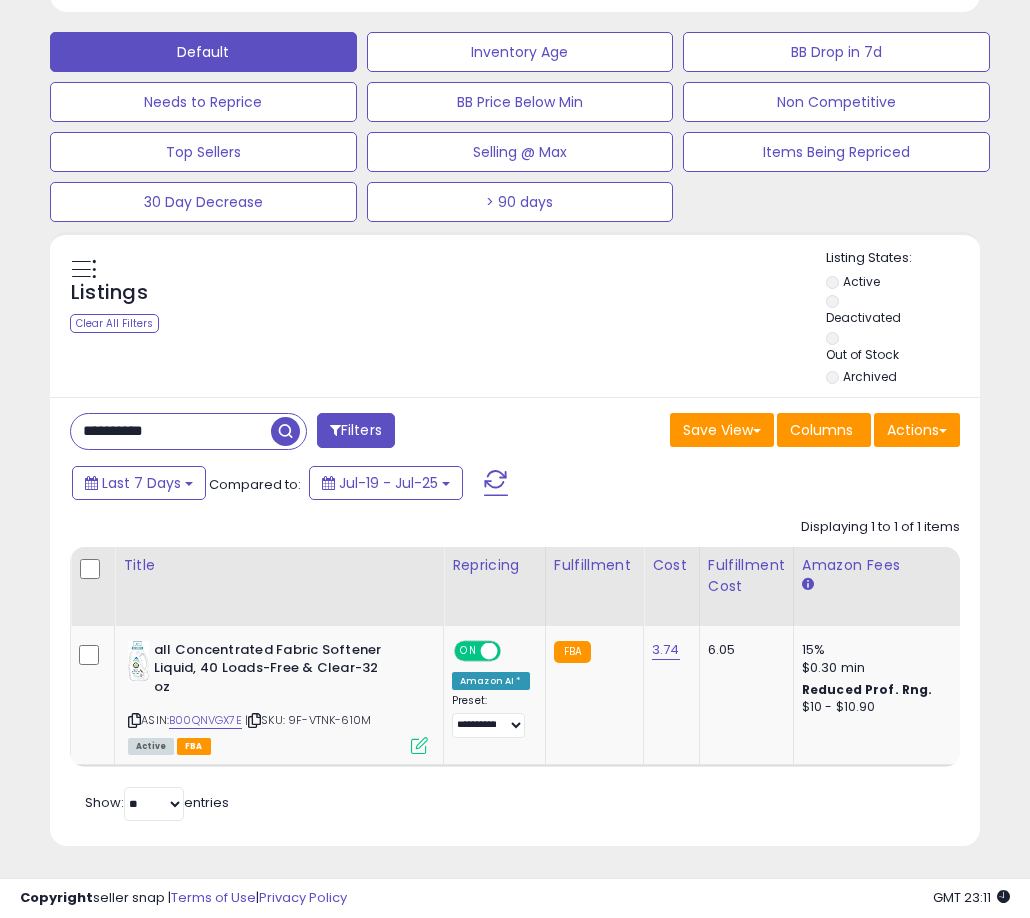 click on "**********" at bounding box center [171, 431] 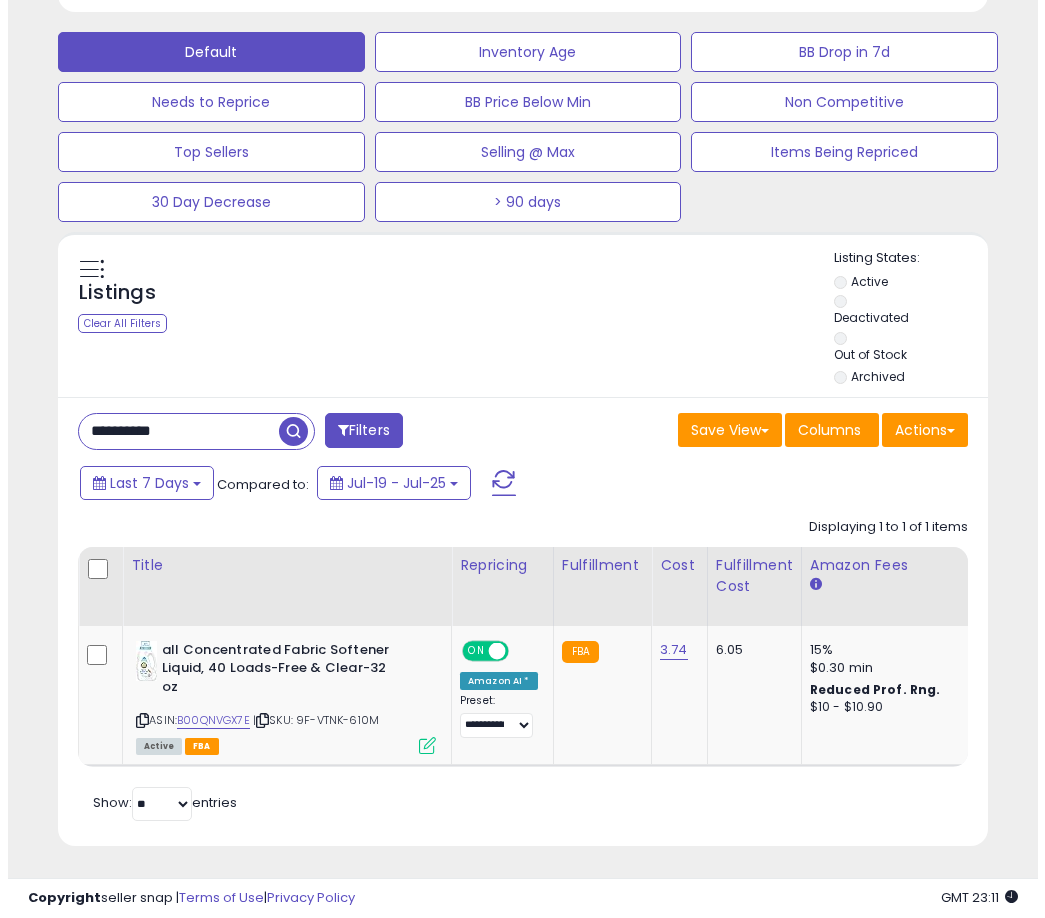 scroll, scrollTop: 504, scrollLeft: 0, axis: vertical 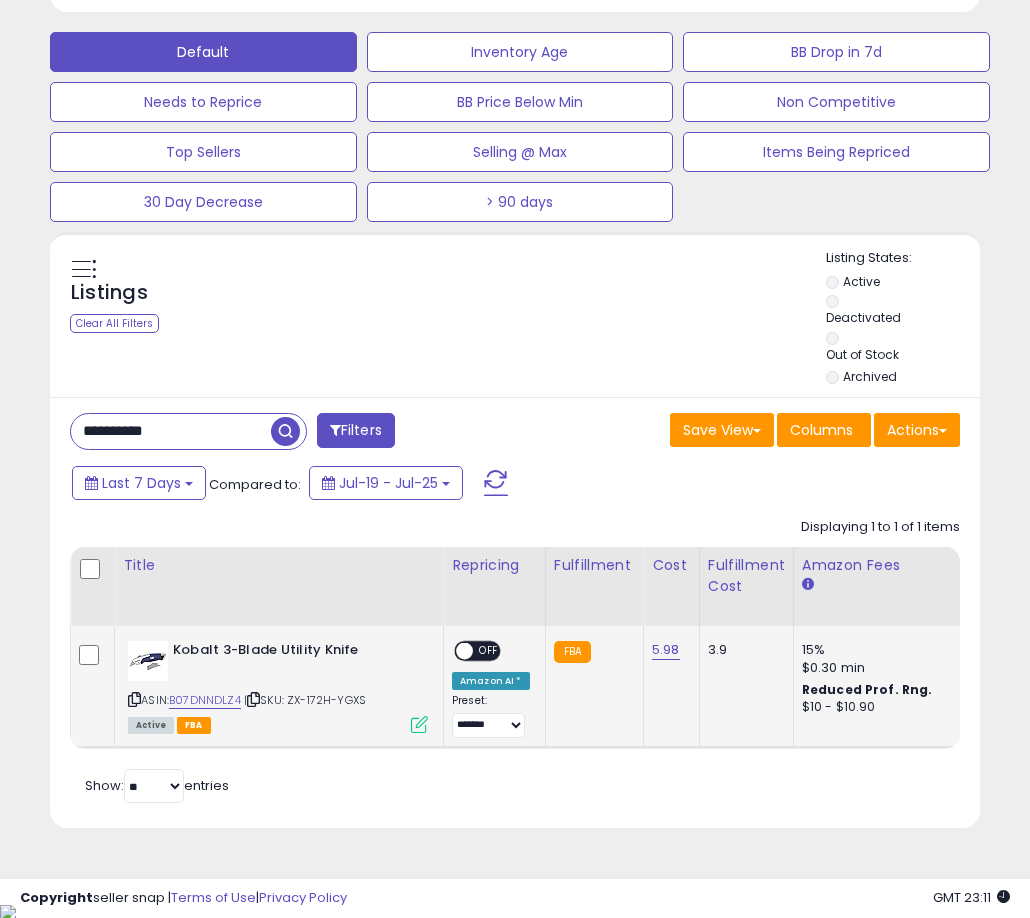 click on "OFF" at bounding box center (489, 650) 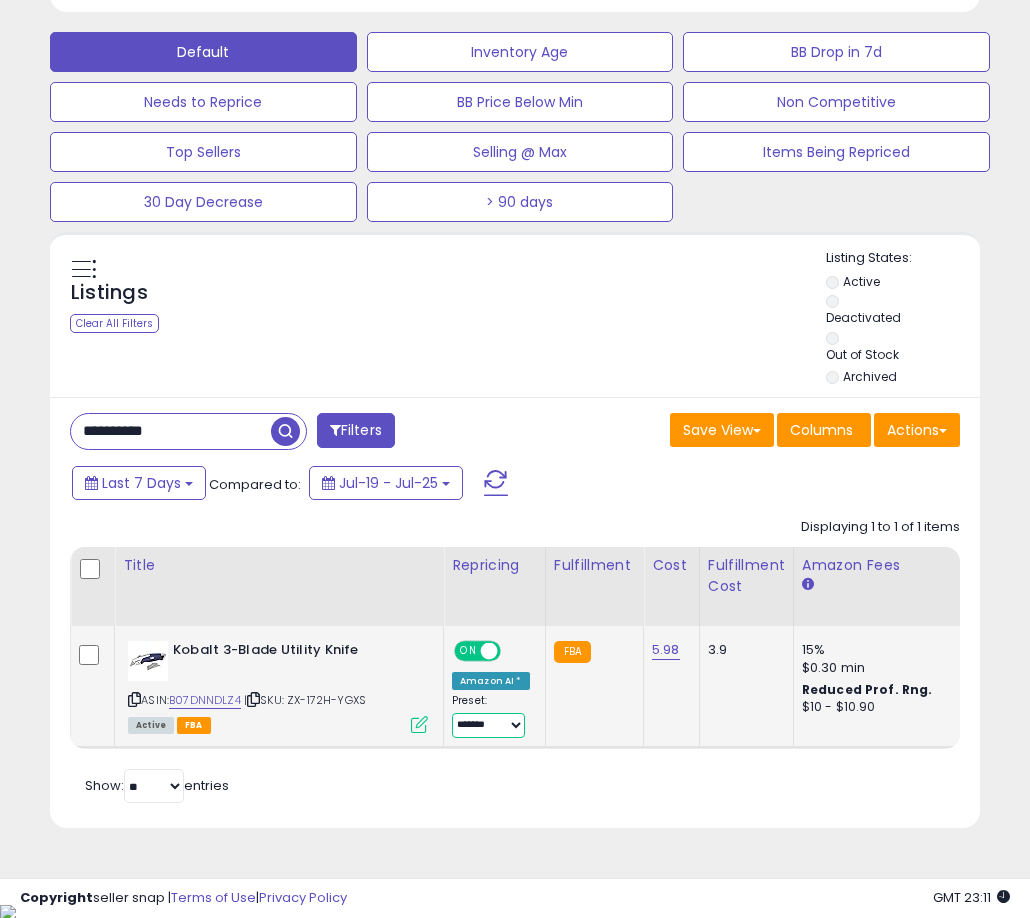 click on "**********" at bounding box center (488, 725) 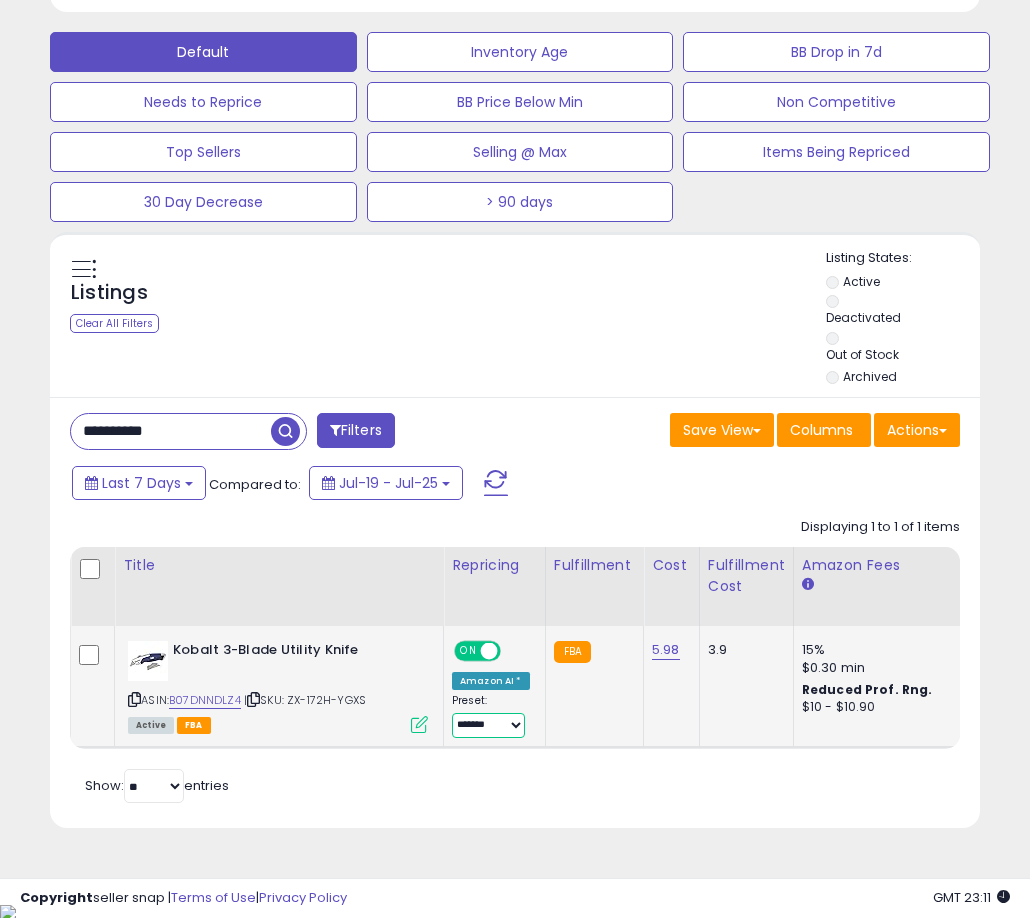 select on "**********" 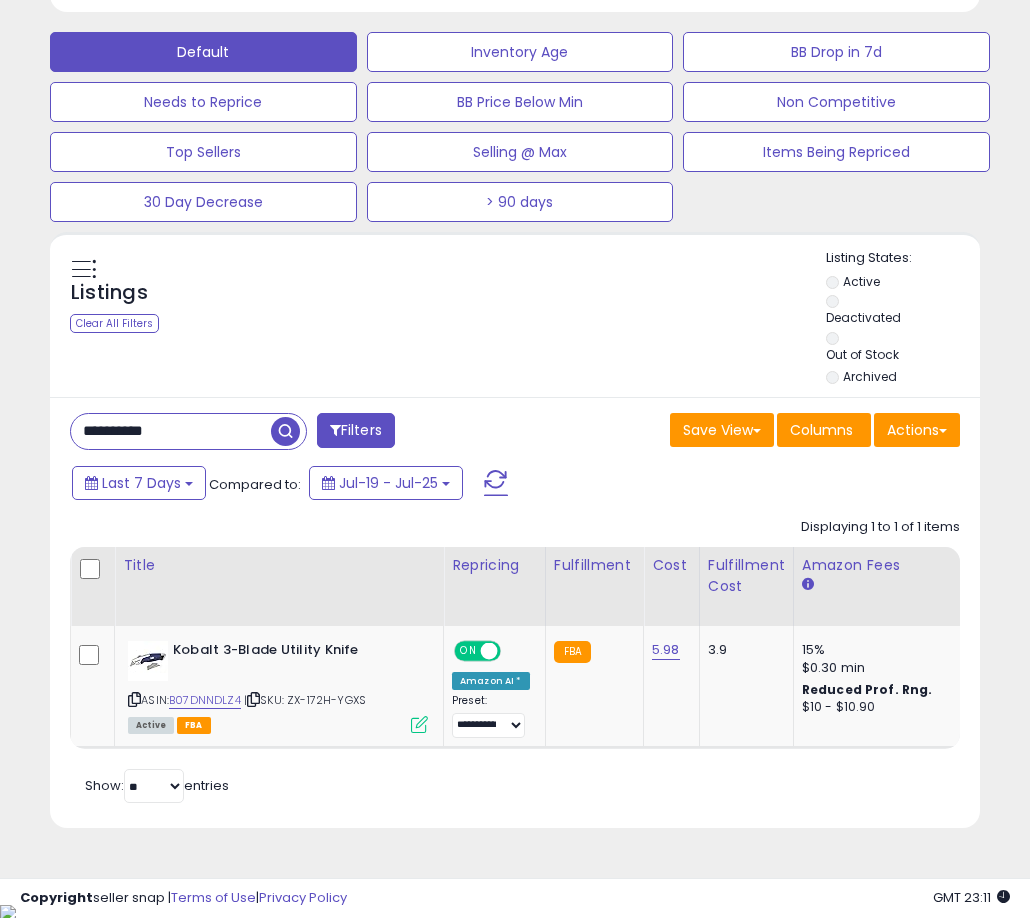 click on "**********" at bounding box center [171, 431] 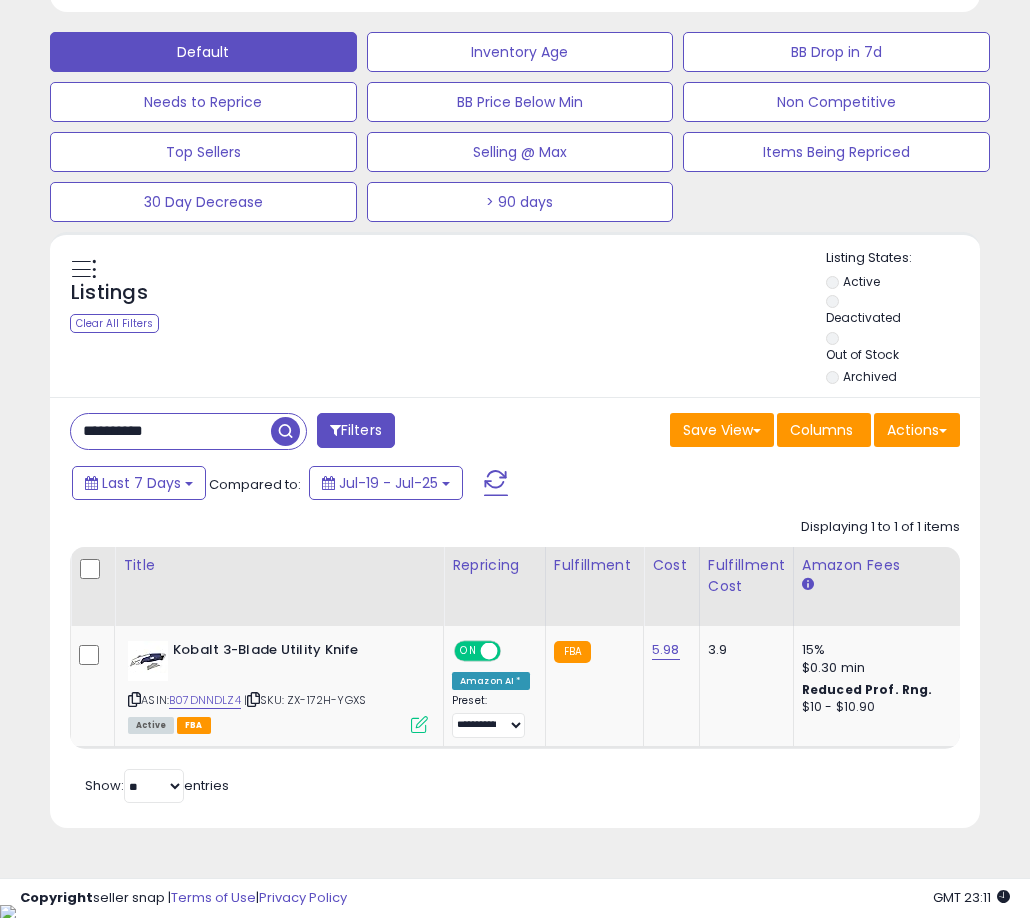paste 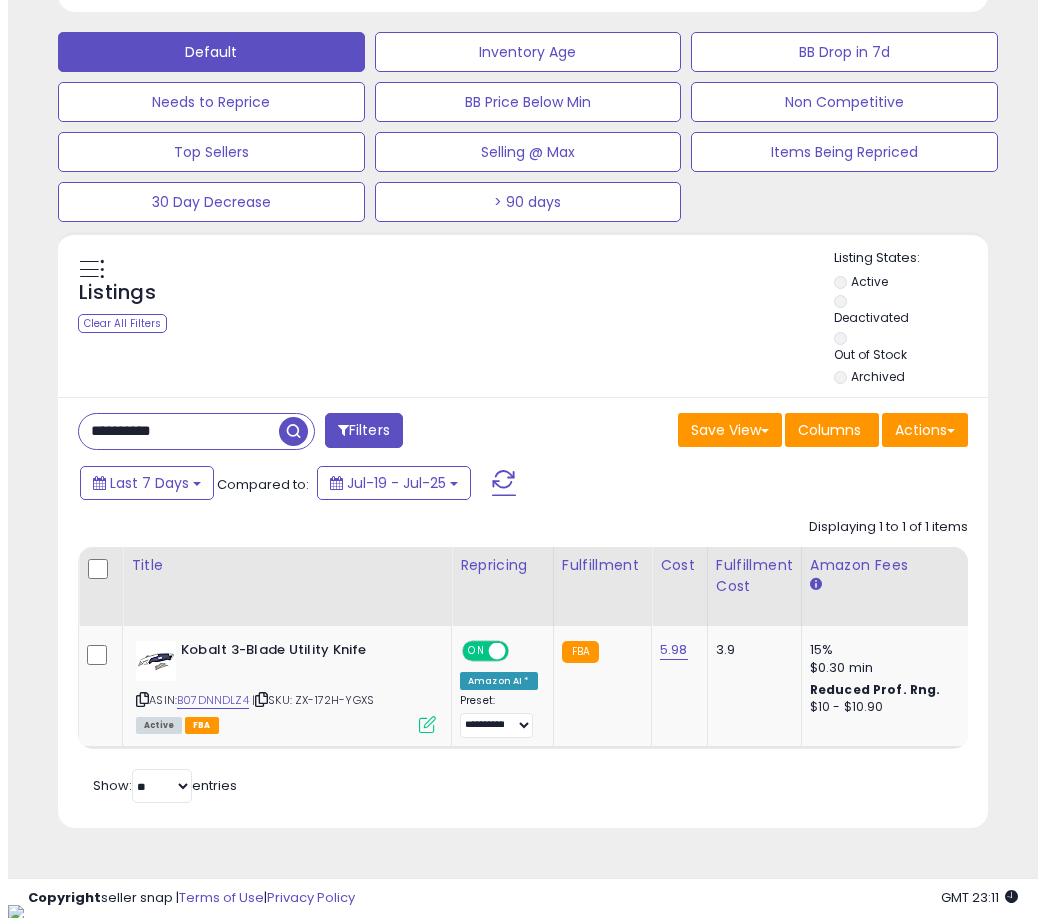 scroll, scrollTop: 504, scrollLeft: 0, axis: vertical 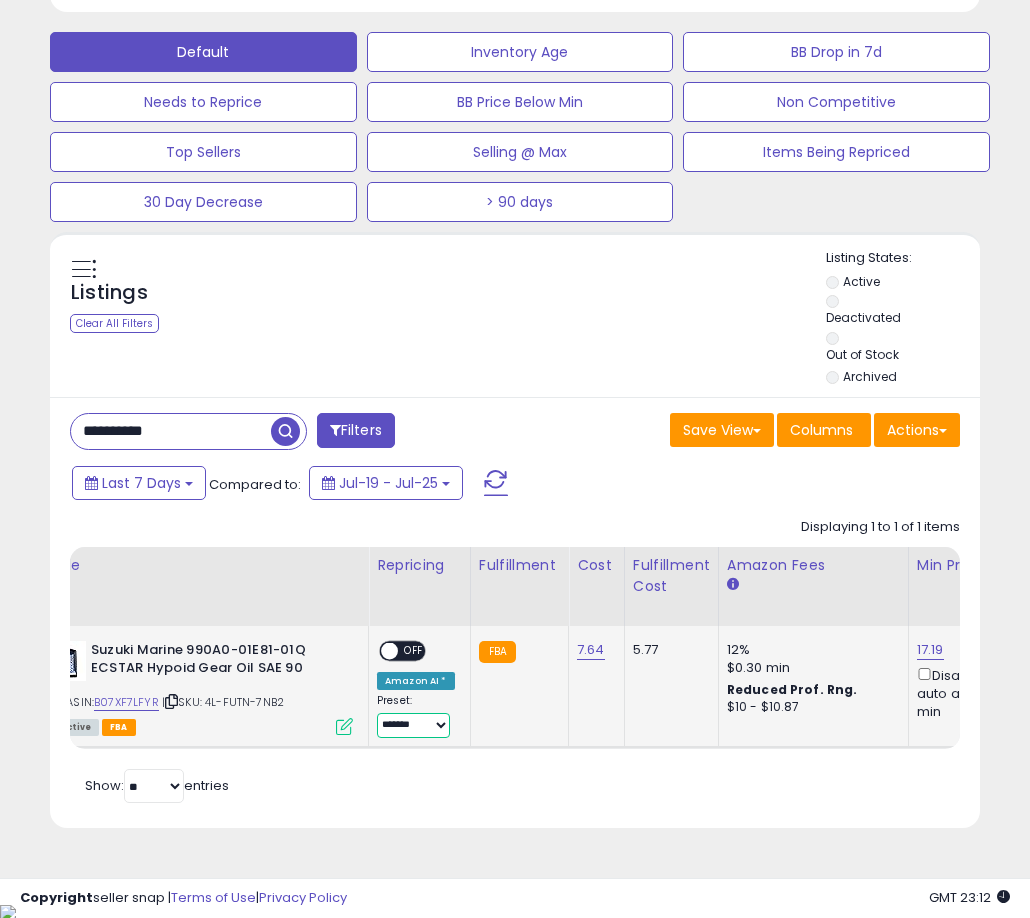 click on "**********" at bounding box center (413, 725) 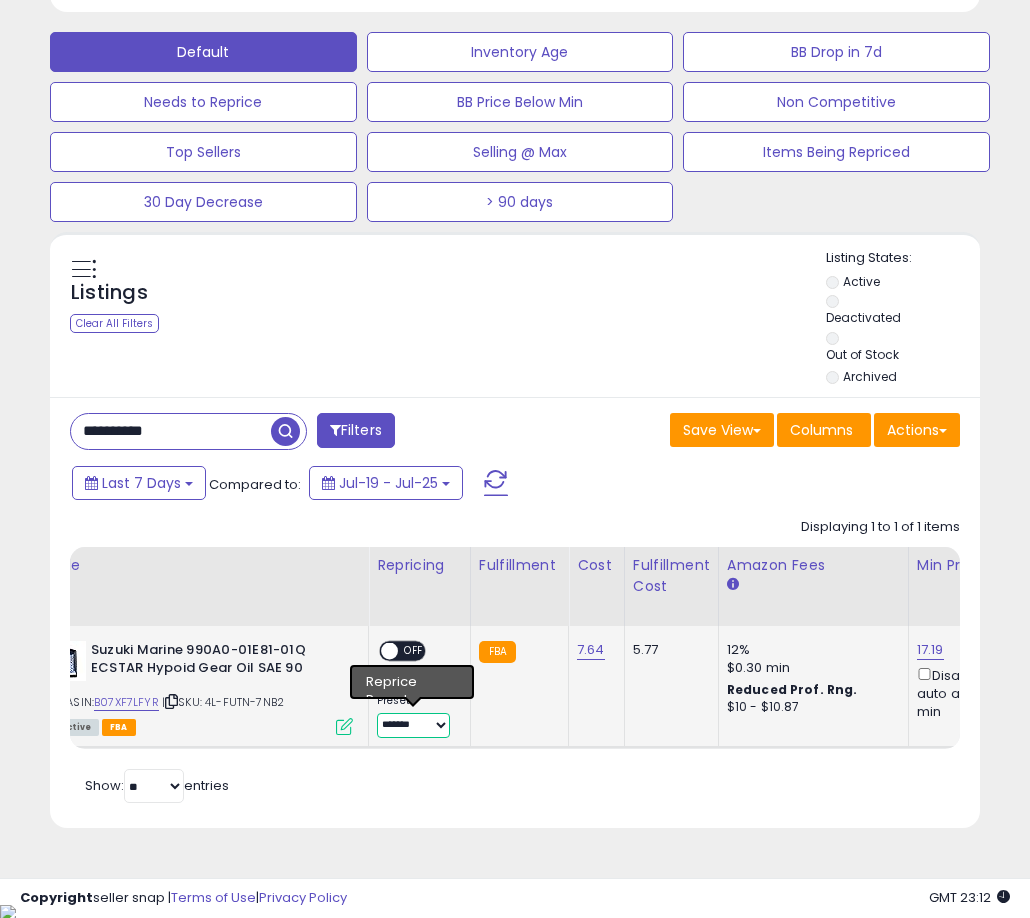 select on "**********" 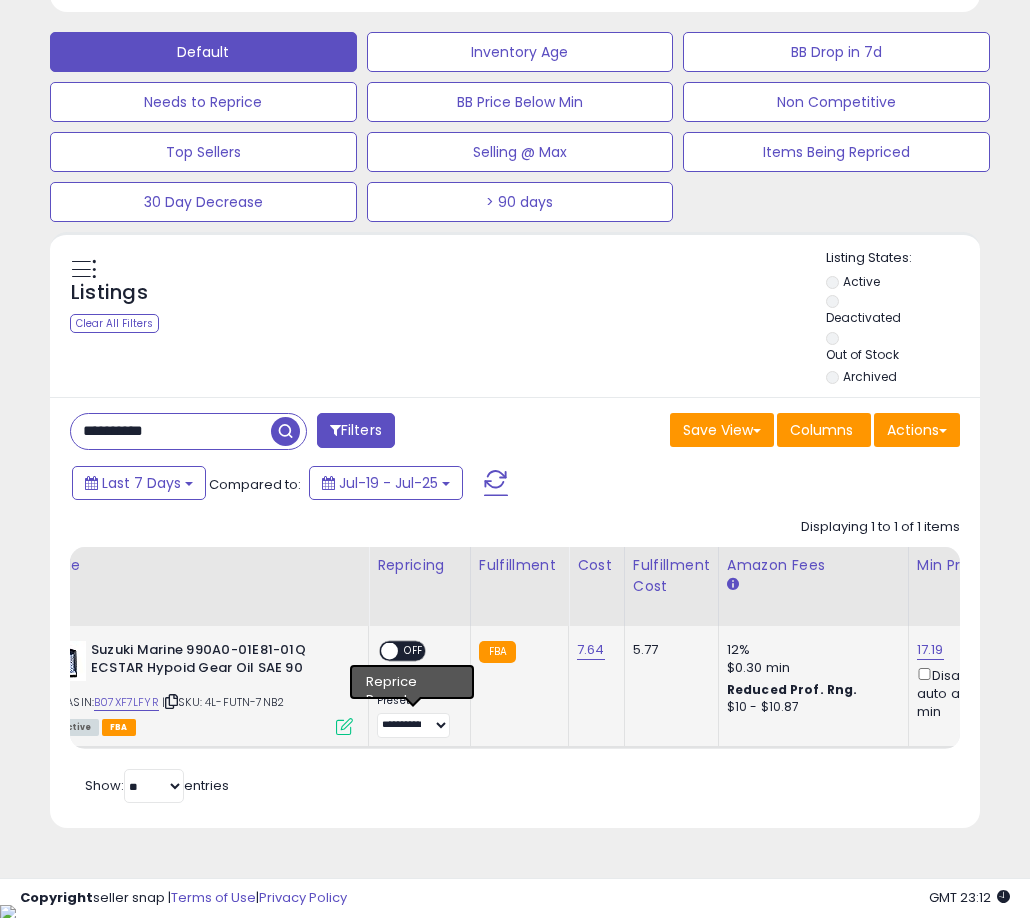 click on "OFF" at bounding box center (414, 650) 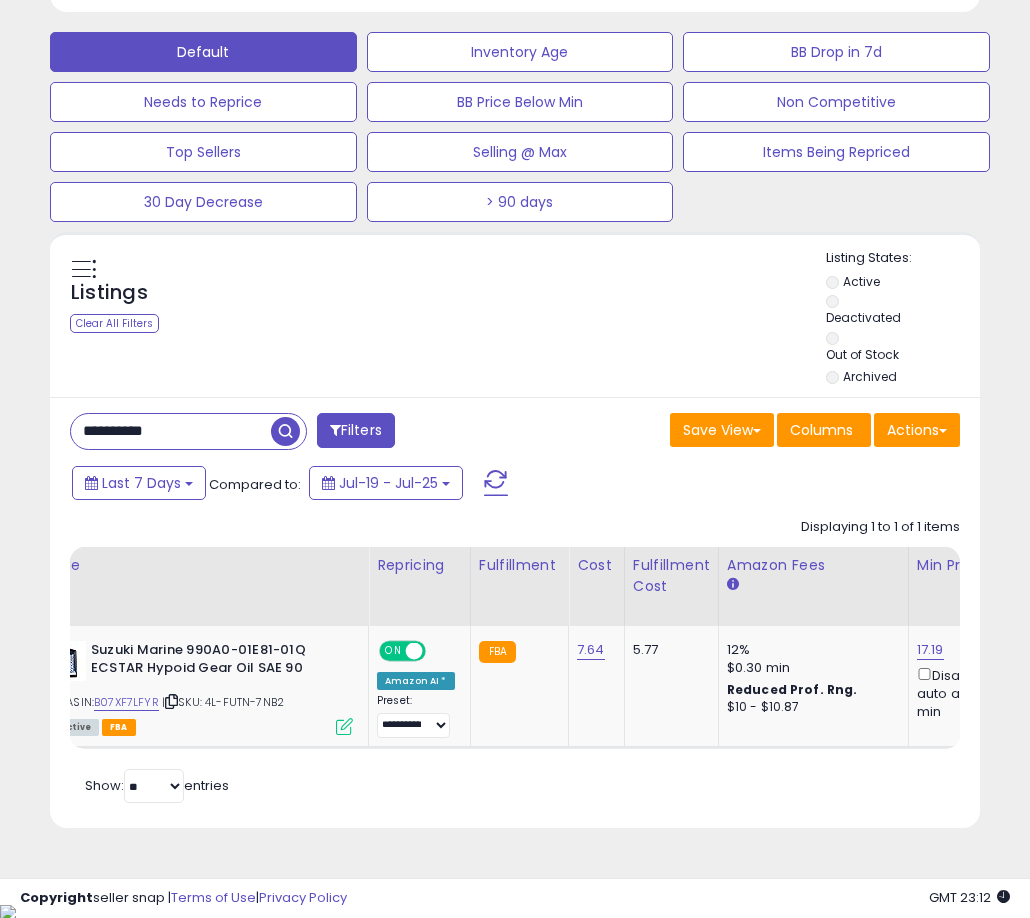 click on "**********" at bounding box center [171, 431] 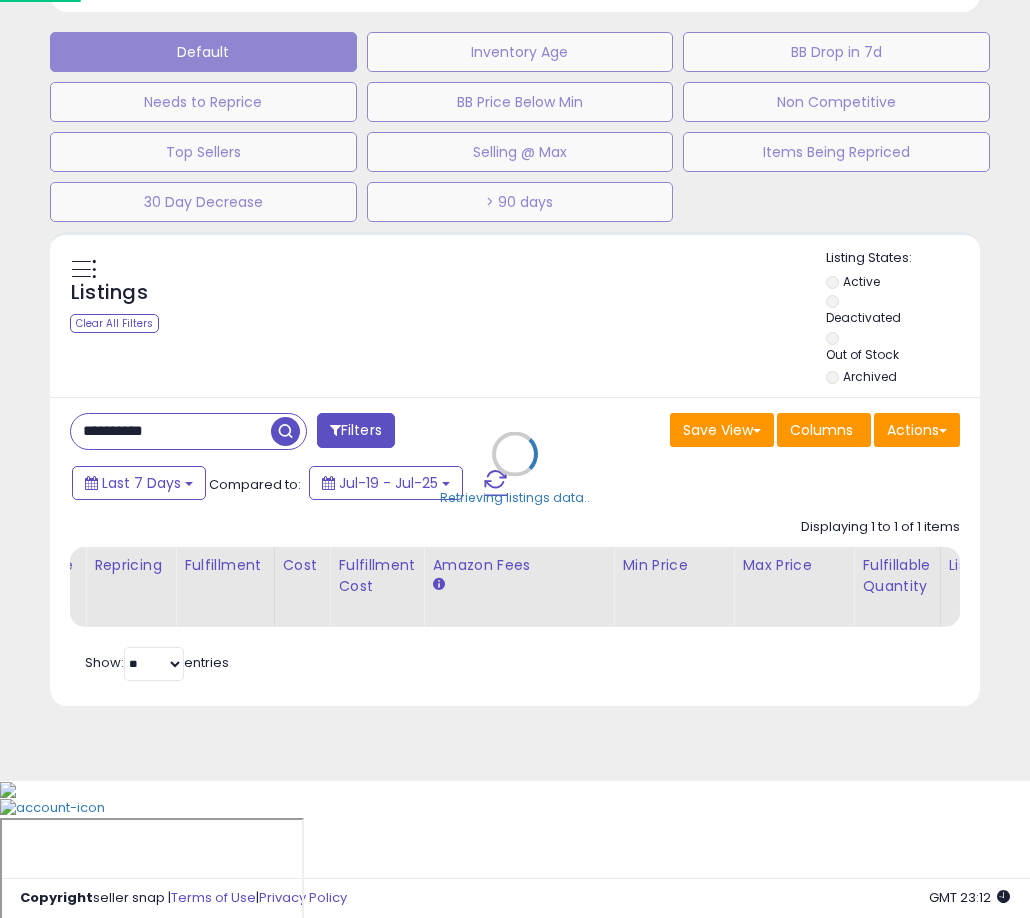 scroll, scrollTop: 999590, scrollLeft: 999455, axis: both 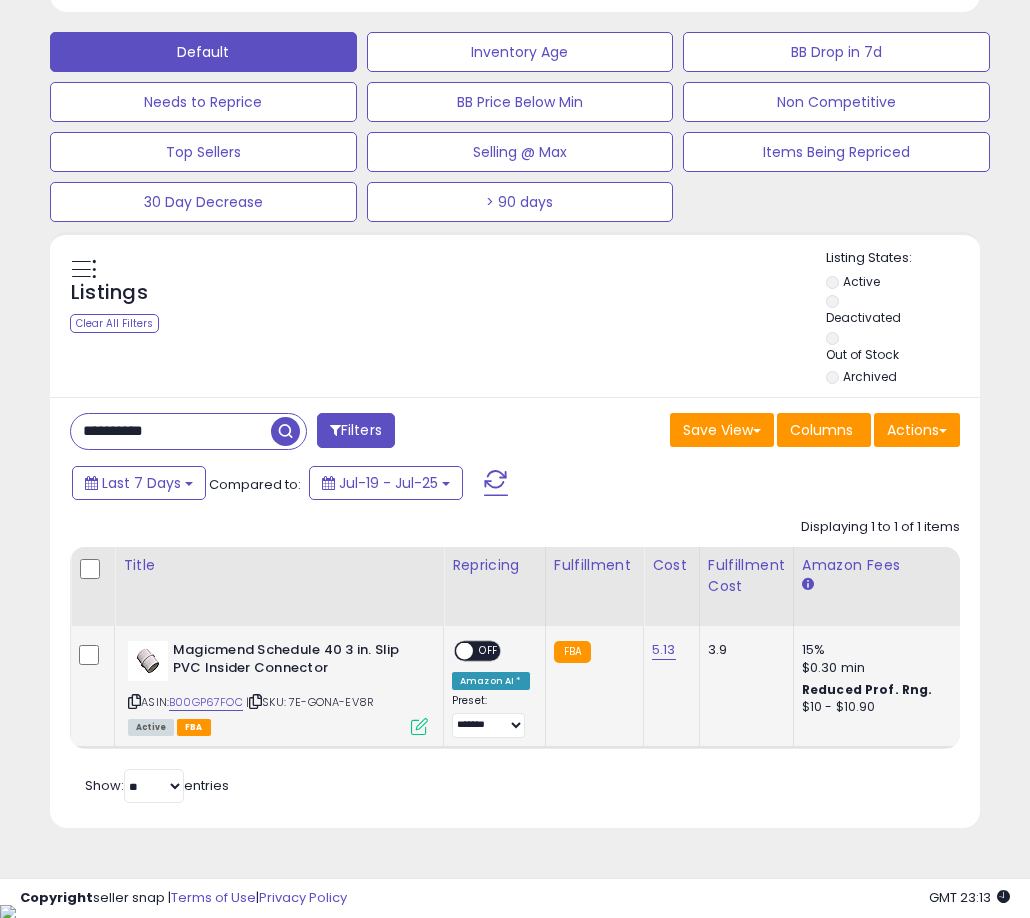 click on "OFF" at bounding box center (489, 650) 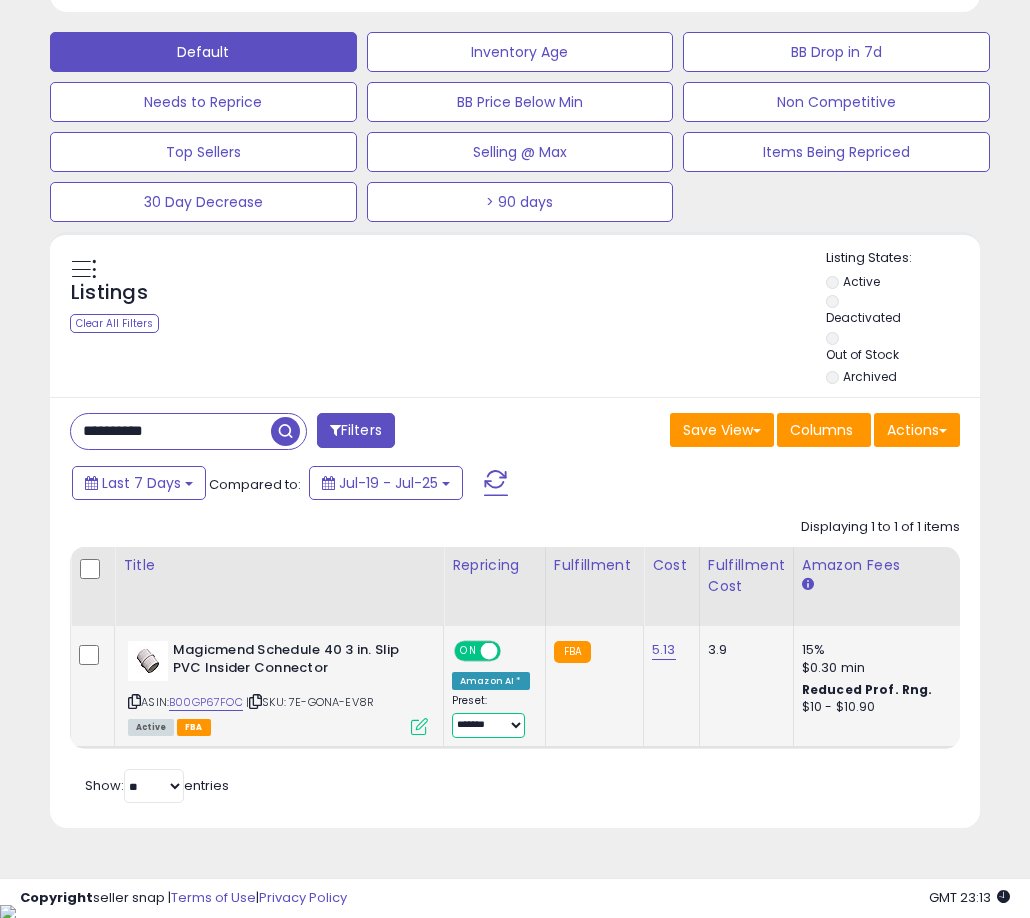 click on "**********" at bounding box center [488, 725] 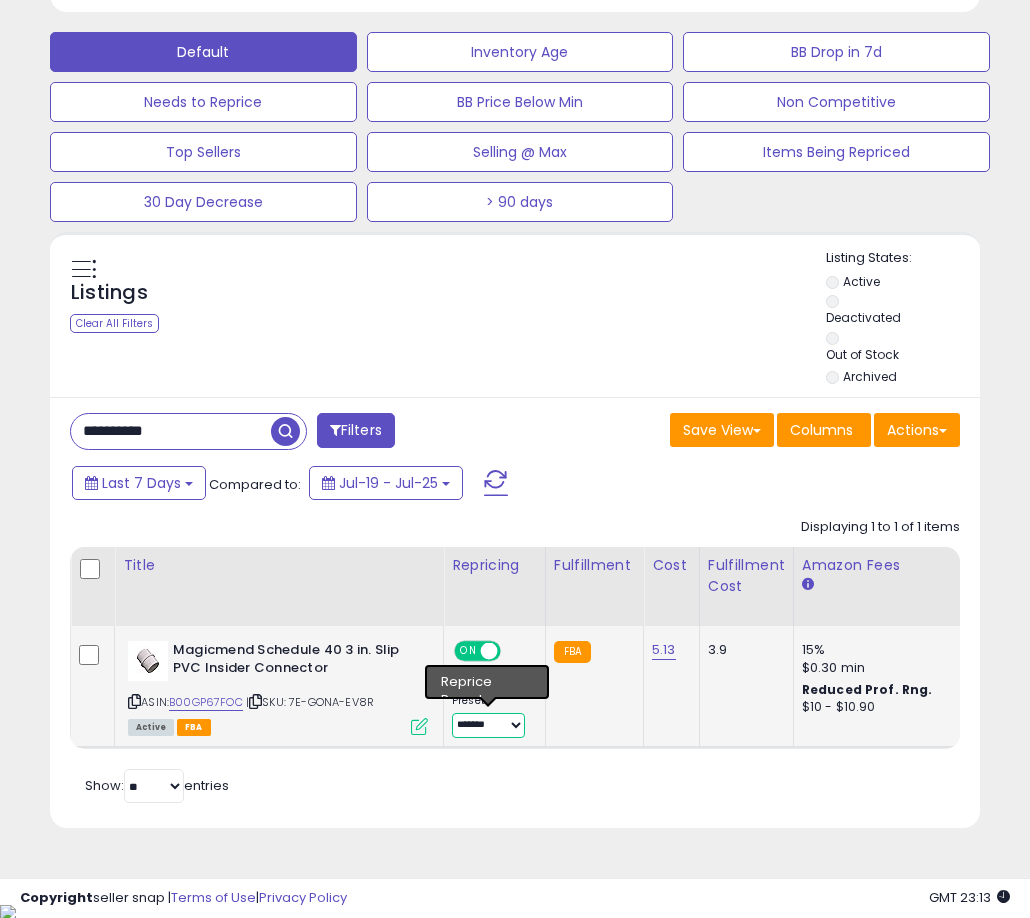 select on "**********" 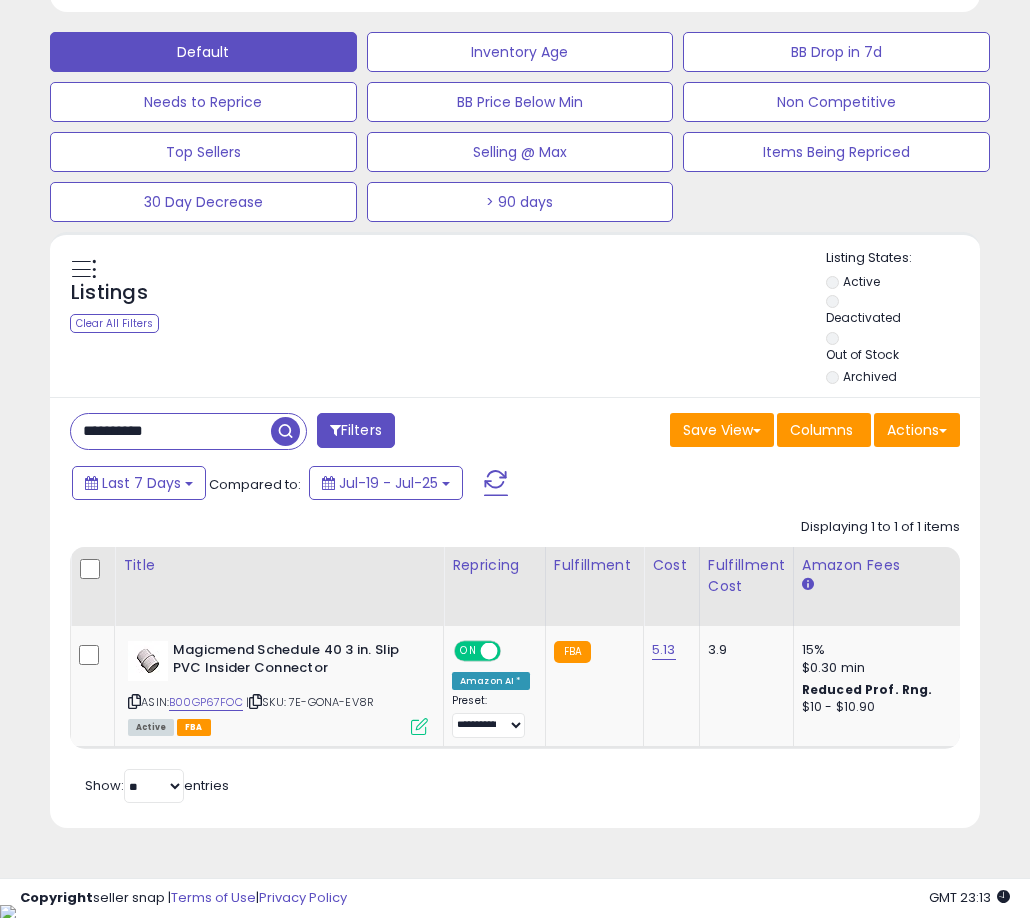 click on "**********" at bounding box center (171, 431) 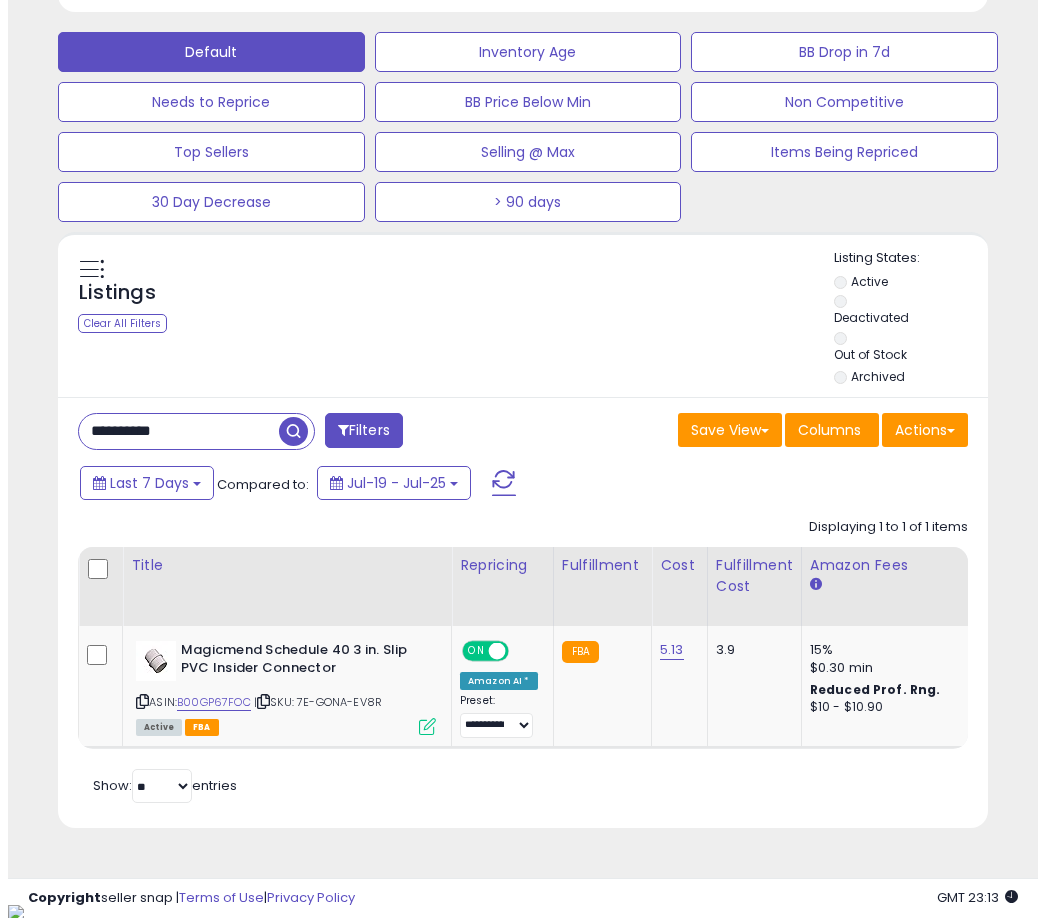 scroll, scrollTop: 504, scrollLeft: 0, axis: vertical 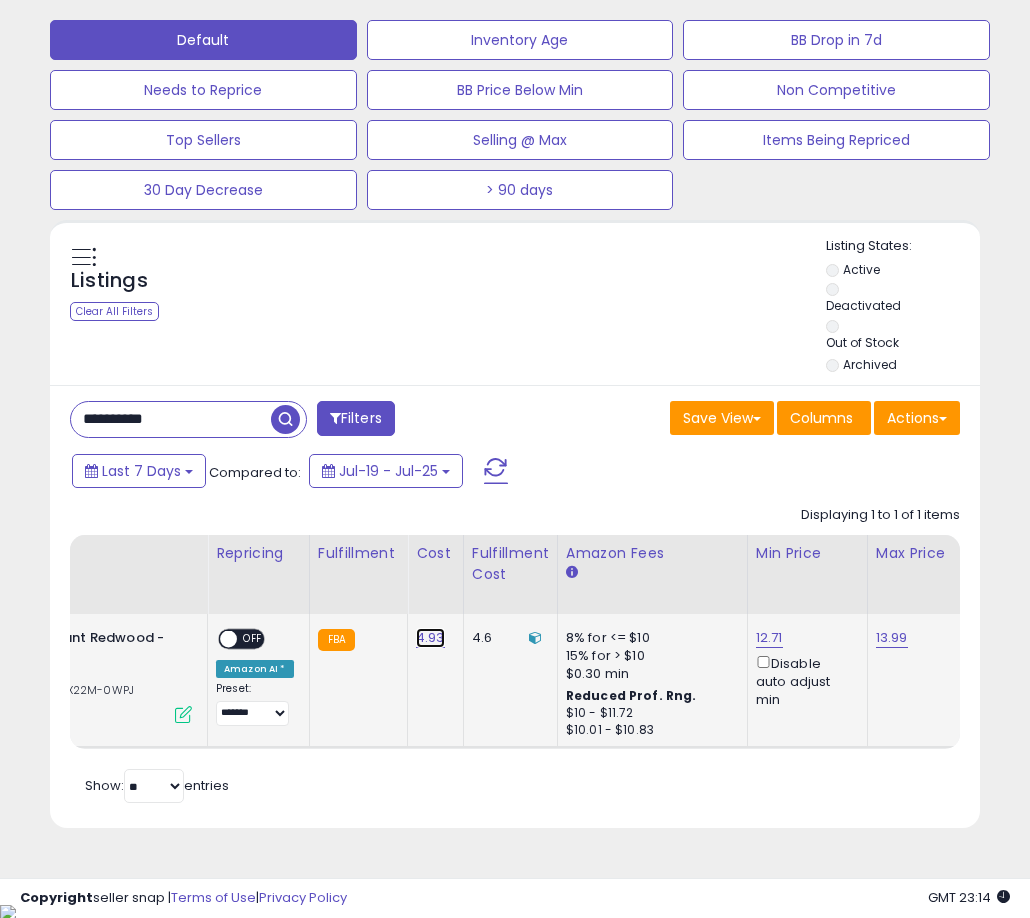 click on "4.93" at bounding box center (430, 638) 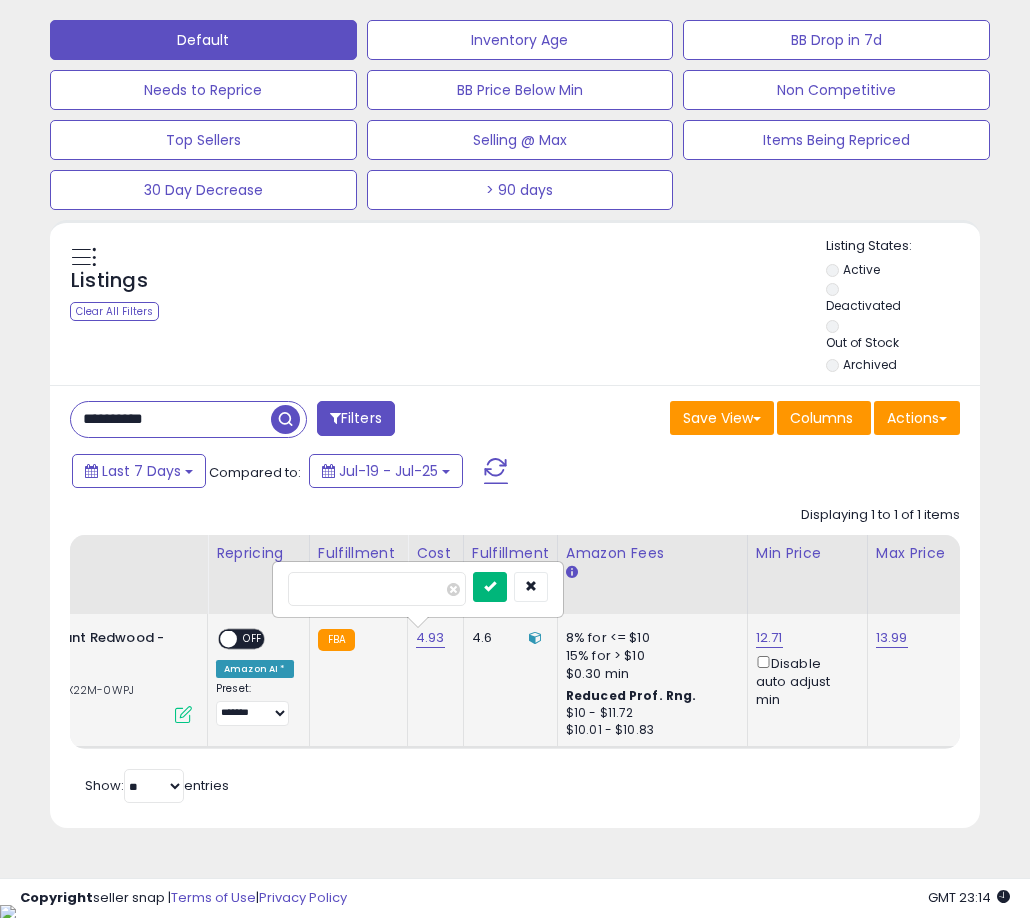 type on "****" 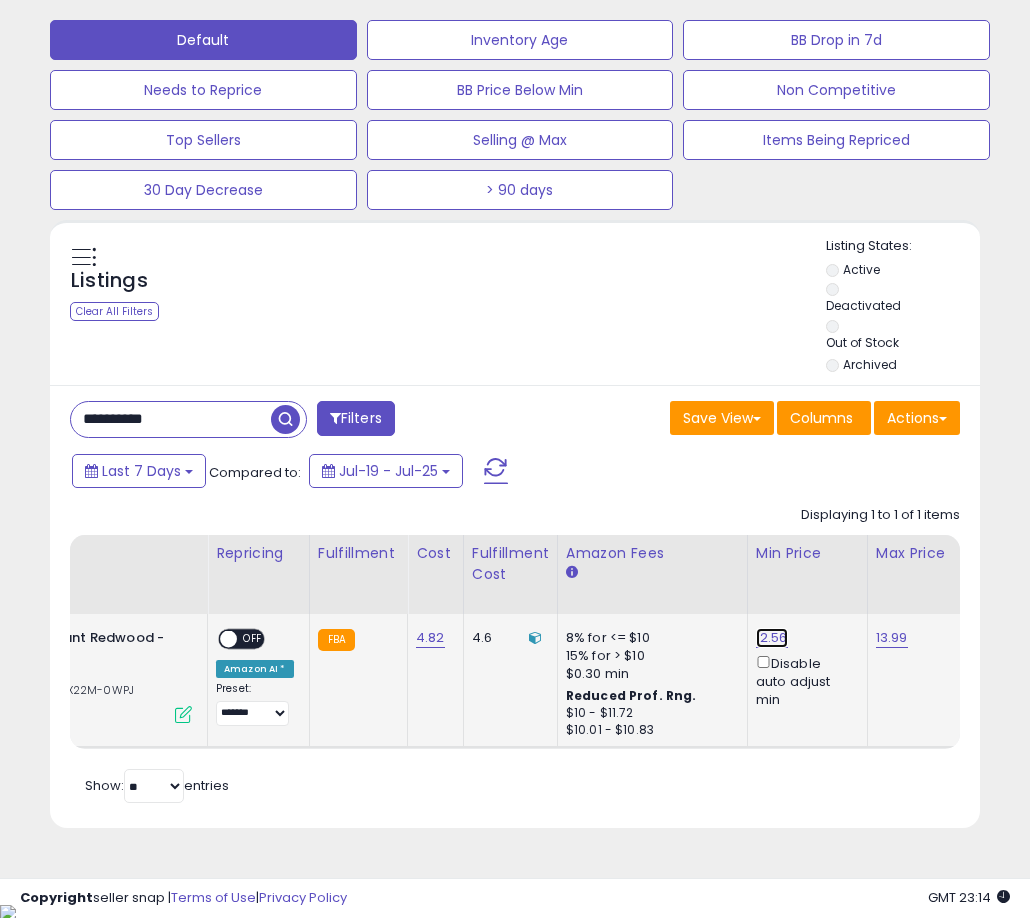 click on "12.56" at bounding box center [772, 638] 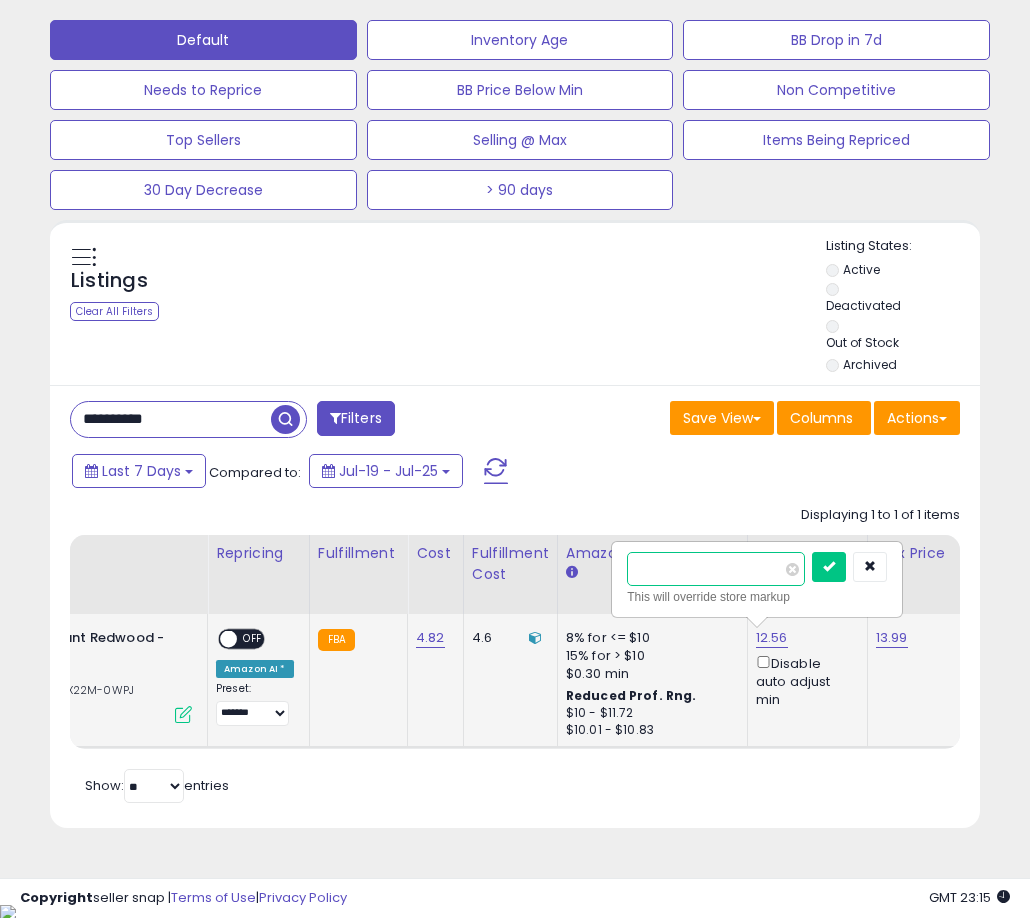 click on "*****" at bounding box center (716, 569) 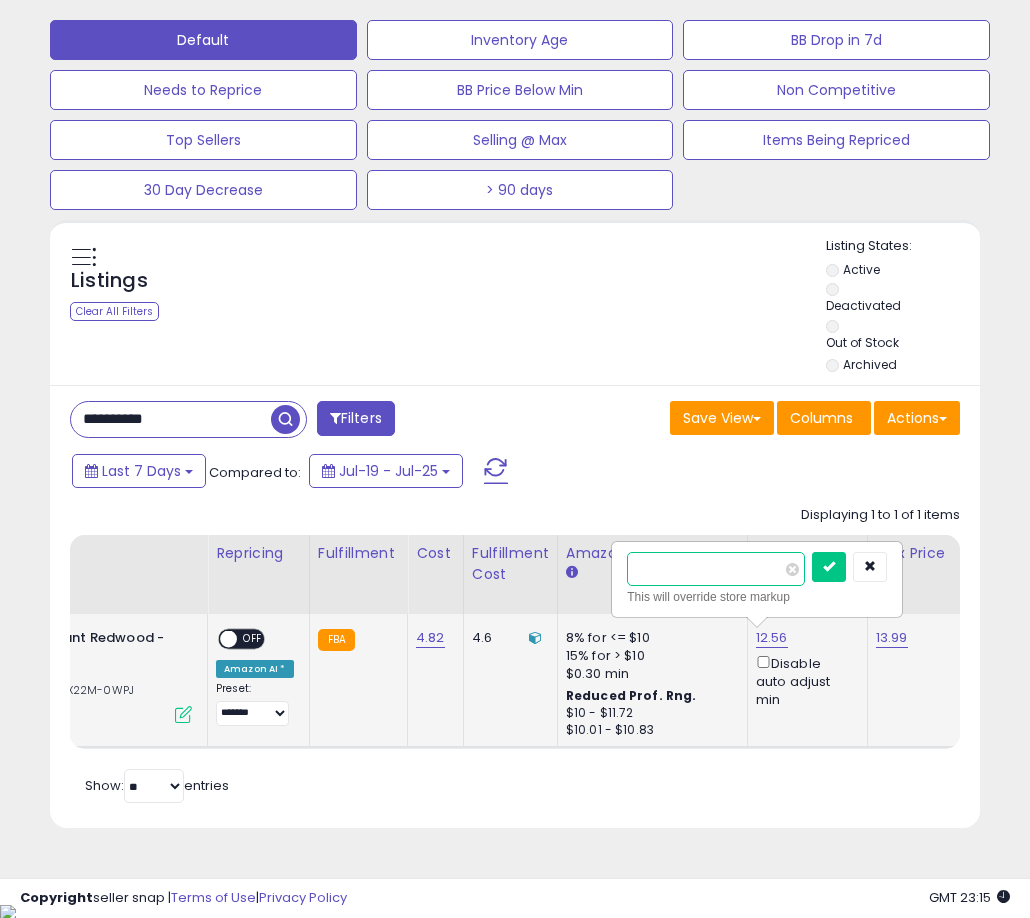 type on "*" 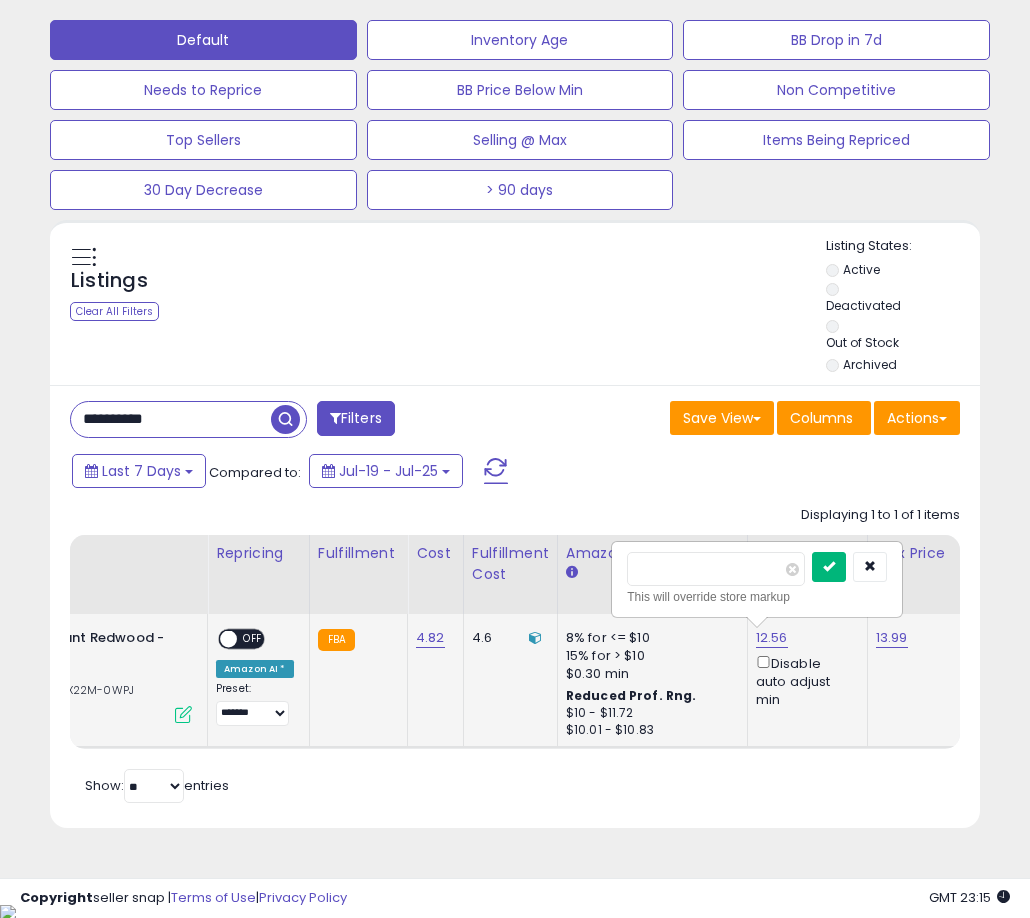 click at bounding box center (829, 567) 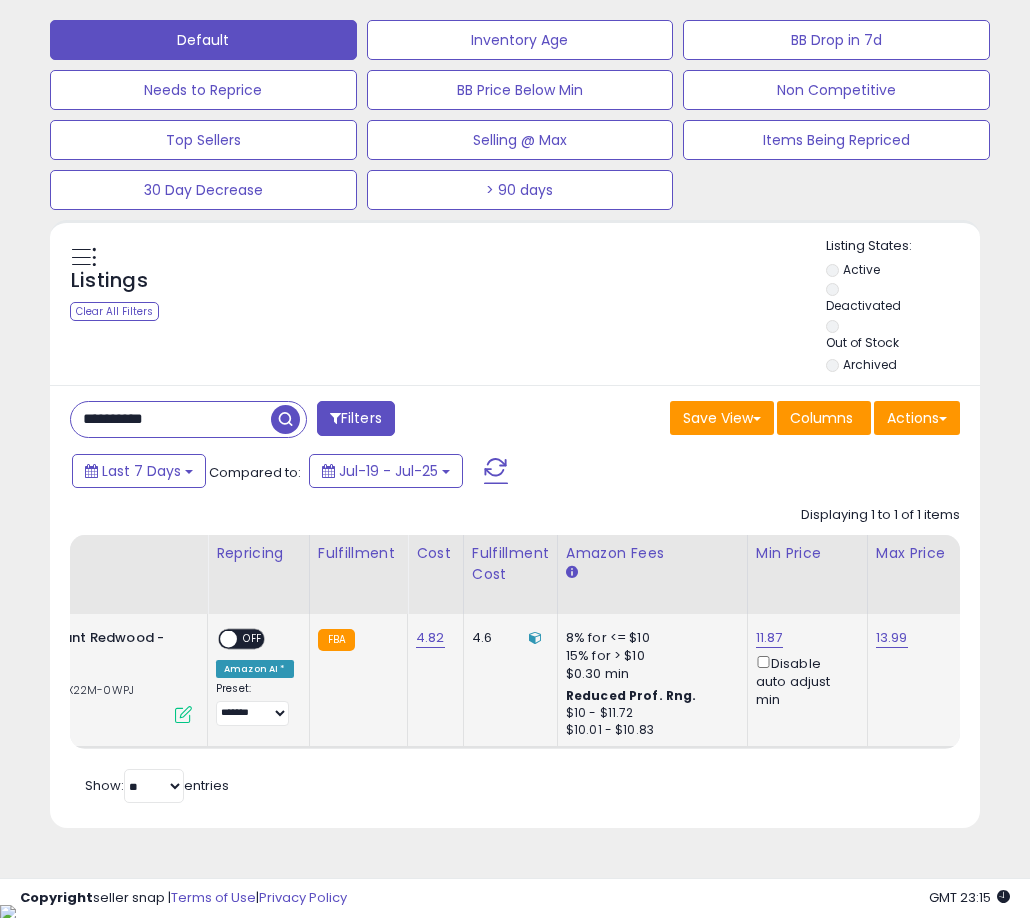 click on "OFF" at bounding box center (253, 638) 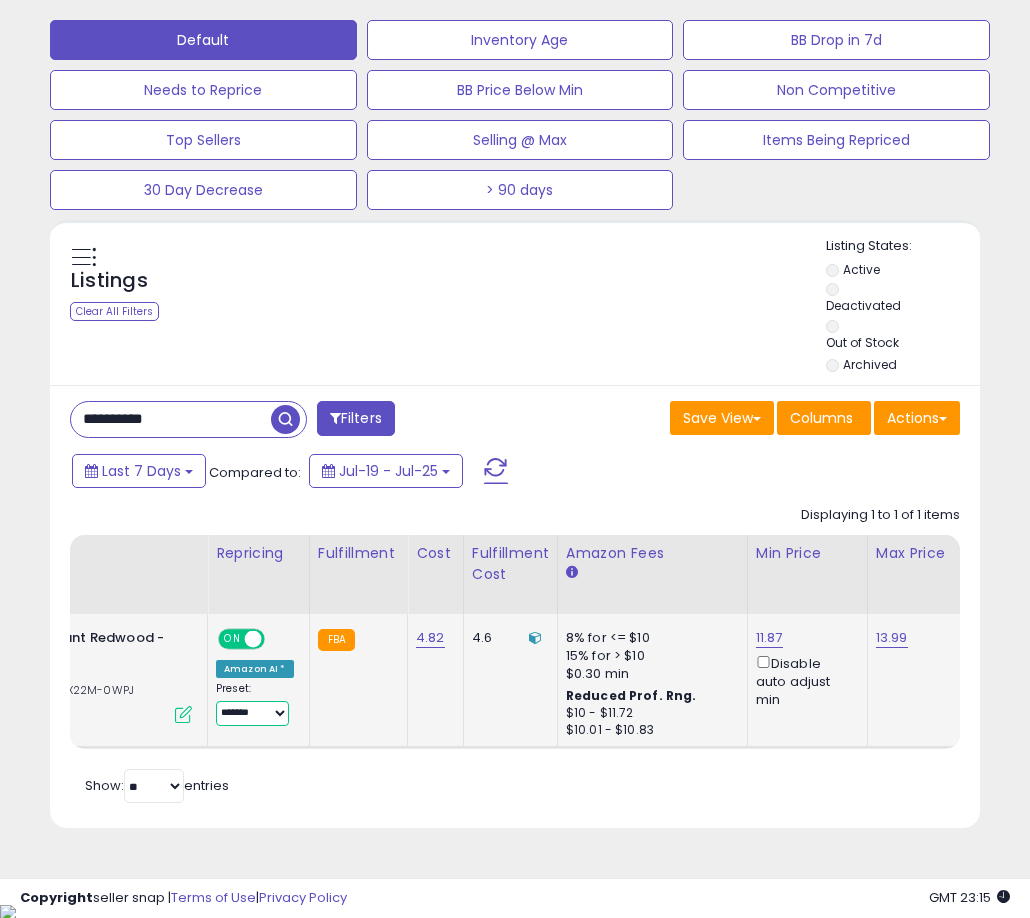 click on "**********" at bounding box center (252, 713) 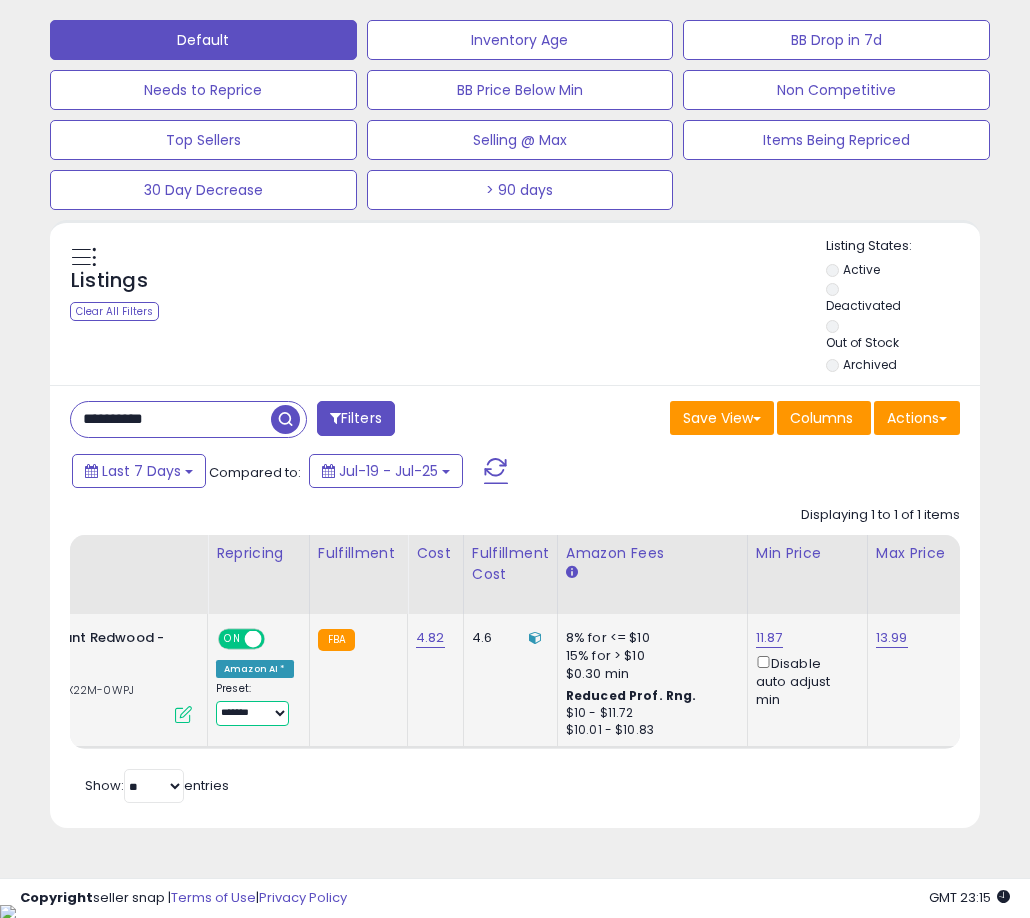 select on "**********" 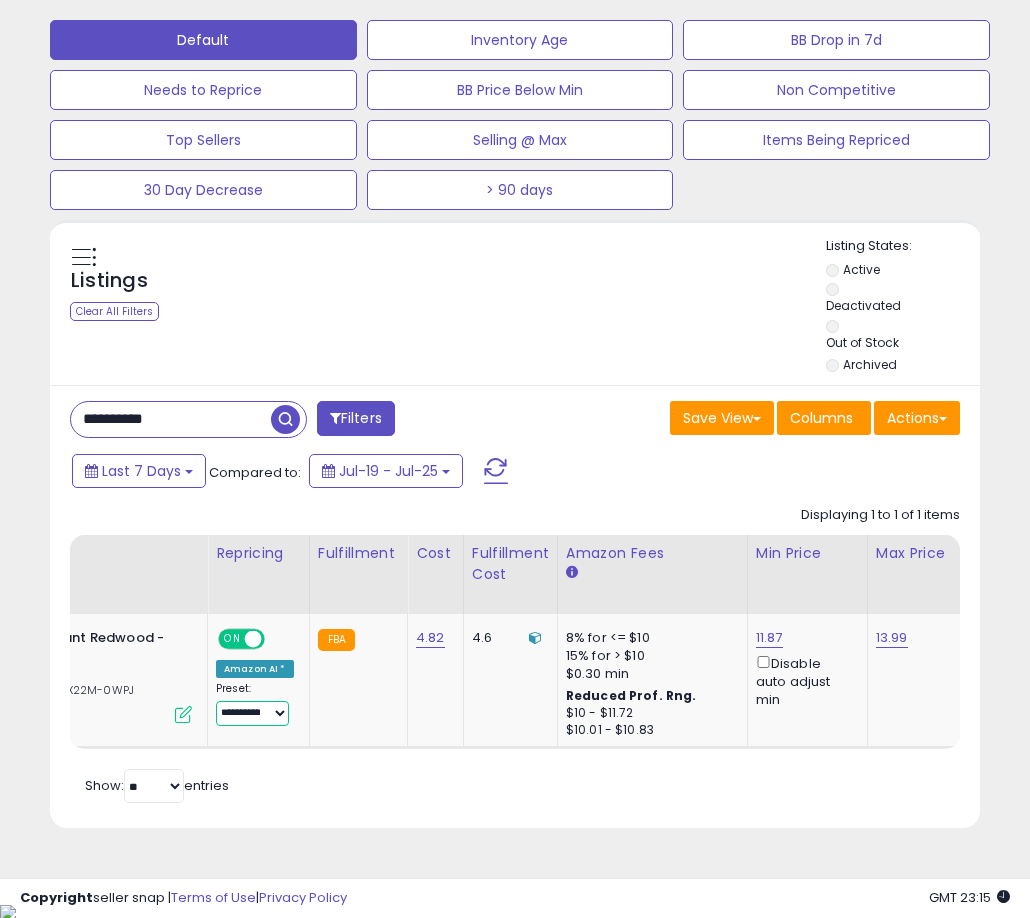 scroll, scrollTop: 0, scrollLeft: 645, axis: horizontal 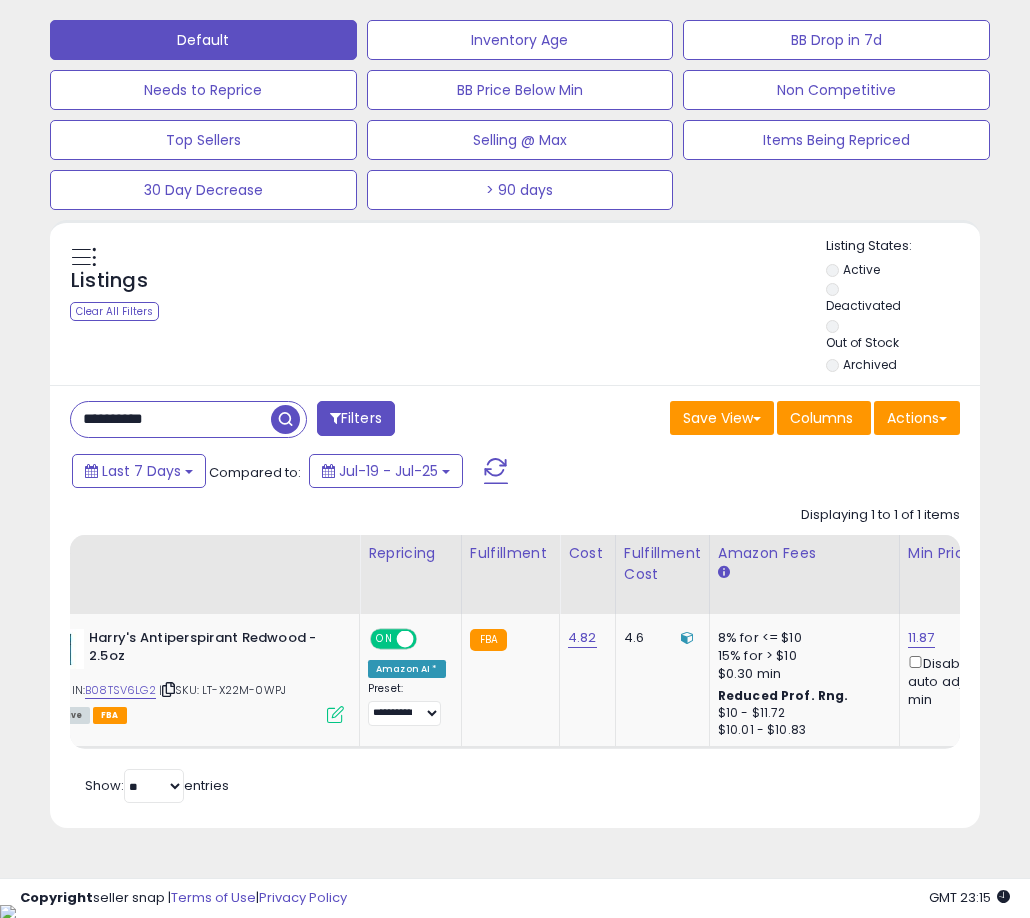 click on "Retrieving listings data..
Displaying 1 to 1 of 1 items
Title
Repricing" at bounding box center (515, 652) 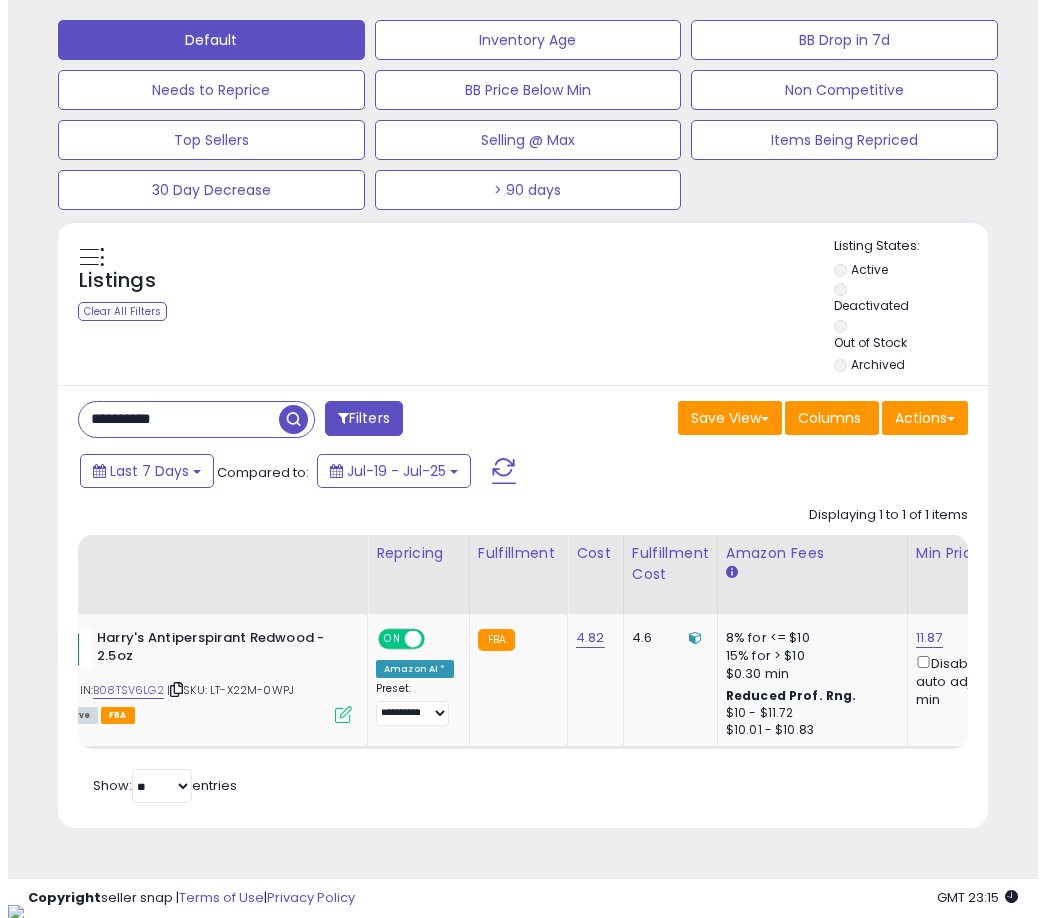 scroll, scrollTop: 504, scrollLeft: 0, axis: vertical 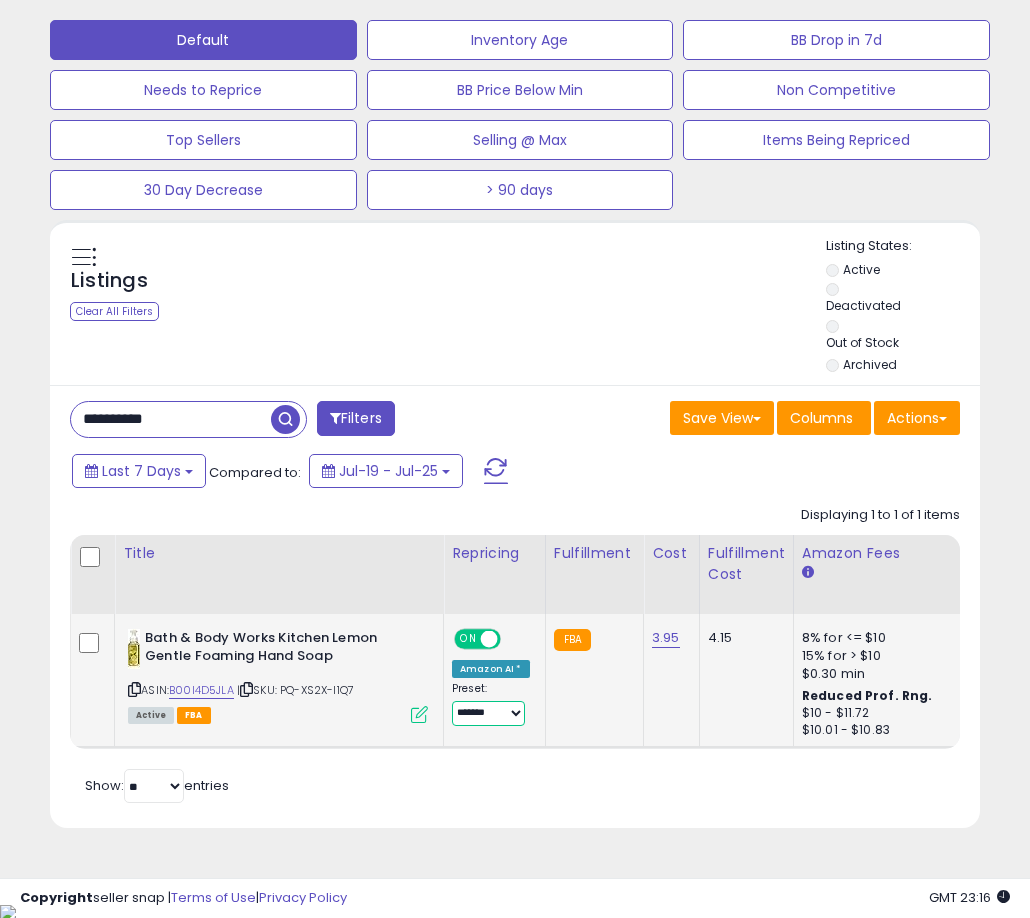 click on "**********" at bounding box center [488, 713] 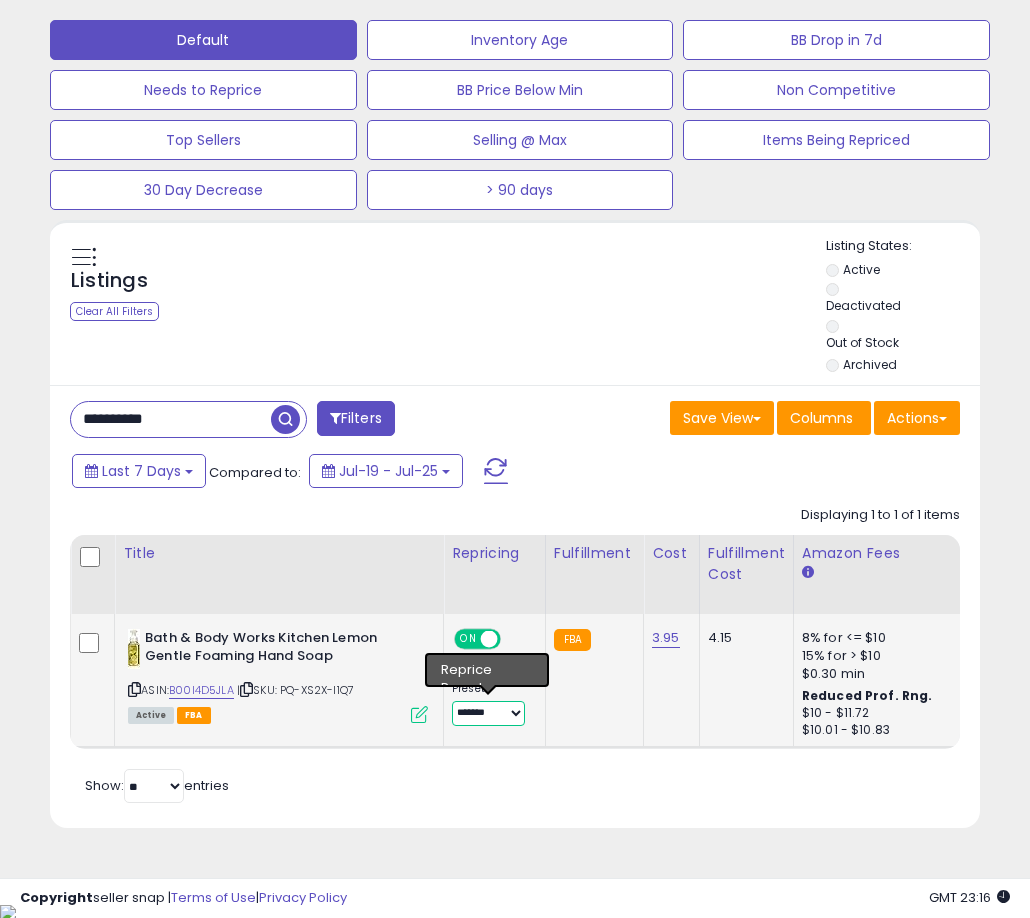 select on "**********" 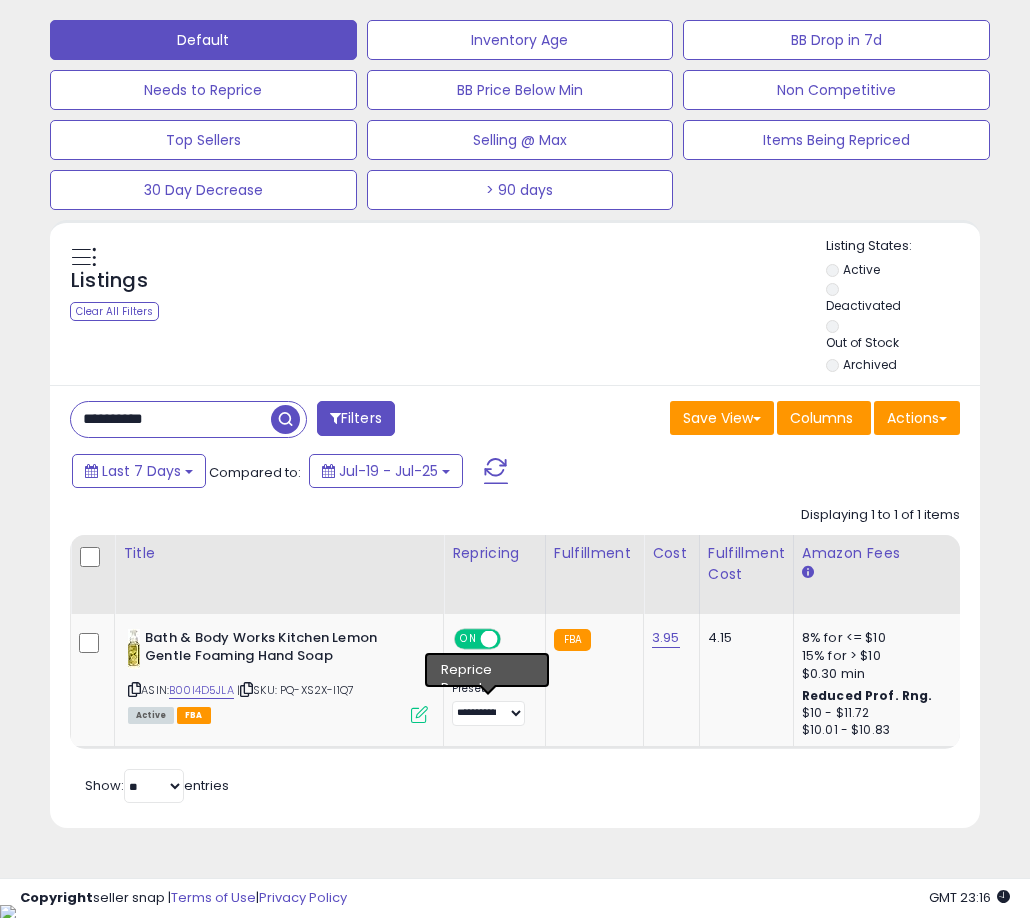 click on "Retrieving listings data..
Displaying 1 to 1 of 1 items
Title
Repricing" at bounding box center (515, 652) 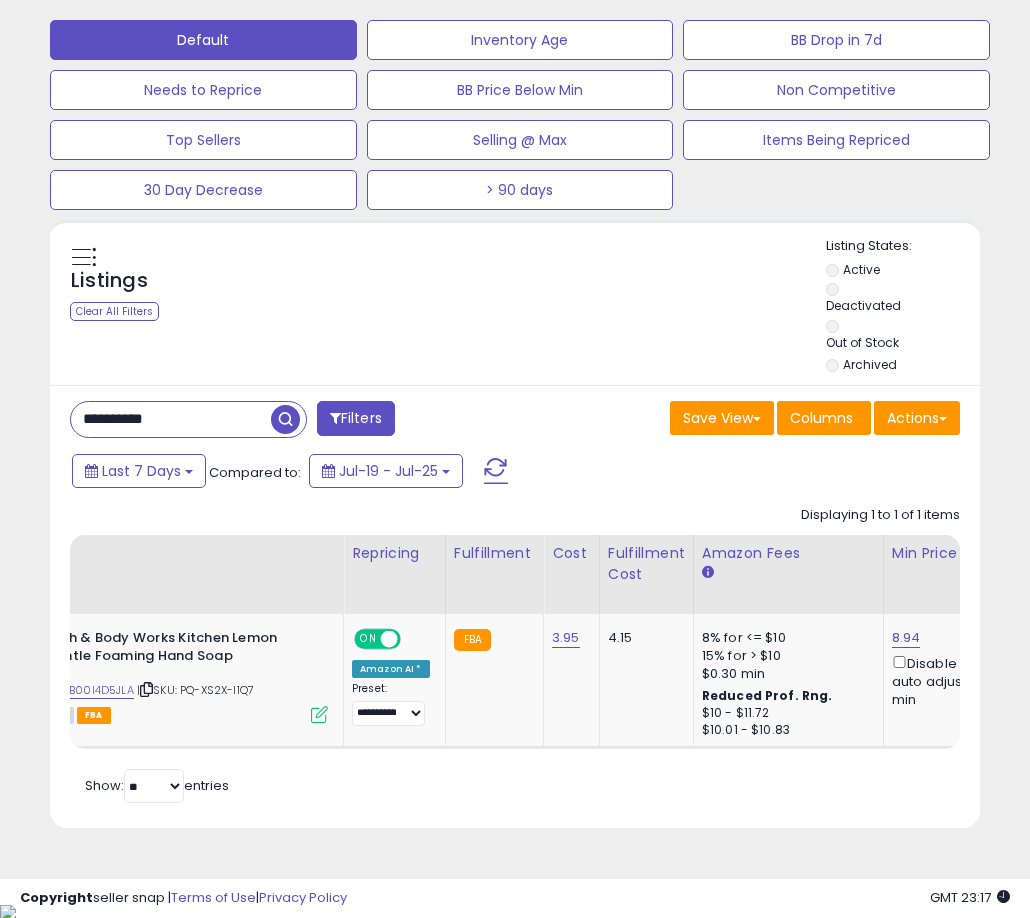 click on "**********" at bounding box center (171, 419) 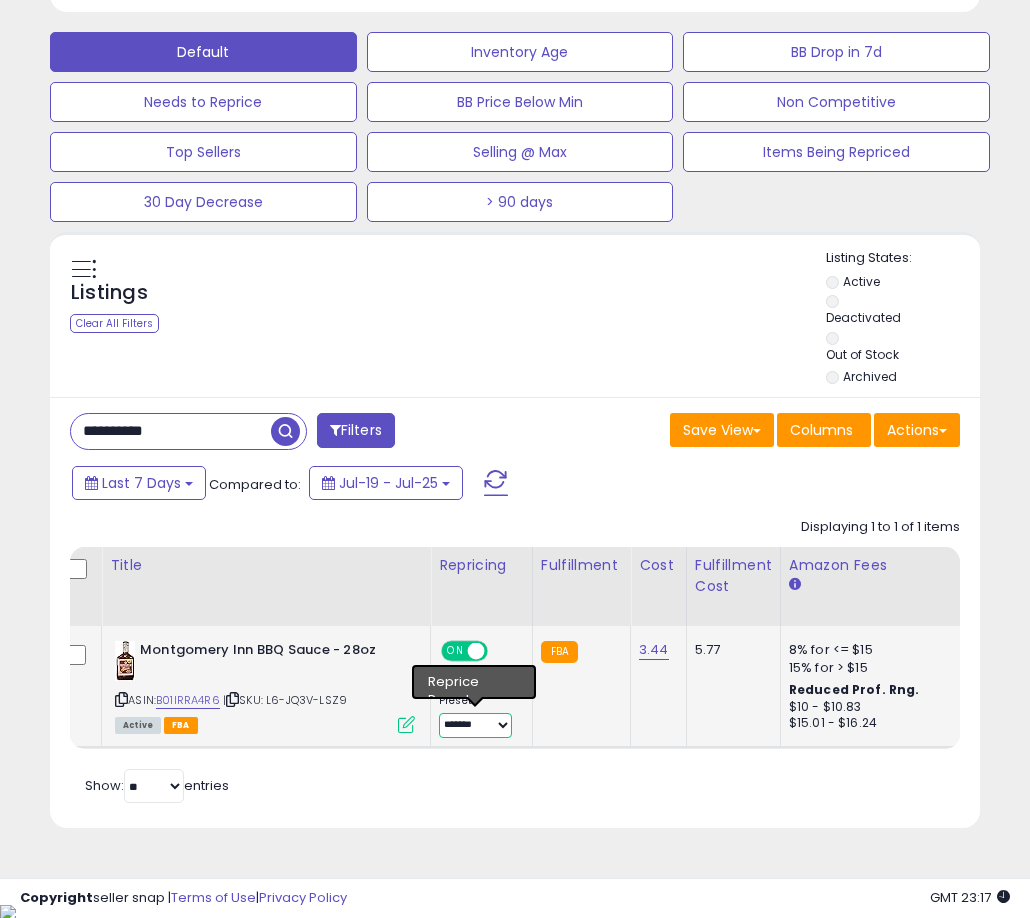 click on "**********" at bounding box center (475, 725) 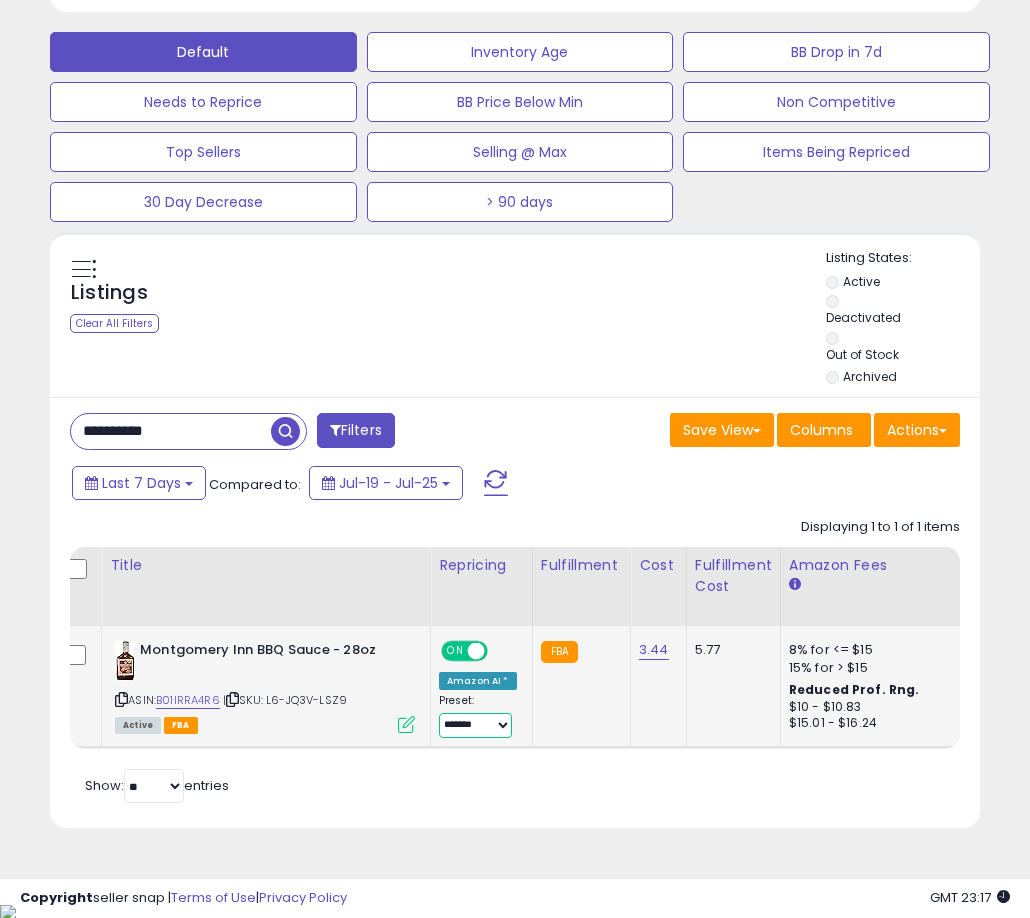 select on "**********" 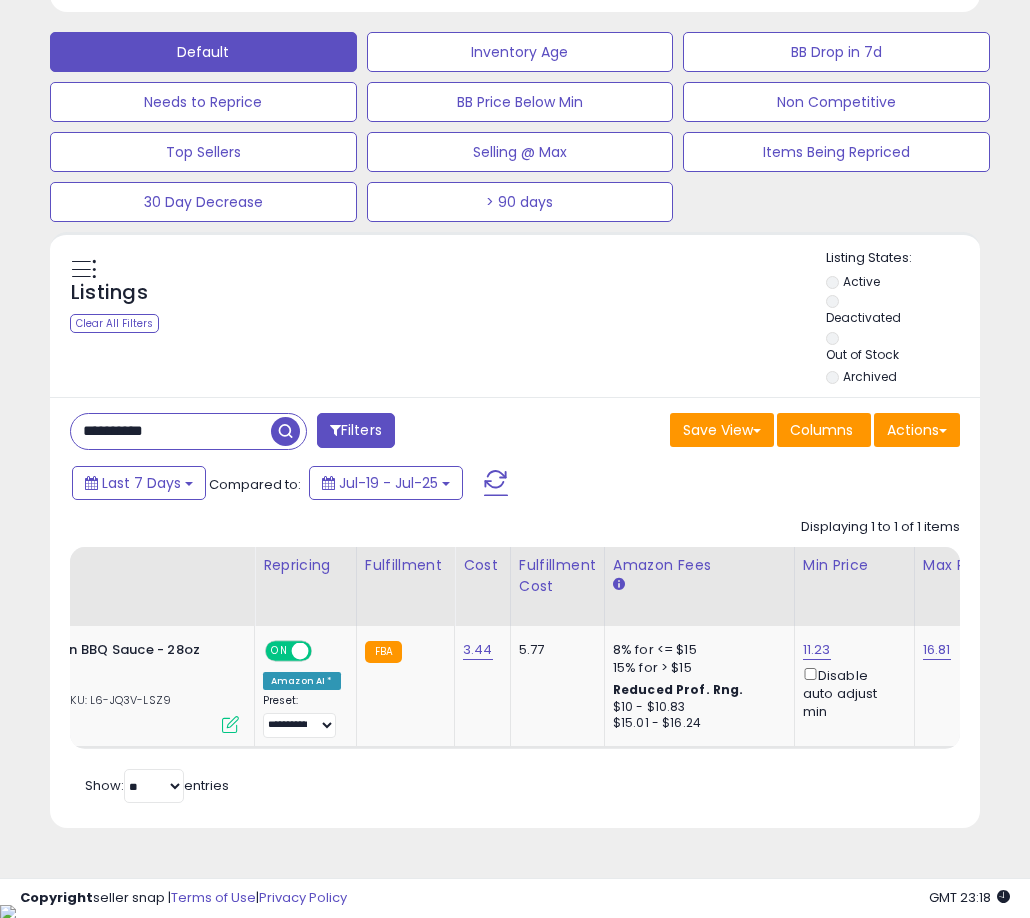 click on "**********" at bounding box center [171, 431] 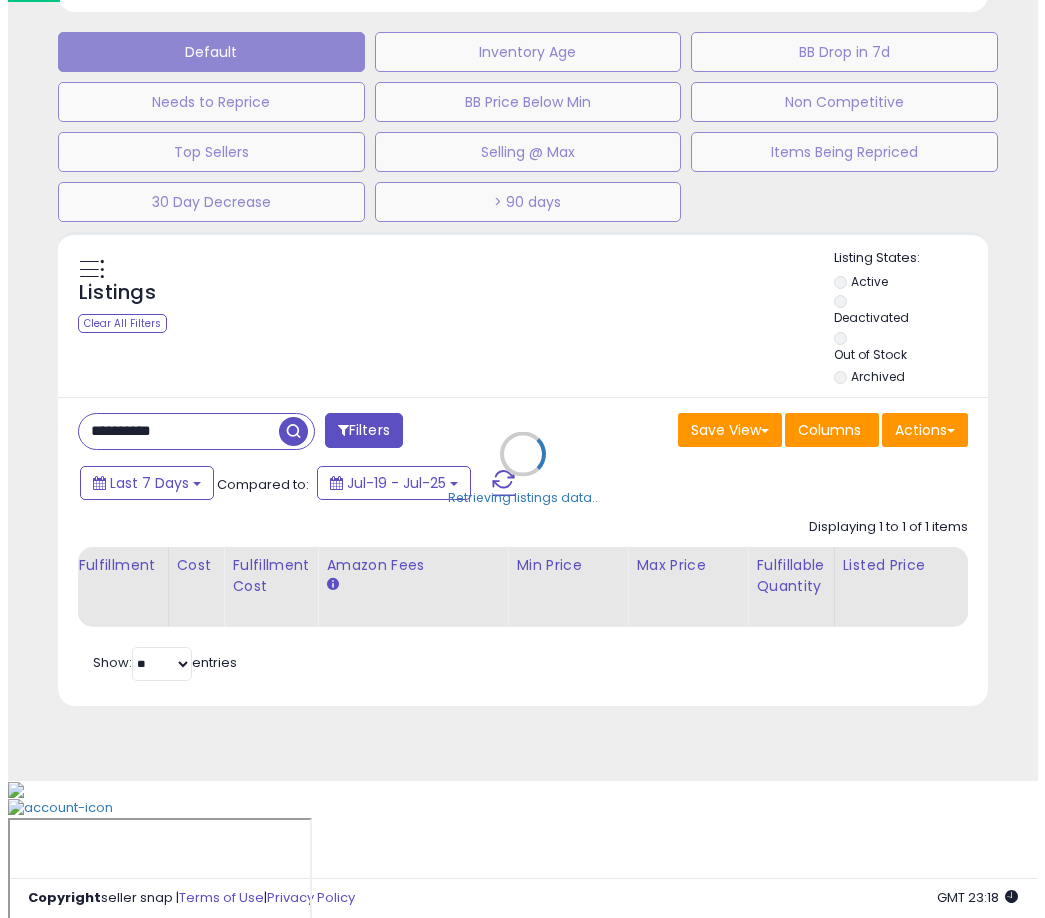 scroll, scrollTop: 504, scrollLeft: 0, axis: vertical 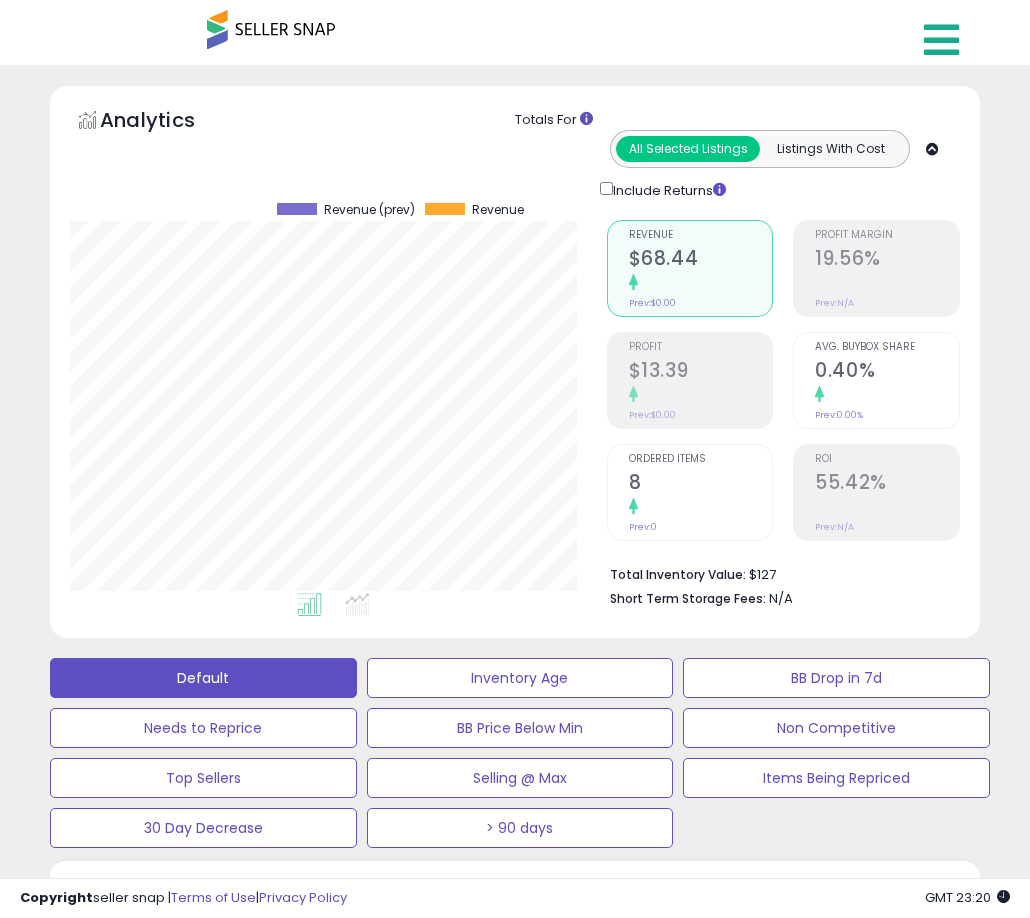 click at bounding box center (944, 35) 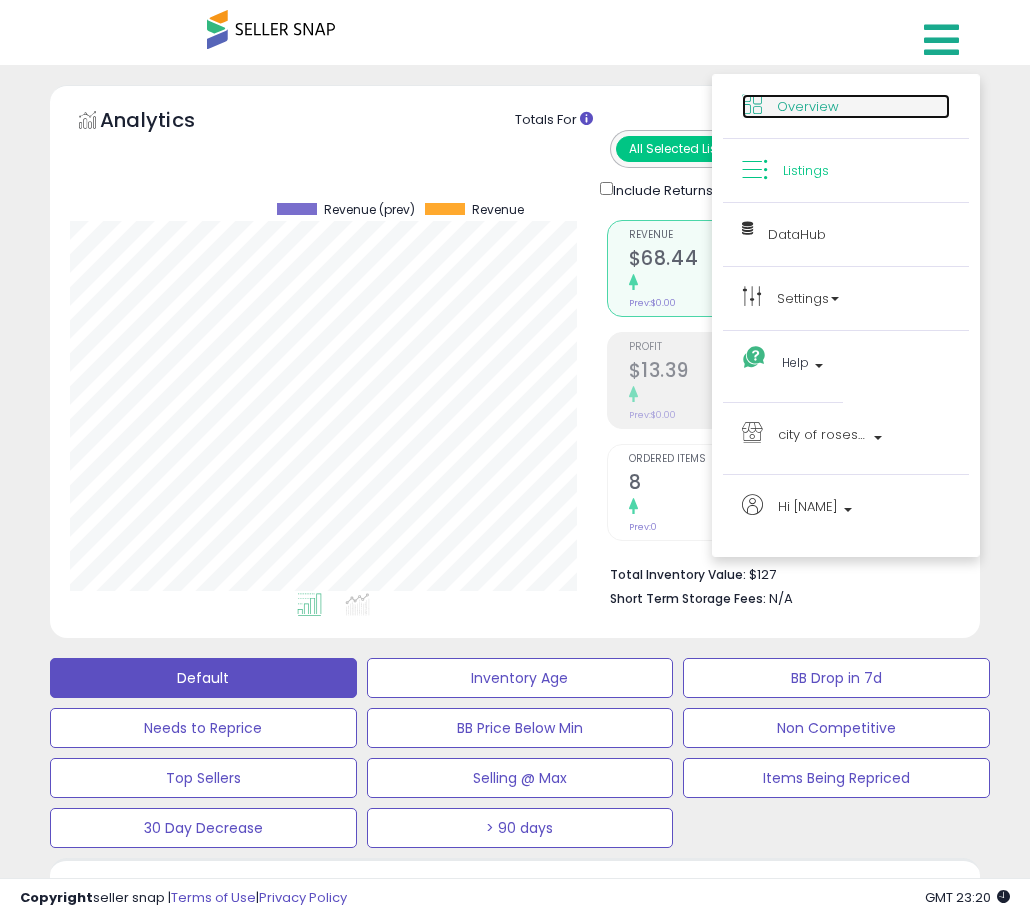 click on "Overview" at bounding box center [808, 106] 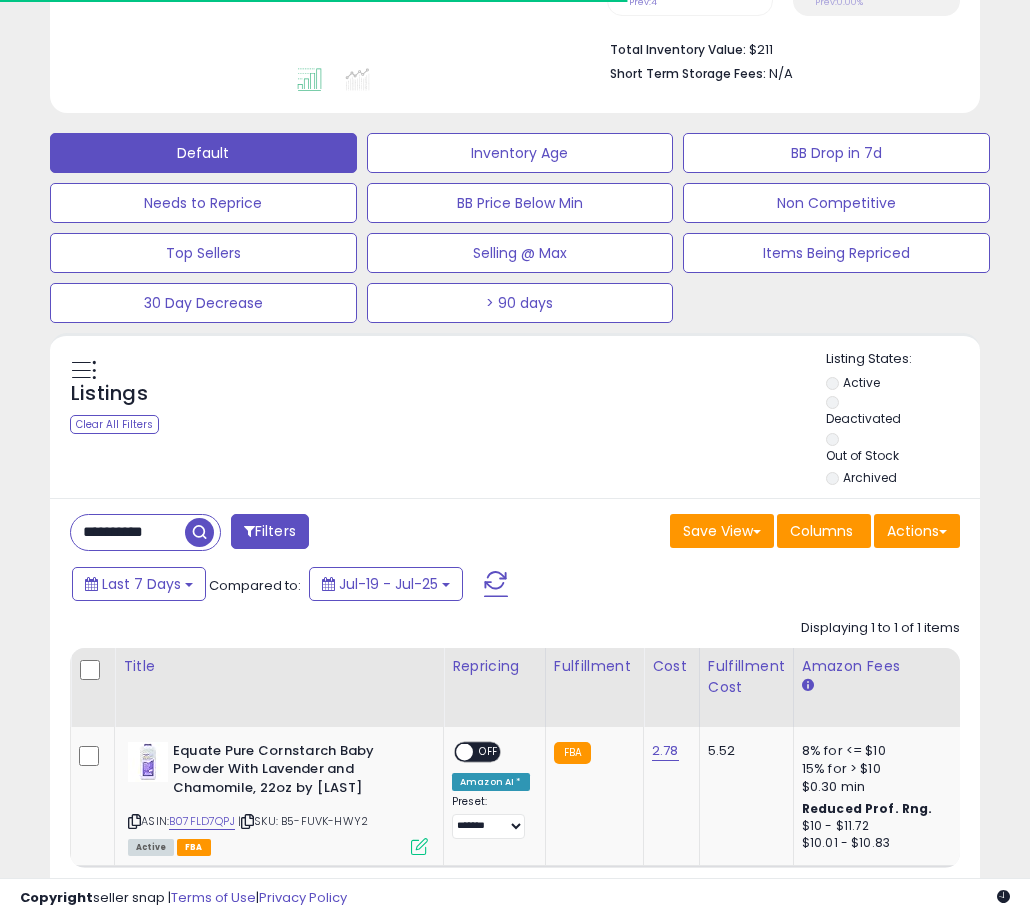 scroll, scrollTop: 0, scrollLeft: 0, axis: both 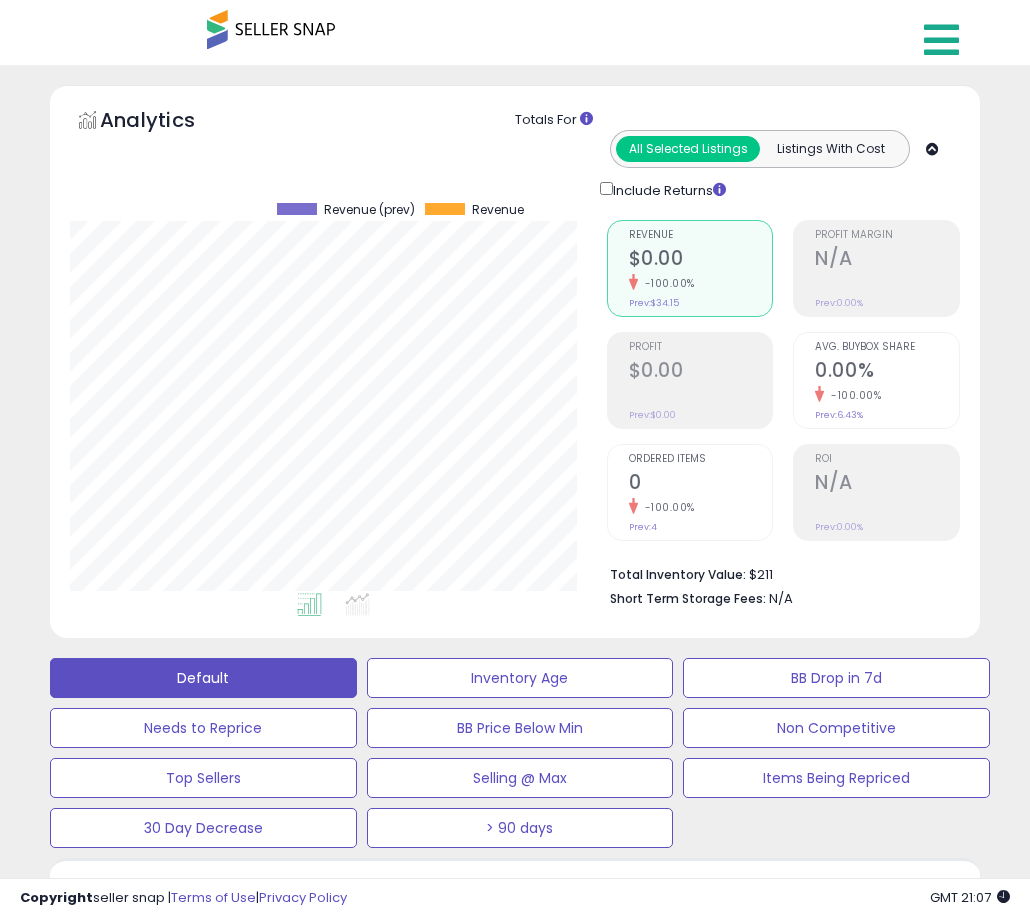 click at bounding box center (941, 40) 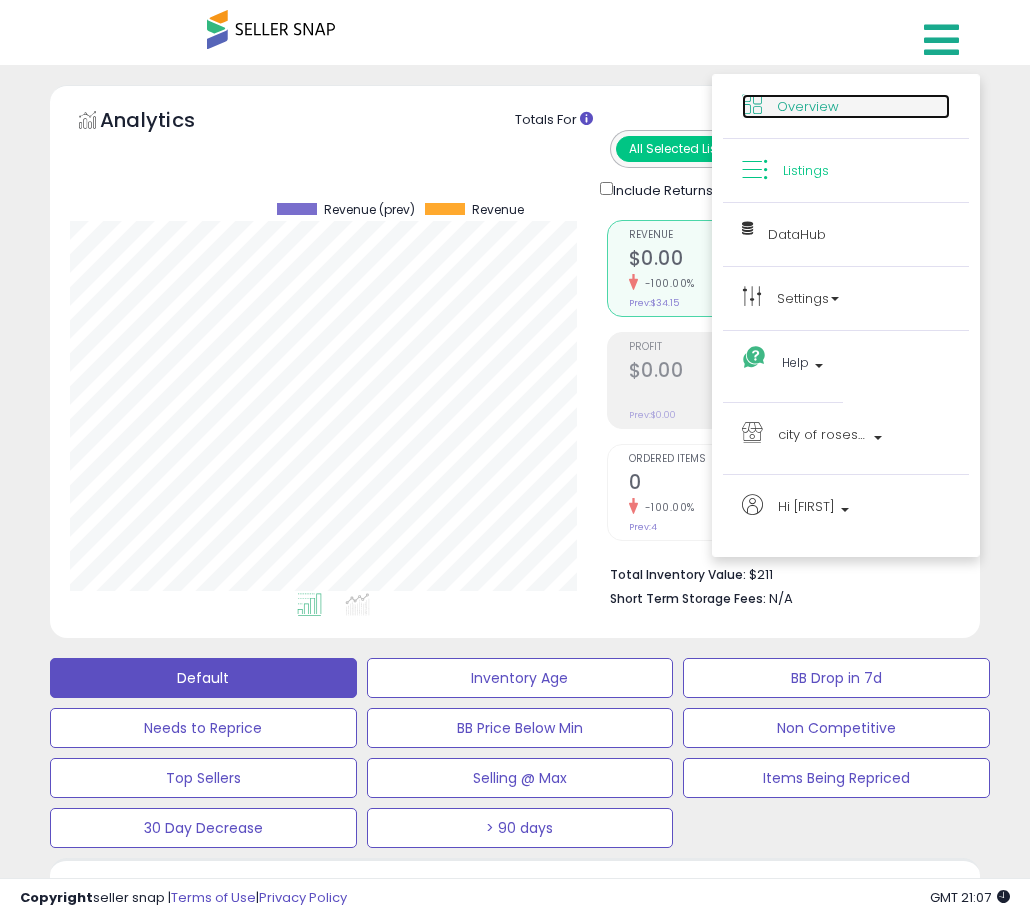 click on "Overview" at bounding box center [808, 106] 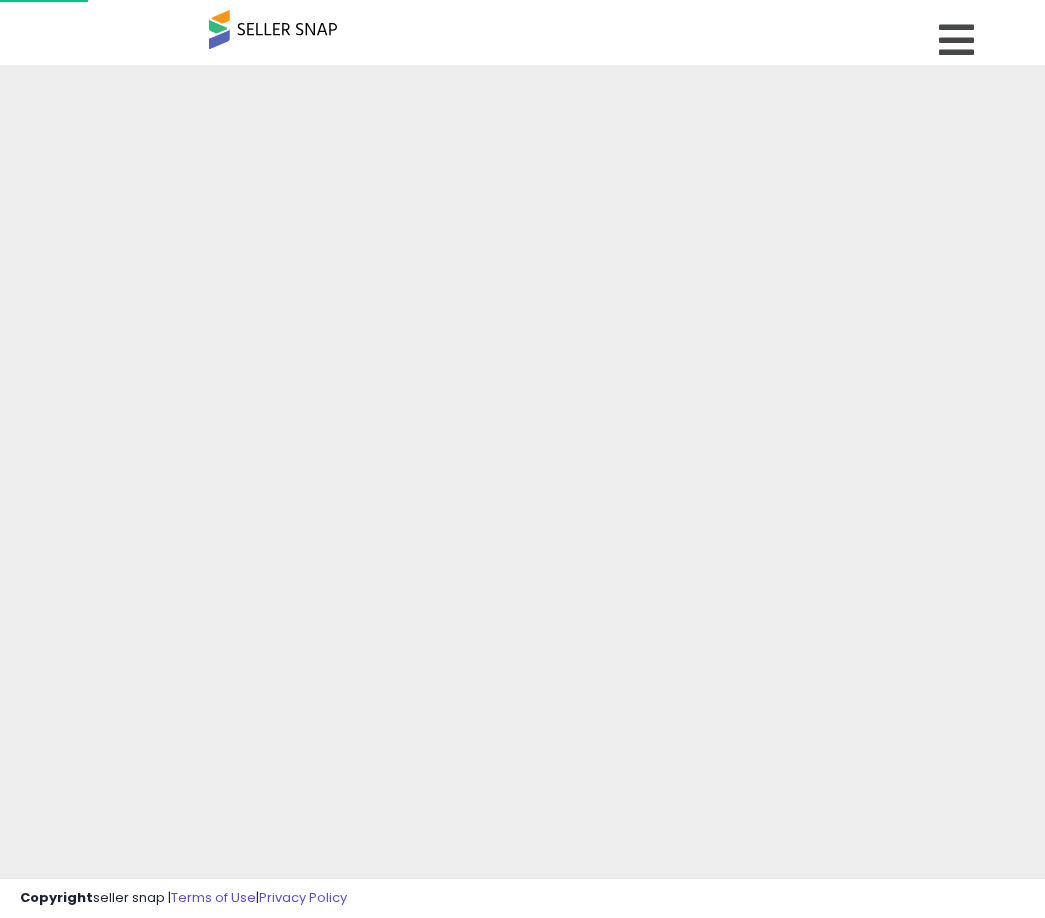 scroll, scrollTop: 0, scrollLeft: 0, axis: both 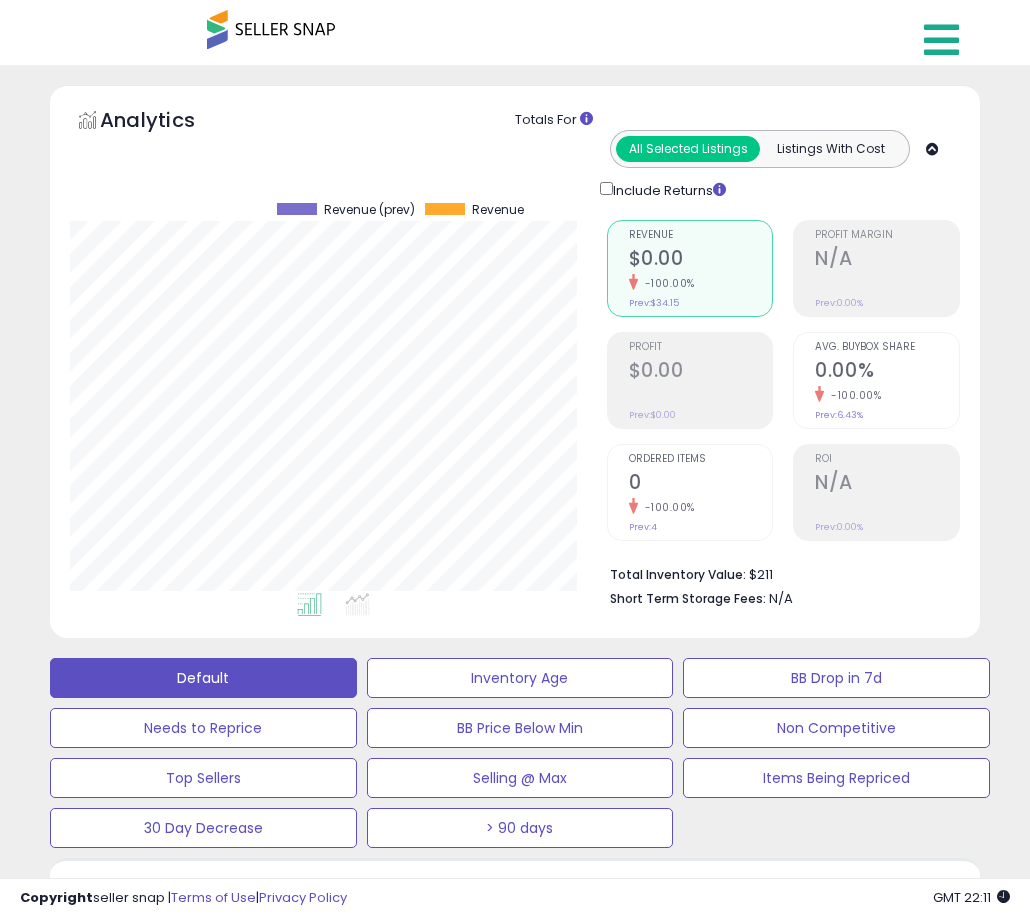 click at bounding box center [944, 35] 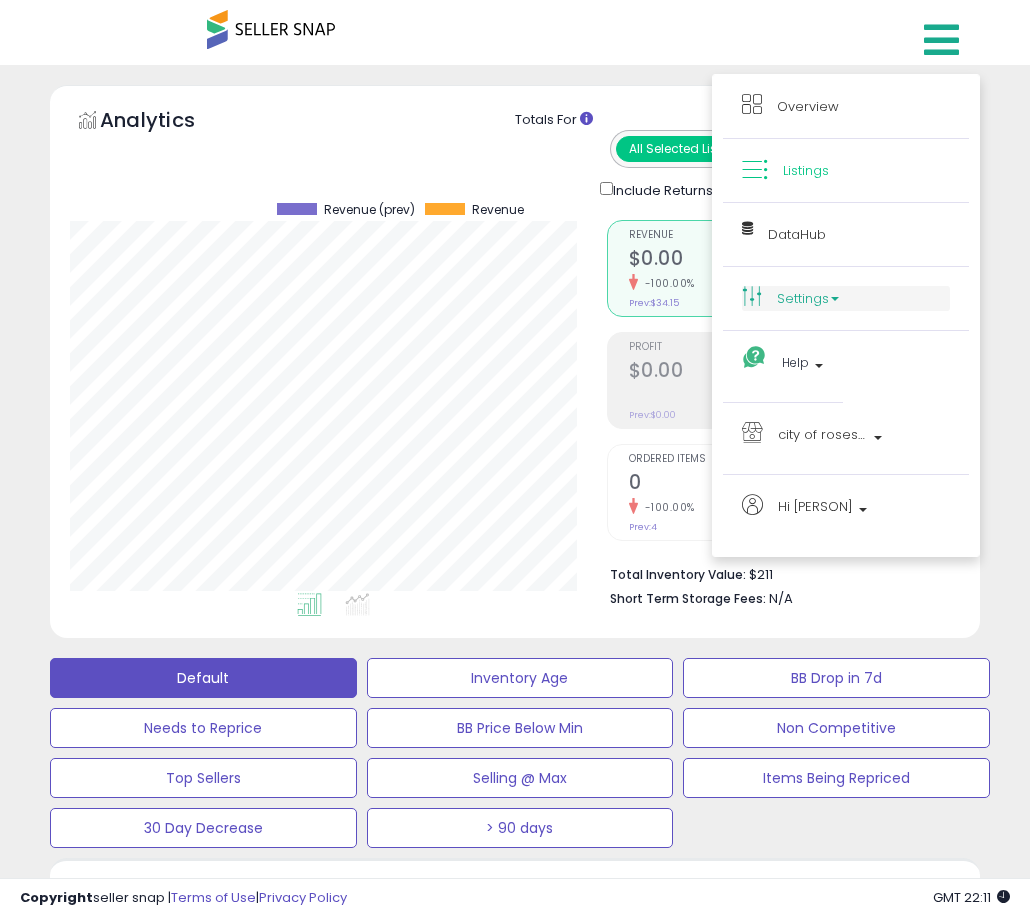click on "Settings" at bounding box center (846, 298) 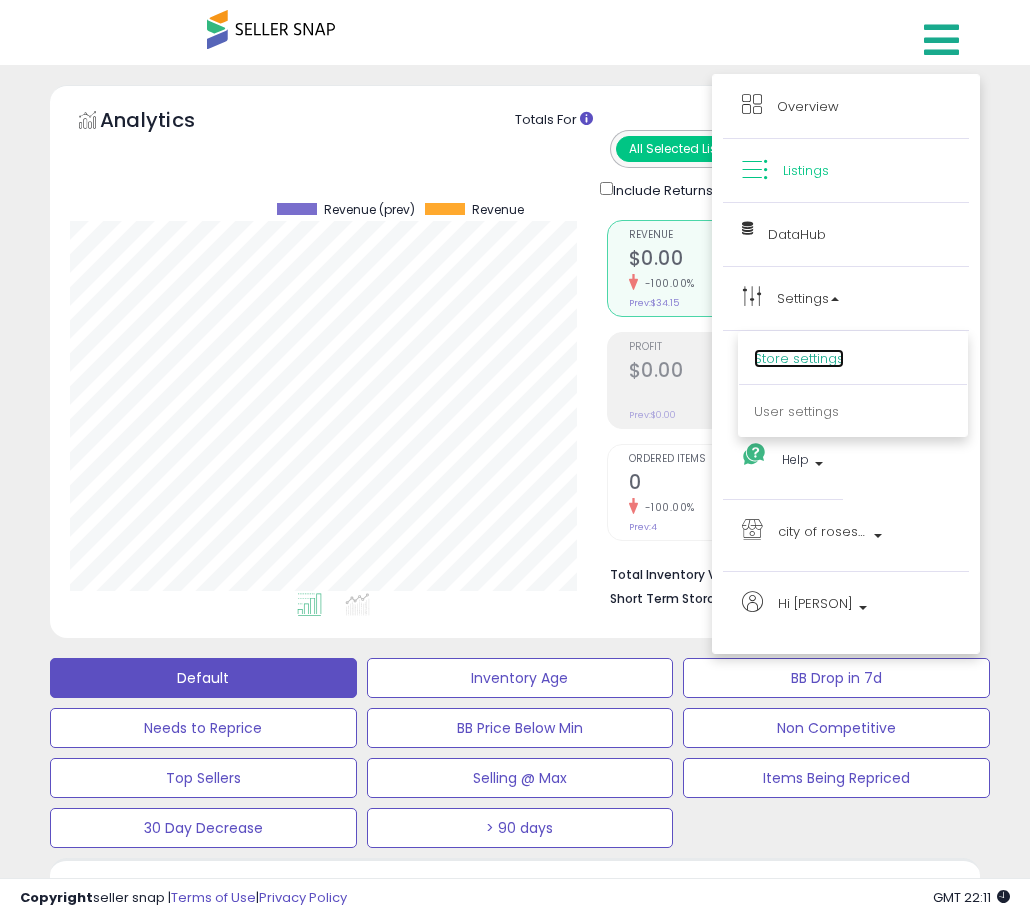 click on "Store
settings" at bounding box center [799, 358] 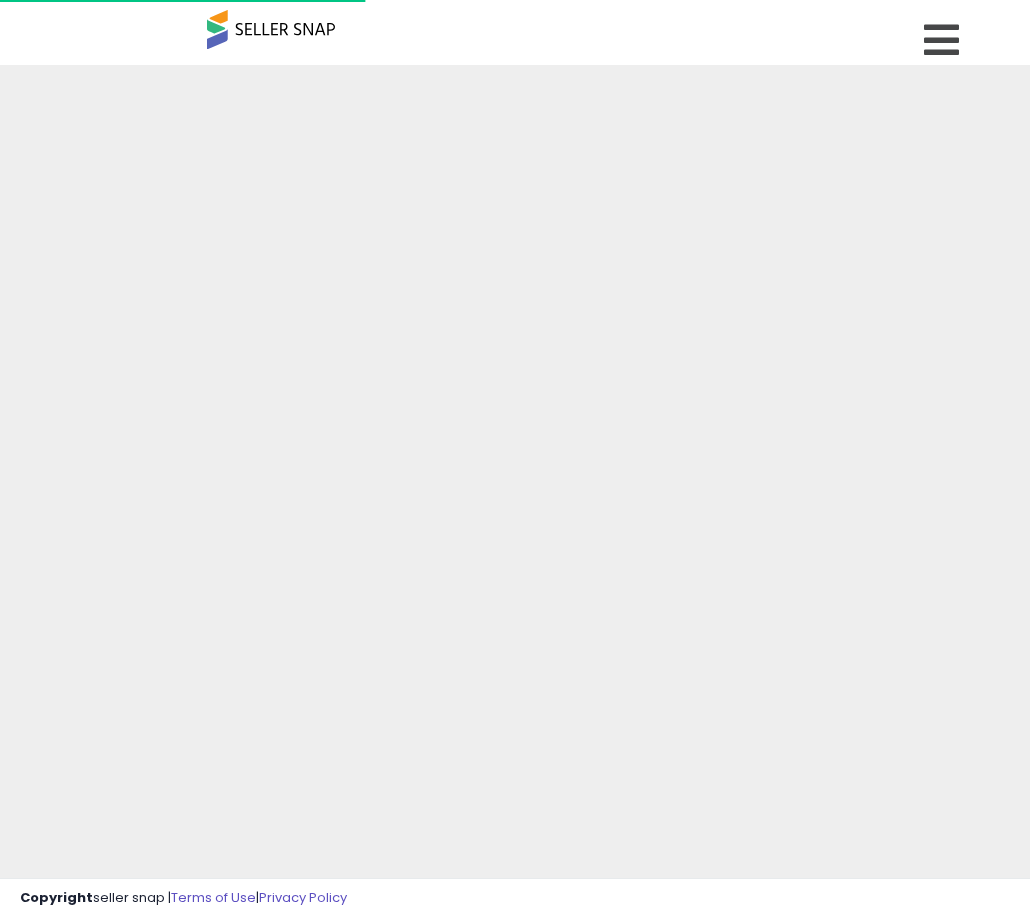scroll, scrollTop: 0, scrollLeft: 0, axis: both 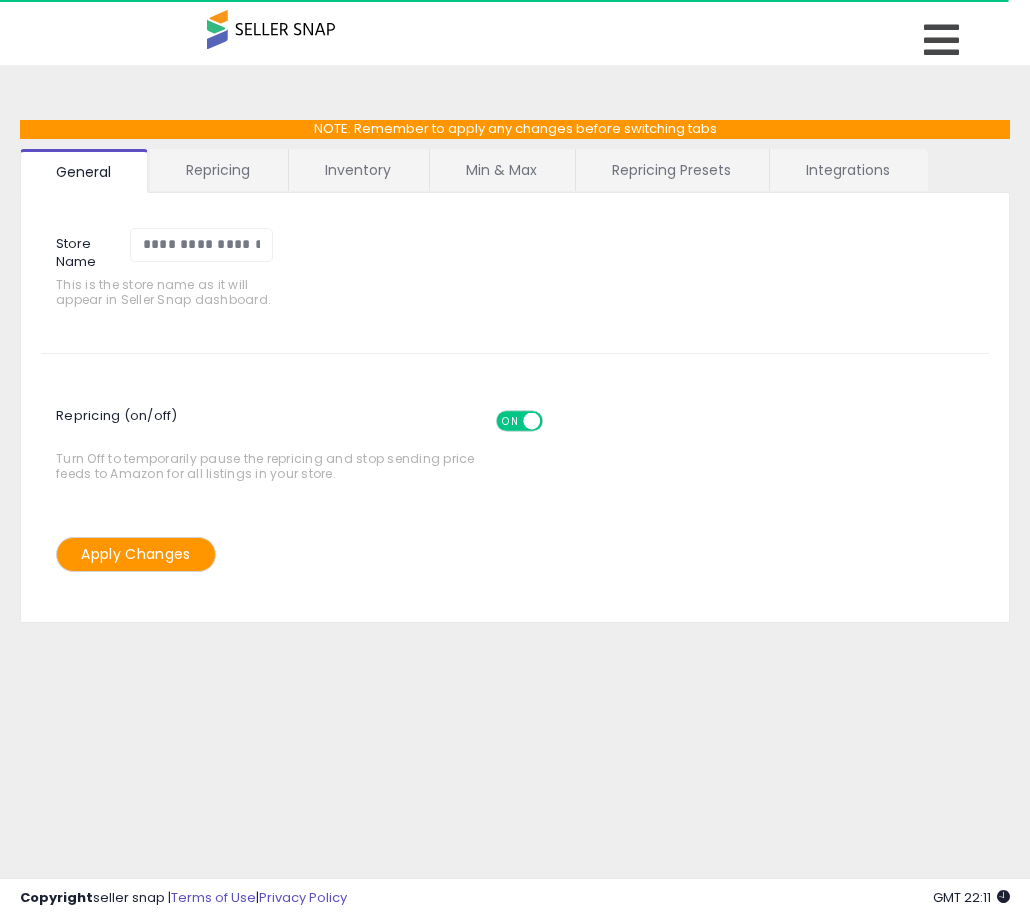click on "Repricing Presets" at bounding box center (671, 170) 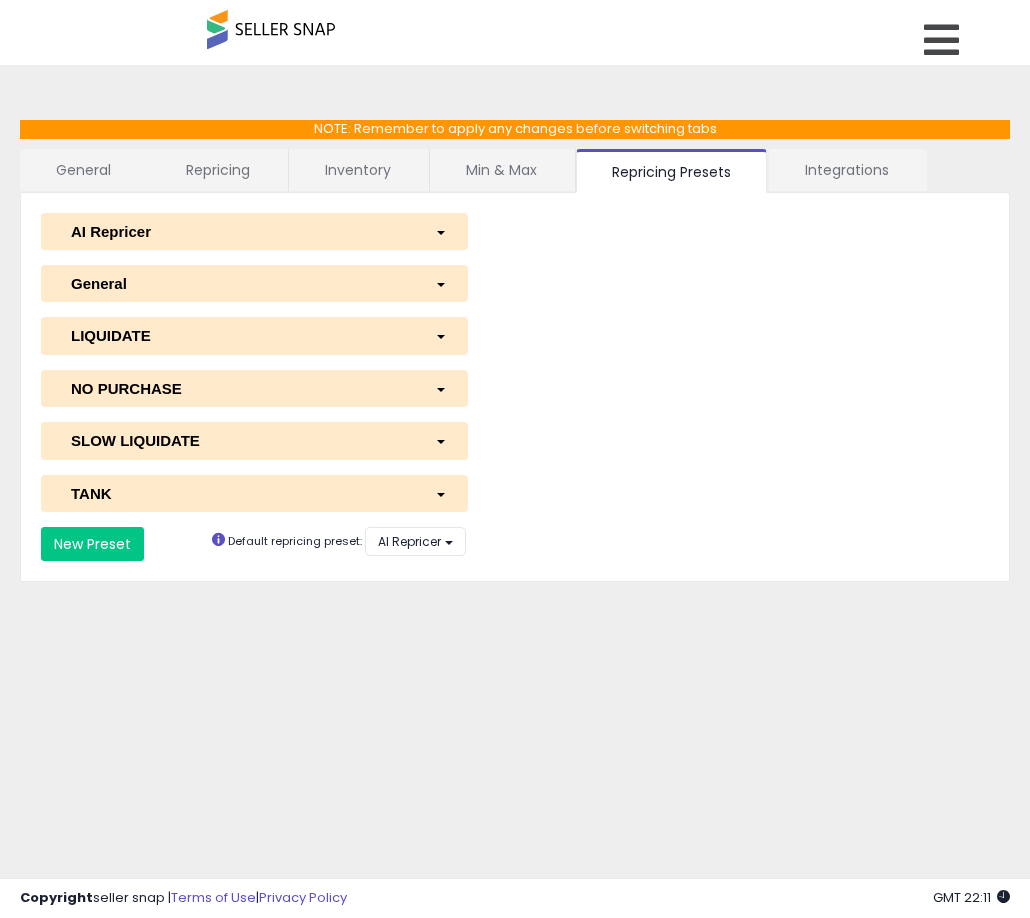 click on "AI Repricer" at bounding box center (238, 231) 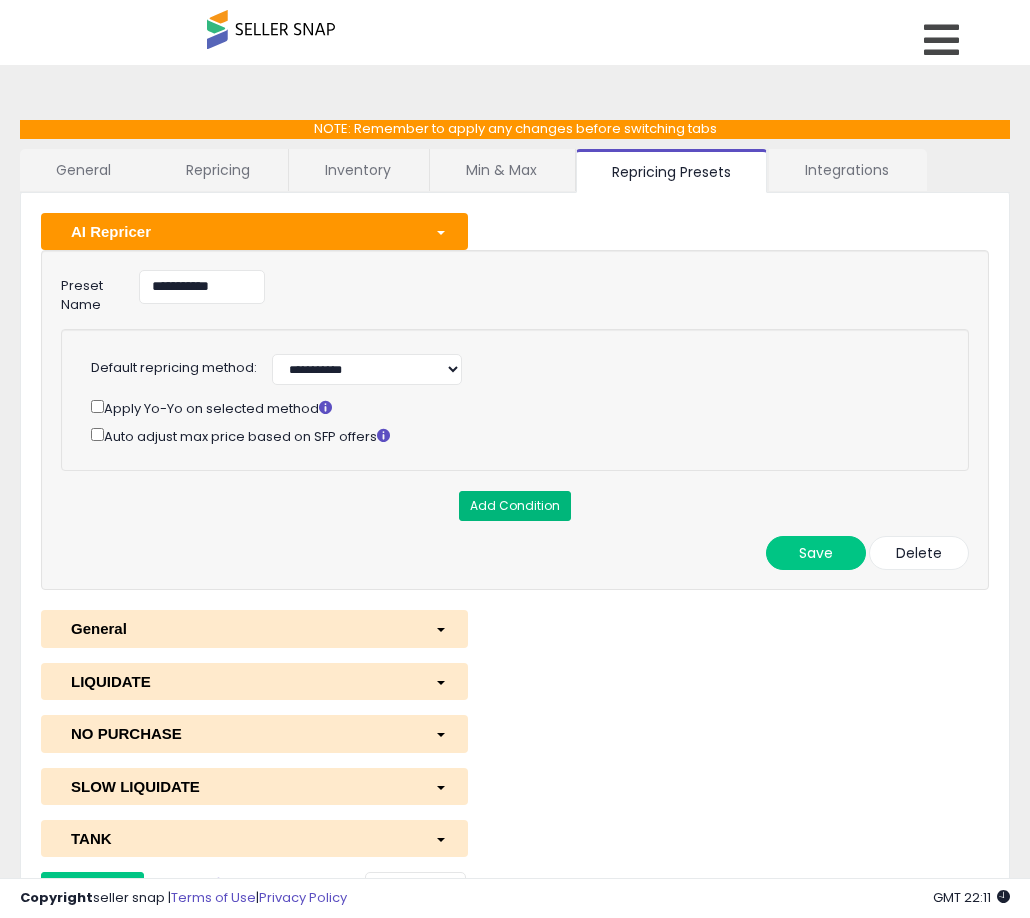 click on "Add Condition" at bounding box center (515, 506) 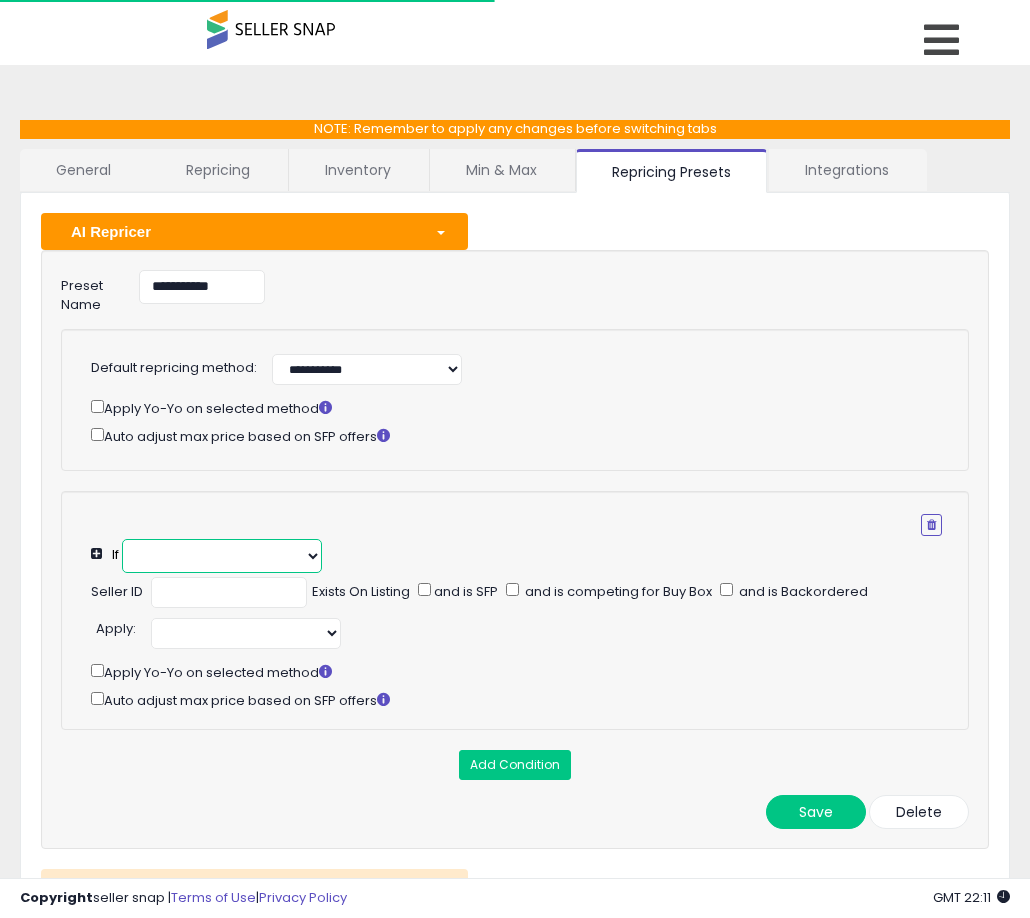 click at bounding box center (222, 556) 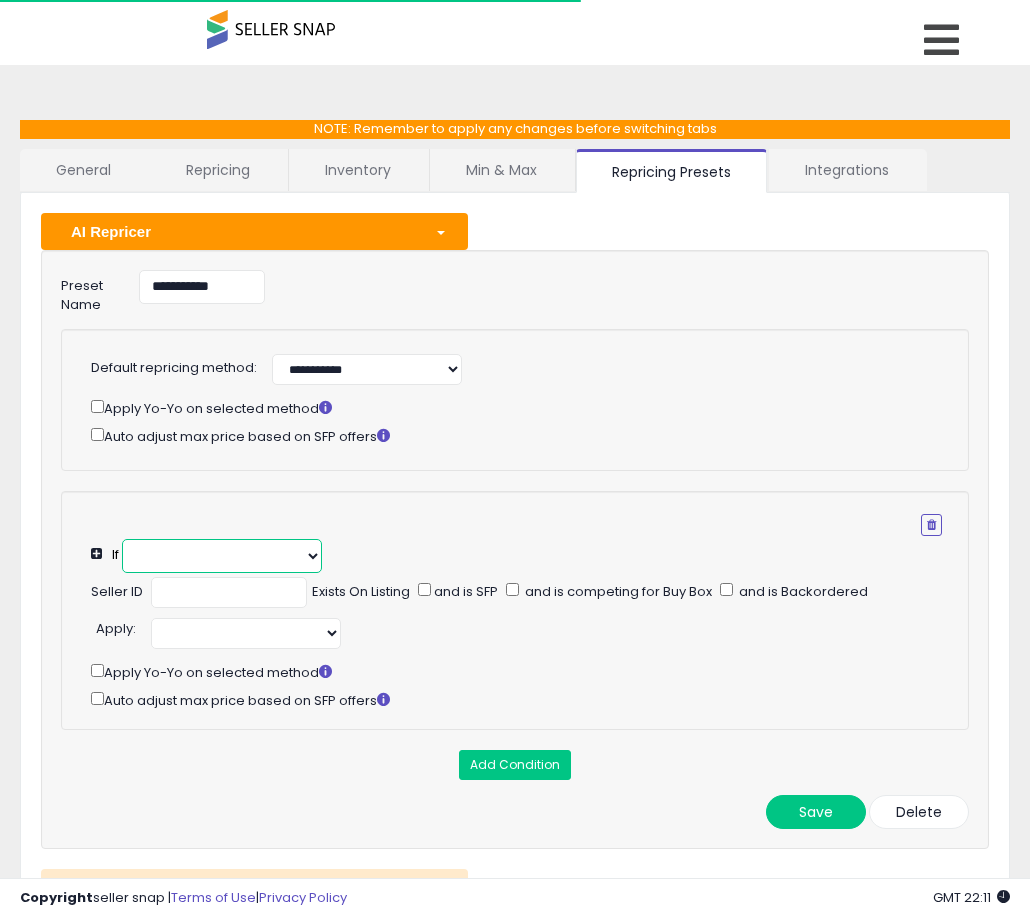 select on "**********" 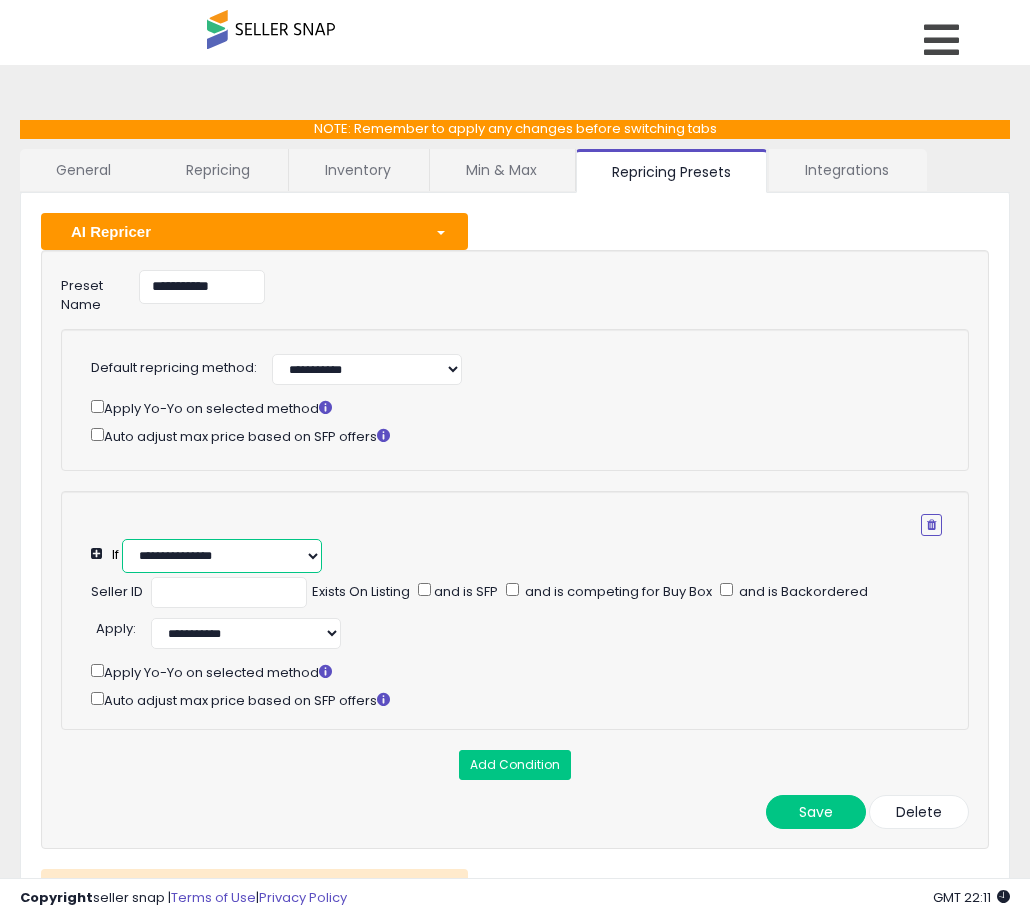 click on "**********" at bounding box center (222, 556) 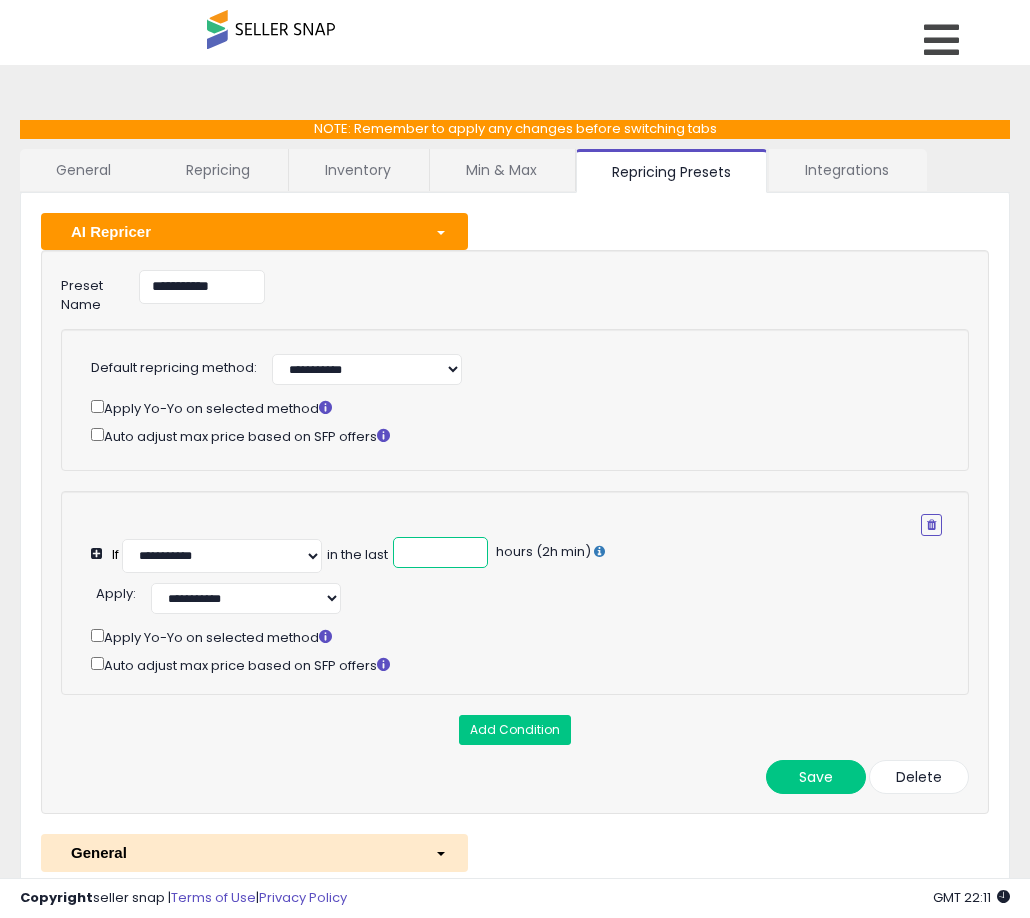 click at bounding box center [440, 552] 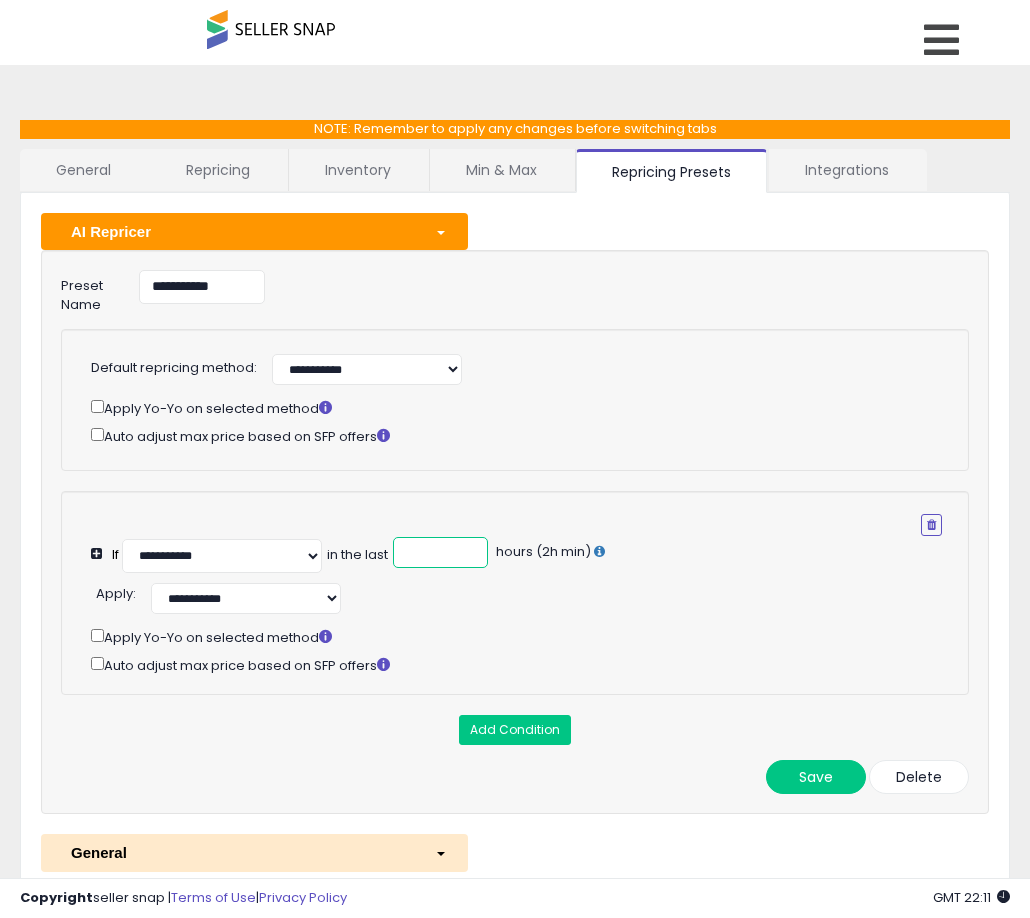 type on "*" 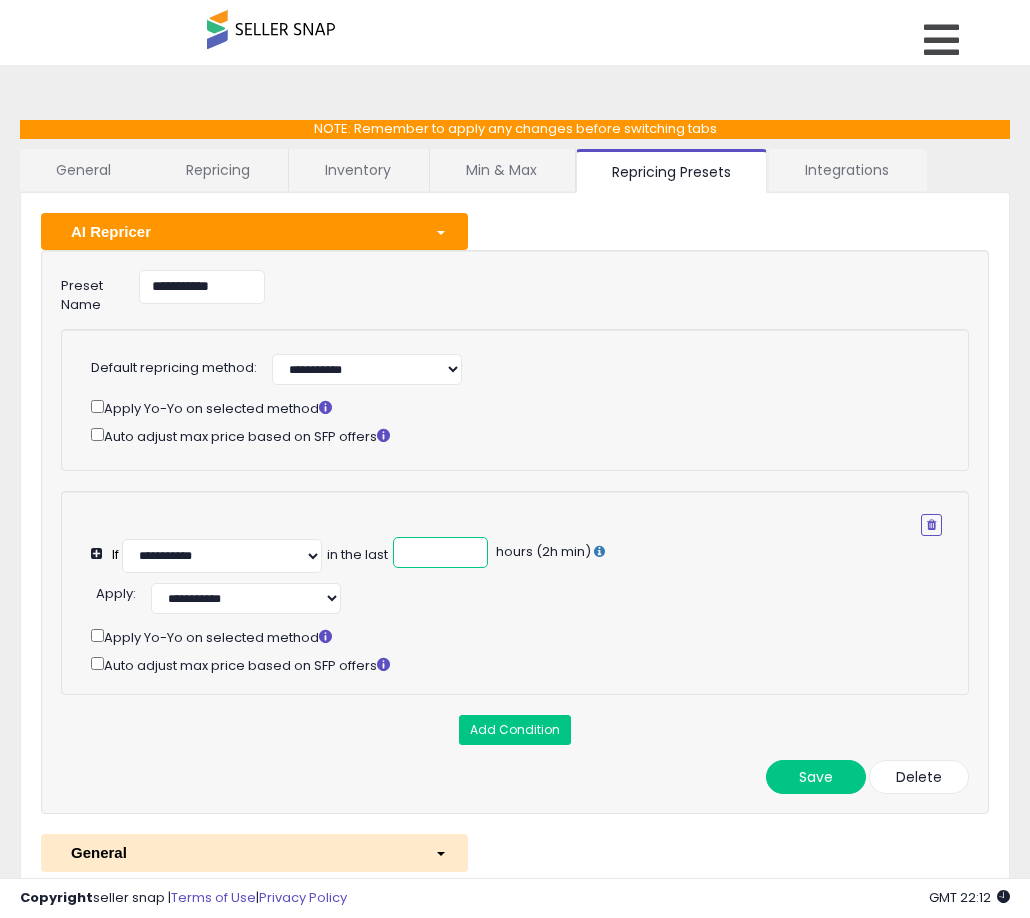 type on "**" 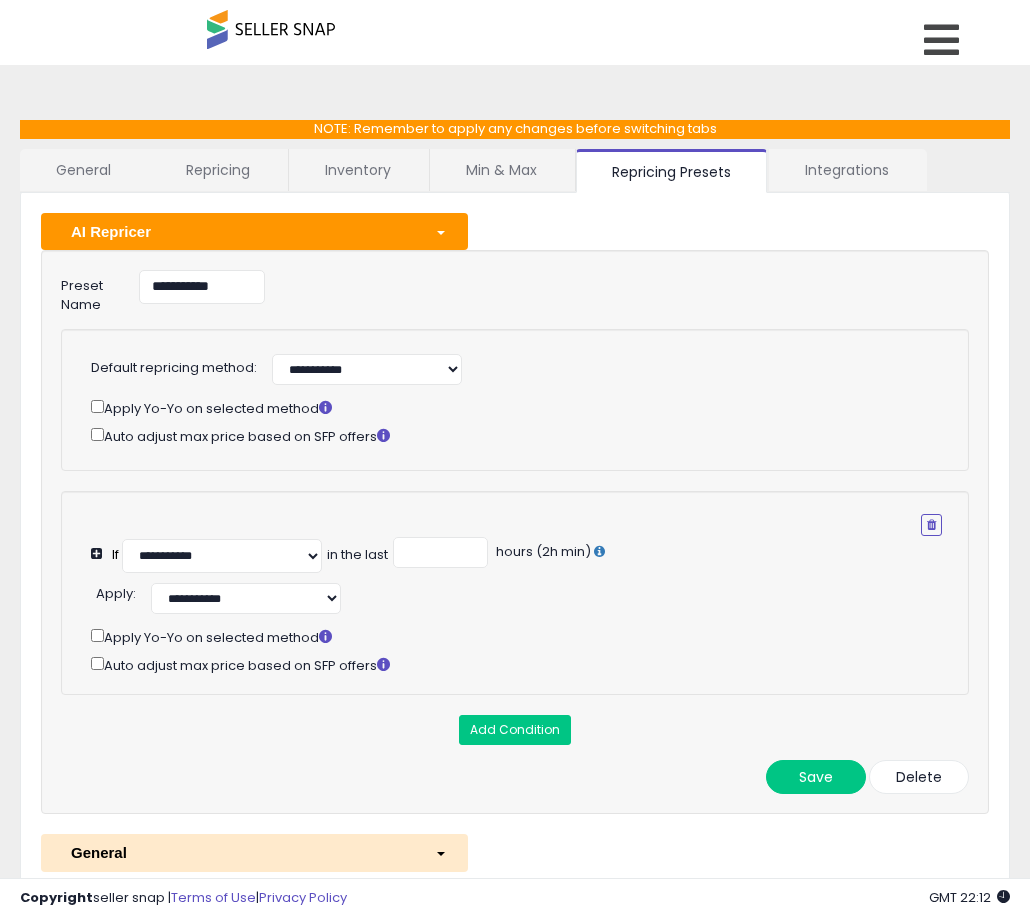 click at bounding box center [525, 614] 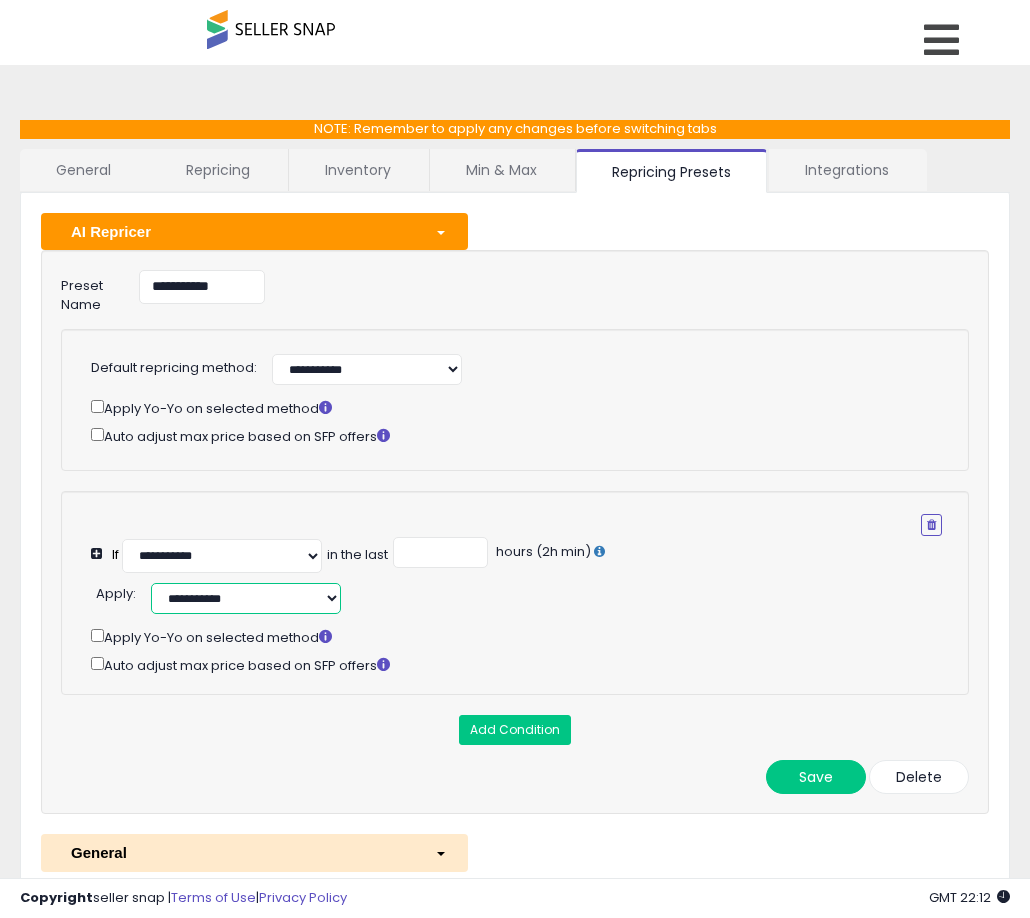click on "**********" at bounding box center (246, 598) 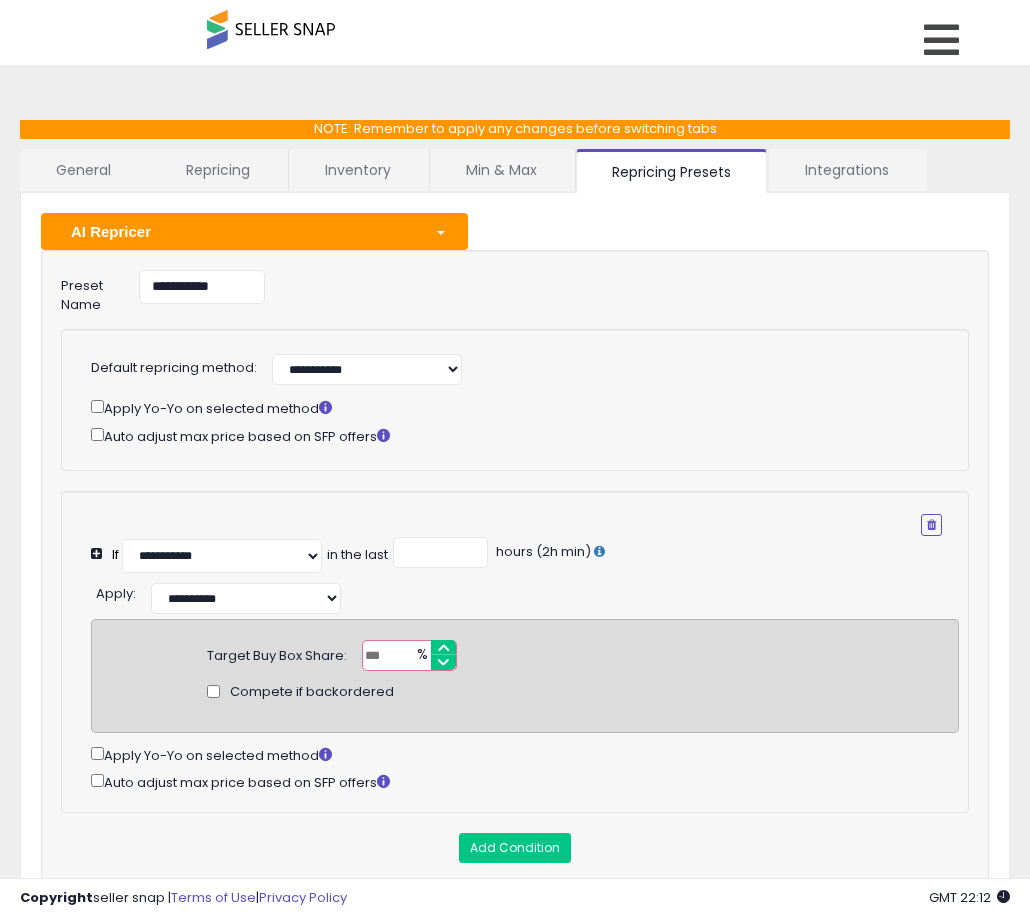 click at bounding box center [409, 655] 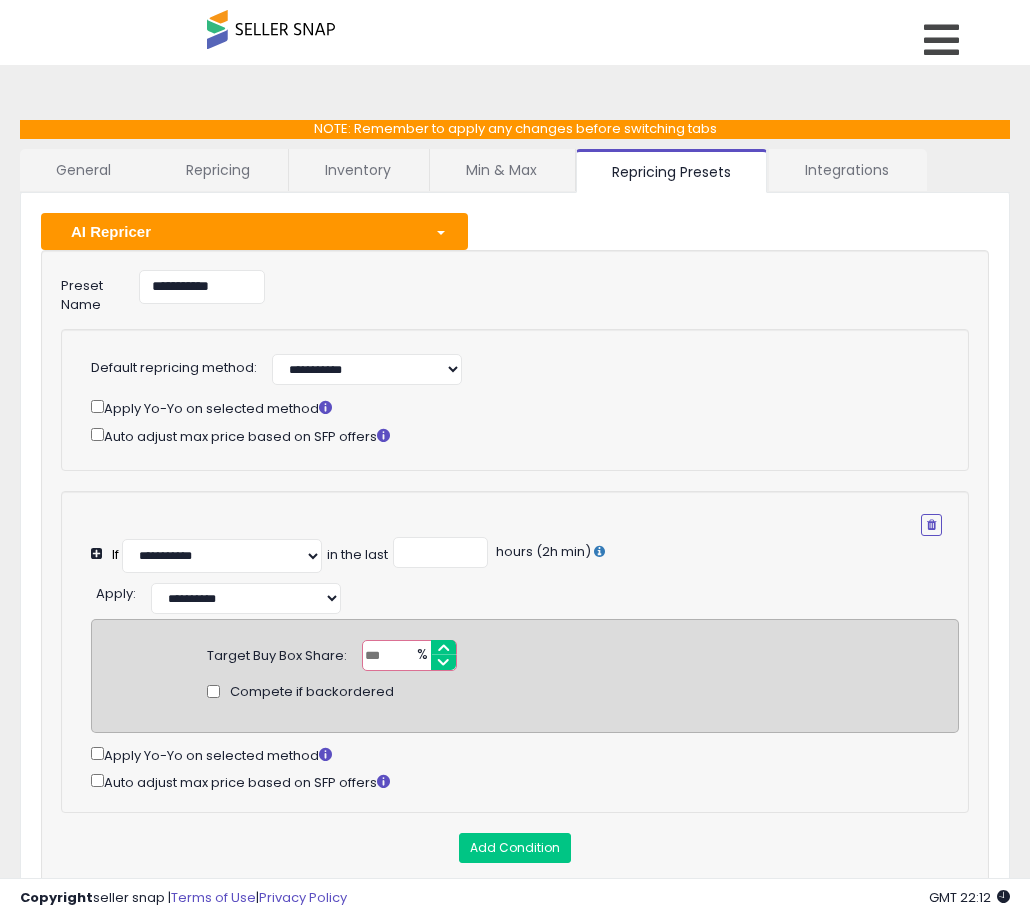 type on "*" 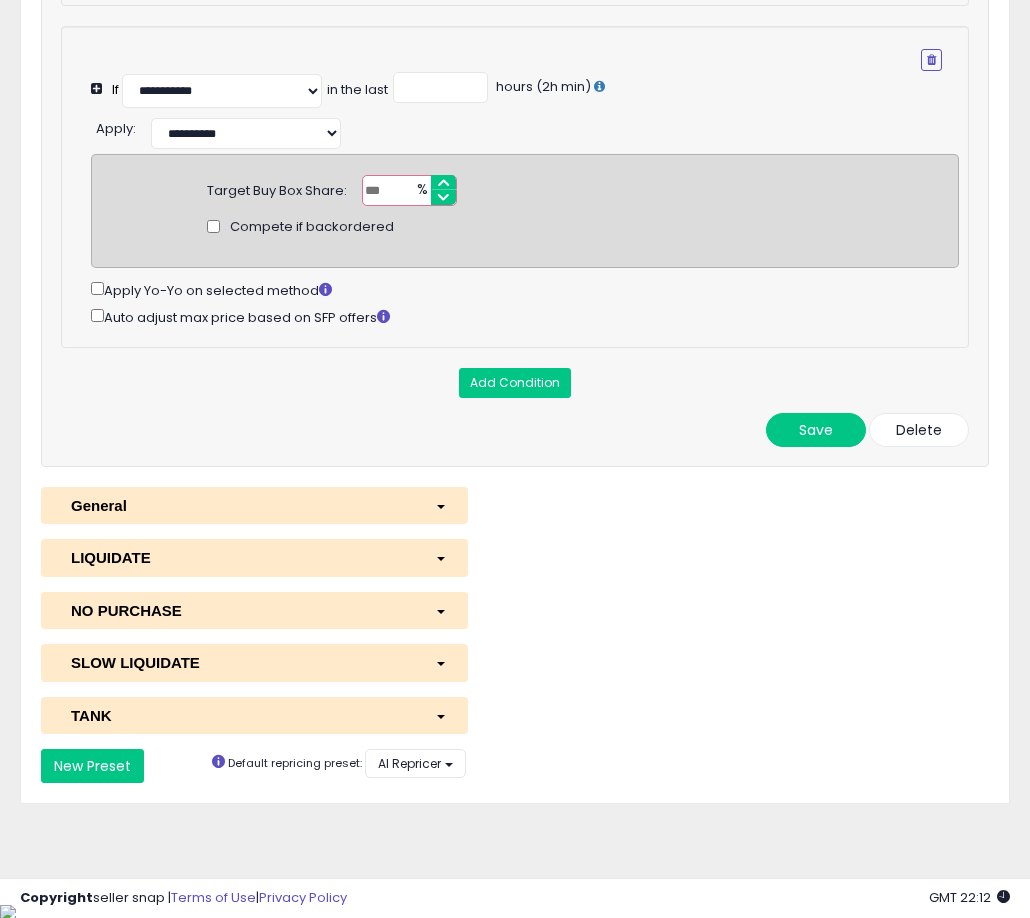 scroll, scrollTop: 466, scrollLeft: 0, axis: vertical 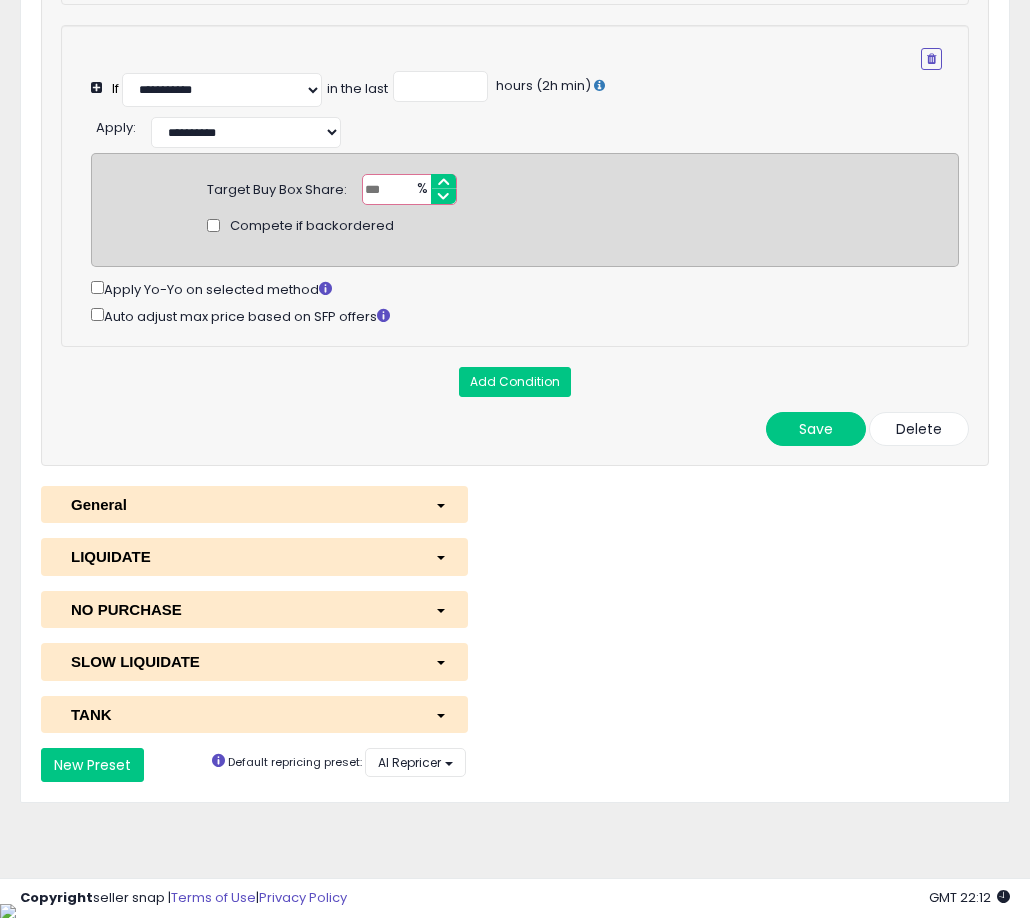 click on "NO PURCHASE" at bounding box center [238, 609] 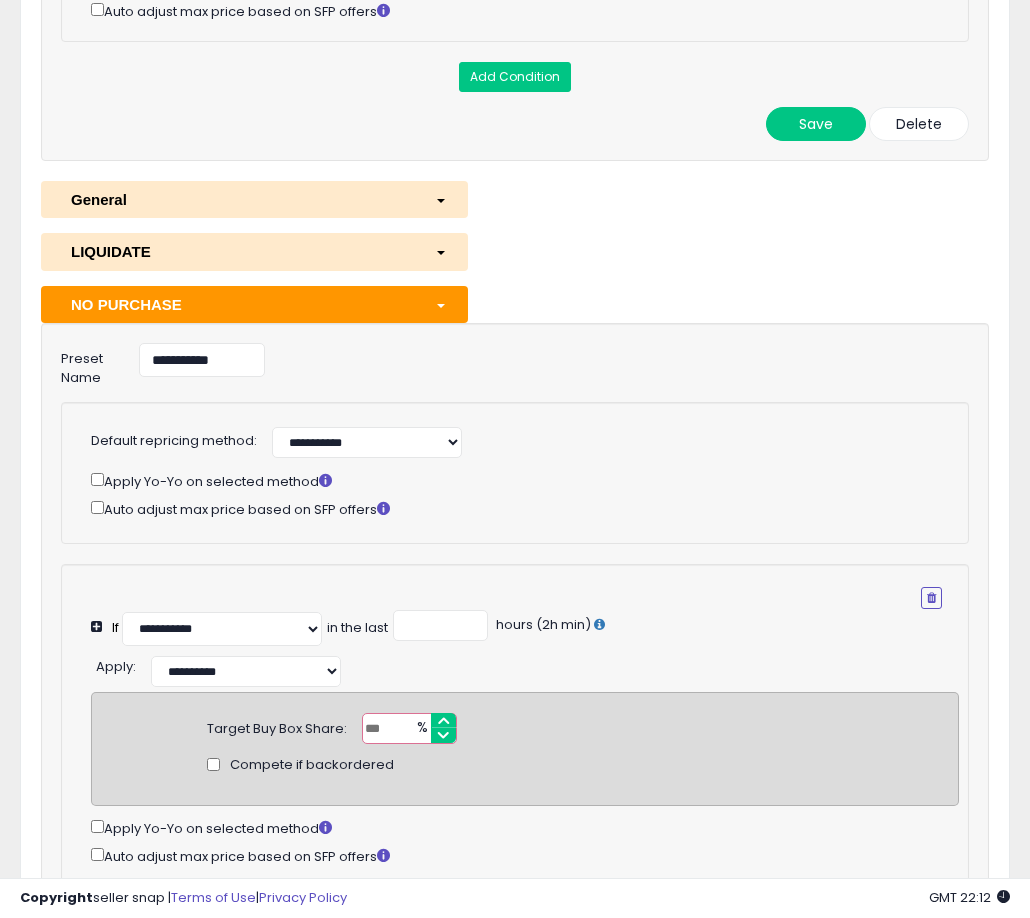 scroll, scrollTop: 730, scrollLeft: 0, axis: vertical 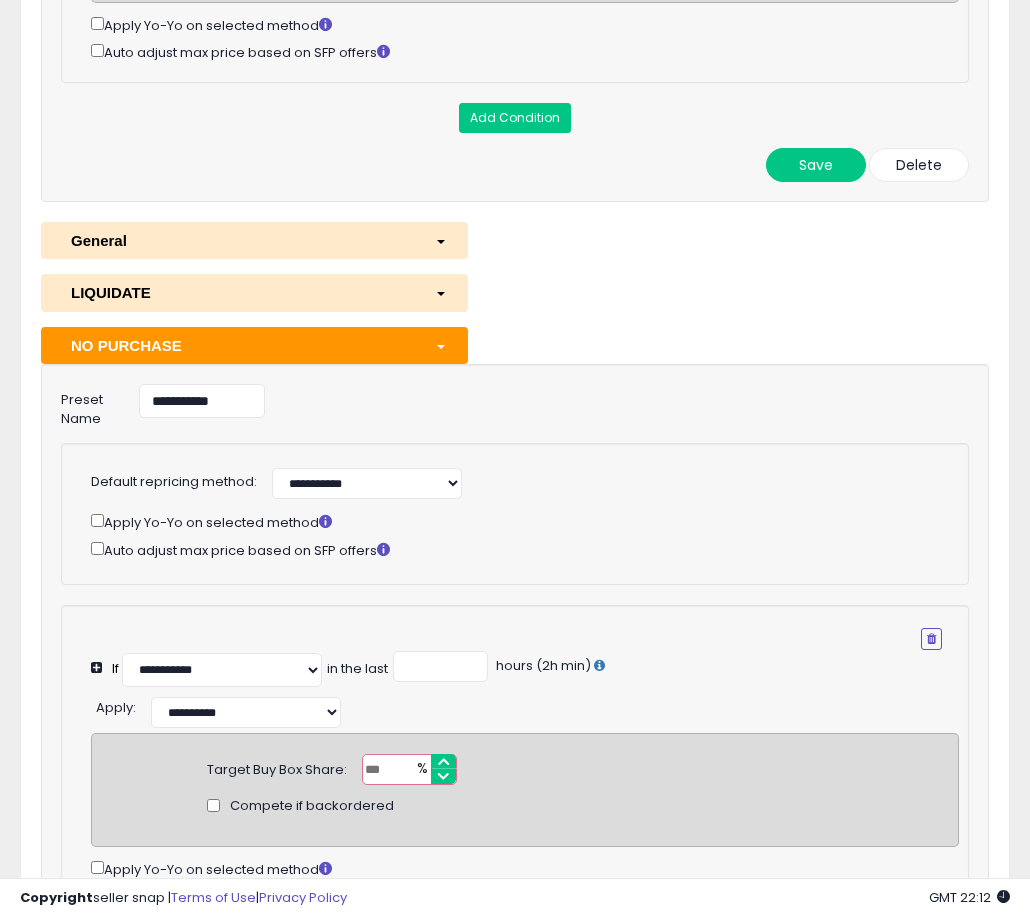 click on "General" at bounding box center (238, 240) 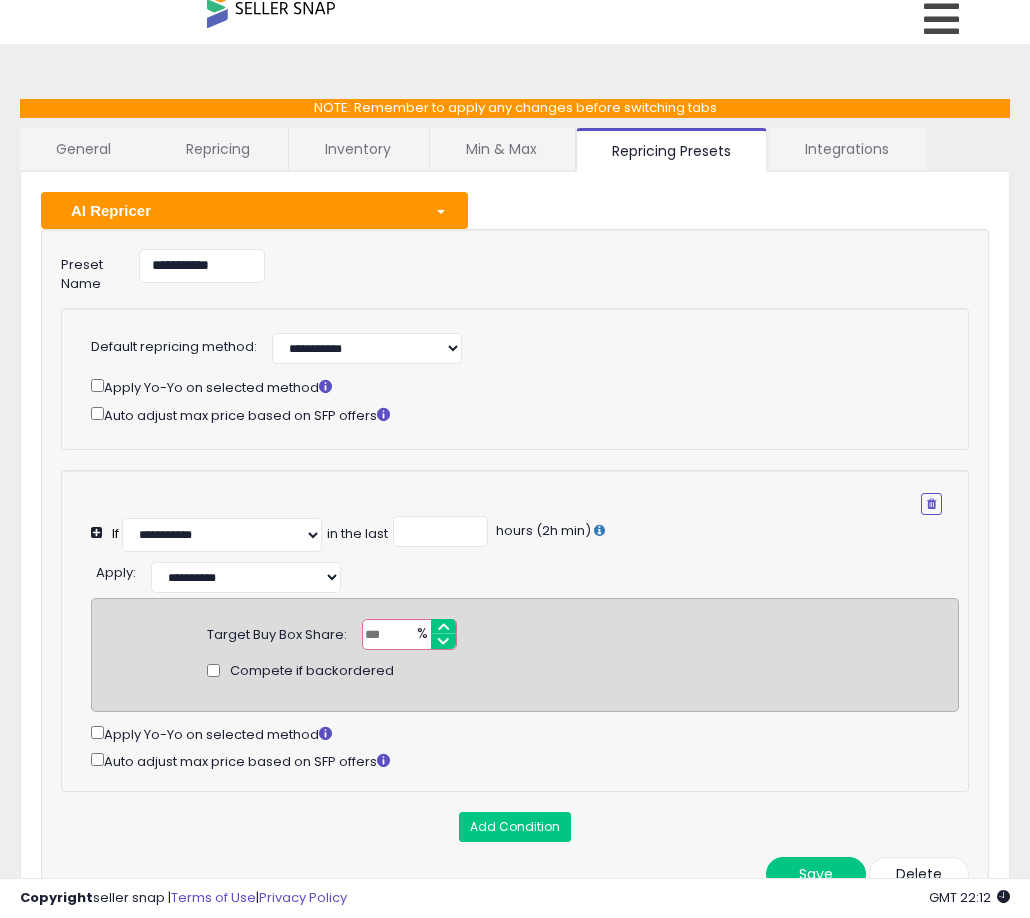 scroll, scrollTop: 44, scrollLeft: 0, axis: vertical 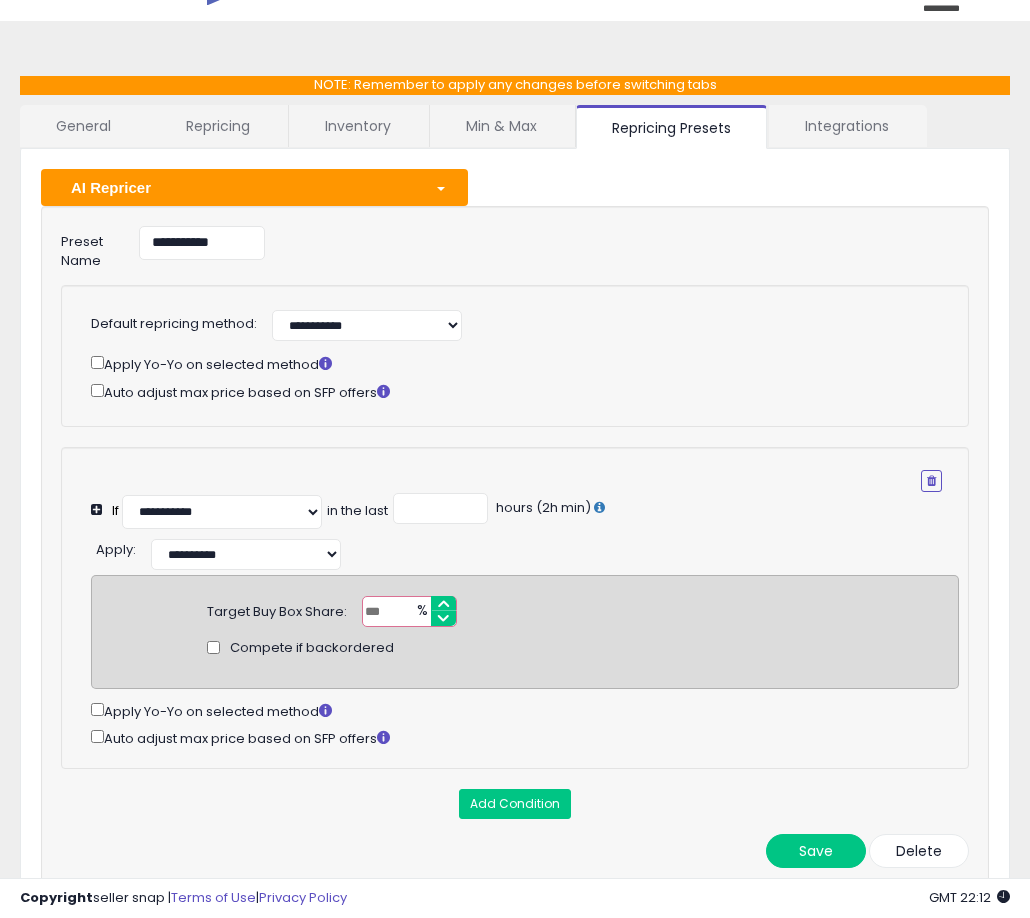 click on "*" at bounding box center (409, 611) 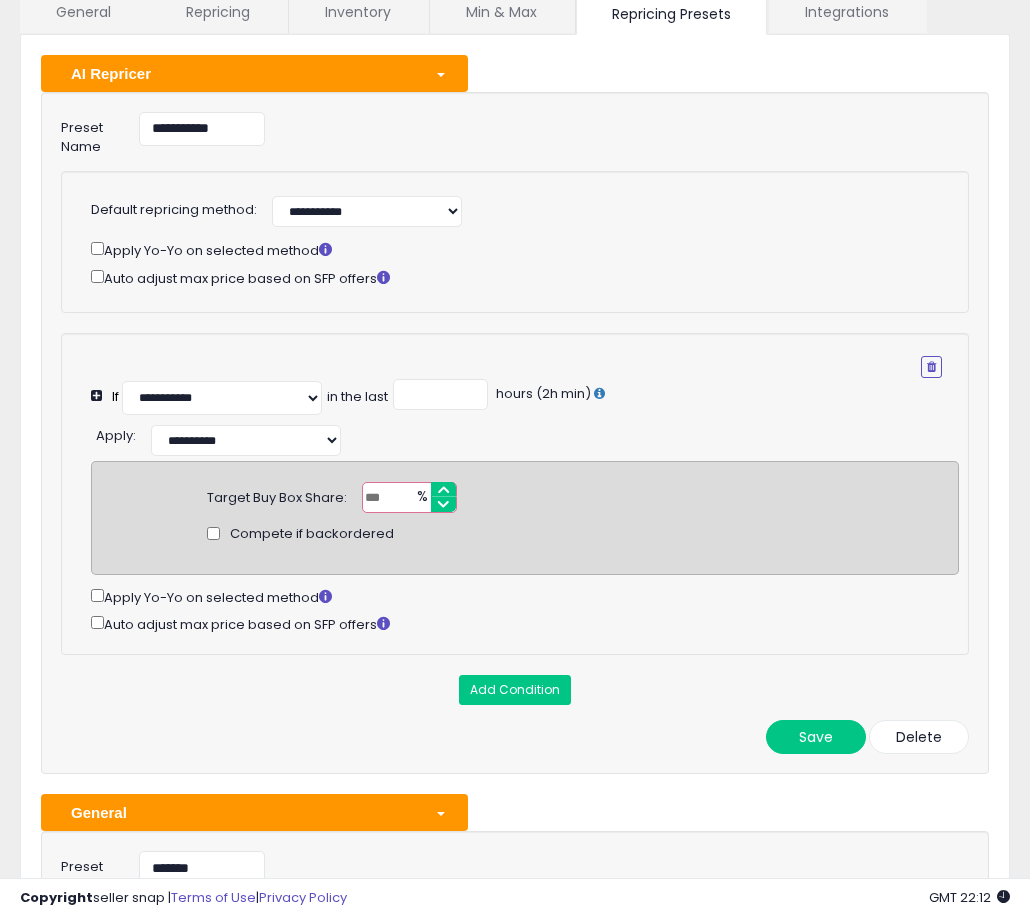 scroll, scrollTop: 458, scrollLeft: 0, axis: vertical 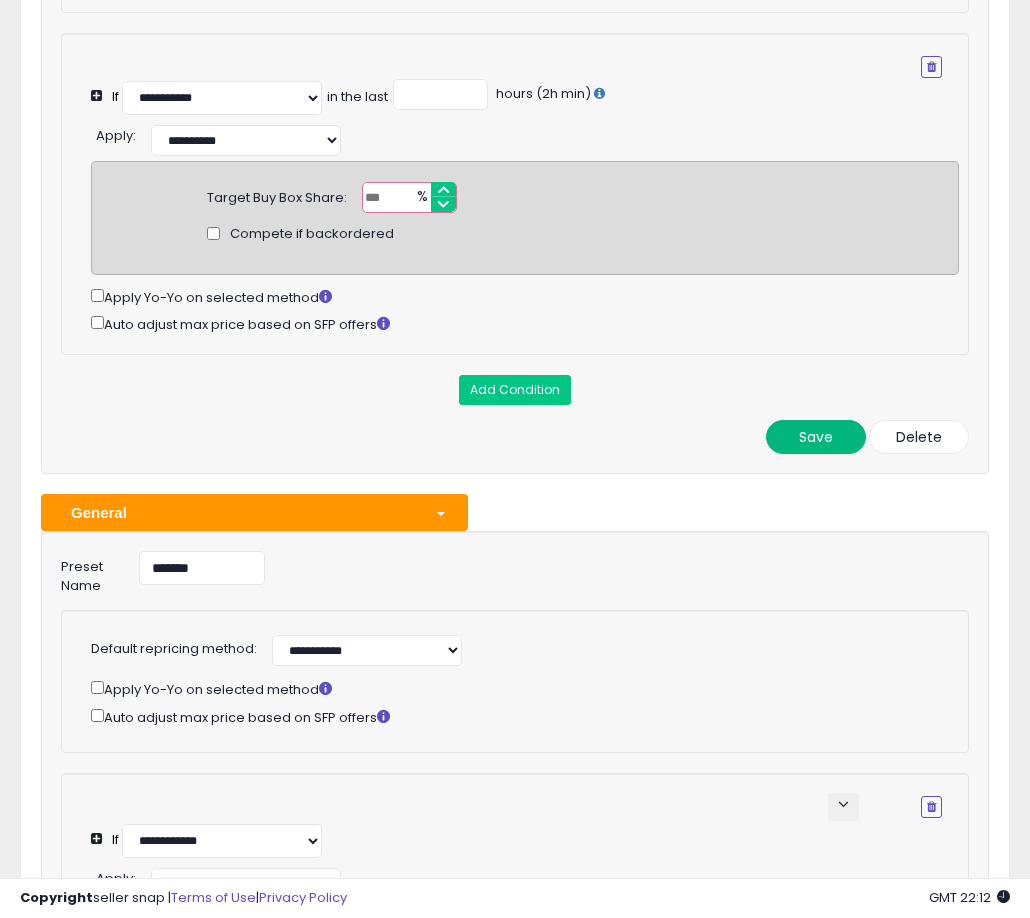 click on "Save" at bounding box center (816, 437) 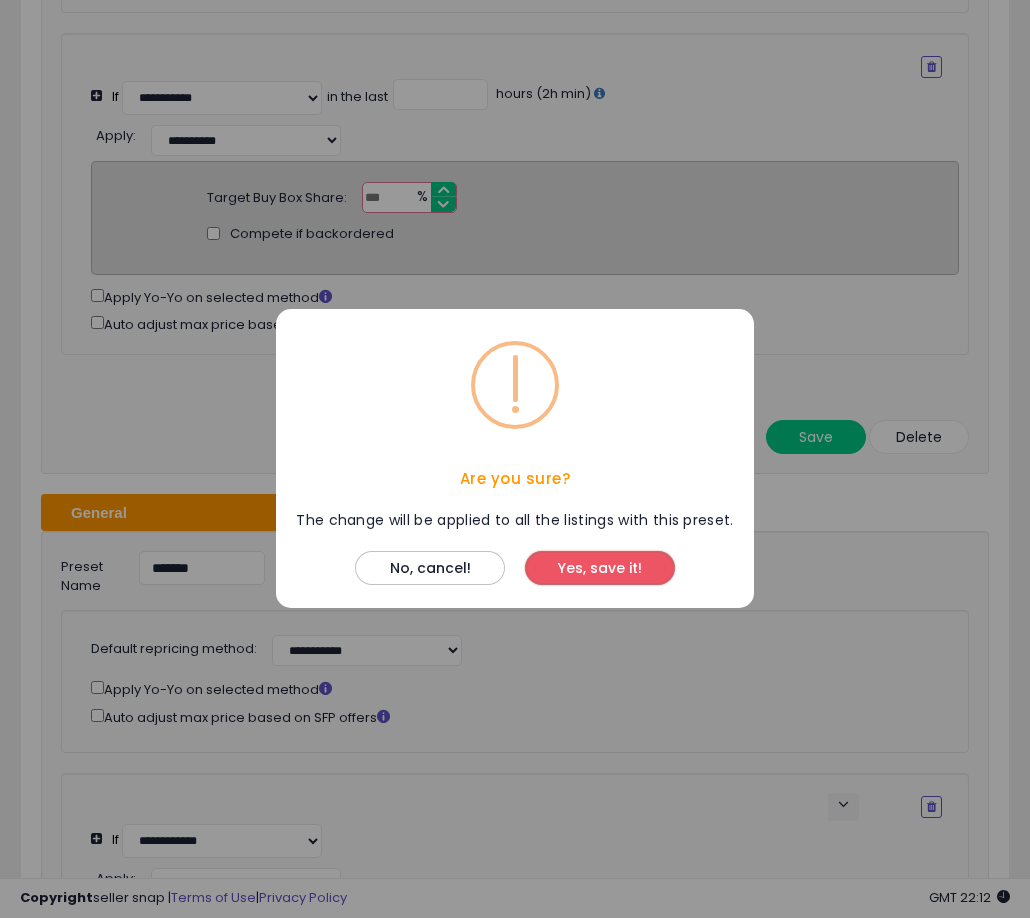 click on "Yes, save it!" at bounding box center [600, 569] 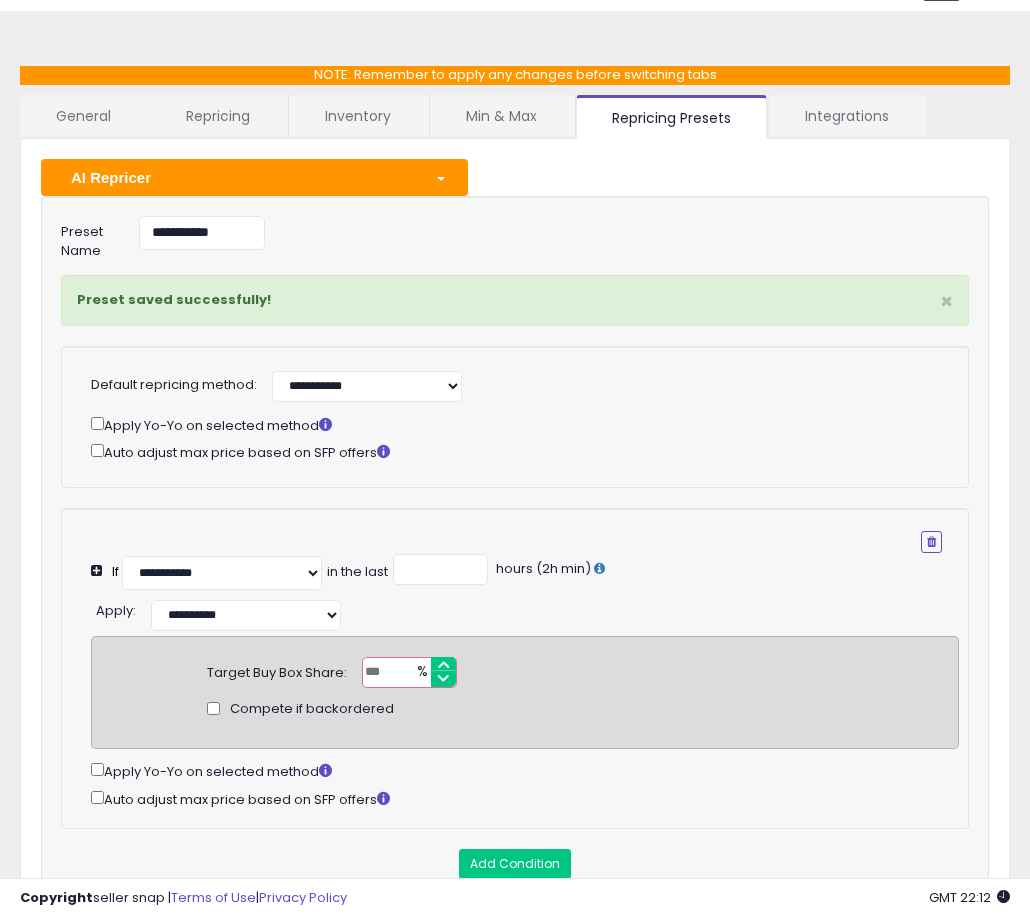 scroll, scrollTop: 0, scrollLeft: 0, axis: both 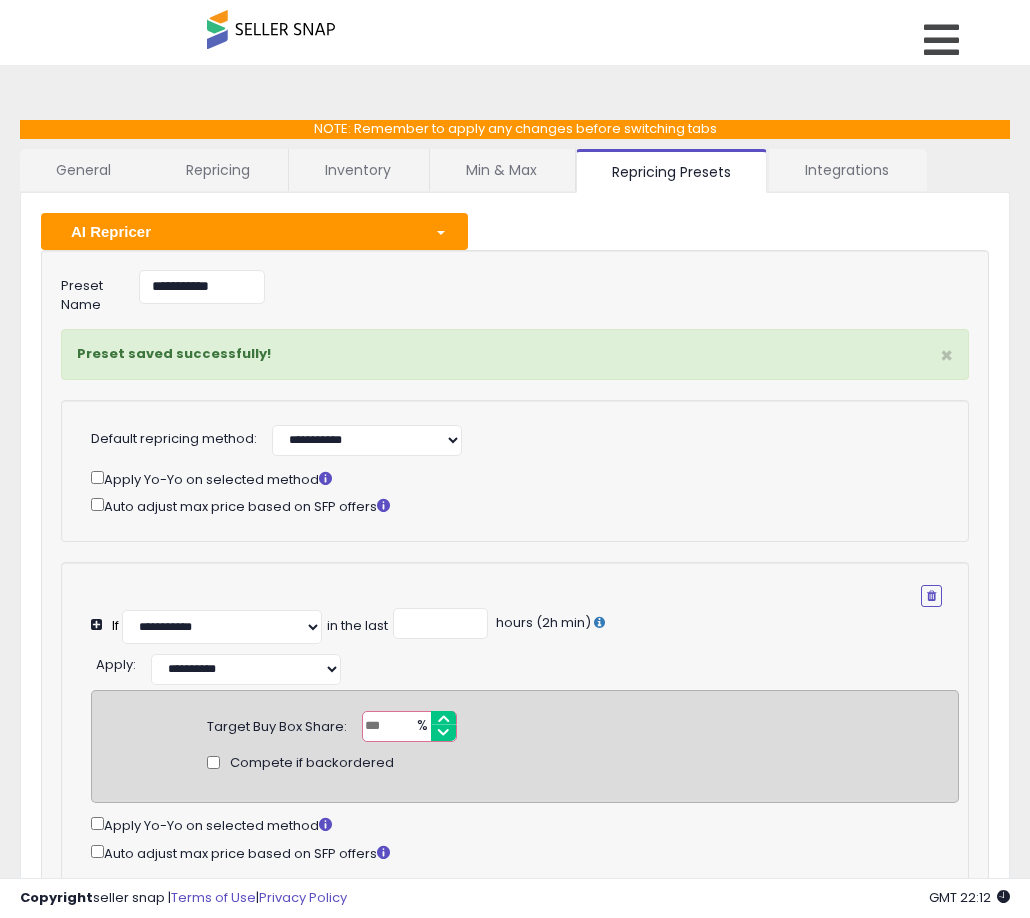 click on "AI Repricer" at bounding box center (238, 231) 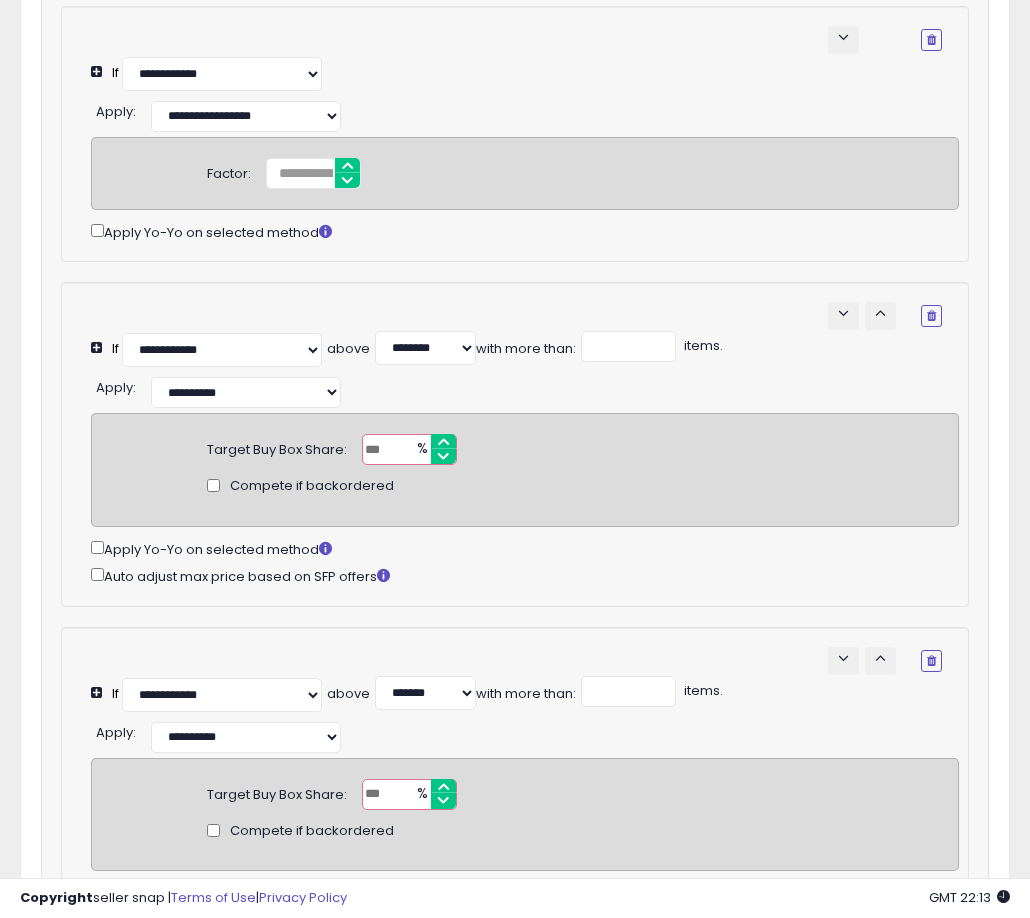 scroll, scrollTop: 0, scrollLeft: 0, axis: both 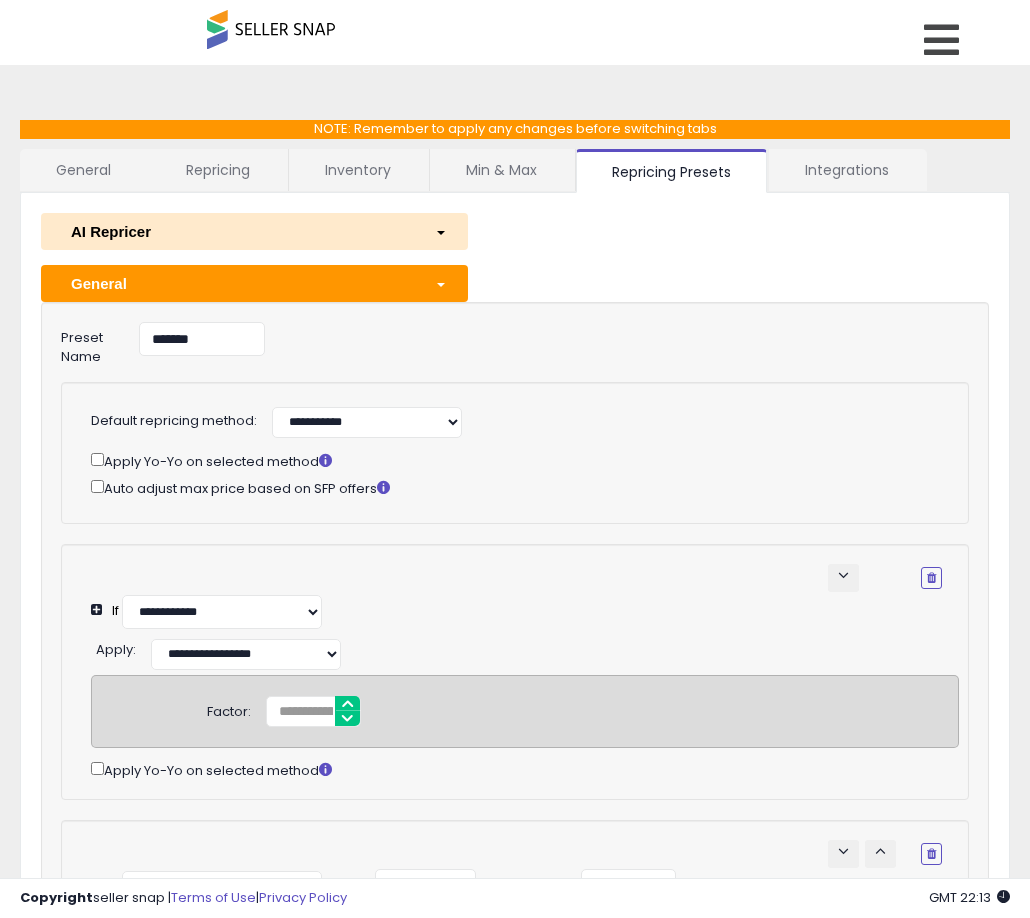 click on "AI Repricer" at bounding box center (238, 231) 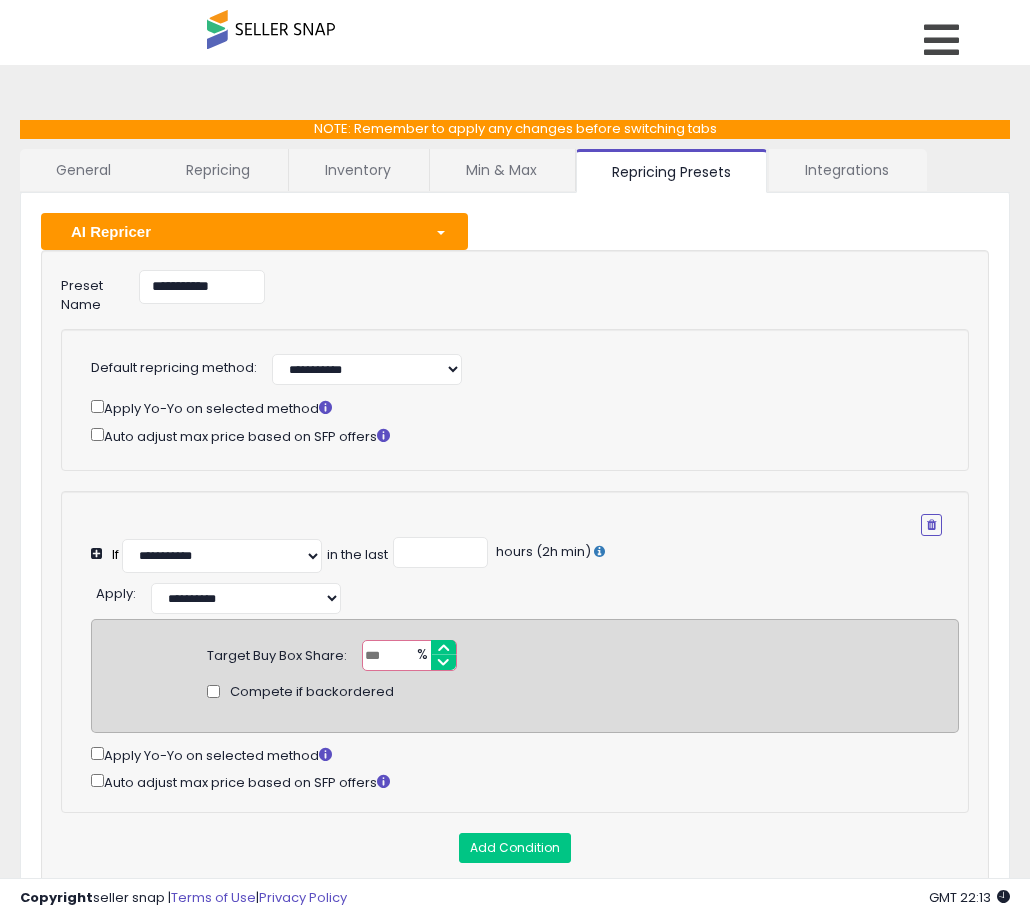 click on "**" at bounding box center (409, 655) 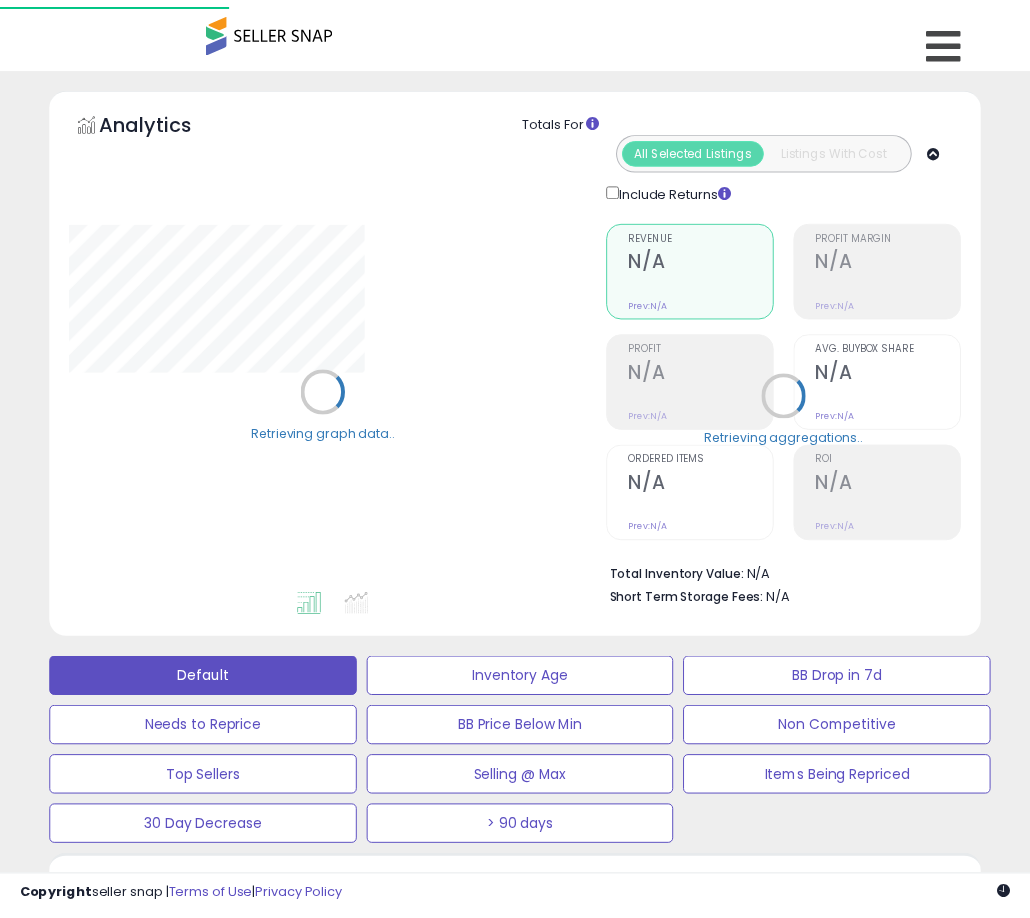 scroll, scrollTop: 0, scrollLeft: 0, axis: both 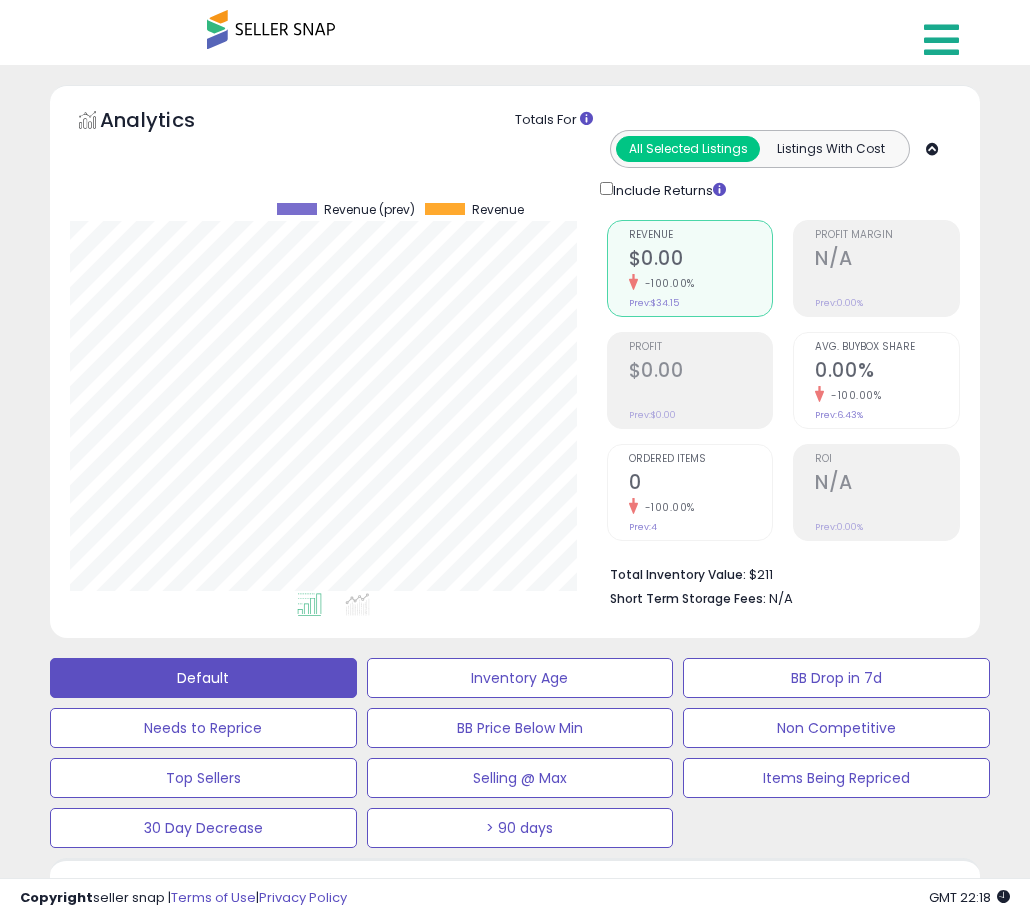 click at bounding box center [944, 35] 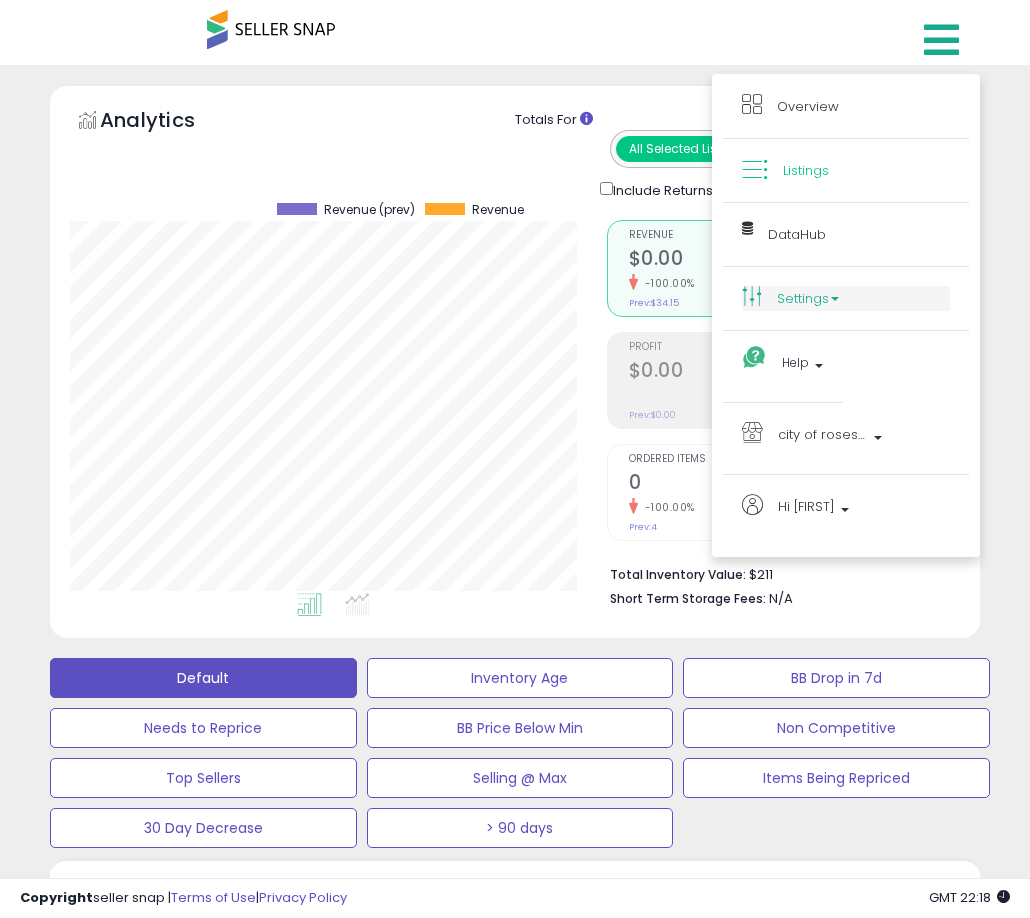 click on "Settings" at bounding box center (846, 298) 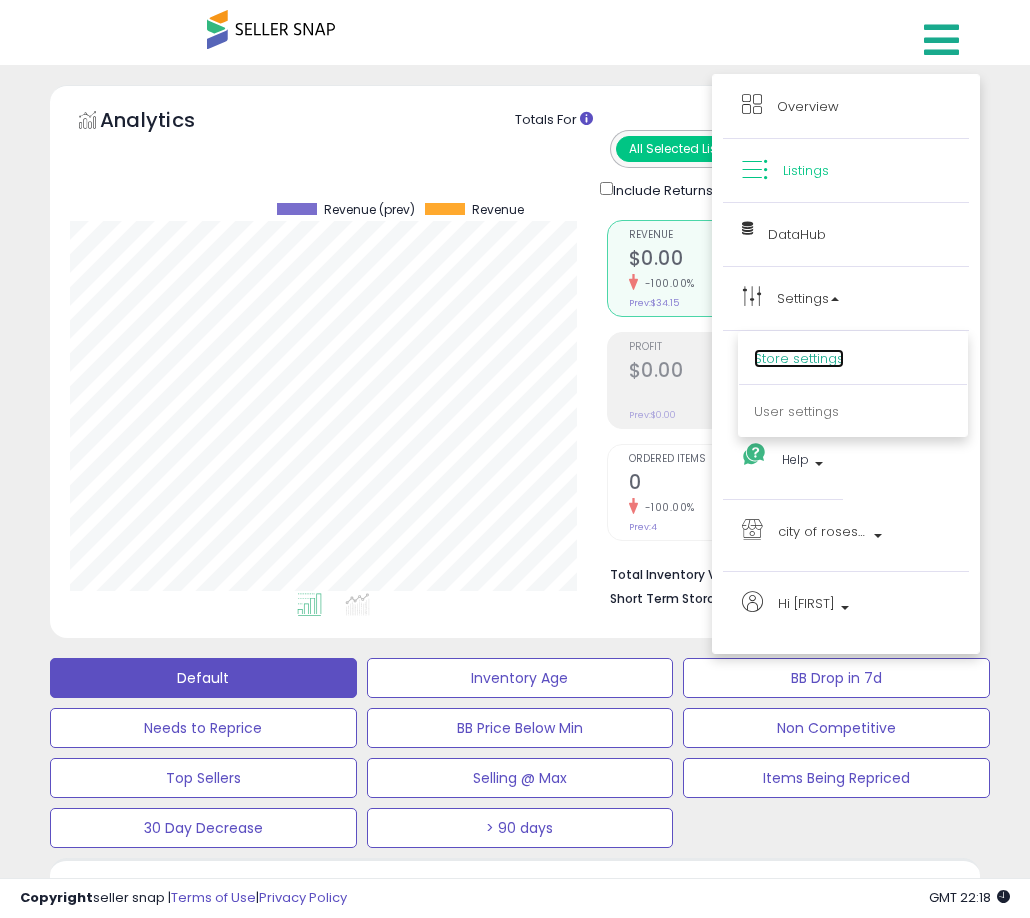 click on "Store
settings" at bounding box center [799, 358] 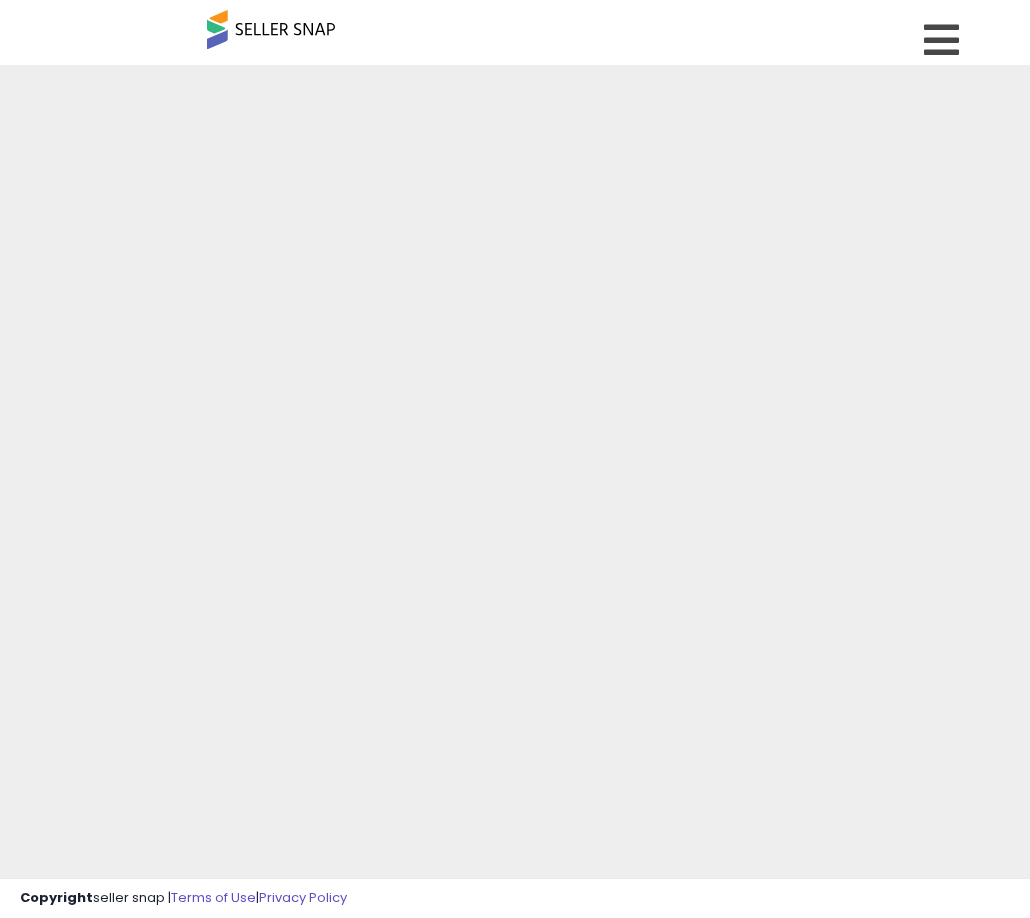 scroll, scrollTop: 0, scrollLeft: 0, axis: both 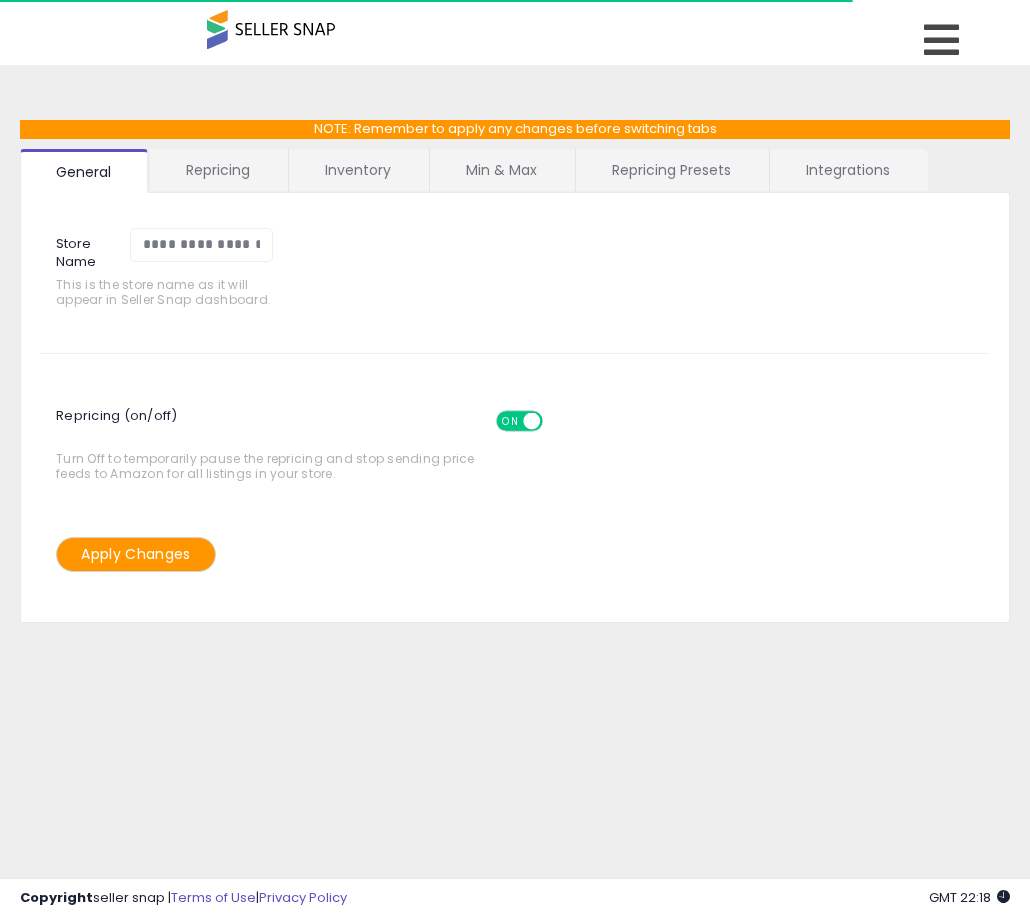 select on "*********" 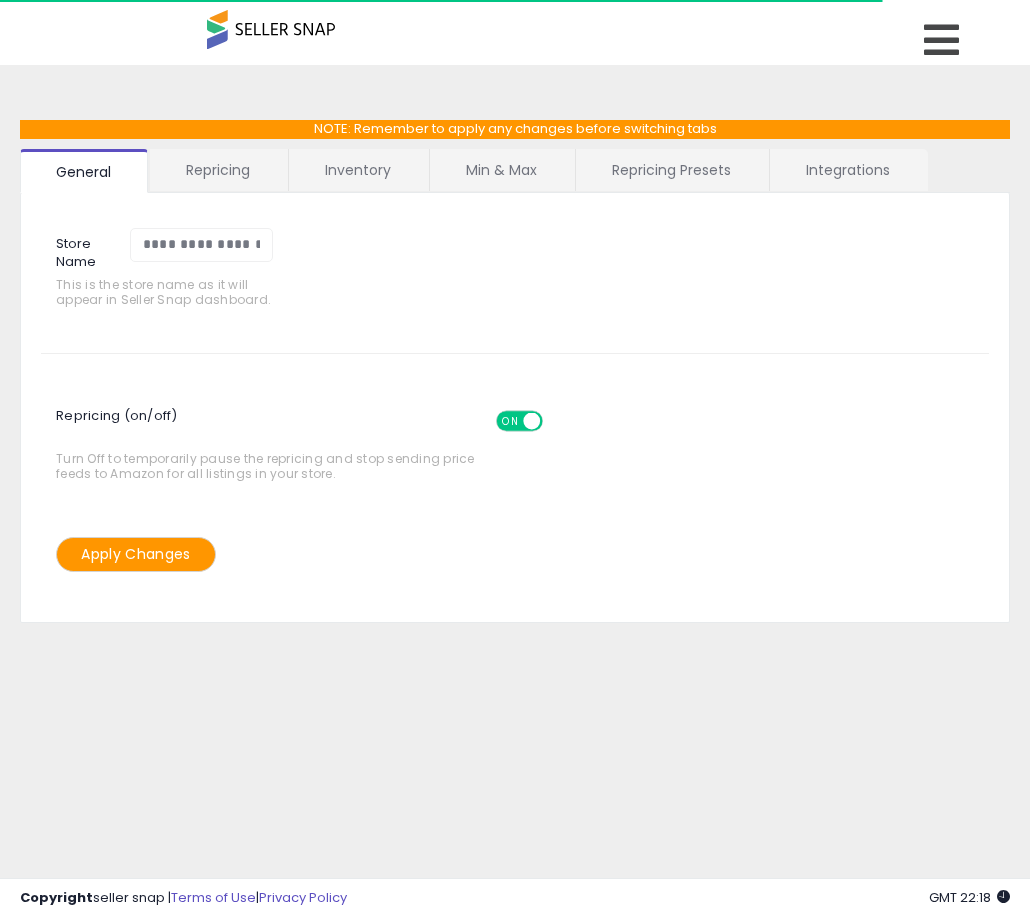 click on "Repricing Presets" at bounding box center [671, 170] 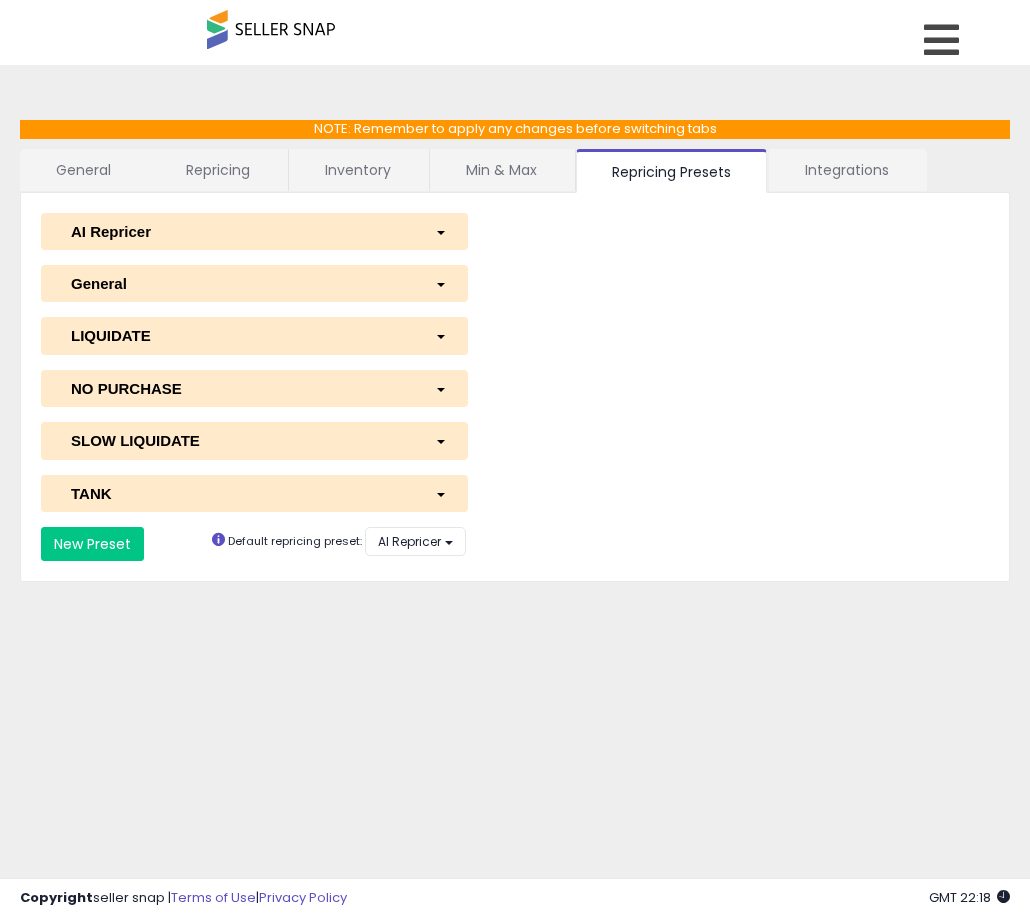 click on "AI Repricer" at bounding box center (238, 231) 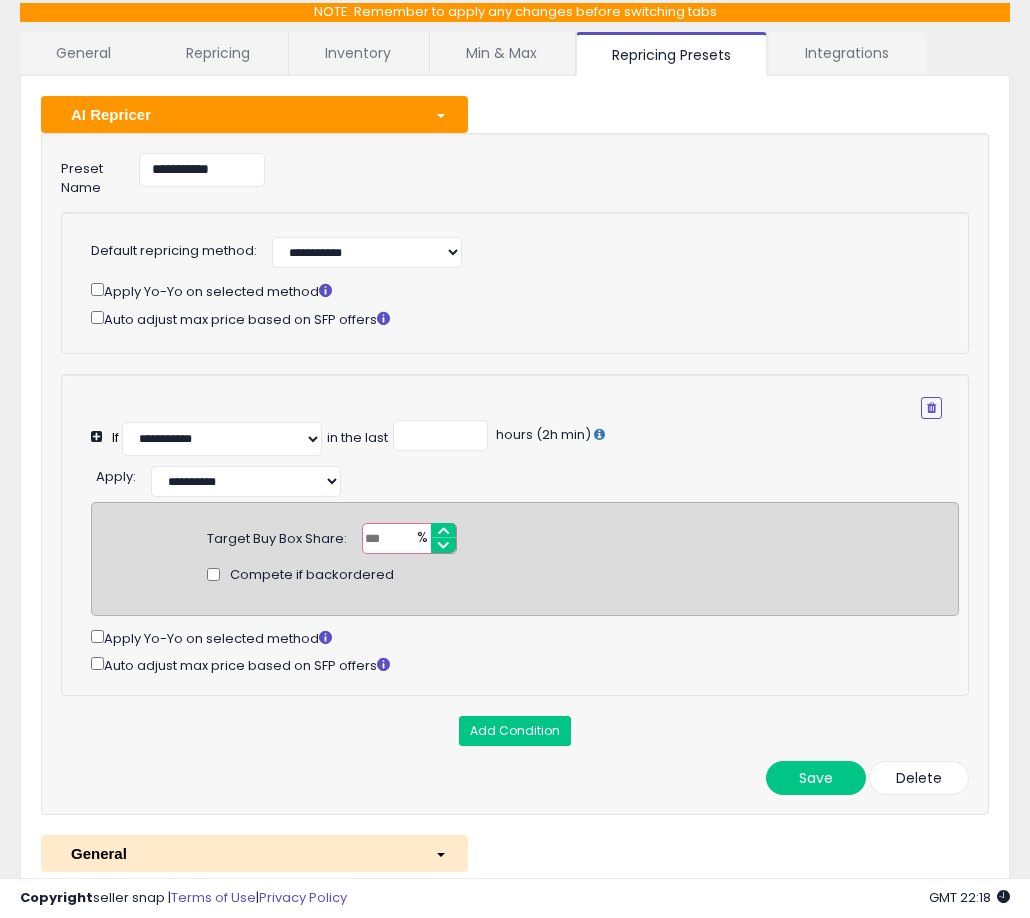 scroll, scrollTop: 396, scrollLeft: 0, axis: vertical 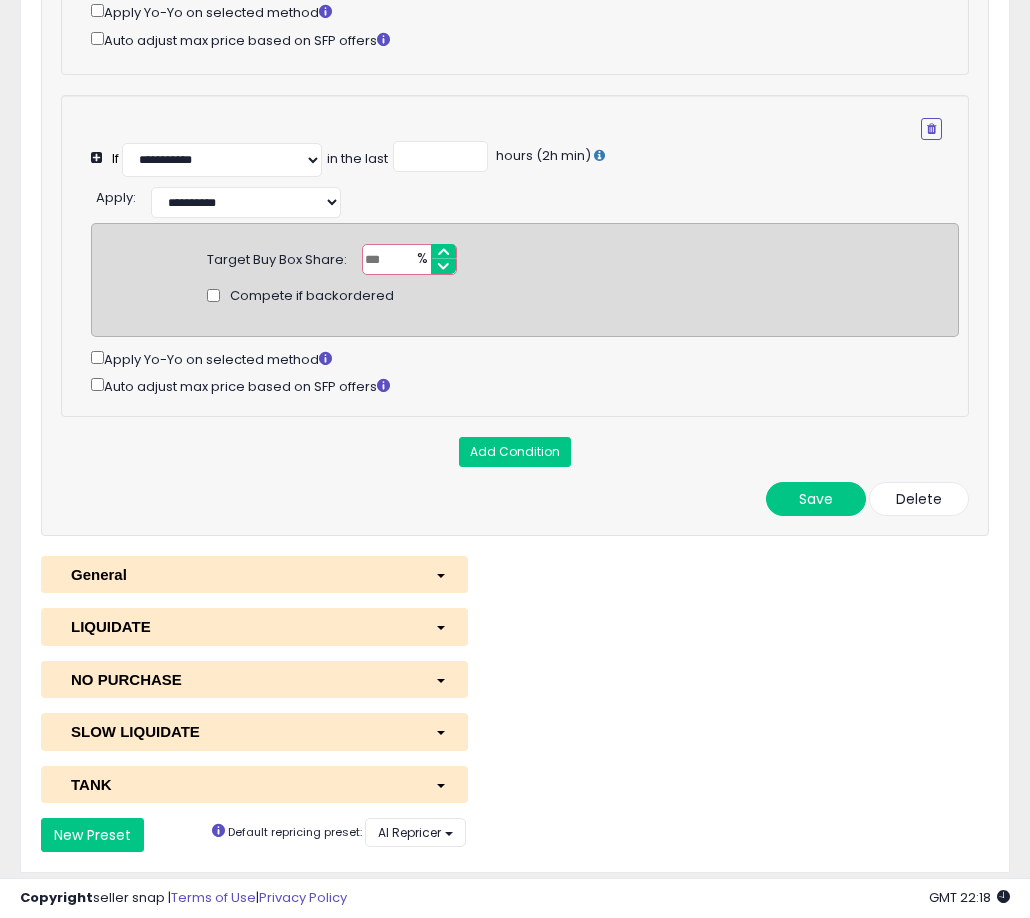 click on "**" at bounding box center [409, 259] 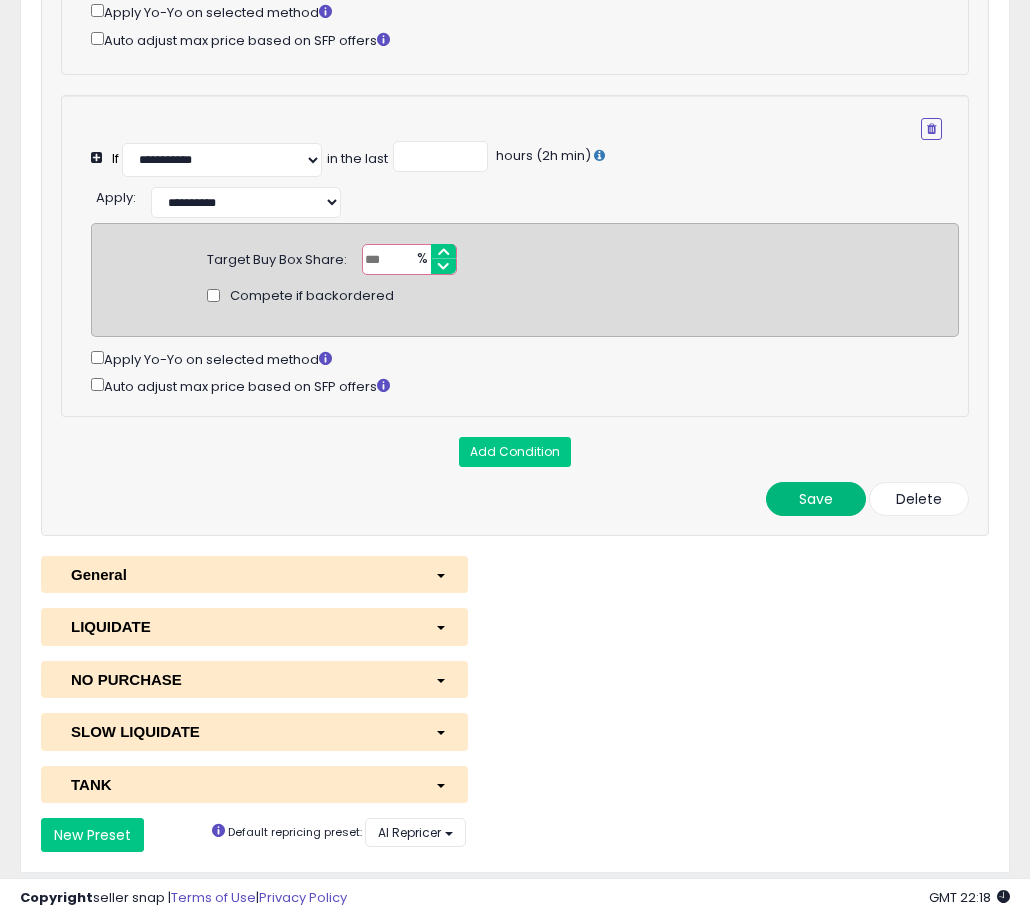 click on "Save" at bounding box center [816, 499] 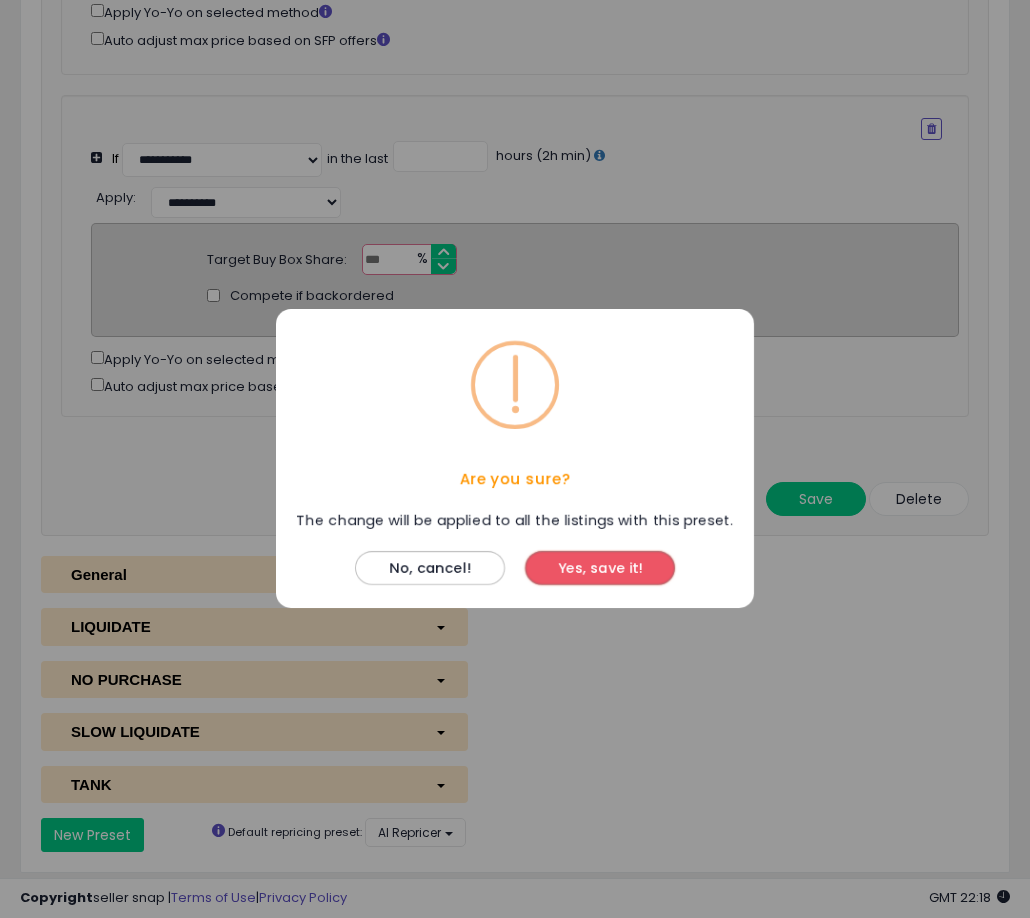 click on "Yes, save it!" at bounding box center (600, 569) 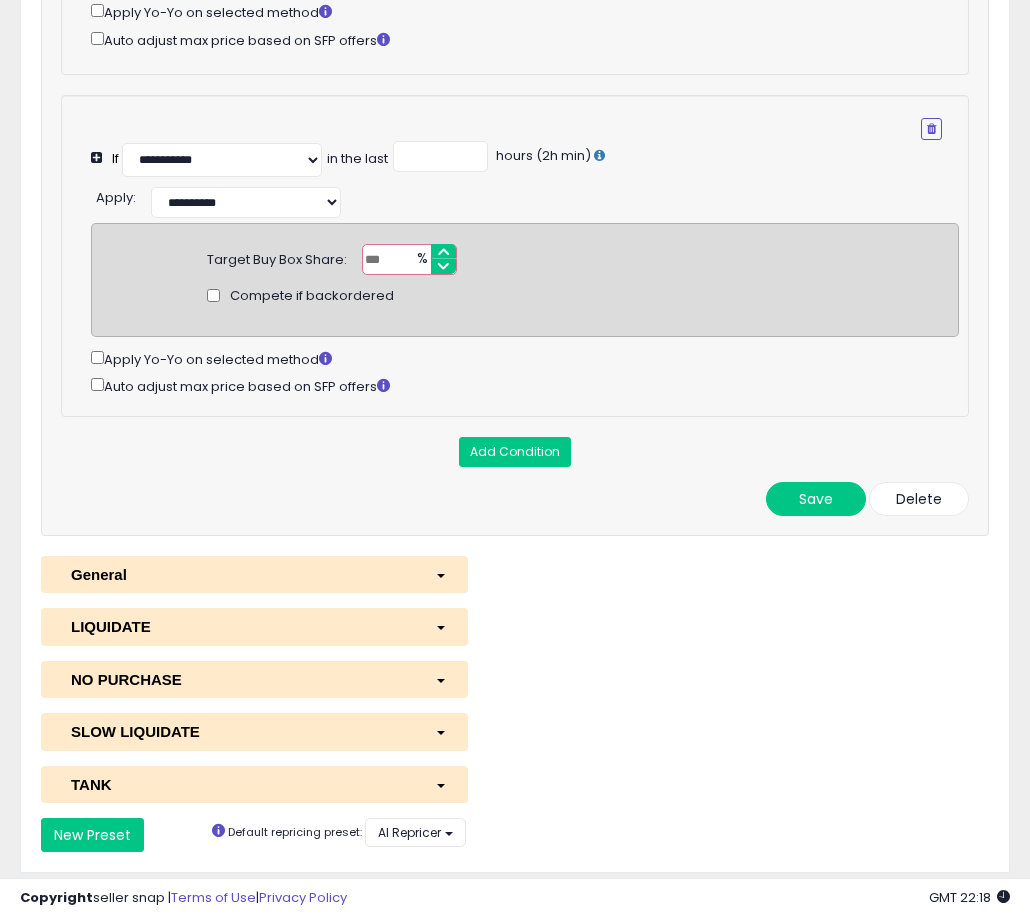 scroll, scrollTop: 396, scrollLeft: 0, axis: vertical 